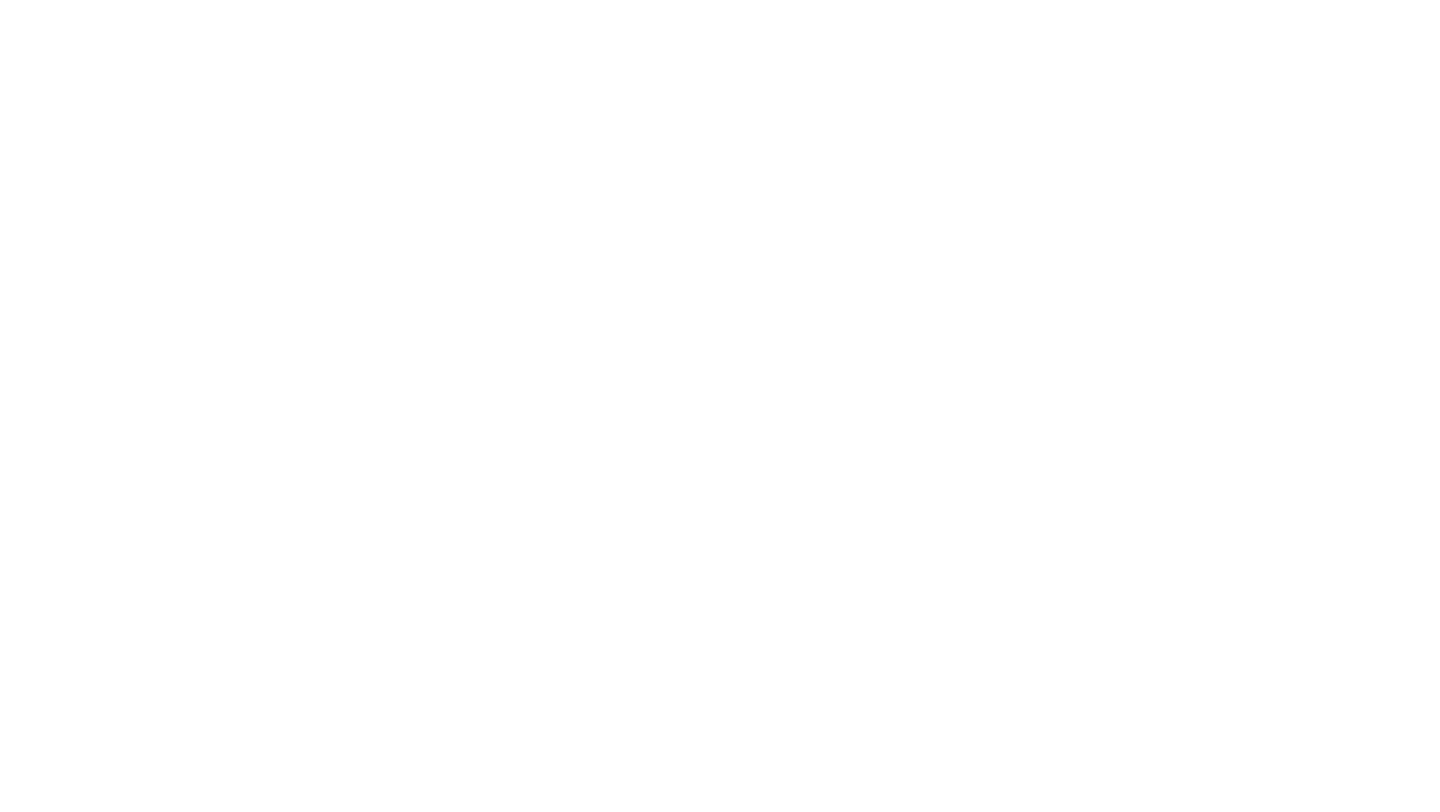 scroll, scrollTop: 0, scrollLeft: 0, axis: both 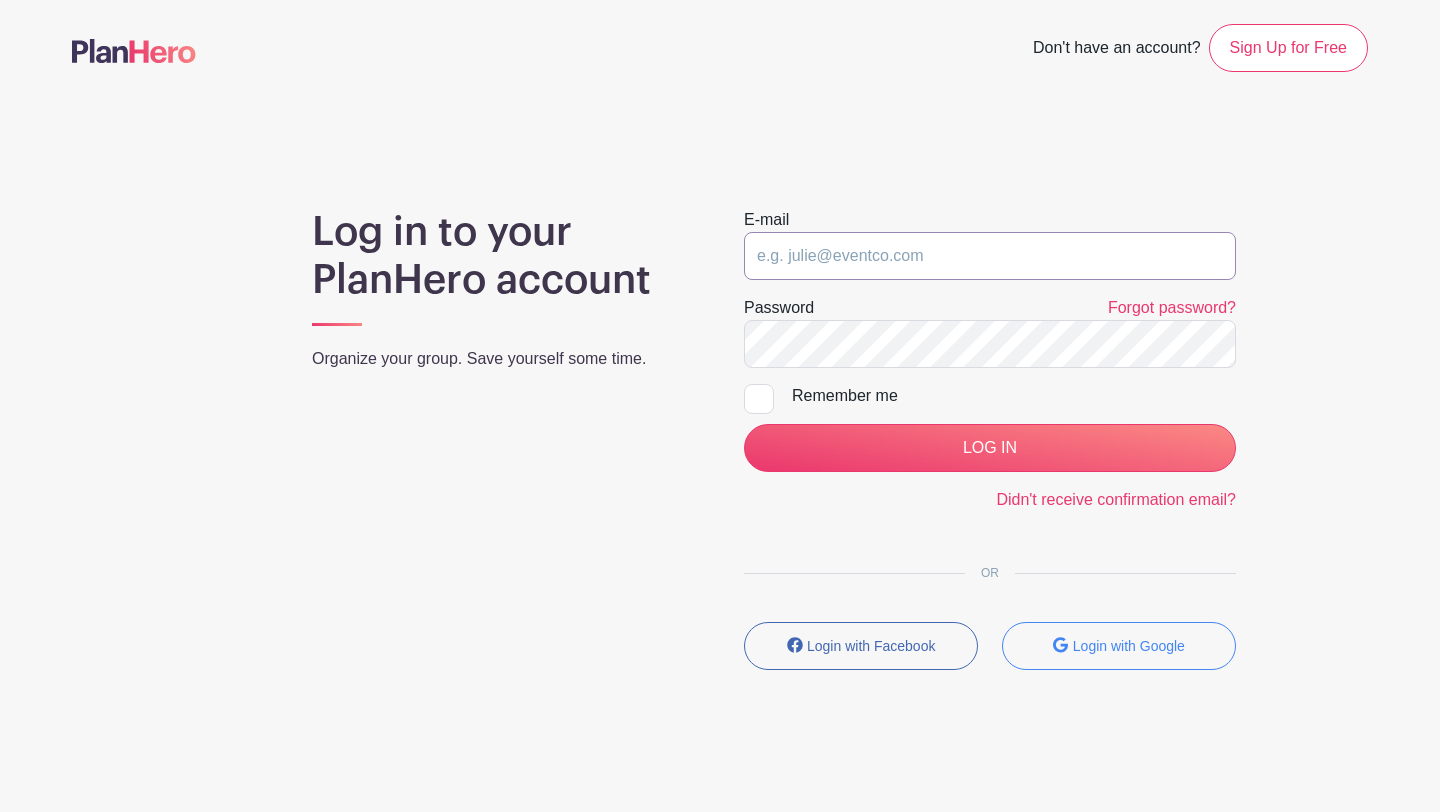 click at bounding box center (990, 256) 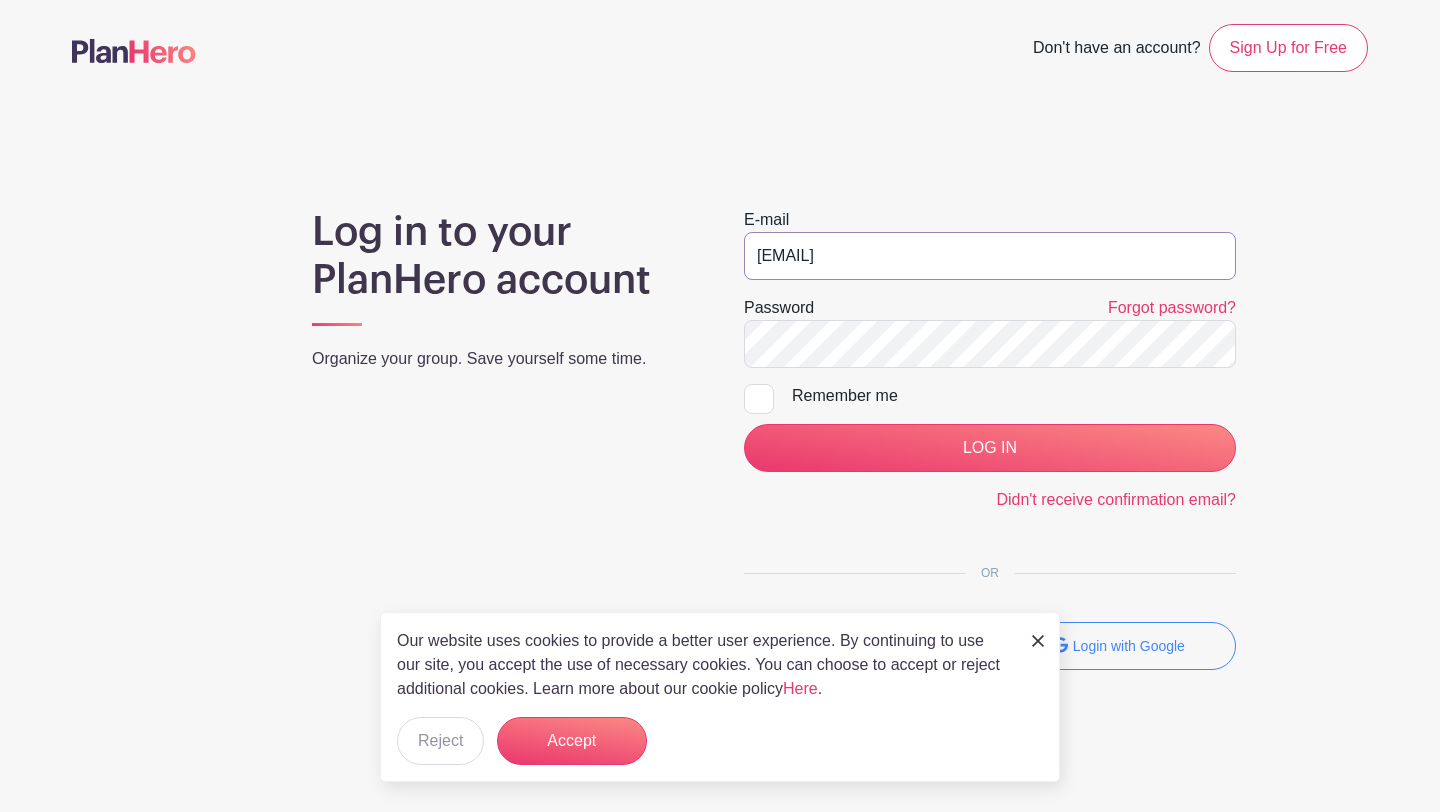 type on "[EMAIL]" 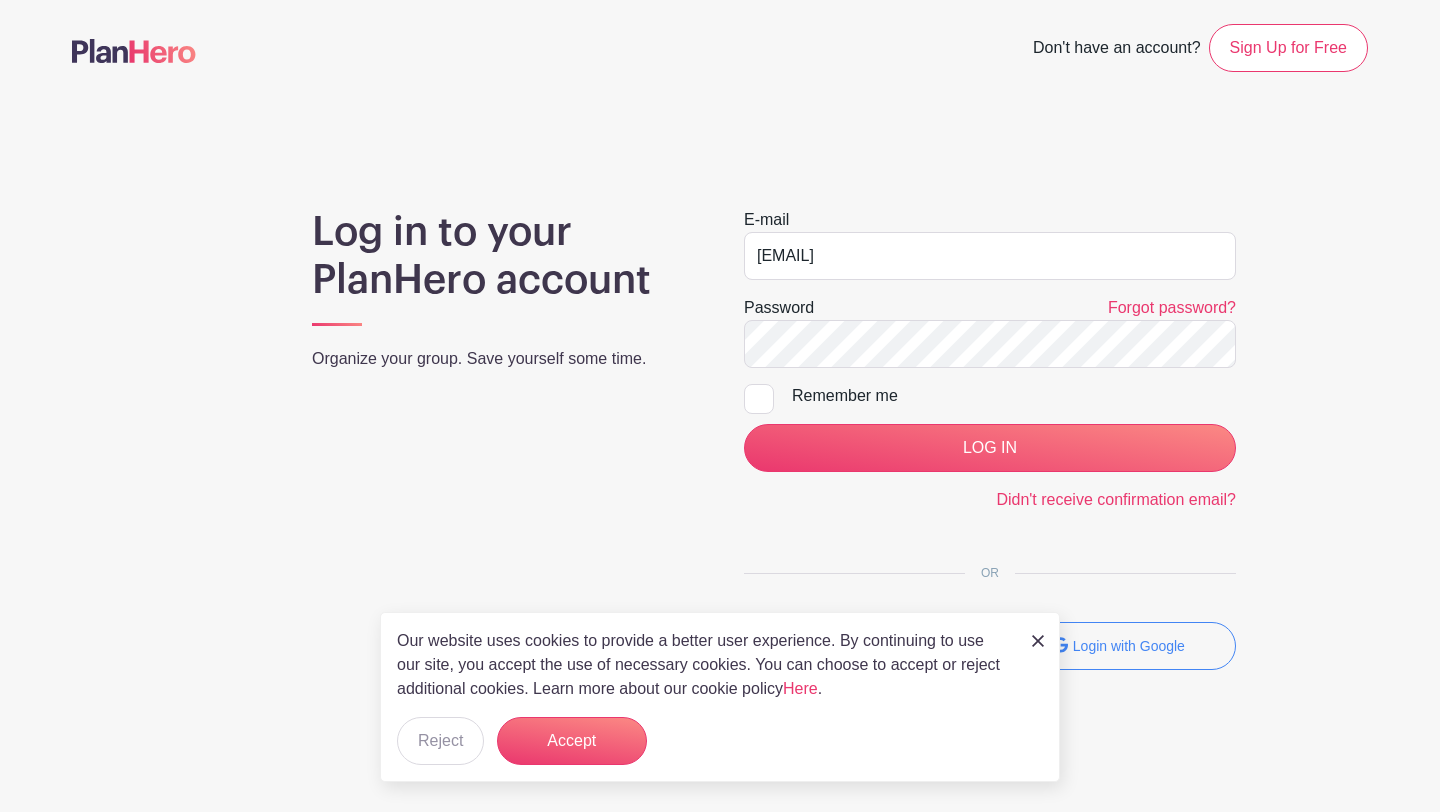 click at bounding box center (759, 399) 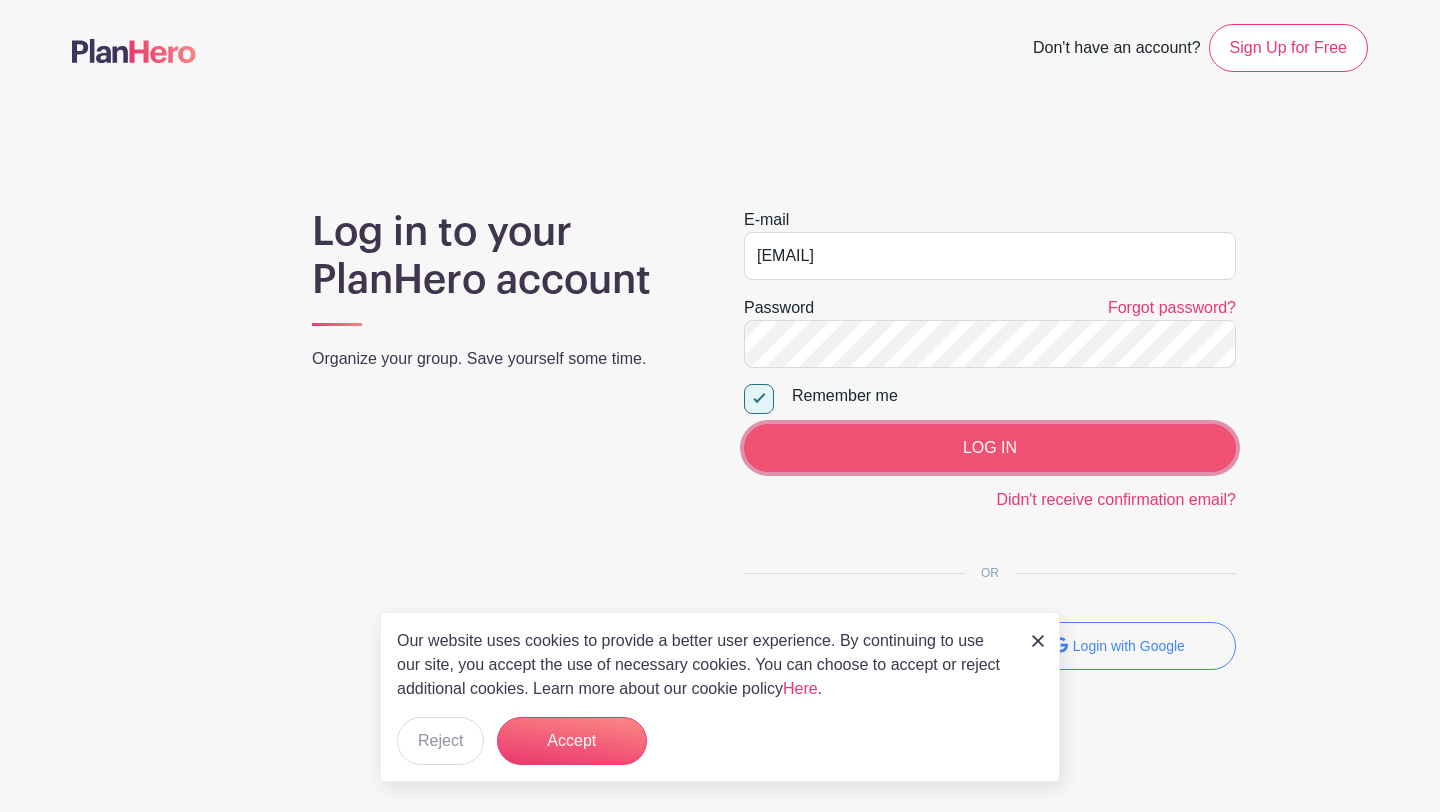 click on "LOG IN" at bounding box center [990, 448] 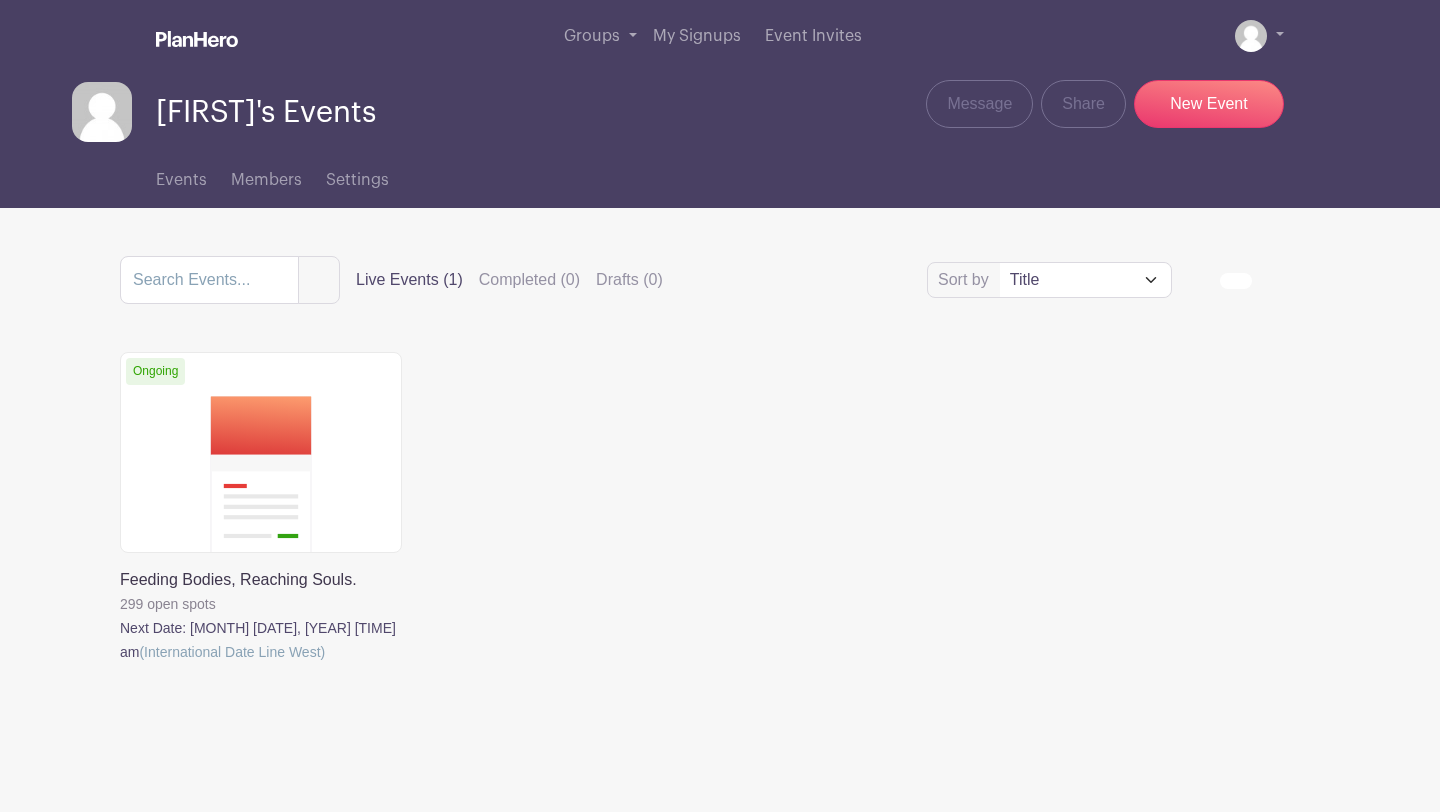 scroll, scrollTop: 0, scrollLeft: 0, axis: both 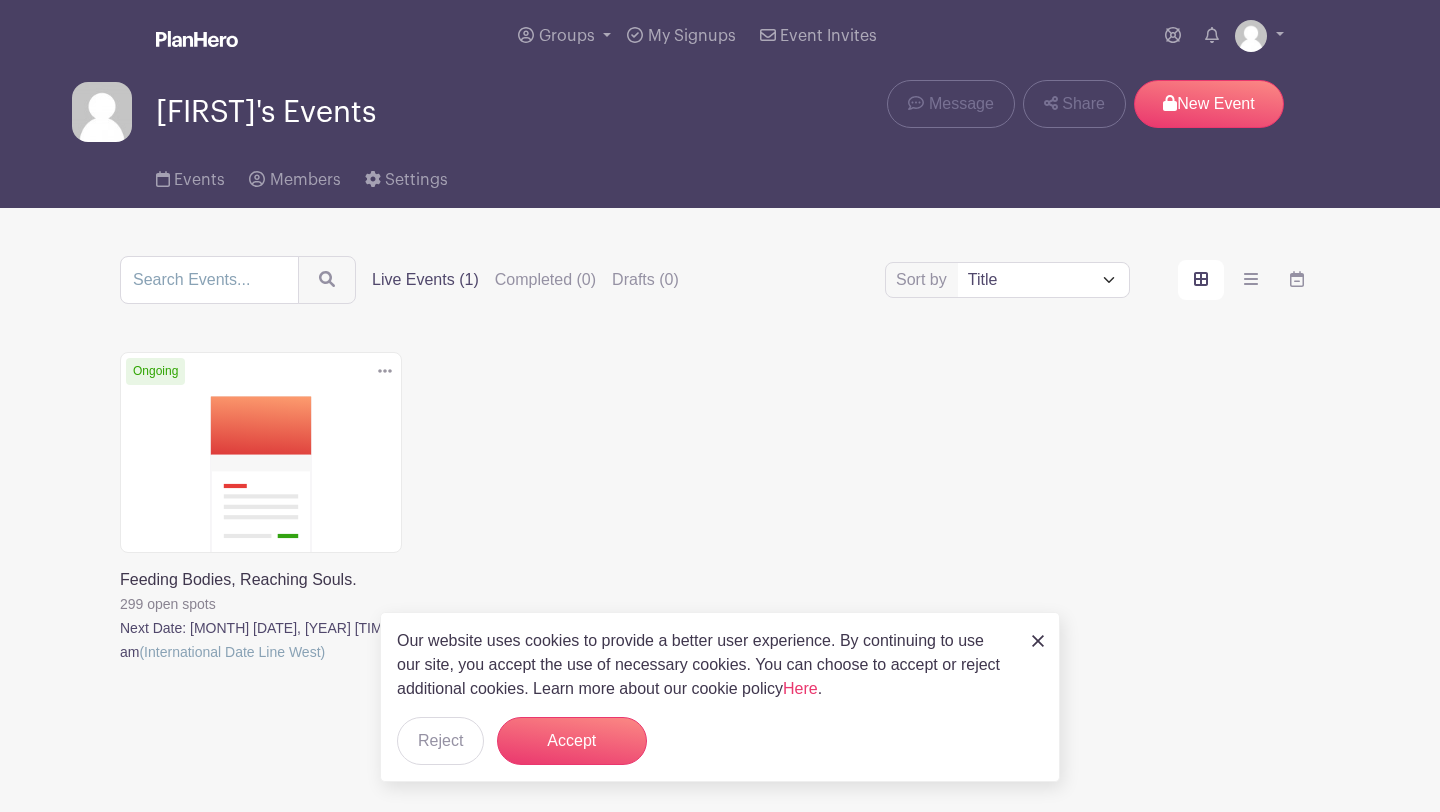 click at bounding box center (120, 664) 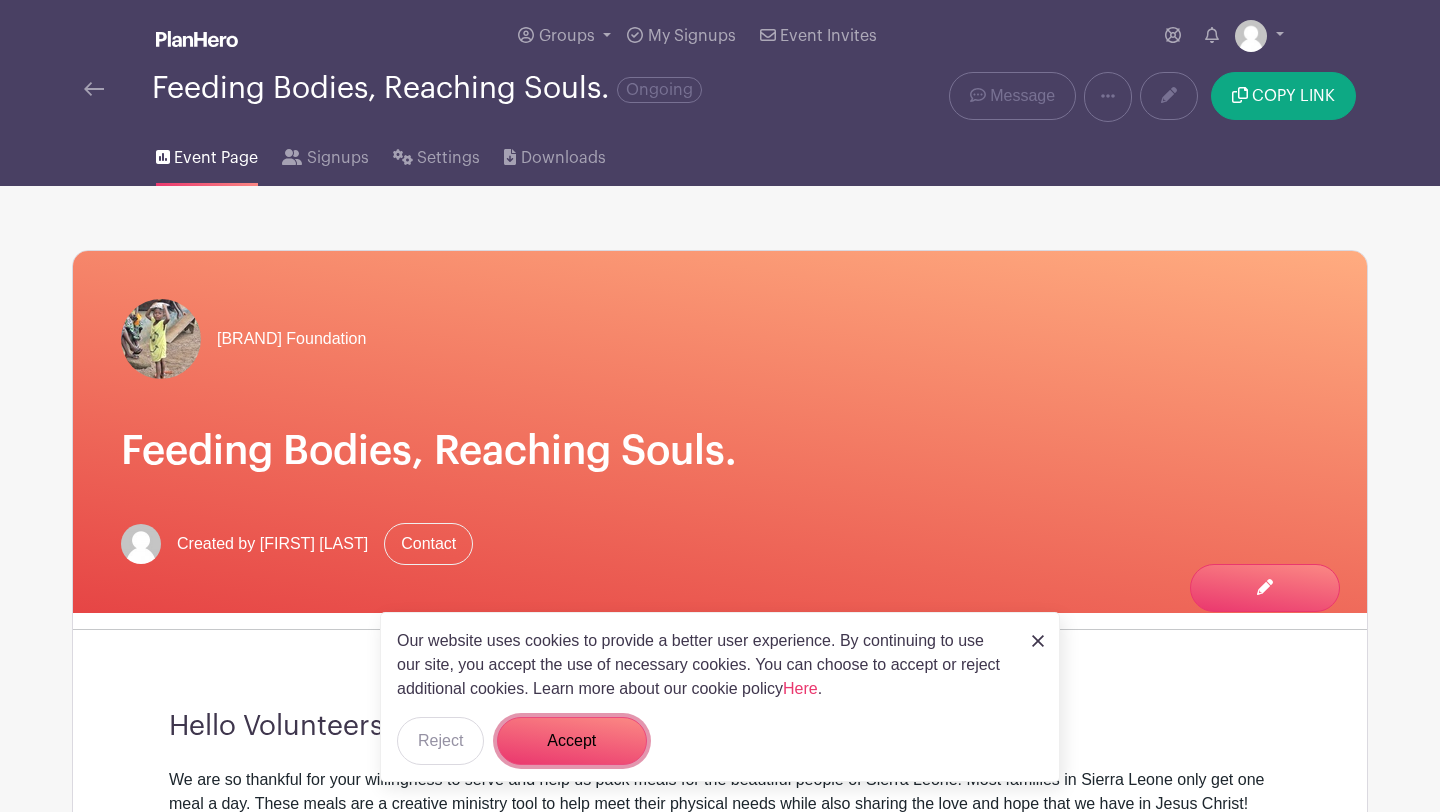 click on "Accept" at bounding box center (572, 741) 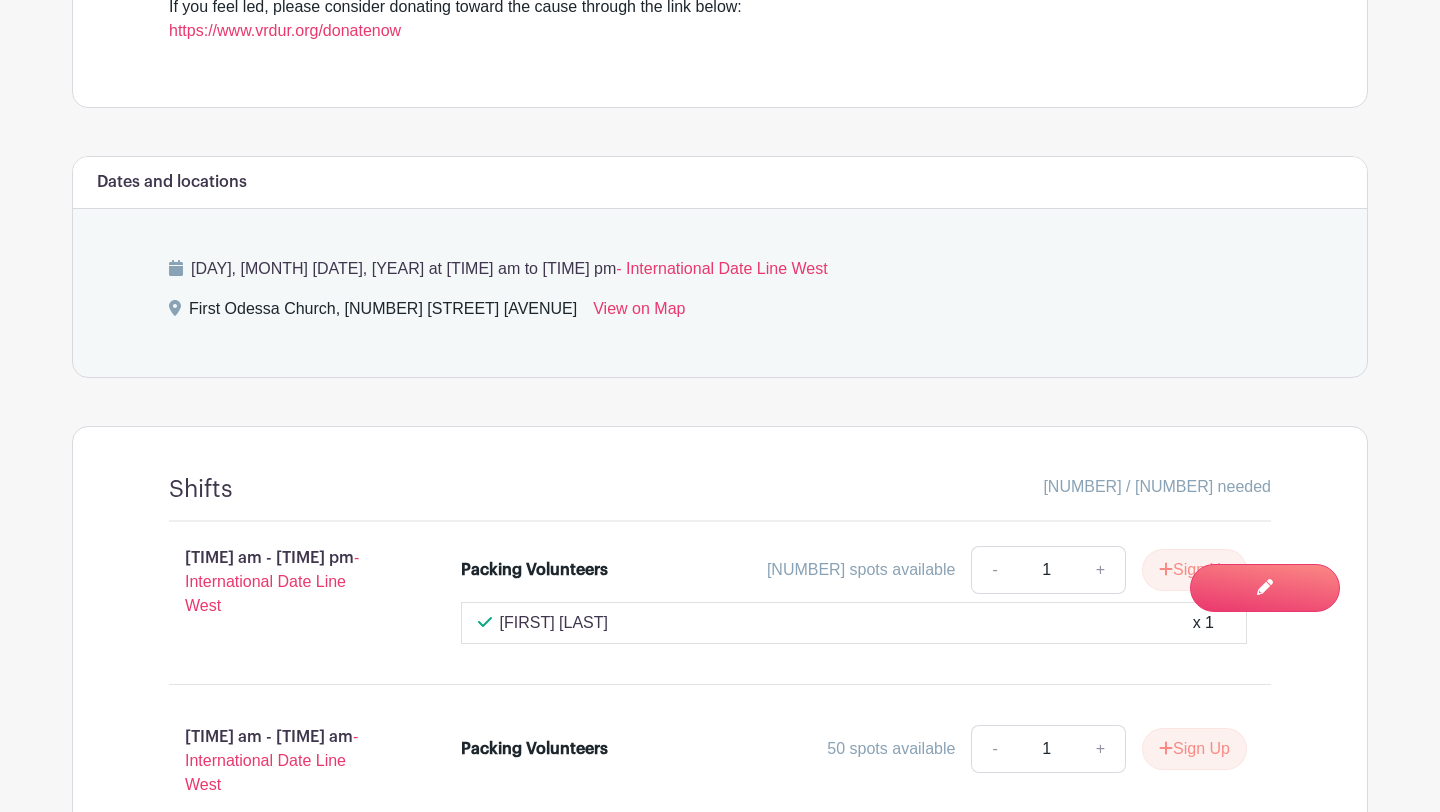 scroll, scrollTop: 908, scrollLeft: 0, axis: vertical 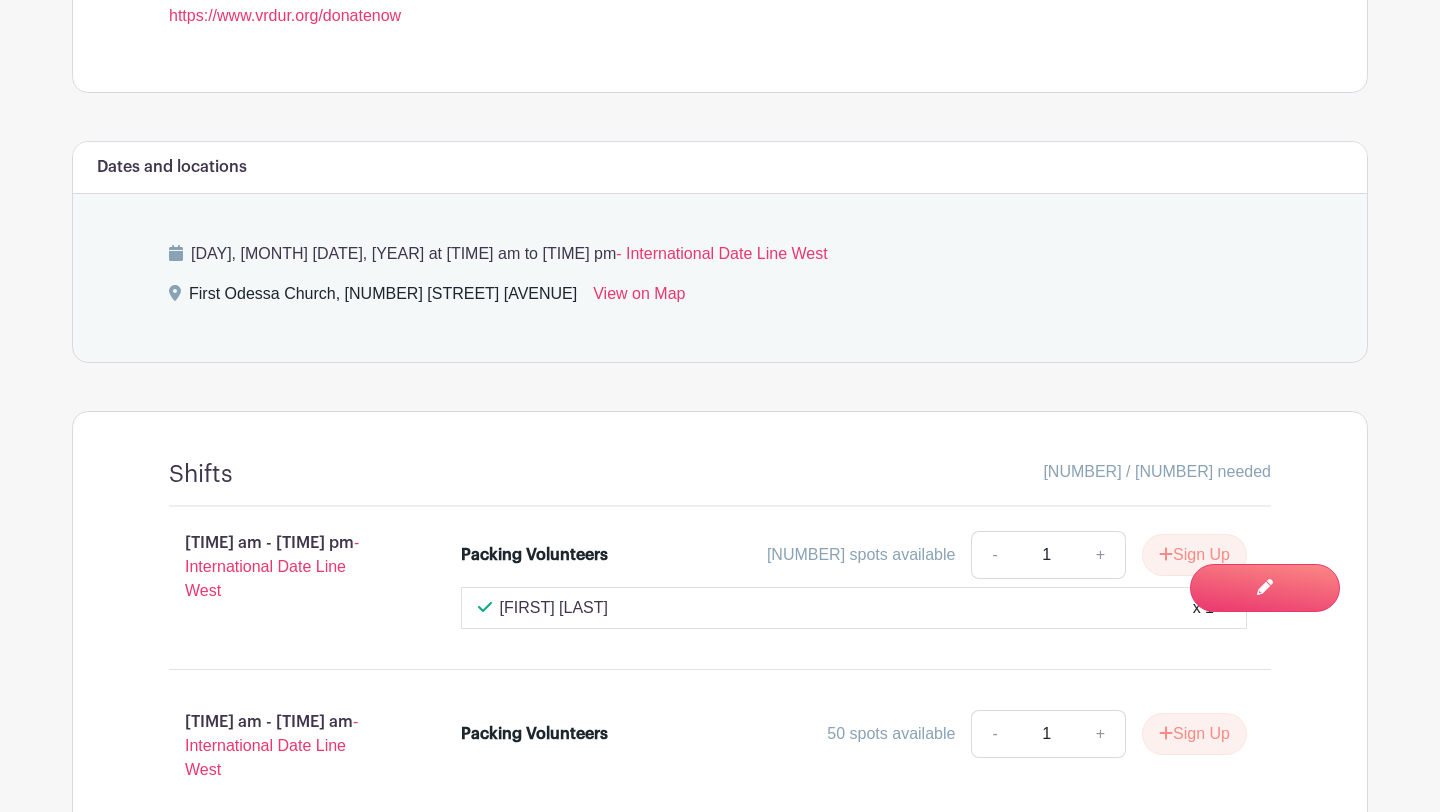 click on "Packing Volunteers
[NUMBER] spots available - [NUMBER] +  Sign Up
[FIRST] [LAST]
x [NUMBER]" at bounding box center (866, 580) 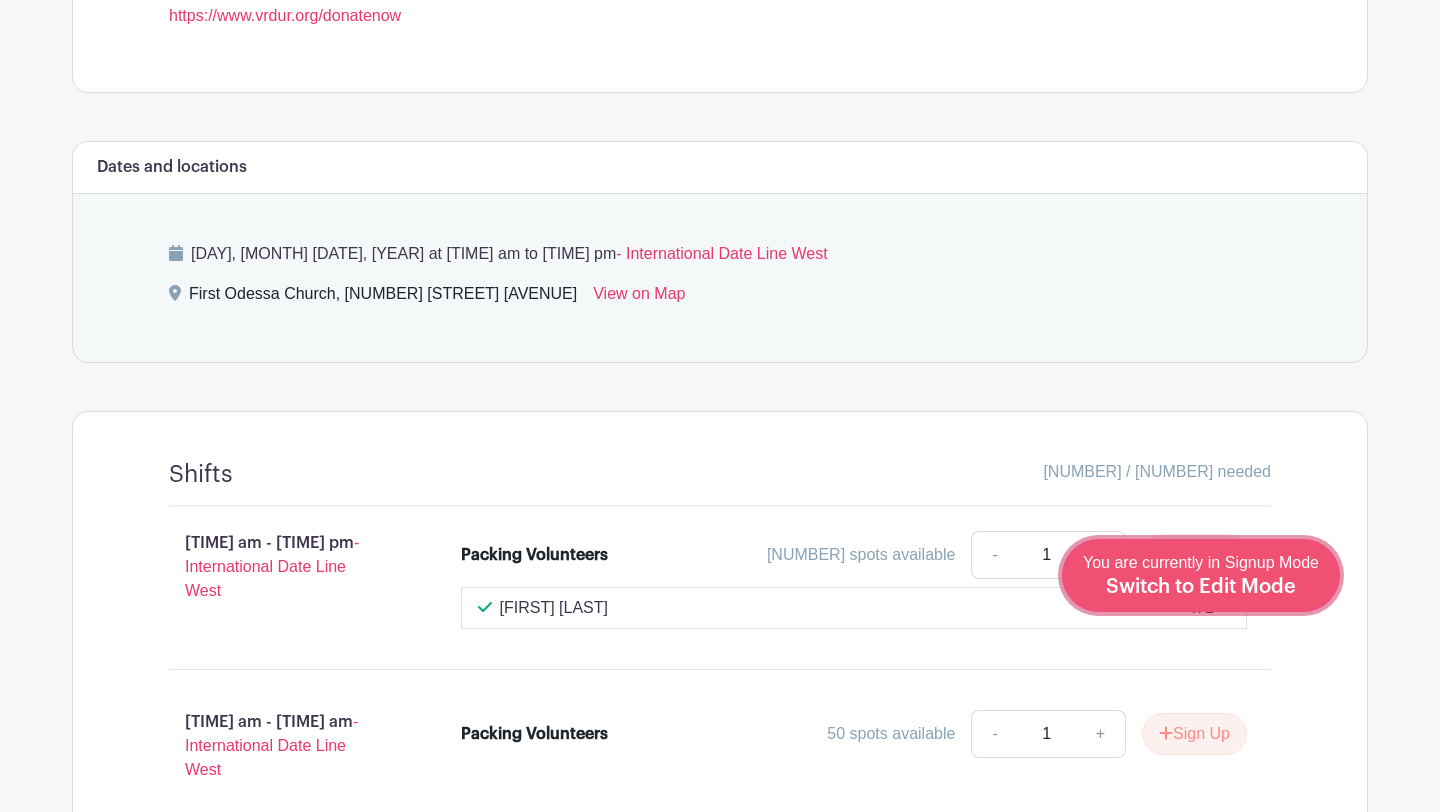 click on "Switch to Edit Mode" at bounding box center (1201, 587) 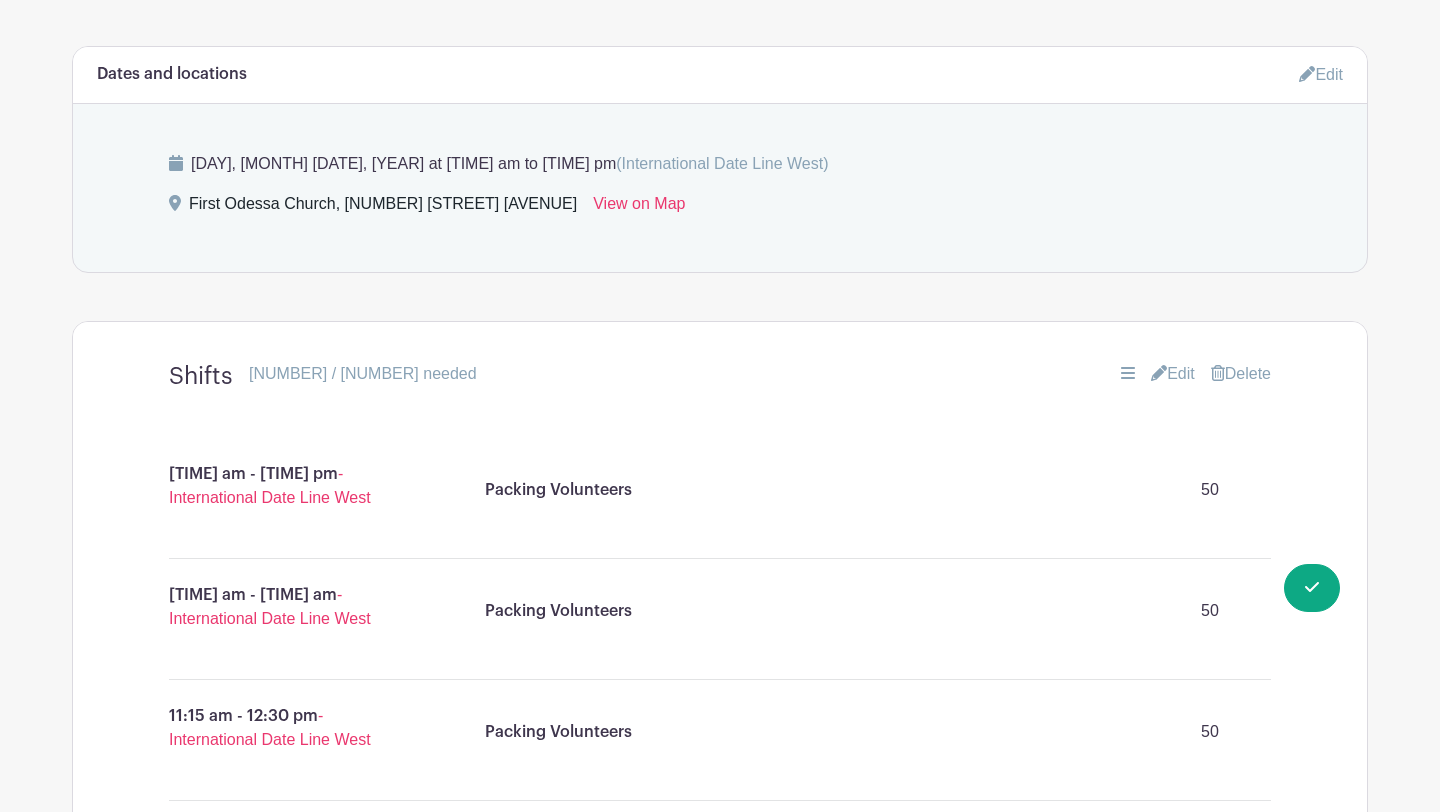scroll, scrollTop: 1053, scrollLeft: 0, axis: vertical 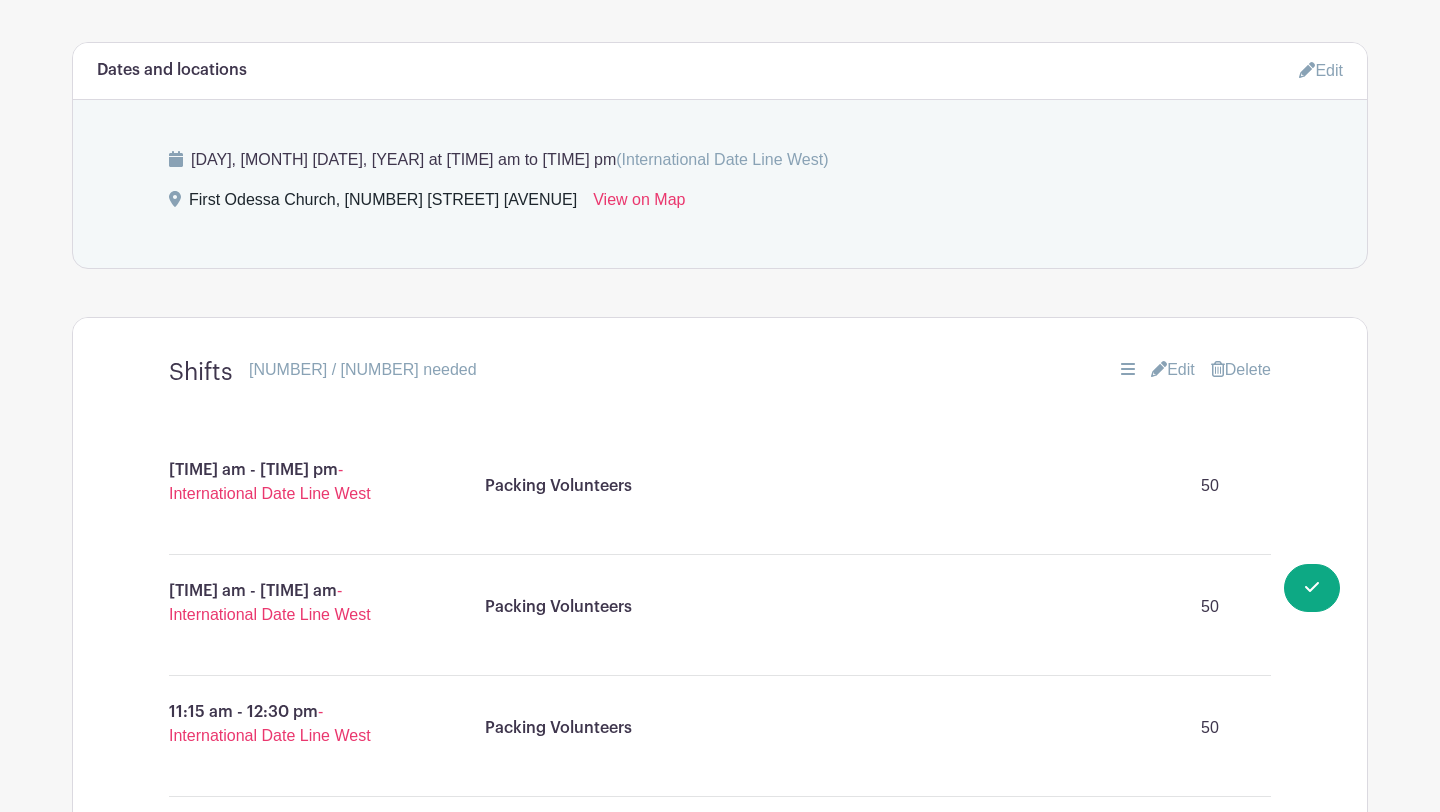 click on "Edit" at bounding box center (1321, 70) 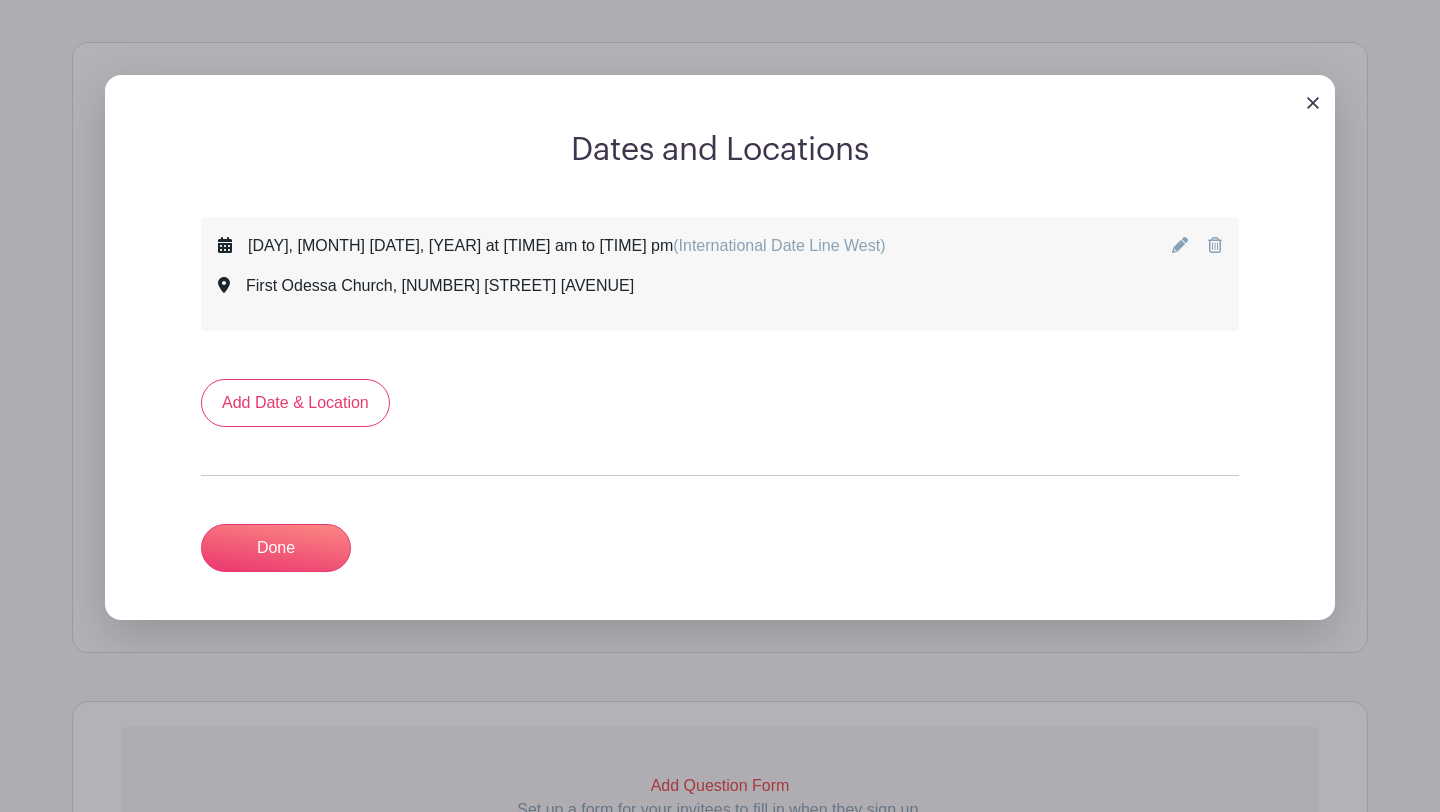 click 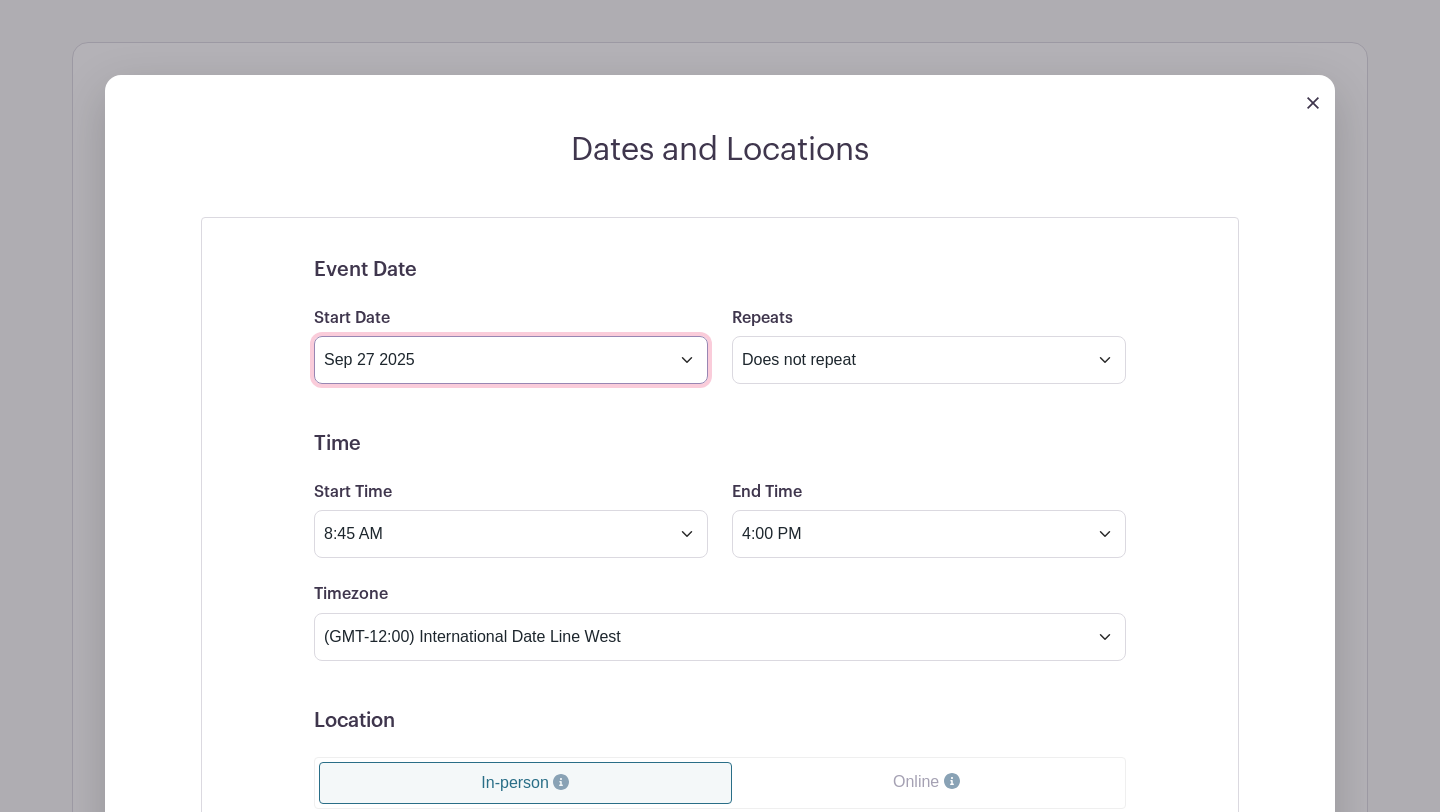 click on "Sep 27 2025" at bounding box center (511, 360) 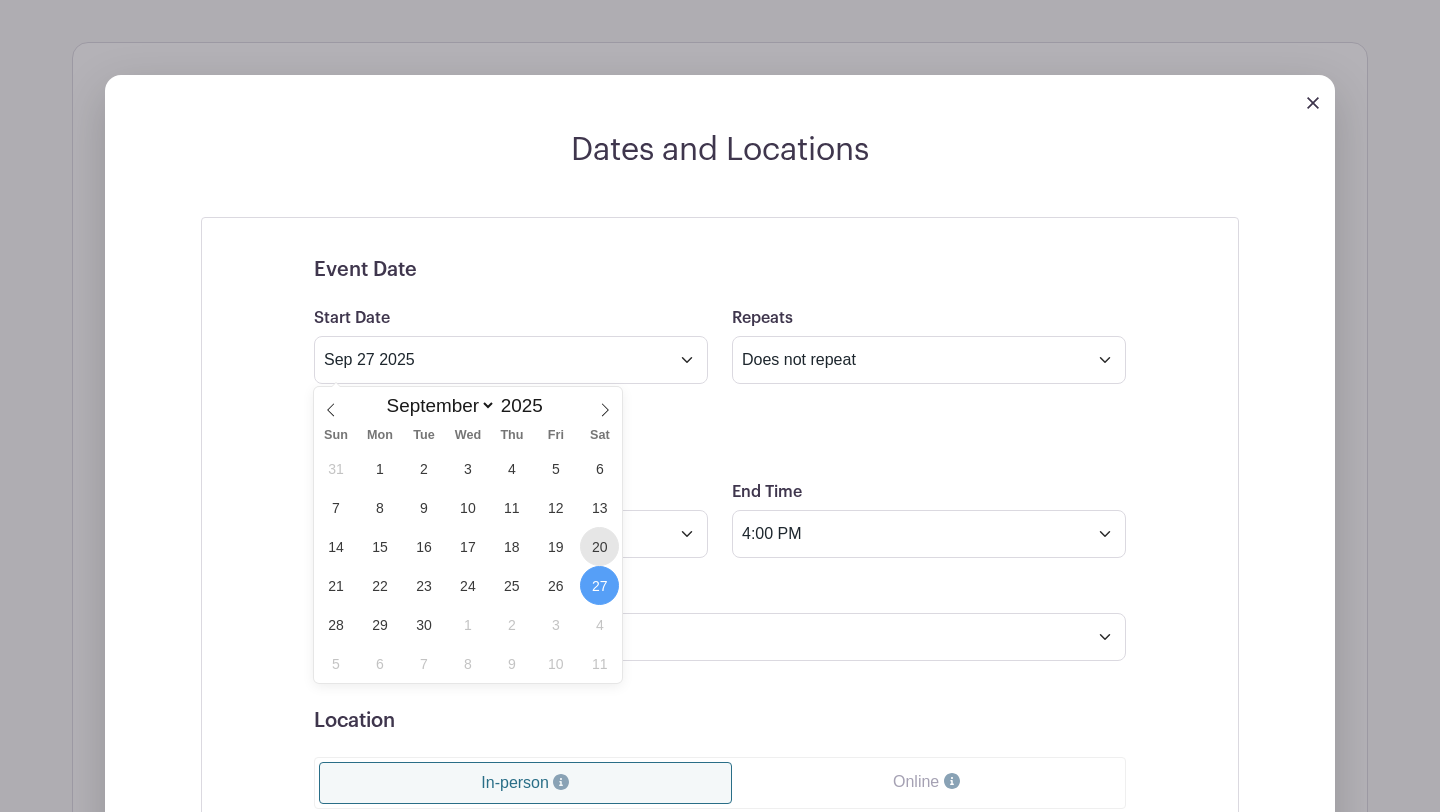 click on "20" at bounding box center (599, 546) 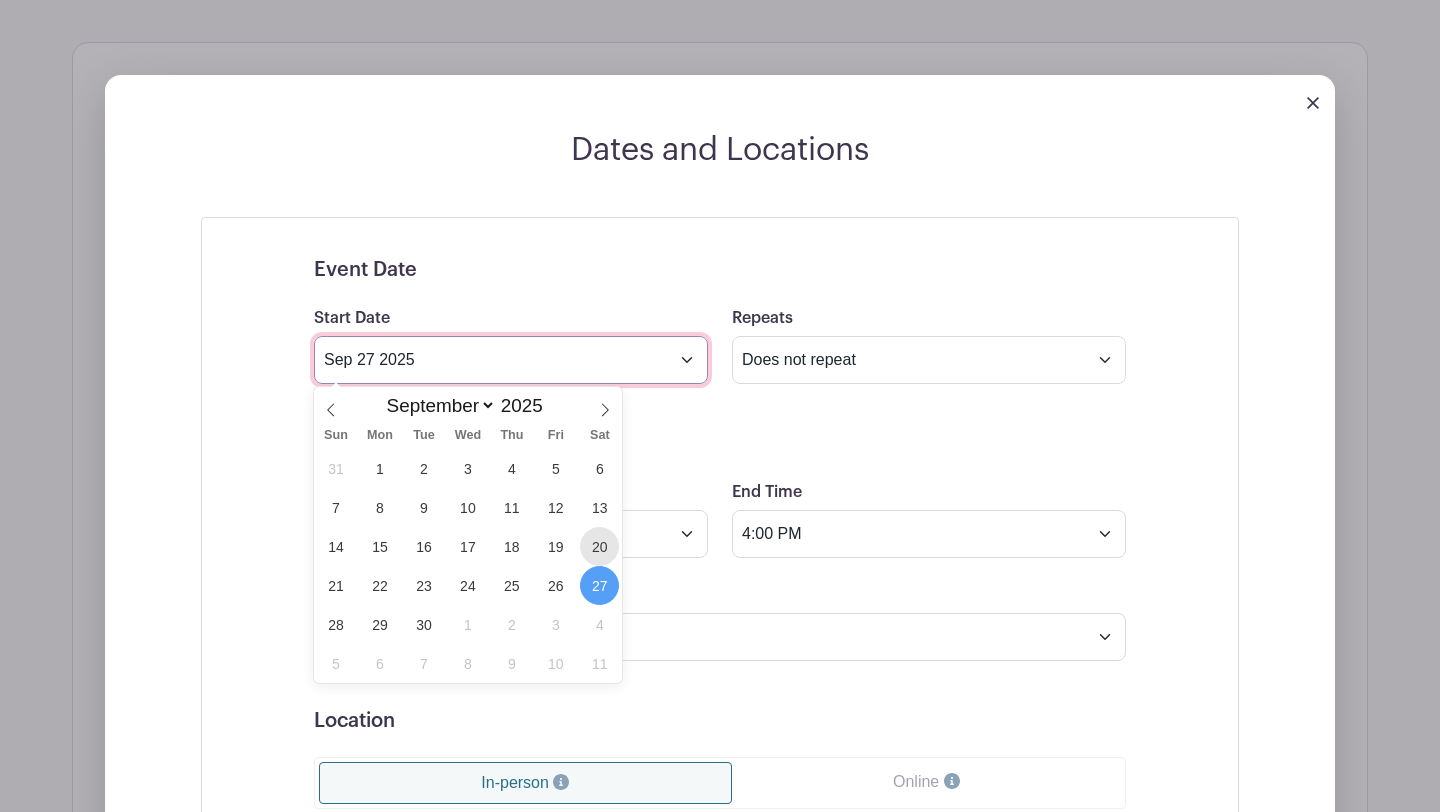 type on "[MONTH] [DATE] [YEAR]" 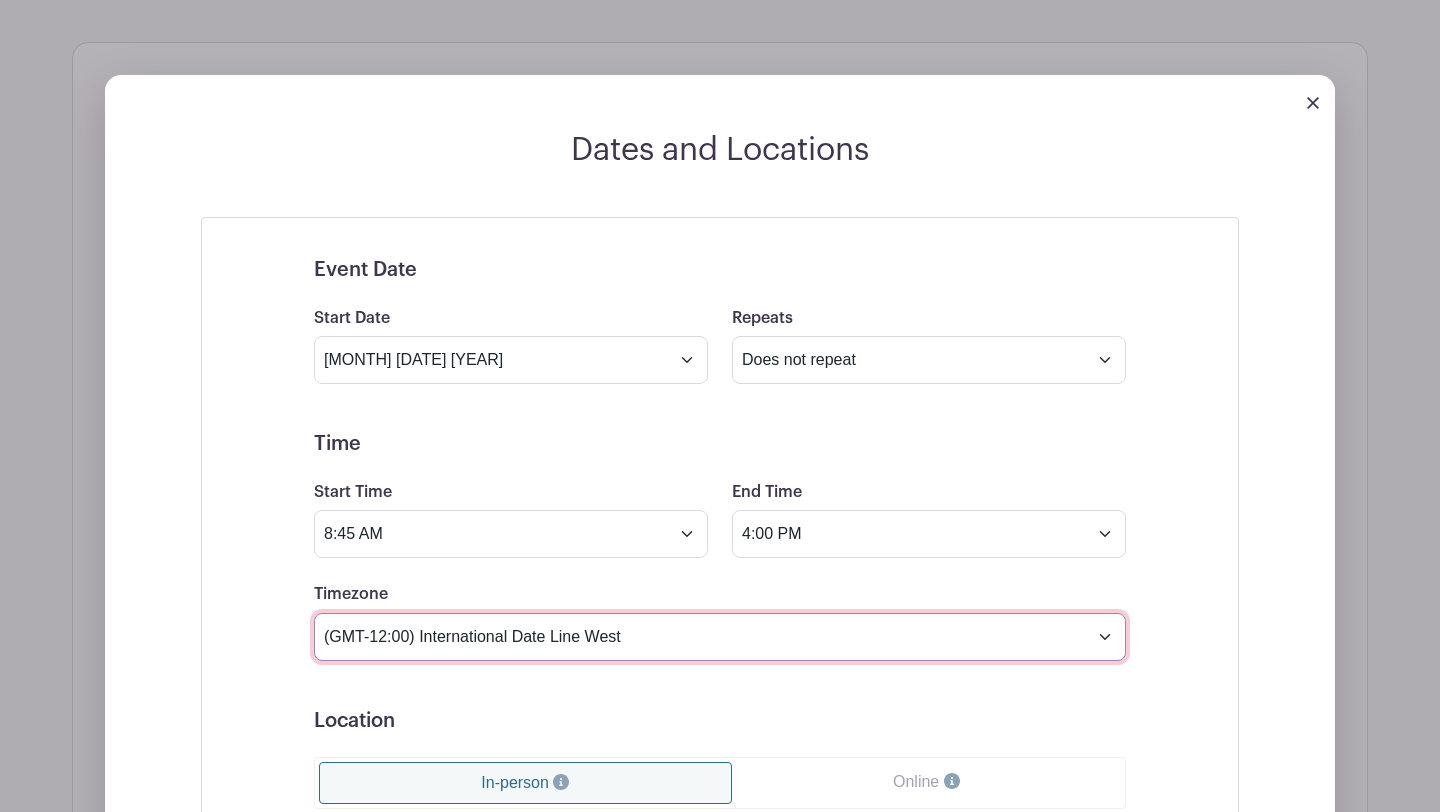 click on "(GMT-12:00) International Date Line West
(GMT-11:00) American Samoa
(GMT-11:00) Midway Island
(GMT-10:00) Hawaii
(GMT-09:00) Alaska
(GMT-08:00) Pacific Time (US & Canada)
(GMT-08:00) Tijuana
(GMT-07:00) Arizona
(GMT-07:00) Mazatlan
(GMT-07:00) Mountain Time (US & Canada)
(GMT-06:00) Central America
(GMT-06:00) Central Time (US & Canada)
(GMT-06:00) Chihuahua
(GMT-06:00) Guadalajara
(GMT-06:00) Mexico City
(GMT-06:00) Monterrey
(GMT-06:00) Saskatchewan
(GMT-05:00) Bogota
(GMT-05:00) Eastern Time (US & Canada)
(GMT-05:00) Indiana (East)
(GMT-05:00) Lima
(GMT-05:00) Quito
(GMT-04:00) Atlantic Time (Canada)
(GMT-04:00) Caracas
(GMT-04:00) Georgetown
(GMT-04:00) La Paz
(GMT-04:00) Puerto Rico
(GMT-04:00) Santiago
(GMT-03:30) Newfoundland
(GMT-03:00) Brasilia
(GMT-03:00) Buenos Aires
(GMT-03:00) Montevideo
(GMT-02:00) Greenland
(GMT-02:00) Mid-Atlantic
(GMT-01:00) Azores
(GMT-01:00) Cape Verde Is.
(GMT+00:00) Casablanca
(GMT+00:00) Dublin" at bounding box center [720, 637] 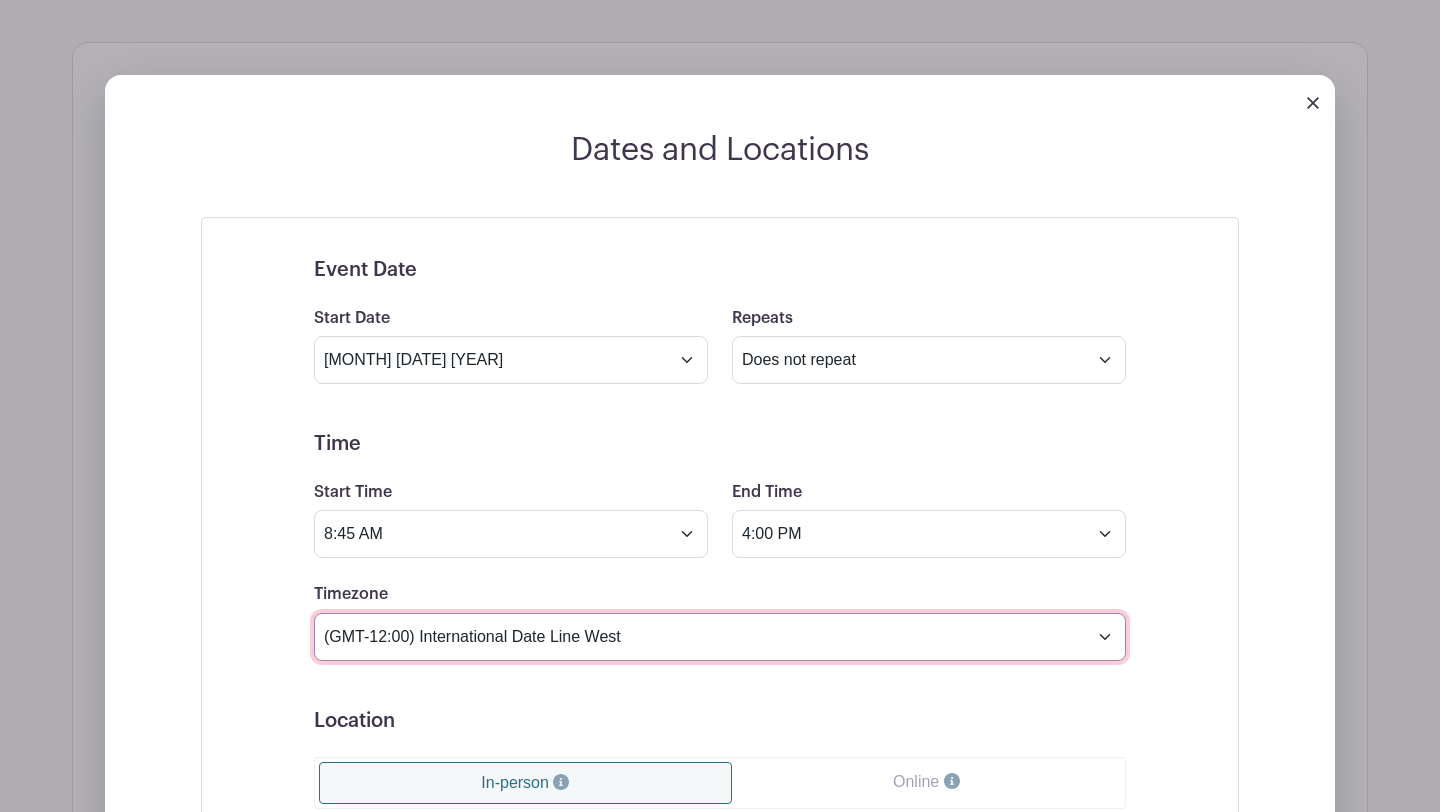 select on "Central Time (US & Canada)" 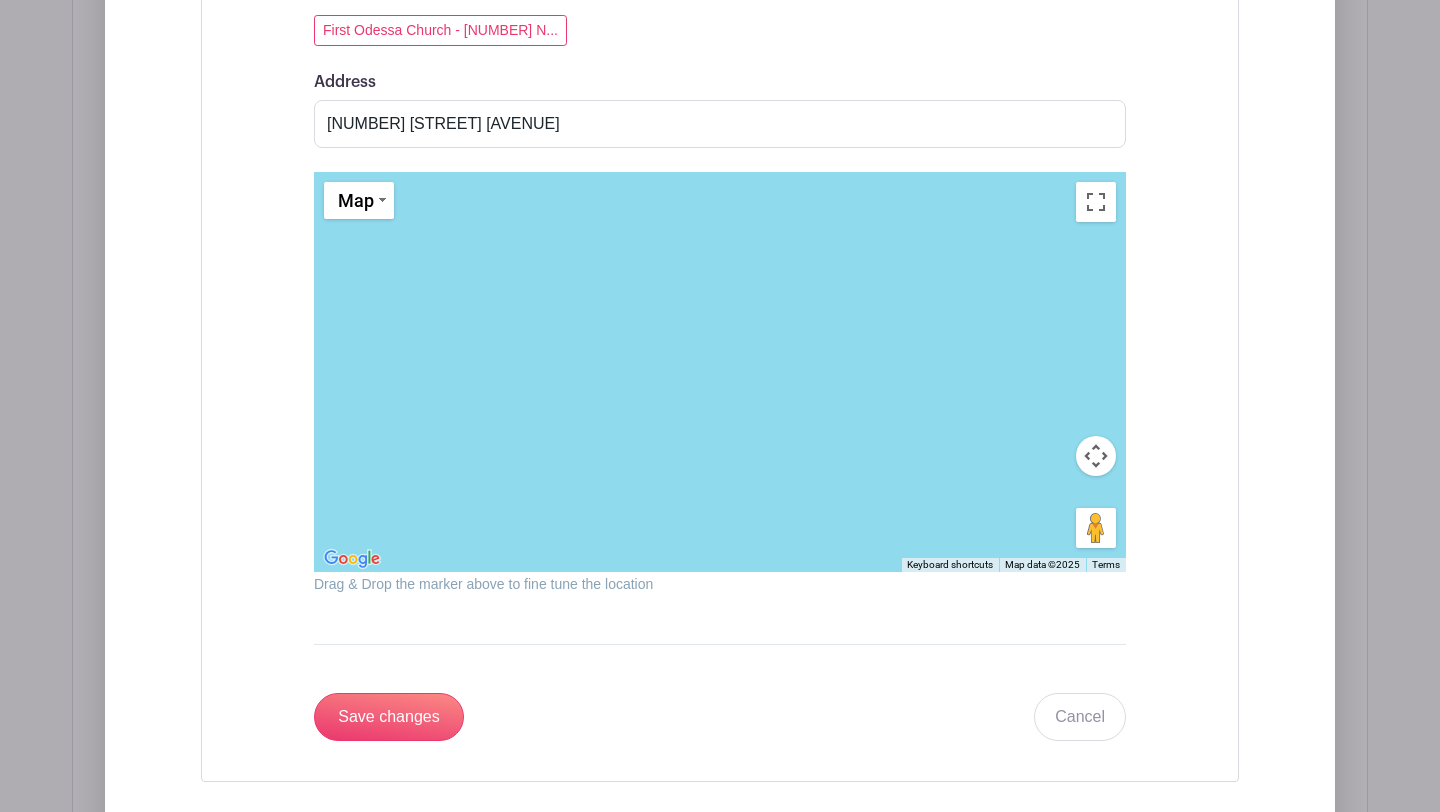 scroll, scrollTop: 1986, scrollLeft: 0, axis: vertical 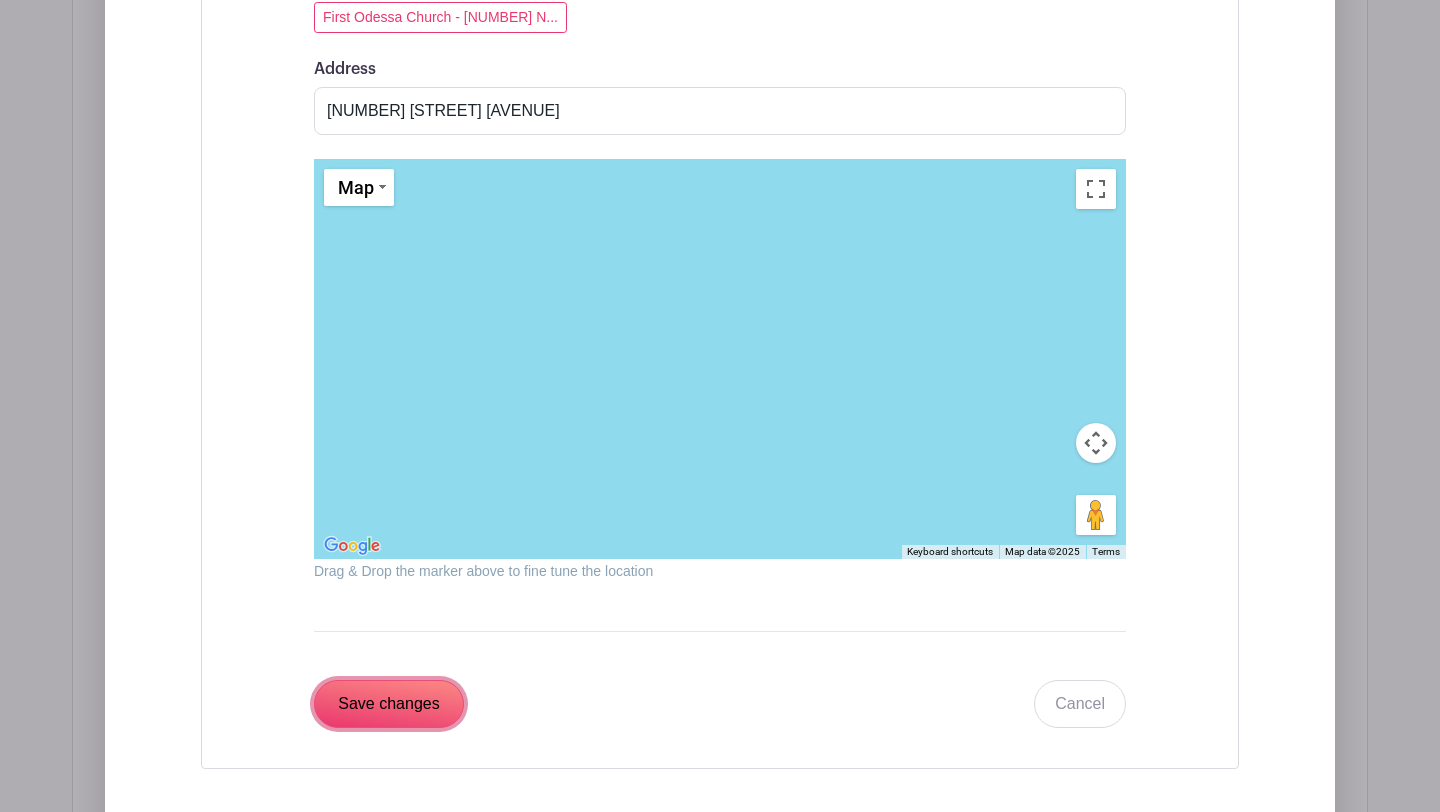 click on "Save changes" at bounding box center (389, 704) 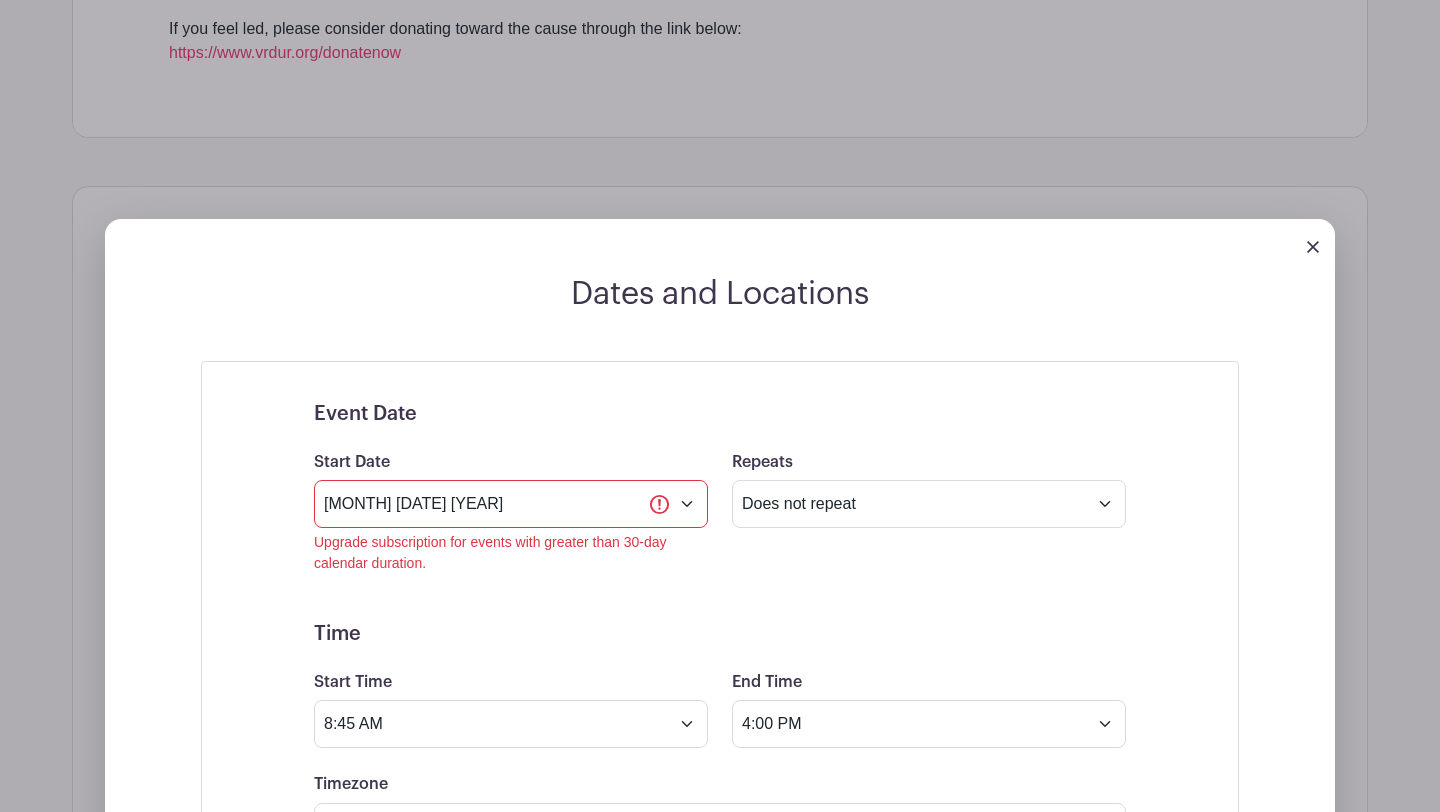 scroll, scrollTop: 1085, scrollLeft: 0, axis: vertical 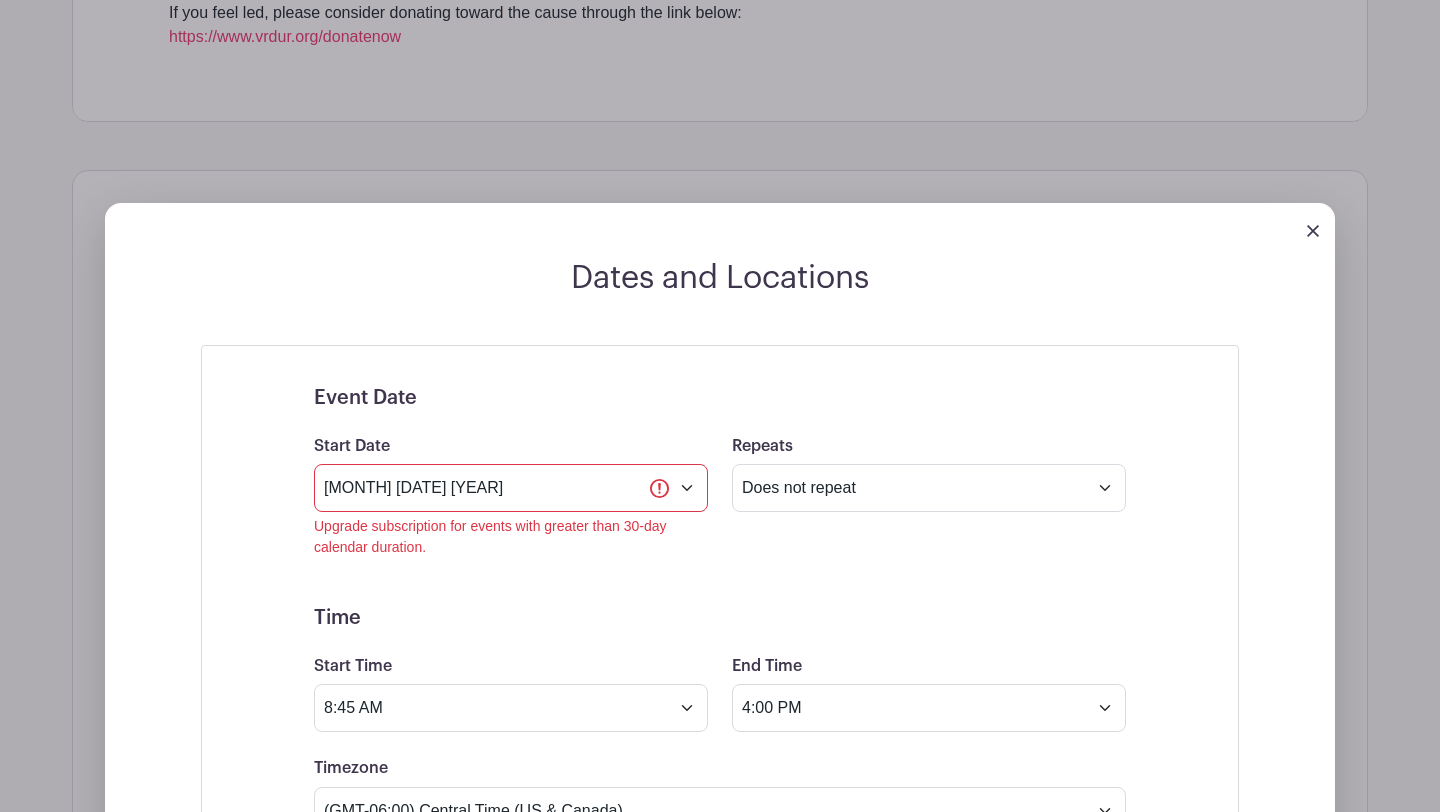 click on "Upgrade subscription for events with greater than 30-day calendar duration." at bounding box center [511, 537] 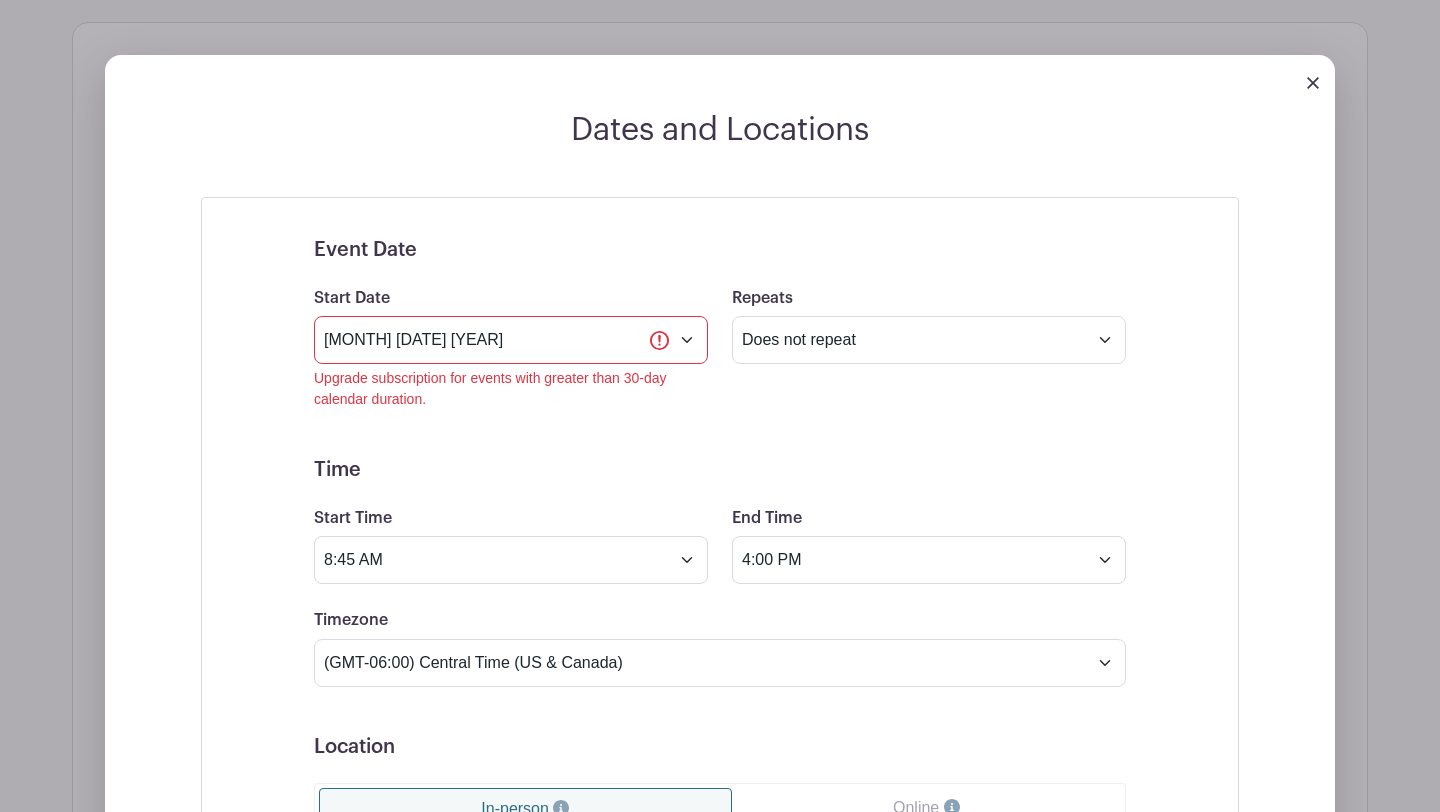 scroll, scrollTop: 1230, scrollLeft: 0, axis: vertical 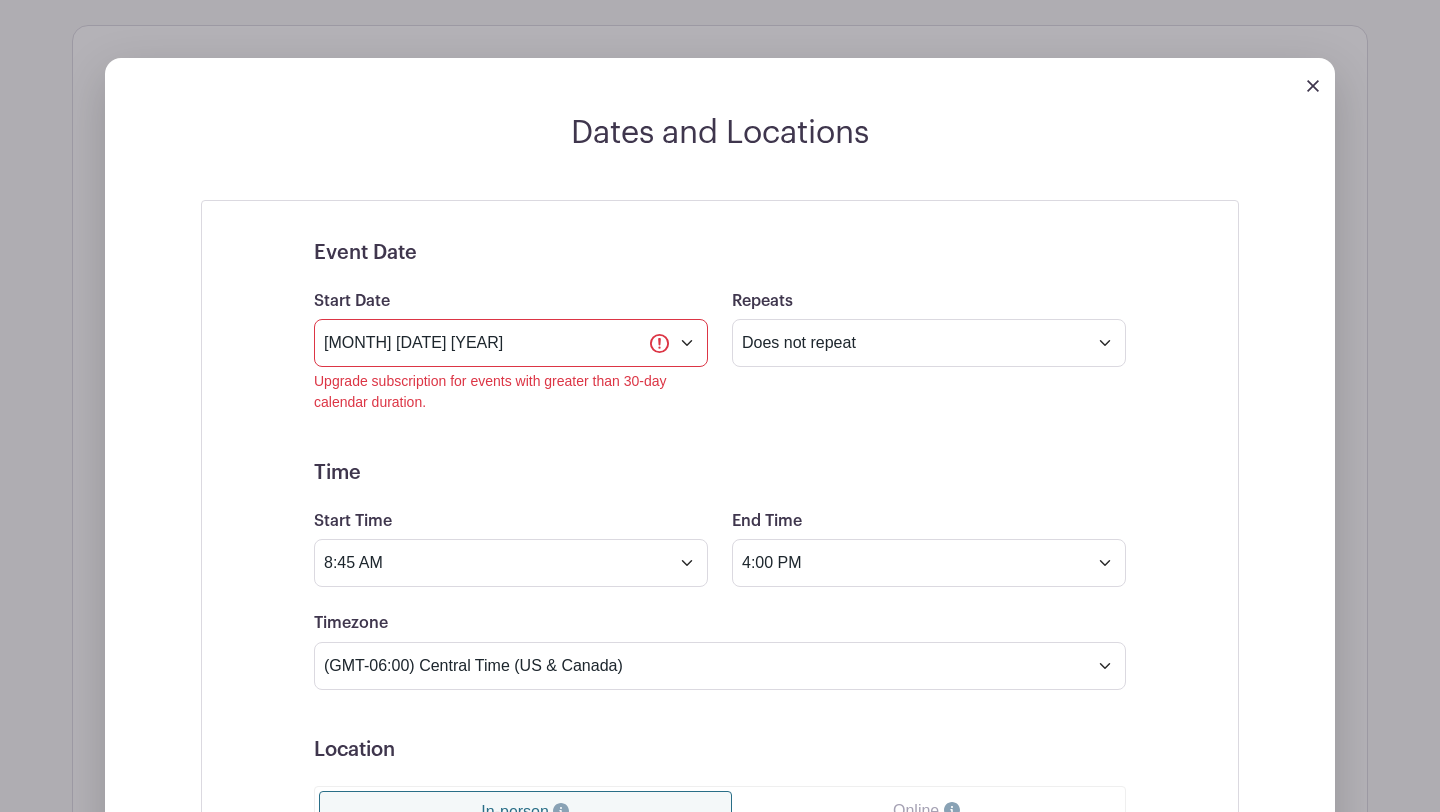 click at bounding box center [1313, 86] 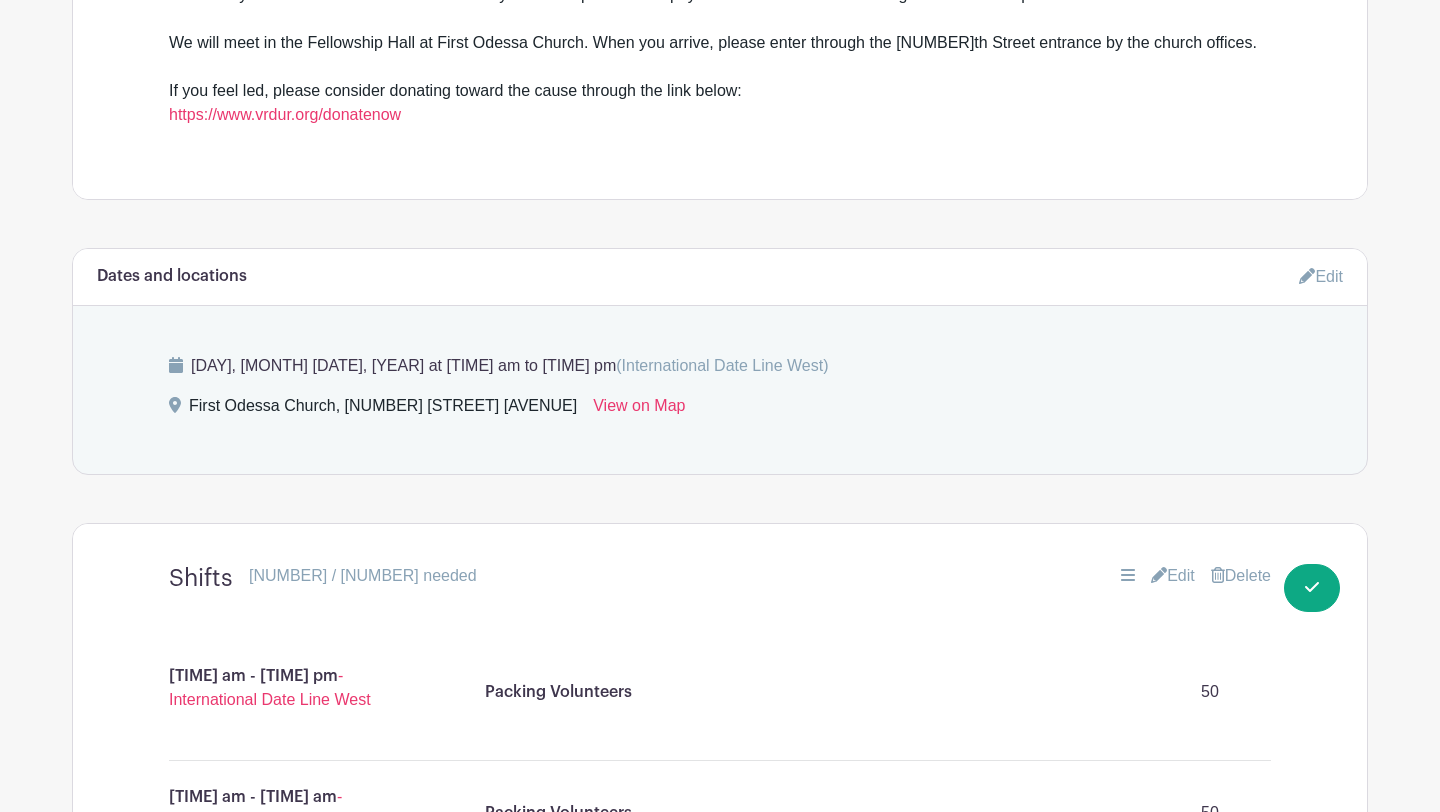 scroll, scrollTop: 1003, scrollLeft: 0, axis: vertical 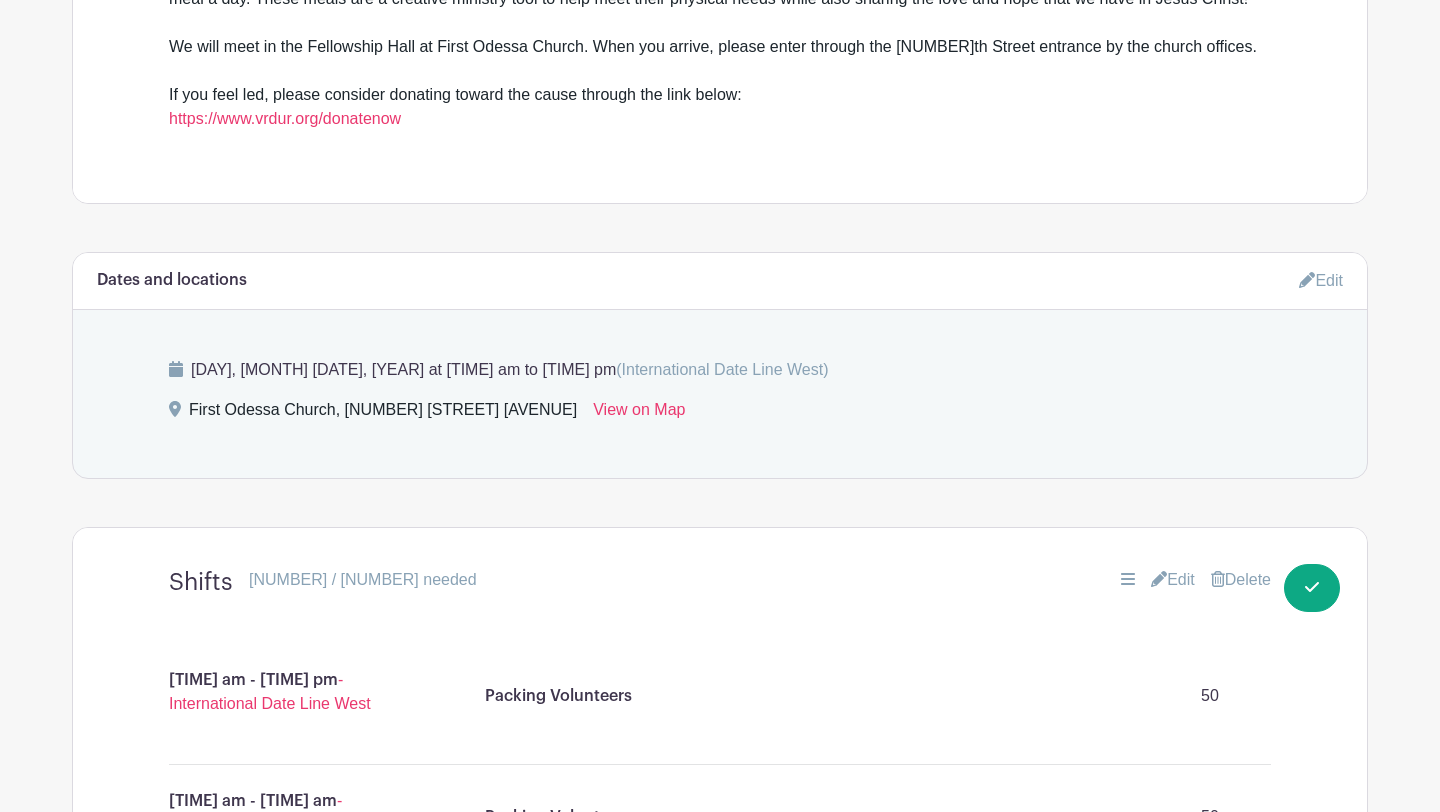 click on "Edit" at bounding box center [1321, 280] 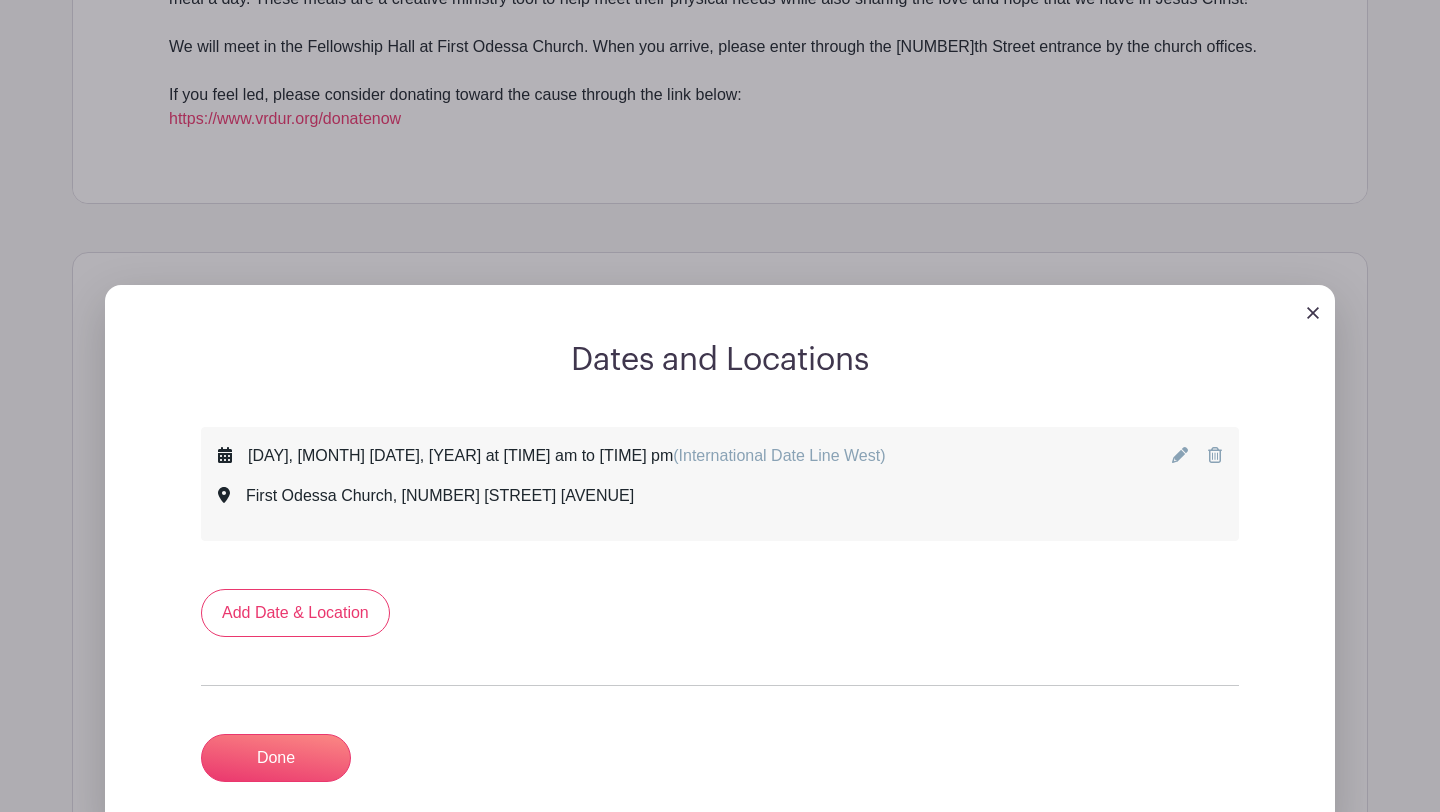 click 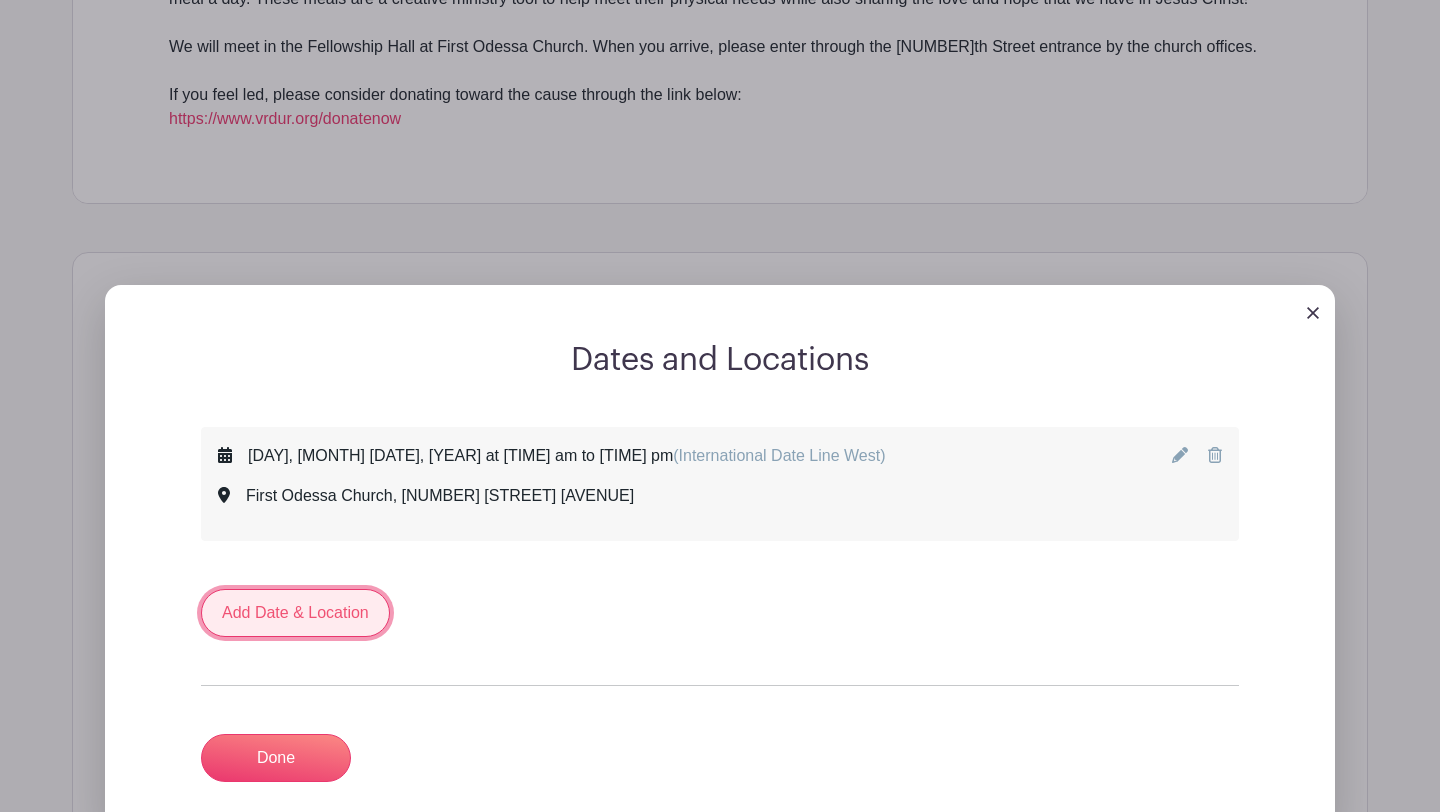 click on "Add Date & Location" at bounding box center (295, 613) 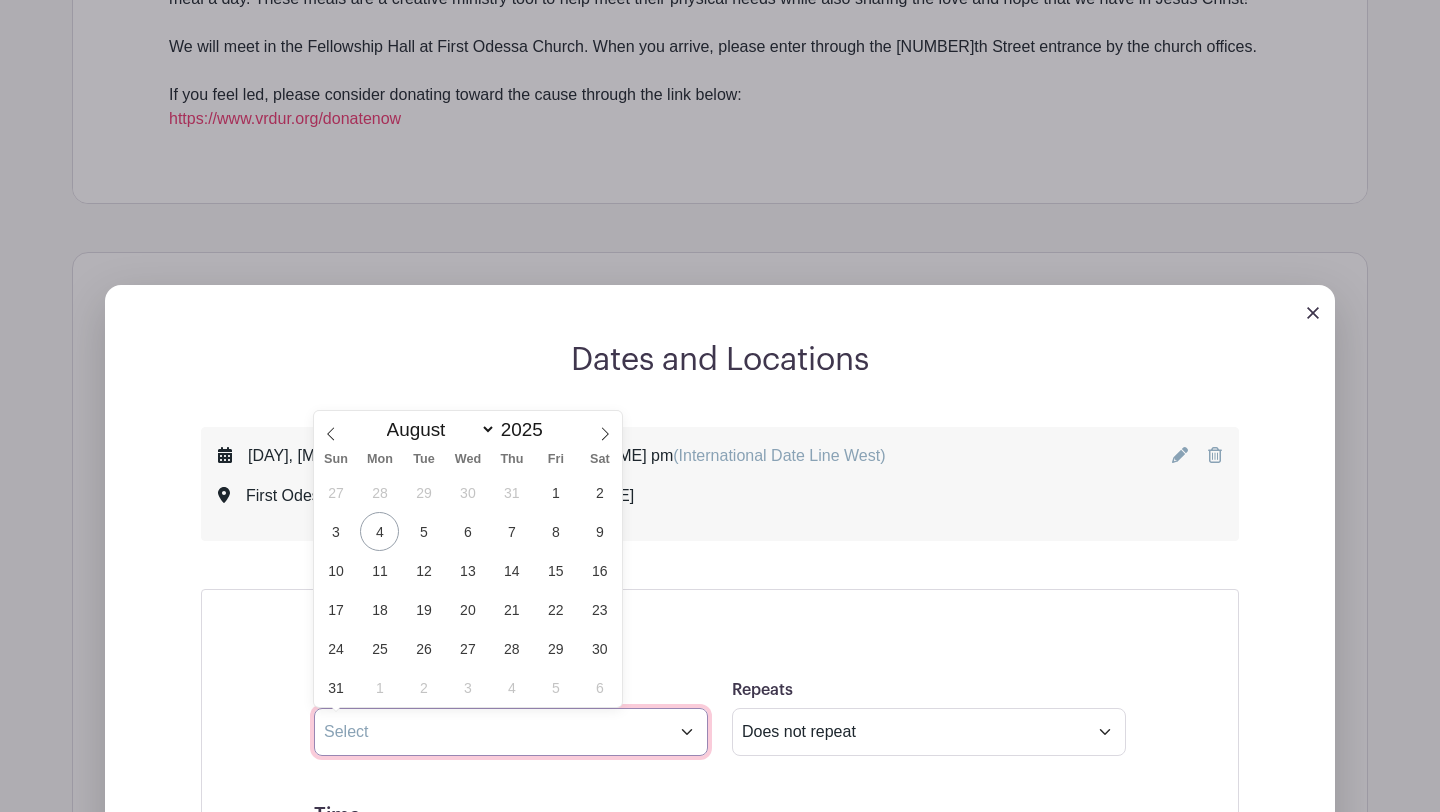 click at bounding box center [511, 732] 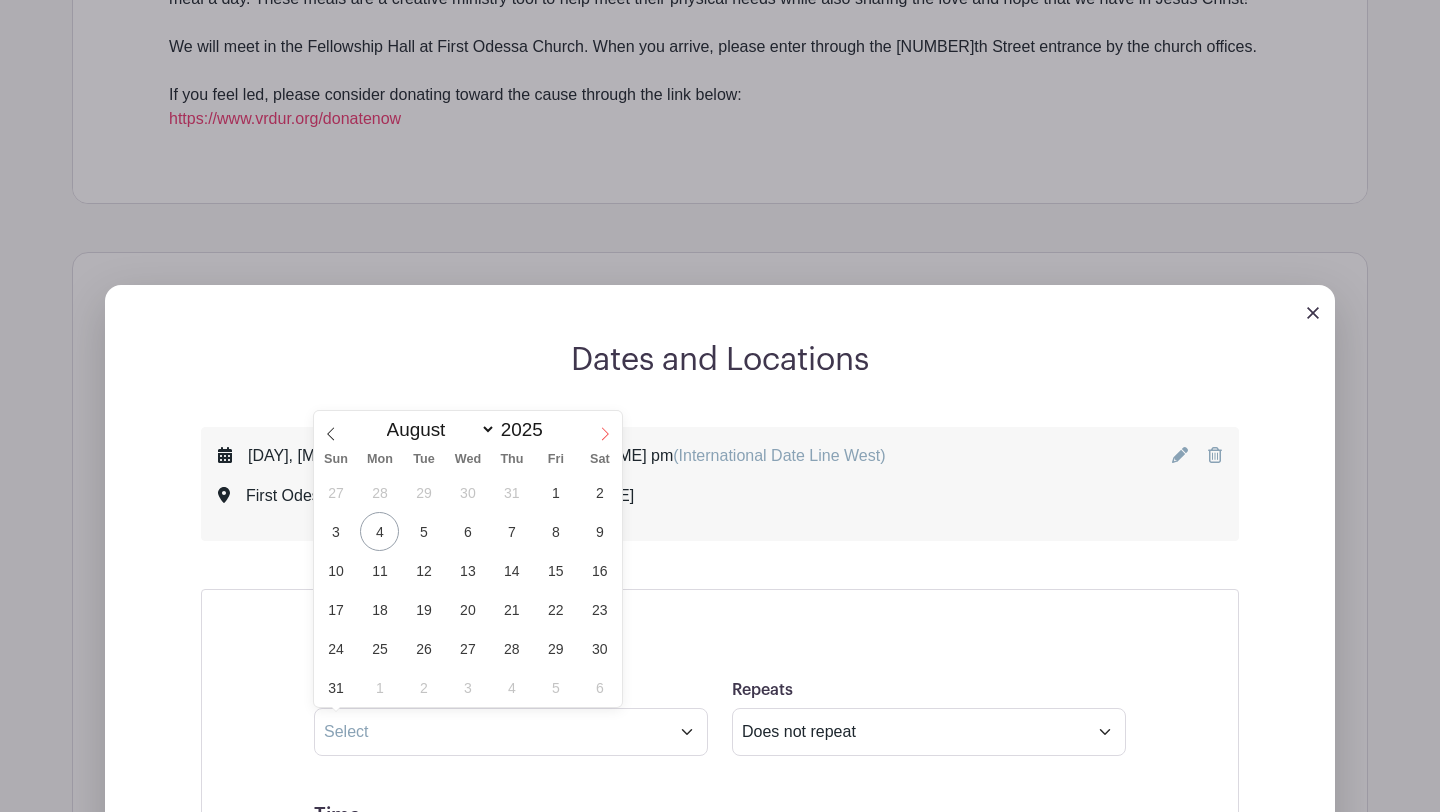 click at bounding box center (605, 428) 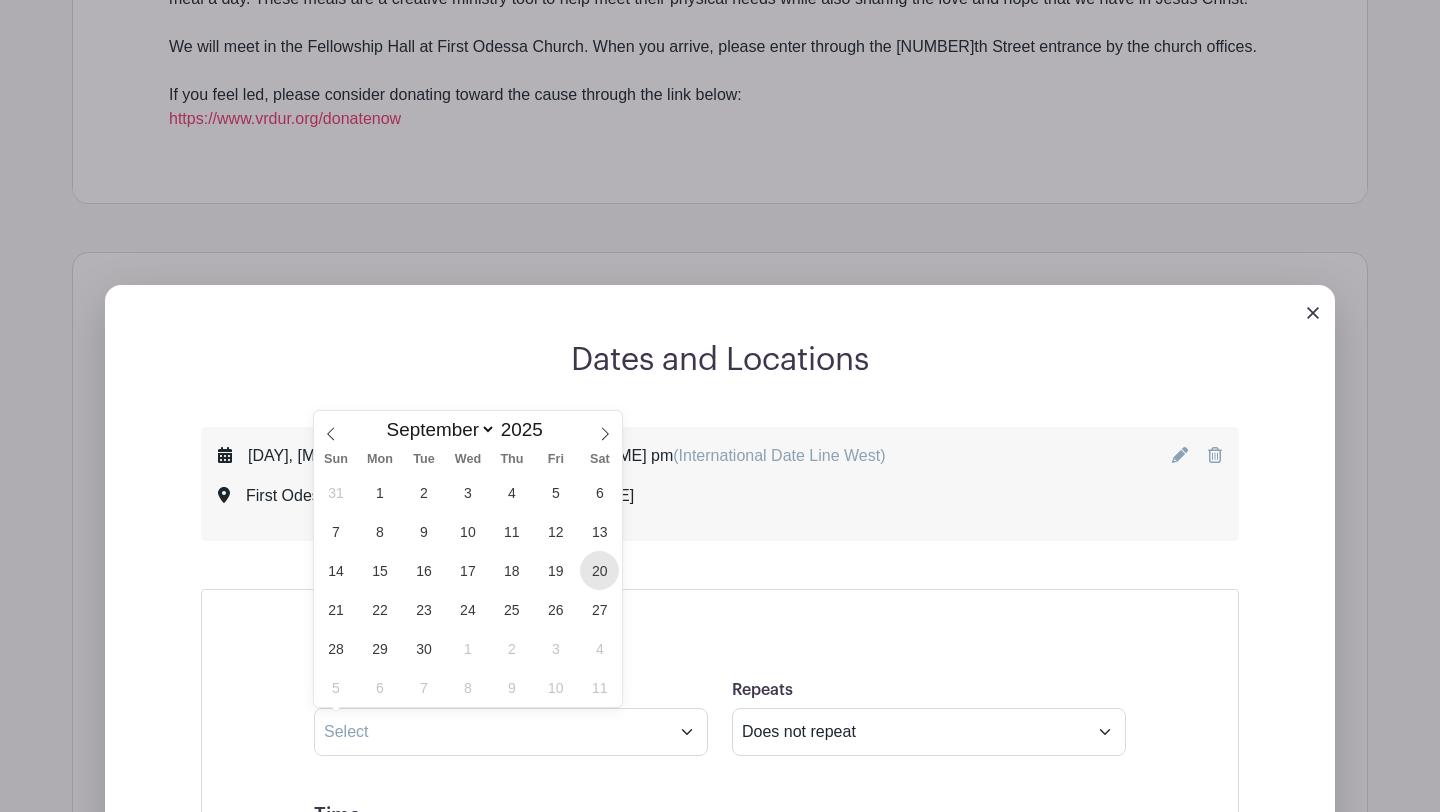 click on "20" at bounding box center [599, 570] 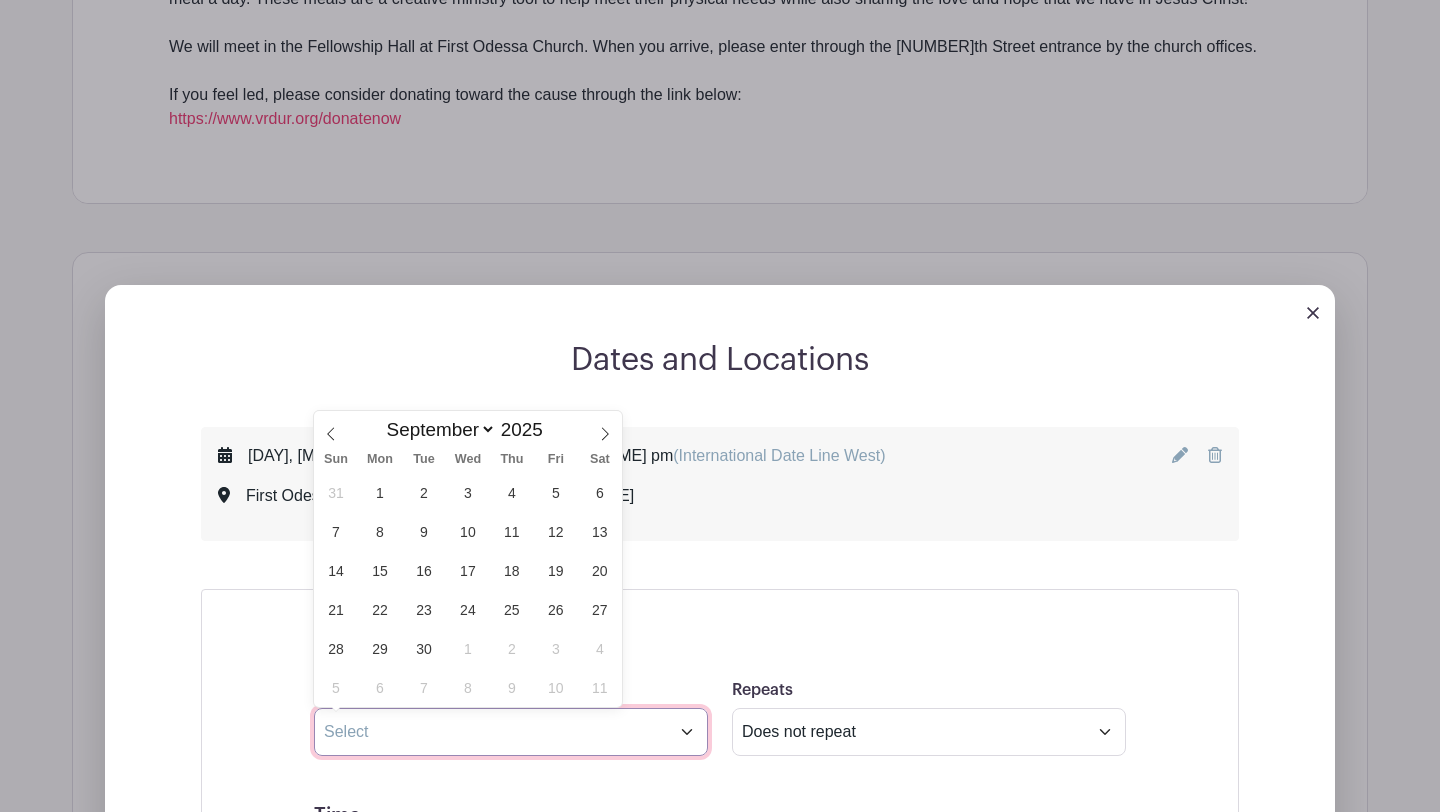 type on "[MONTH] [DATE] [YEAR]" 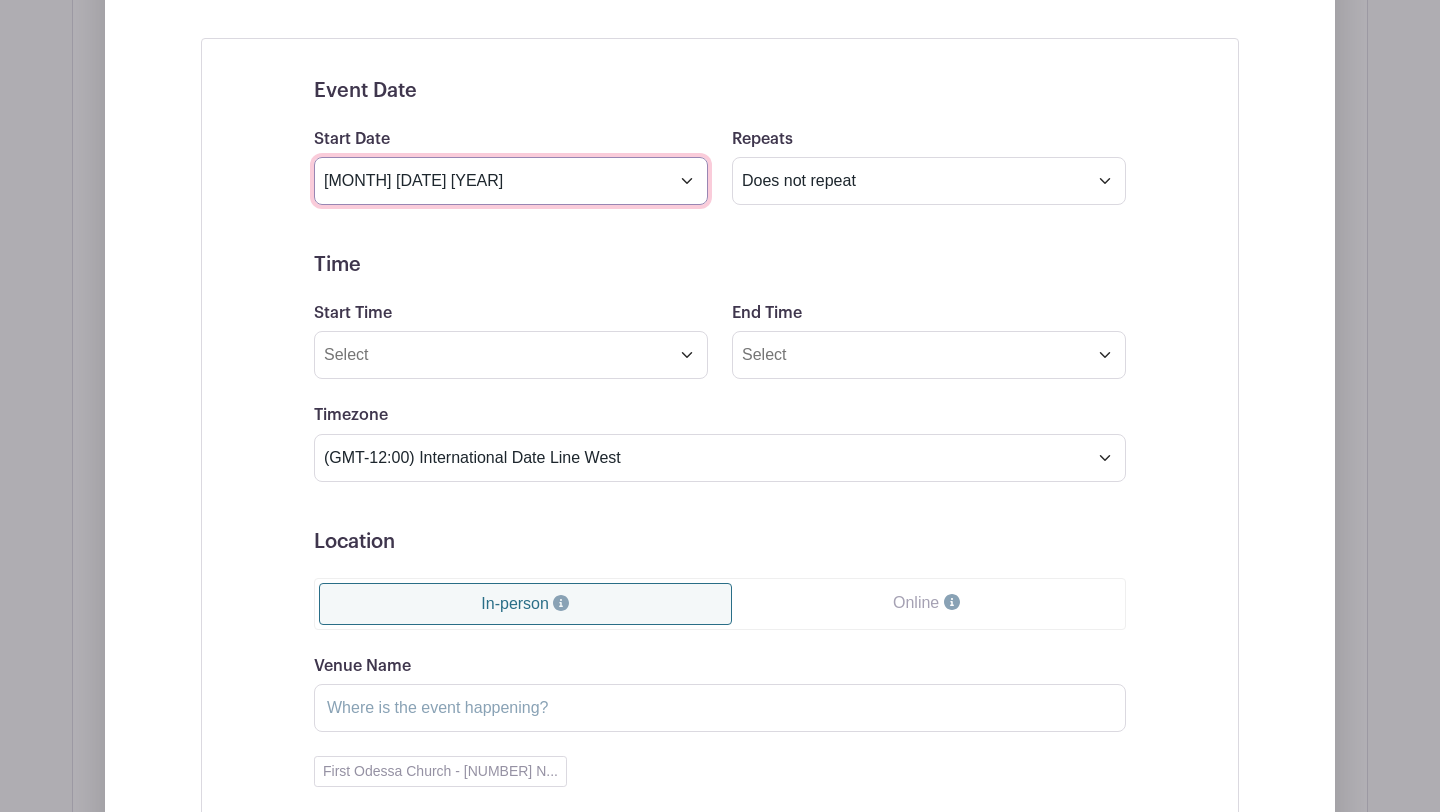 scroll, scrollTop: 1367, scrollLeft: 0, axis: vertical 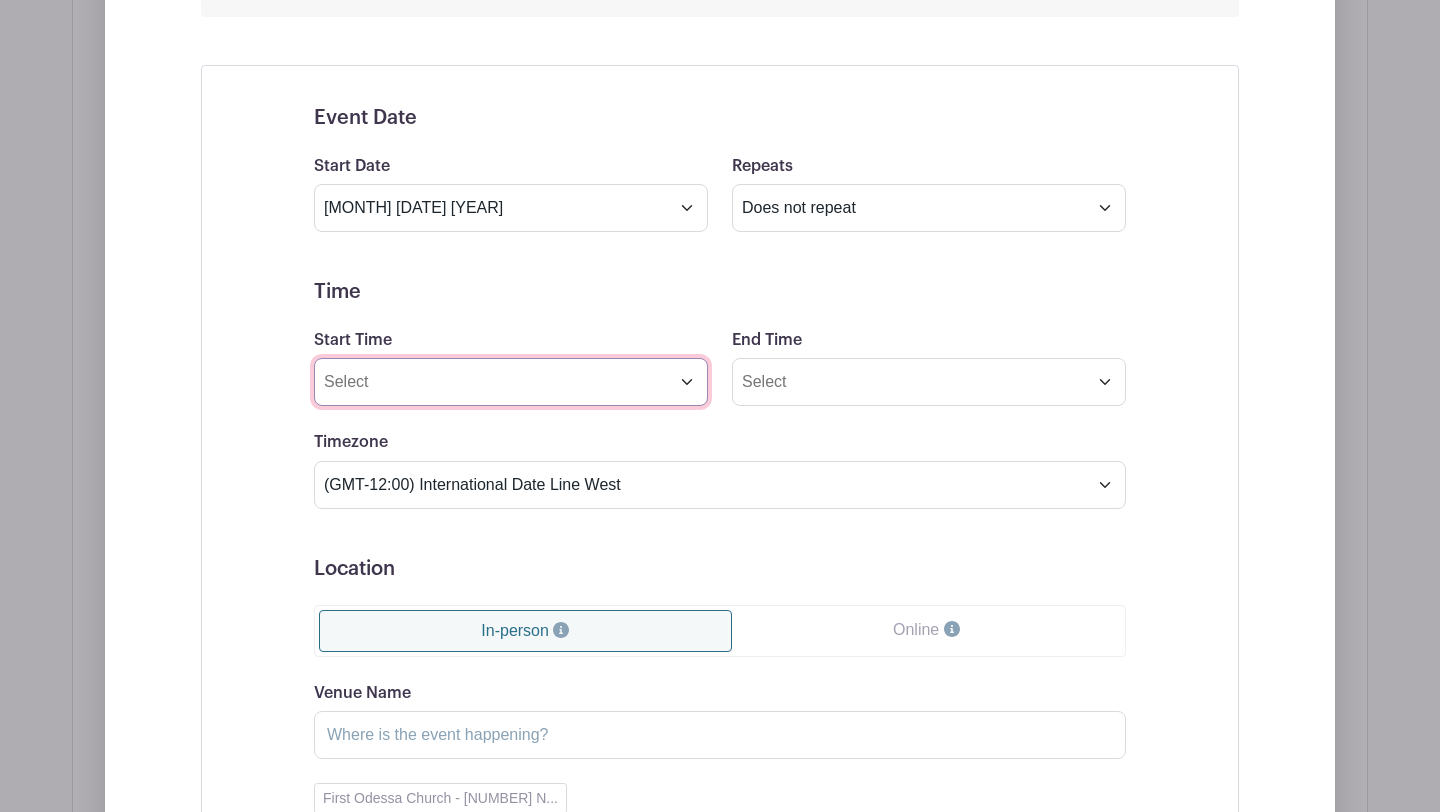 click on "Start Time" at bounding box center (511, 382) 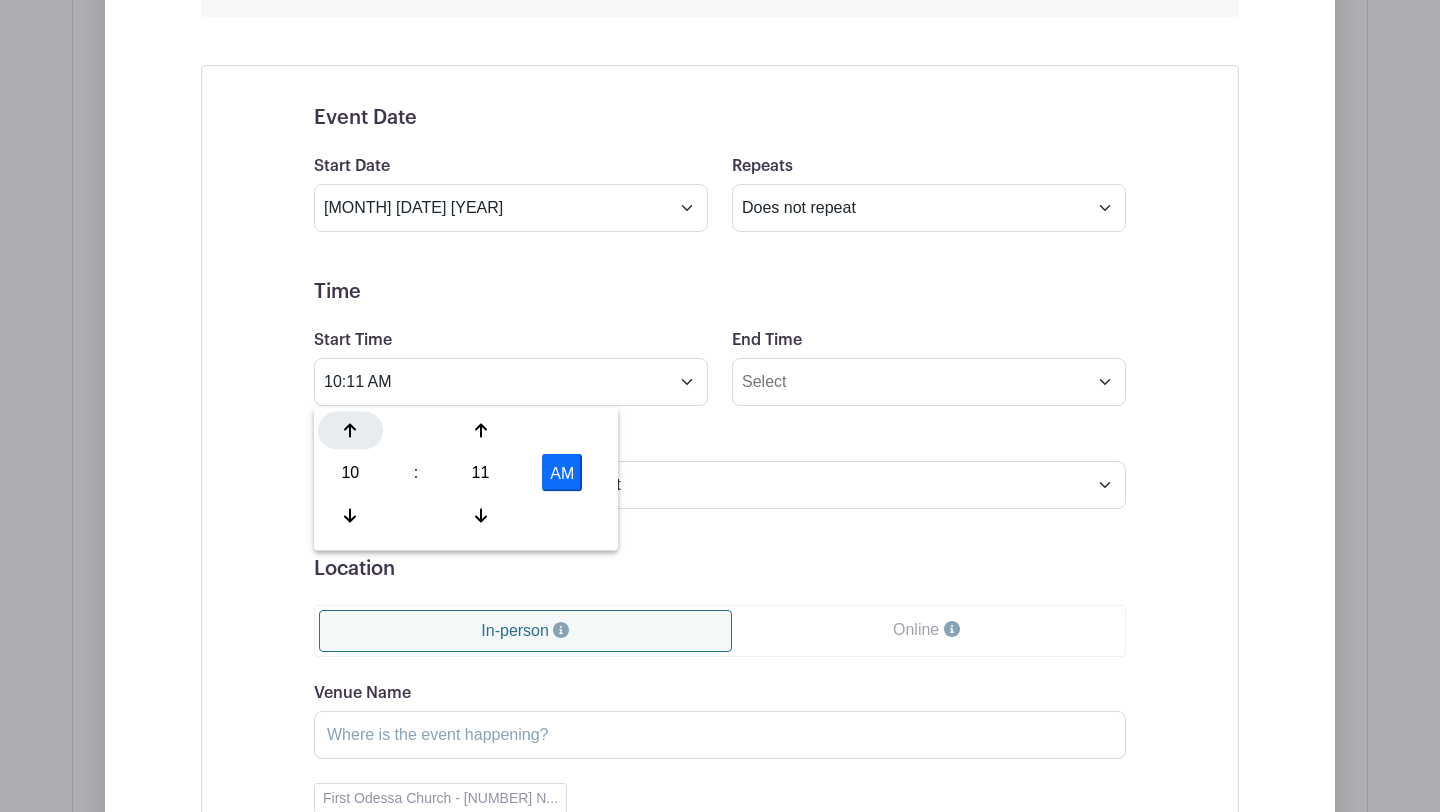 click at bounding box center [350, 431] 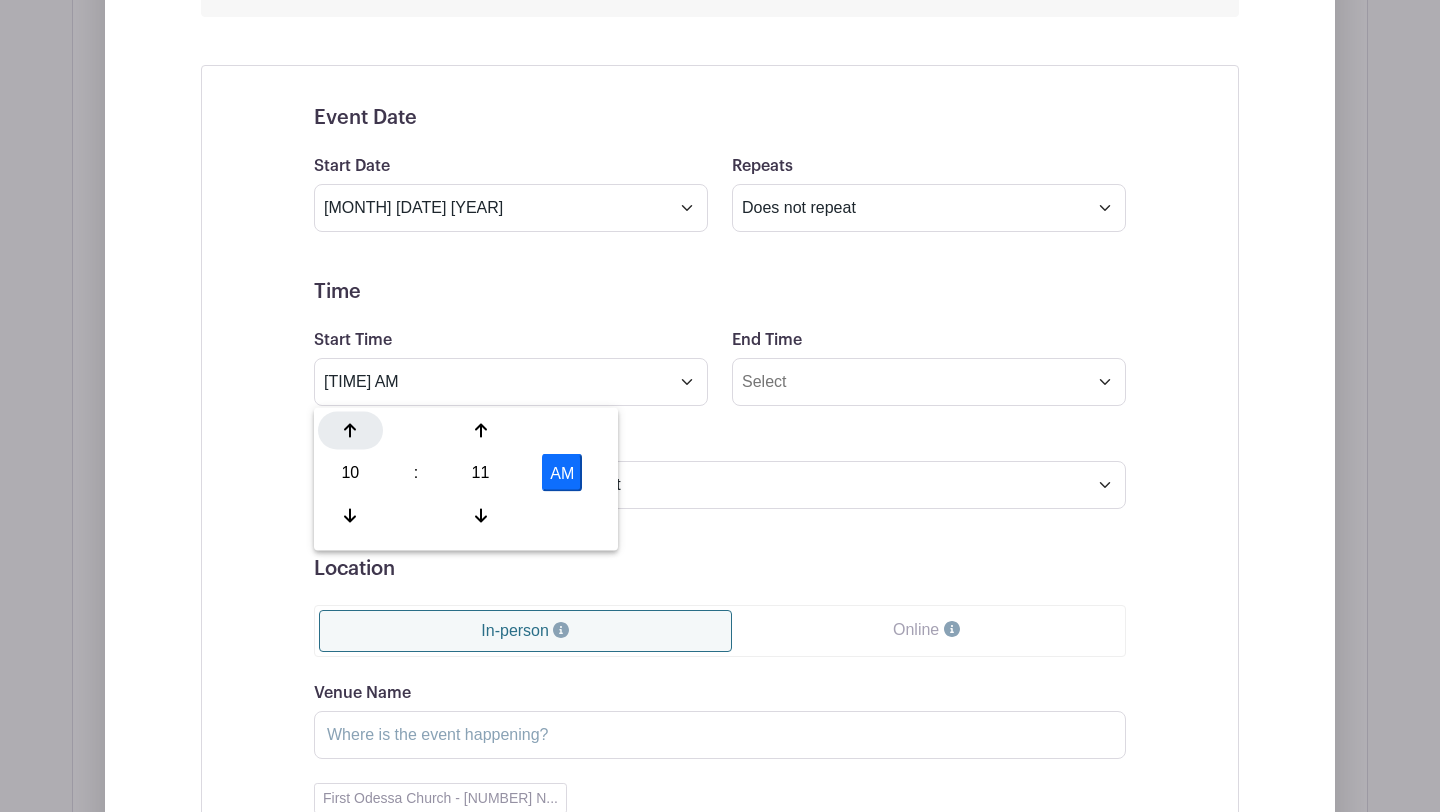 click at bounding box center (350, 431) 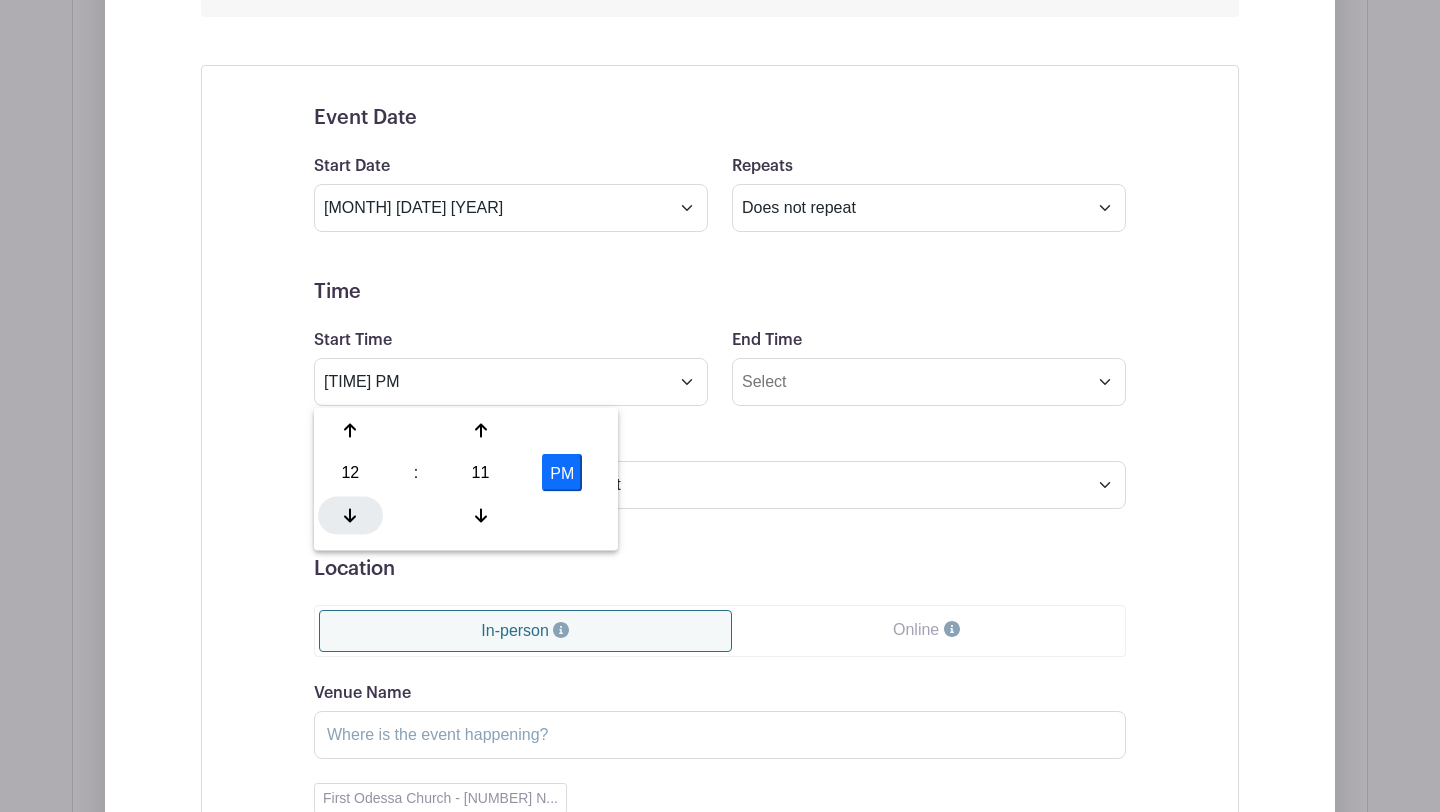 click at bounding box center [350, 515] 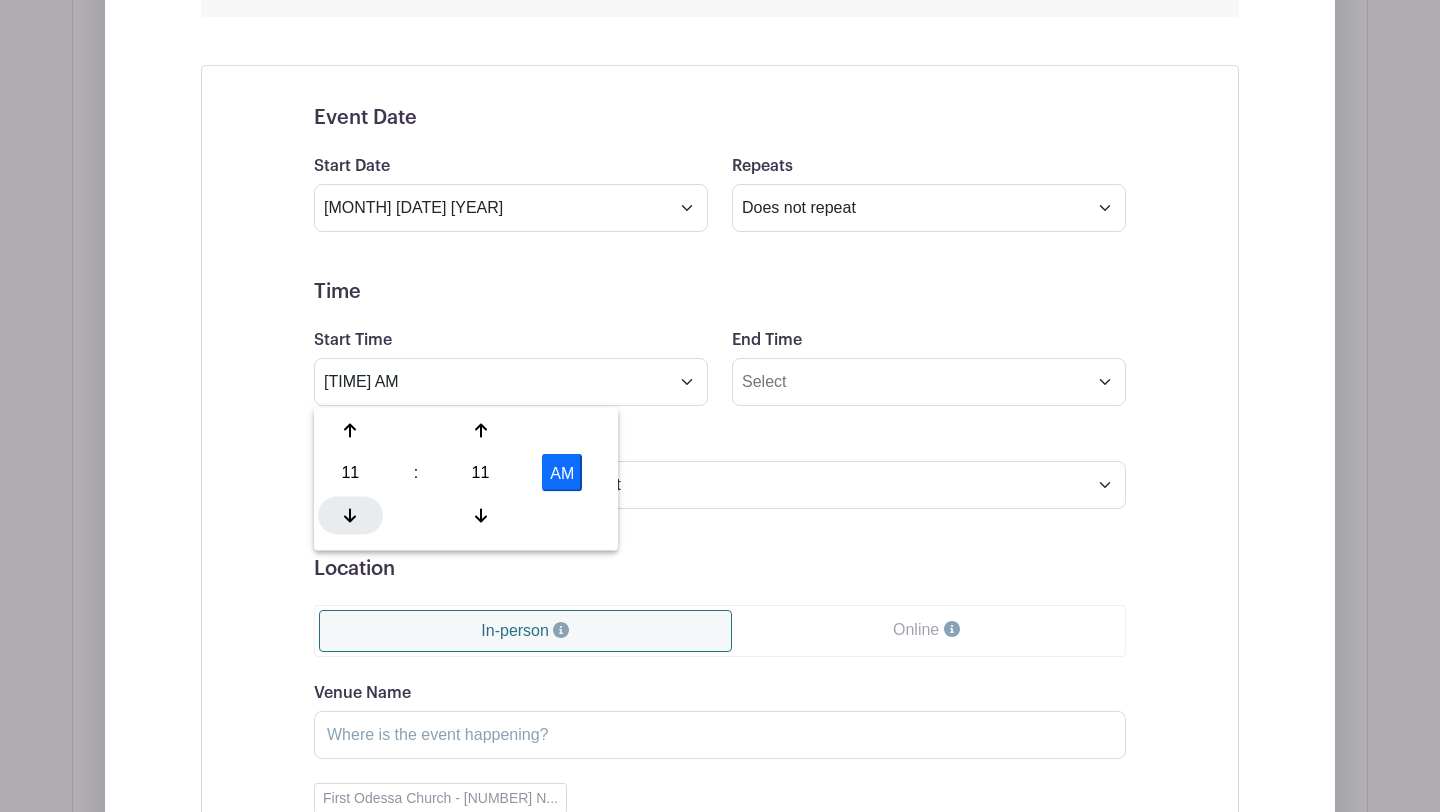 click at bounding box center [350, 515] 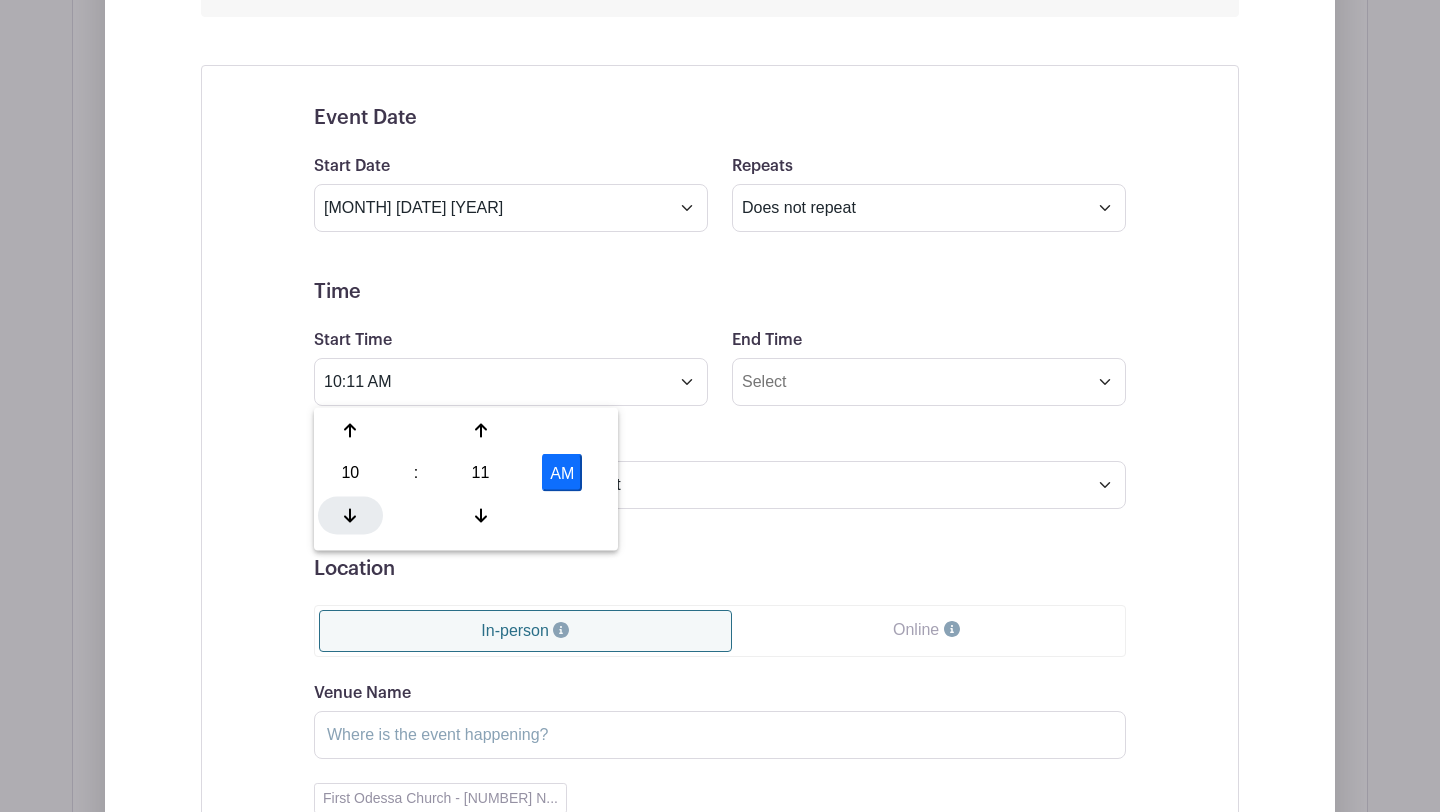 click at bounding box center [350, 515] 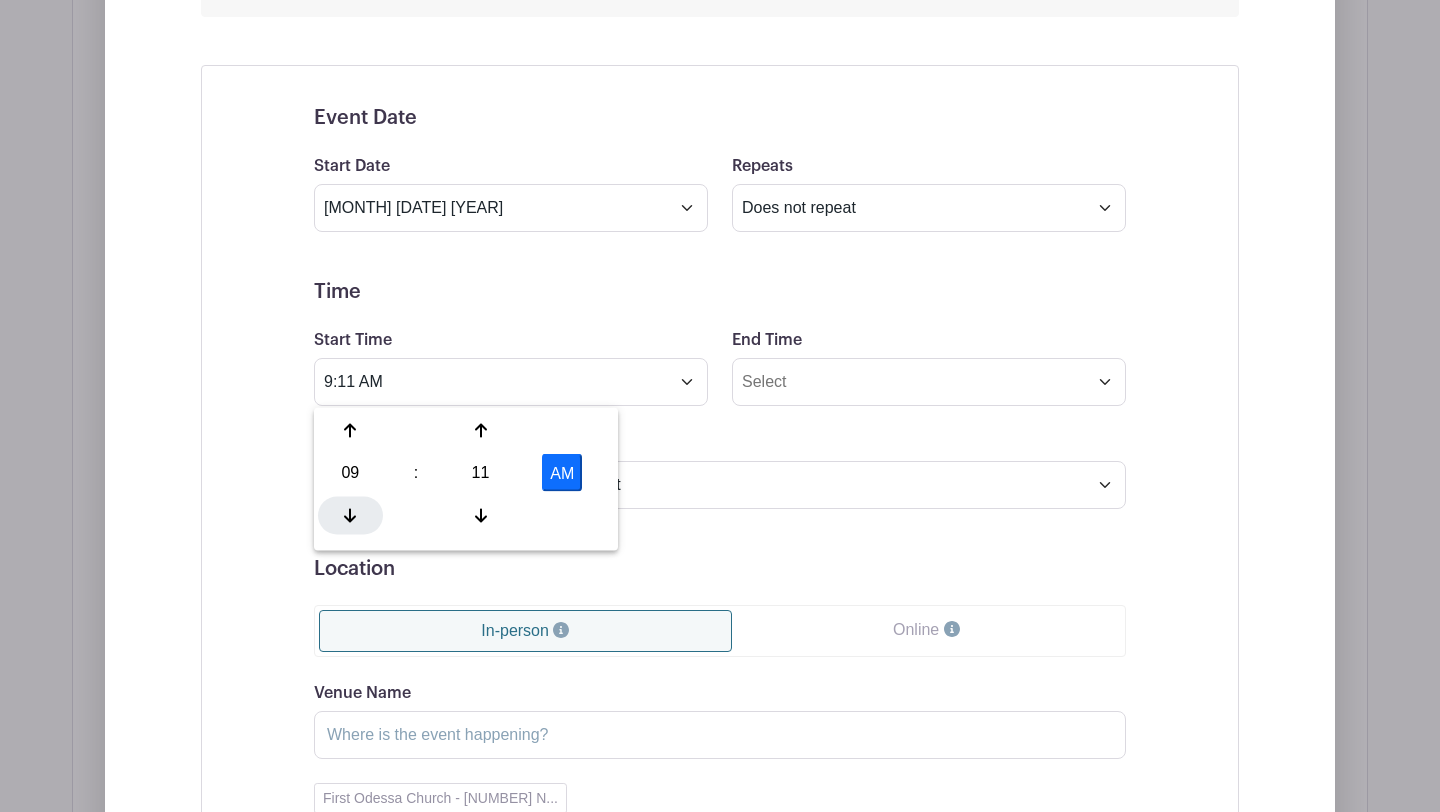 click at bounding box center (350, 515) 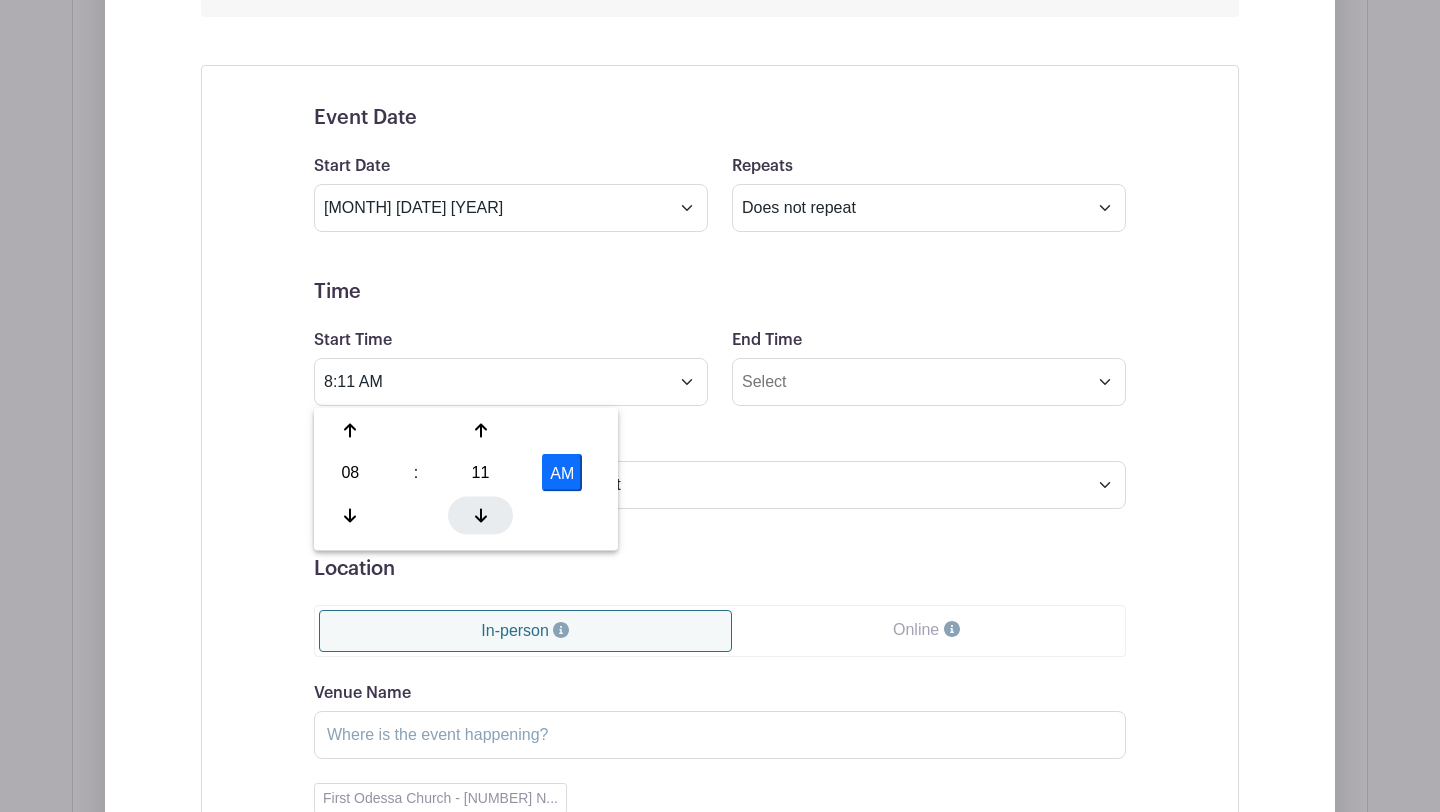 click at bounding box center [480, 515] 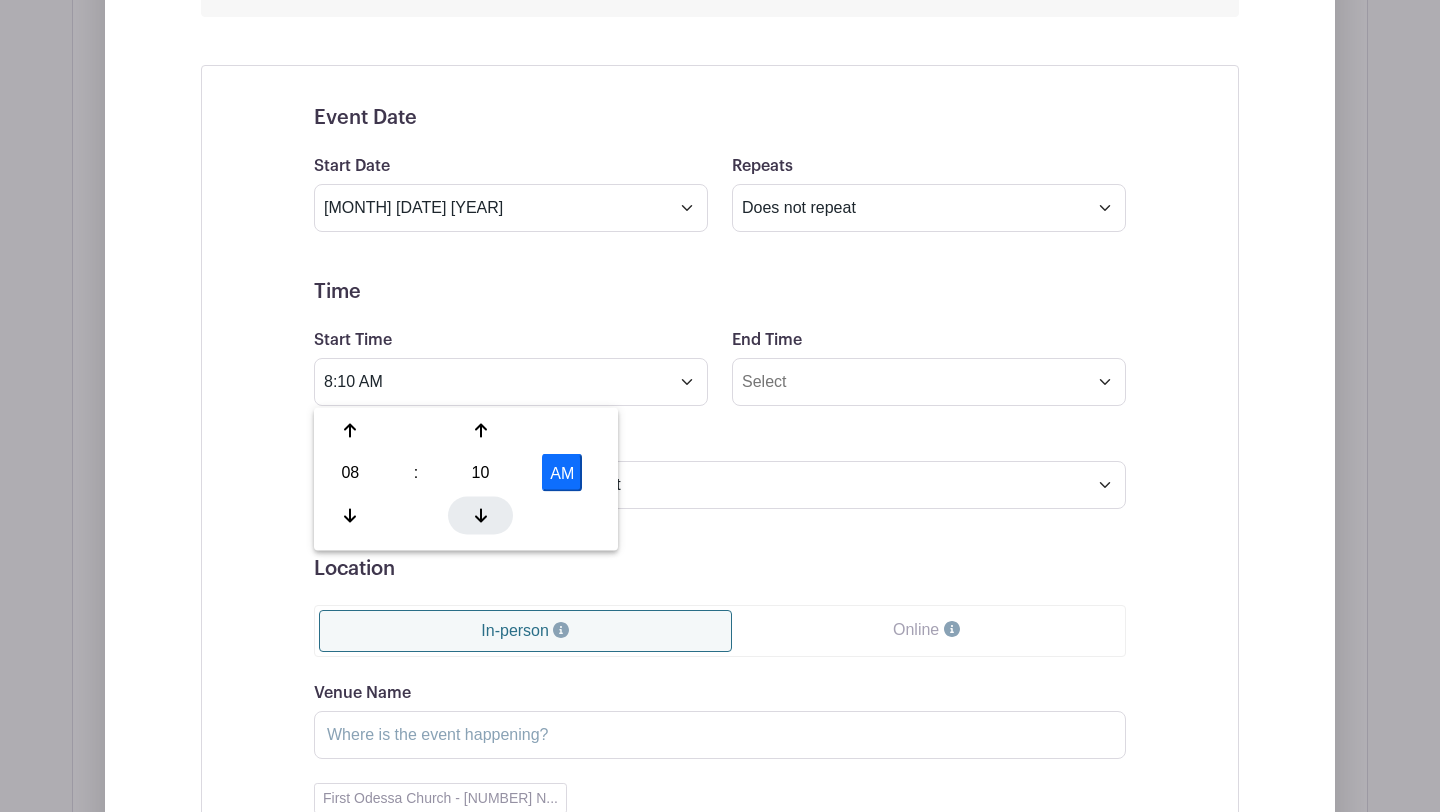 click at bounding box center (480, 515) 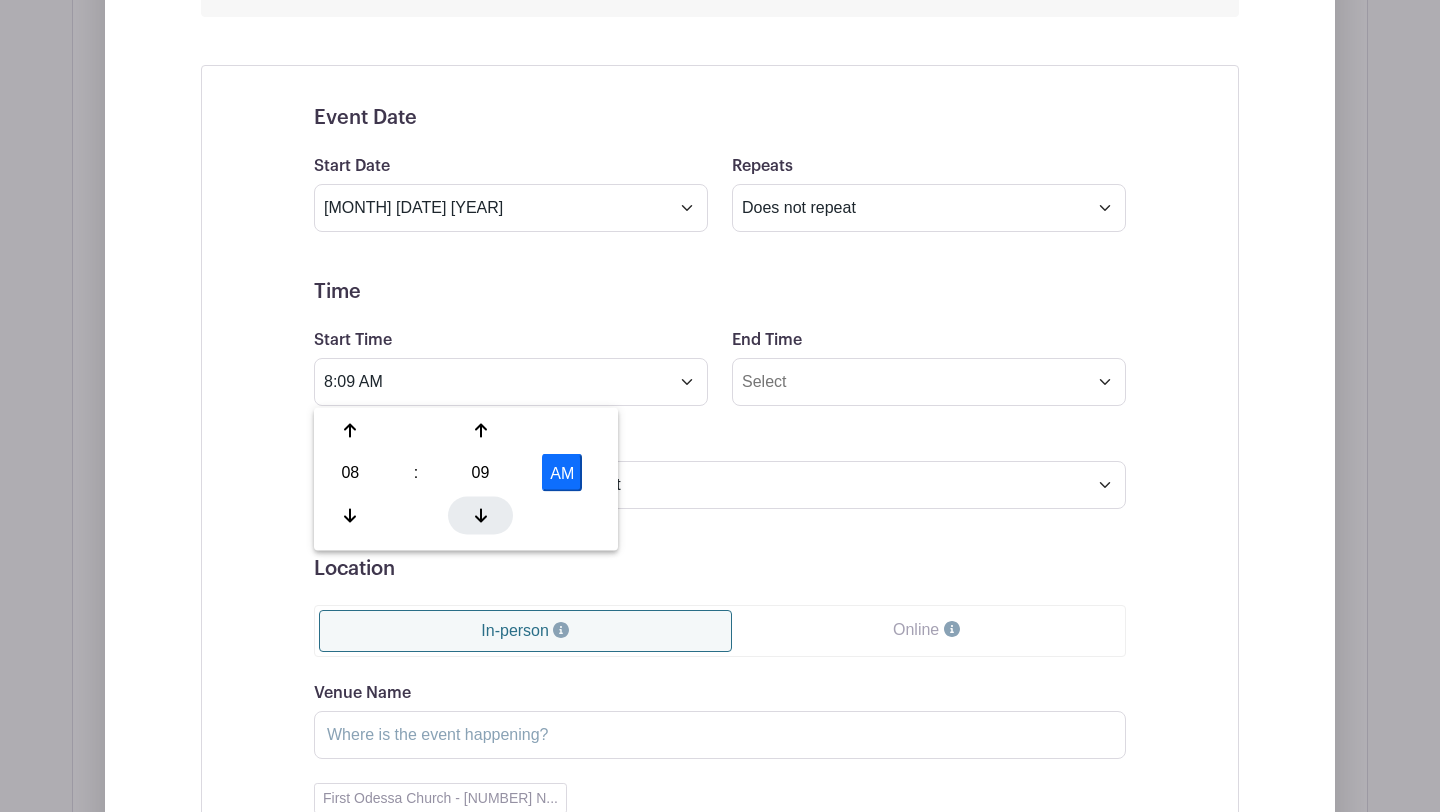 click at bounding box center (480, 515) 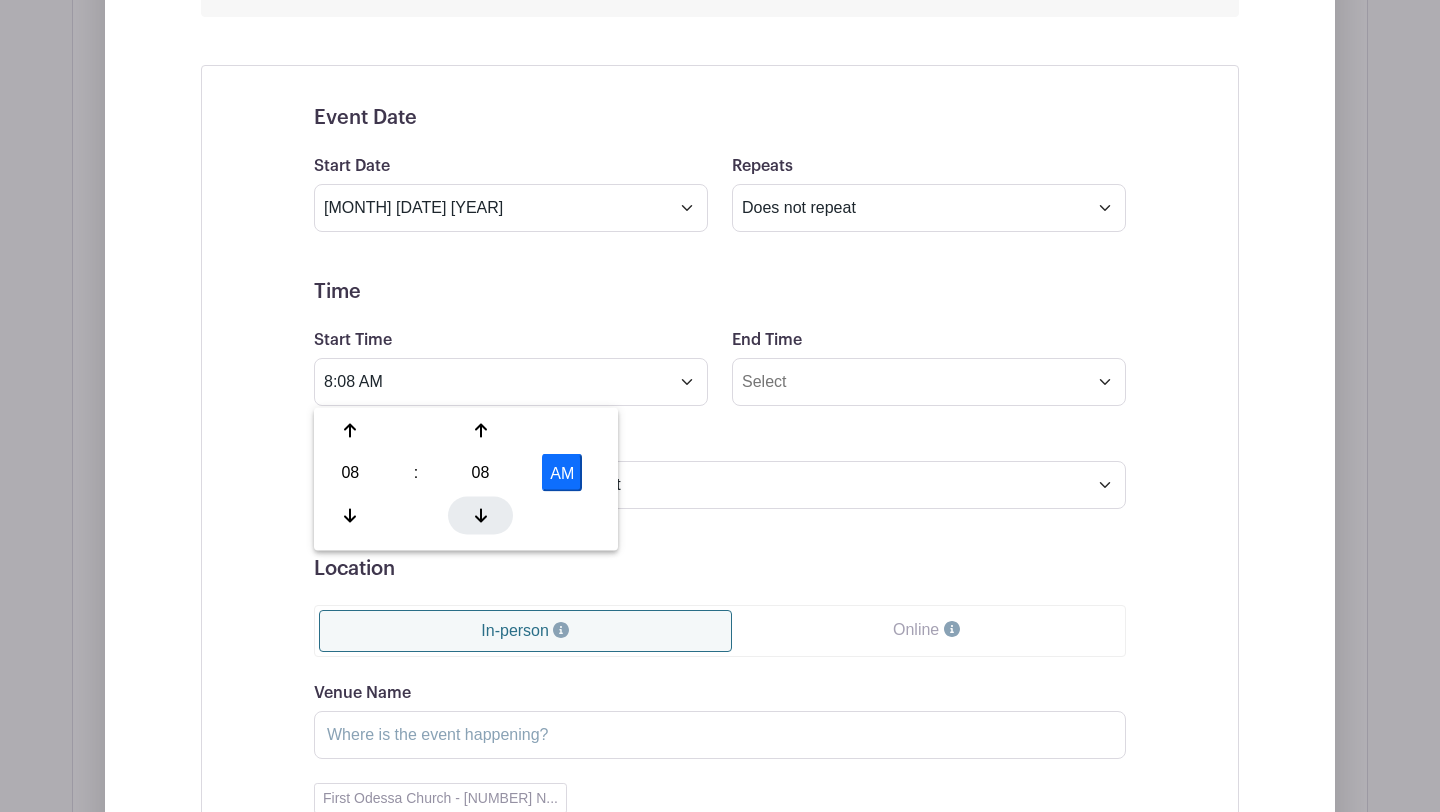 click at bounding box center (480, 515) 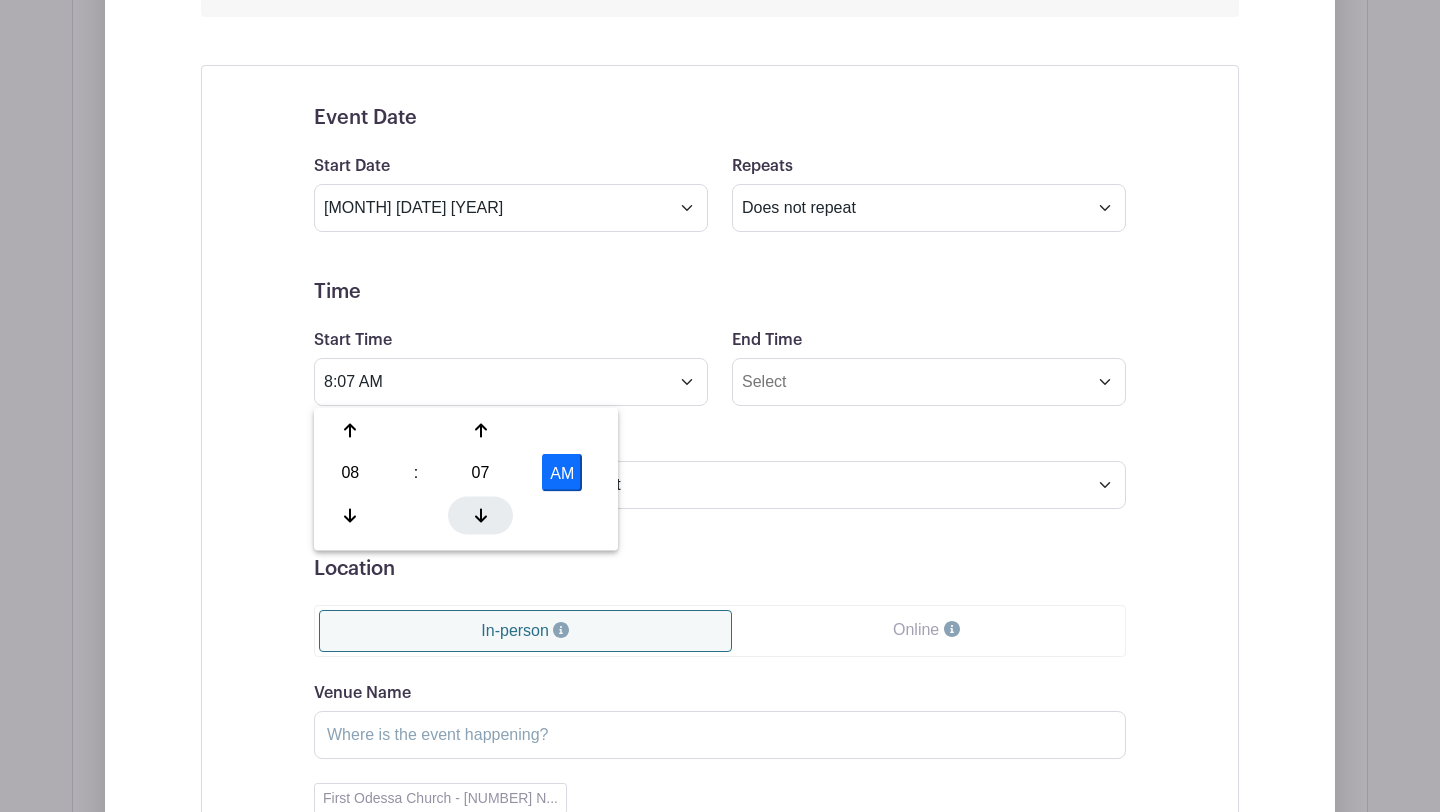 click at bounding box center [480, 515] 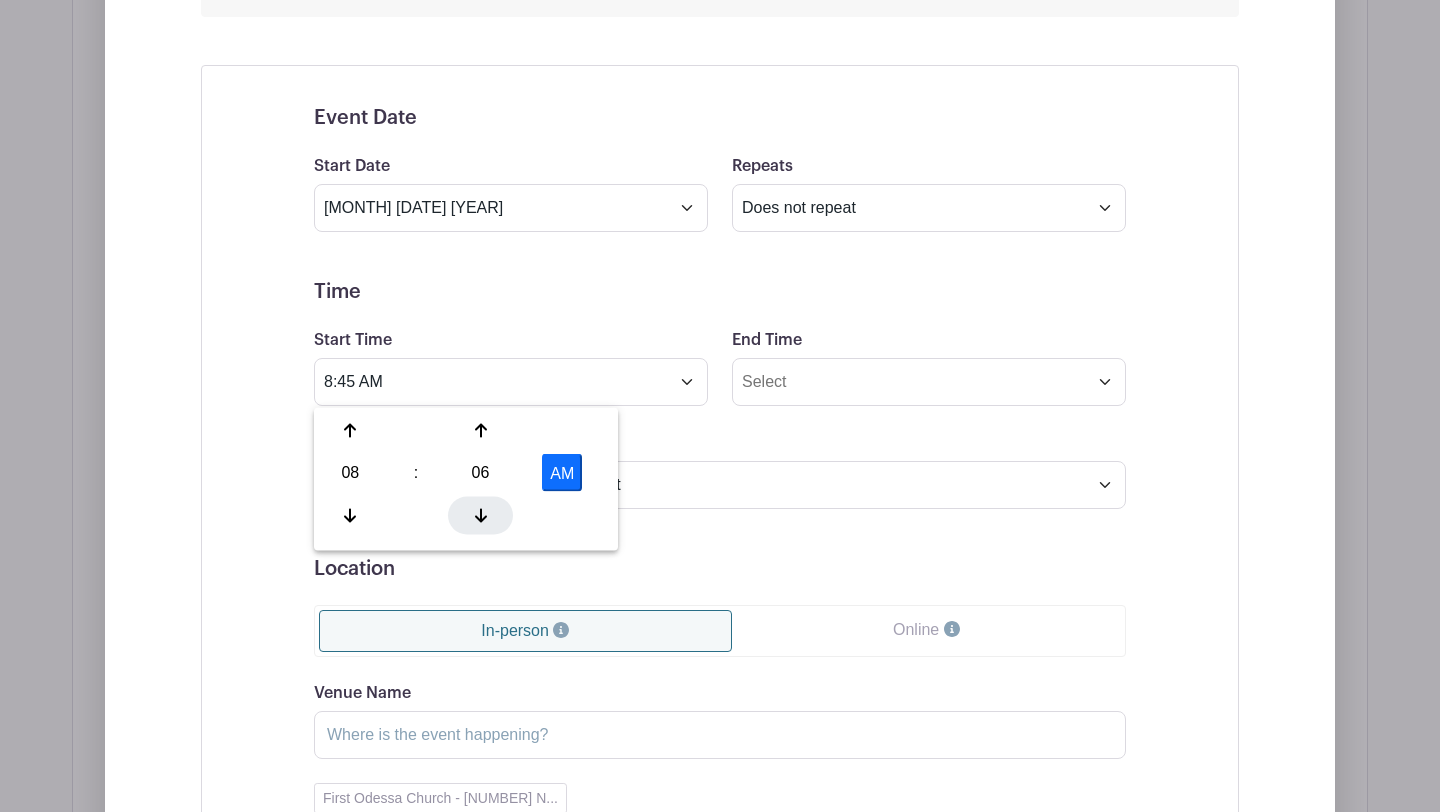 click at bounding box center [480, 515] 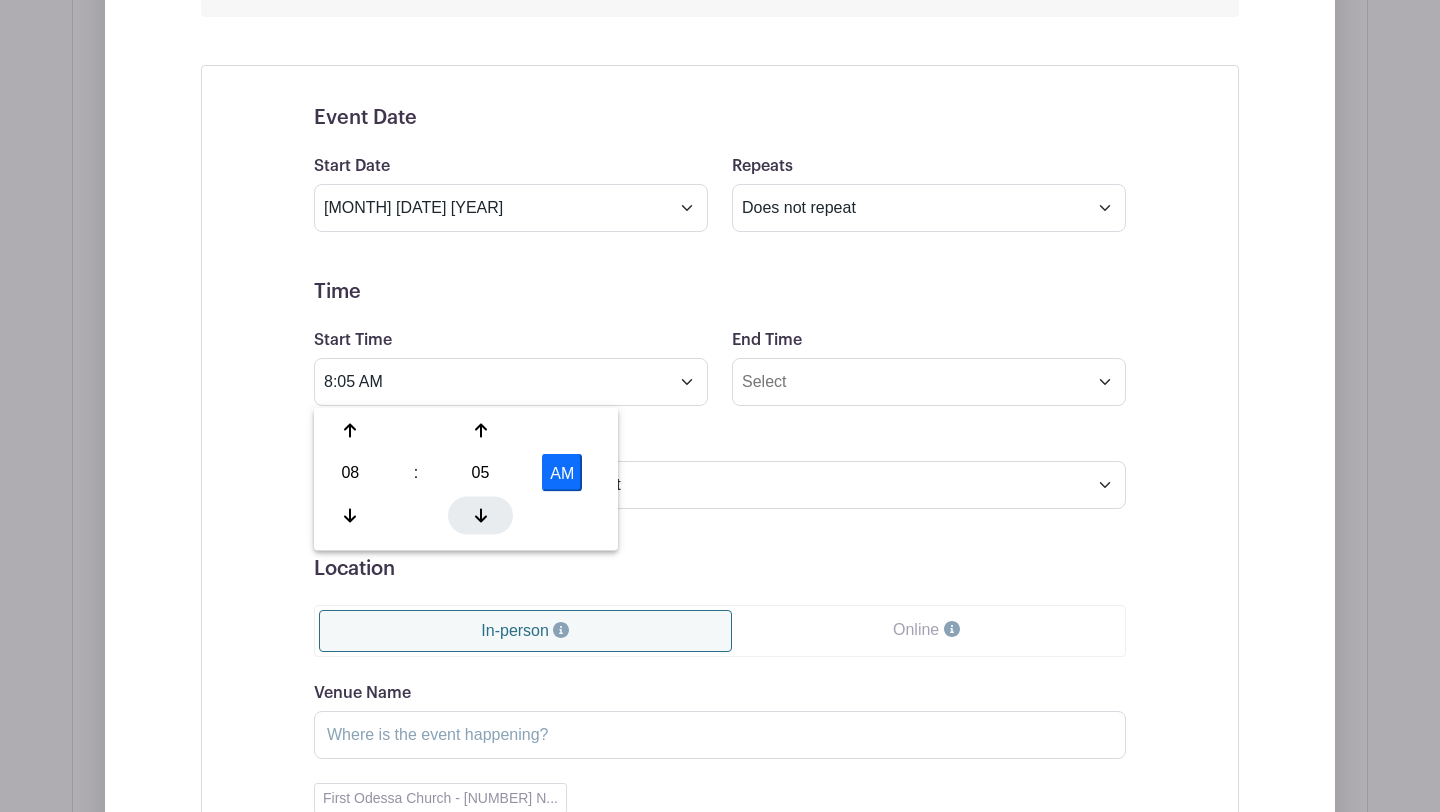click at bounding box center (480, 515) 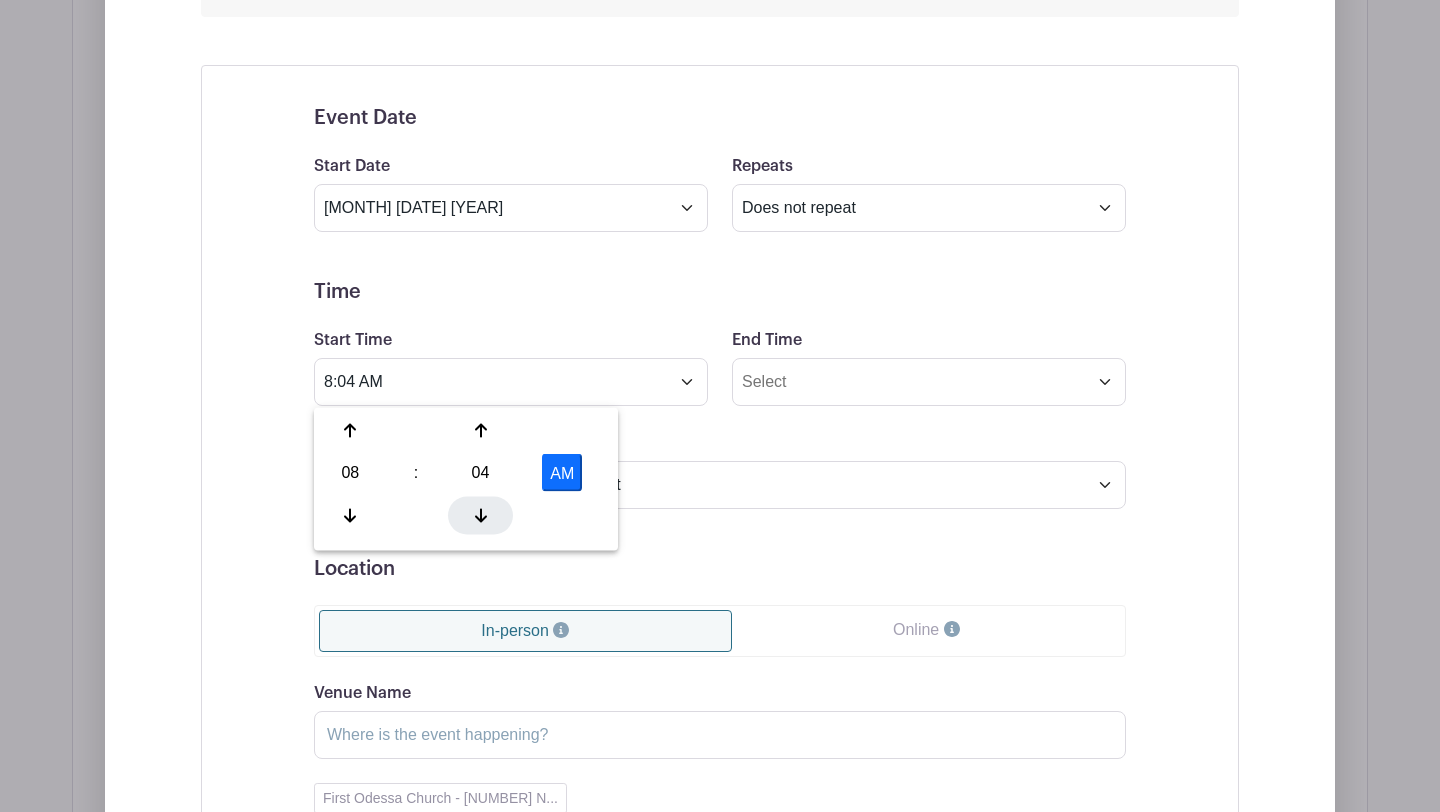 click at bounding box center (480, 515) 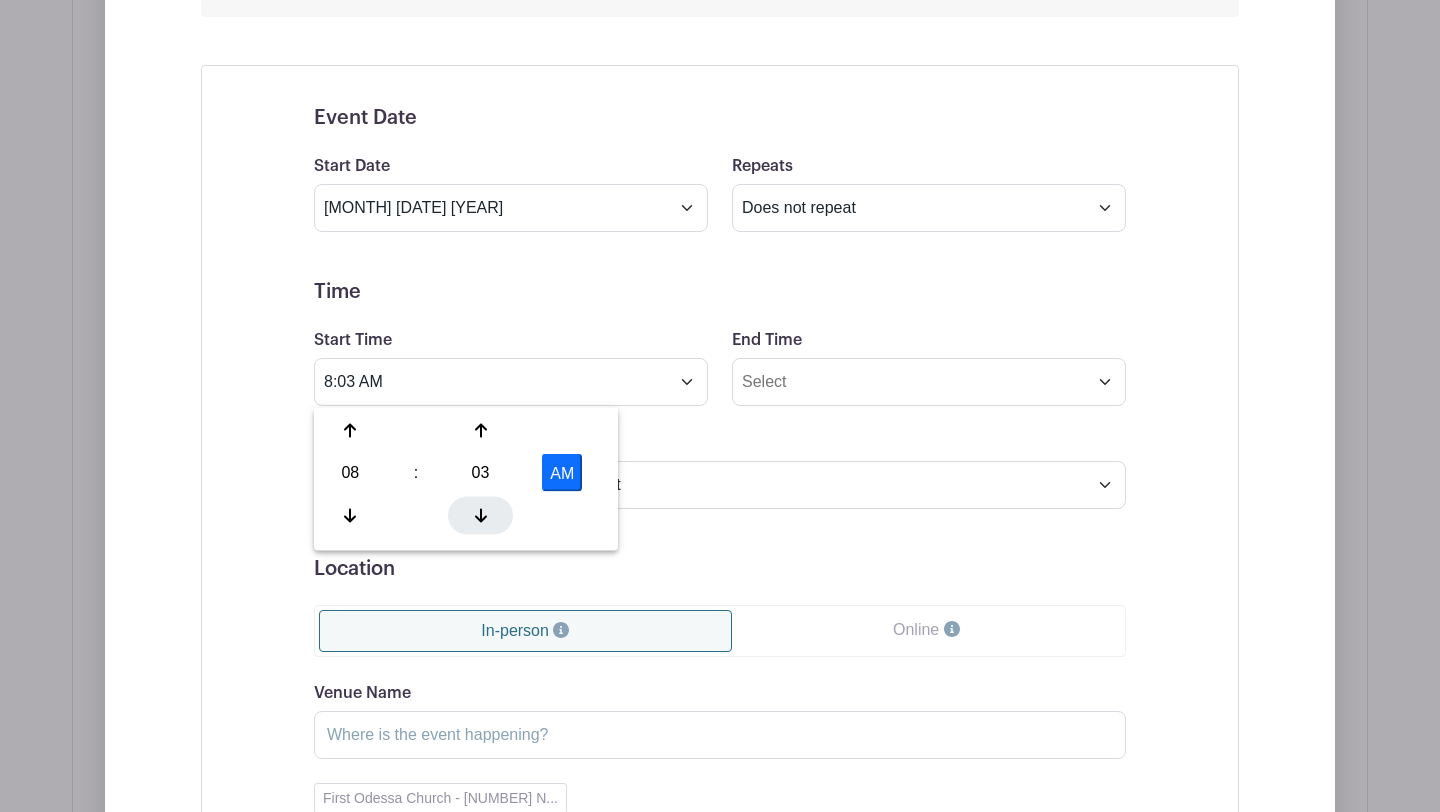 click at bounding box center (480, 515) 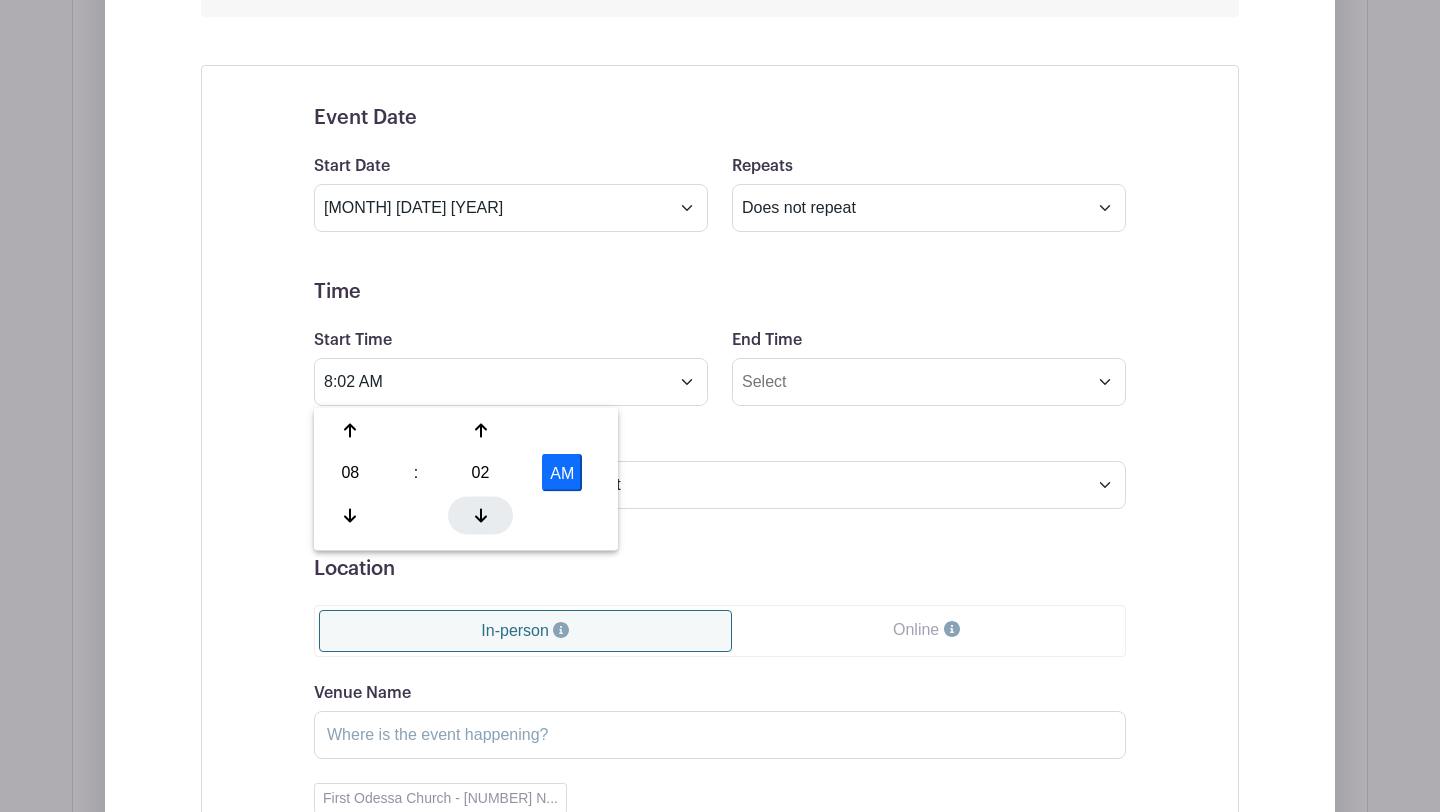 click at bounding box center (480, 515) 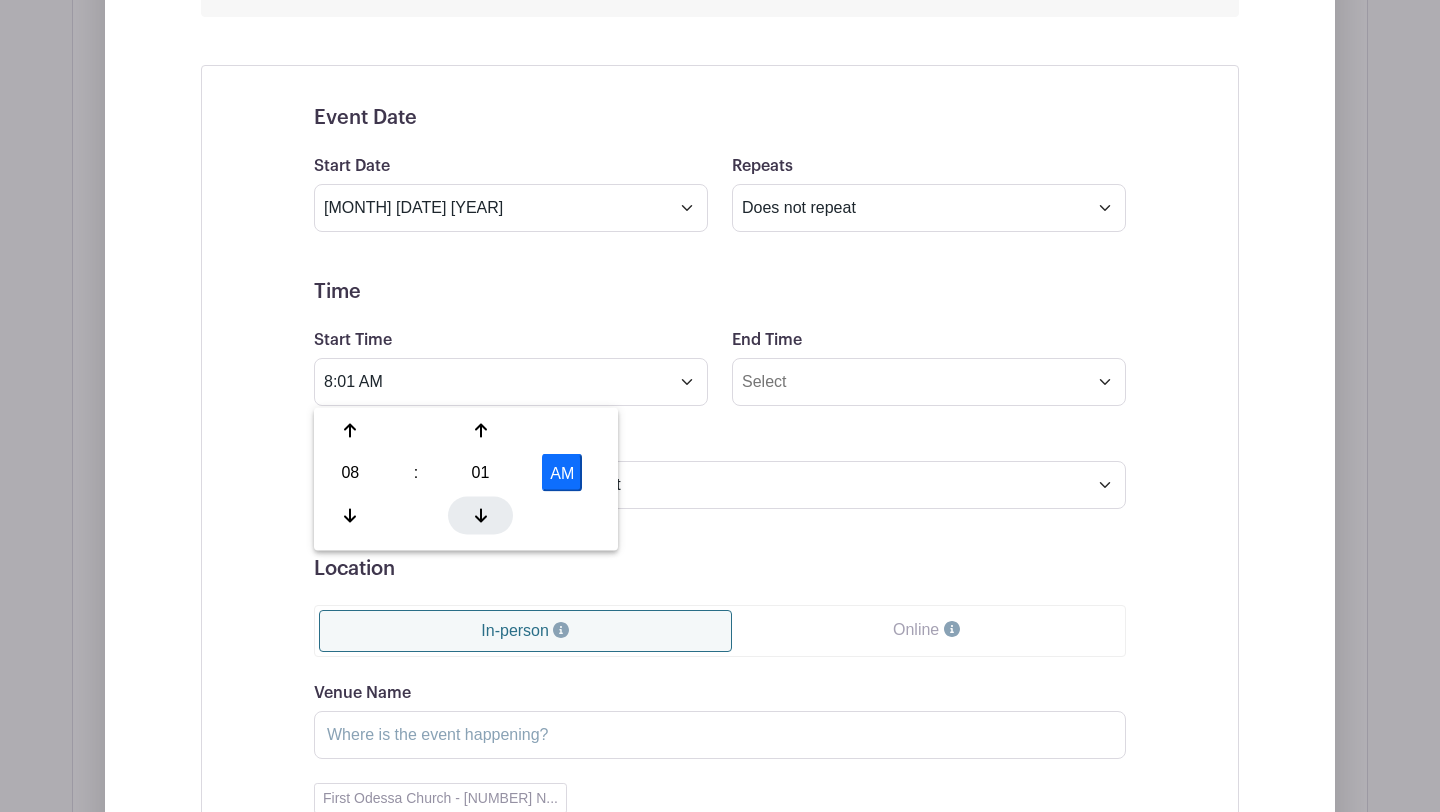 click at bounding box center (480, 515) 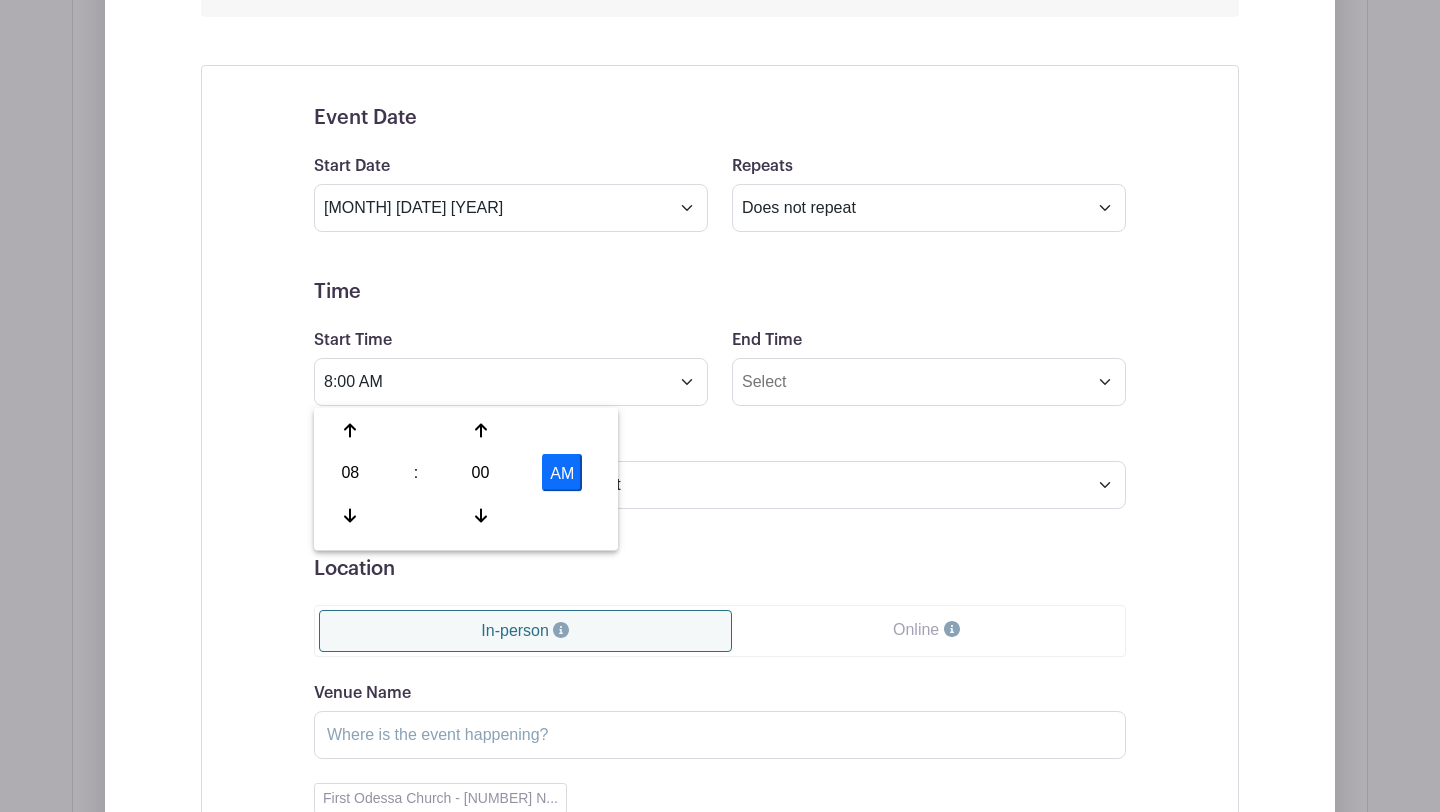 click on "Event Date
Start Date
[MONTH] [DATE] [YEAR]
Repeats
Does not repeat
Daily
Weekly
Monthly on day [DATE]
Monthly on the [ORDINAL] [DAY]
Other...
End date
[MONTH] [DATE] [YEAR]
Repeats every
[NUMBER]
Day
Week
Monthly on day [DATE]
Select Repeating Days
Sun
Mon
Tue
Wed
Thu
Fri
Sat
Time
Start Time
[TIME] AM
End Time
Timezone
([TIMEZONE]) International Date Line West
([TIMEZONE]) American Samoa
([TIMEZONE]) Midway Island" at bounding box center [720, 583] 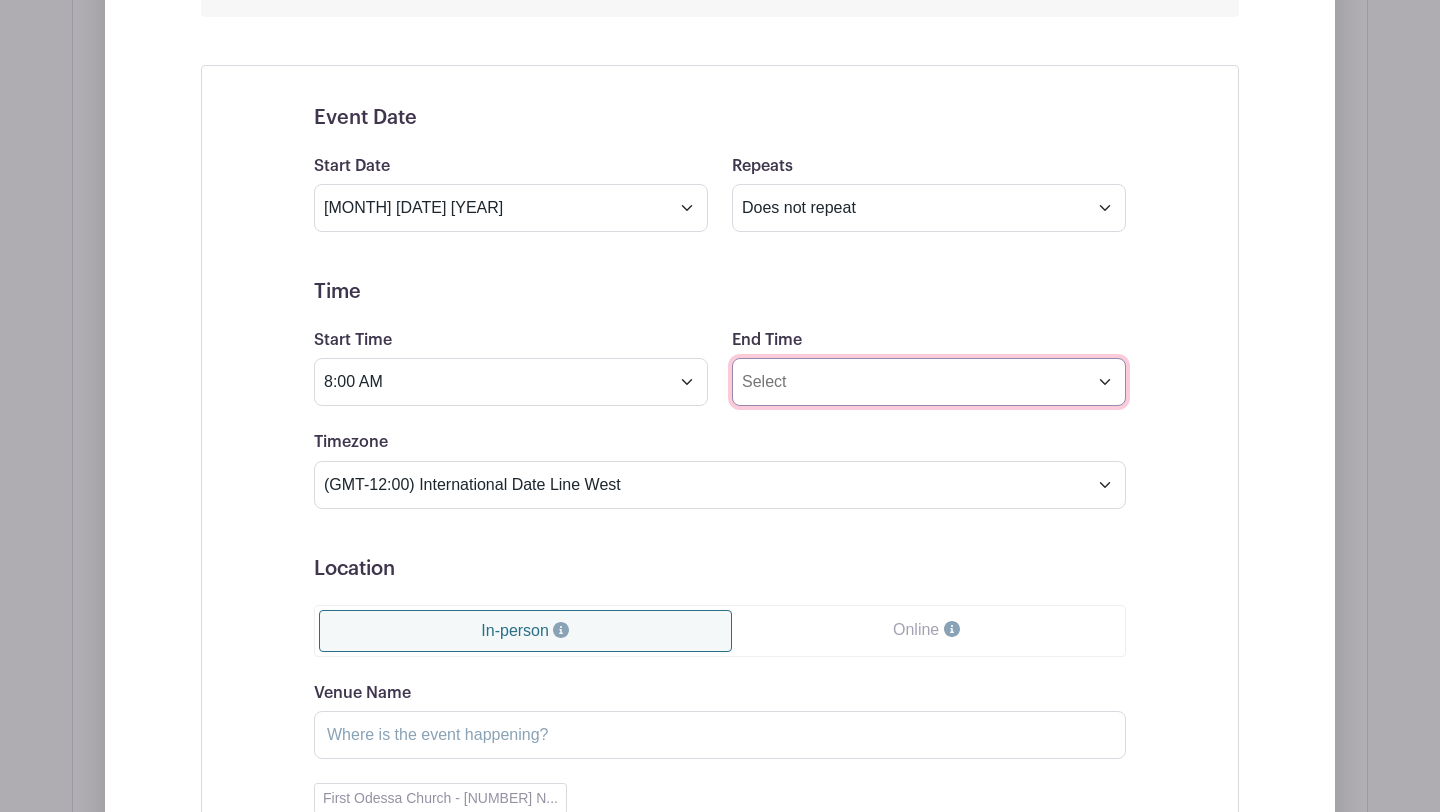 click on "End Time" at bounding box center [929, 382] 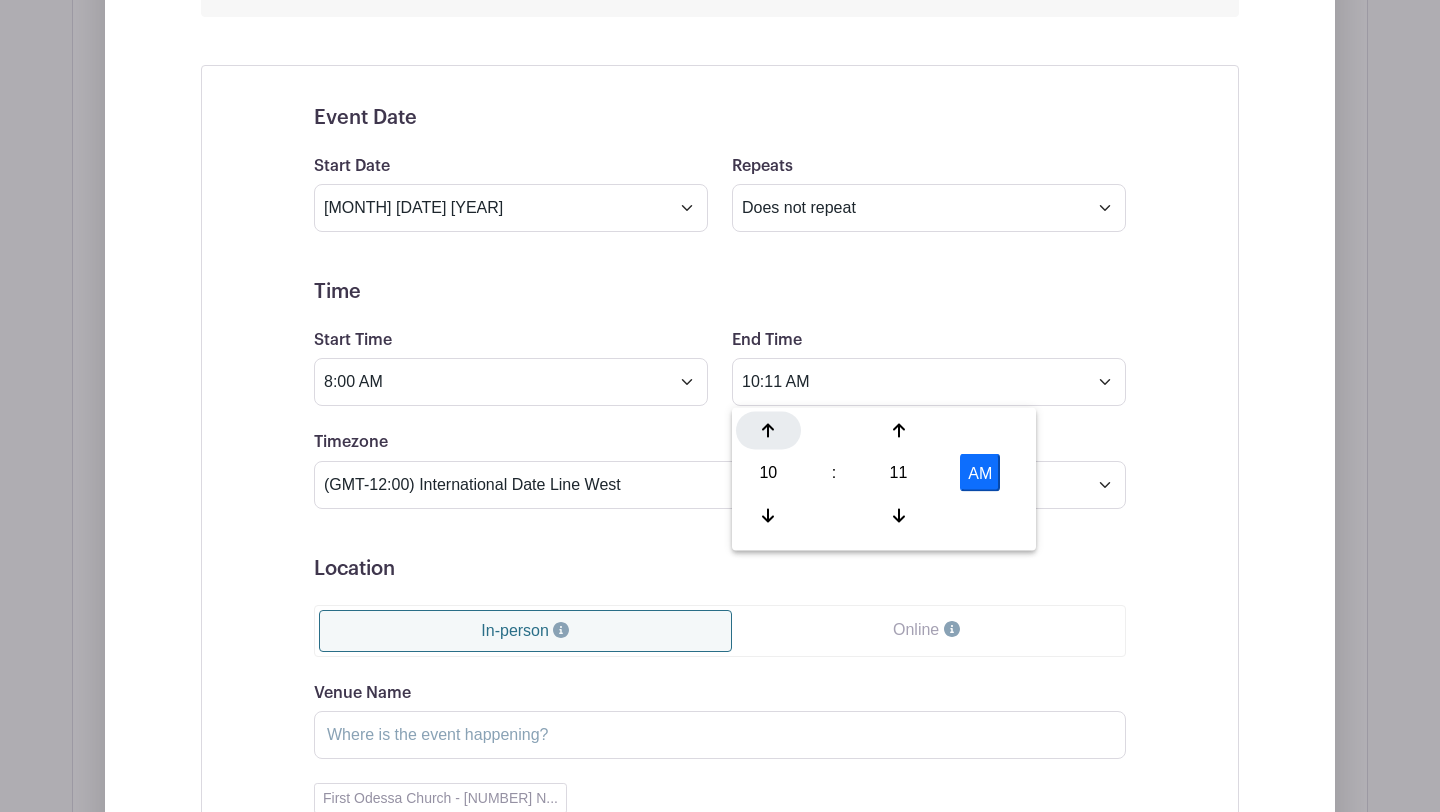 click at bounding box center (768, 431) 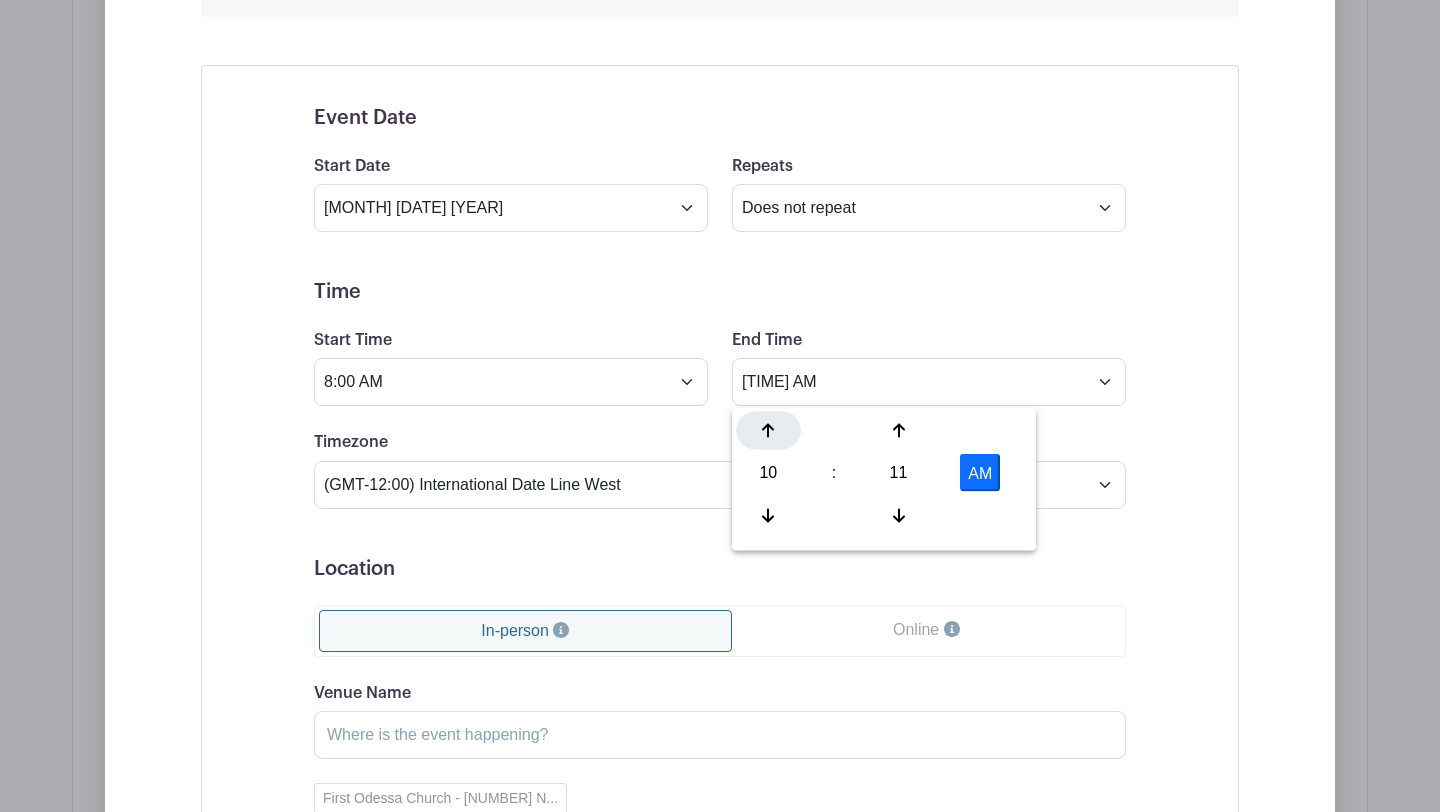 click at bounding box center (768, 431) 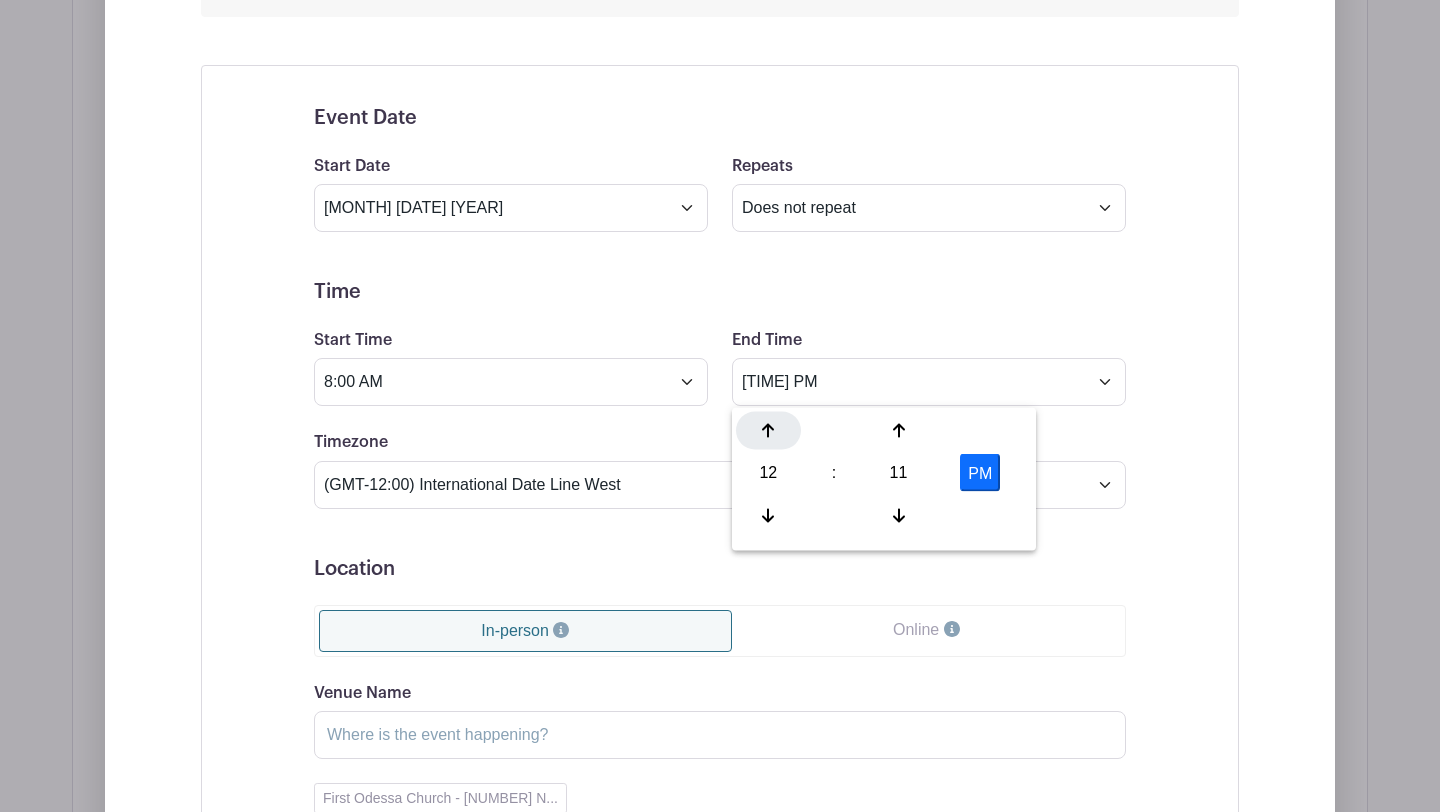 click at bounding box center (768, 431) 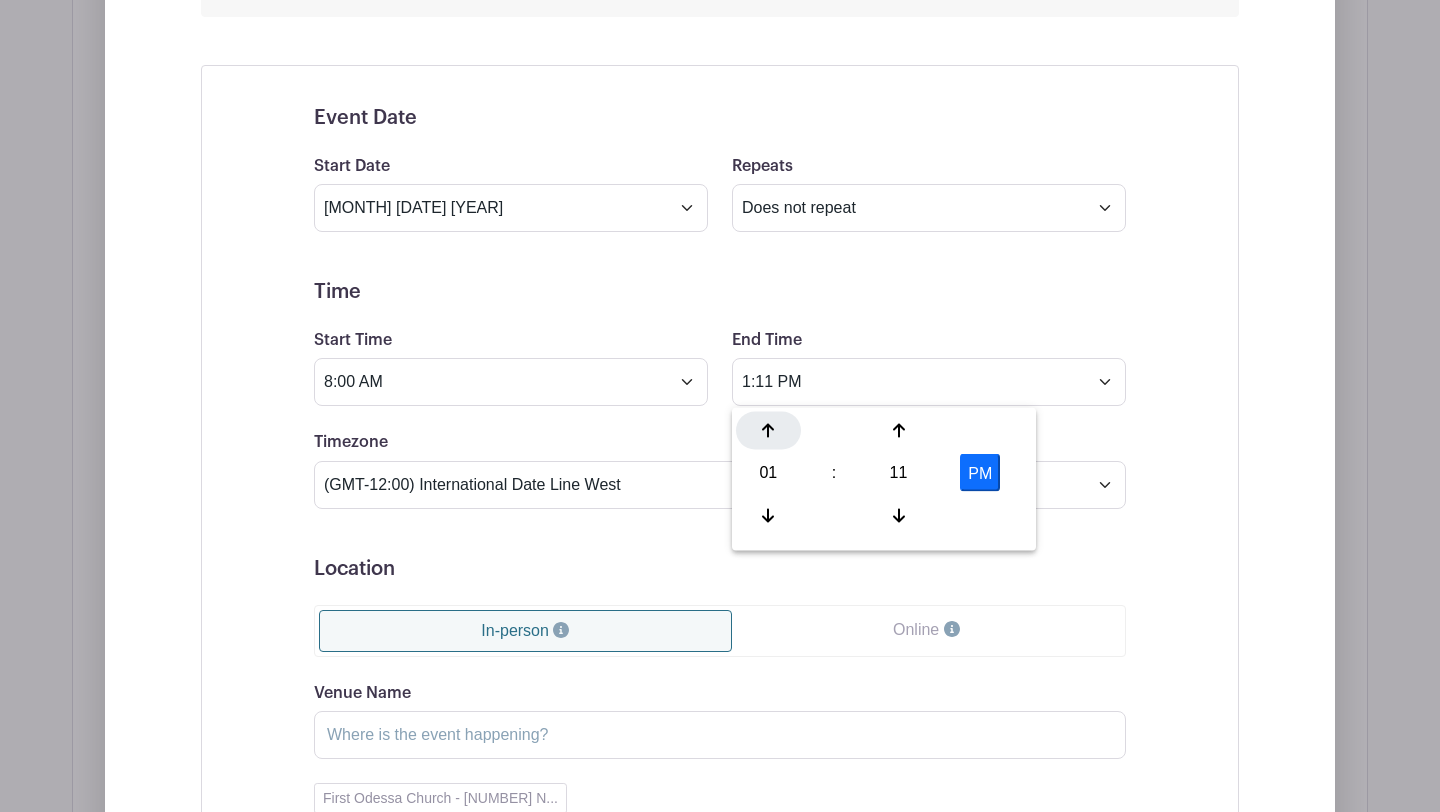 click at bounding box center (768, 431) 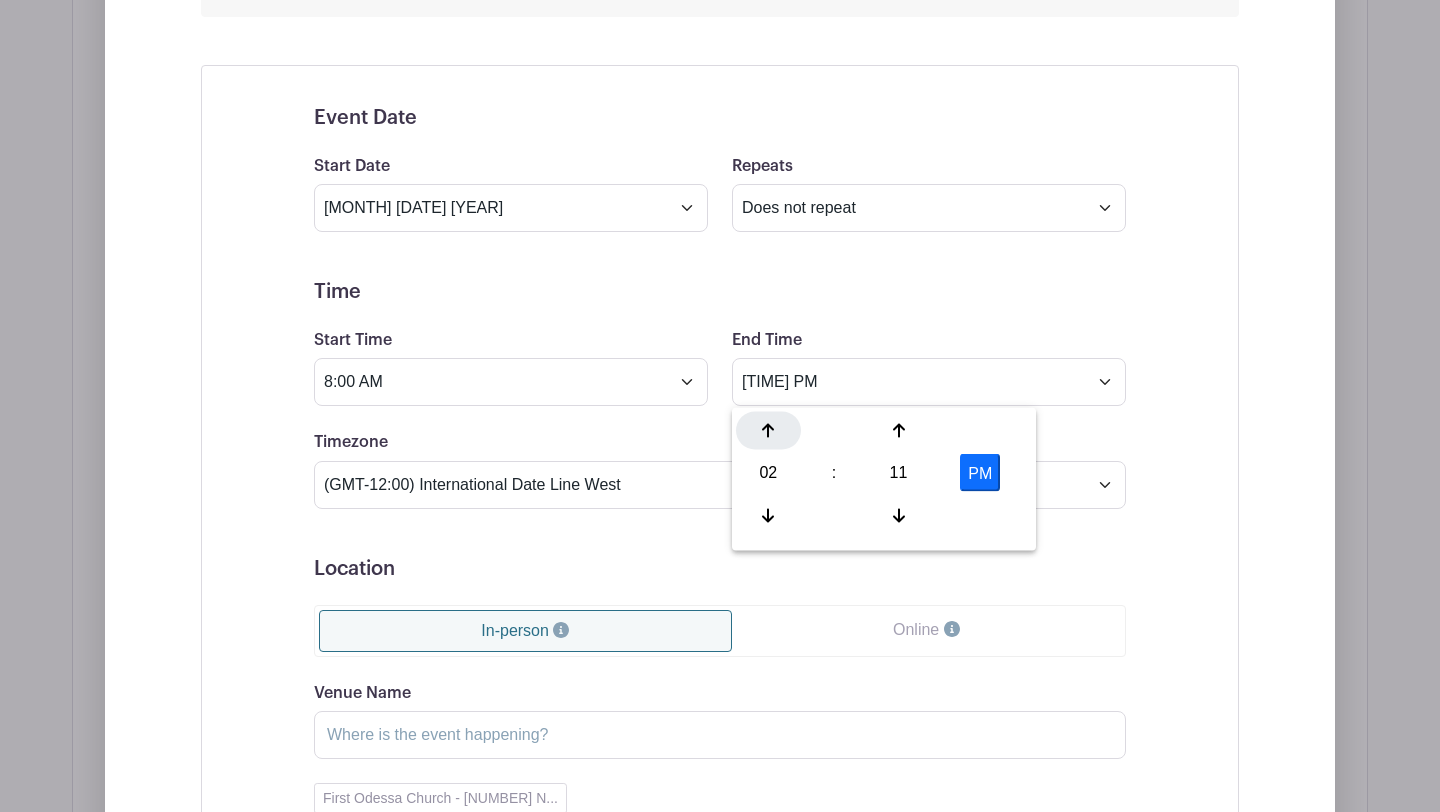 click at bounding box center [768, 431] 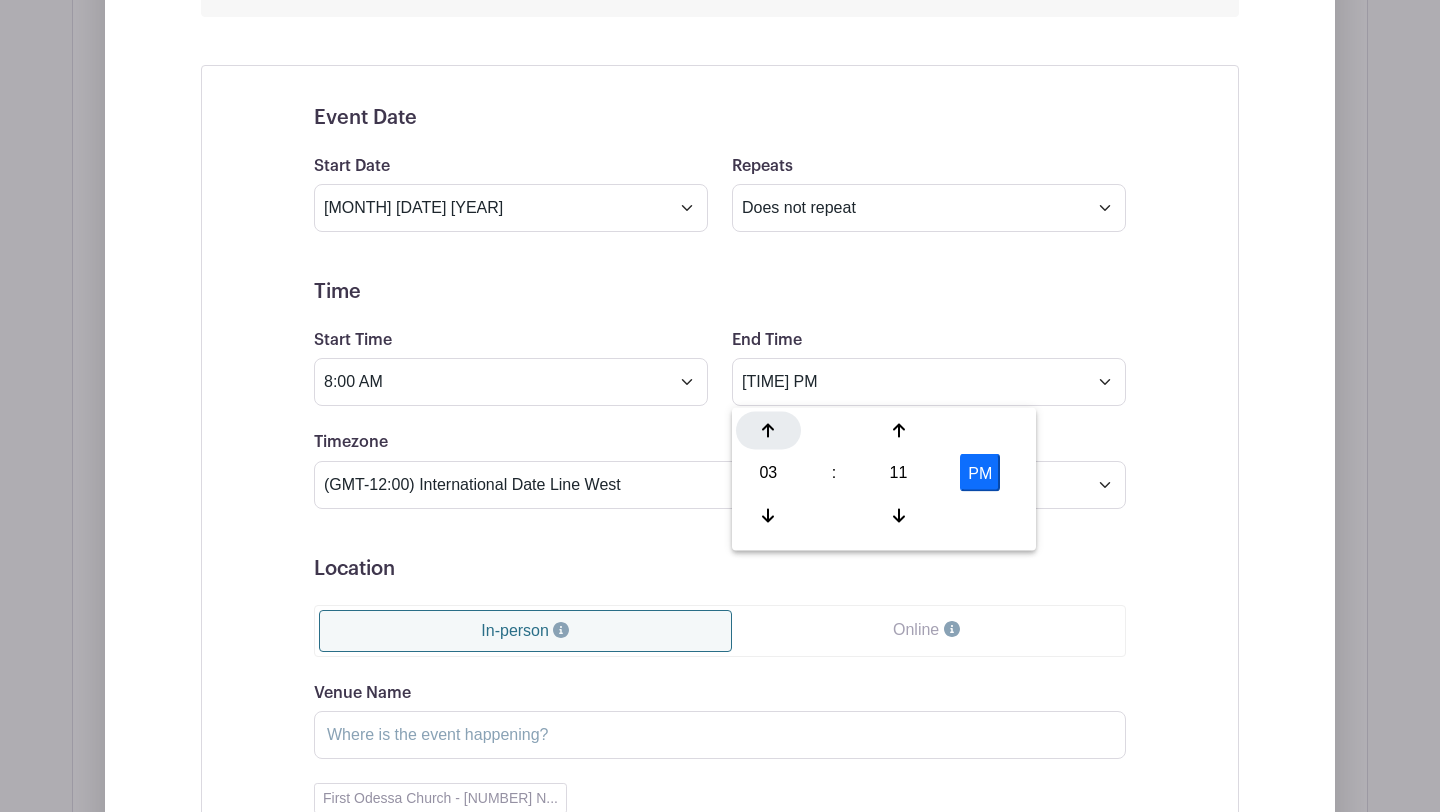 click at bounding box center [768, 431] 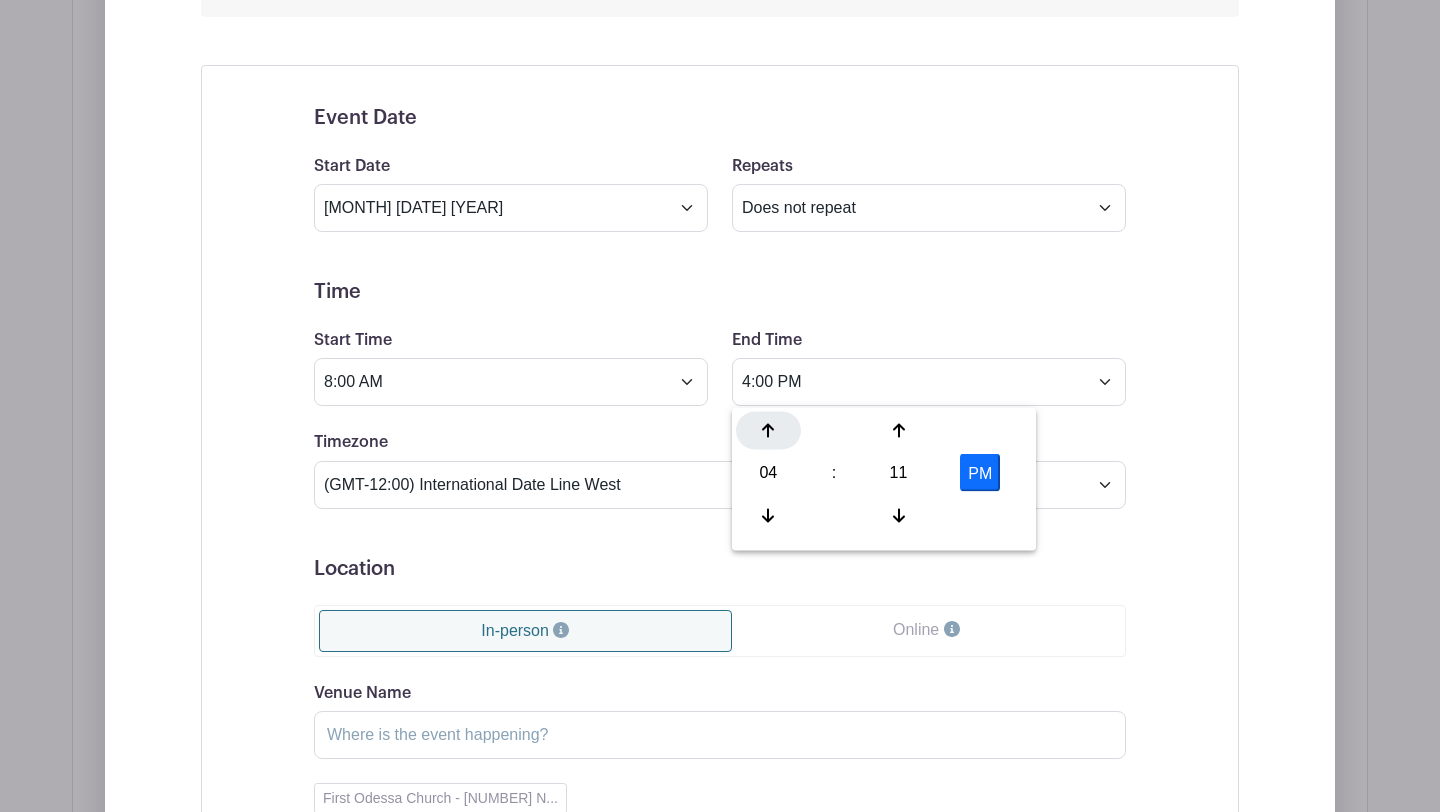 click at bounding box center (768, 431) 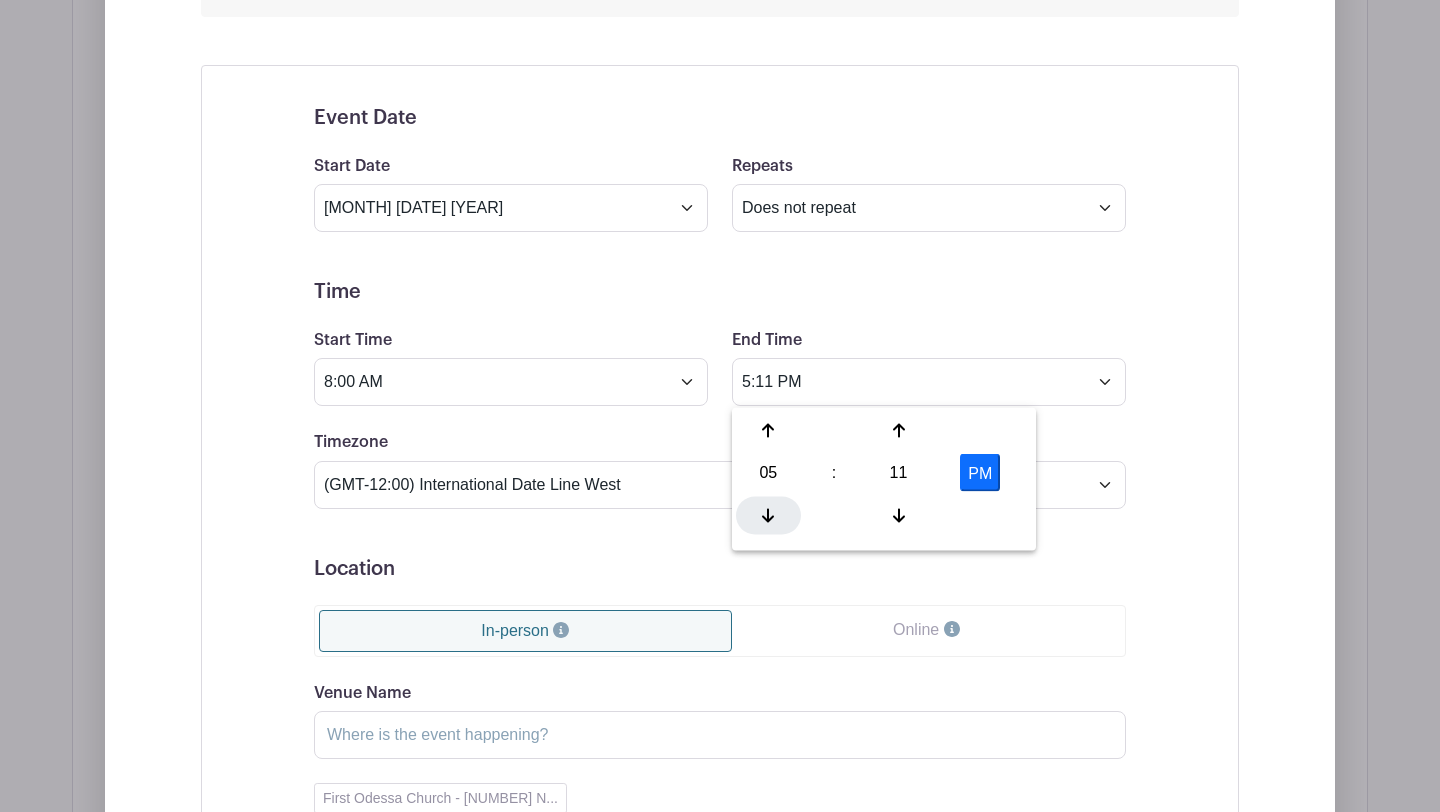 click at bounding box center [768, 515] 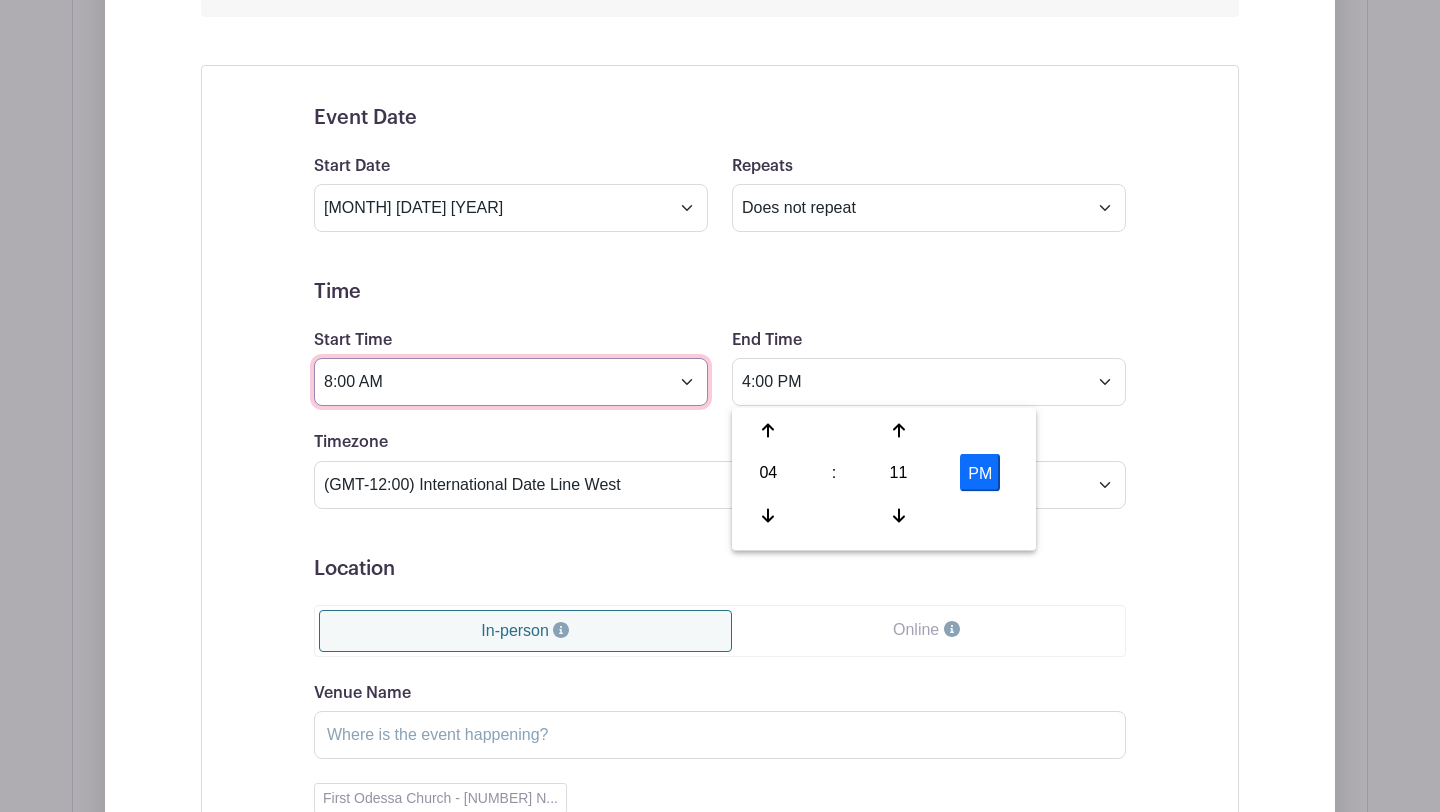 click on "8:00 AM" at bounding box center (511, 382) 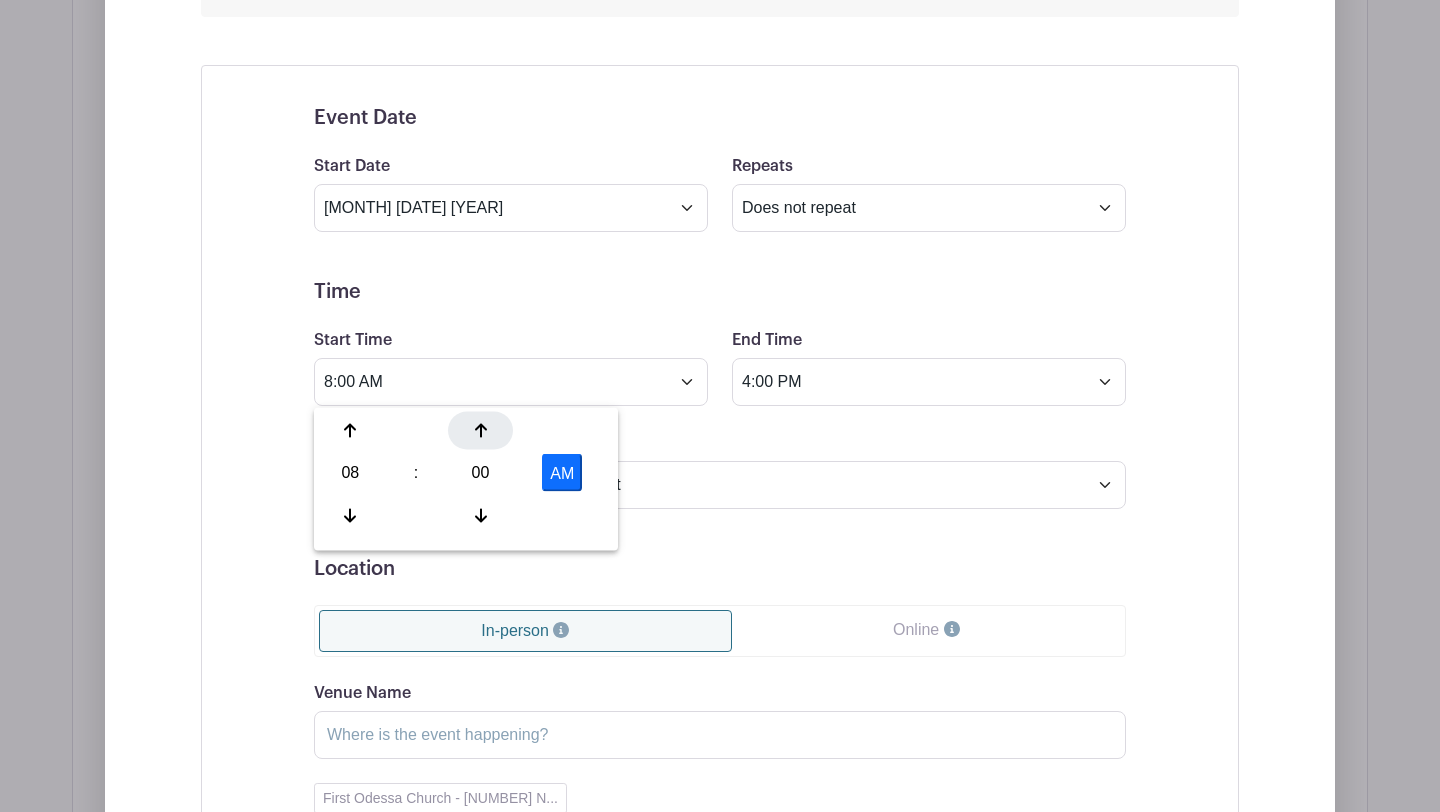 click at bounding box center [480, 431] 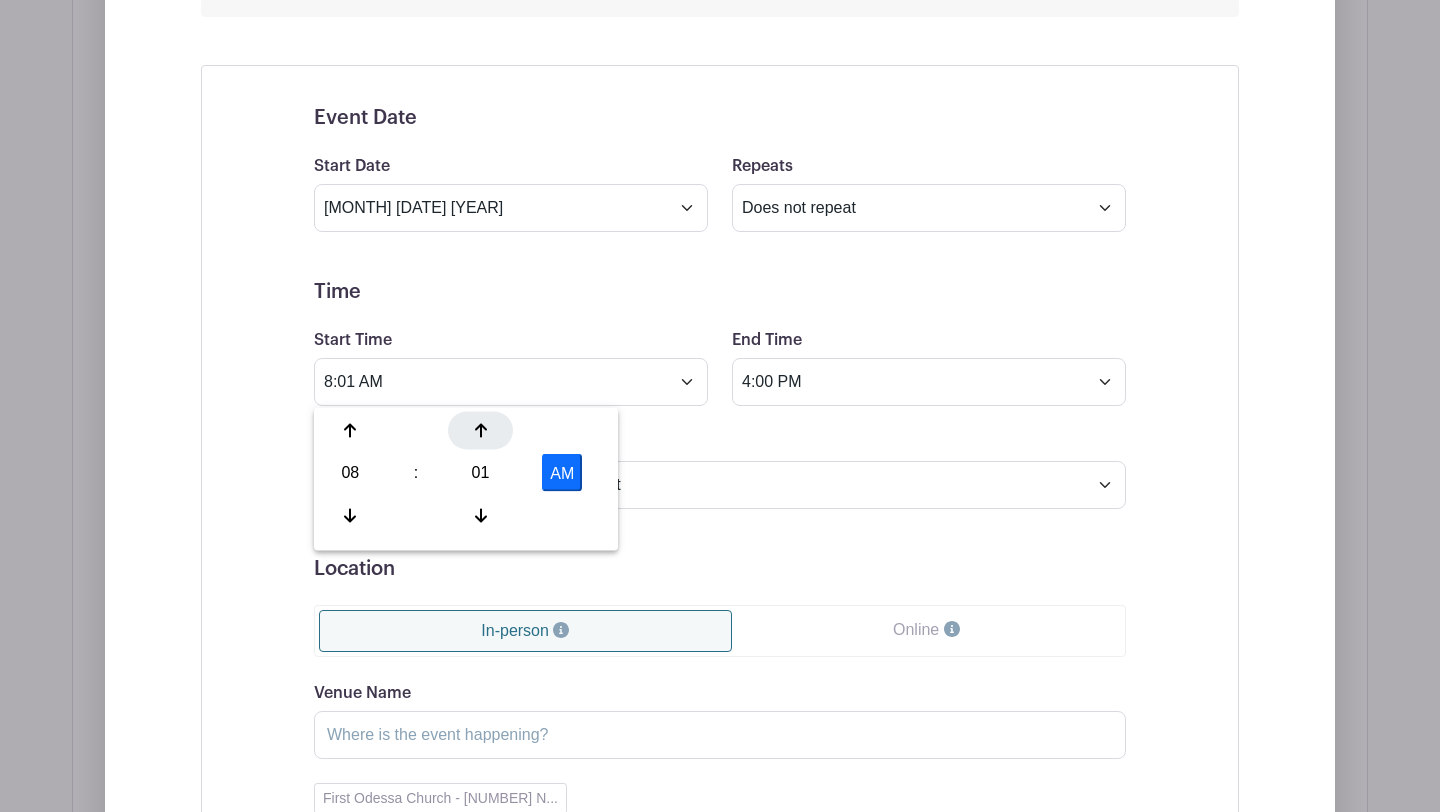 click at bounding box center [480, 431] 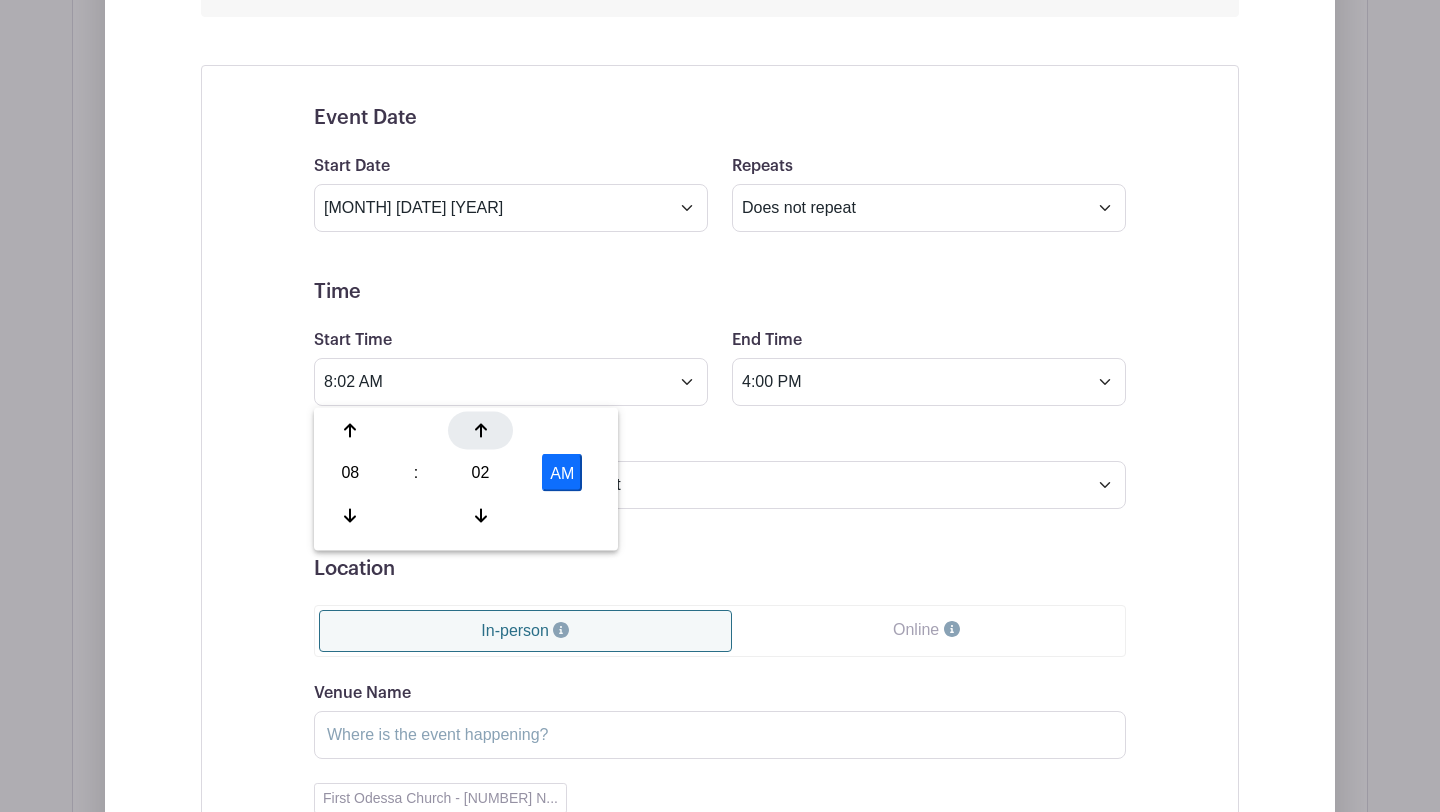 click at bounding box center [480, 431] 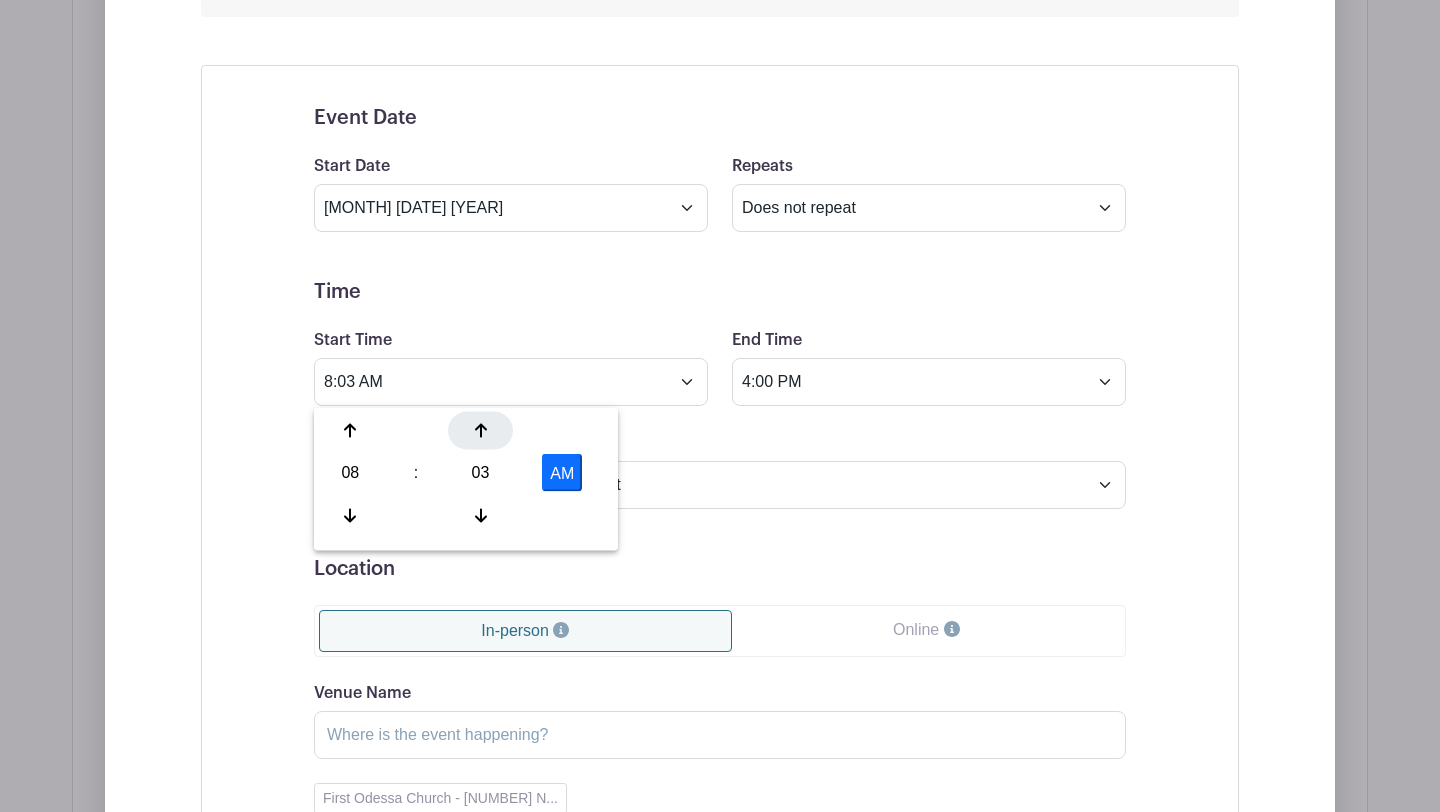 click at bounding box center [480, 431] 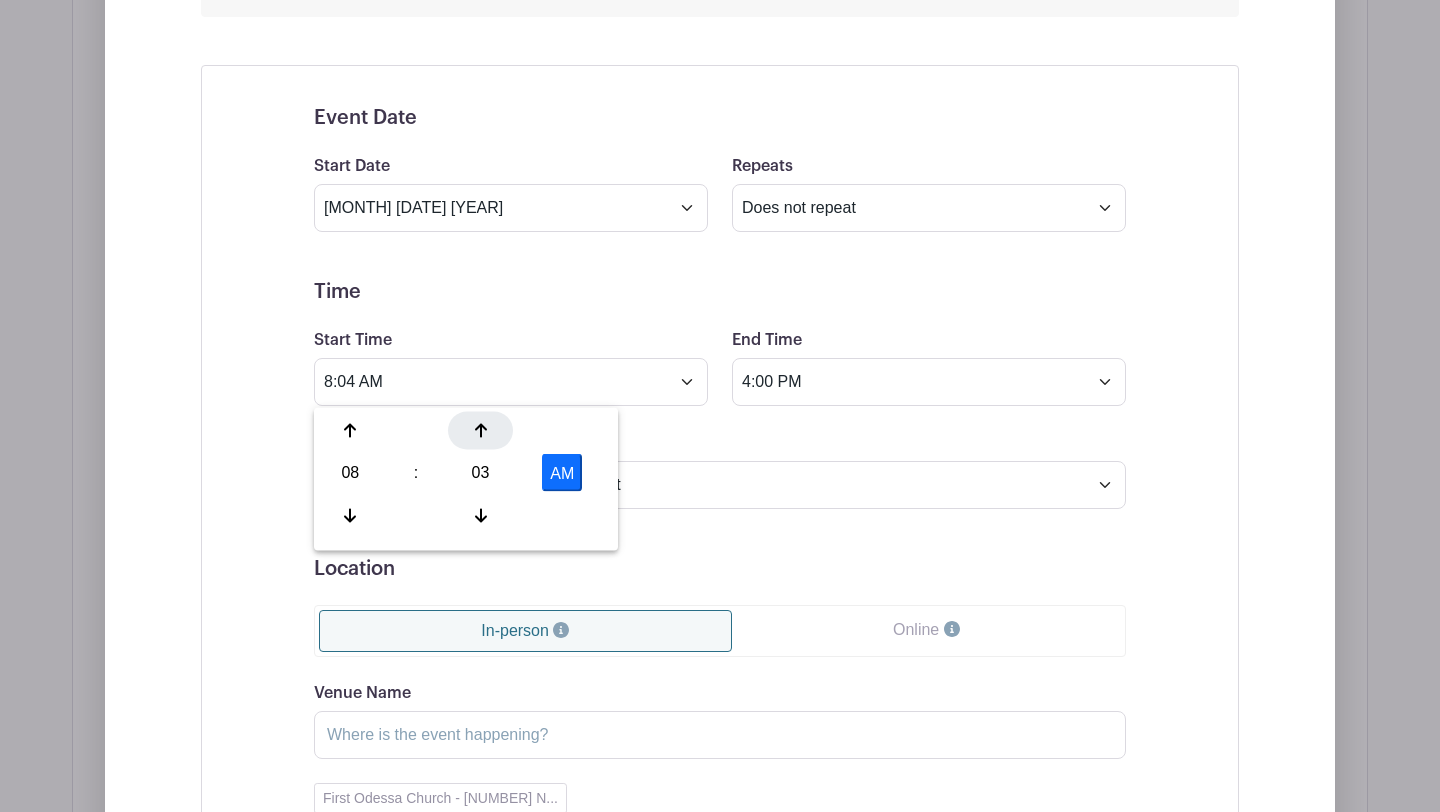 click at bounding box center [480, 431] 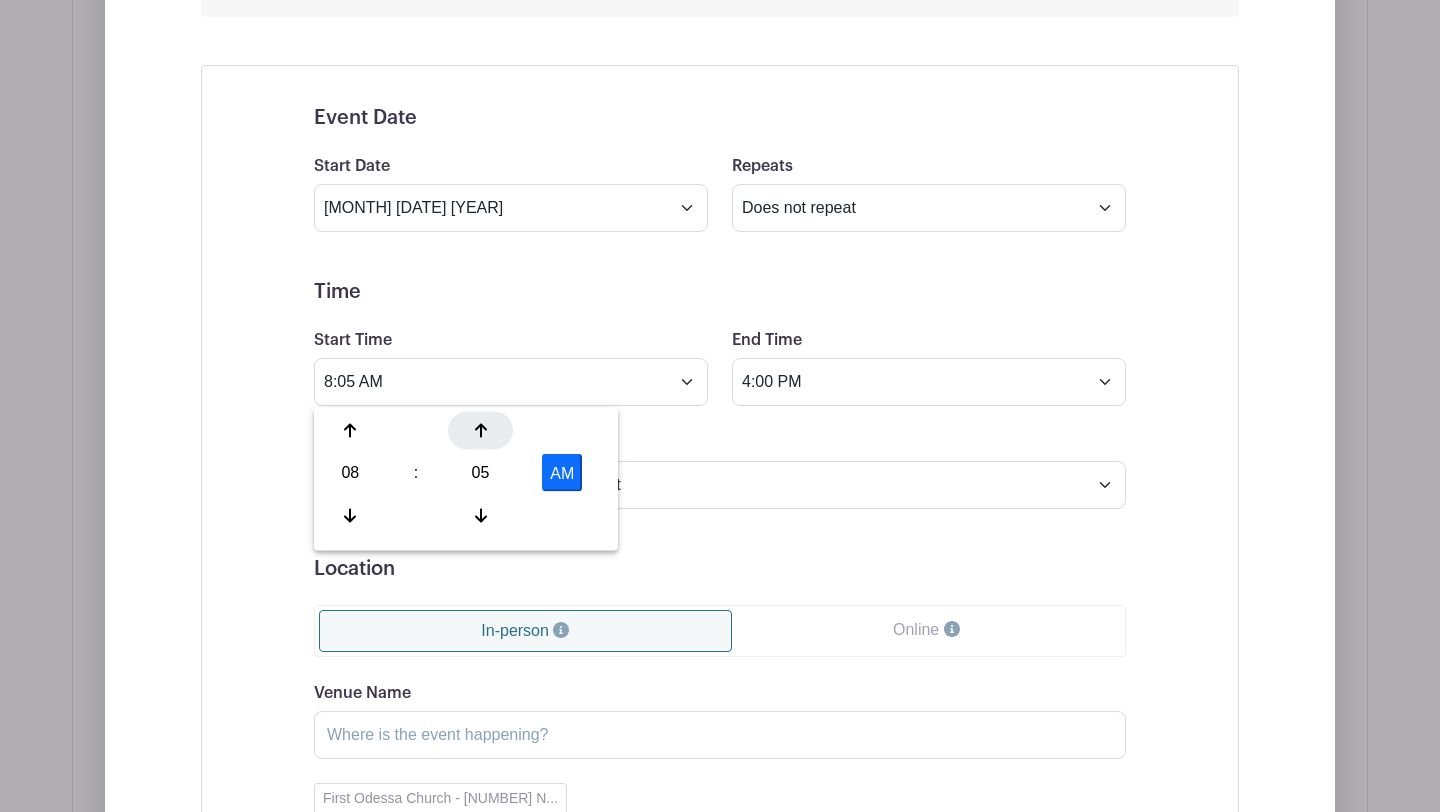 click at bounding box center [480, 431] 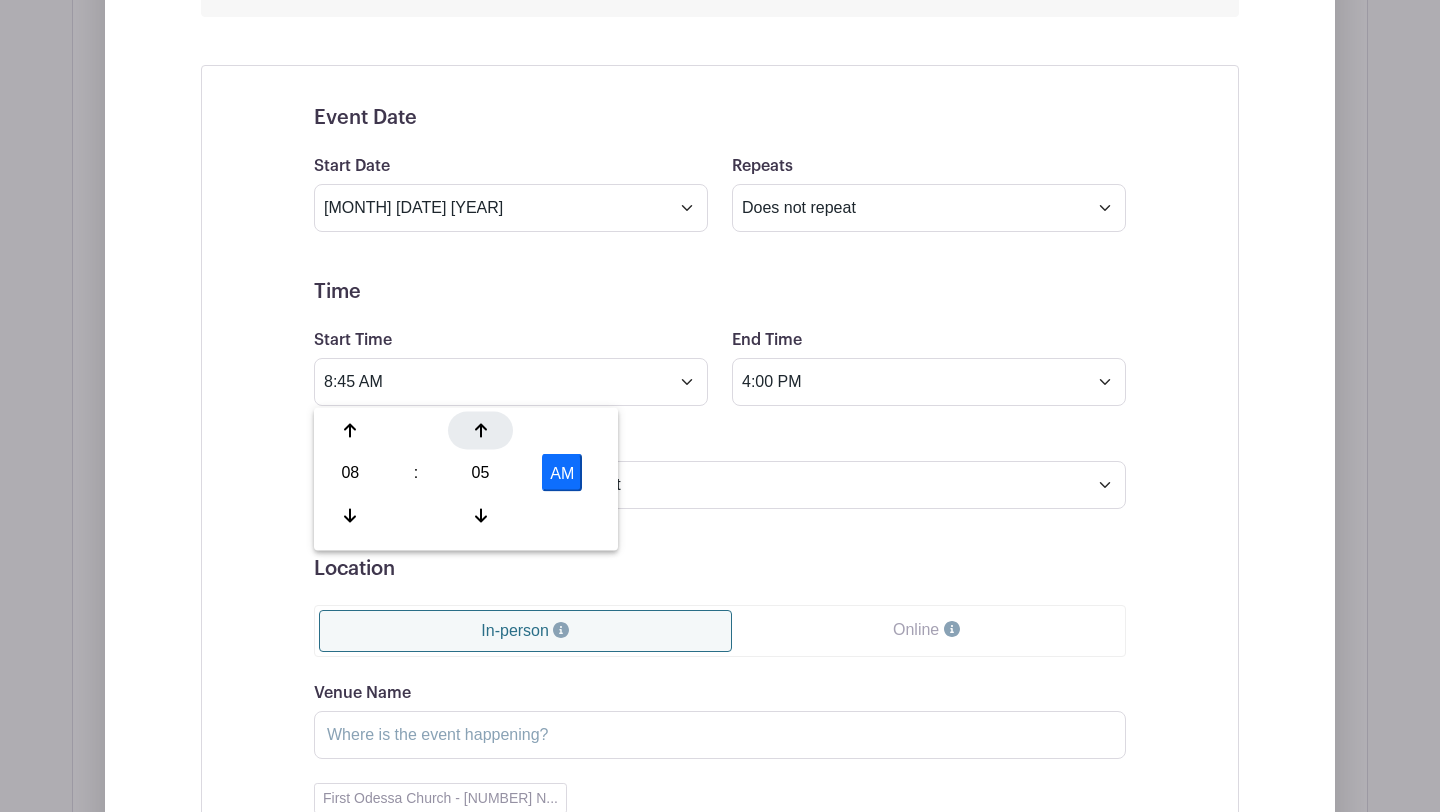 click at bounding box center (480, 431) 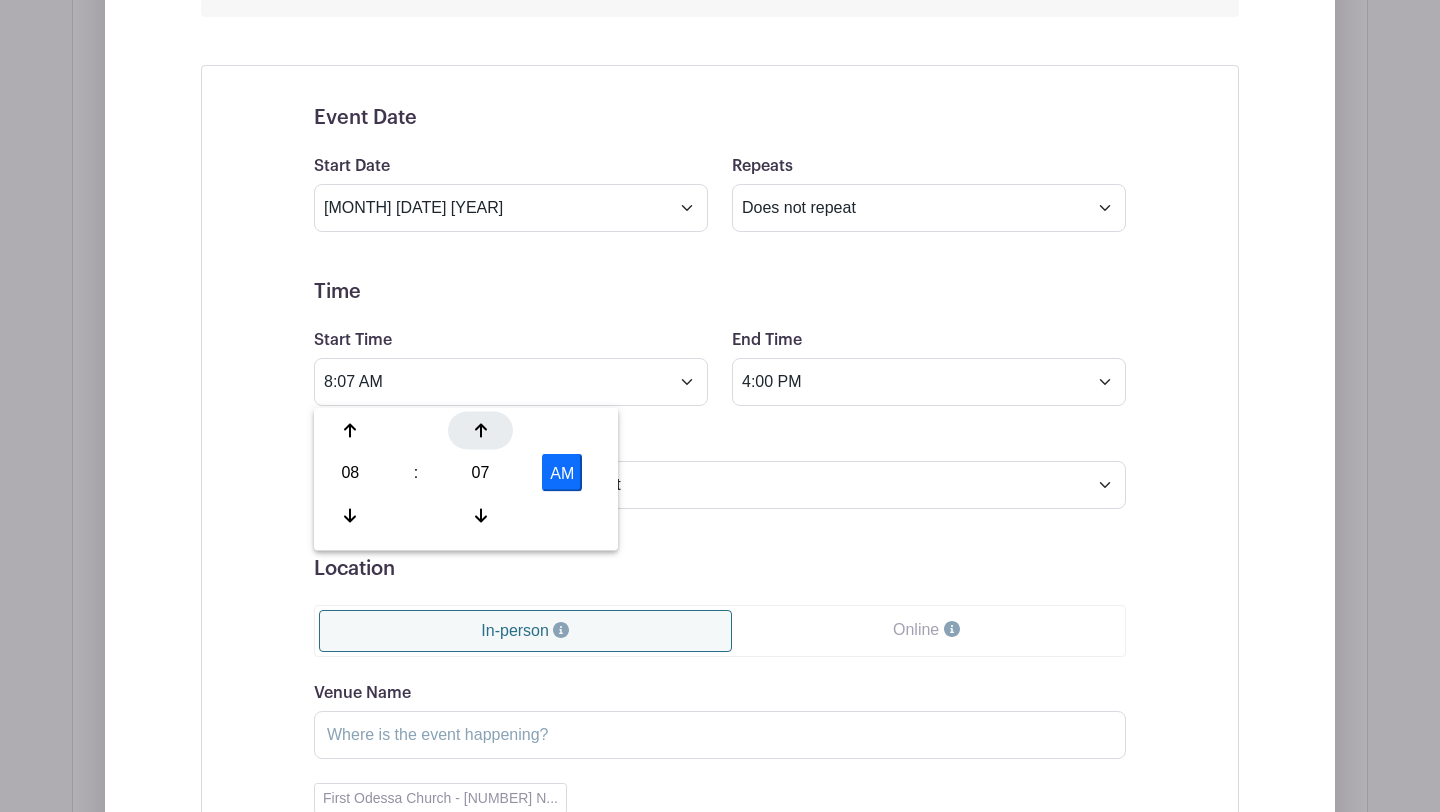 click at bounding box center [480, 431] 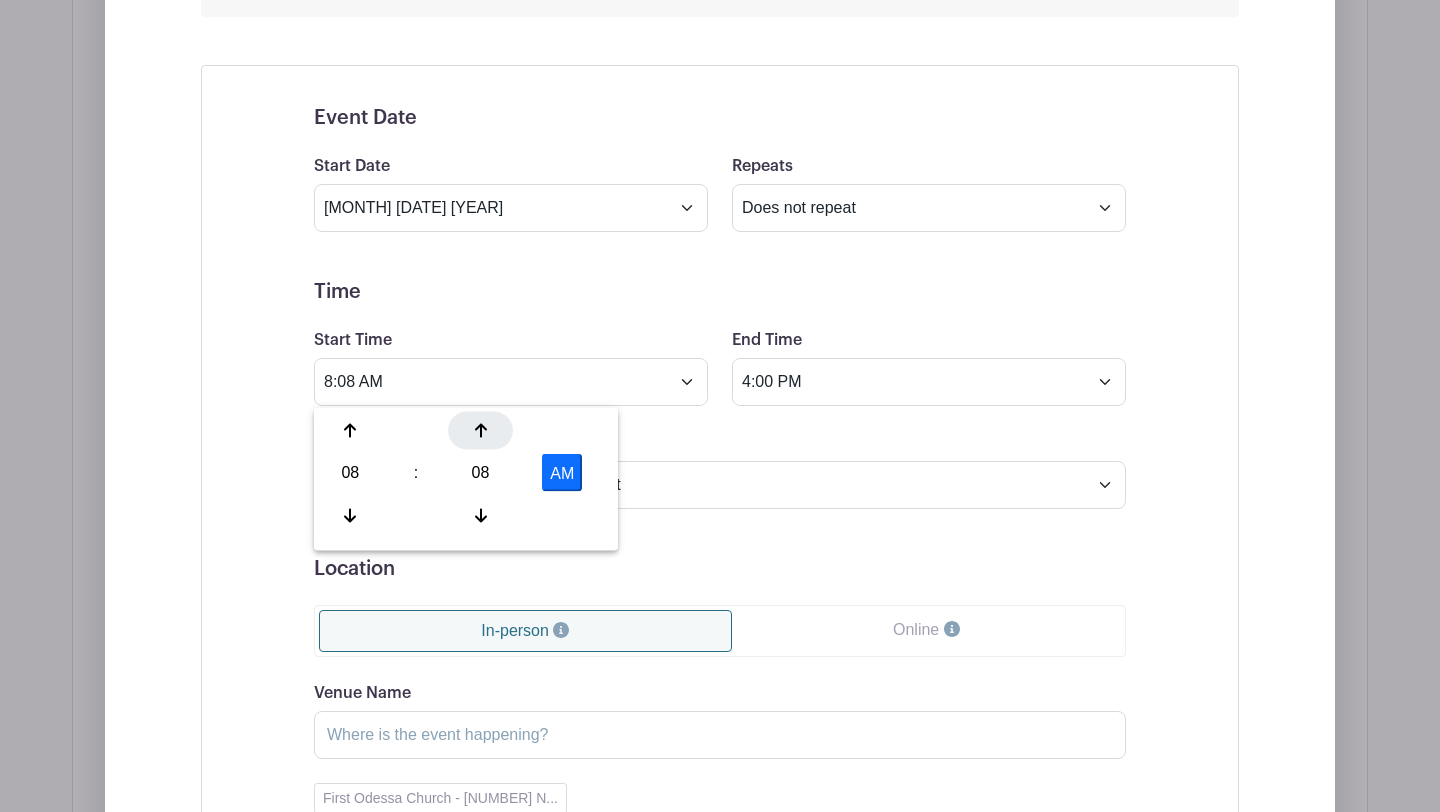 click at bounding box center (480, 431) 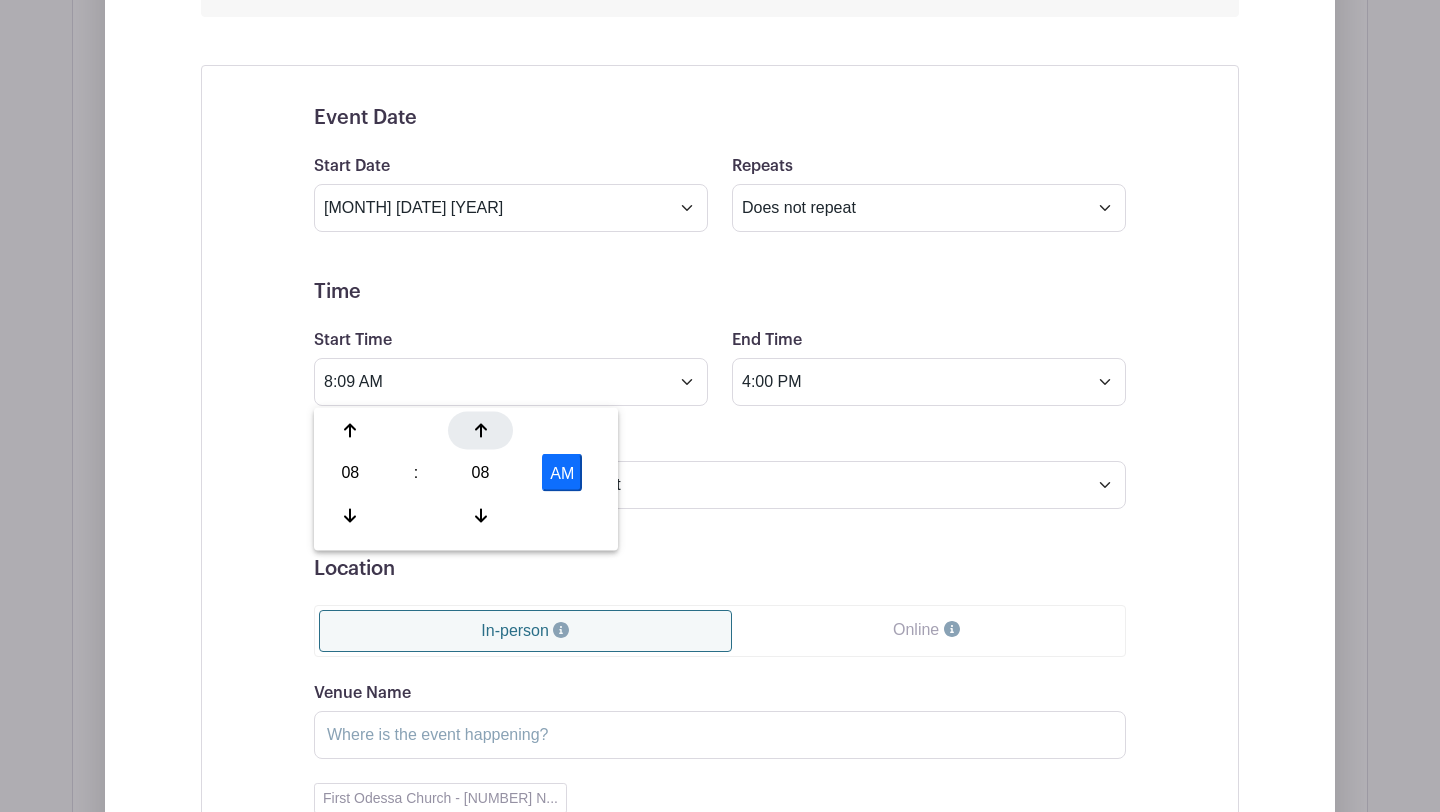 click at bounding box center [480, 431] 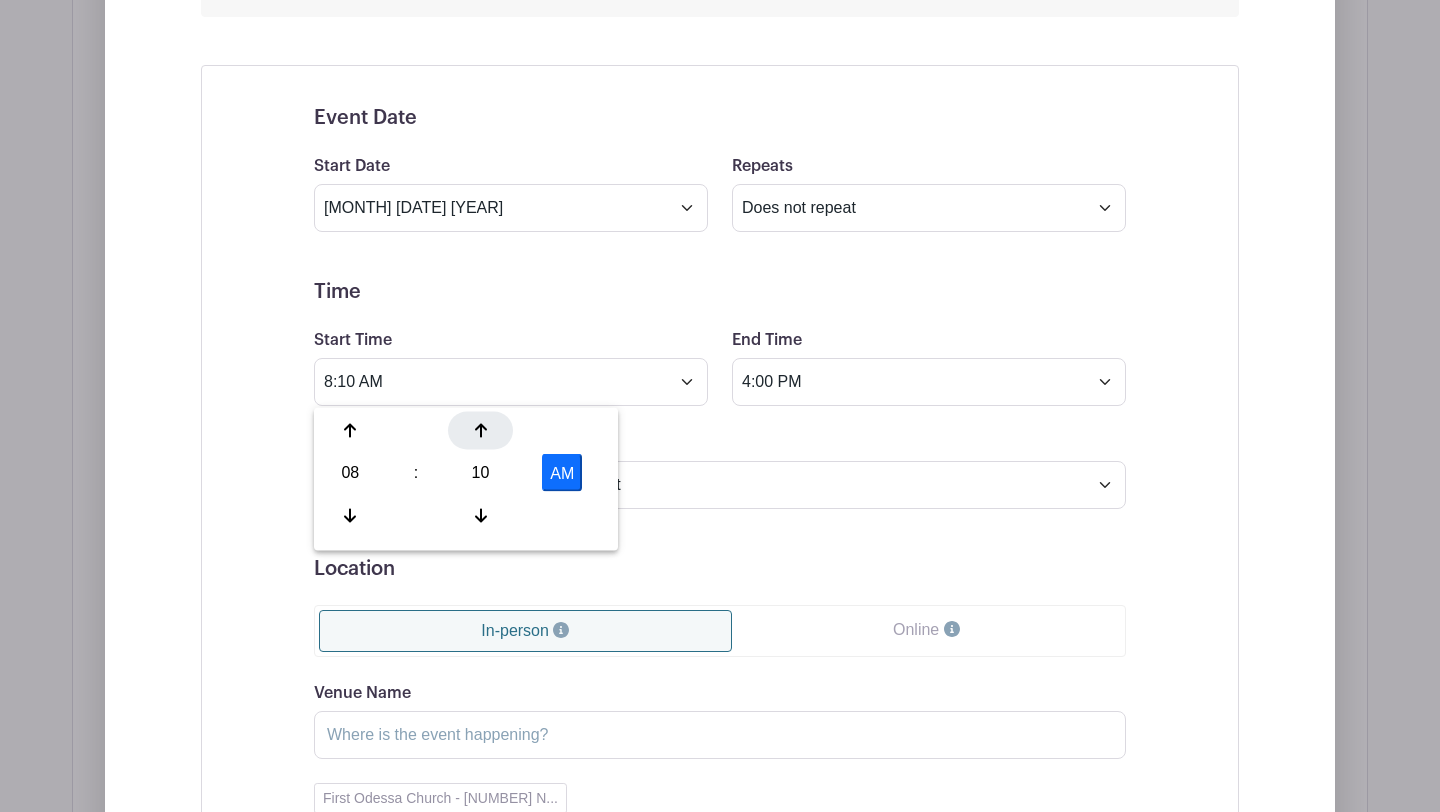 click at bounding box center (480, 431) 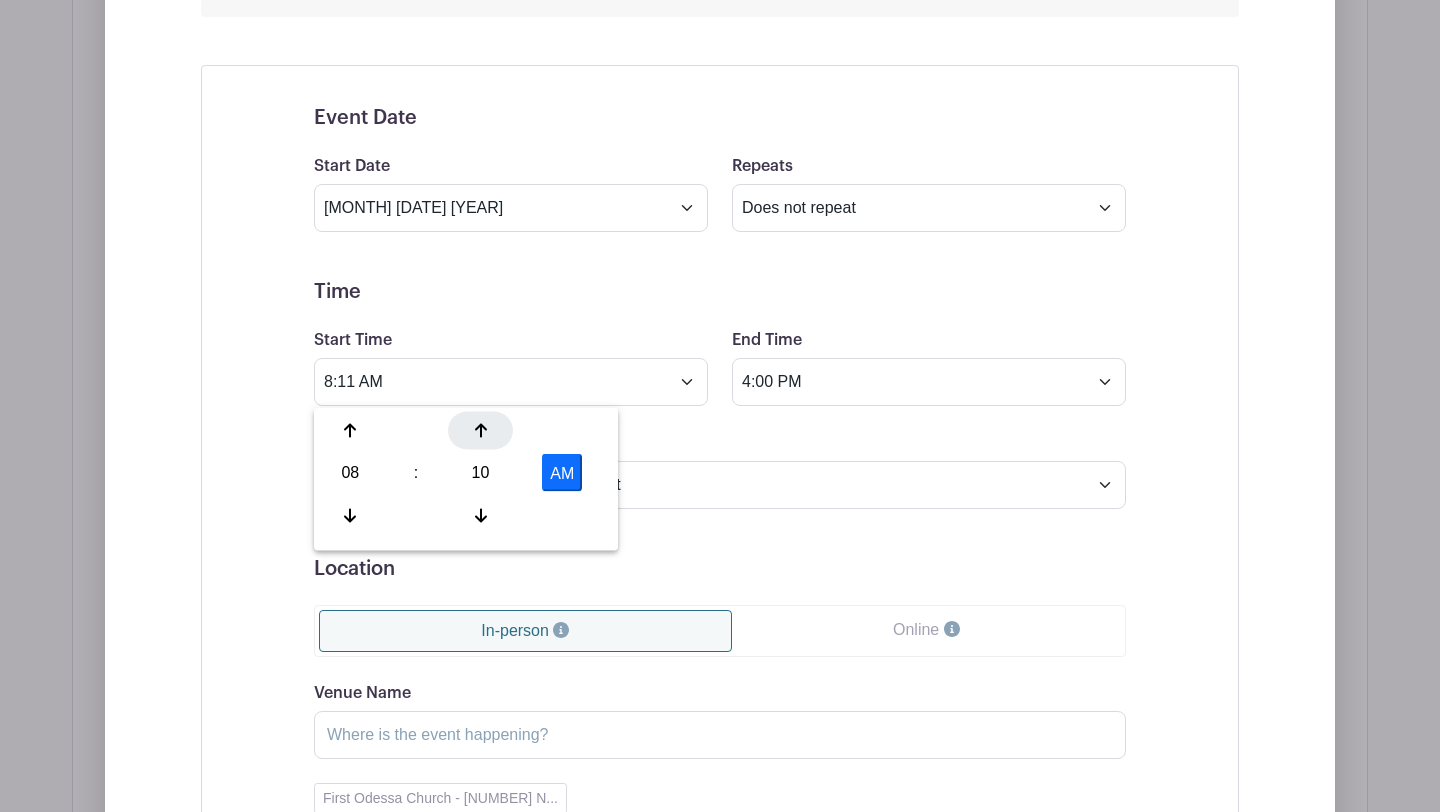 click at bounding box center [480, 431] 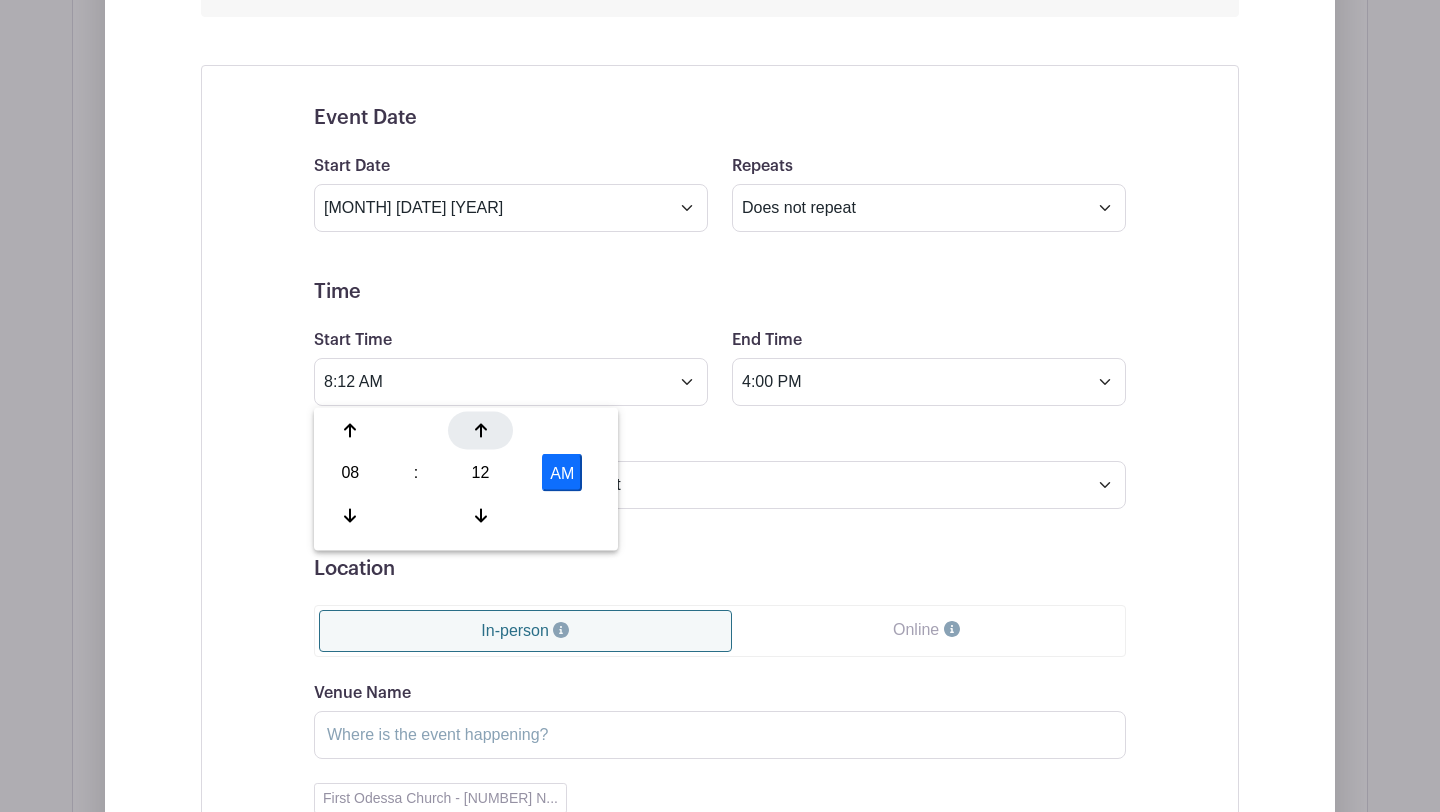 click at bounding box center (480, 431) 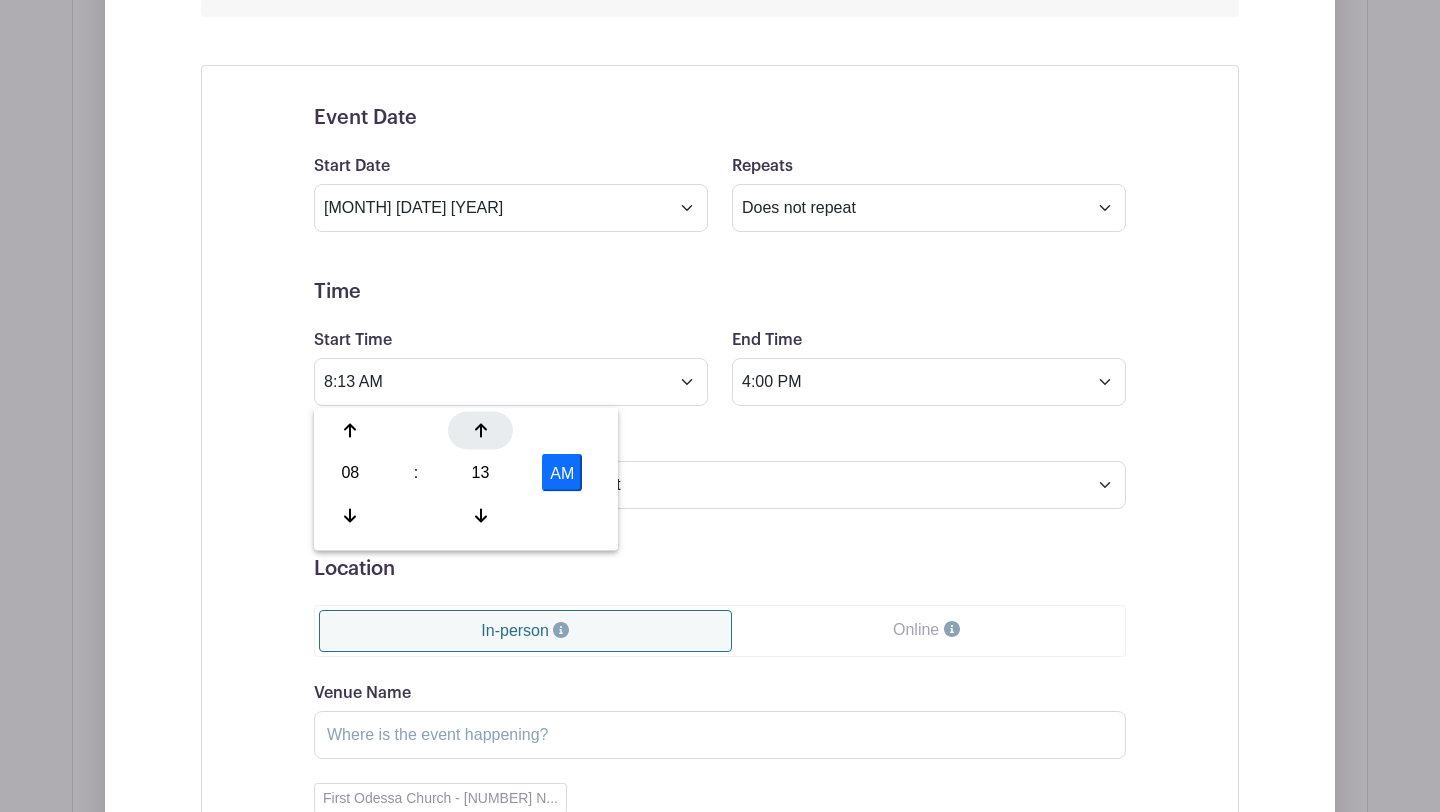 click at bounding box center (480, 431) 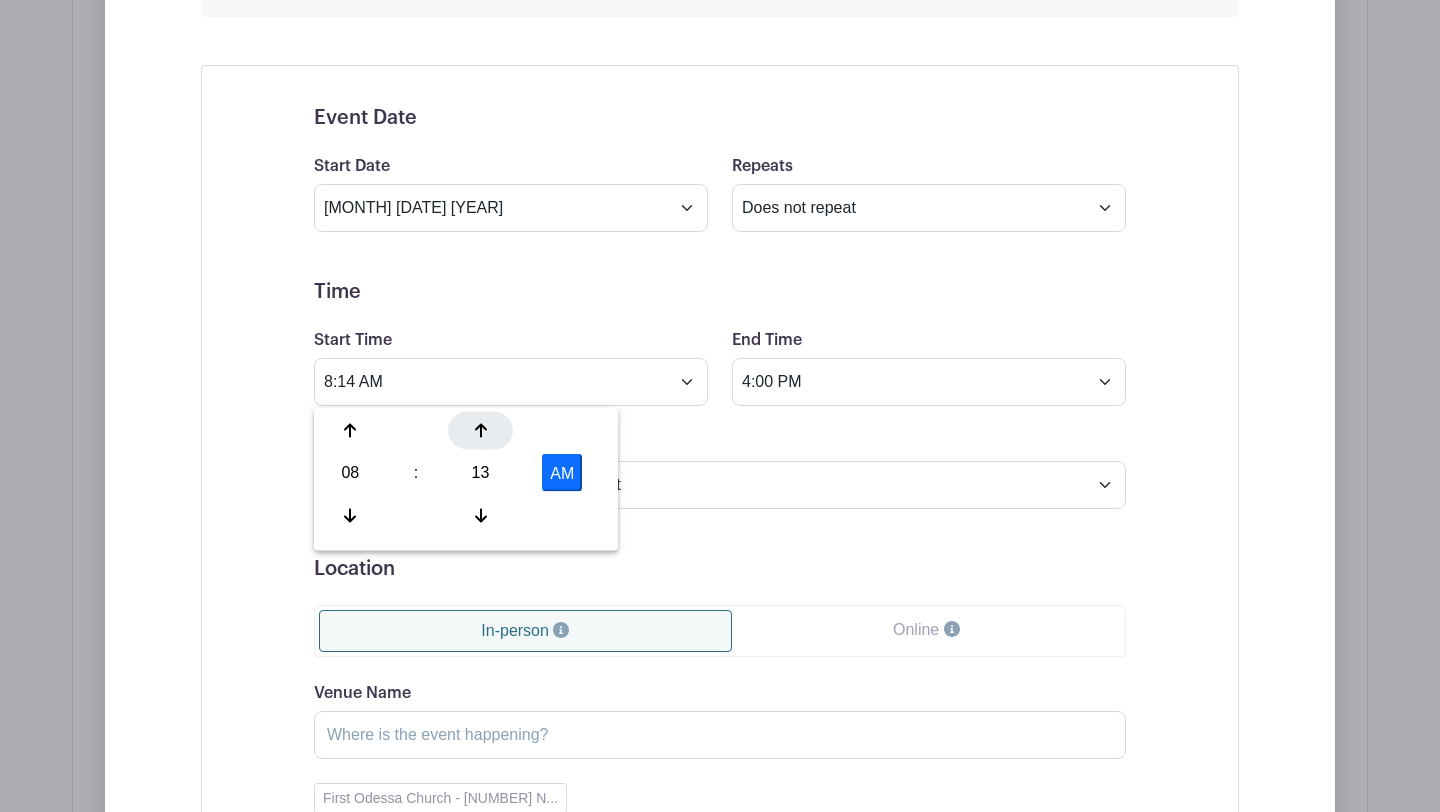 click at bounding box center [480, 431] 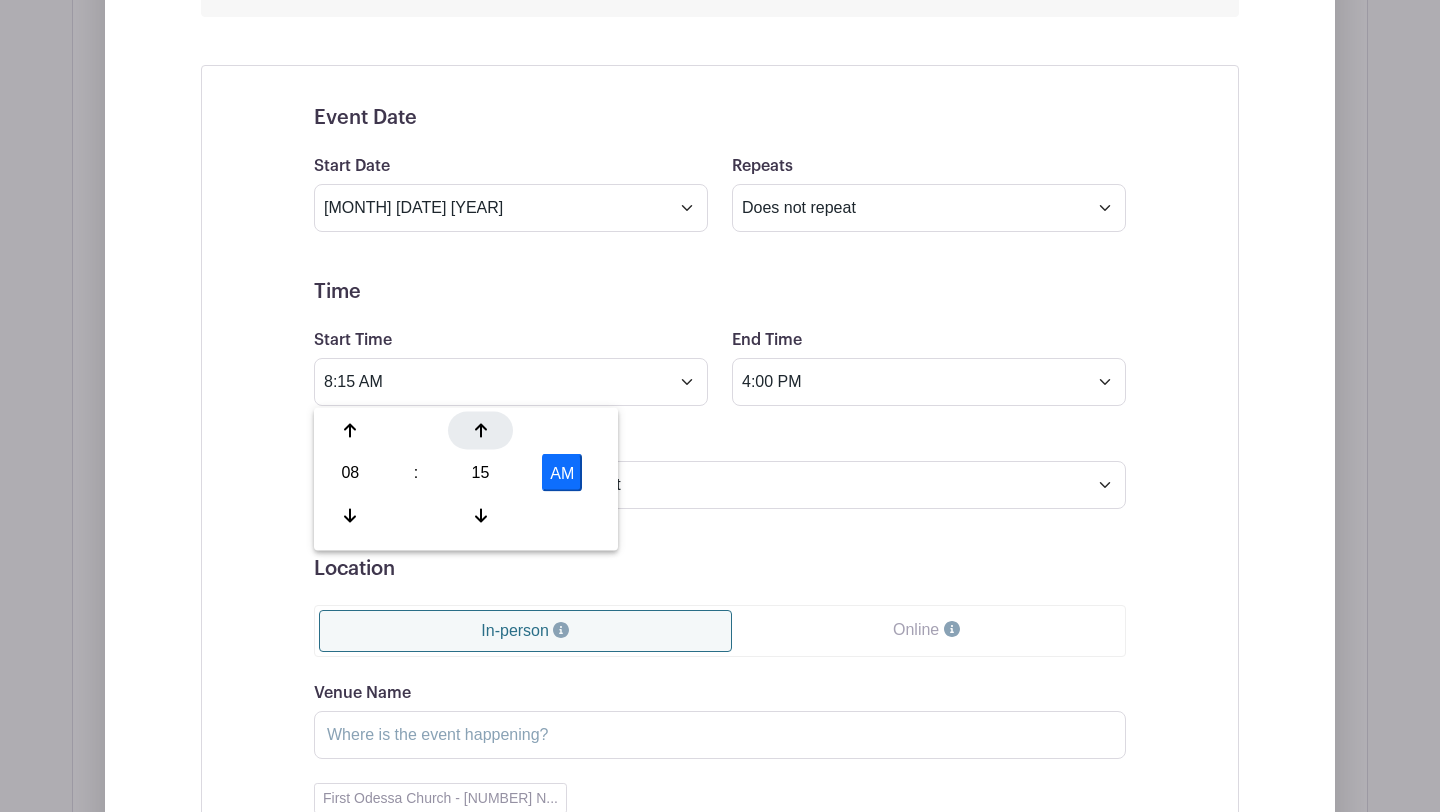 click at bounding box center (480, 431) 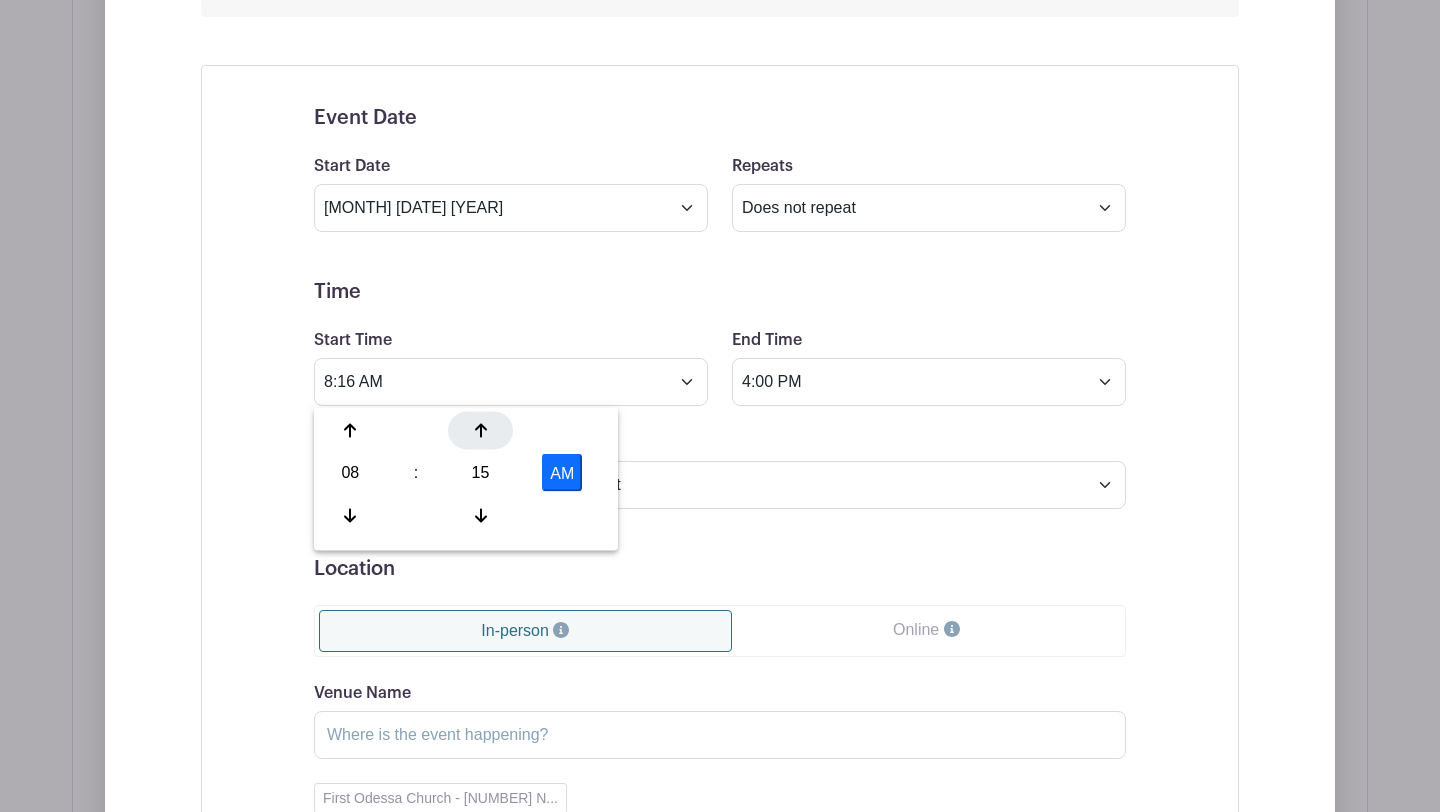 click at bounding box center (480, 431) 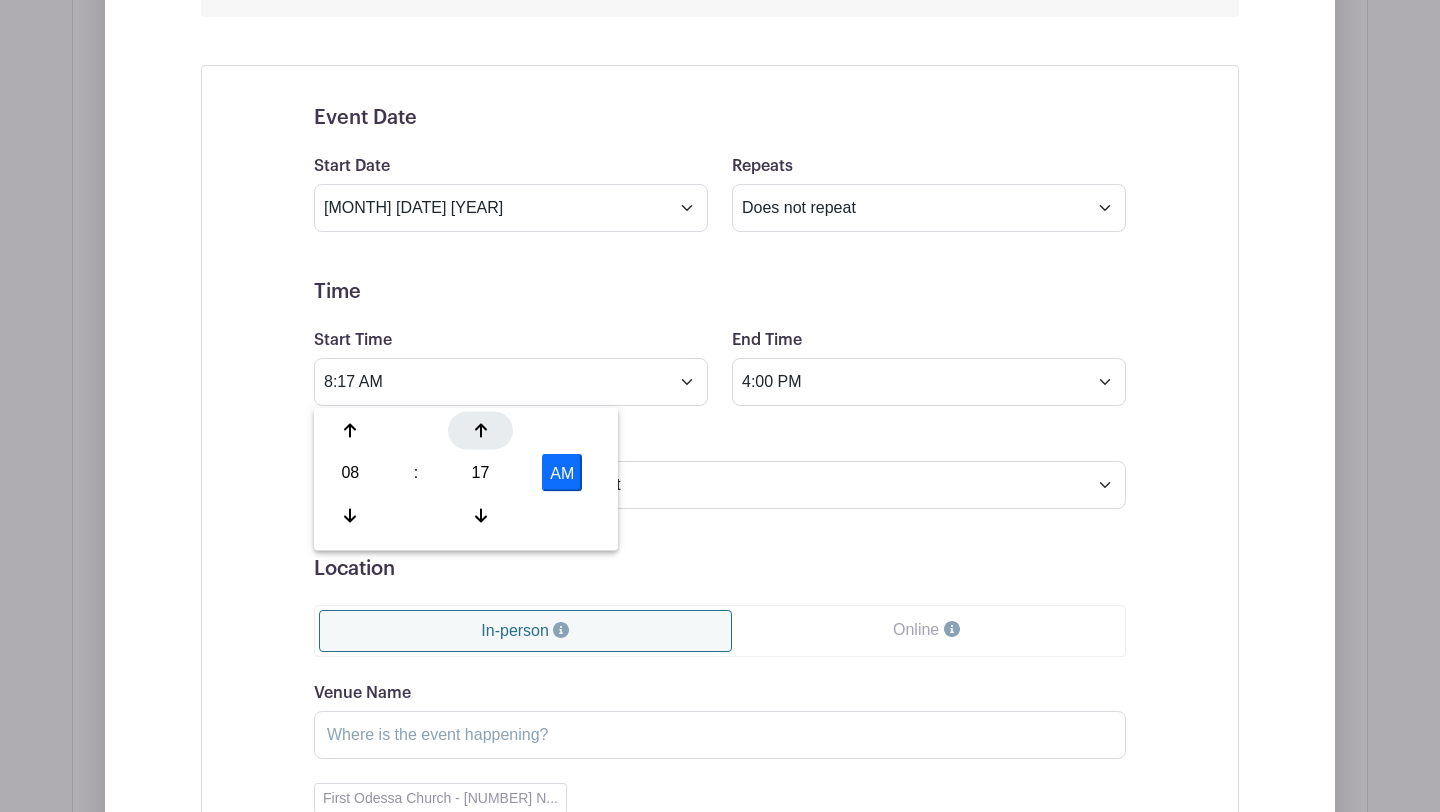 click at bounding box center [480, 431] 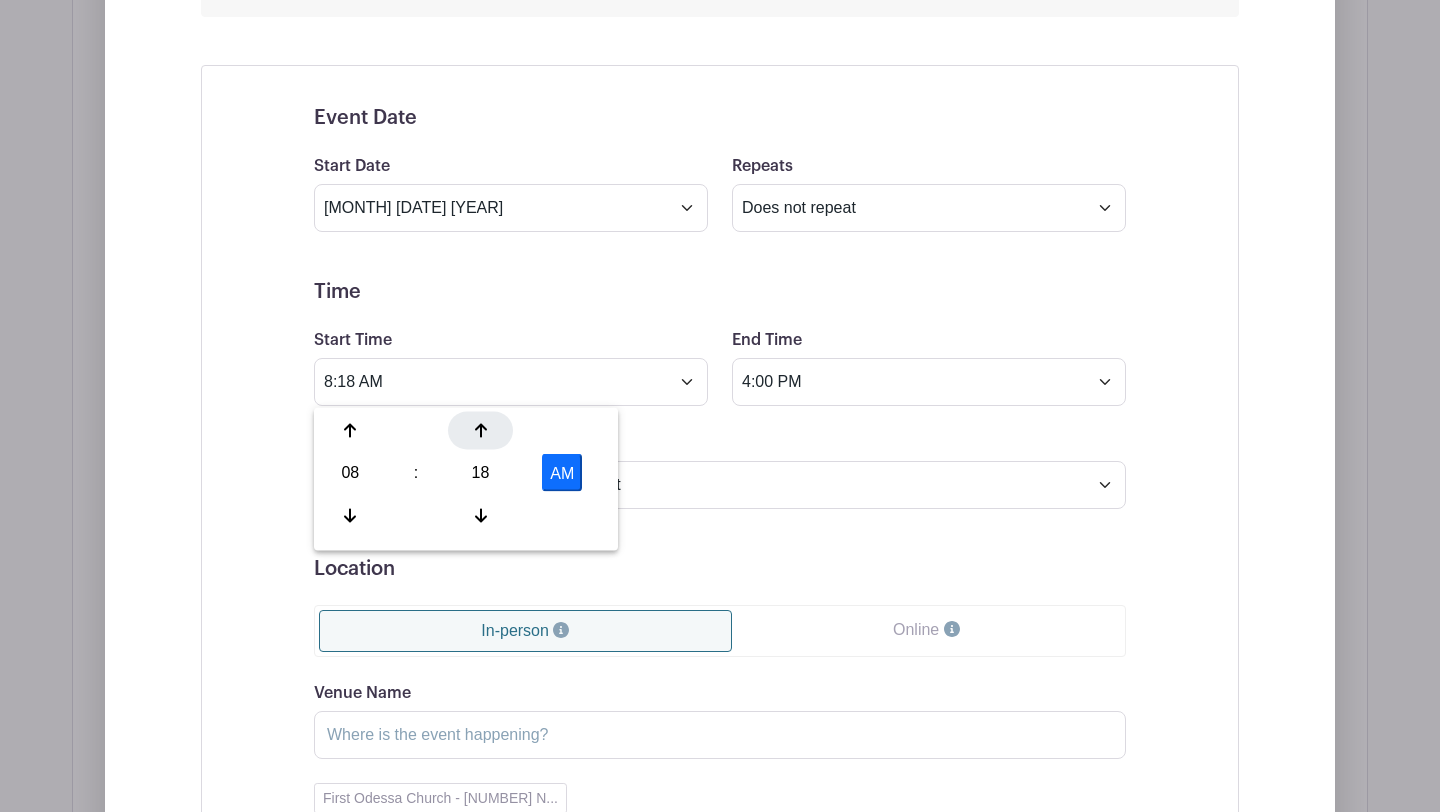 click at bounding box center [480, 431] 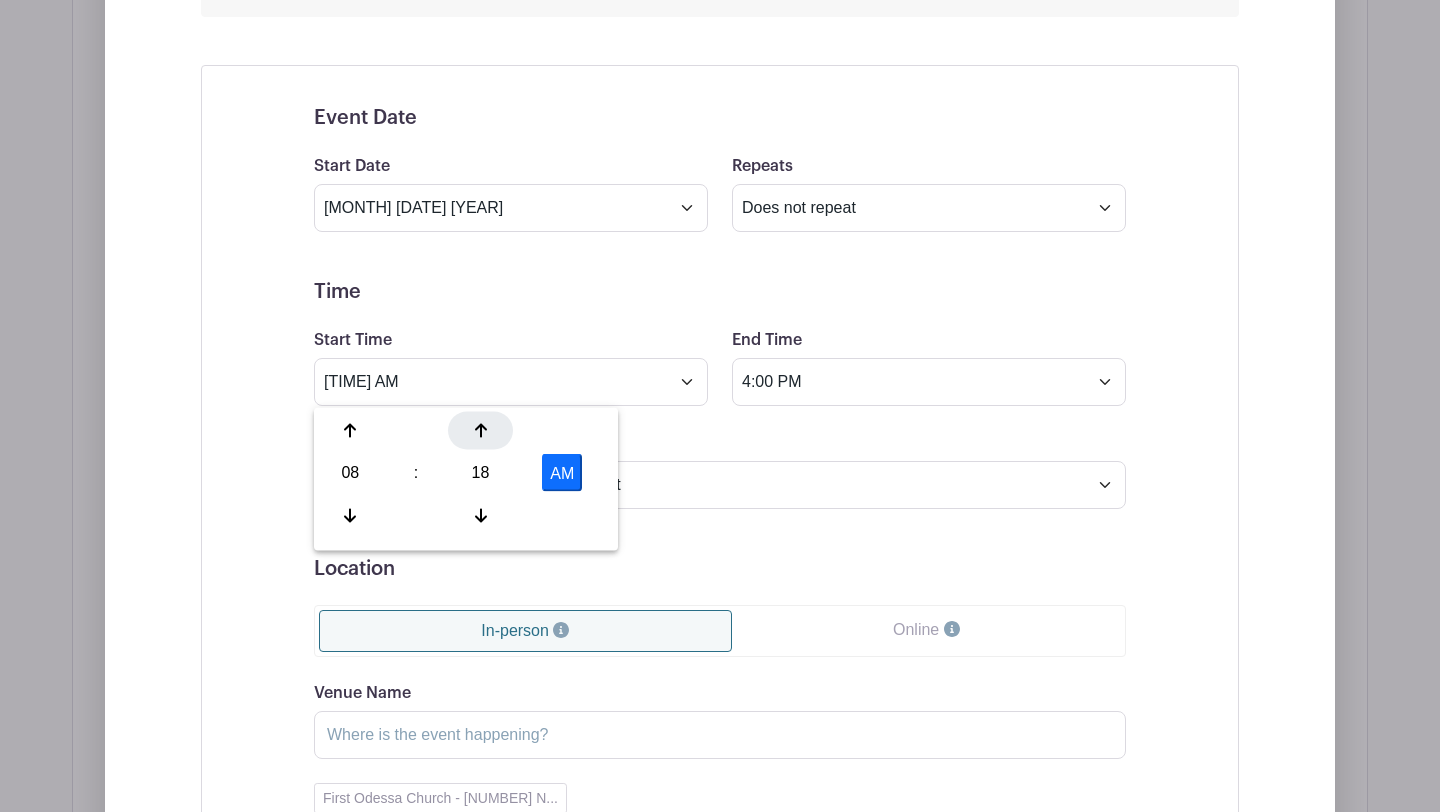 click at bounding box center (480, 431) 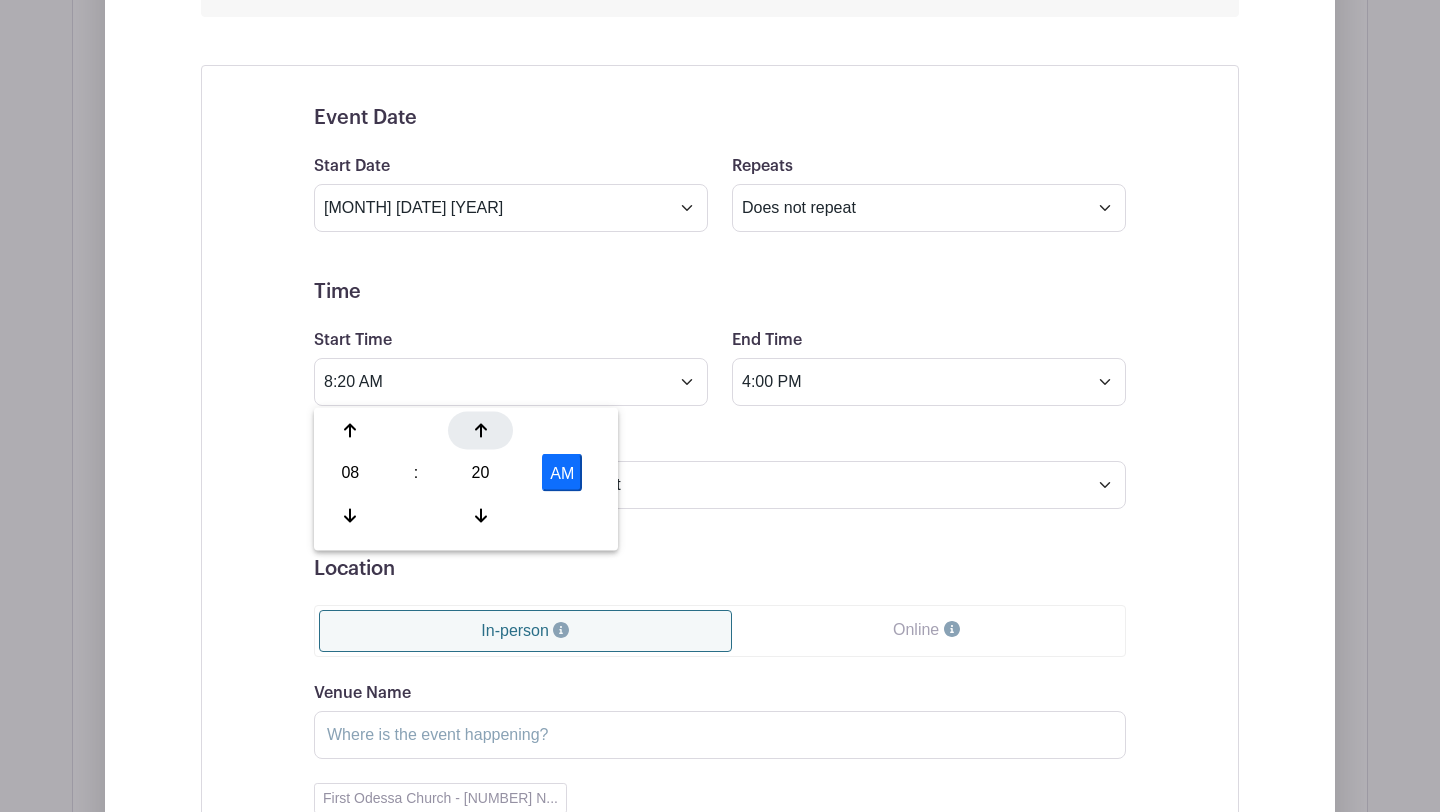 click at bounding box center [480, 431] 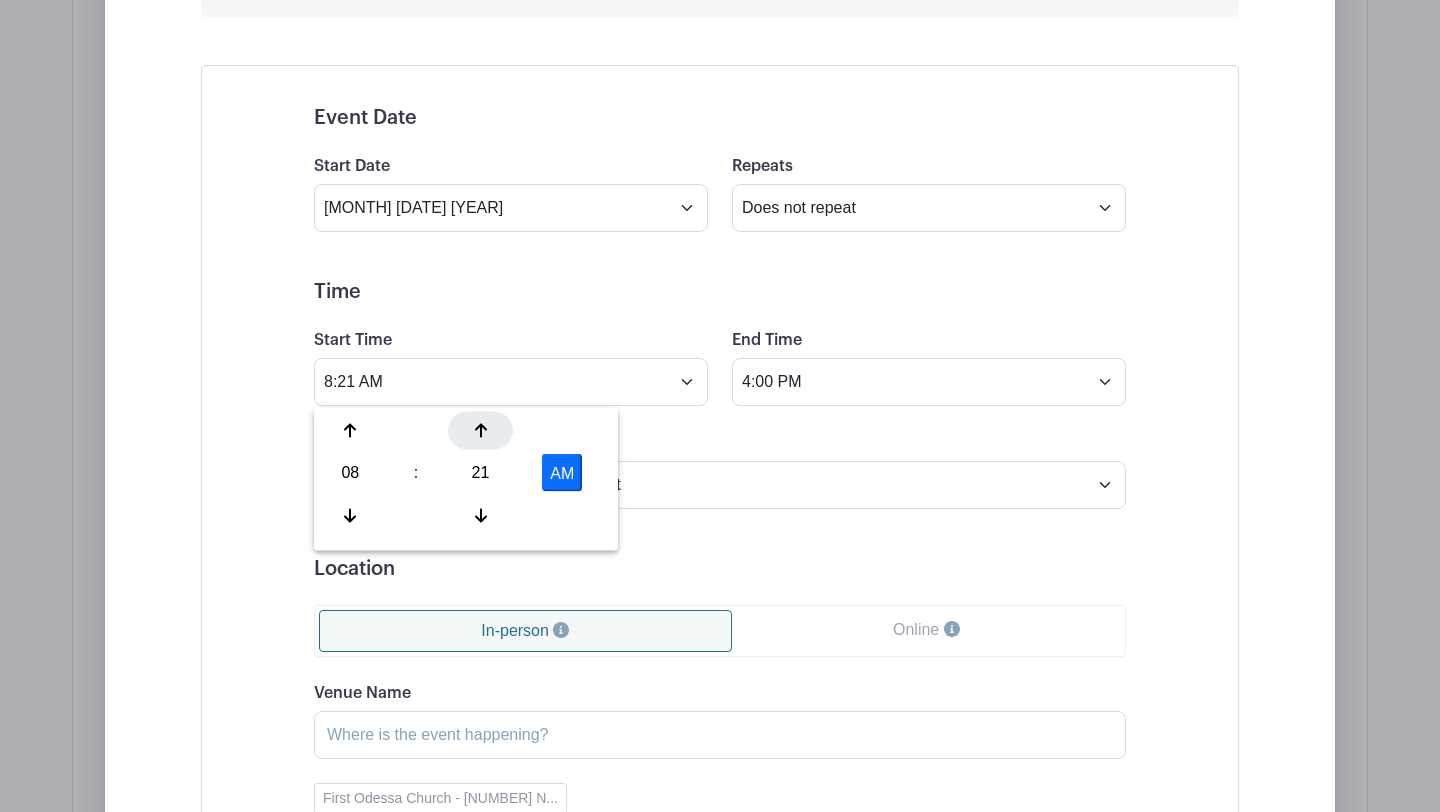 click at bounding box center (480, 431) 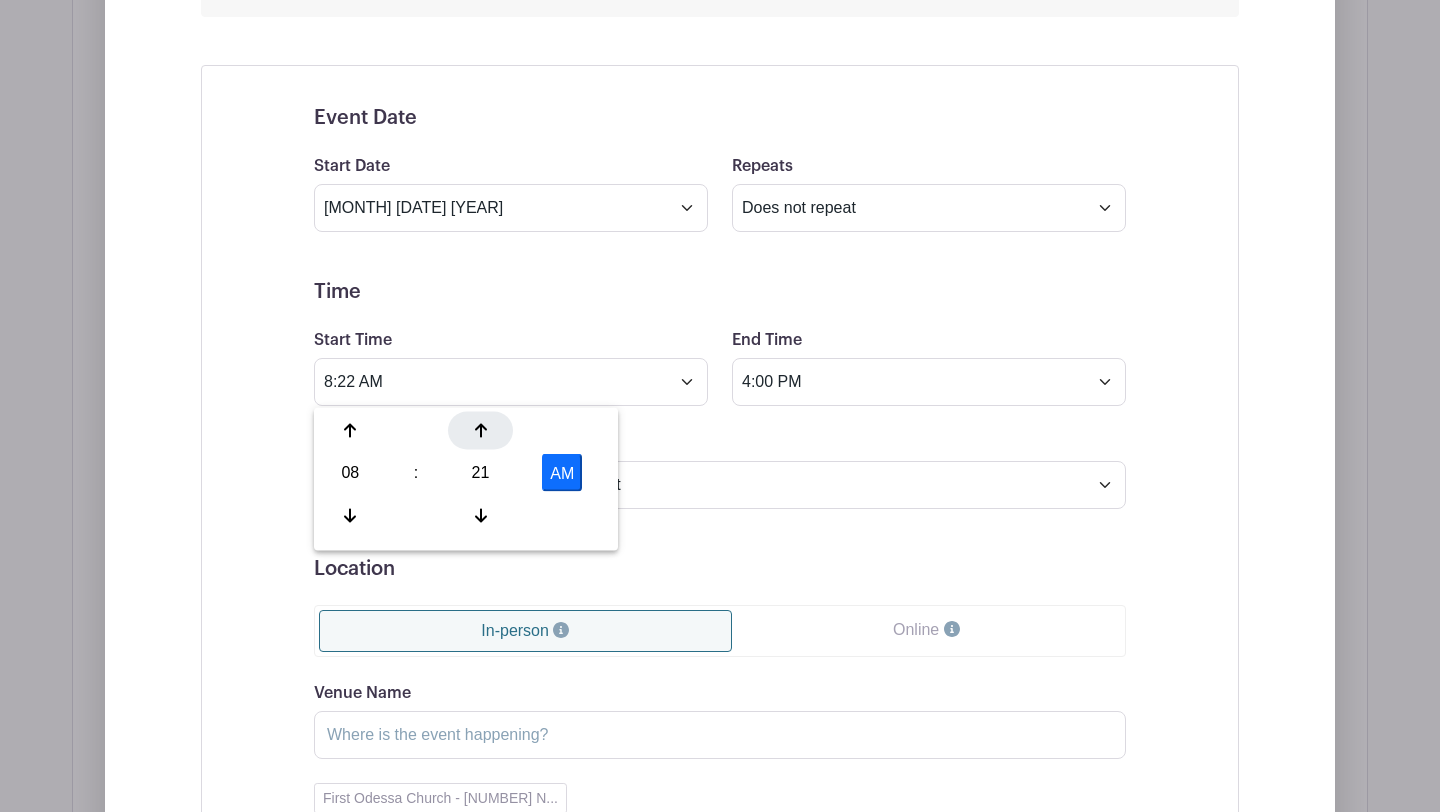 click at bounding box center [480, 431] 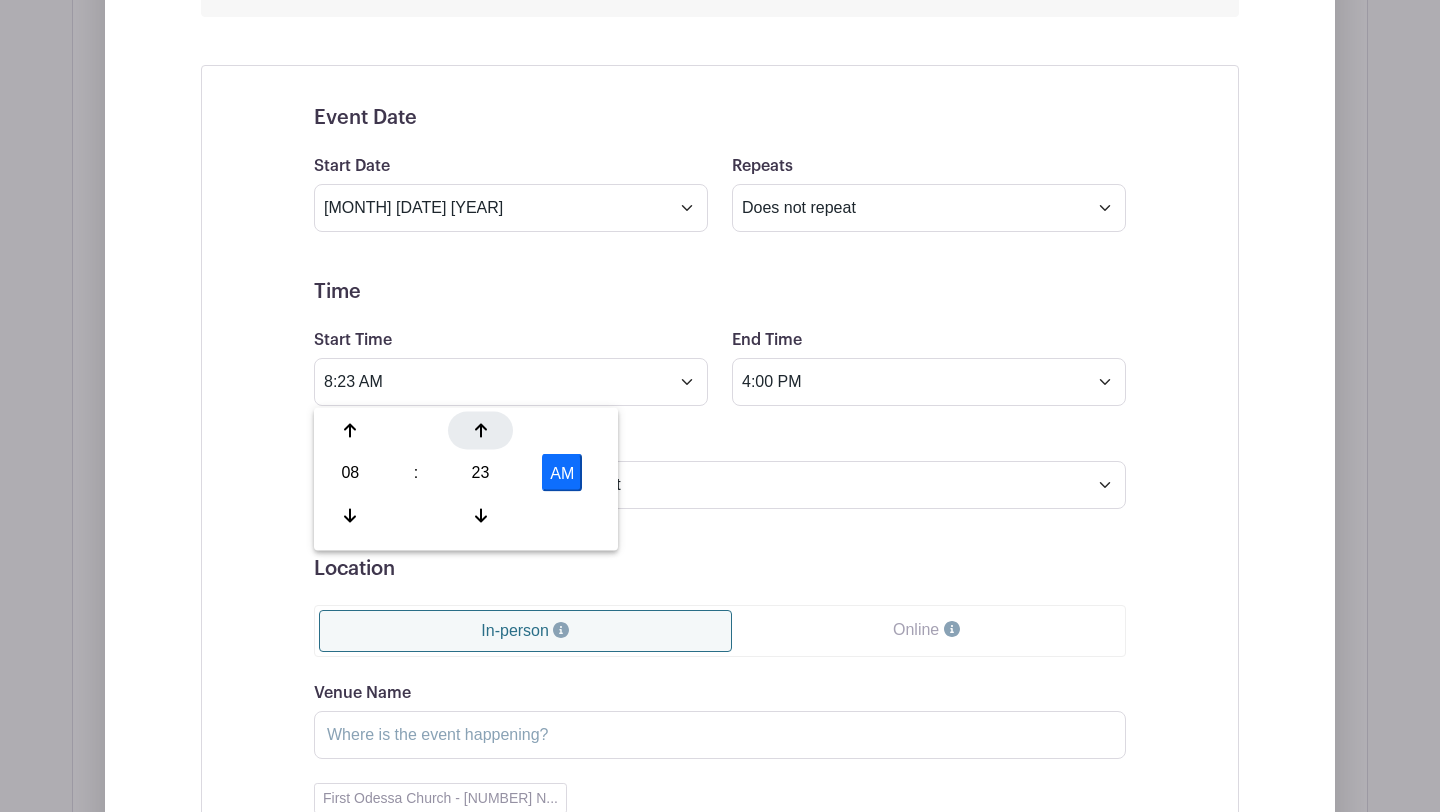 click at bounding box center (480, 431) 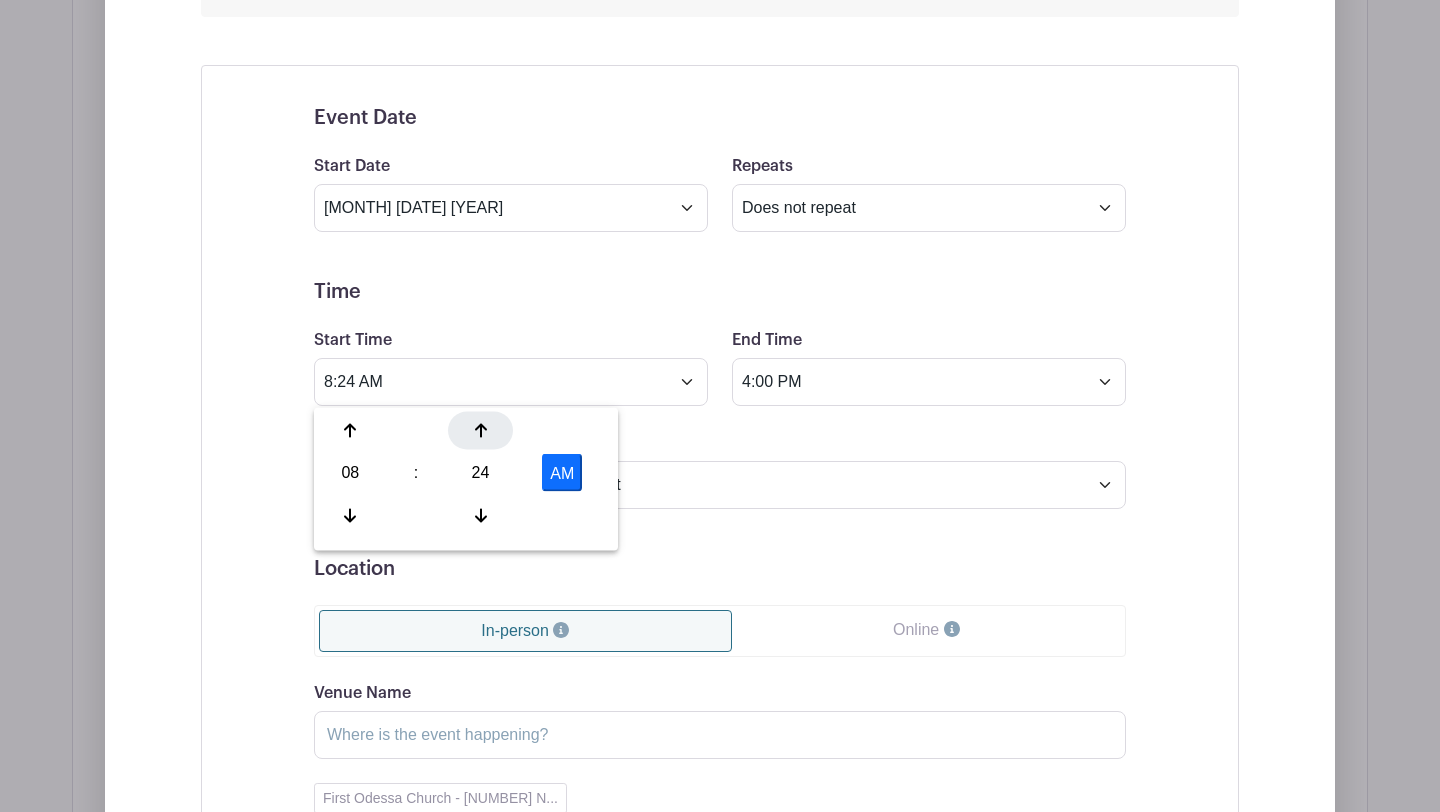 click at bounding box center (480, 431) 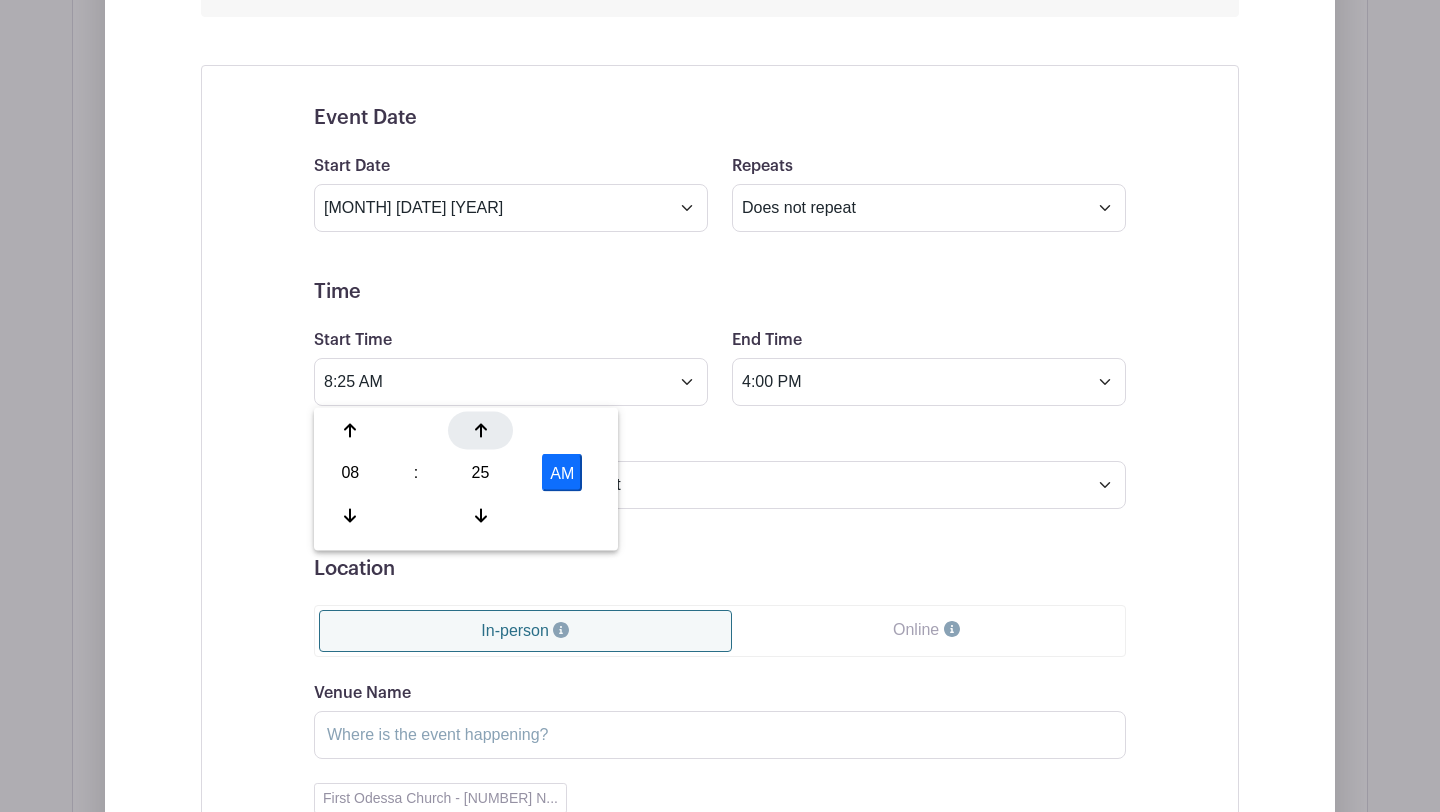 click at bounding box center [480, 431] 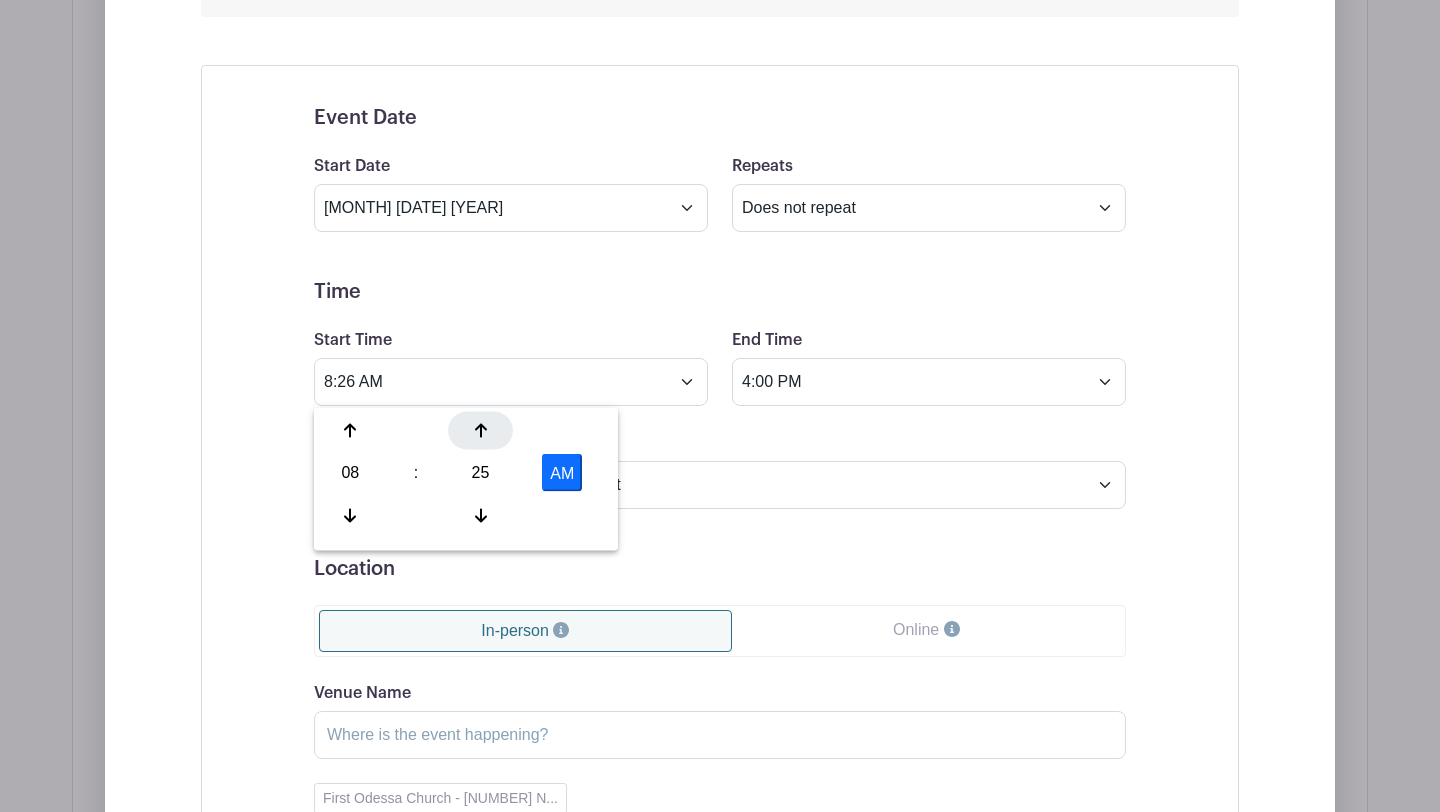 click at bounding box center [480, 431] 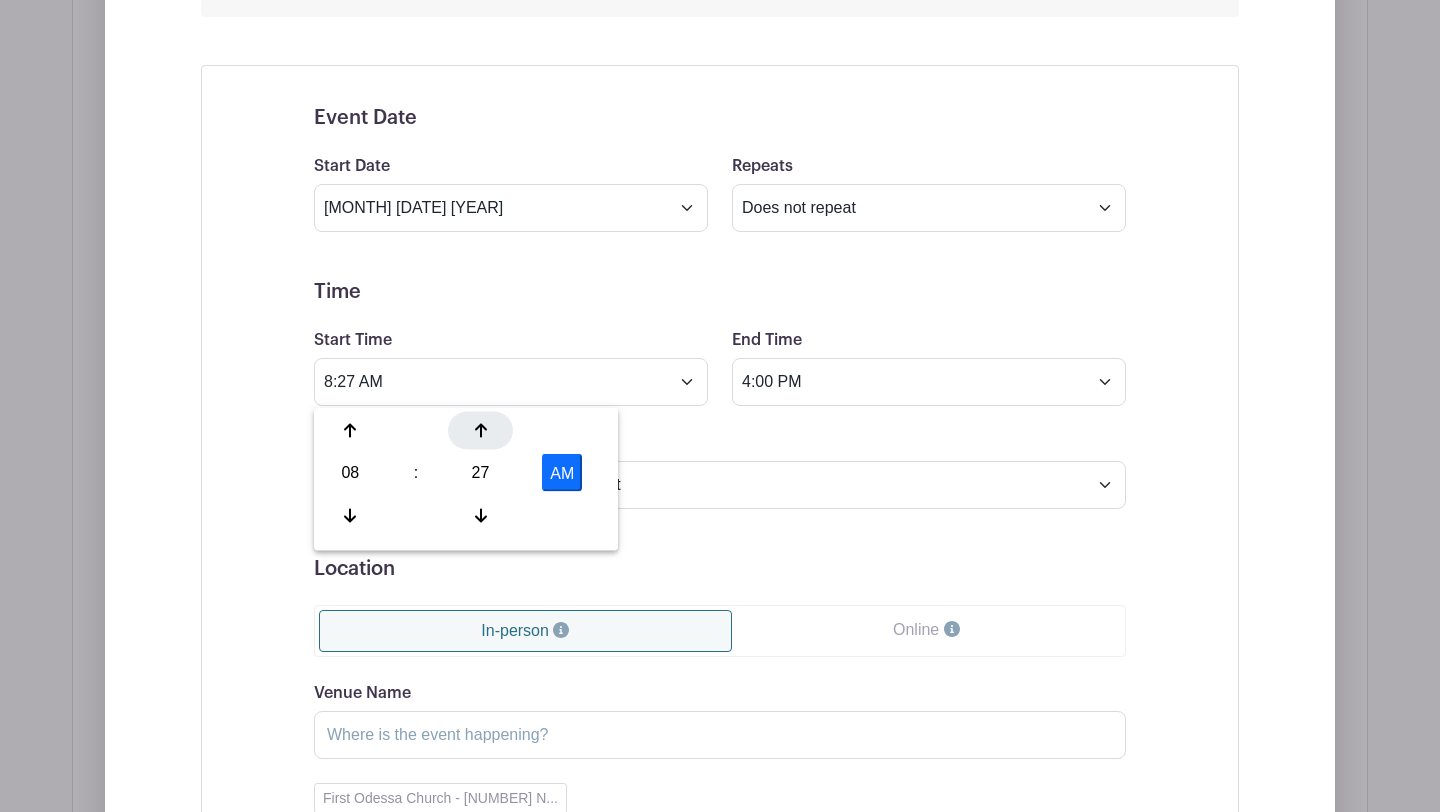 click at bounding box center (480, 431) 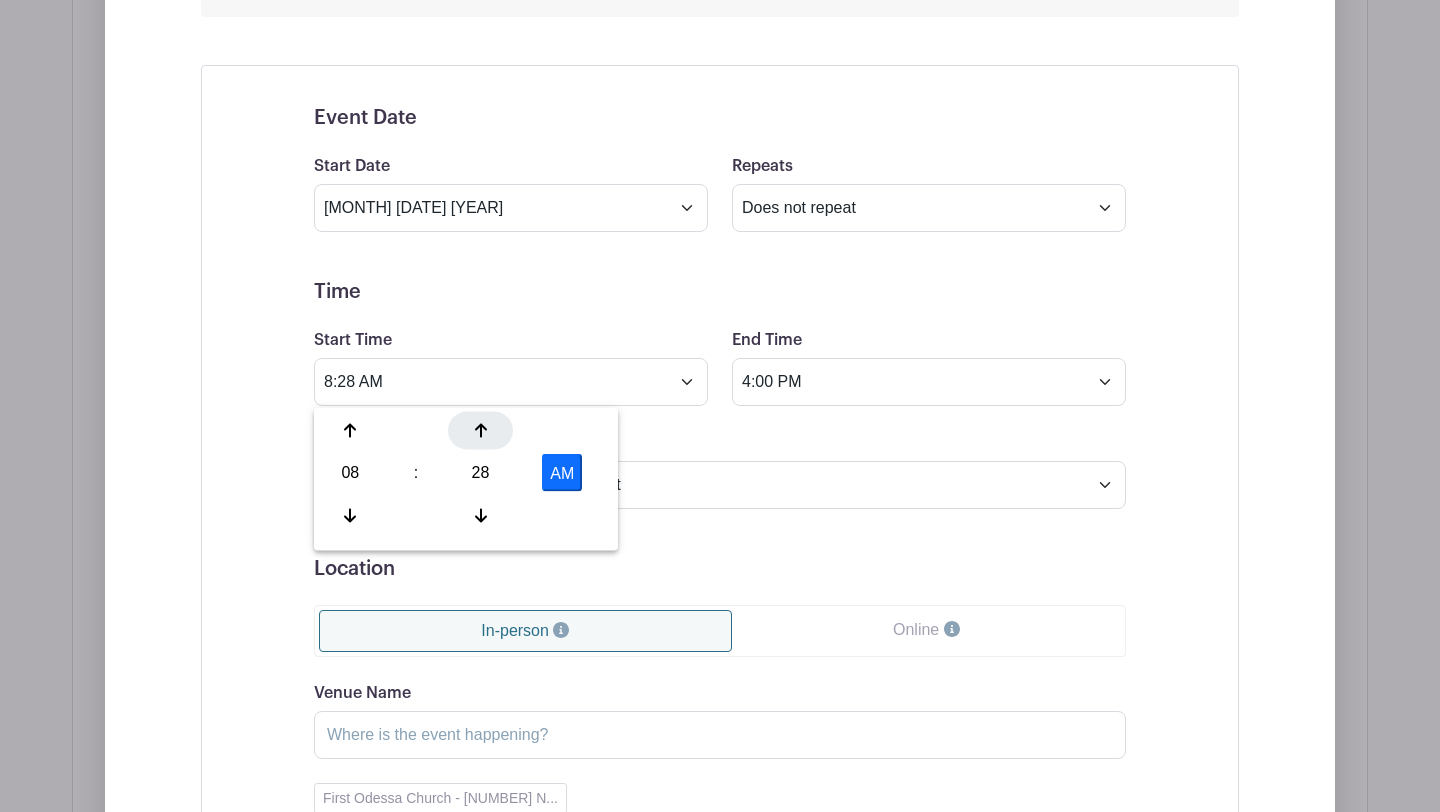 click at bounding box center [480, 431] 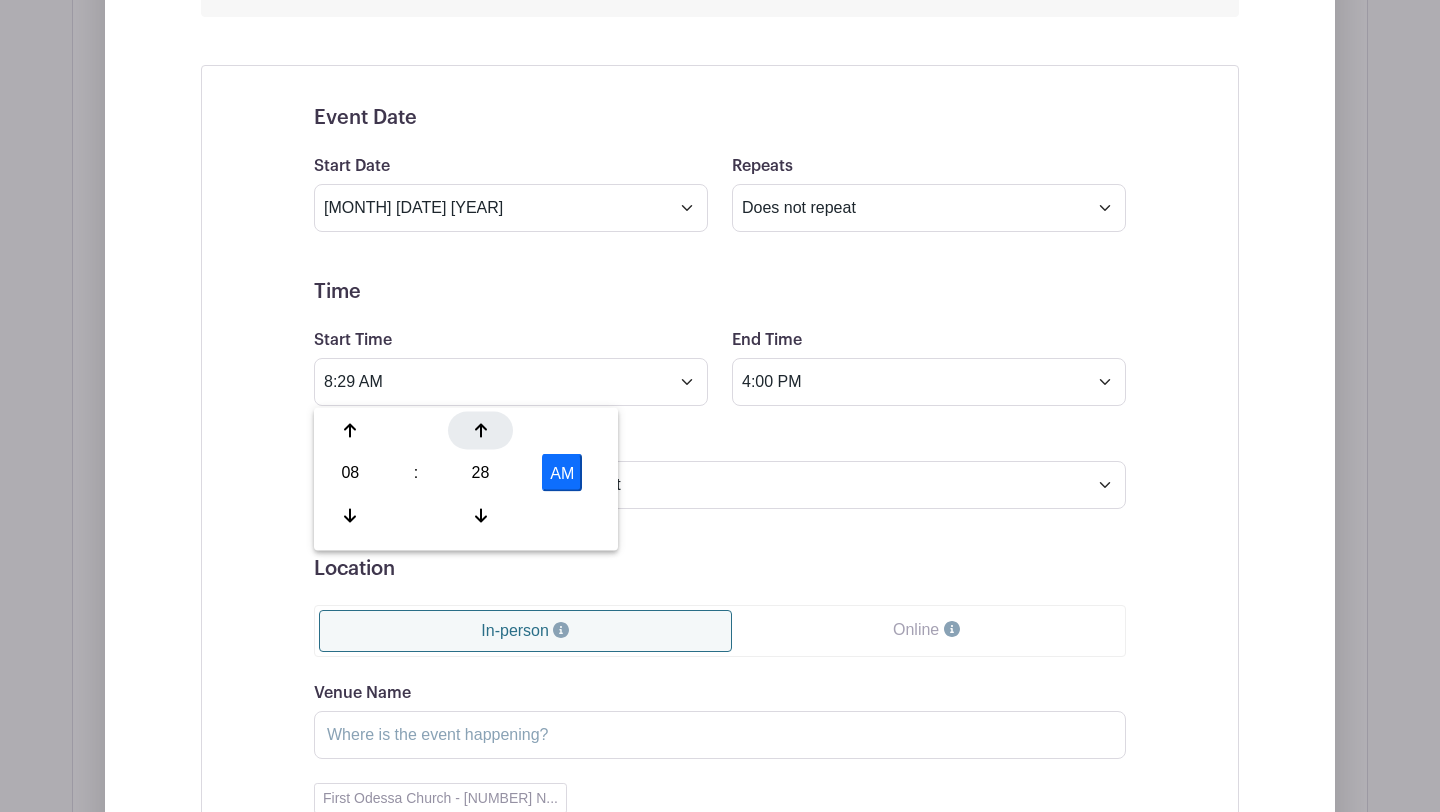 click at bounding box center [480, 431] 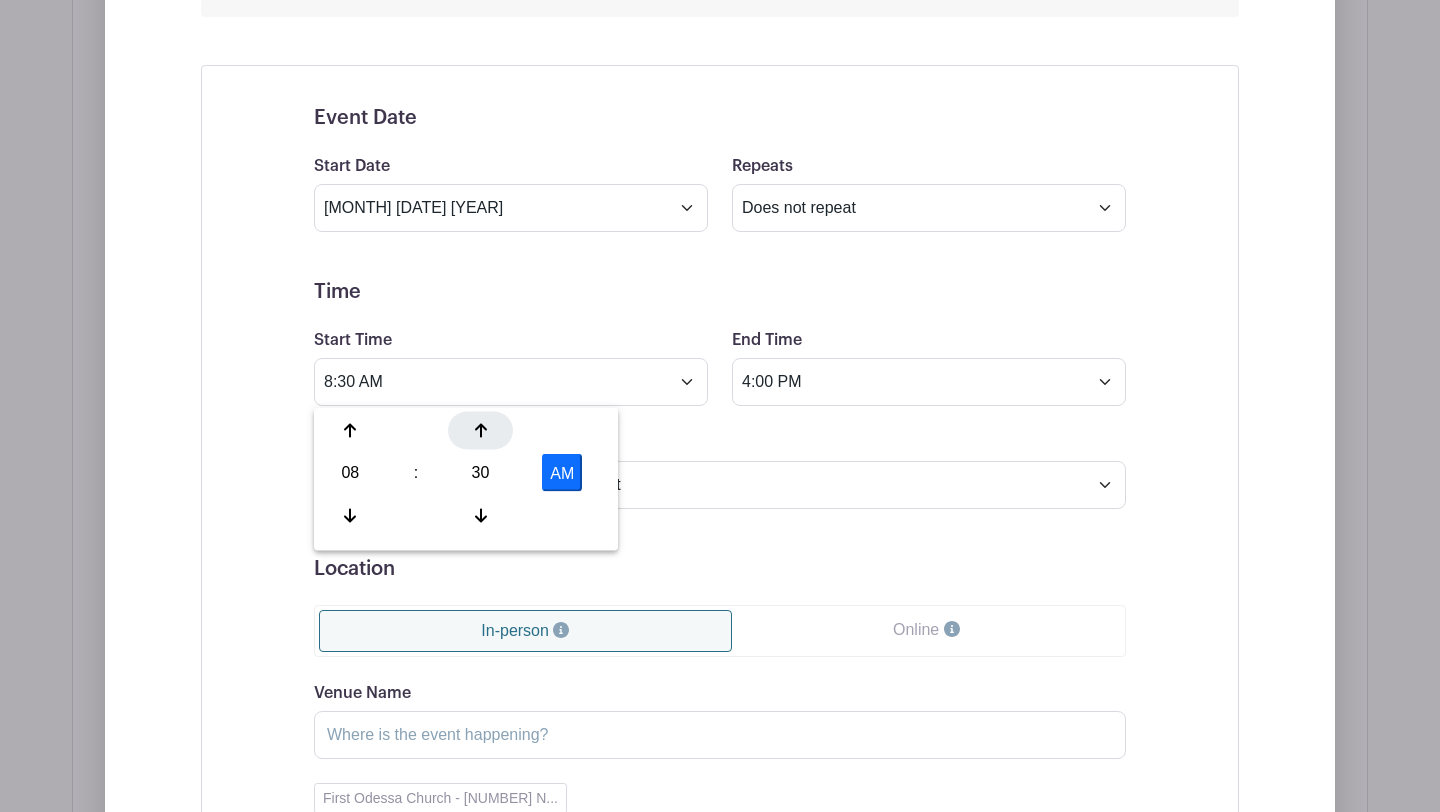 click at bounding box center [480, 431] 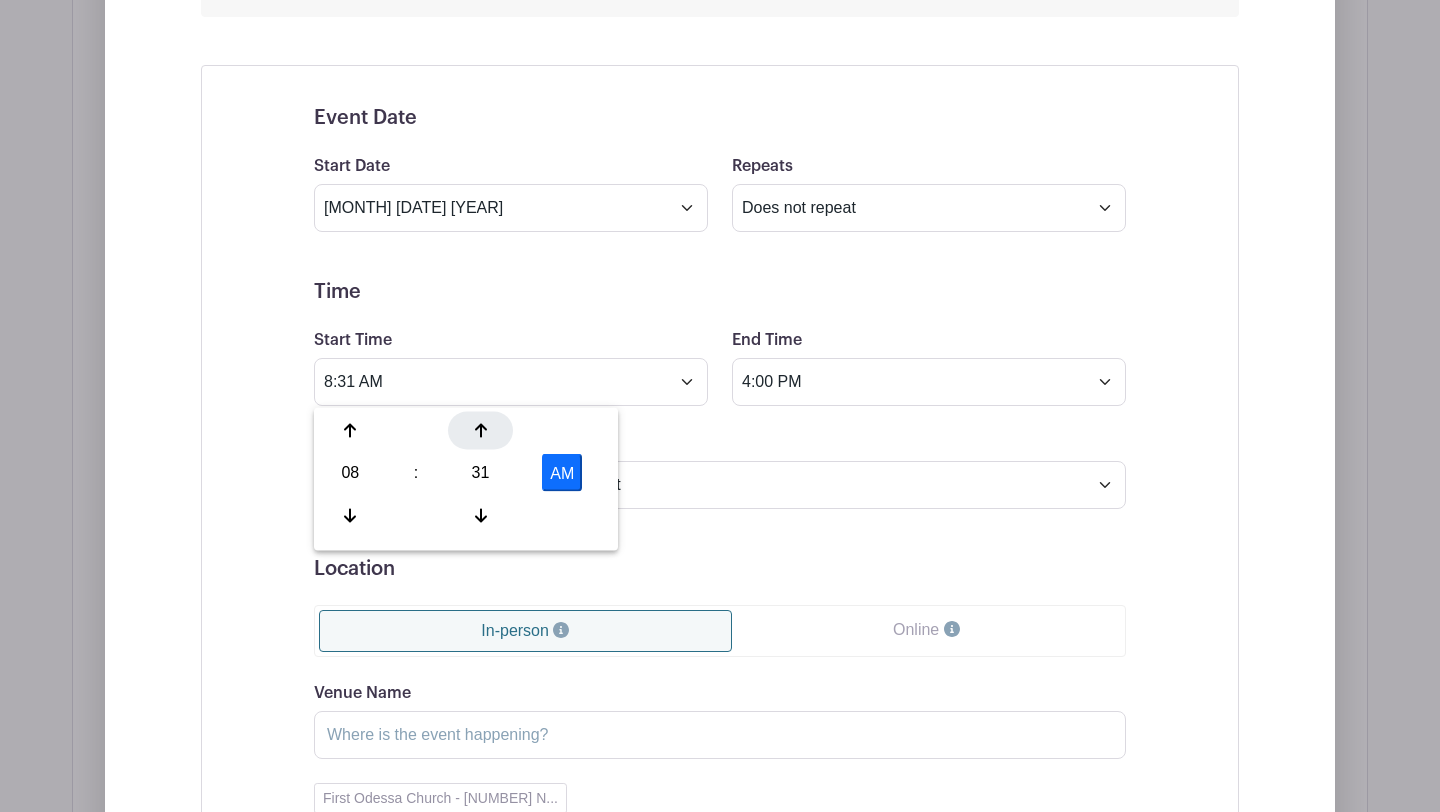 click at bounding box center (480, 431) 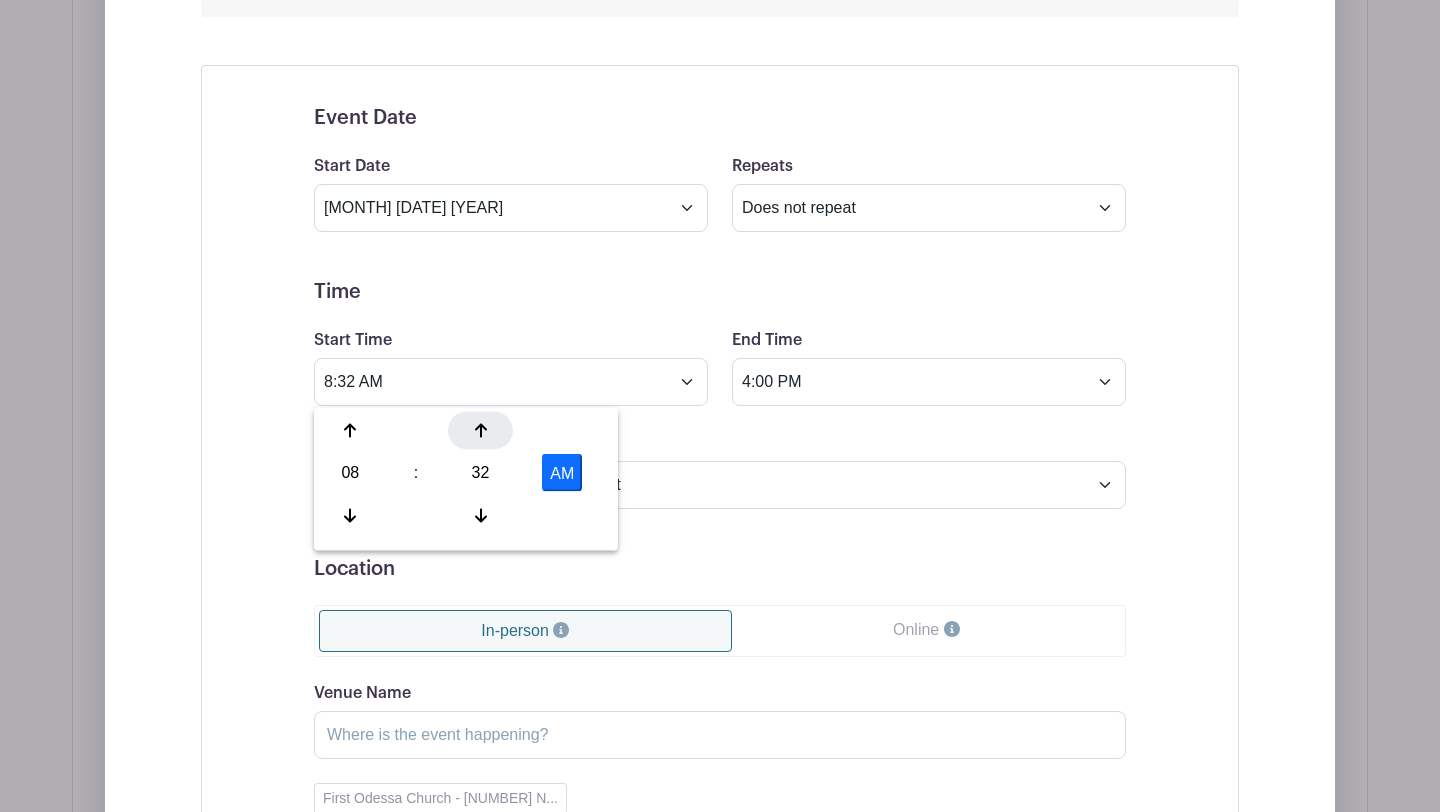 click at bounding box center (480, 431) 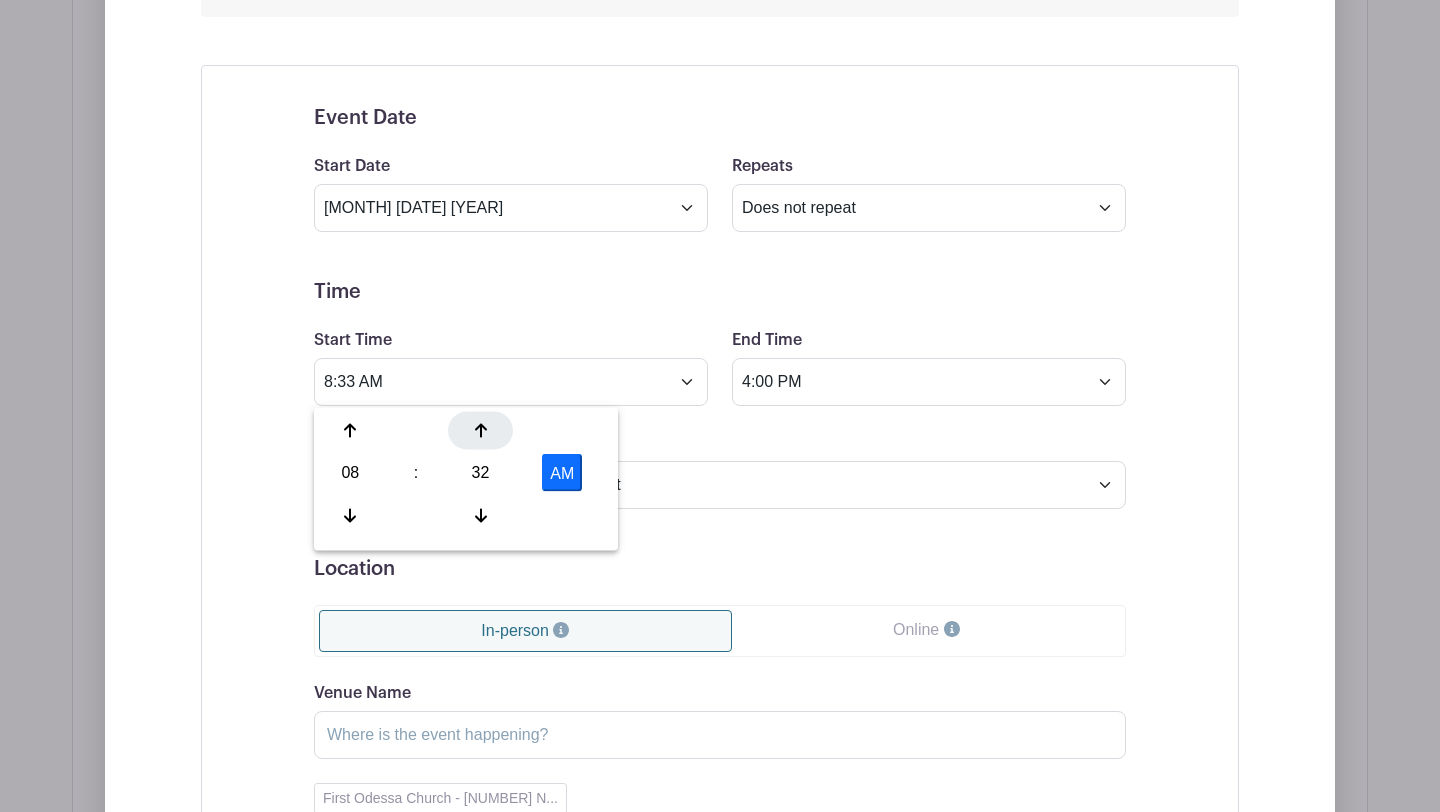 click at bounding box center [480, 431] 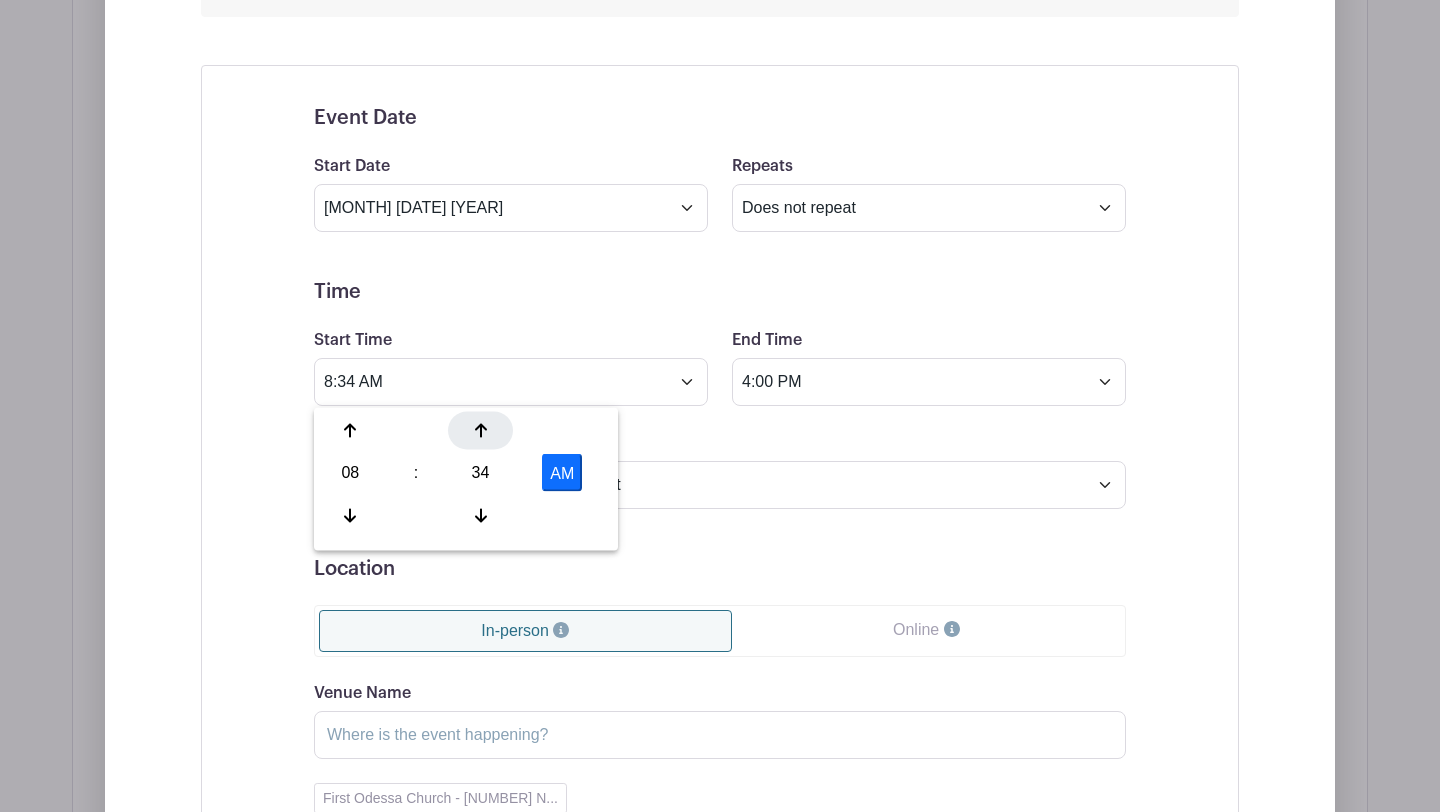 click at bounding box center (480, 431) 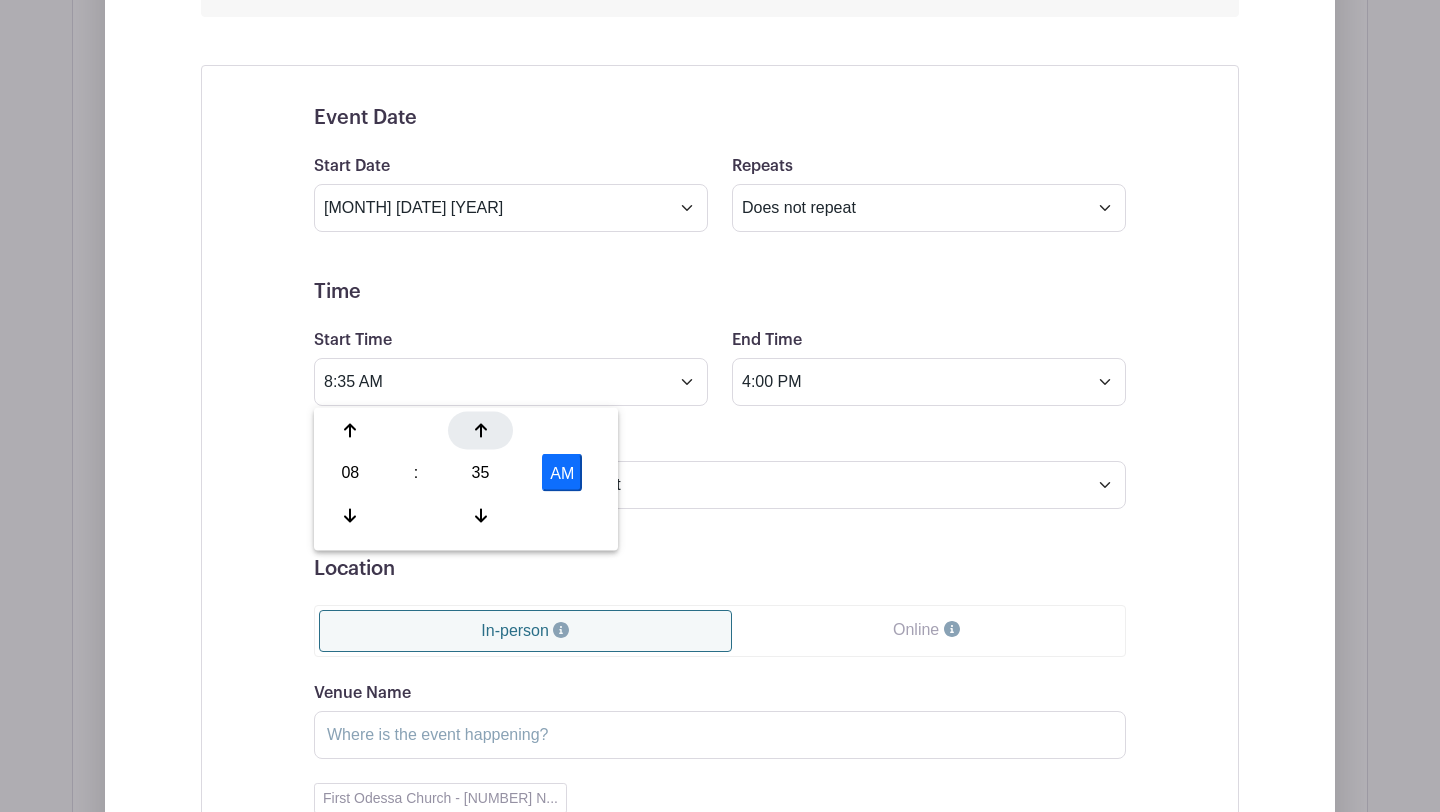 click at bounding box center (480, 431) 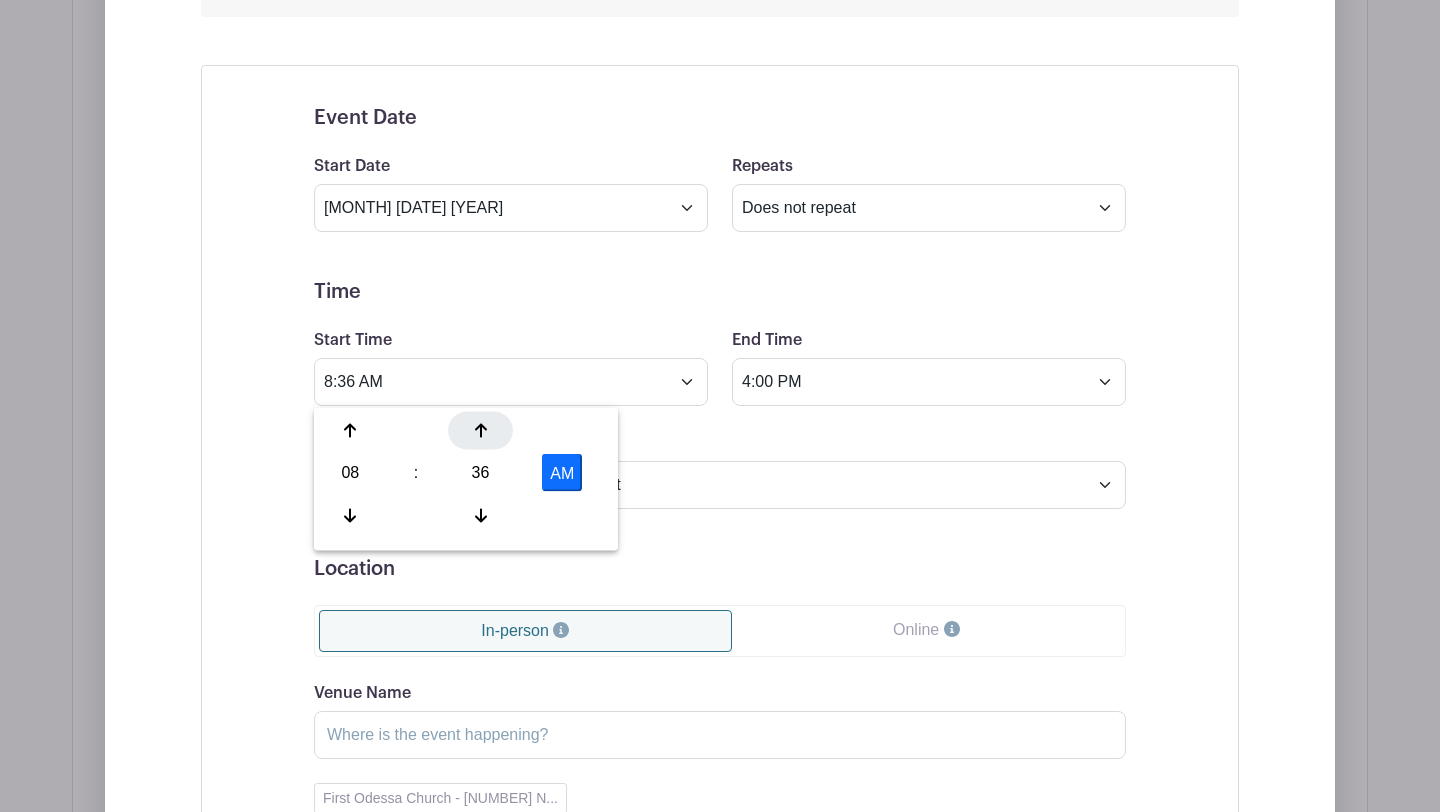 click at bounding box center [480, 431] 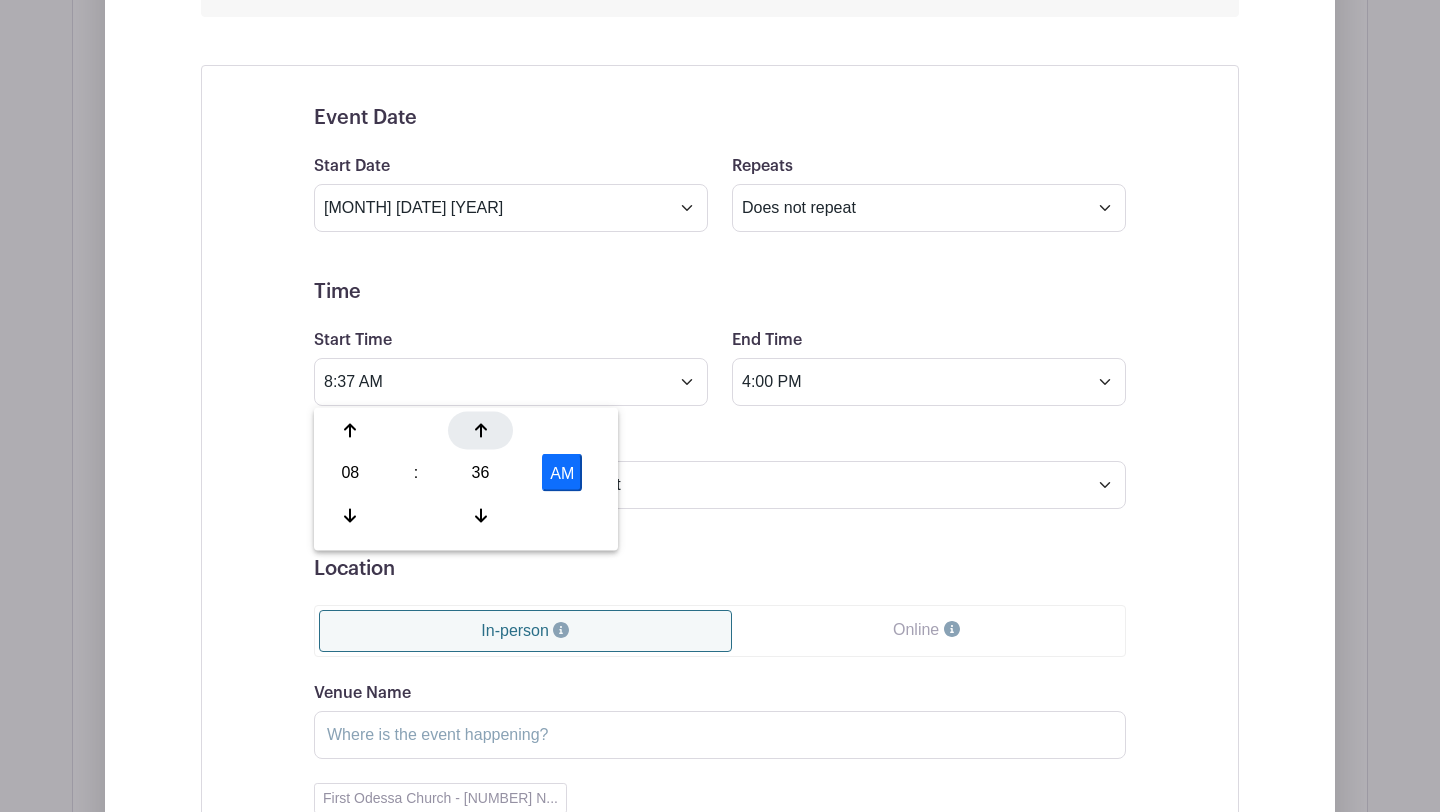 click at bounding box center (480, 431) 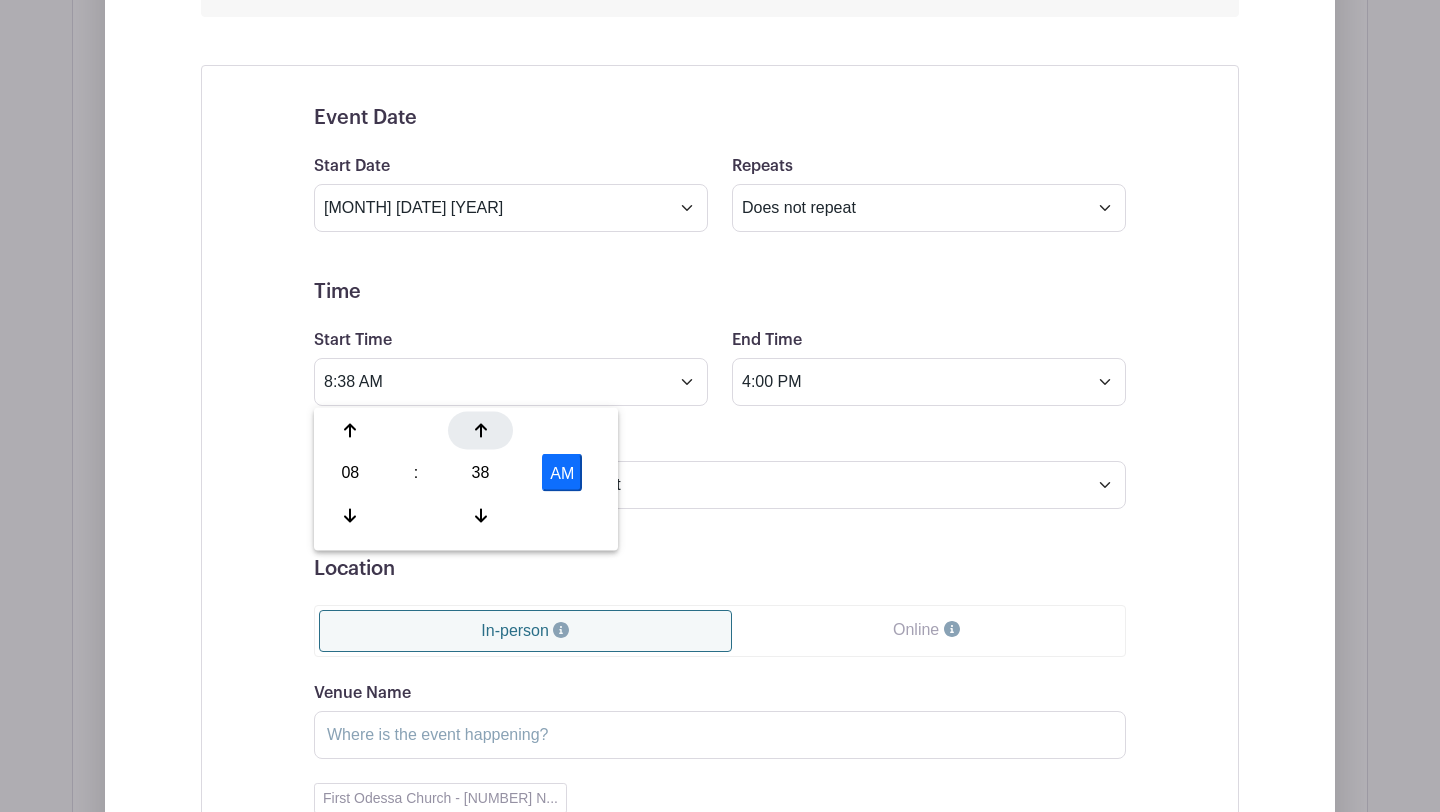 click at bounding box center (480, 431) 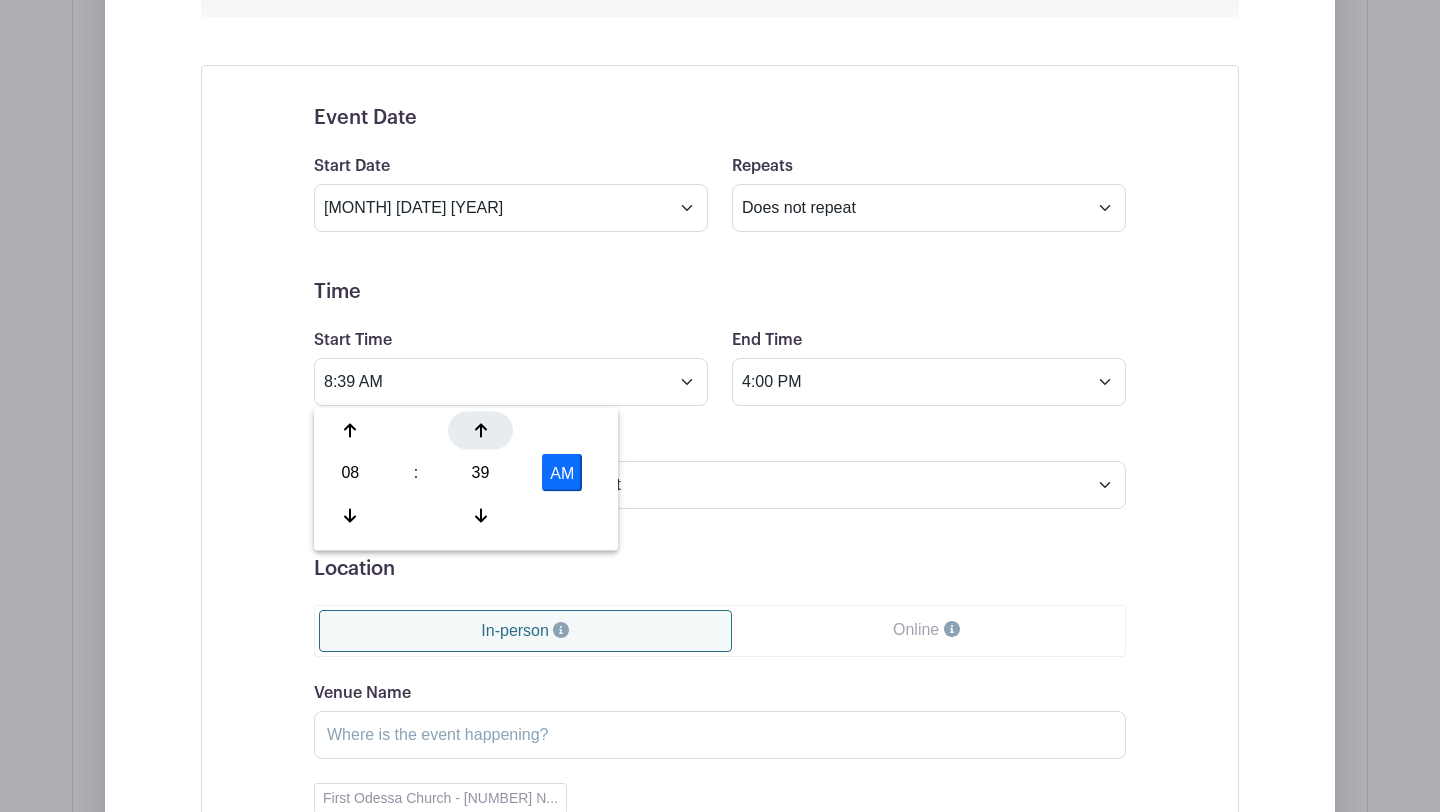 click at bounding box center (480, 431) 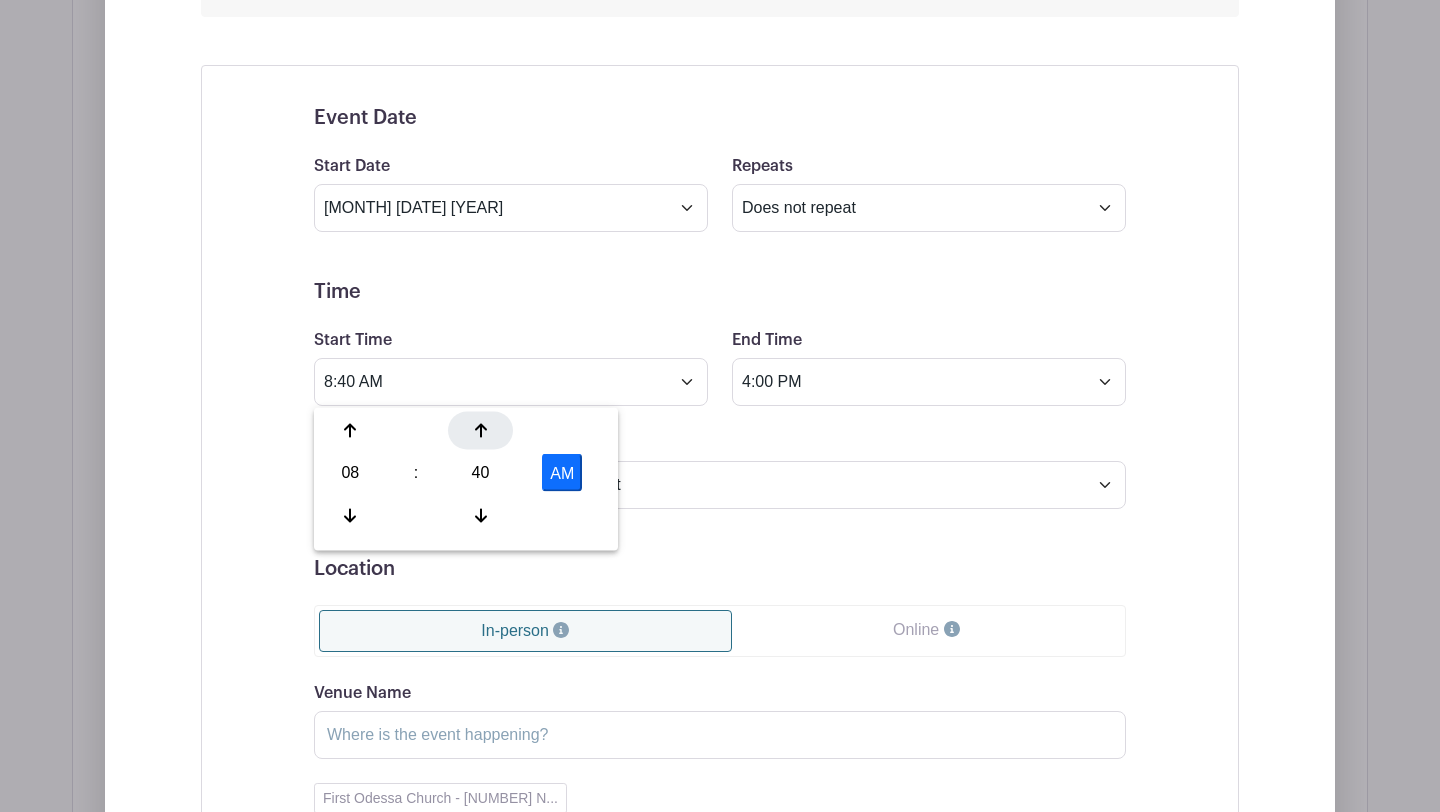 click at bounding box center [480, 431] 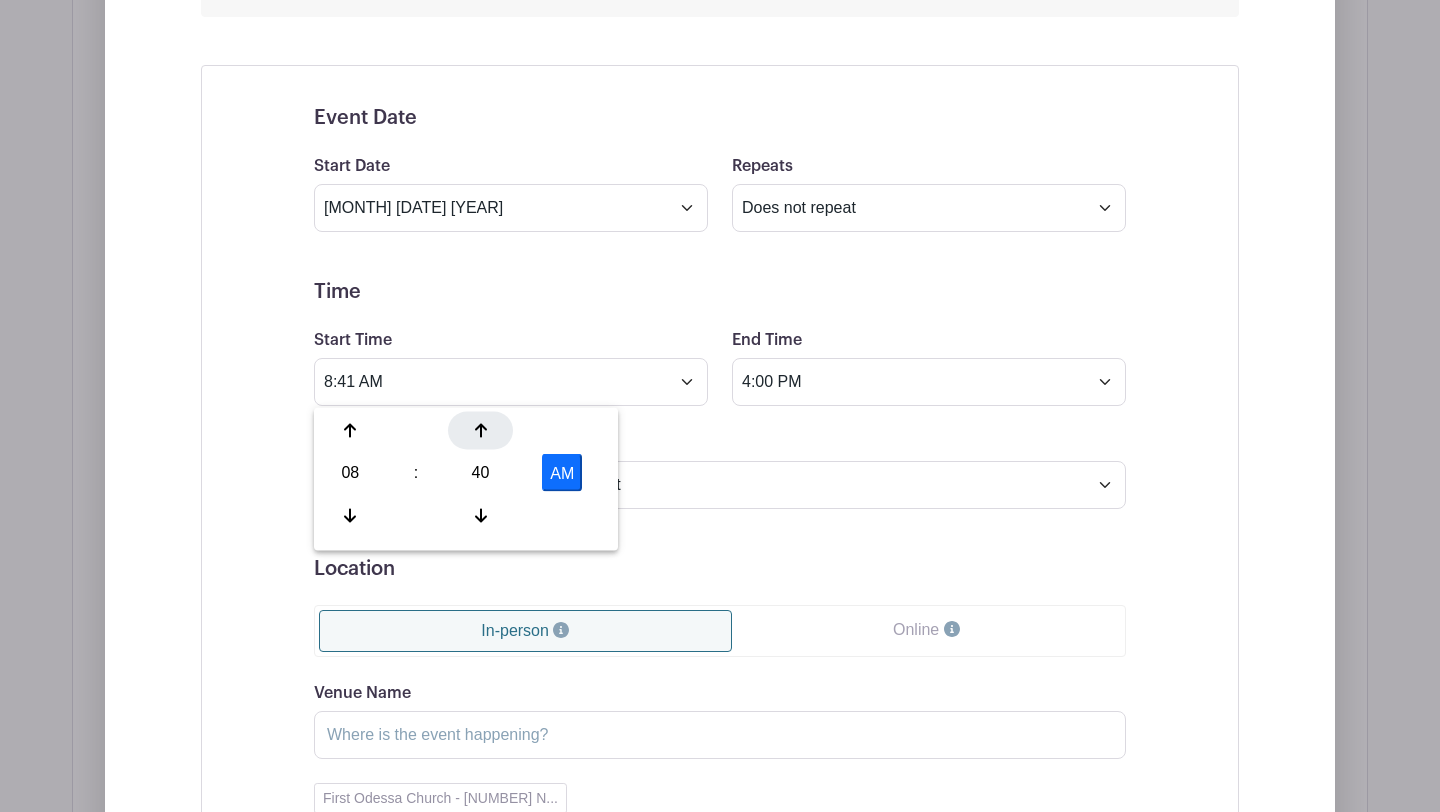 click at bounding box center [480, 431] 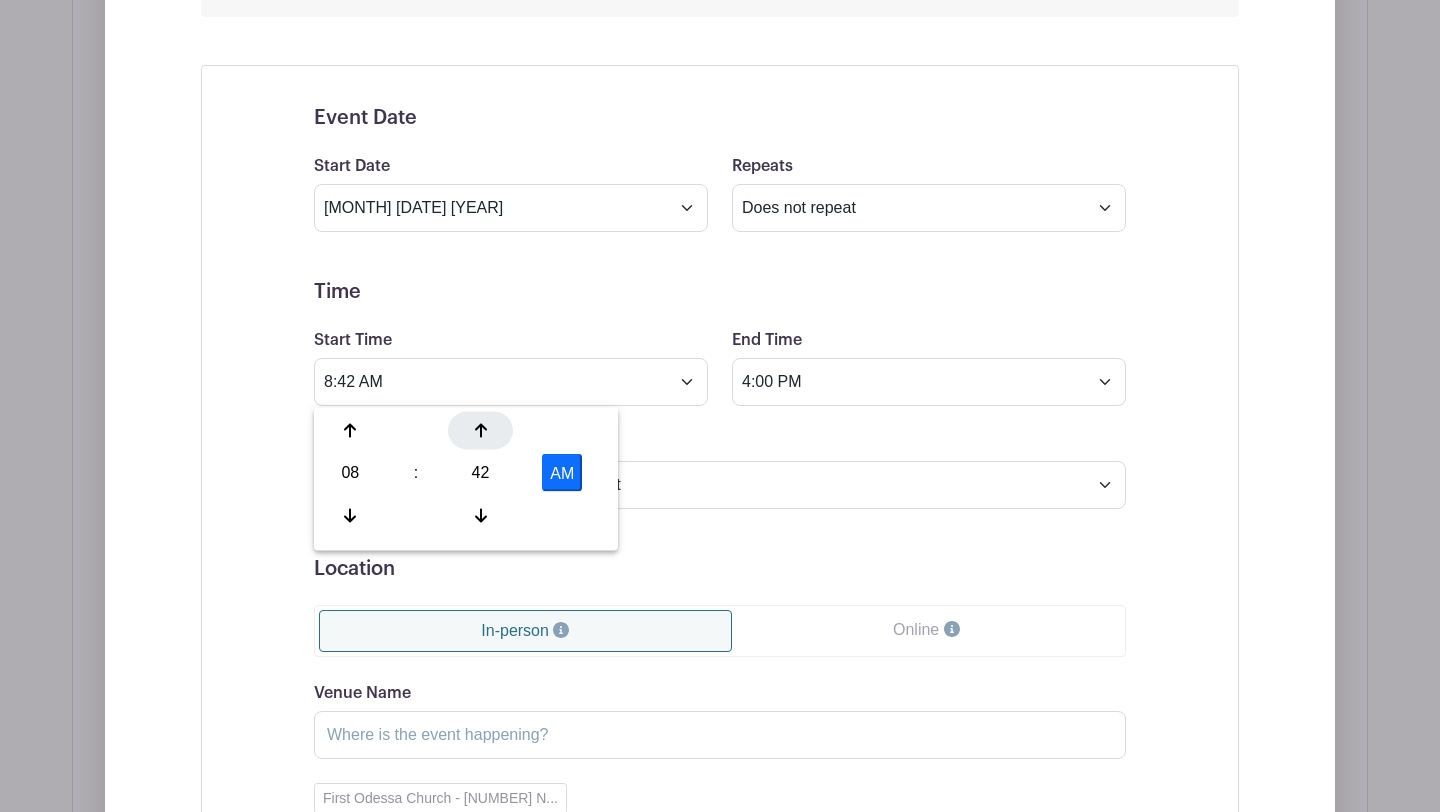 click at bounding box center (480, 431) 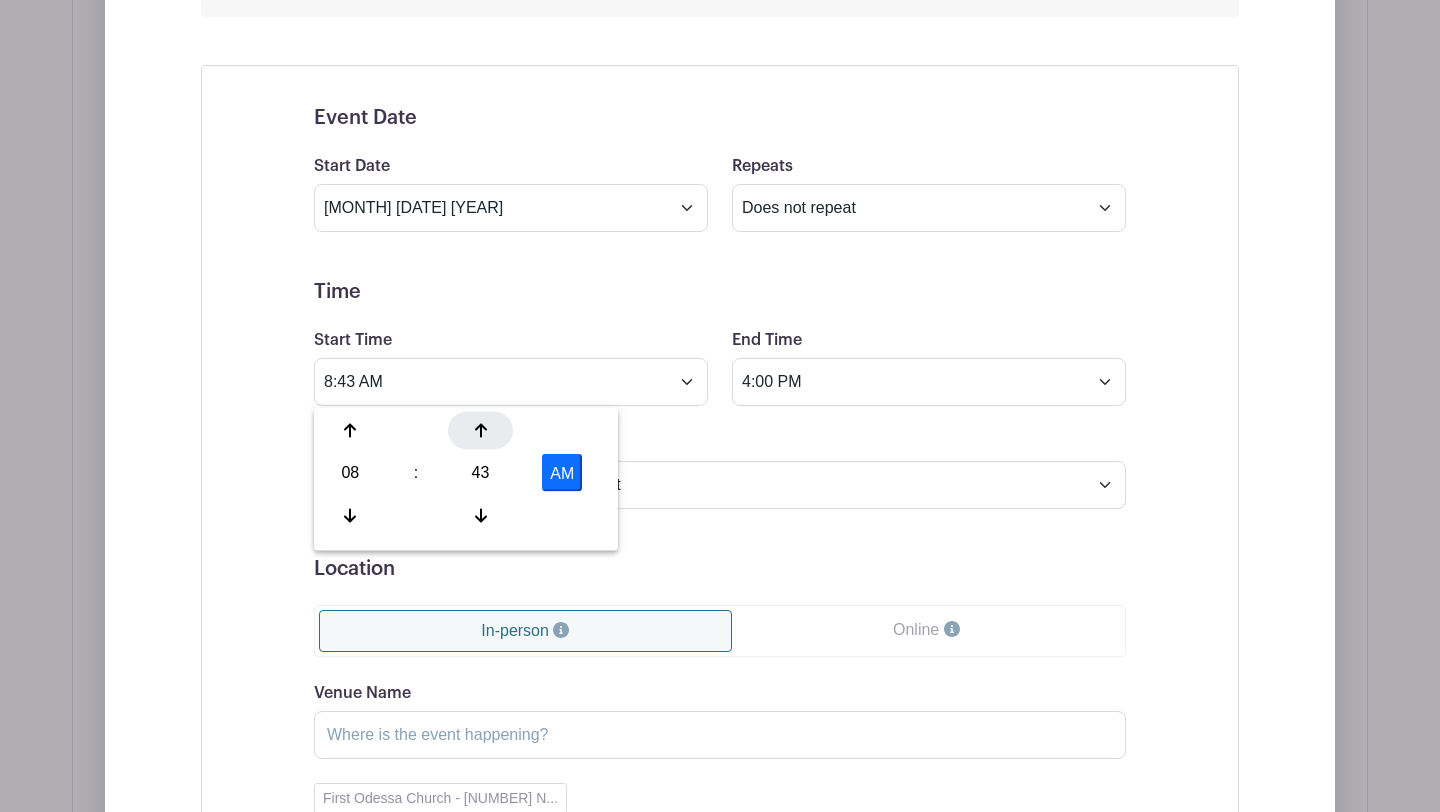 click at bounding box center (480, 431) 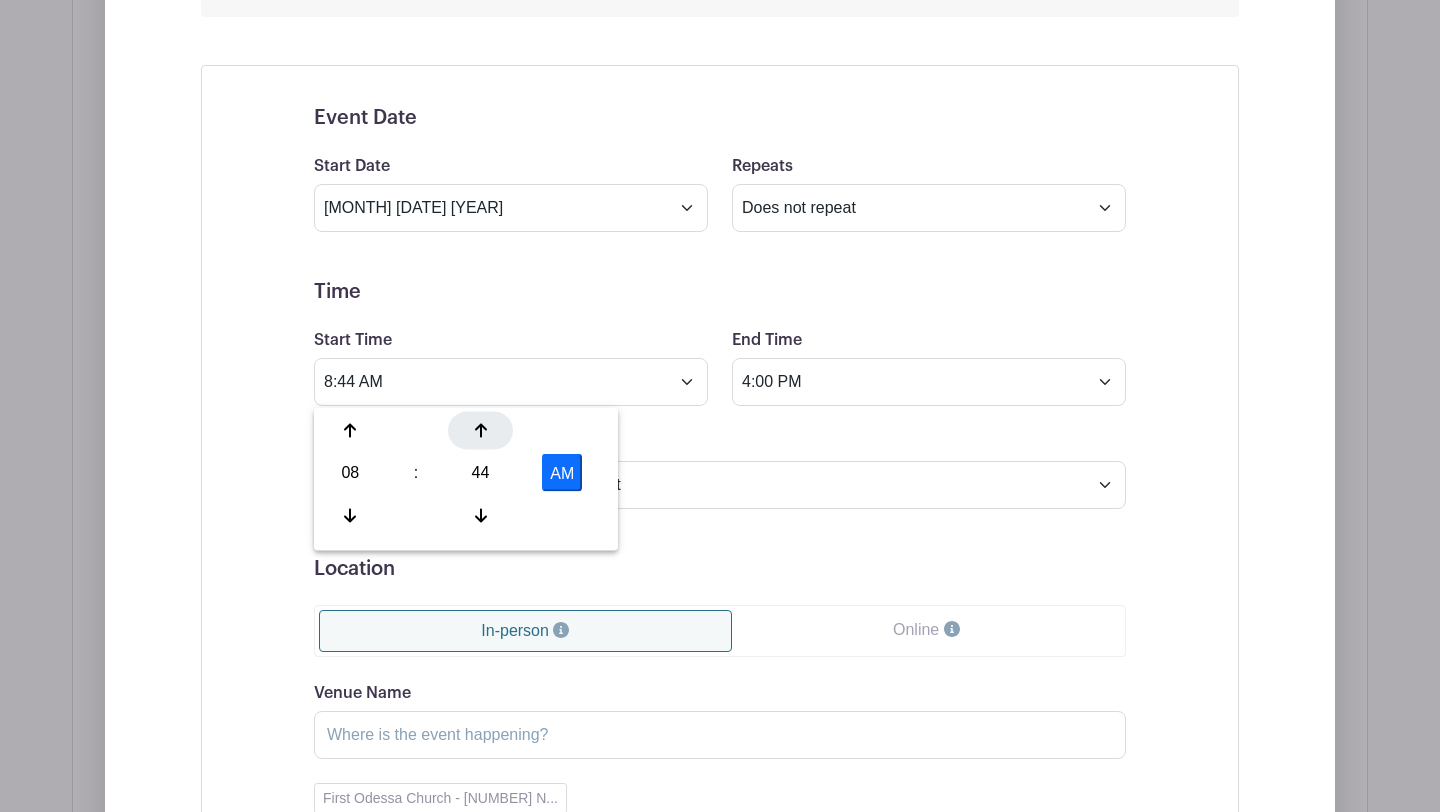 click at bounding box center (480, 431) 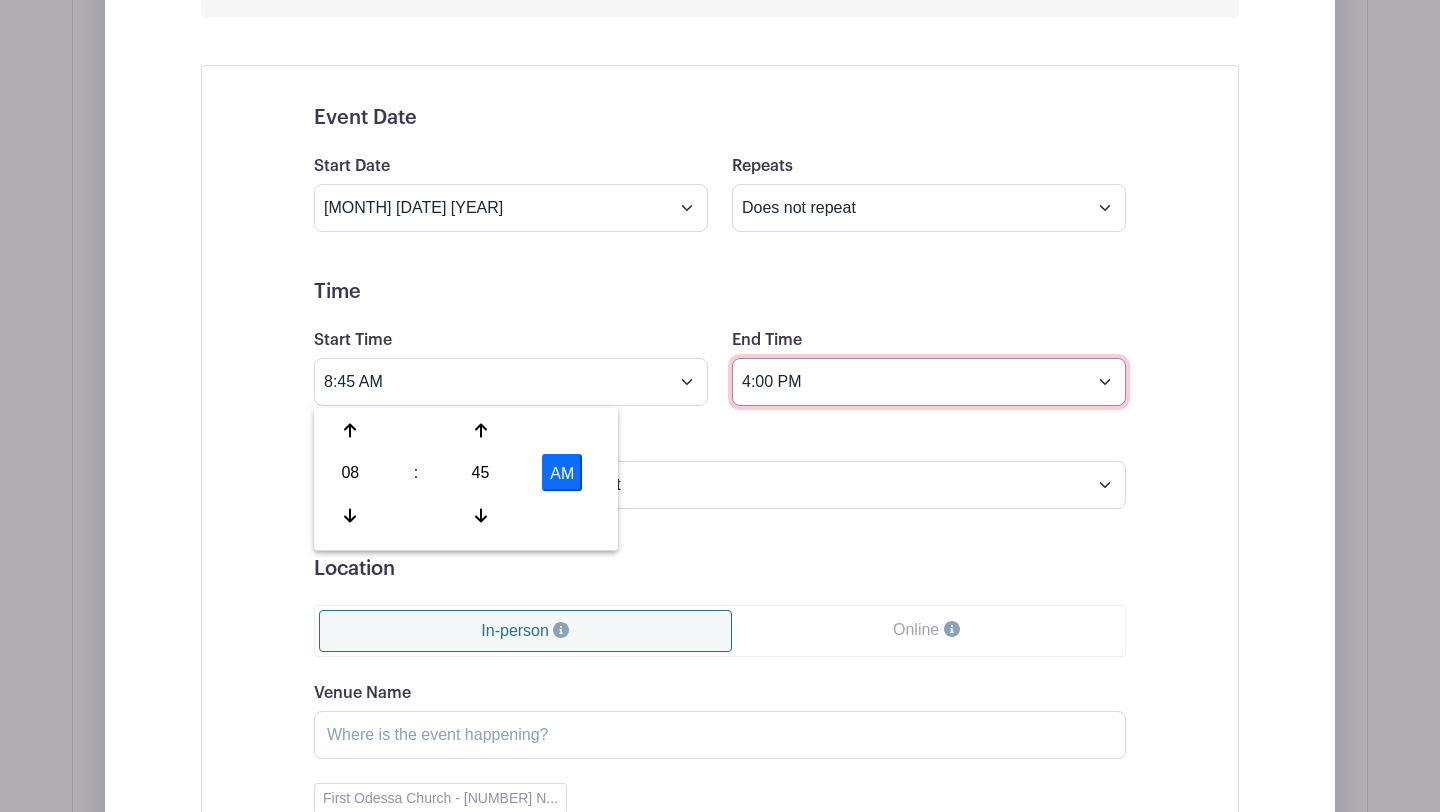 click on "4:00 PM" at bounding box center [929, 382] 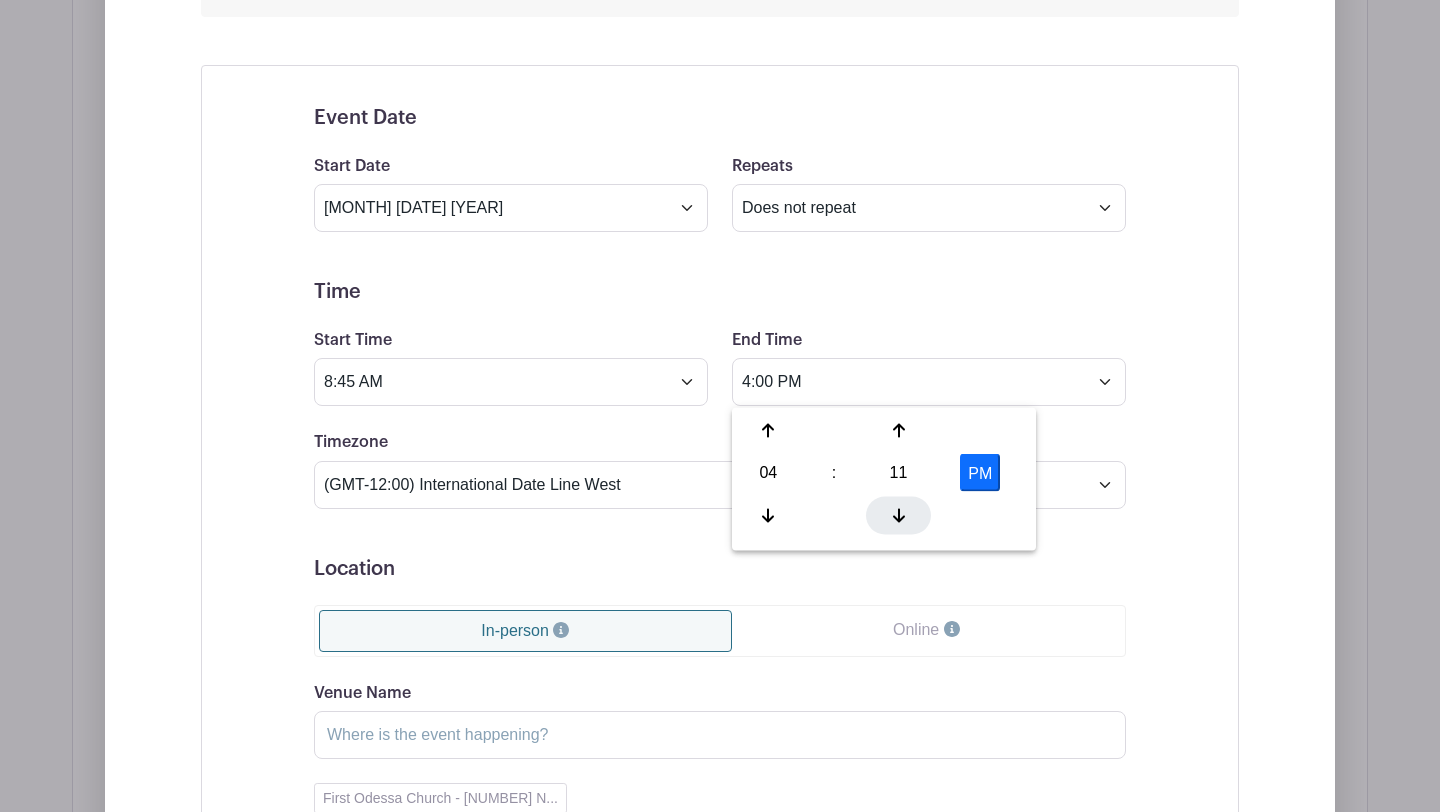 click at bounding box center [898, 515] 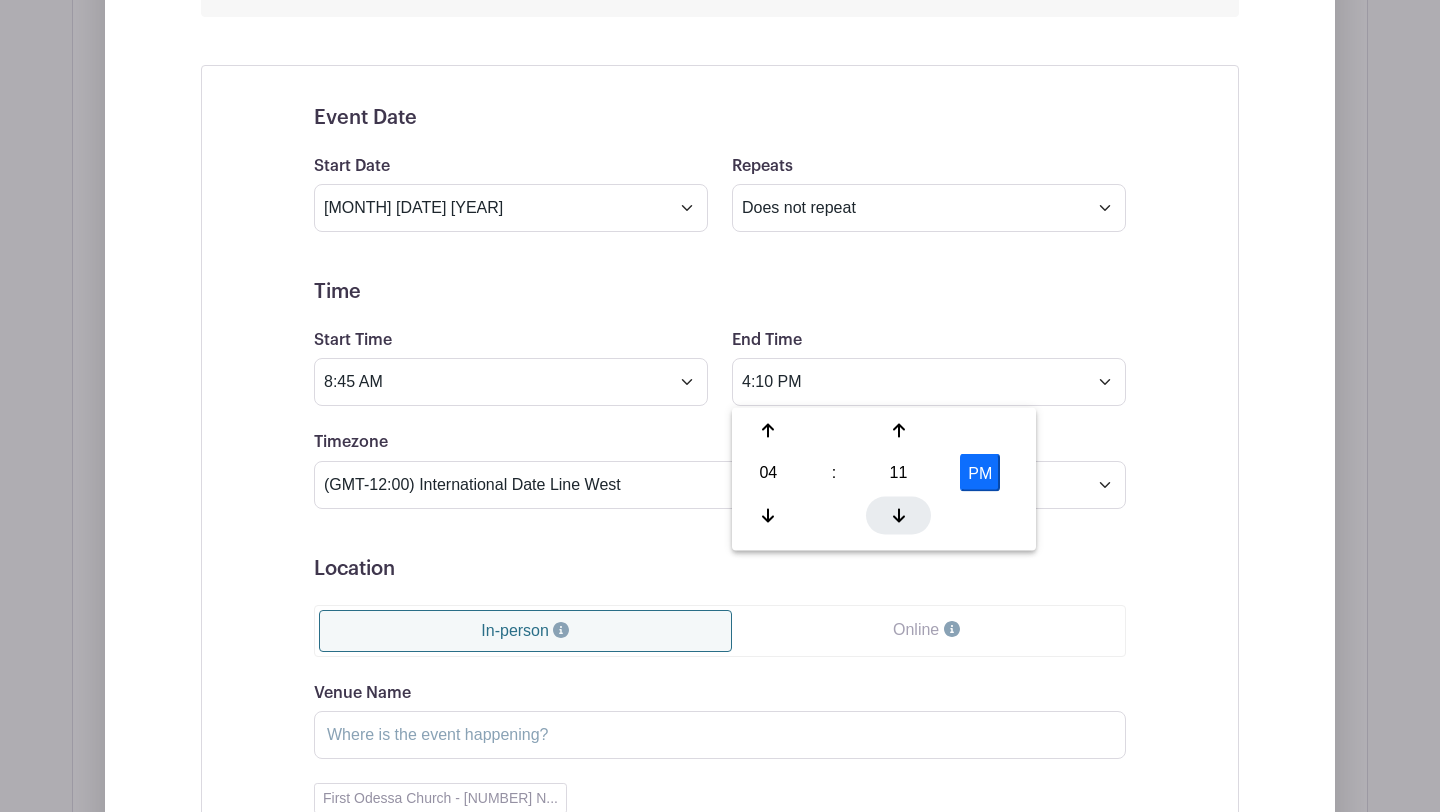 click at bounding box center (898, 515) 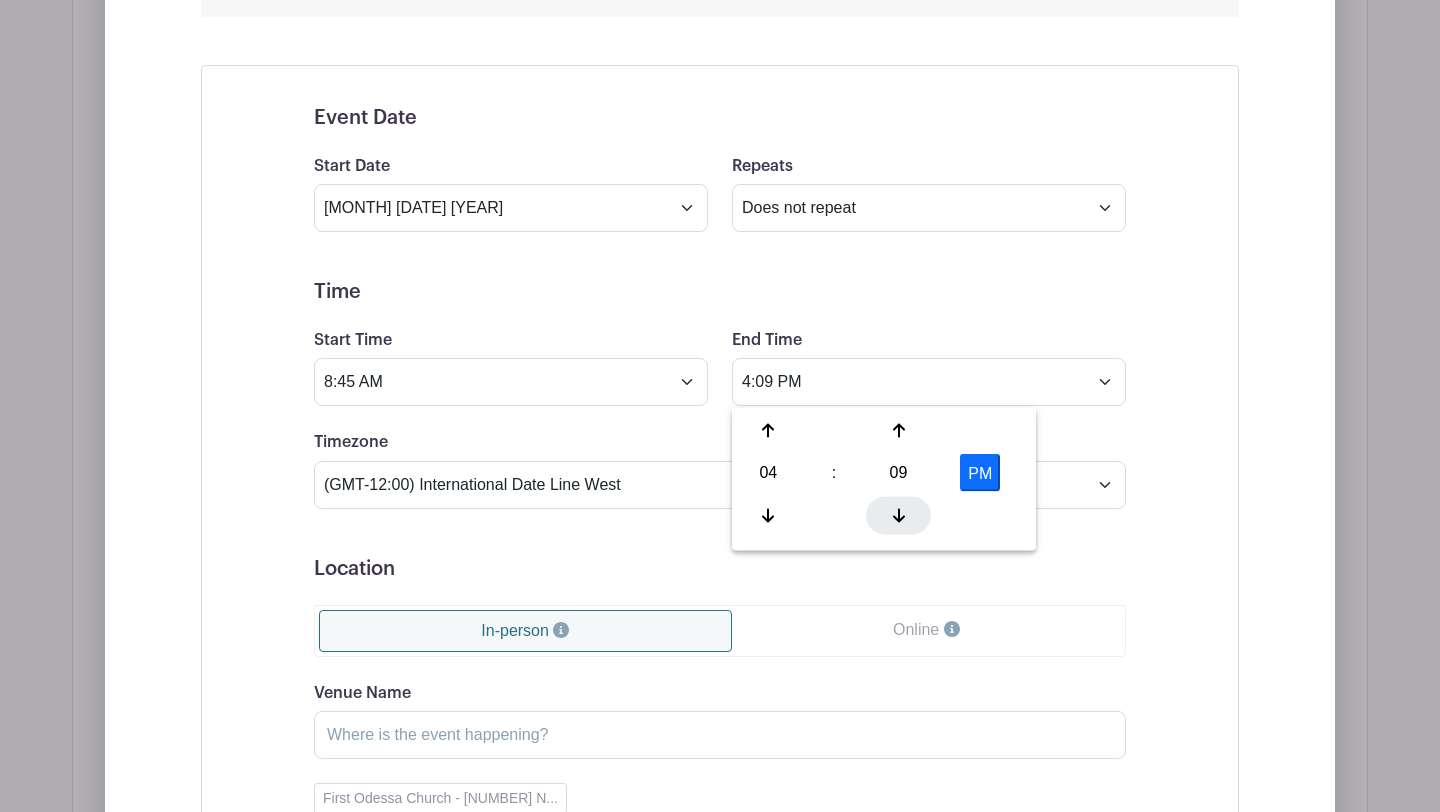click at bounding box center [898, 515] 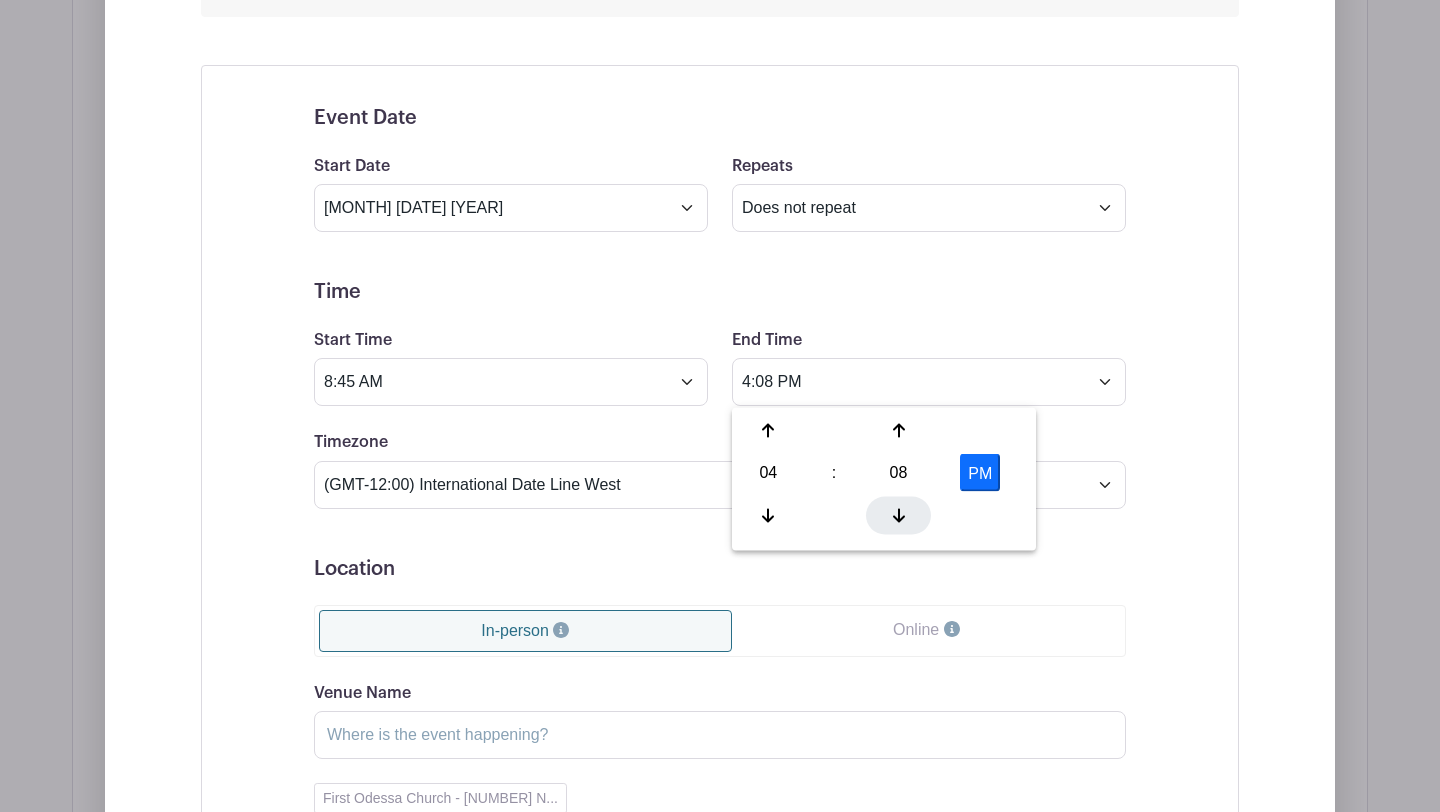 click at bounding box center (898, 515) 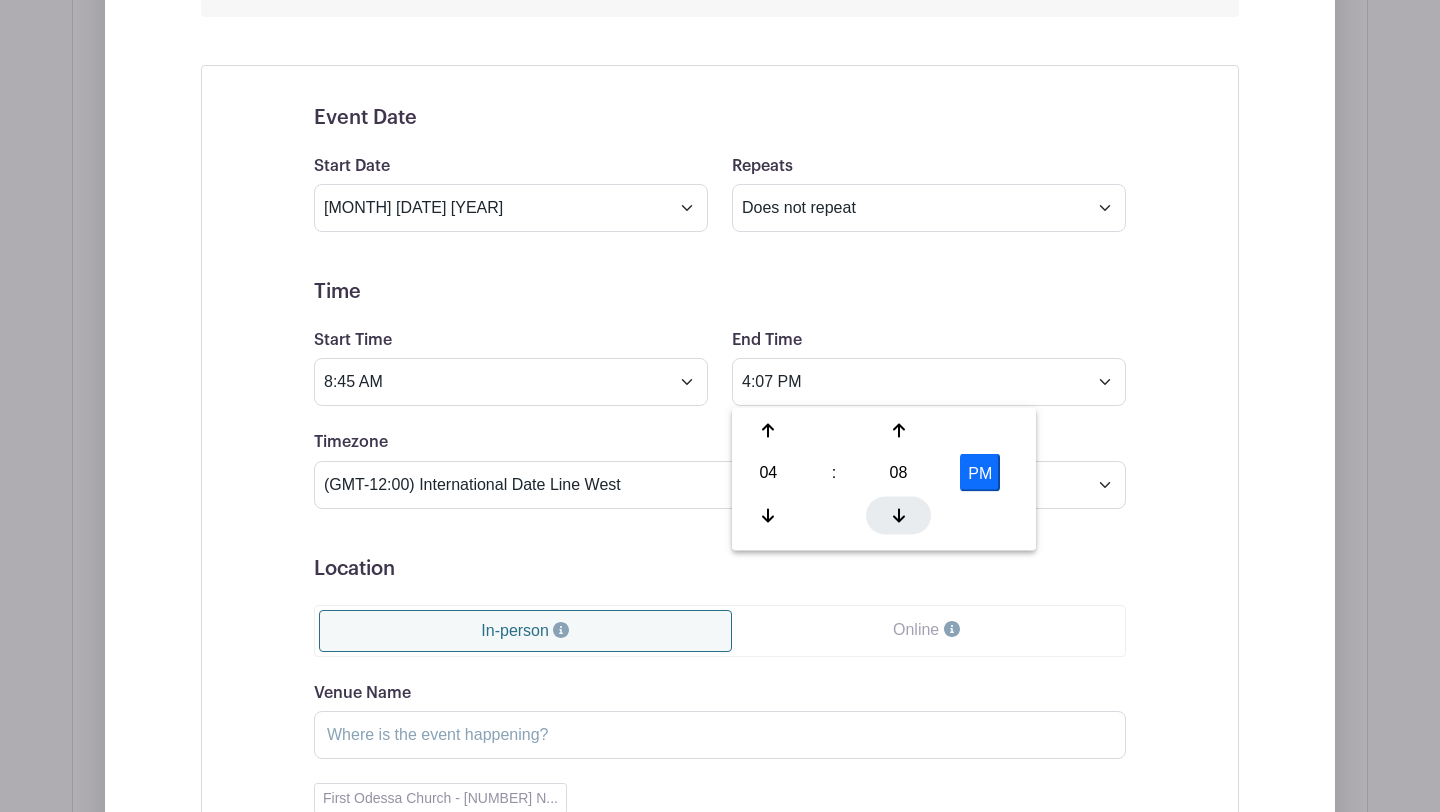 click at bounding box center [898, 515] 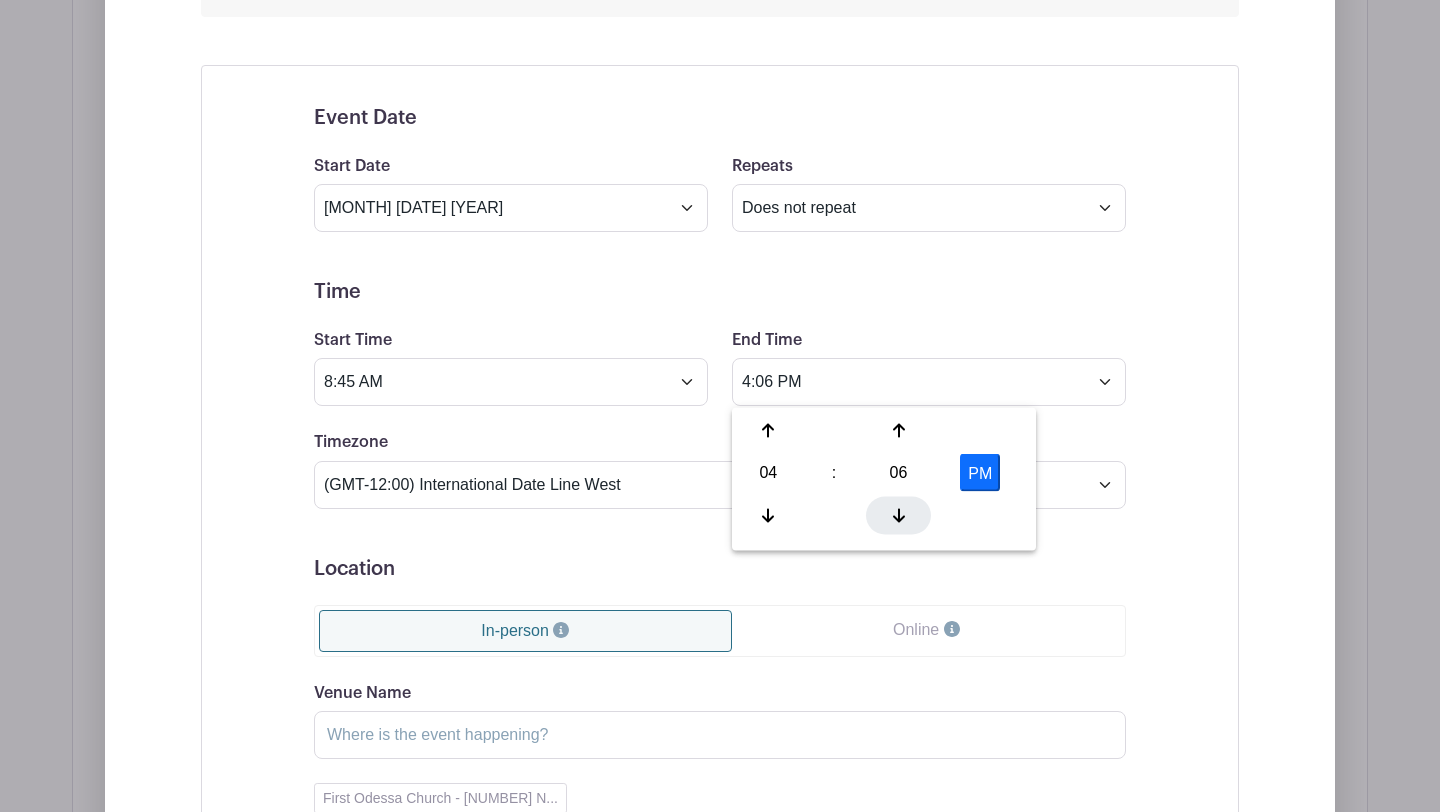 click at bounding box center [898, 515] 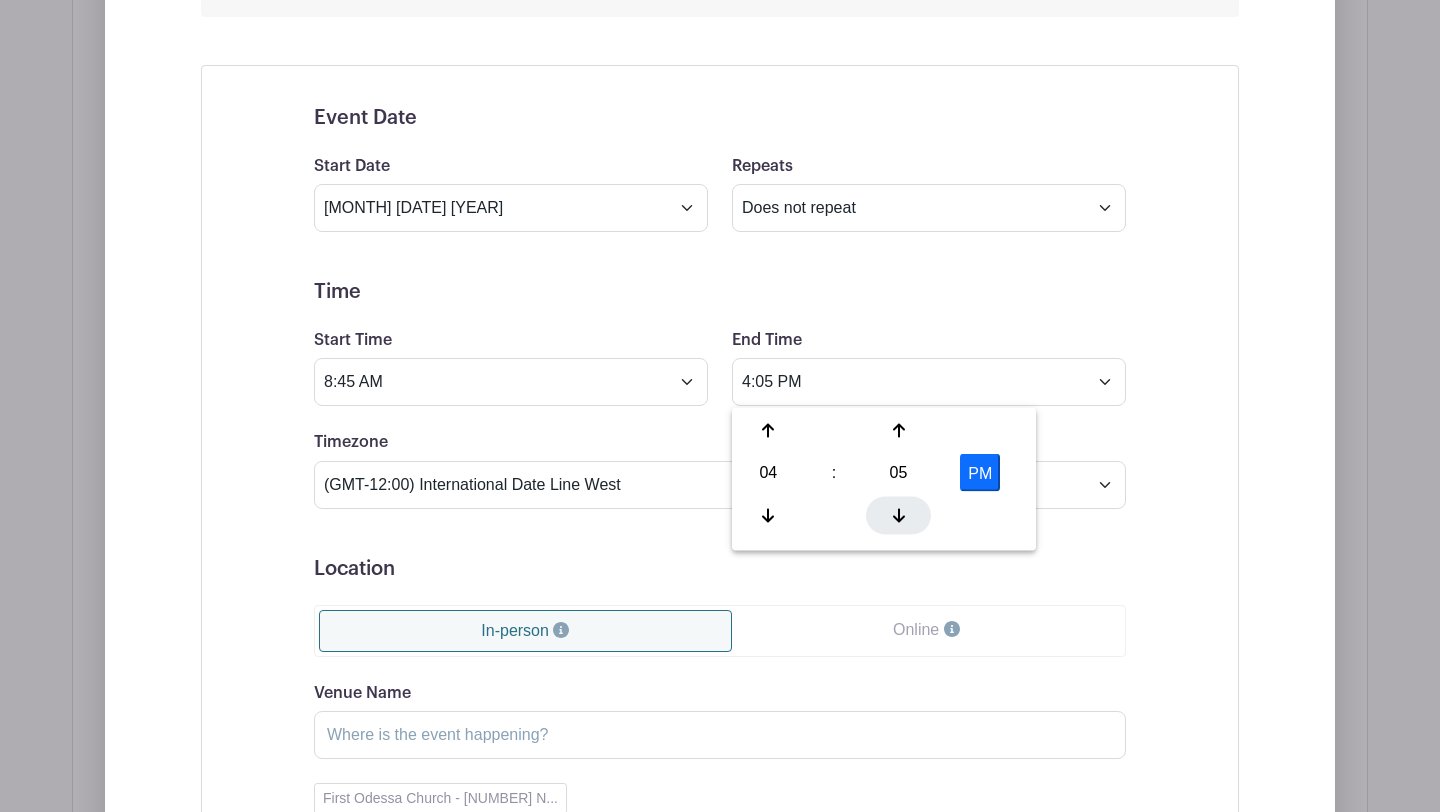 click at bounding box center [898, 515] 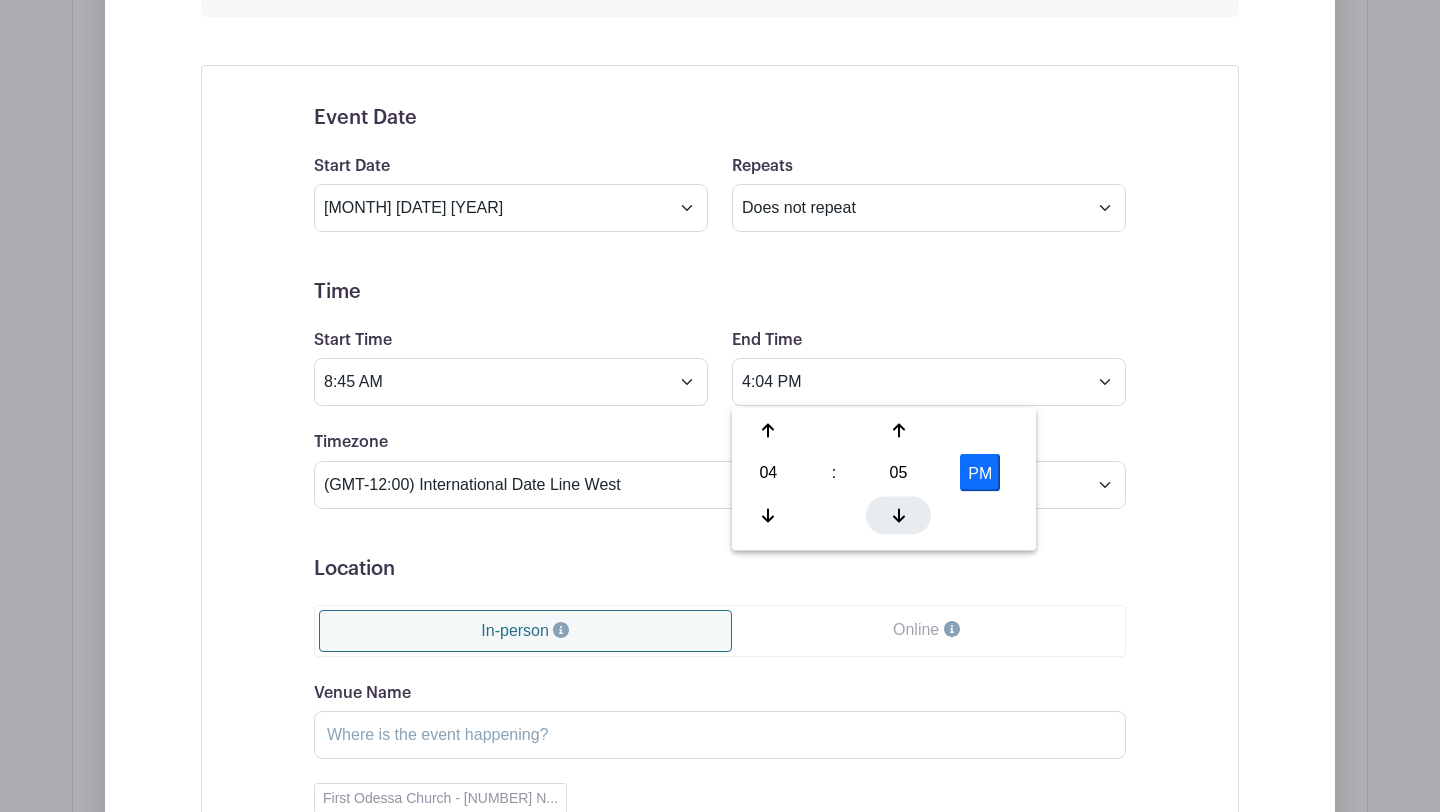 click at bounding box center [898, 515] 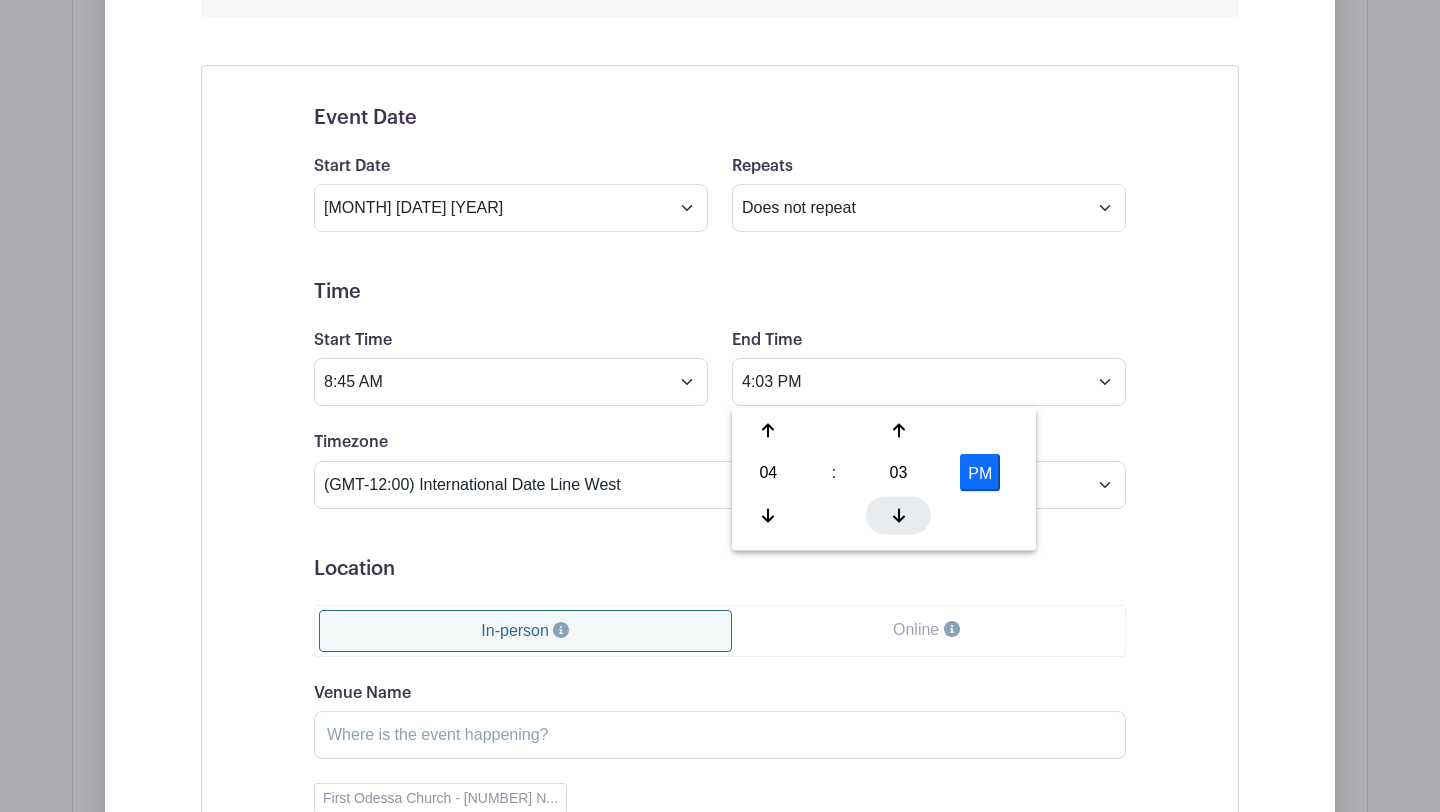 click at bounding box center (898, 515) 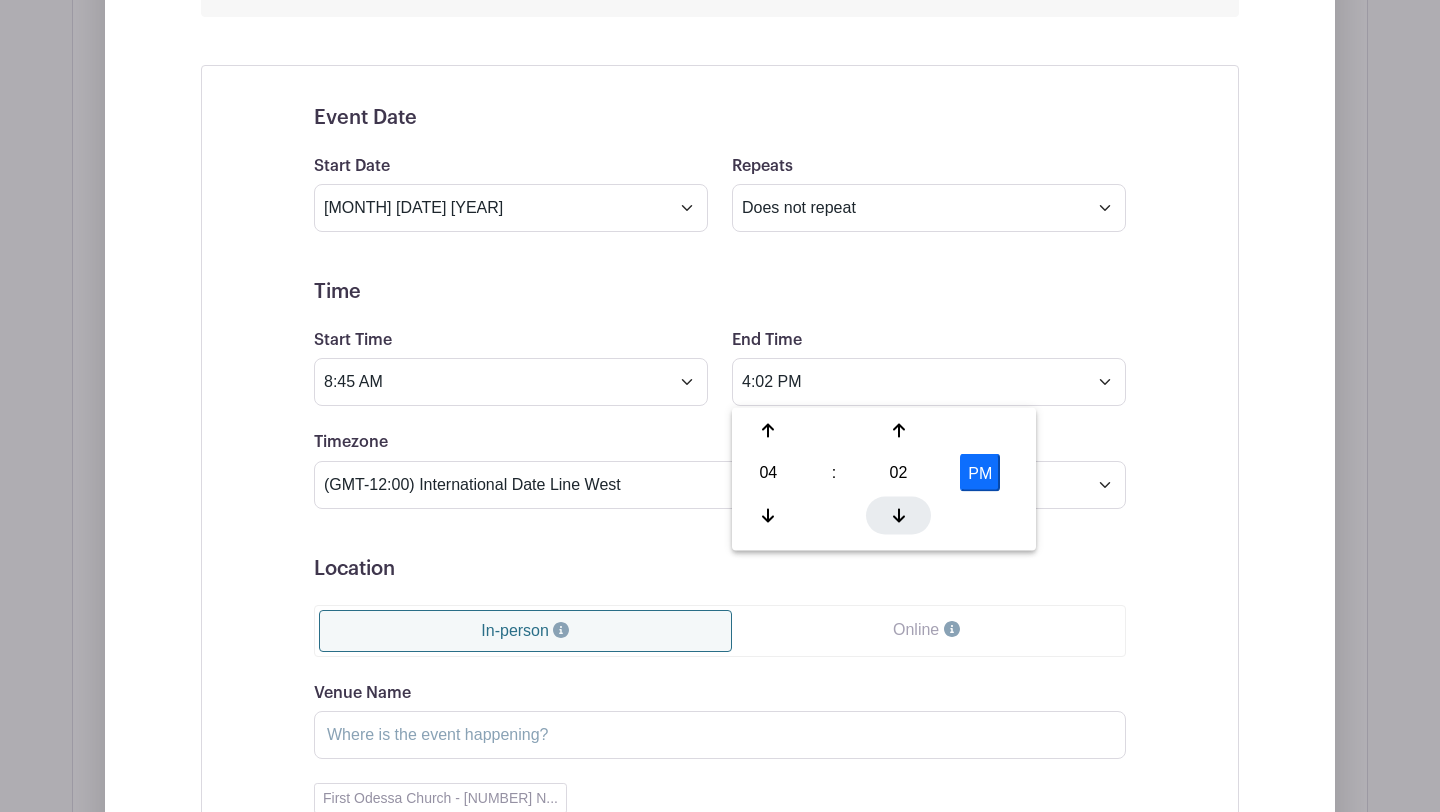click at bounding box center (898, 515) 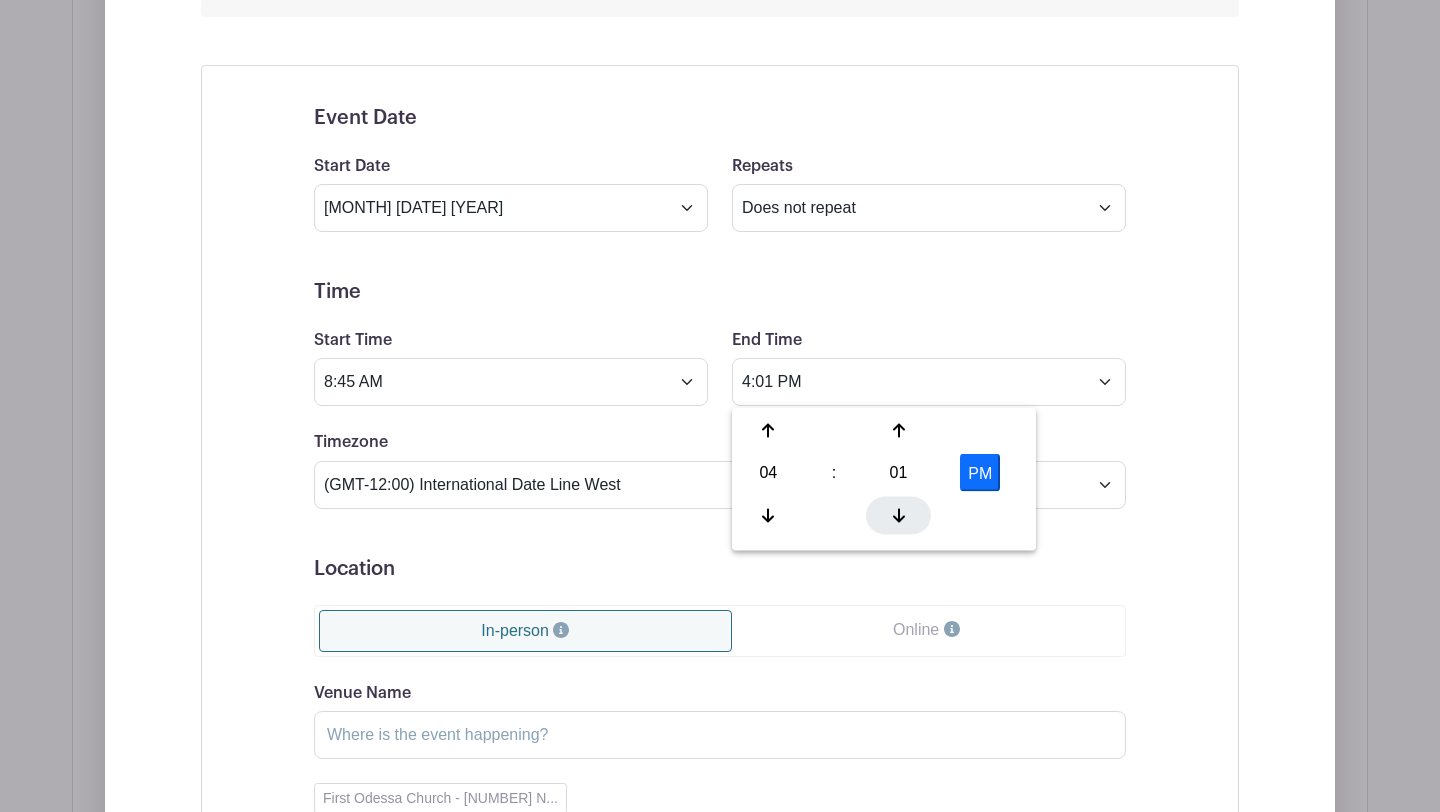 click at bounding box center (898, 515) 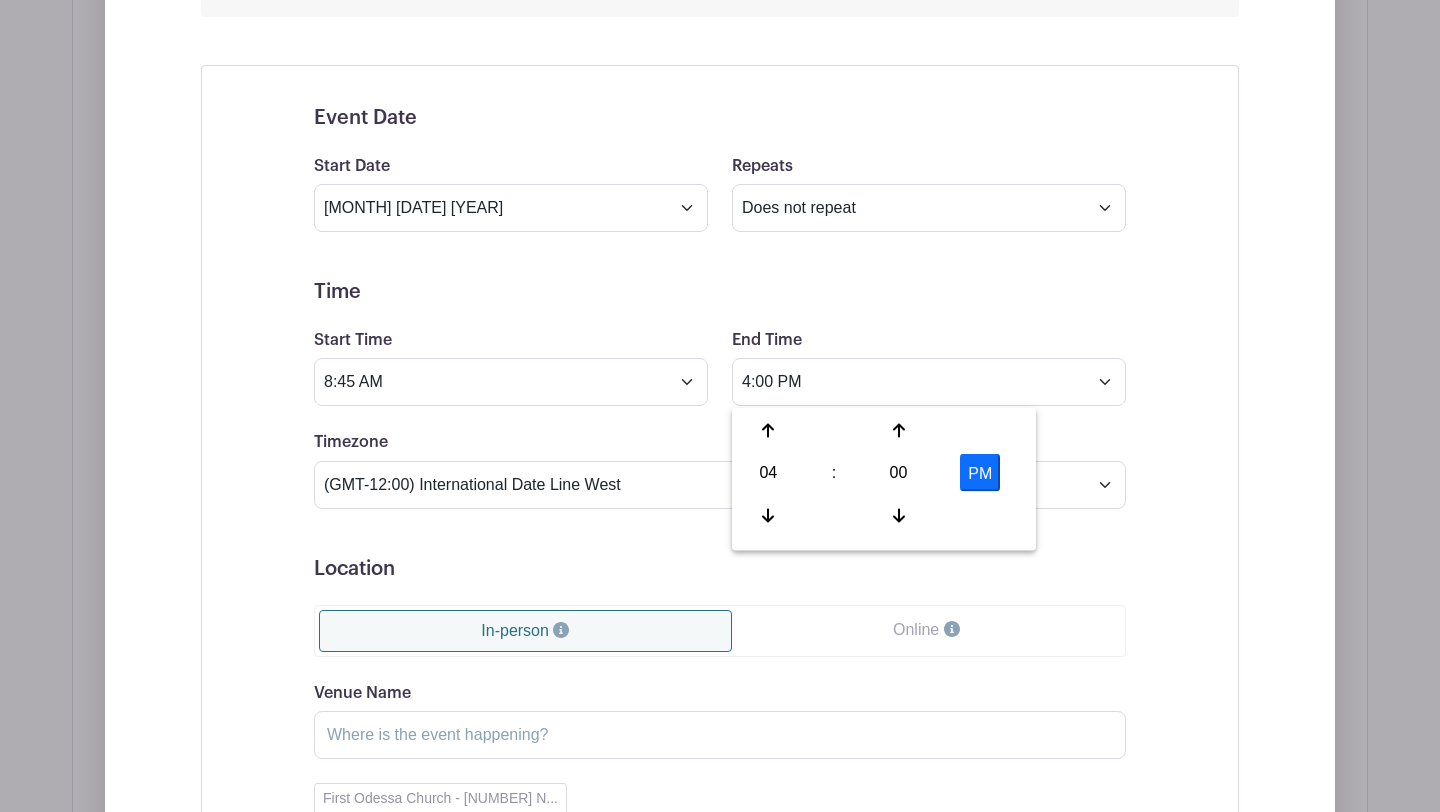 click on "Start Time
[TIME] AM" at bounding box center (511, 367) 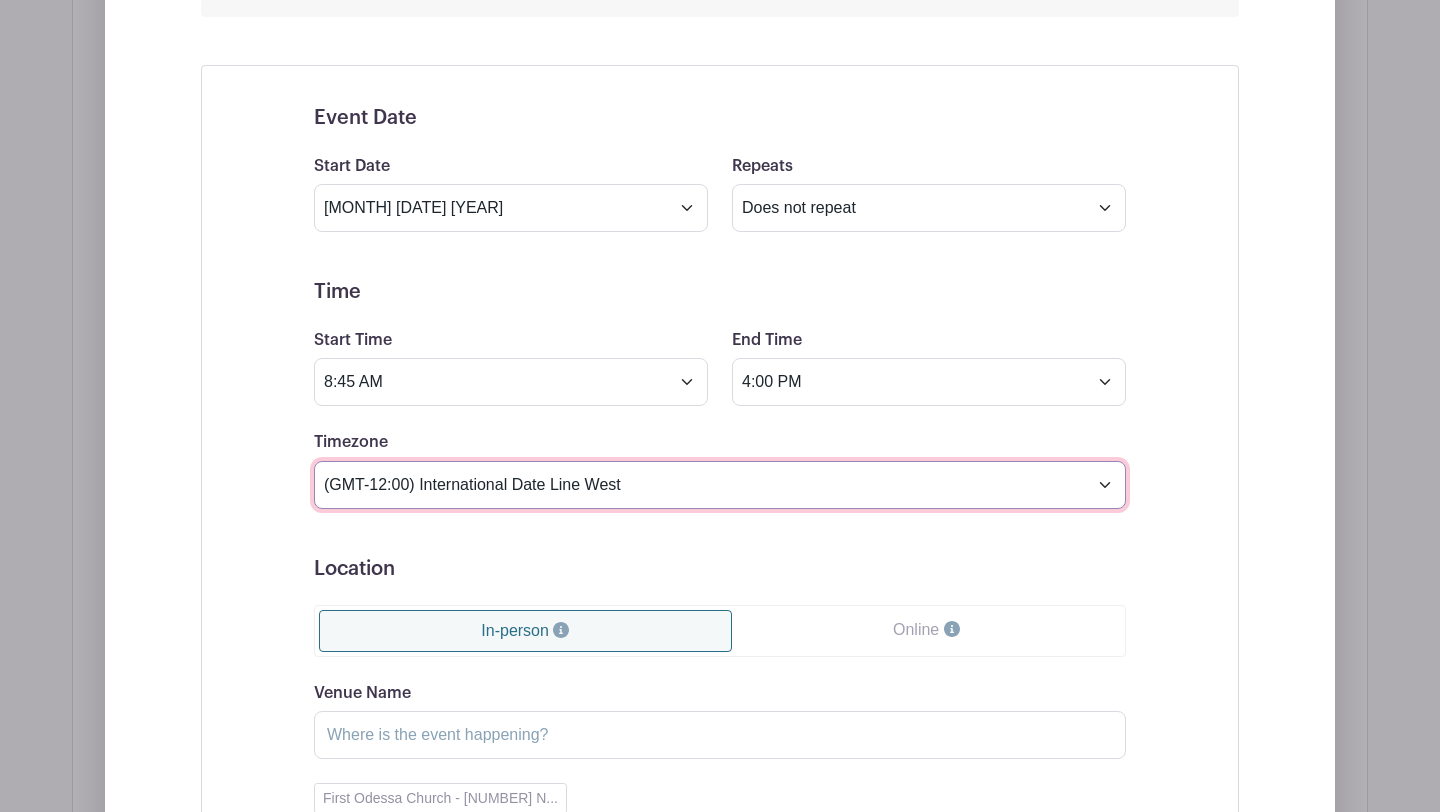 click on "(GMT-12:00) International Date Line West
(GMT-11:00) American Samoa
(GMT-11:00) Midway Island
(GMT-10:00) Hawaii
(GMT-09:00) Alaska
(GMT-08:00) Pacific Time (US & Canada)
(GMT-08:00) Tijuana
(GMT-07:00) Arizona
(GMT-07:00) Mazatlan
(GMT-07:00) Mountain Time (US & Canada)
(GMT-06:00) Central America
(GMT-06:00) Central Time (US & Canada)
(GMT-06:00) Chihuahua
(GMT-06:00) Guadalajara
(GMT-06:00) Mexico City
(GMT-06:00) Monterrey
(GMT-06:00) Saskatchewan
(GMT-05:00) Bogota
(GMT-05:00) Eastern Time (US & Canada)
(GMT-05:00) Indiana (East)
(GMT-05:00) Lima
(GMT-05:00) Quito
(GMT-04:00) Atlantic Time (Canada)
(GMT-04:00) Caracas
(GMT-04:00) Georgetown
(GMT-04:00) La Paz
(GMT-04:00) Puerto Rico
(GMT-04:00) Santiago
(GMT-03:30) Newfoundland
(GMT-03:00) Brasilia
(GMT-03:00) Buenos Aires
(GMT-03:00) Montevideo
(GMT-02:00) Greenland
(GMT-02:00) Mid-Atlantic
(GMT-01:00) Azores
(GMT-01:00) Cape Verde Is.
(GMT+00:00) Casablanca
(GMT+00:00) Dublin" at bounding box center (720, 485) 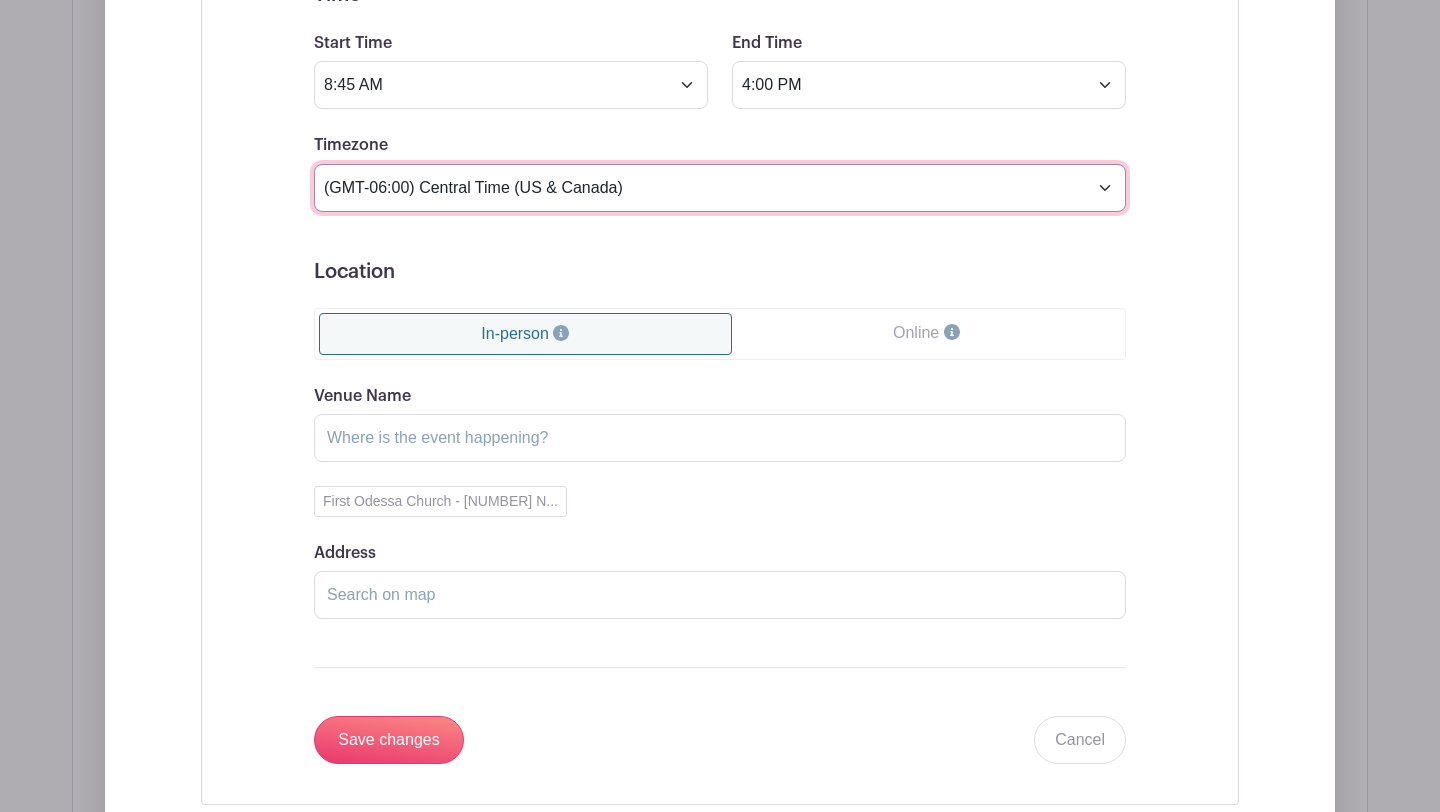scroll, scrollTop: 1669, scrollLeft: 0, axis: vertical 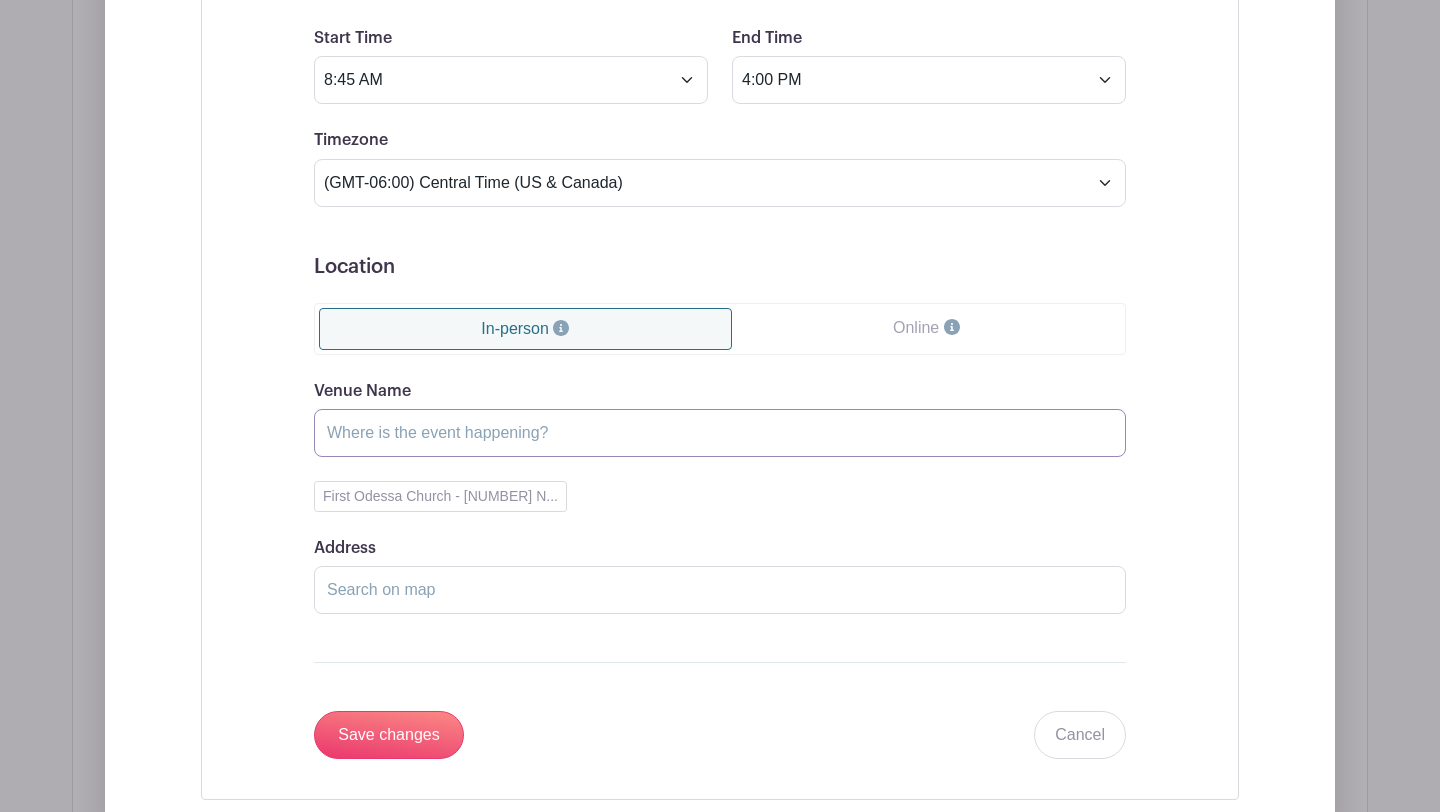 click on "Venue Name" at bounding box center (720, 433) 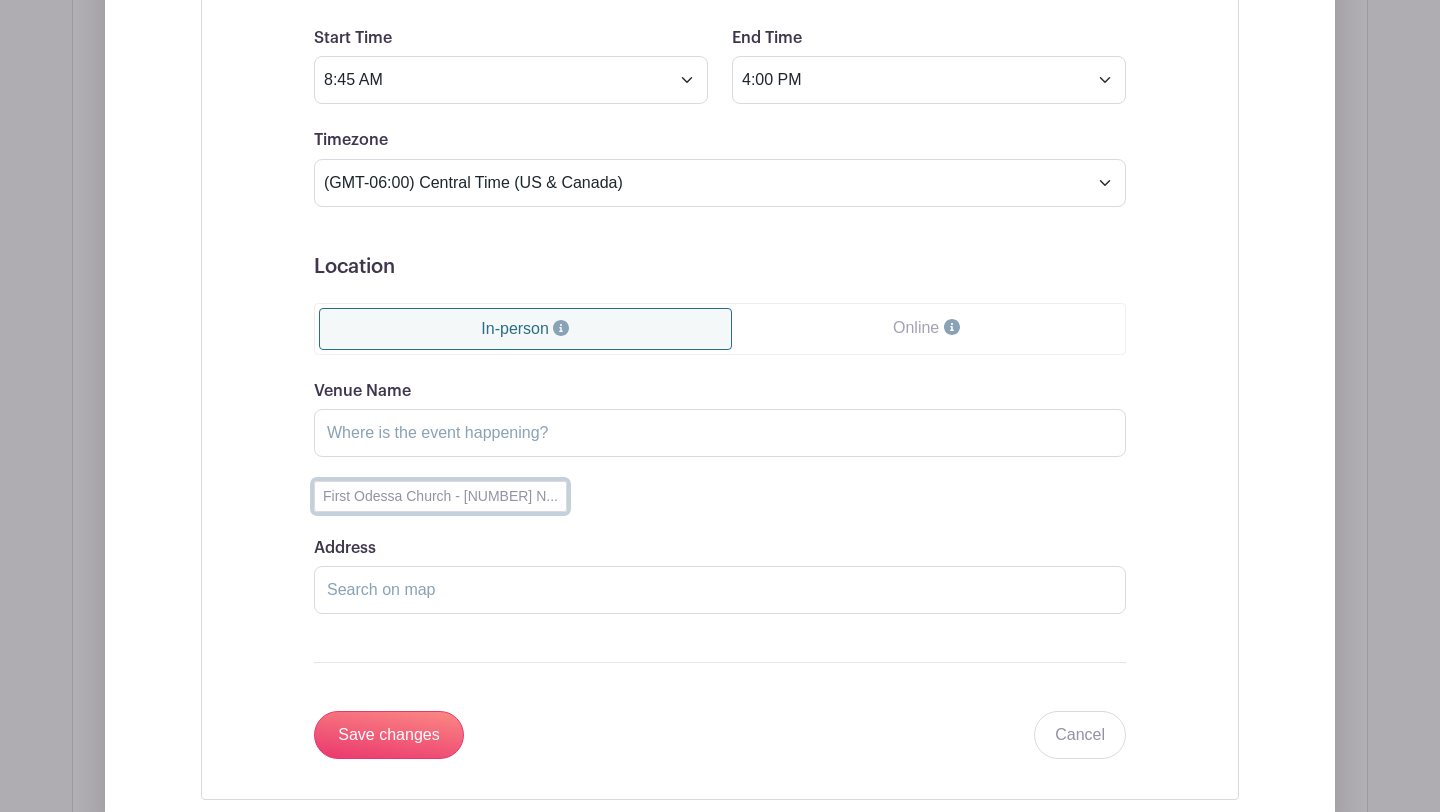 click on "First Odessa Church - [NUMBER] N..." at bounding box center [440, 496] 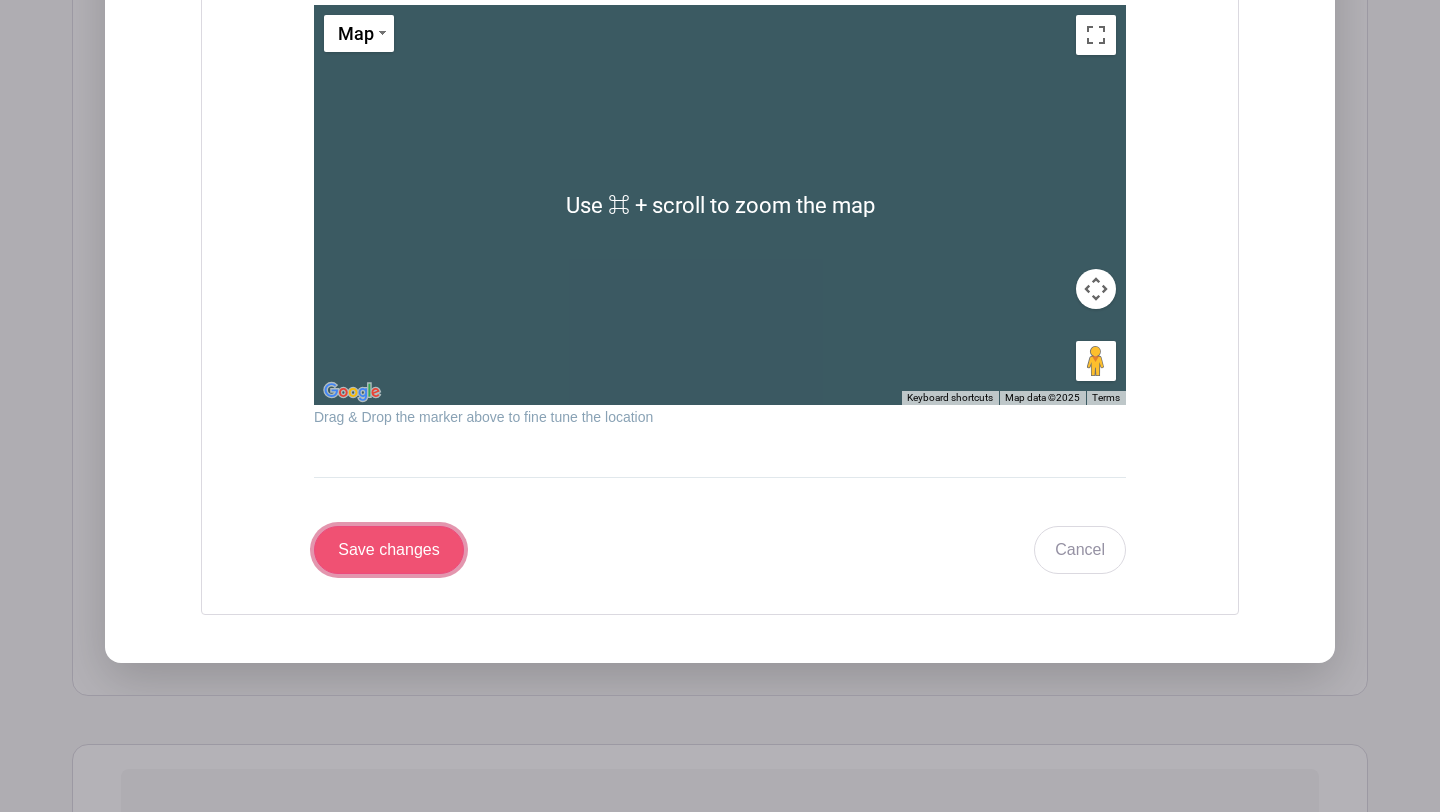 click on "Save changes" at bounding box center (389, 550) 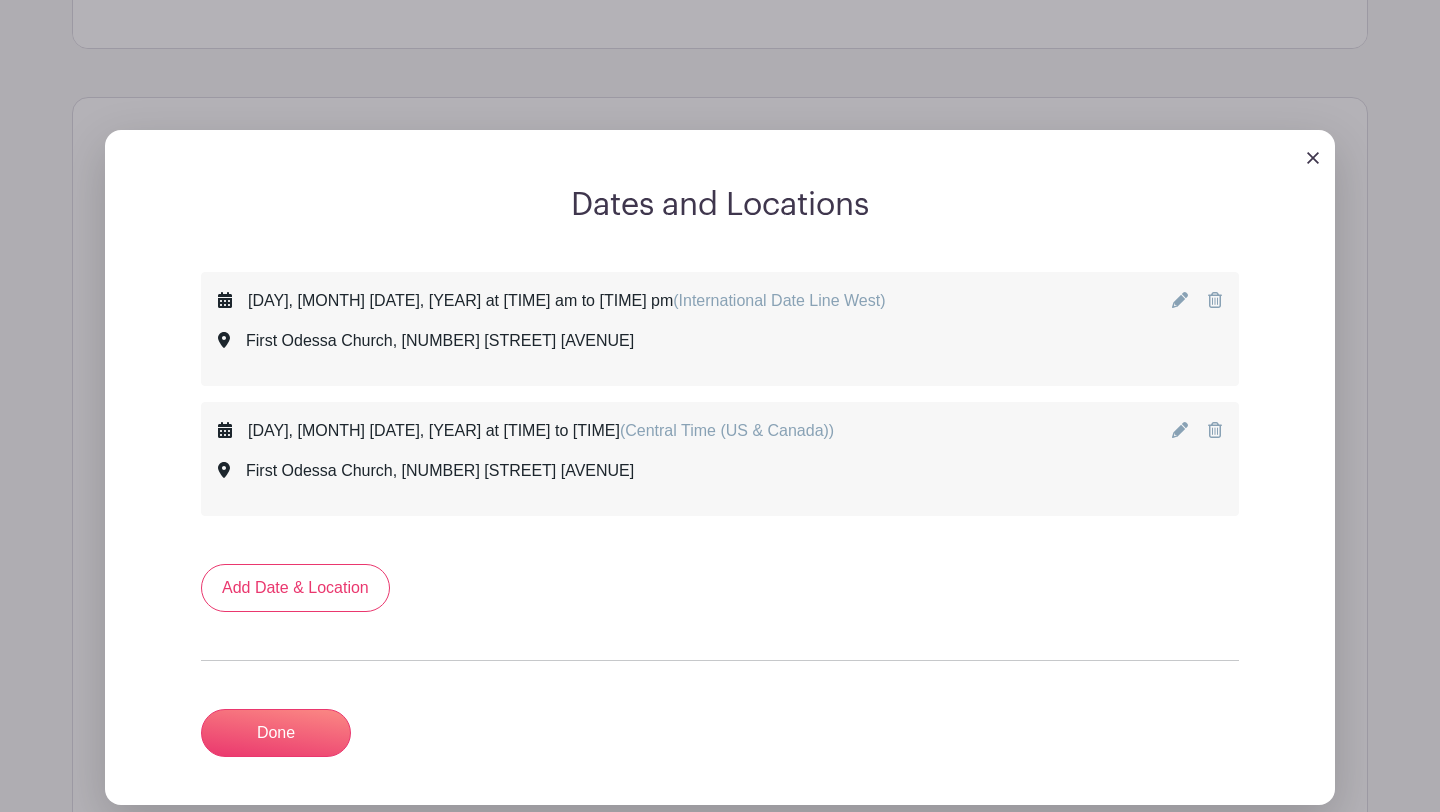 scroll, scrollTop: 999, scrollLeft: 0, axis: vertical 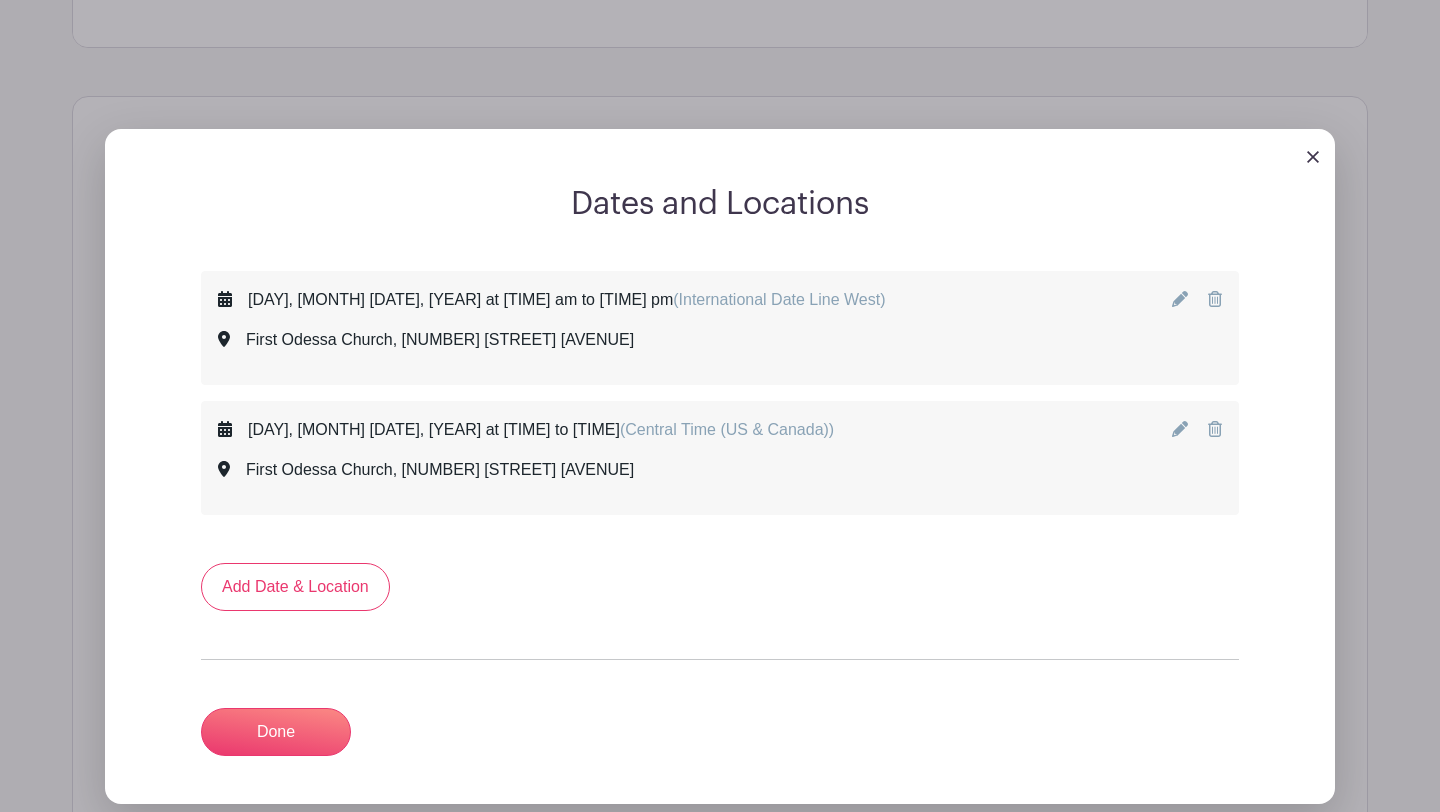 click 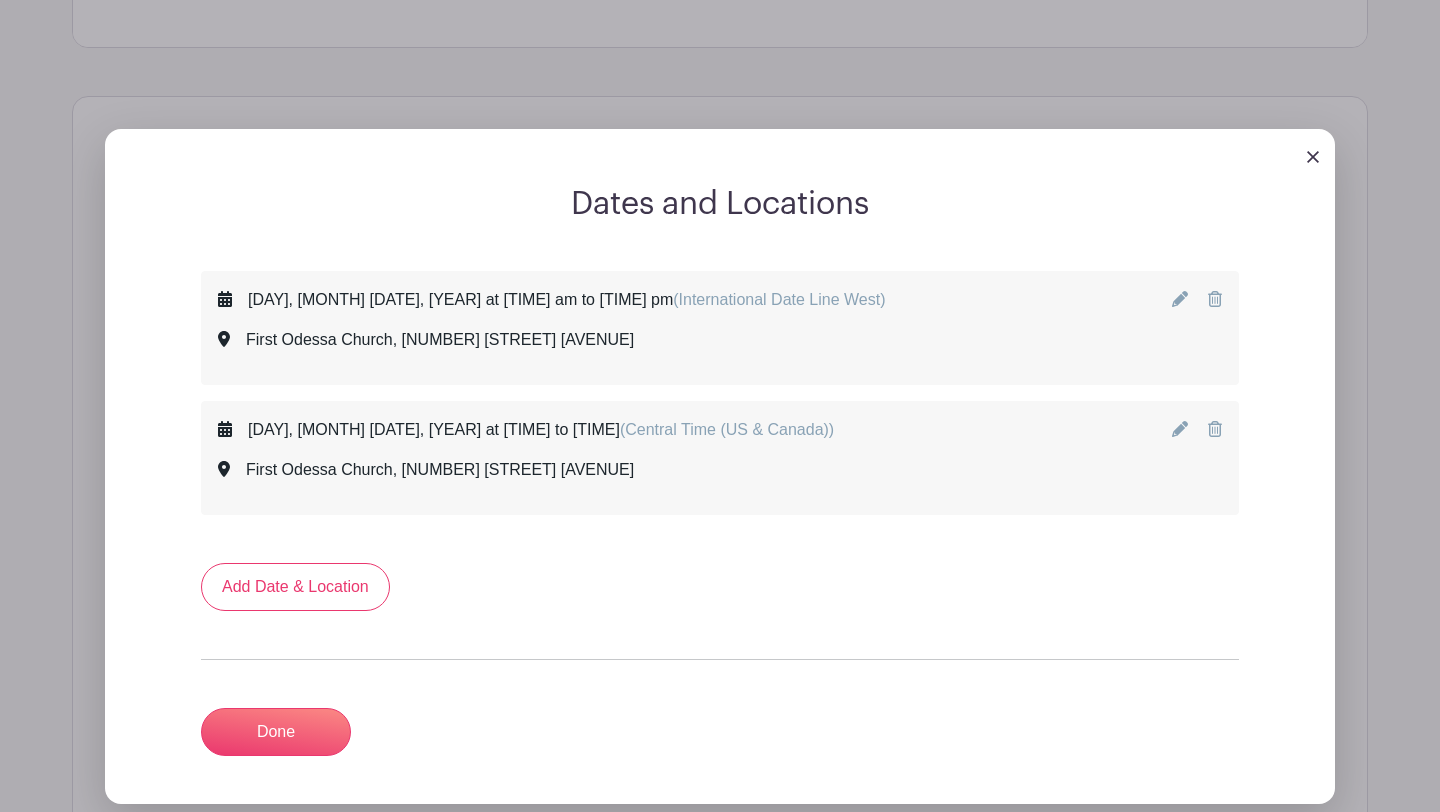 scroll, scrollTop: 999, scrollLeft: 0, axis: vertical 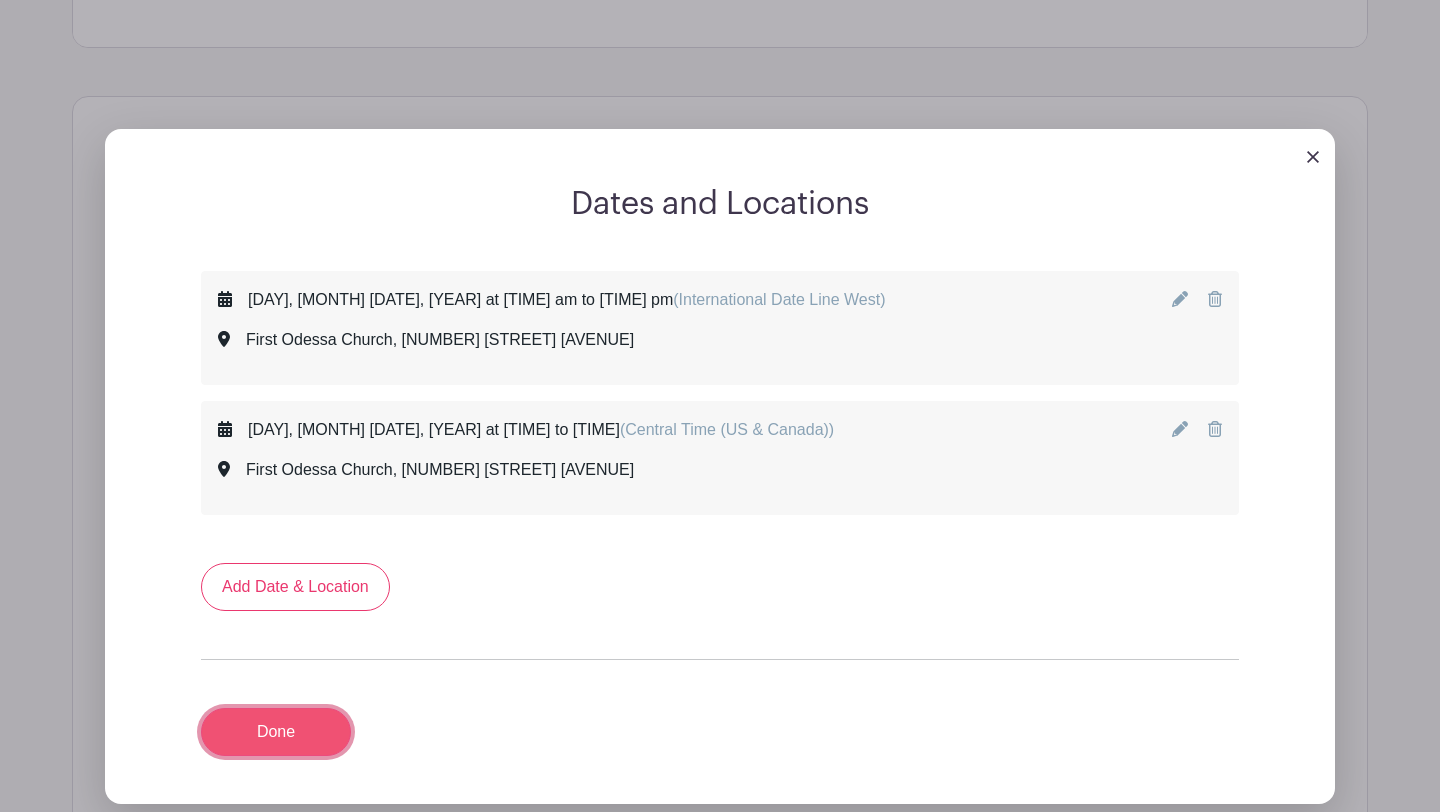 click on "Done" at bounding box center [276, 732] 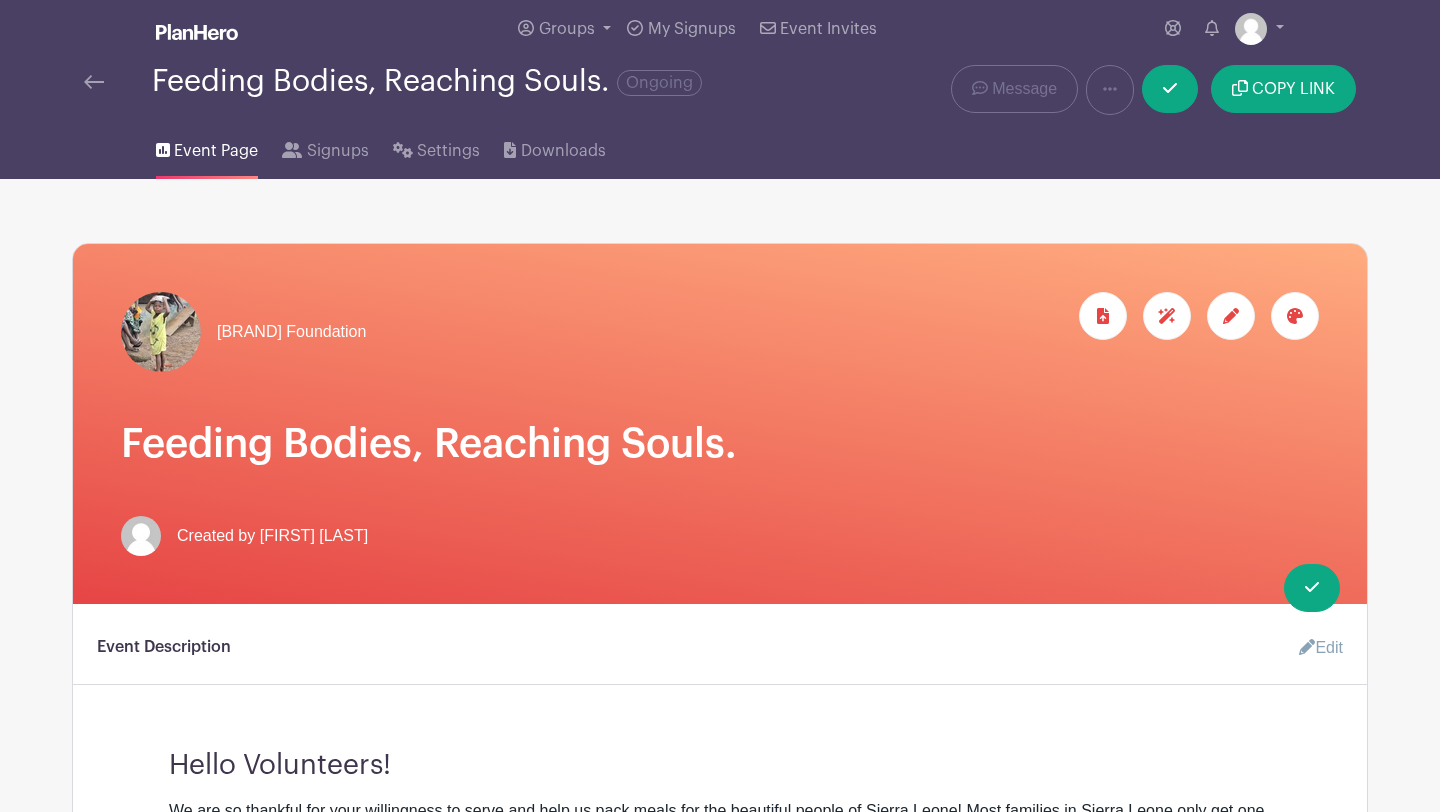scroll, scrollTop: 0, scrollLeft: 0, axis: both 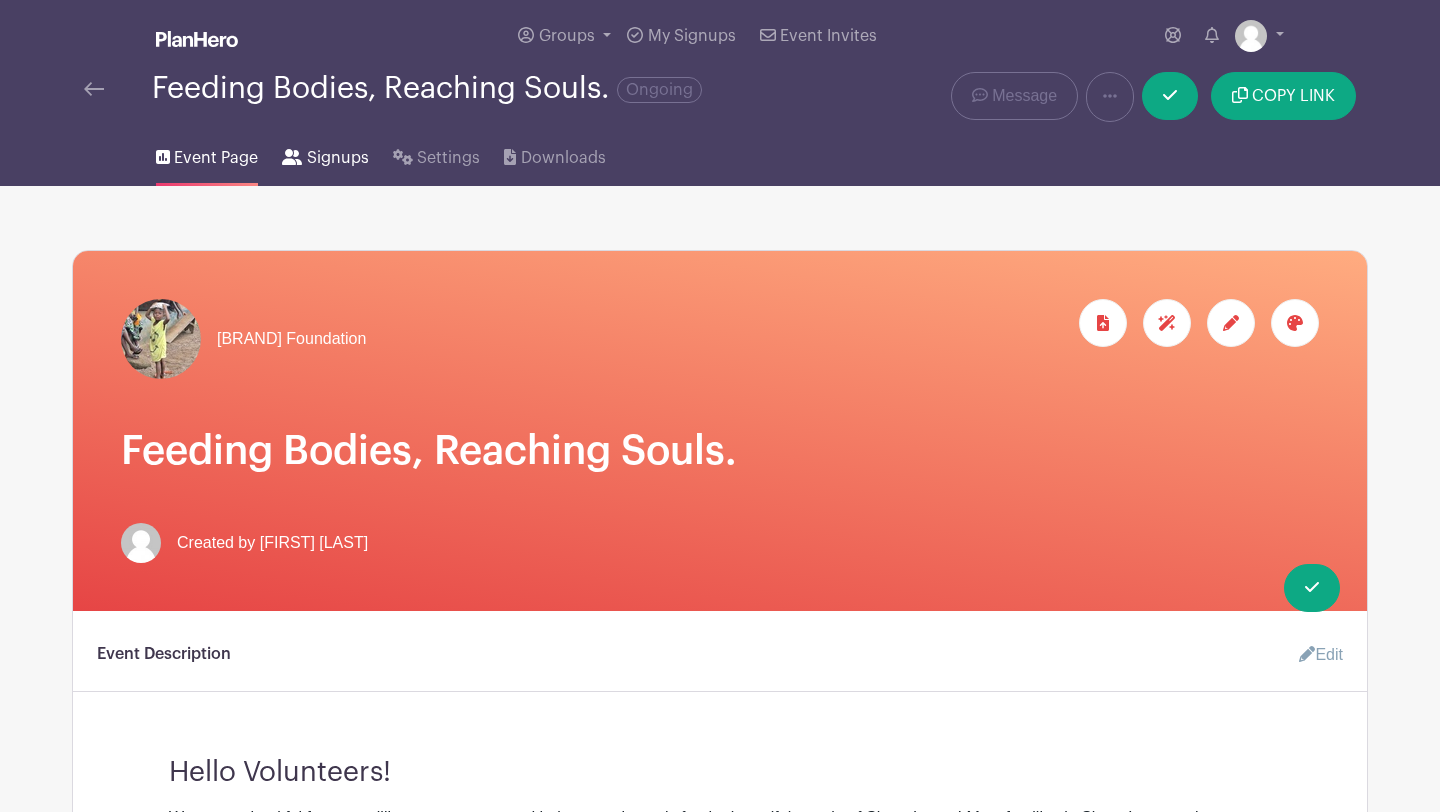 click on "Signups" at bounding box center [325, 154] 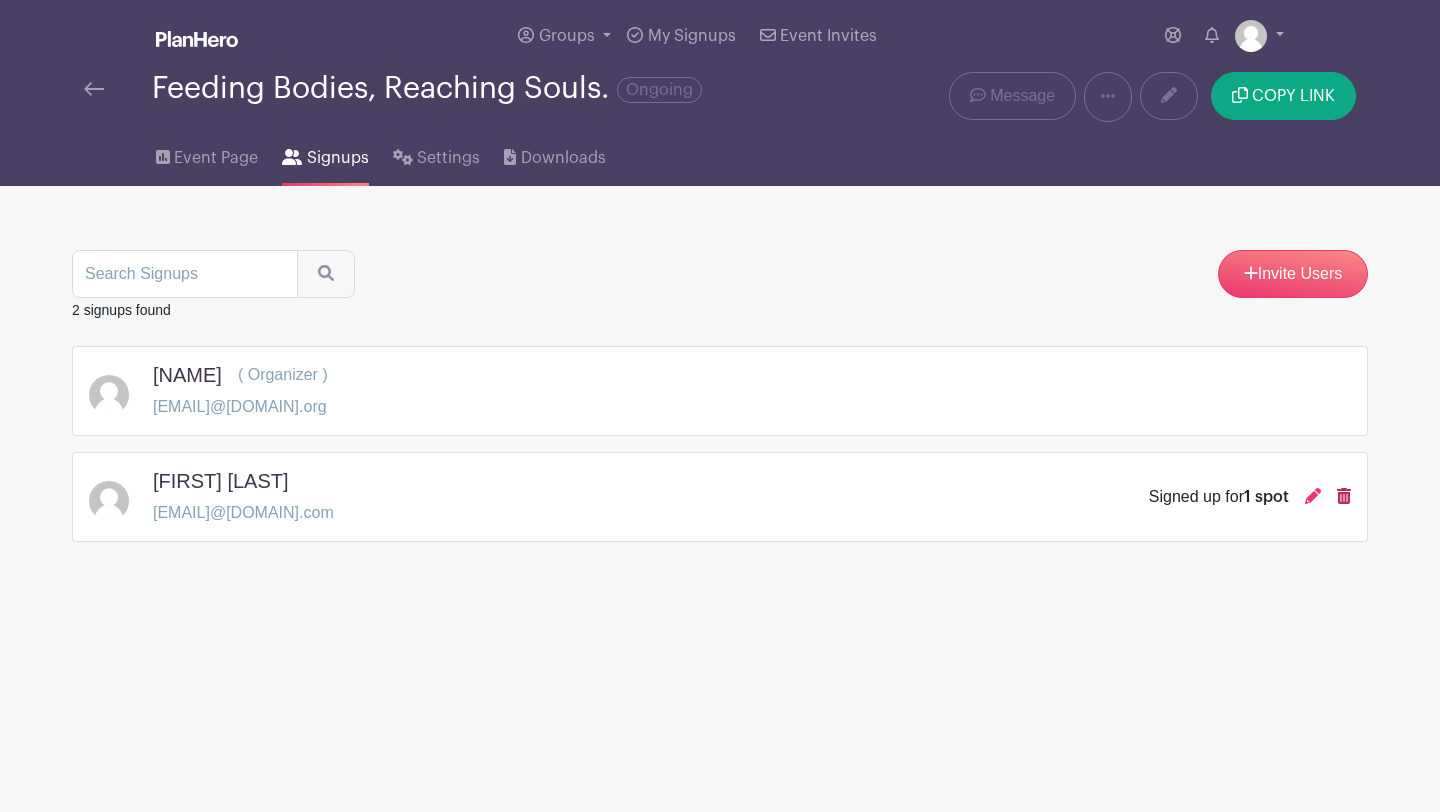 click 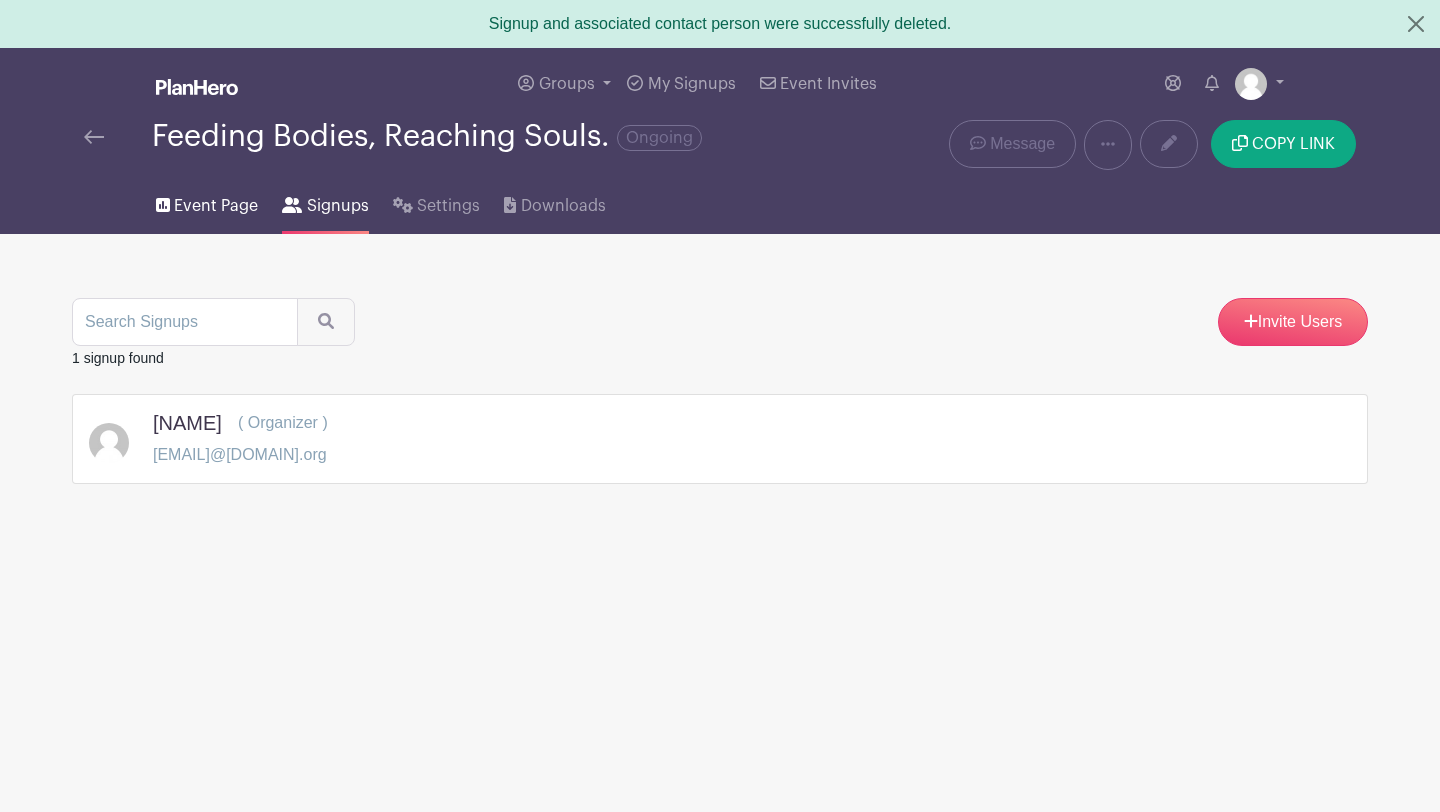 click on "Event Page" at bounding box center (216, 206) 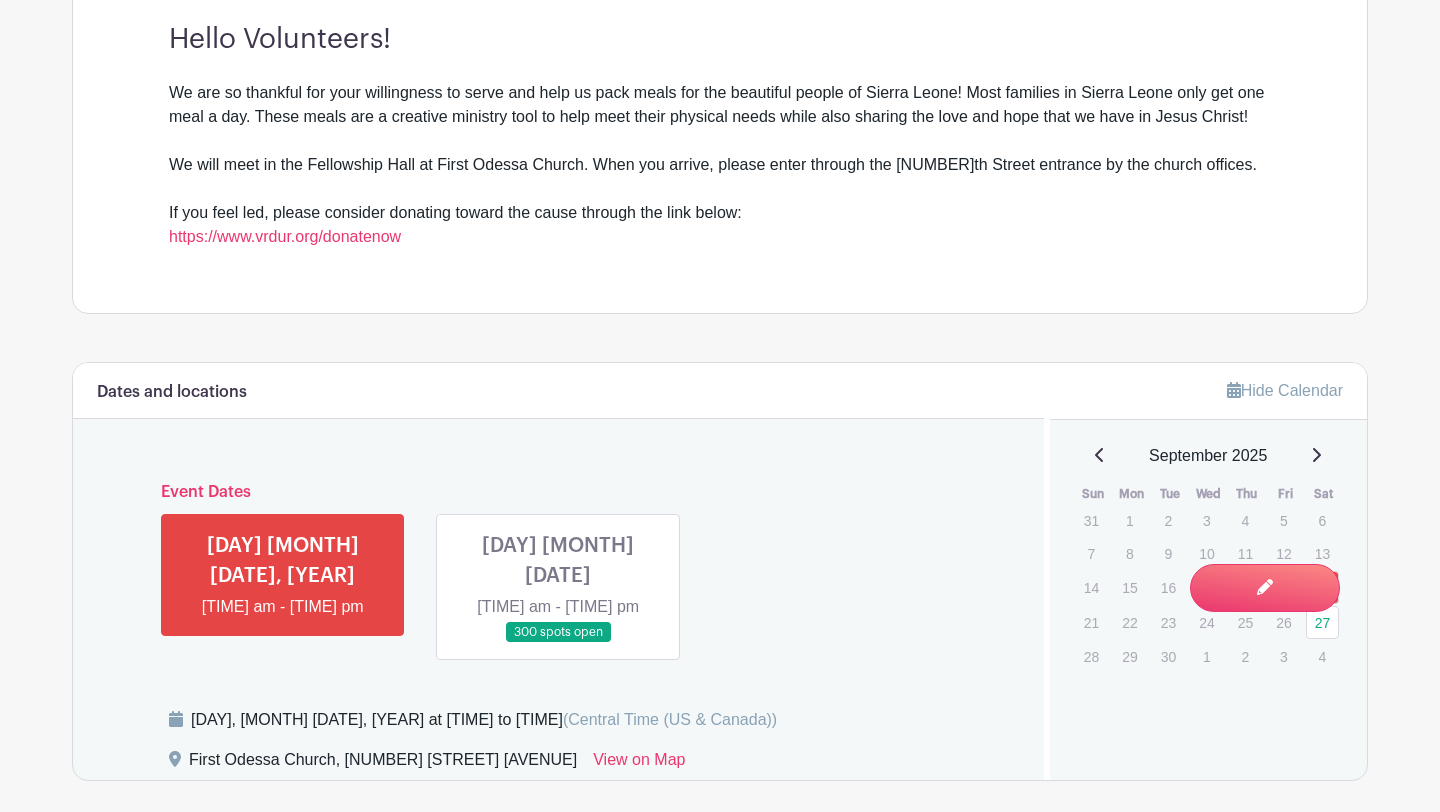 scroll, scrollTop: 752, scrollLeft: 0, axis: vertical 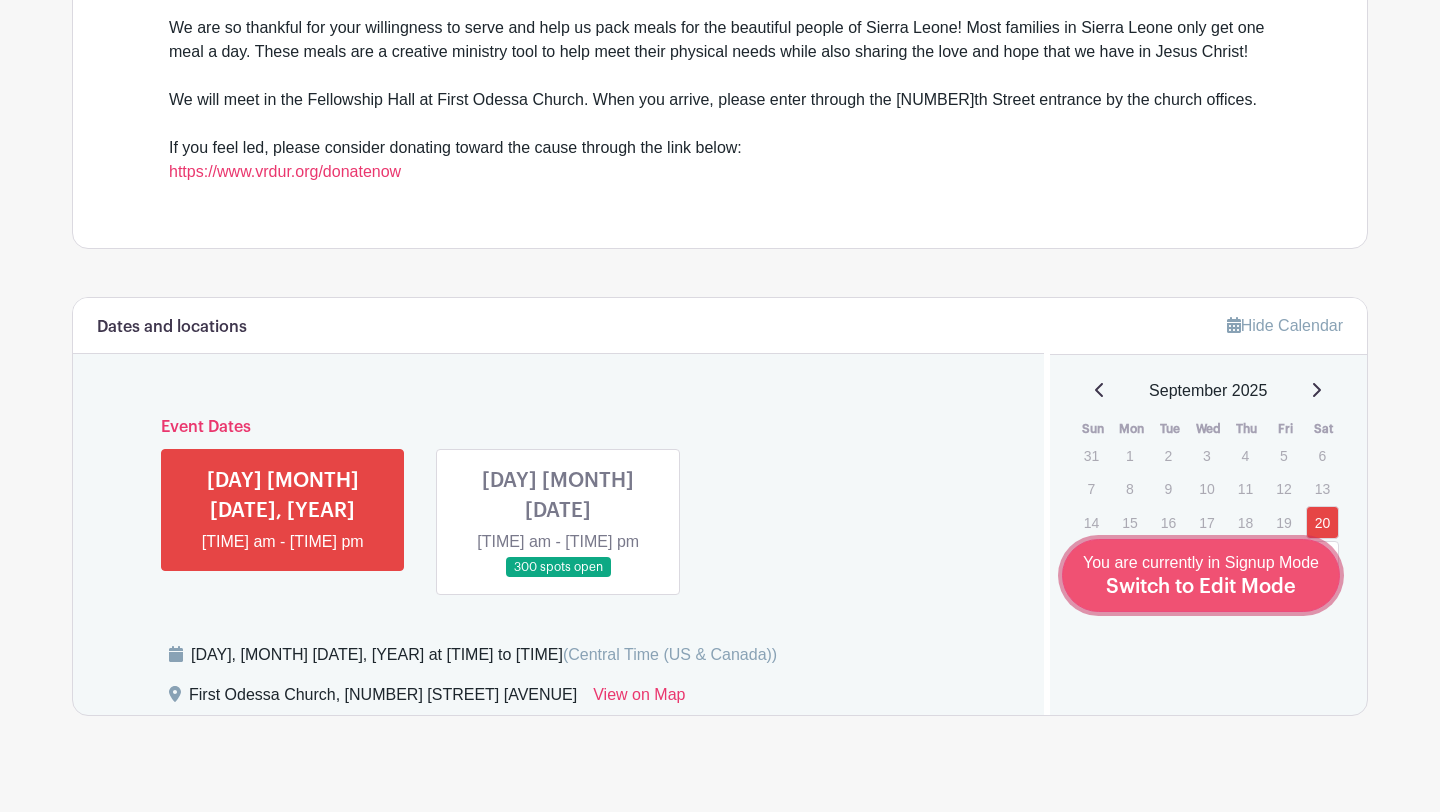 click on "Switch to Edit Mode" at bounding box center (1201, 587) 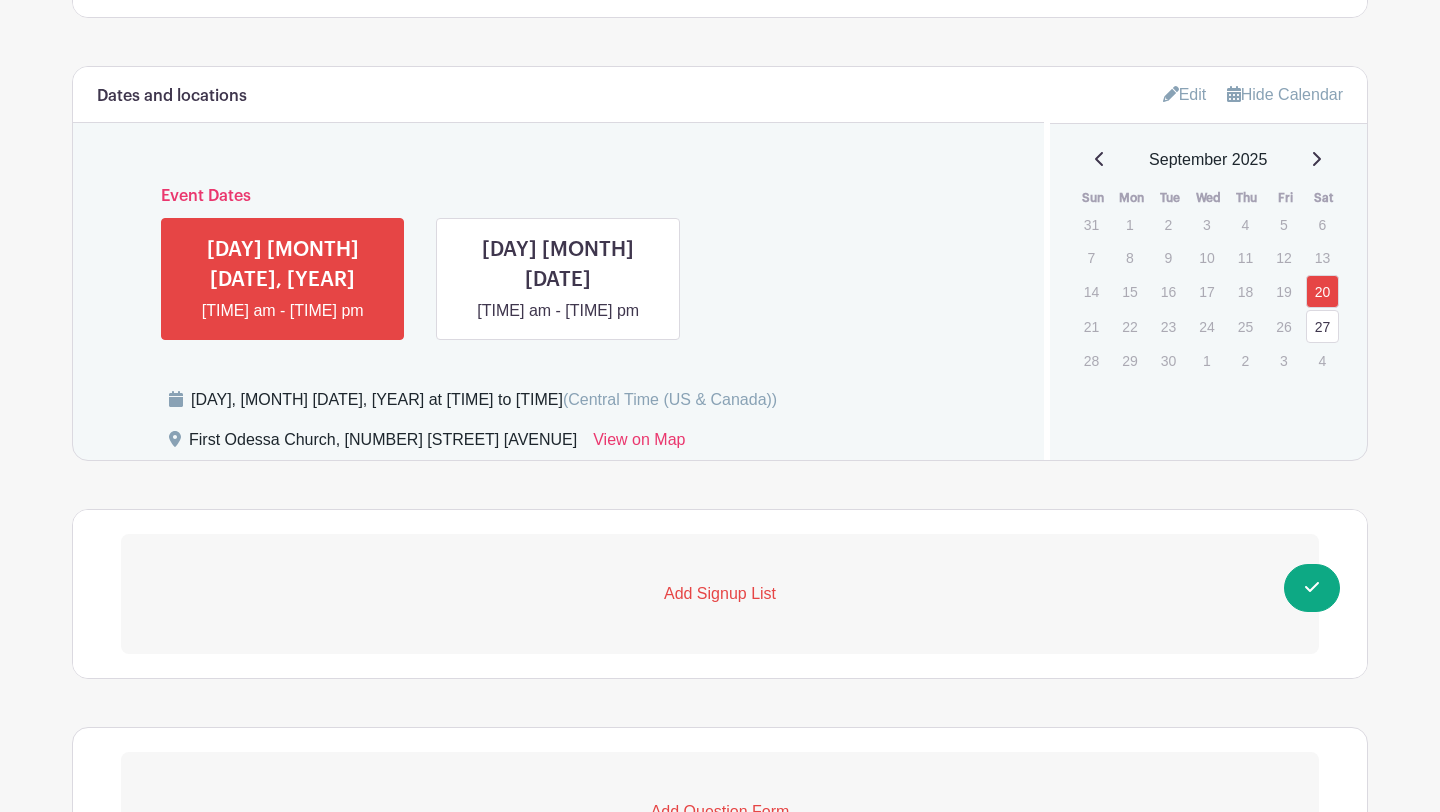 scroll, scrollTop: 1009, scrollLeft: 0, axis: vertical 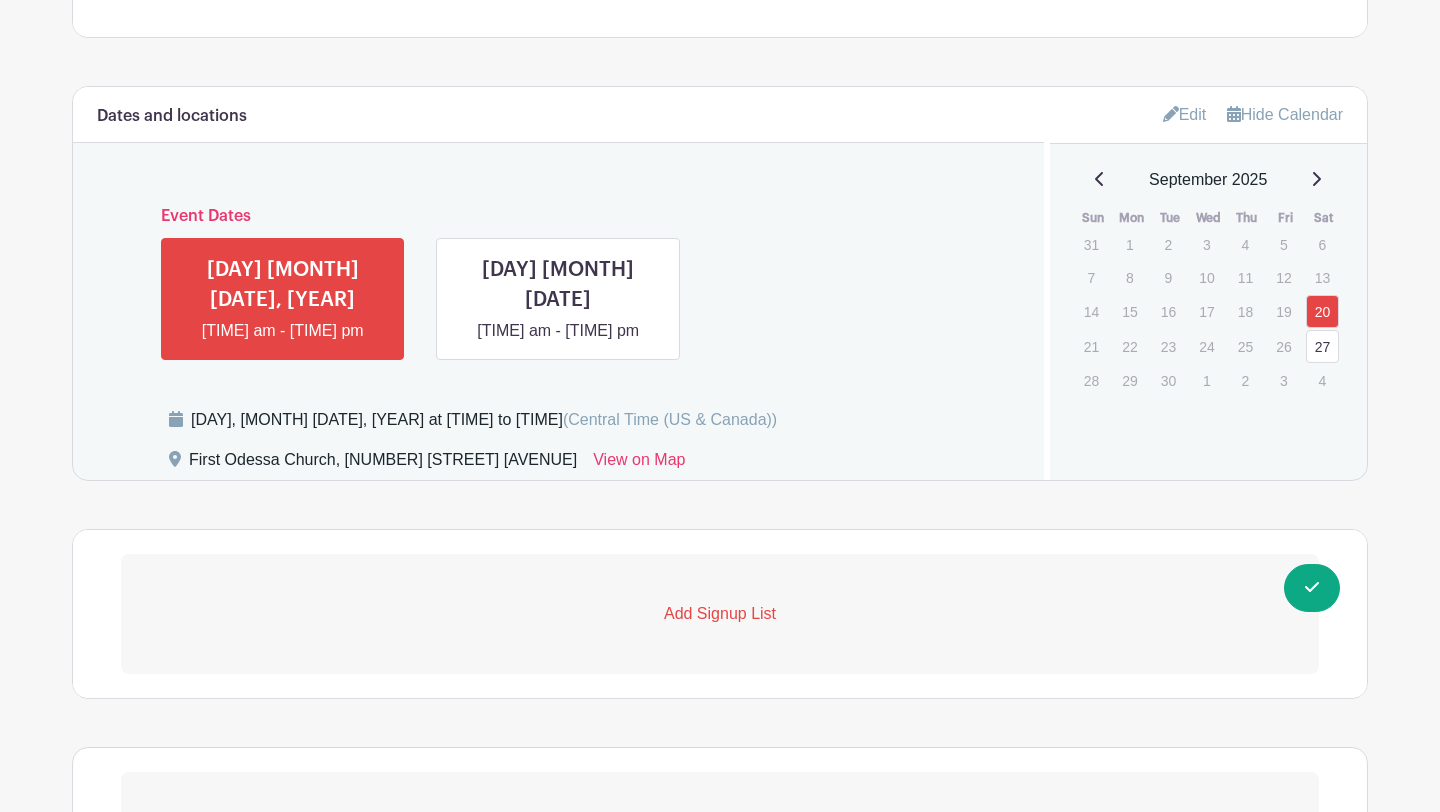 click on "Edit" at bounding box center [1185, 114] 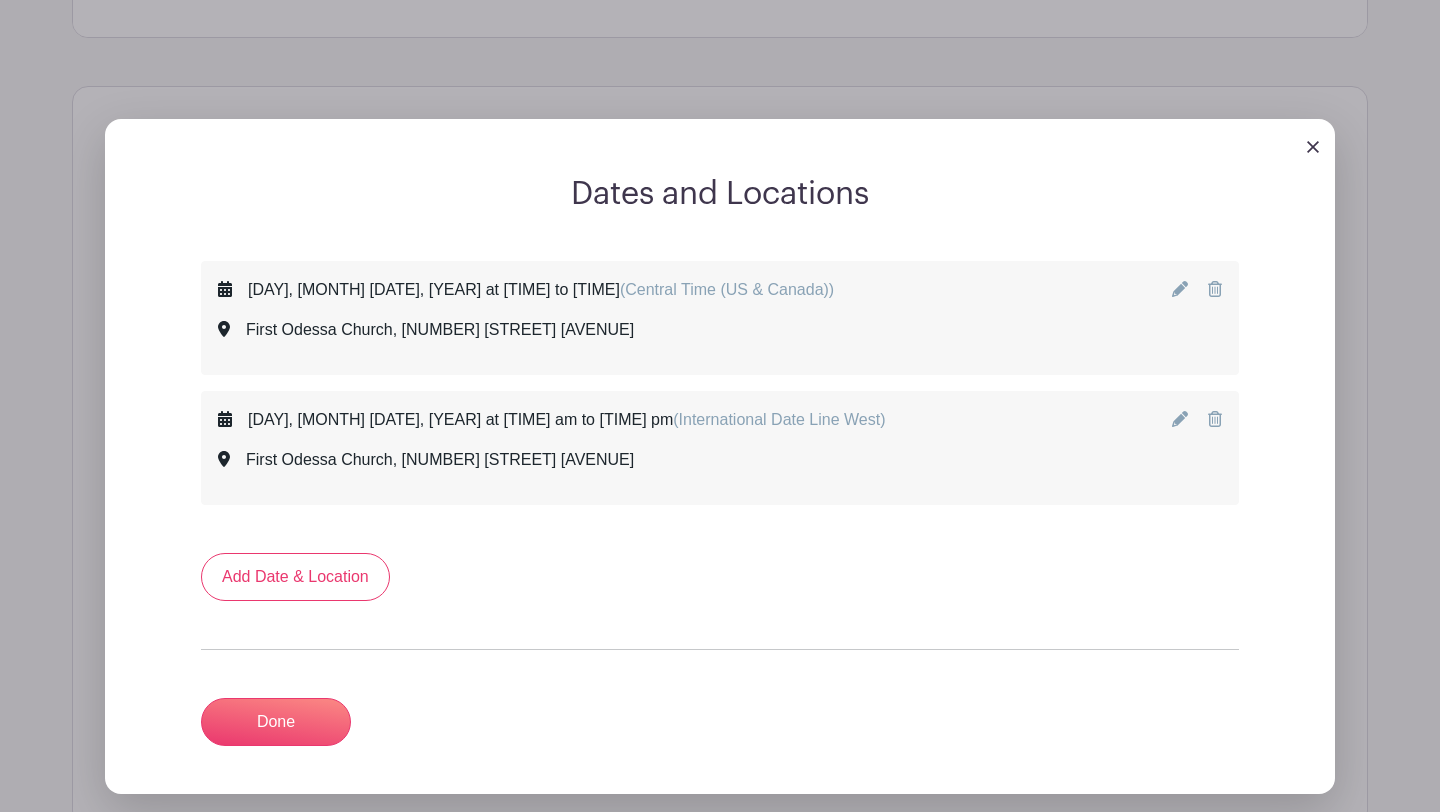 click 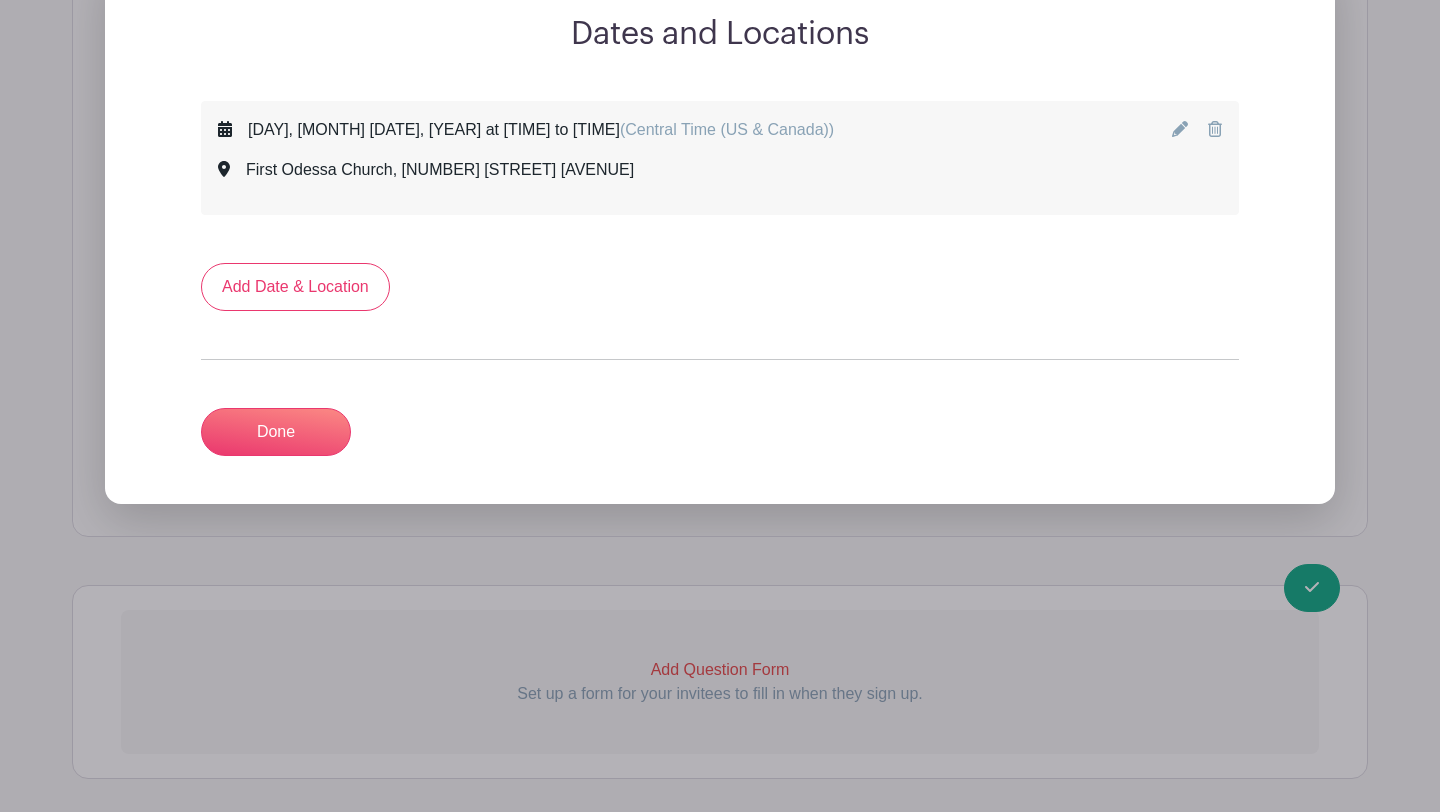 scroll, scrollTop: 1009, scrollLeft: 0, axis: vertical 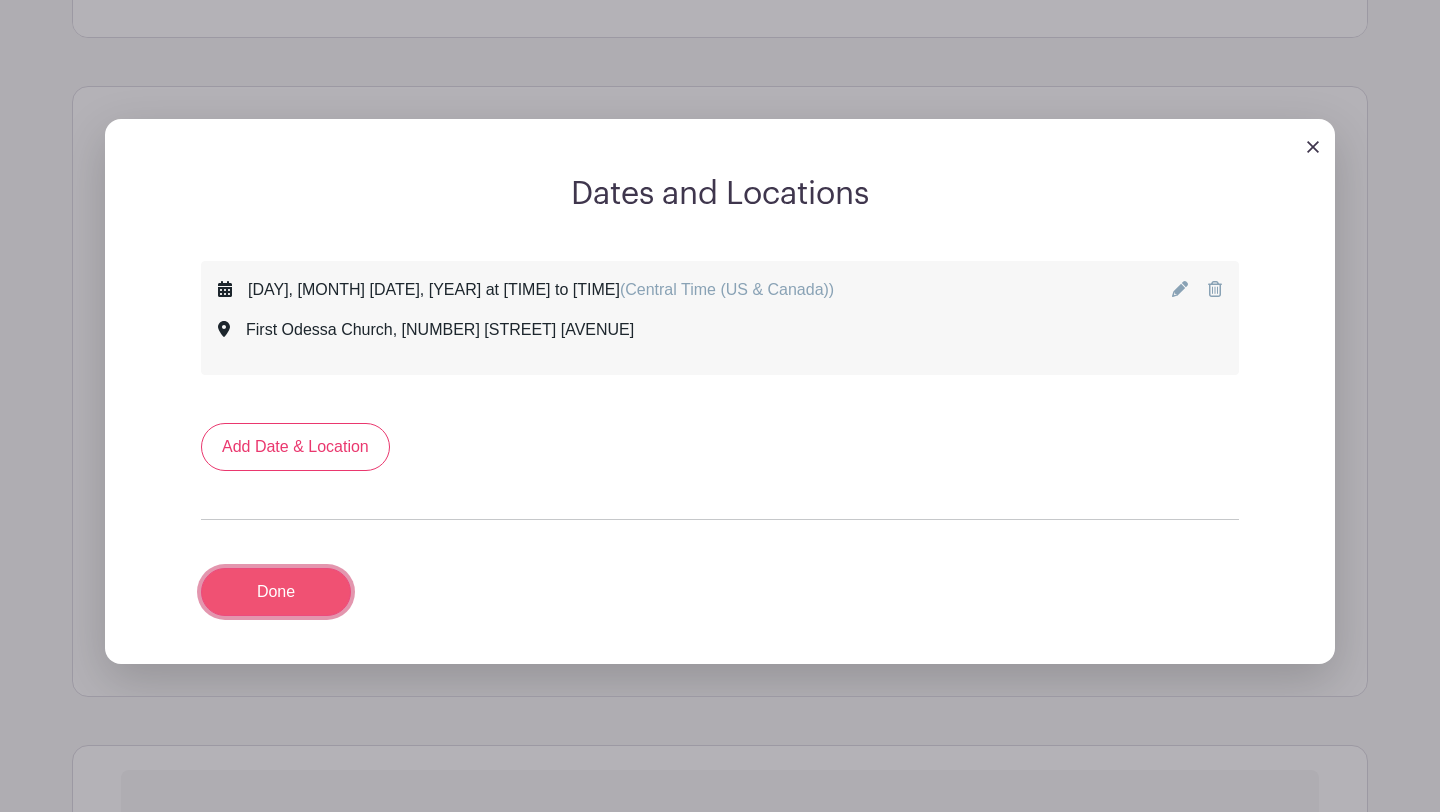 click on "Done" at bounding box center (276, 592) 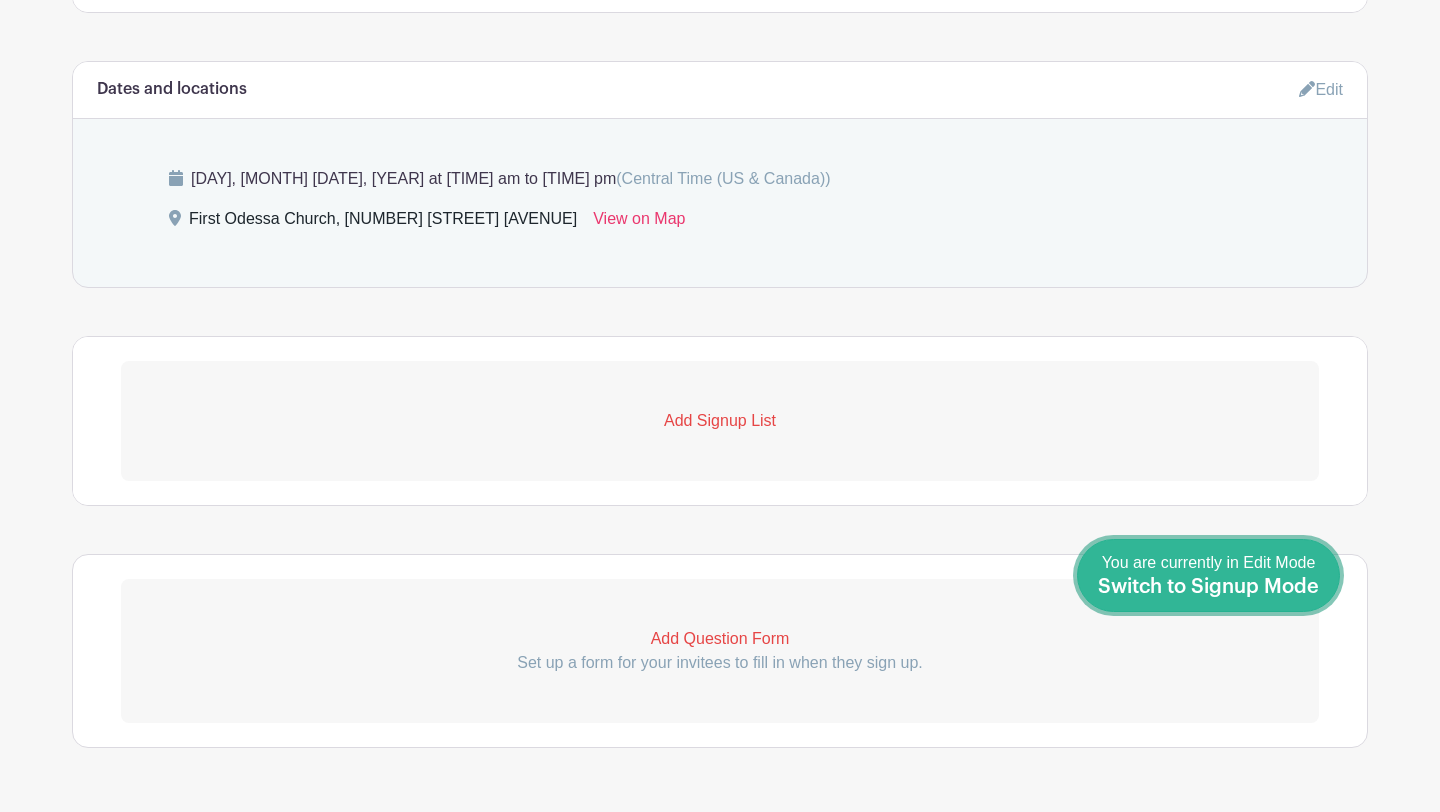 click on "Done Editing
You are currently in Edit Mode
Switch to Signup Mode" at bounding box center (1208, 575) 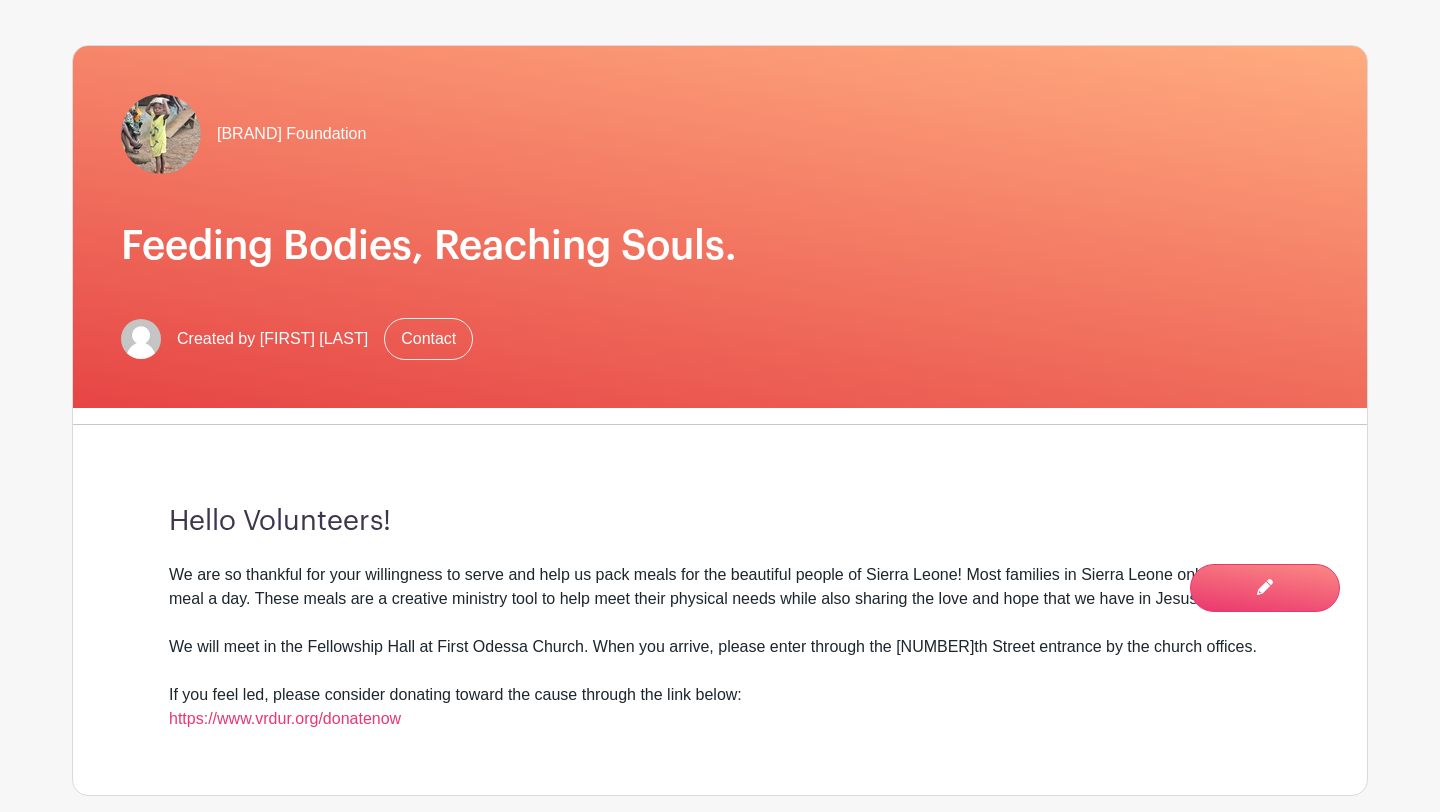 scroll, scrollTop: 585, scrollLeft: 0, axis: vertical 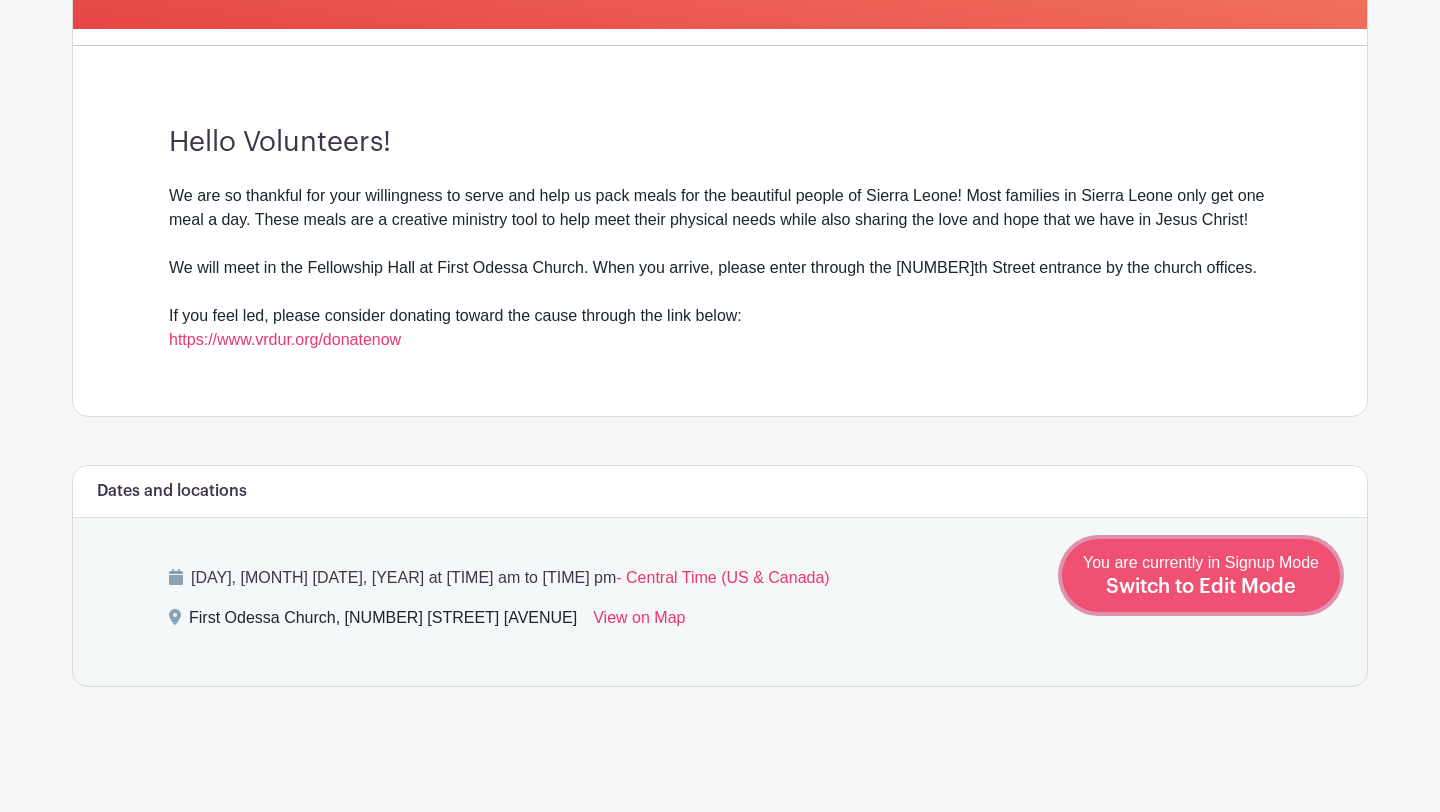 click on "You are currently in Signup Mode
Switch to Edit Mode" at bounding box center (1201, 575) 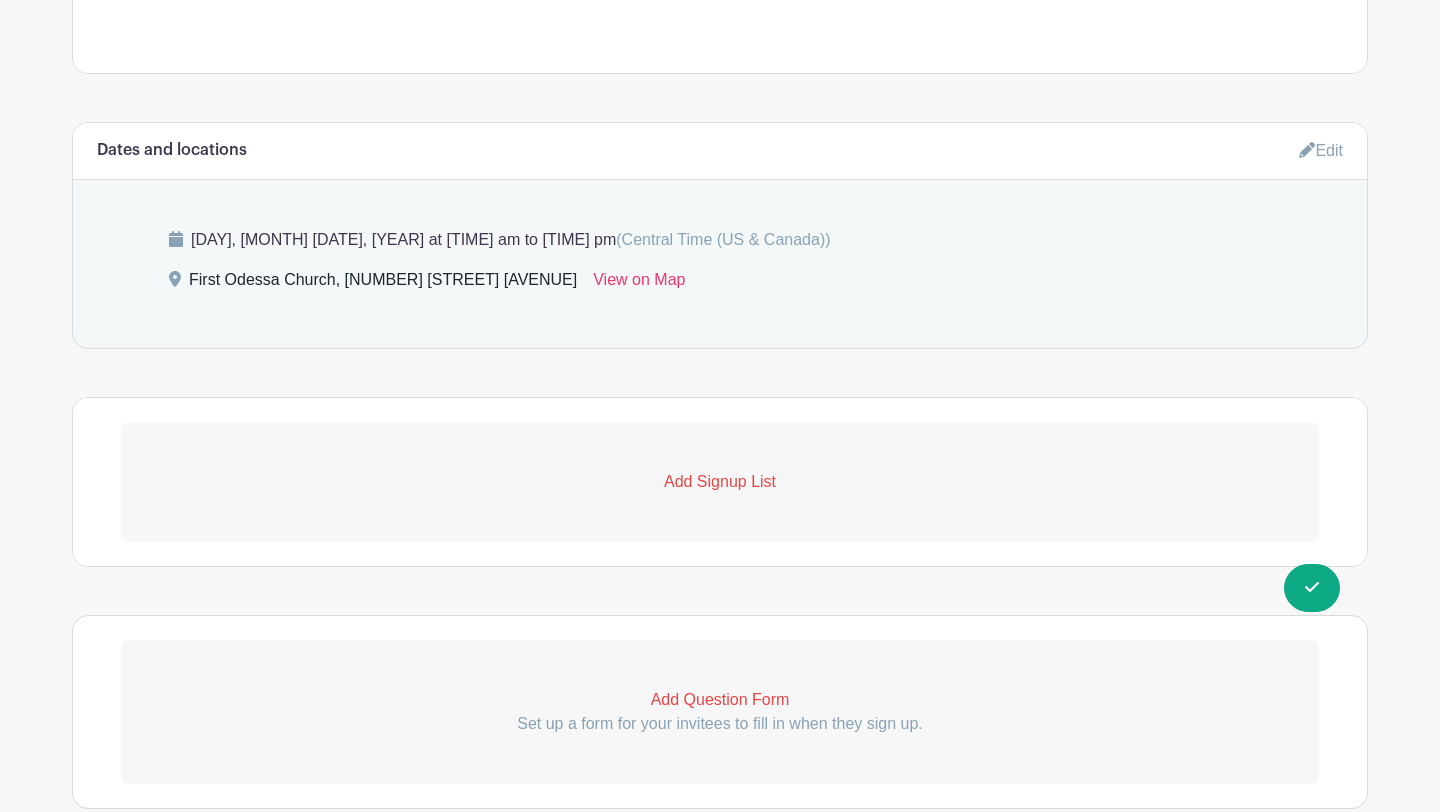 scroll, scrollTop: 1095, scrollLeft: 0, axis: vertical 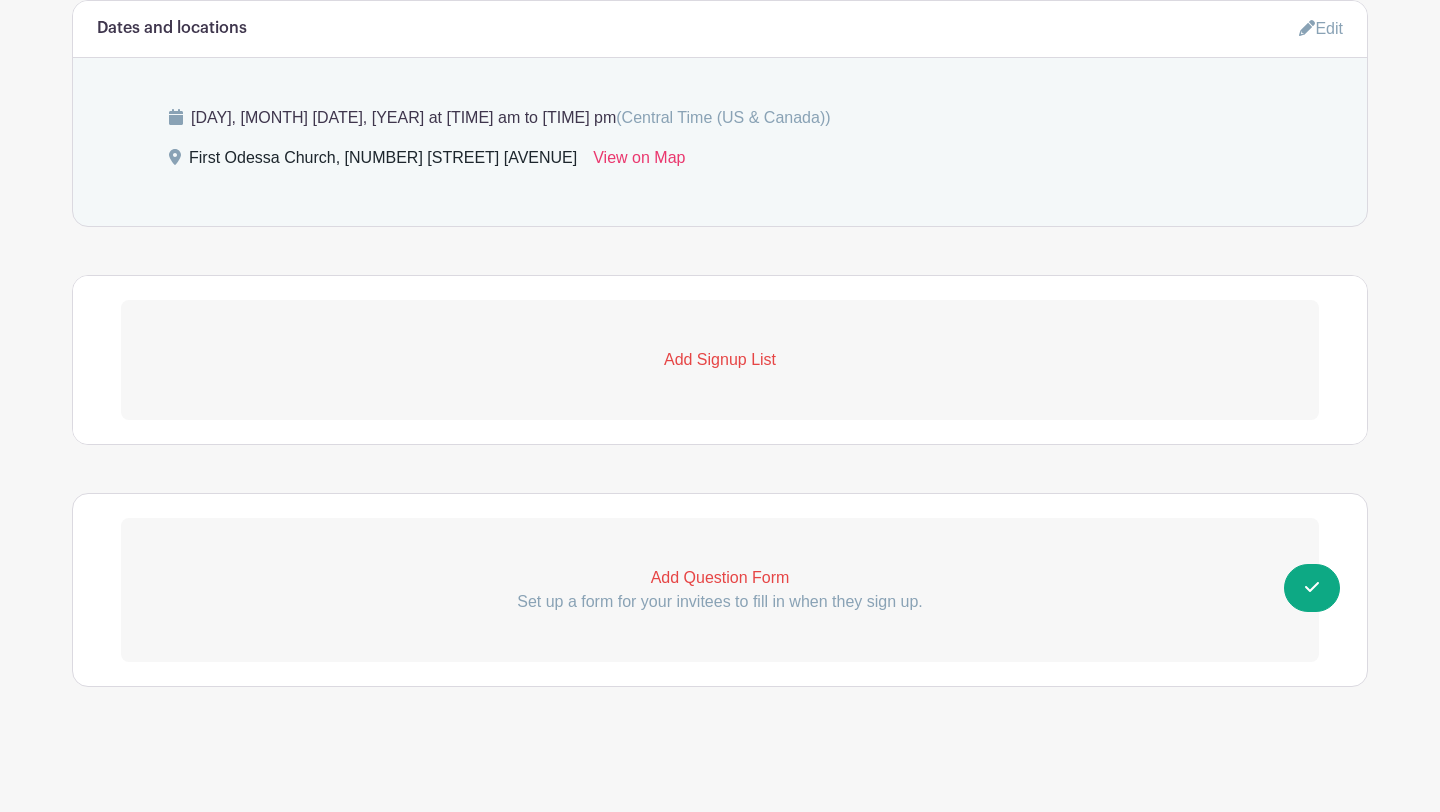 click on "Add Signup List" at bounding box center [720, 360] 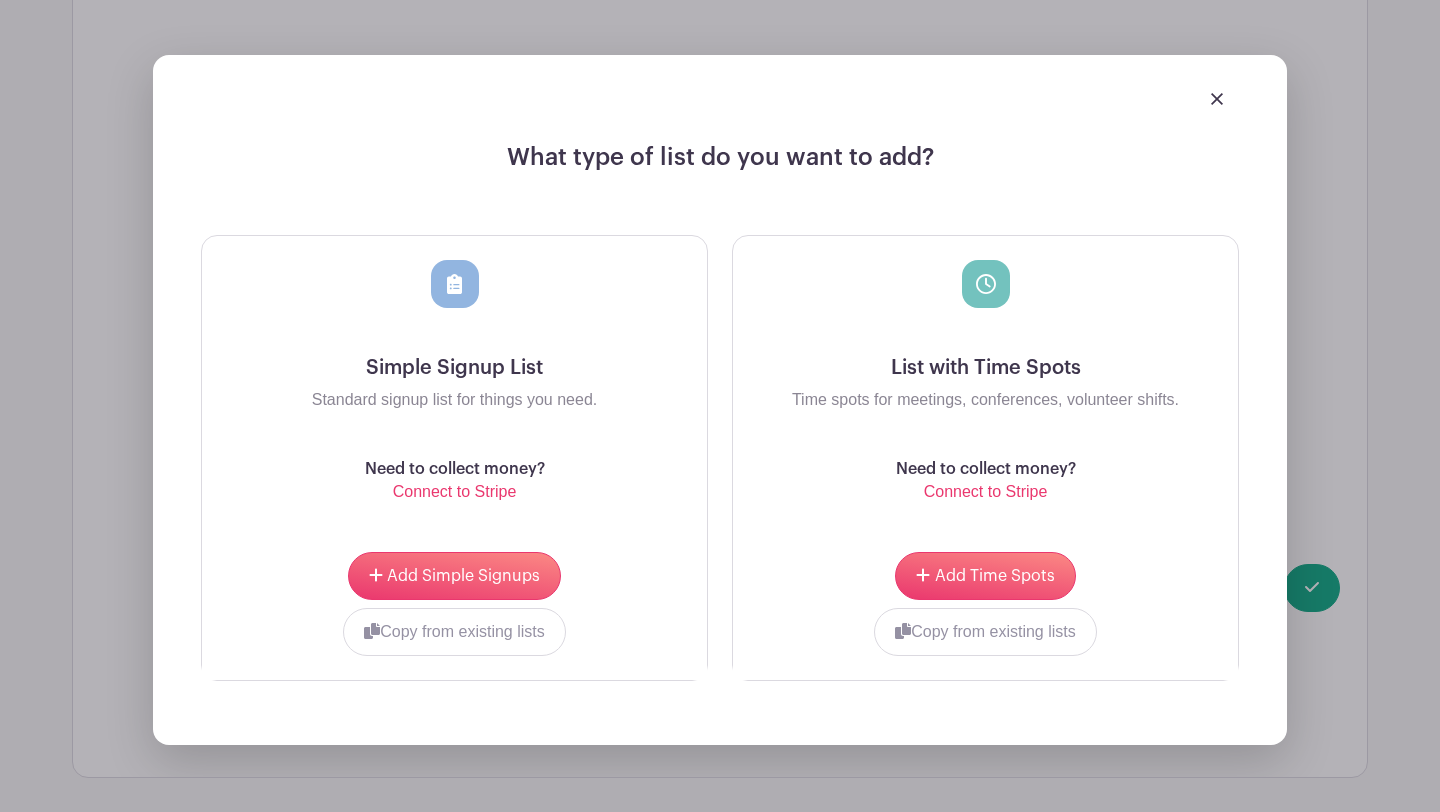 scroll, scrollTop: 1398, scrollLeft: 0, axis: vertical 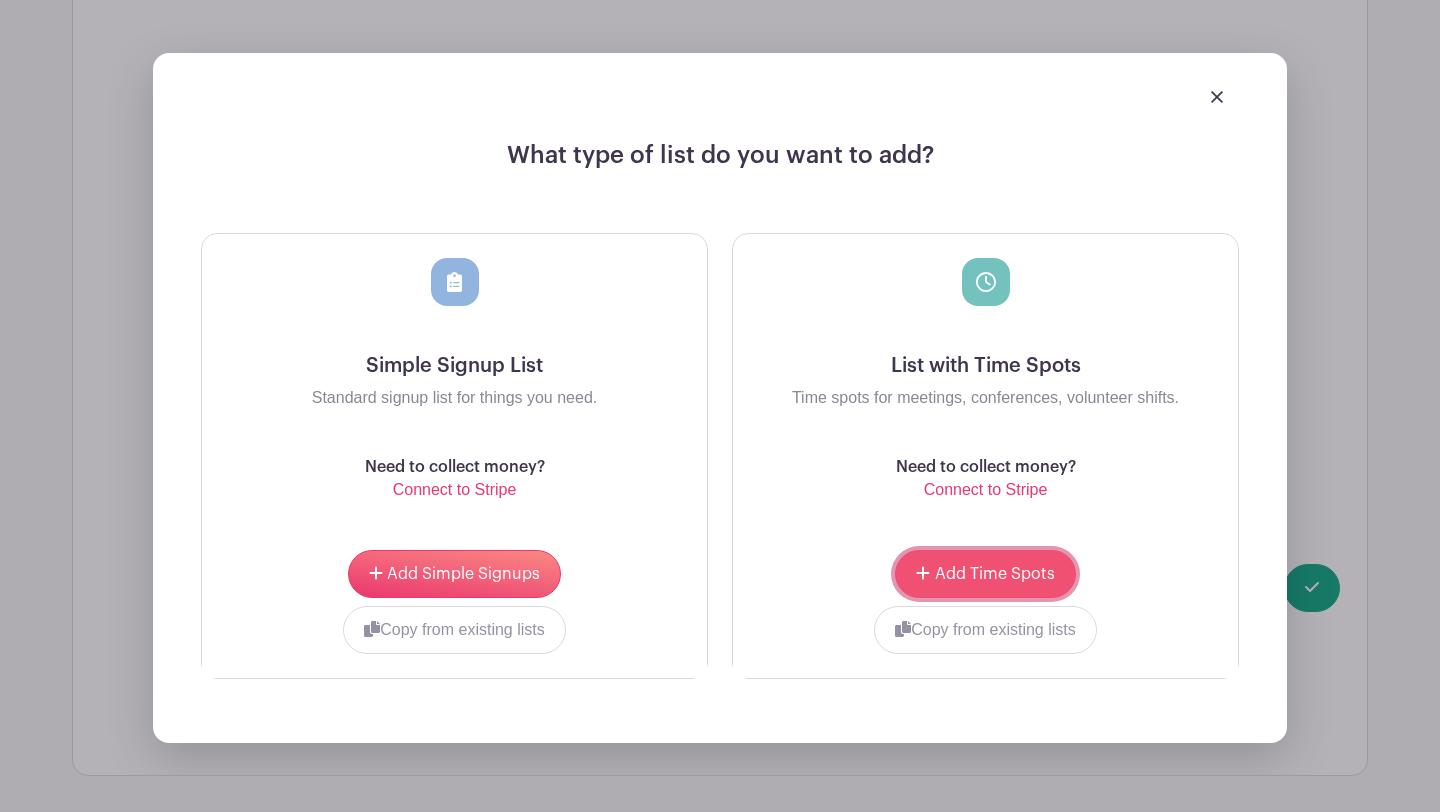click on "Add Time Spots" at bounding box center [995, 574] 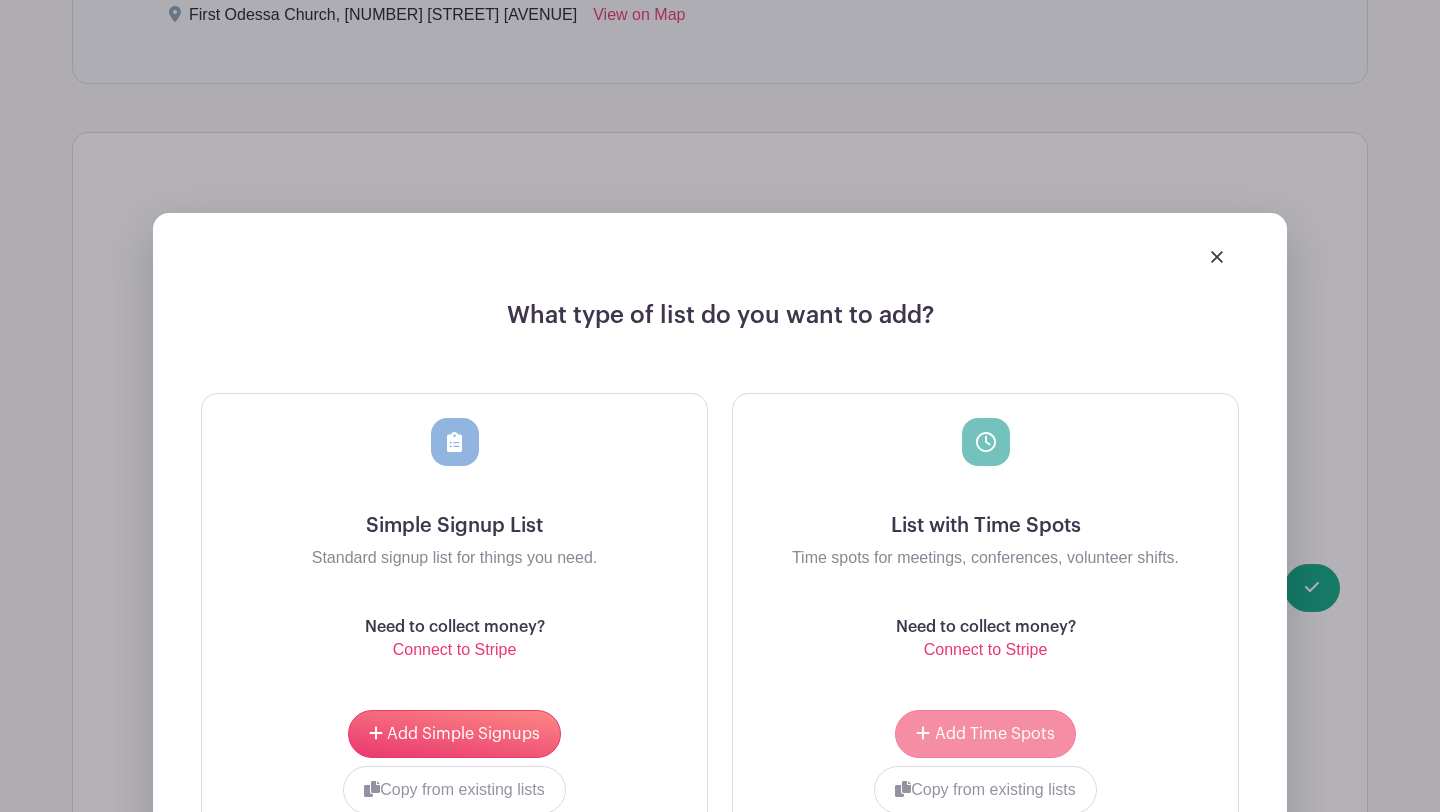 scroll, scrollTop: 1558, scrollLeft: 0, axis: vertical 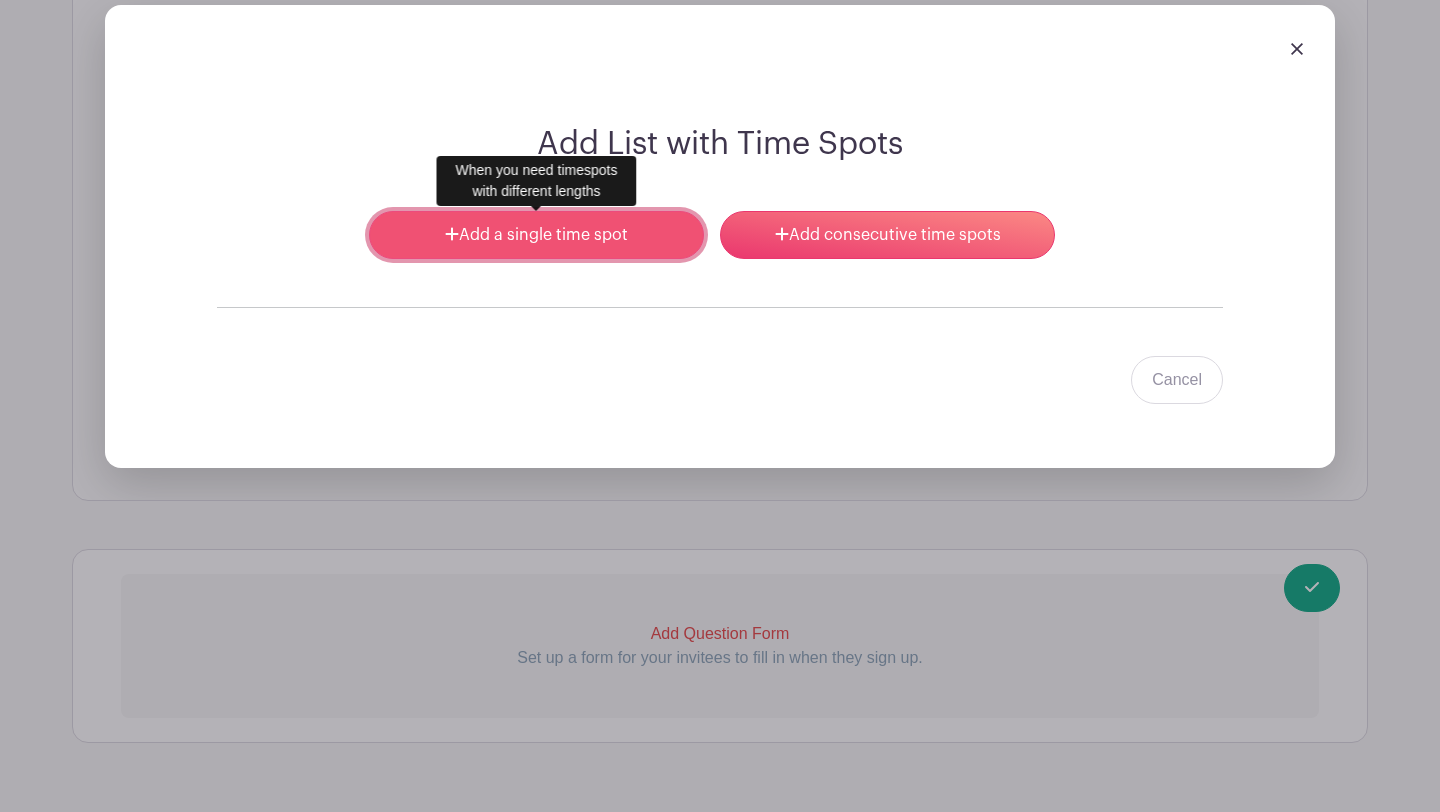 click on "Add a single time spot" at bounding box center (536, 235) 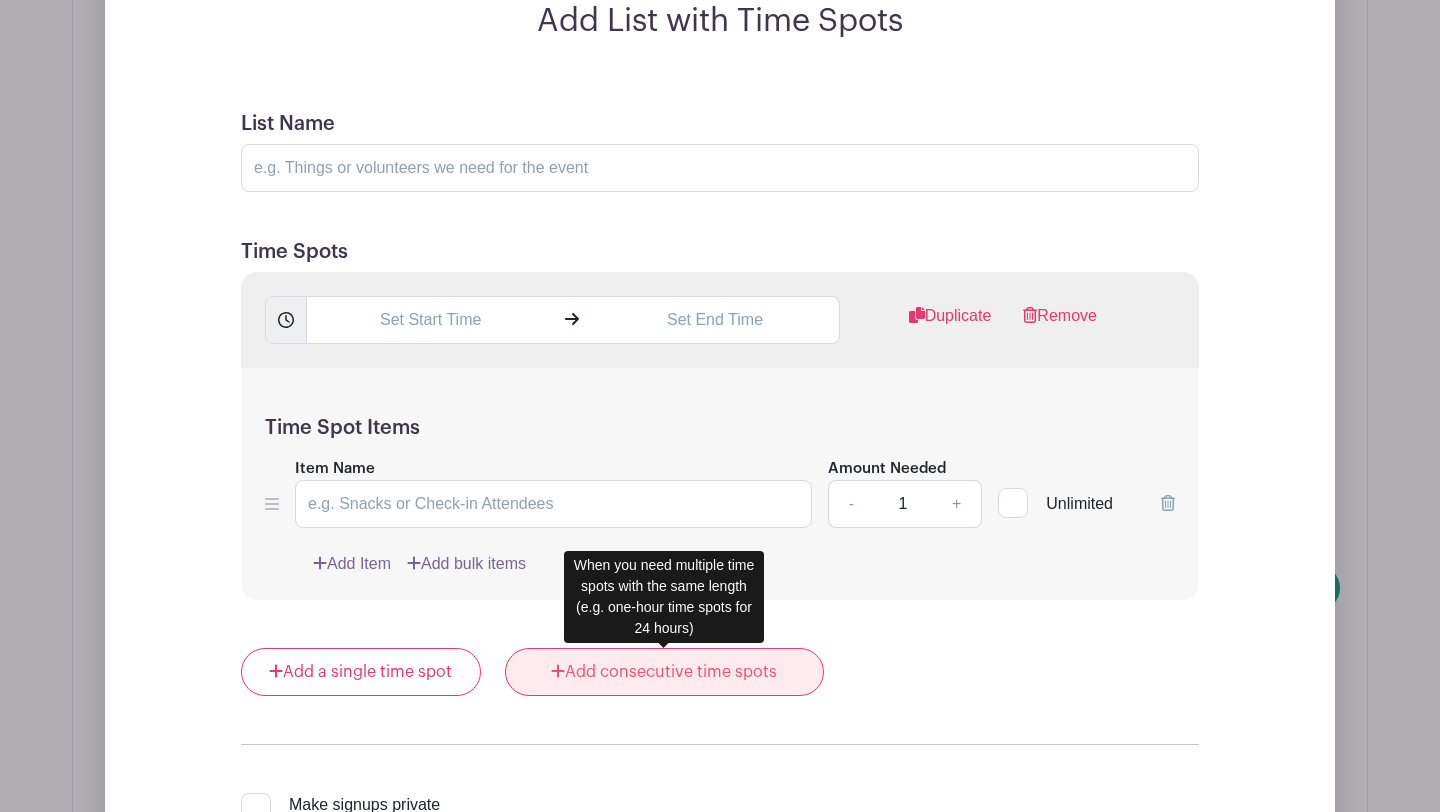scroll, scrollTop: 1605, scrollLeft: 0, axis: vertical 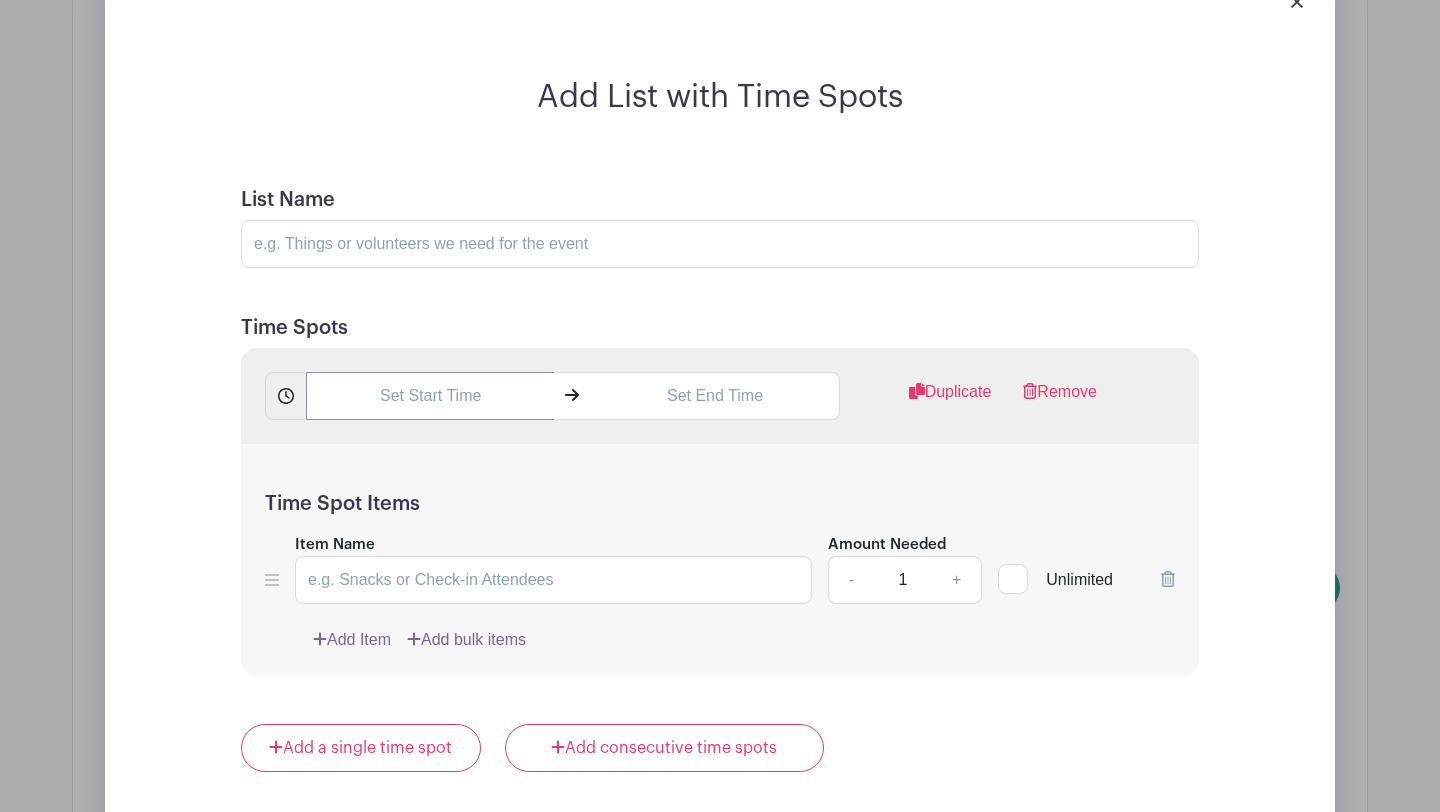 click at bounding box center (430, 396) 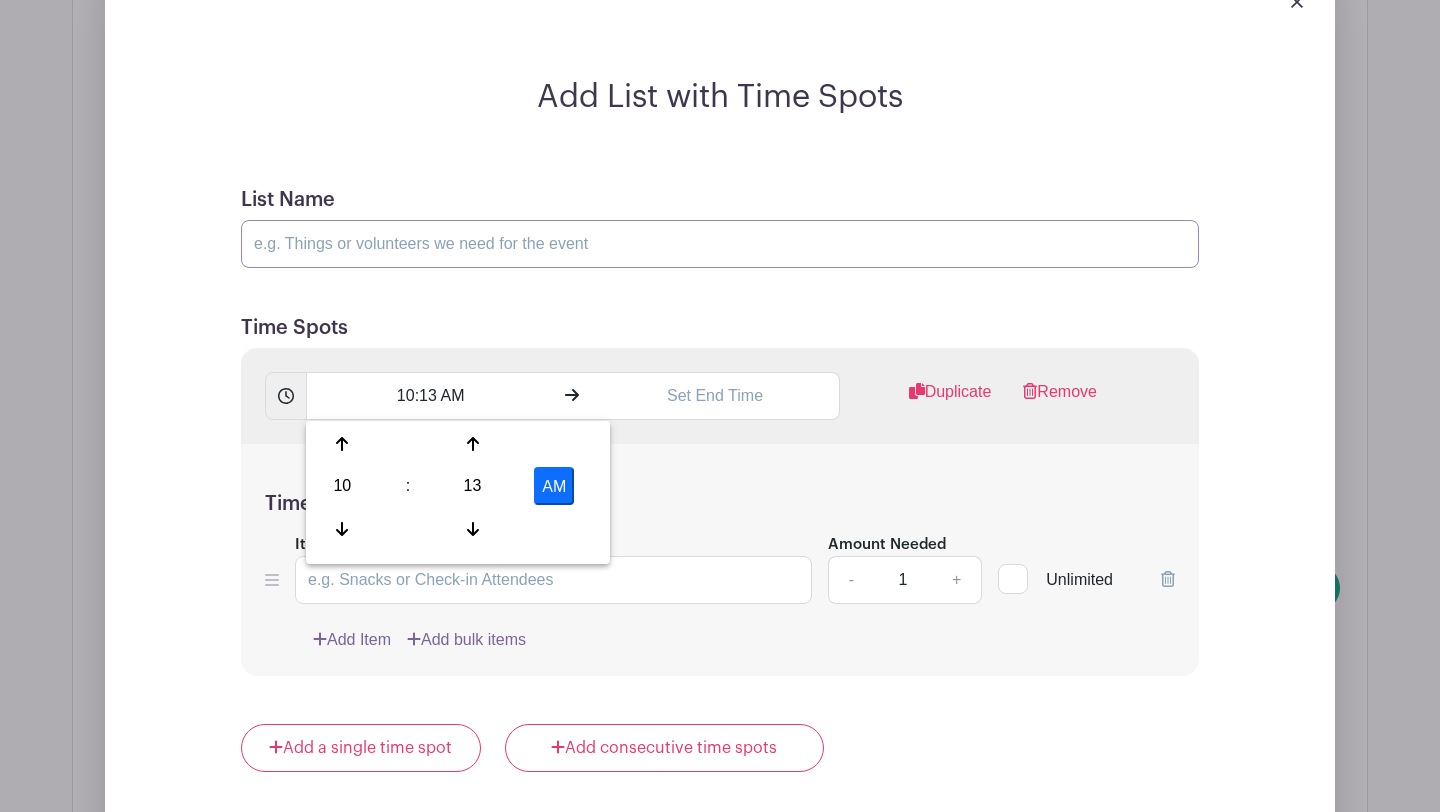 click on "List Name" at bounding box center [720, 244] 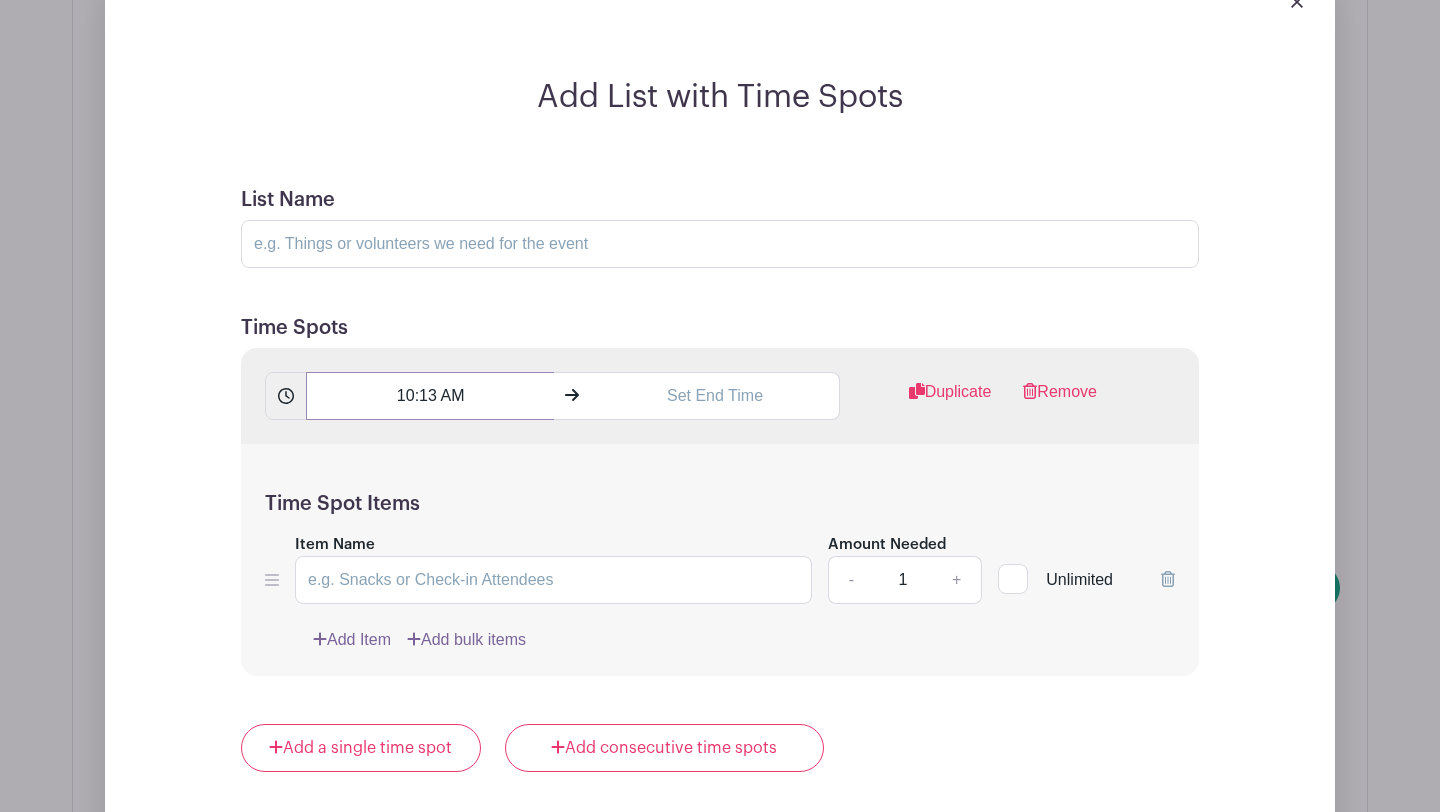click on "10:13 AM" at bounding box center [430, 396] 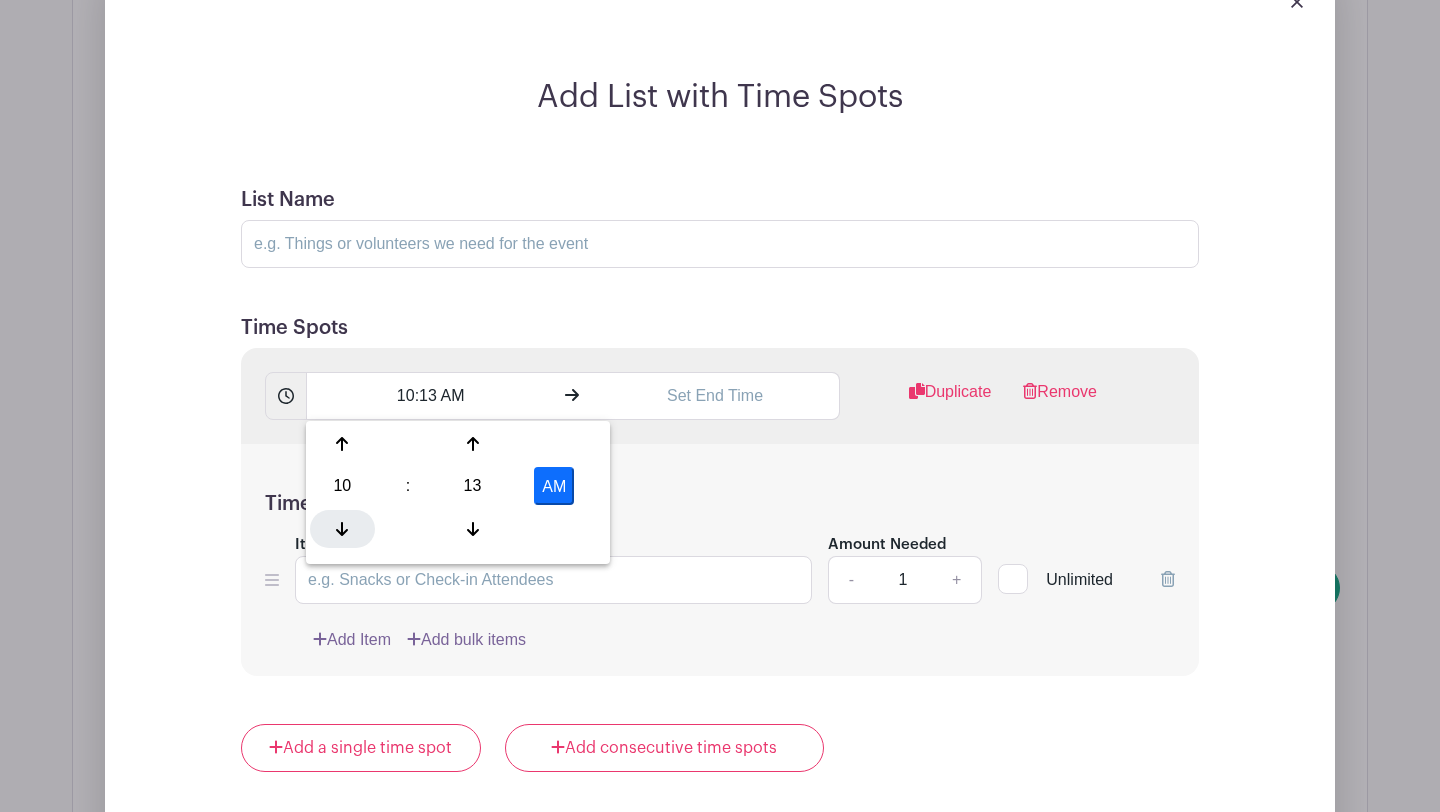 click at bounding box center (342, 529) 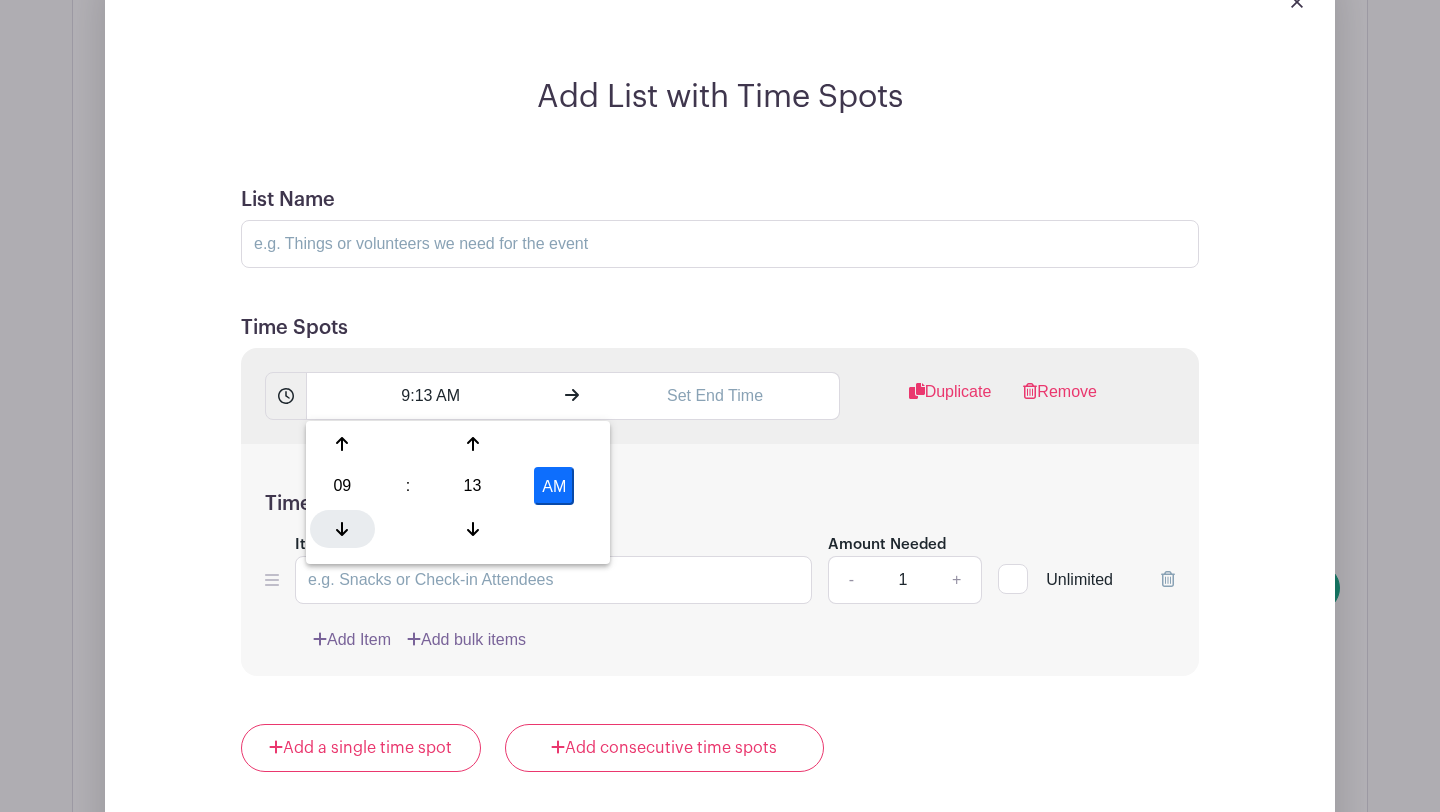 click at bounding box center [342, 529] 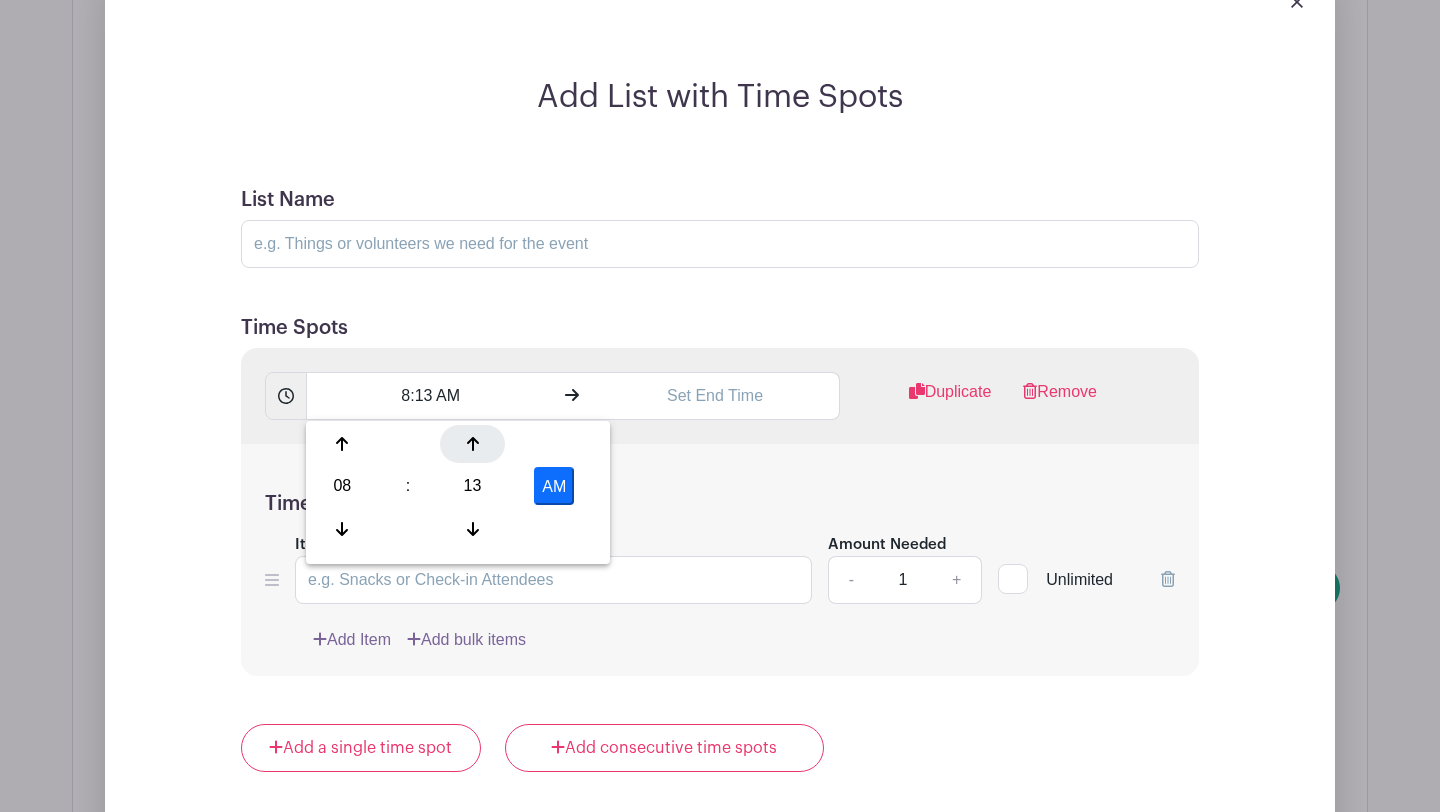 click at bounding box center (472, 444) 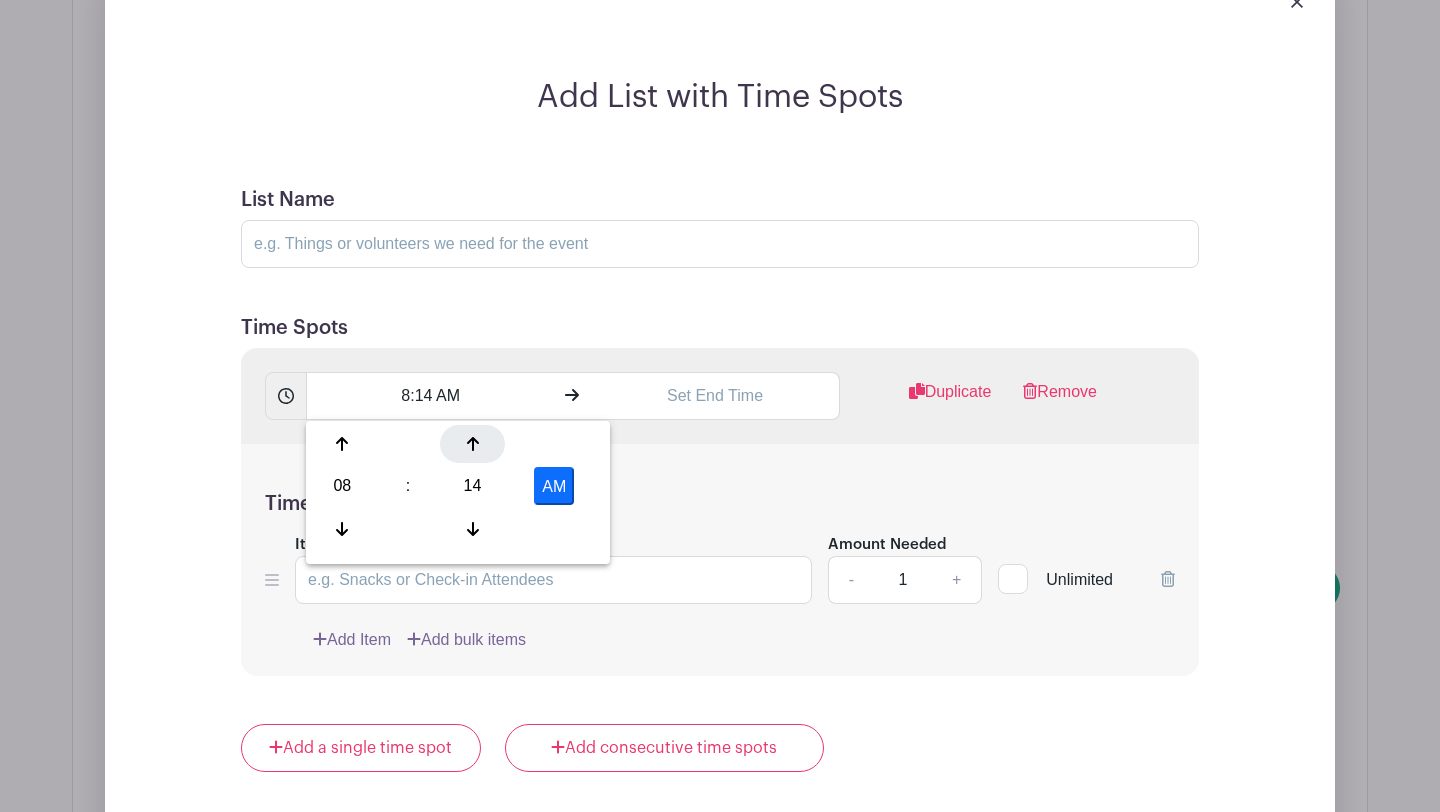 click at bounding box center (472, 444) 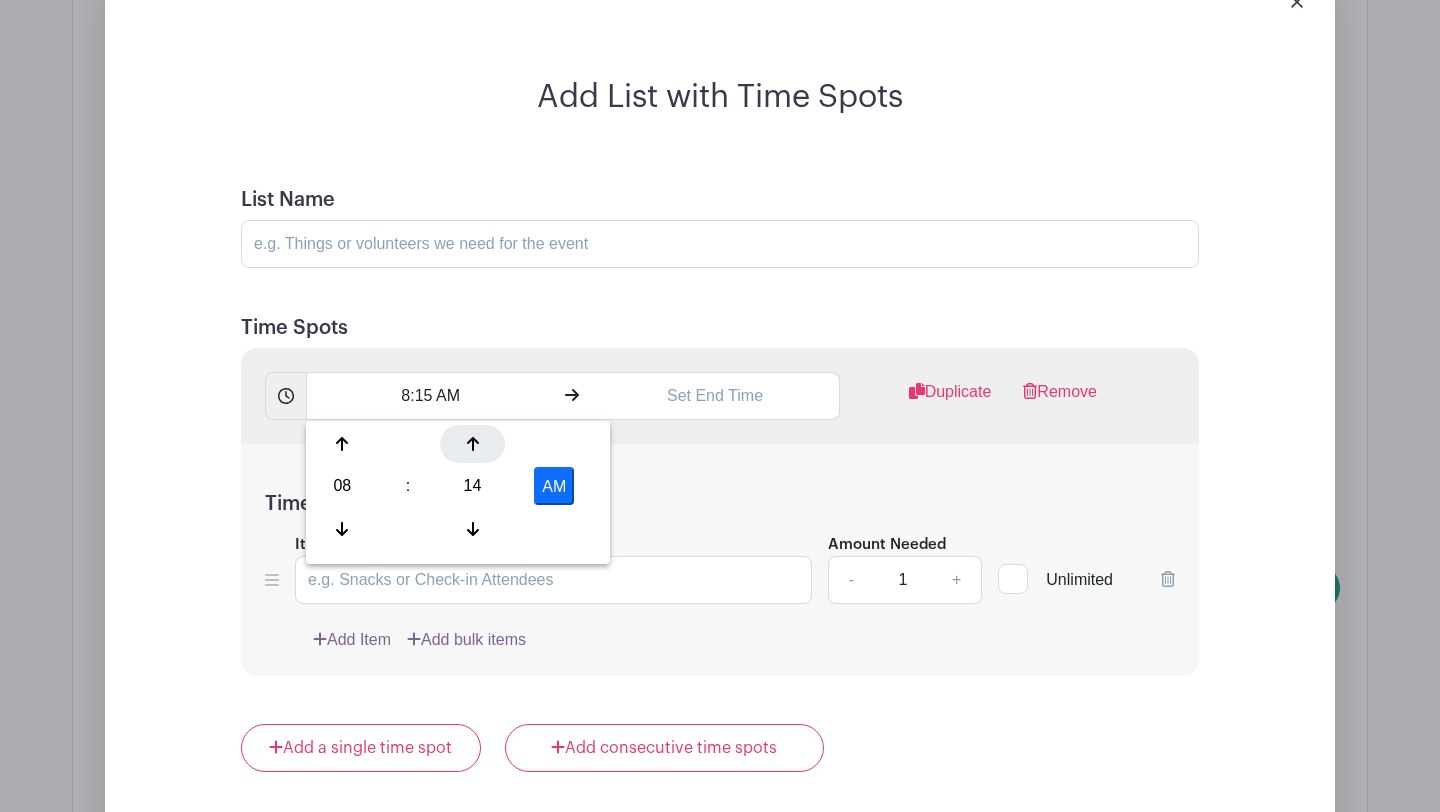 click at bounding box center (472, 444) 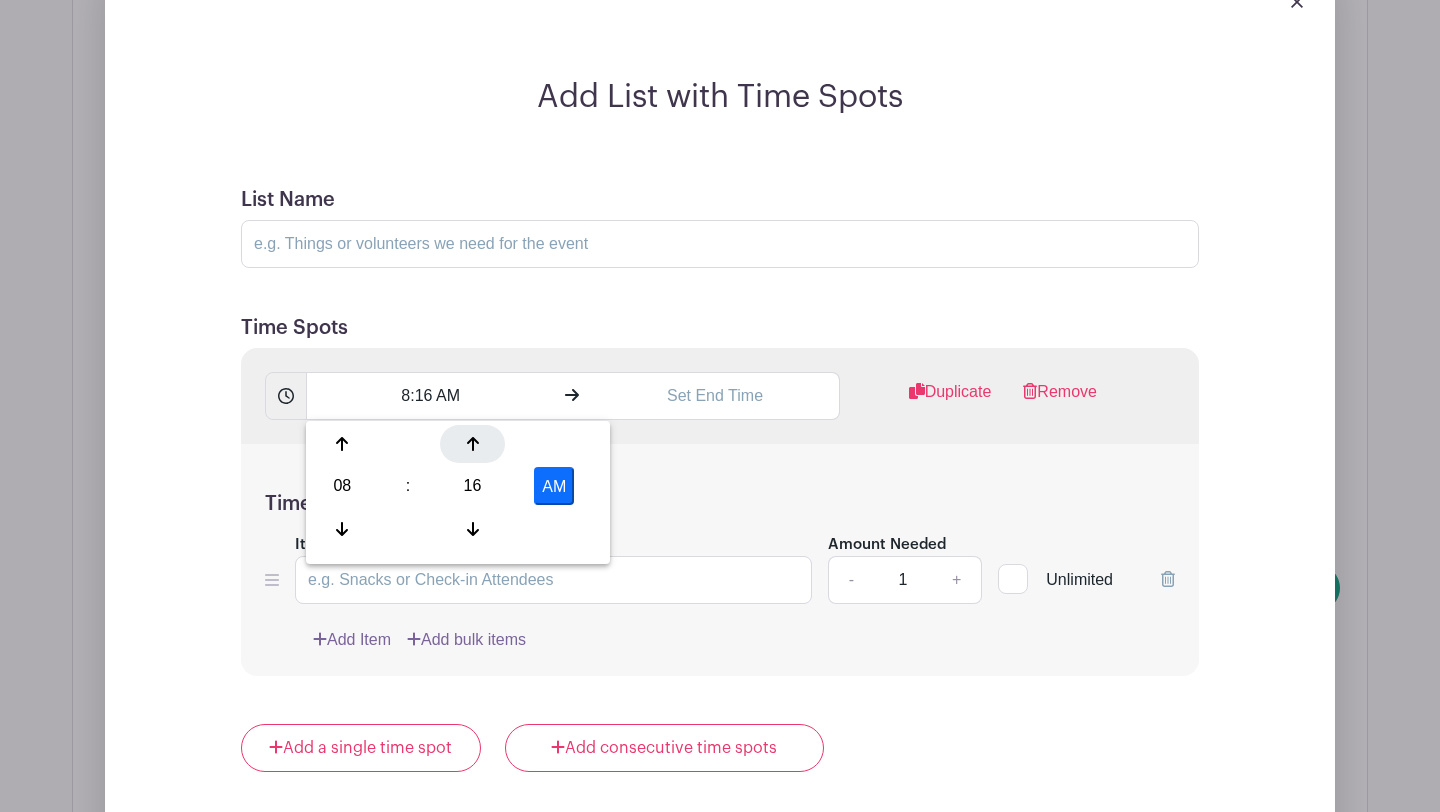 click at bounding box center [472, 444] 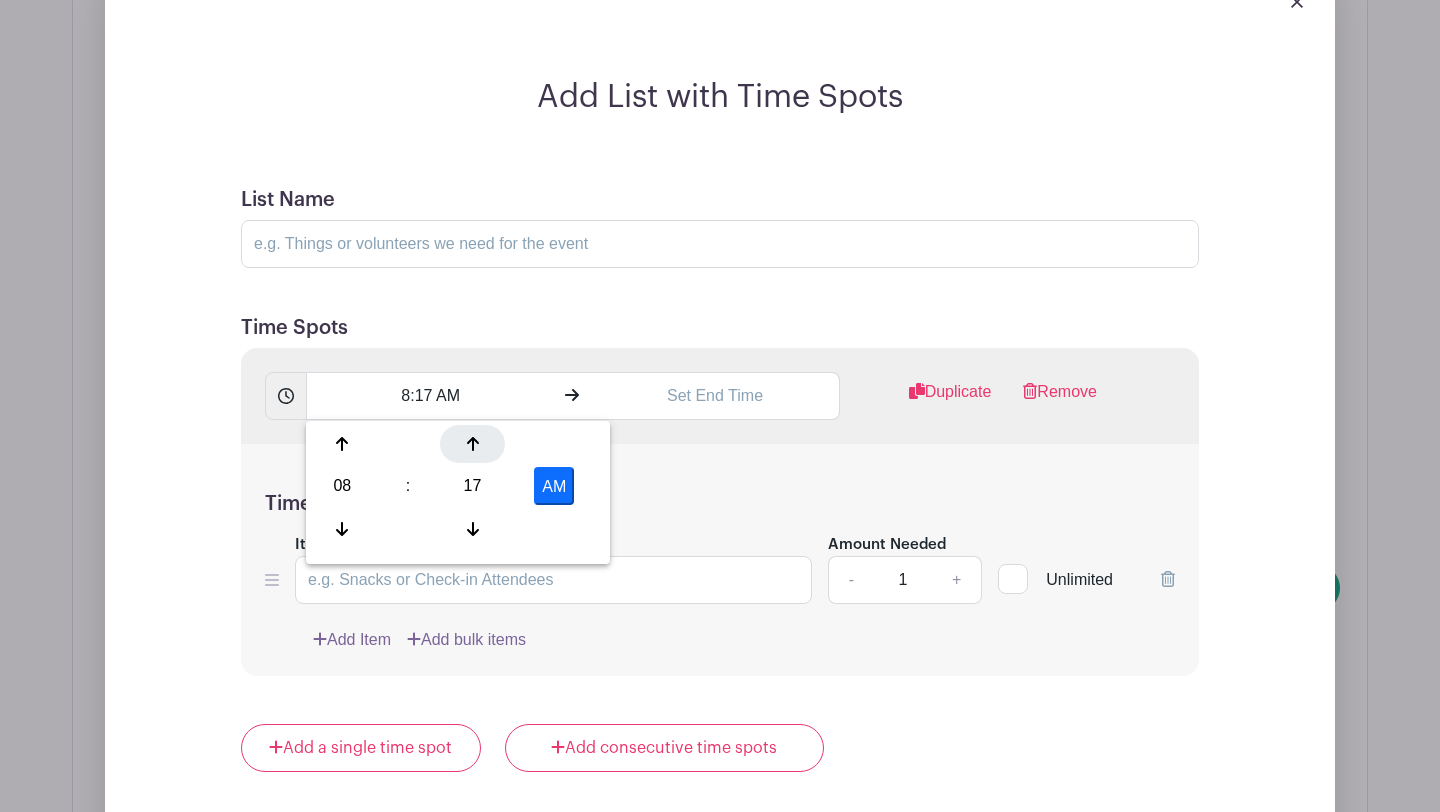 click at bounding box center (472, 444) 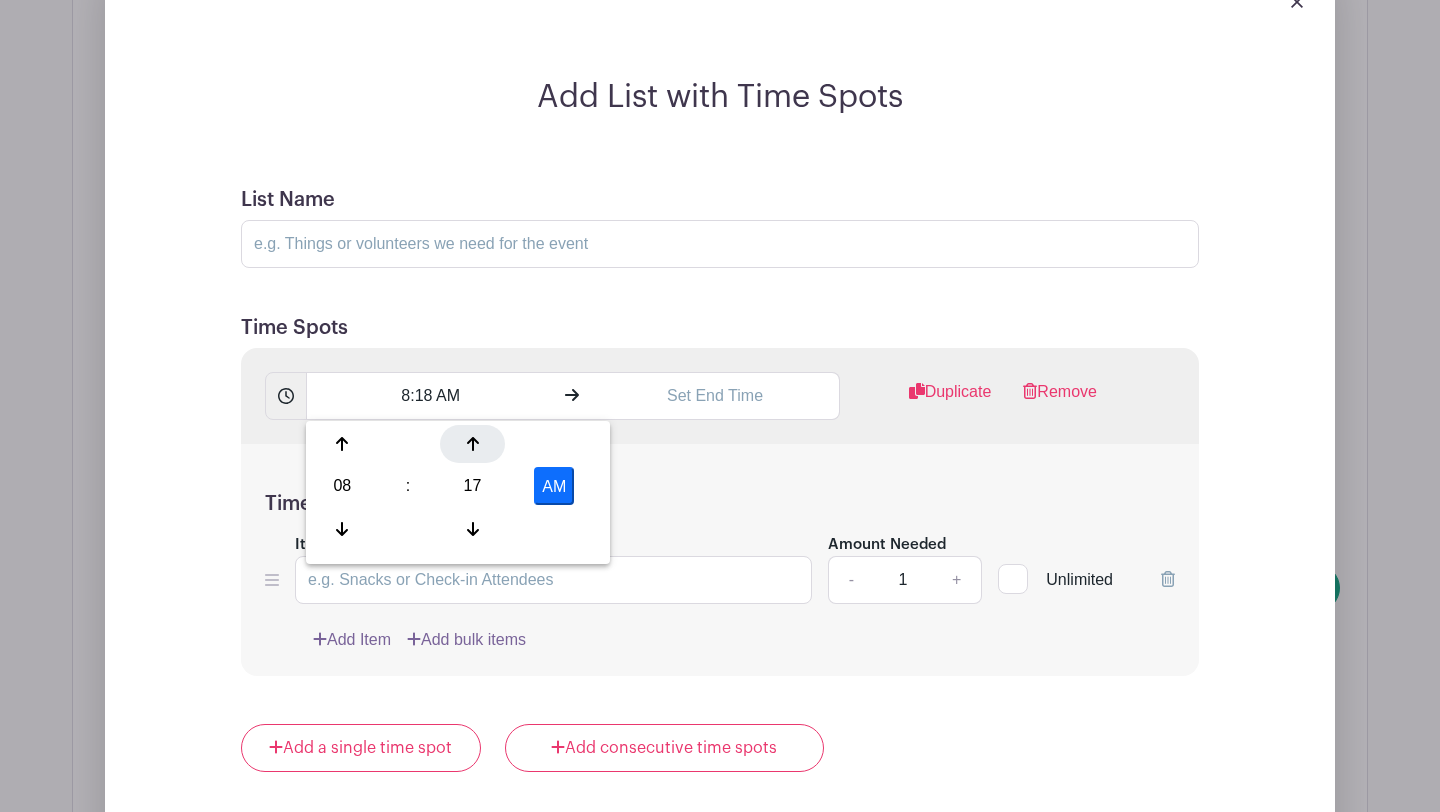 click at bounding box center (472, 444) 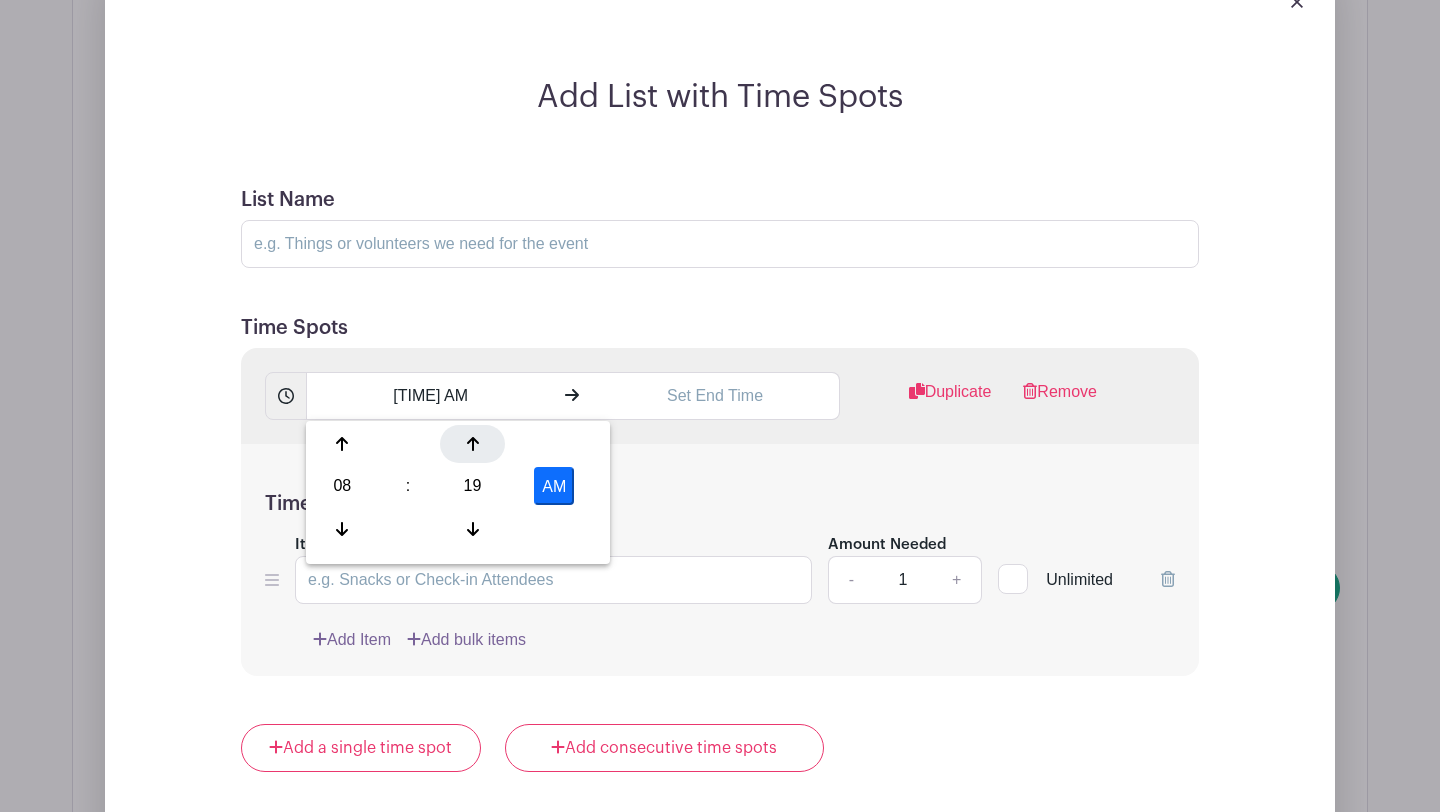 click at bounding box center [472, 444] 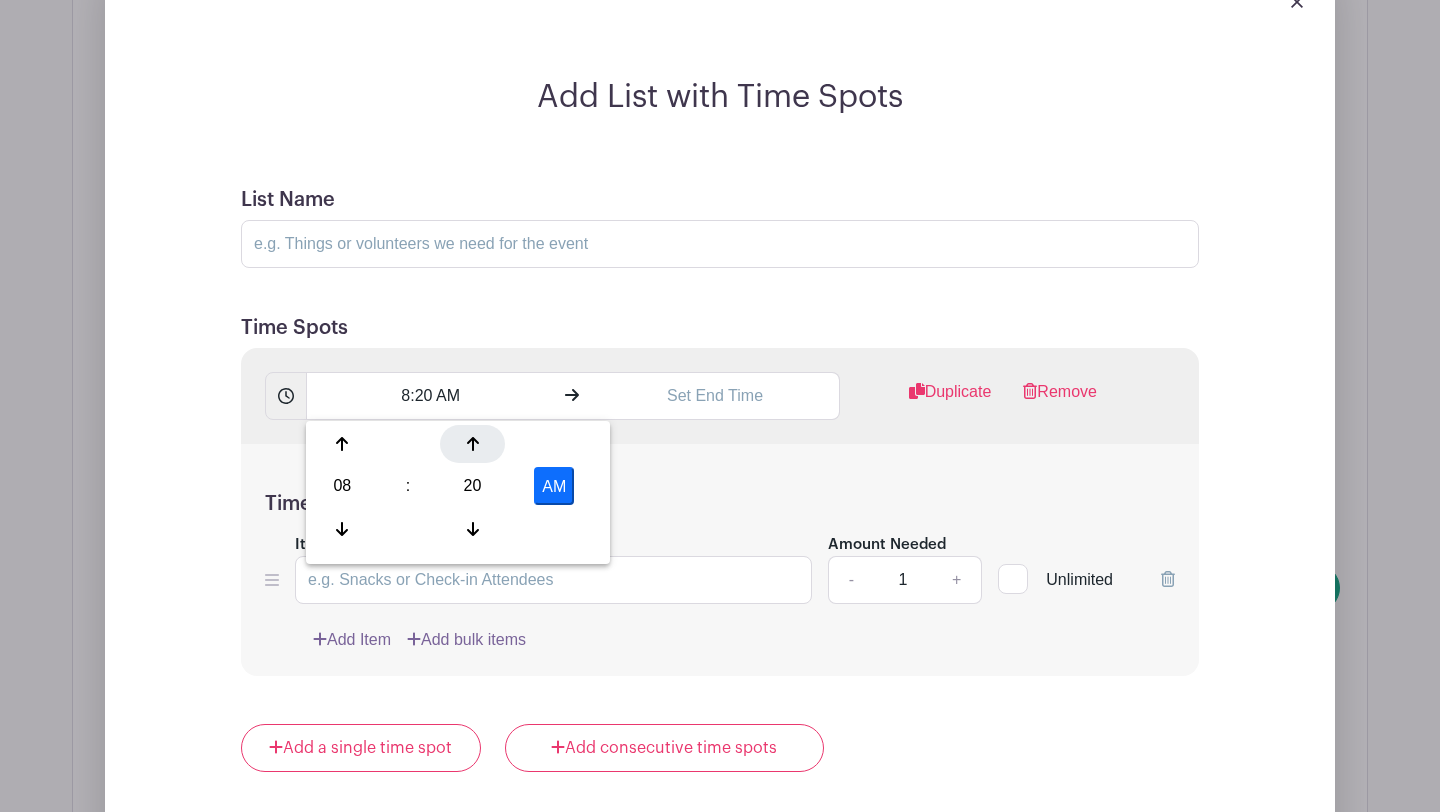 click at bounding box center [472, 444] 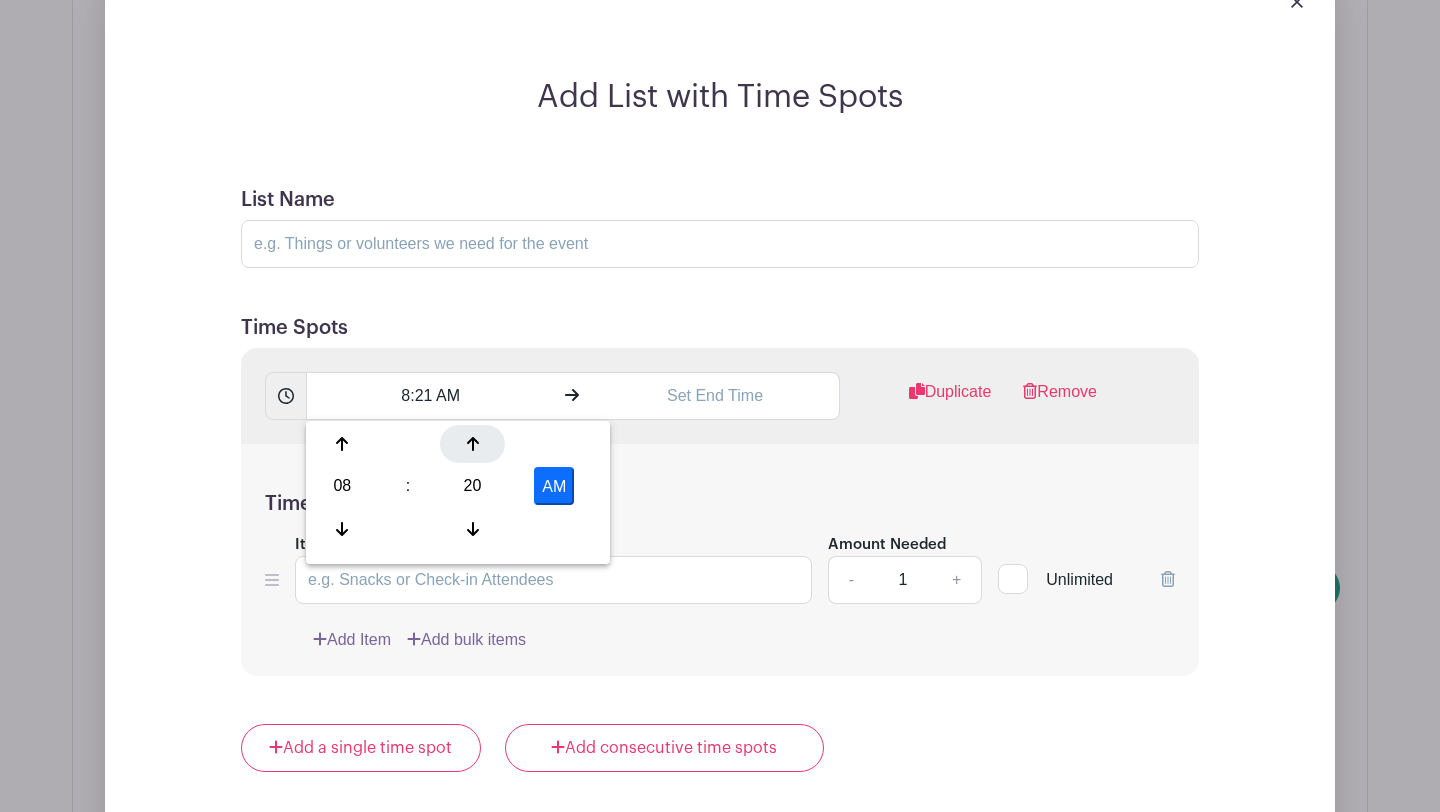 click at bounding box center [472, 444] 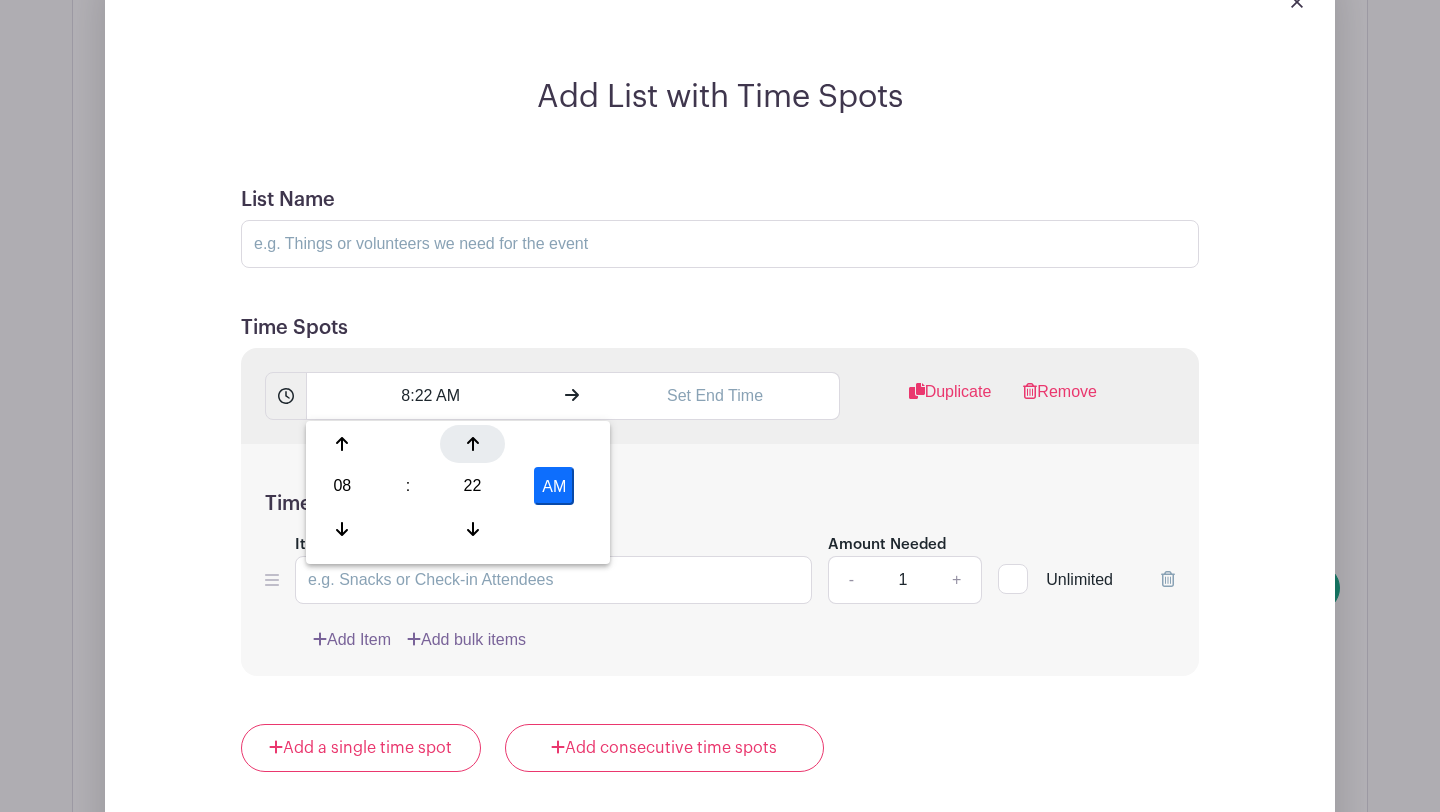 click at bounding box center [472, 444] 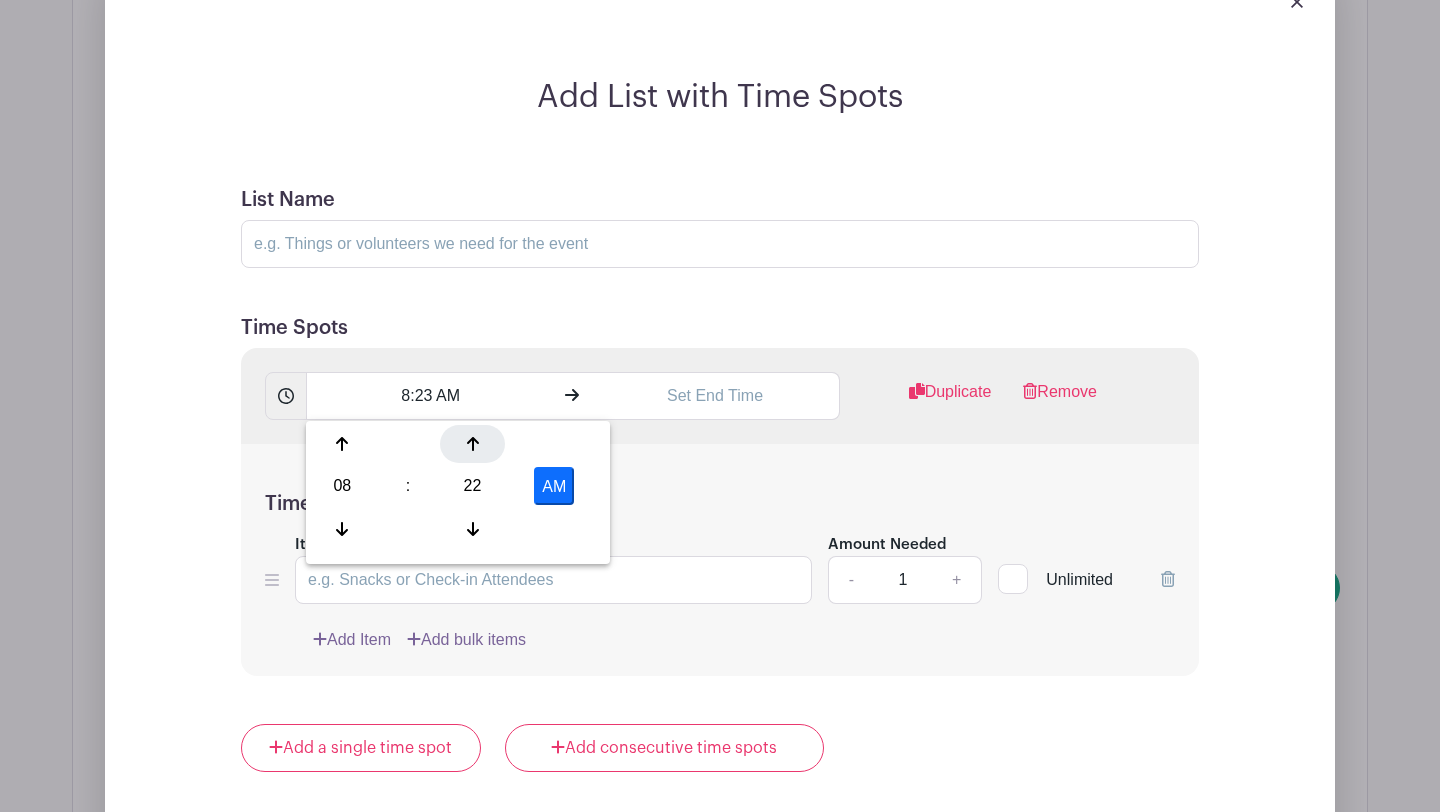 click at bounding box center (472, 444) 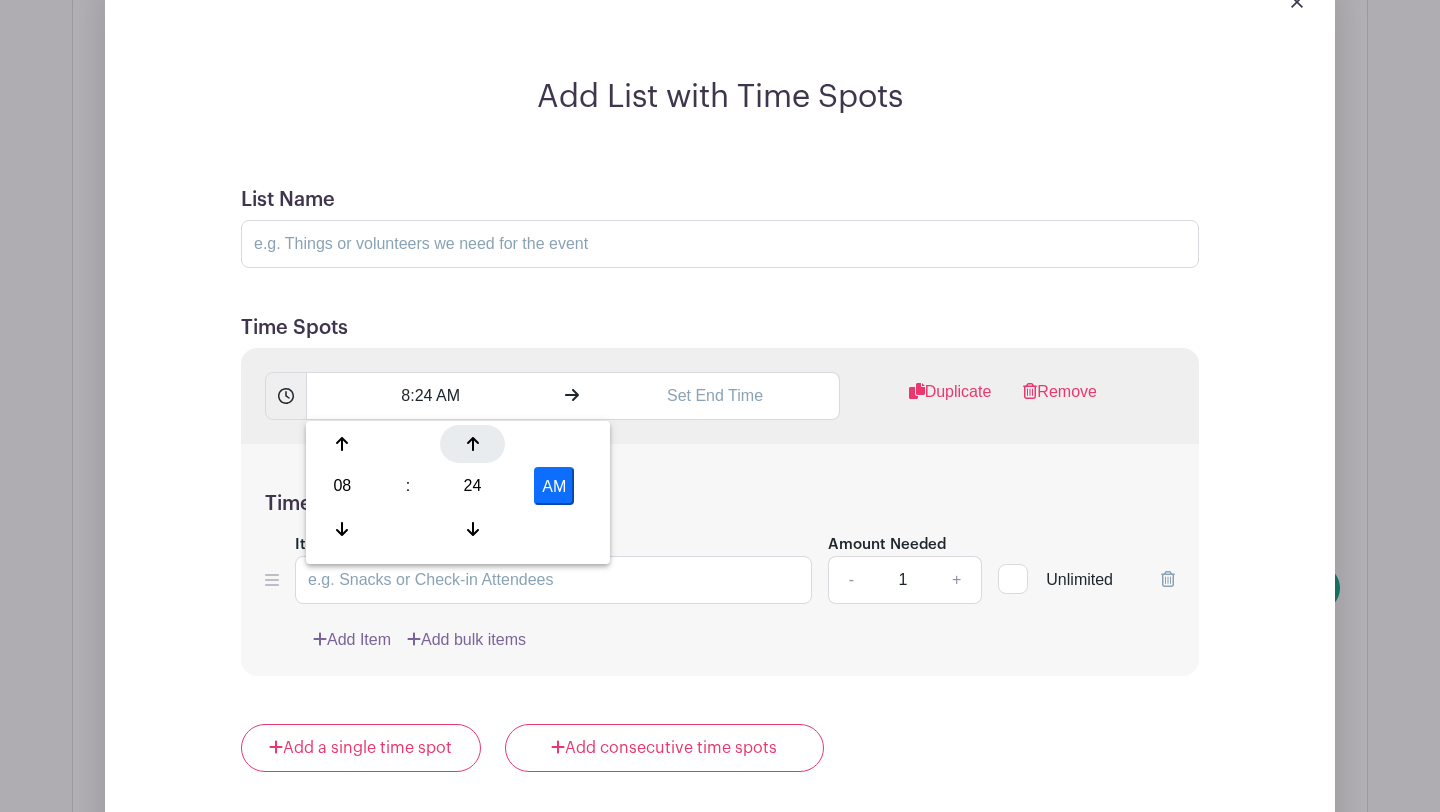 click at bounding box center (472, 444) 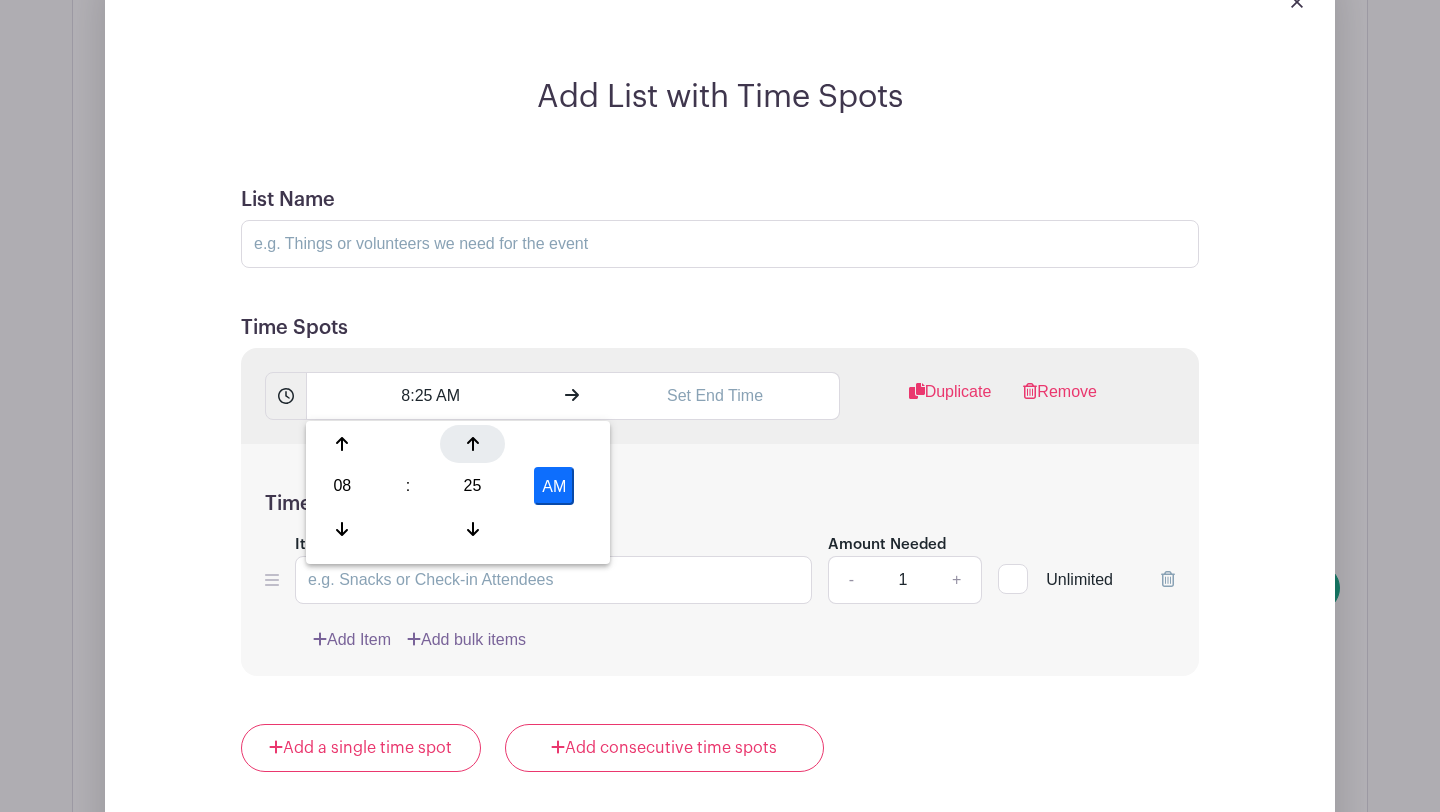 click at bounding box center [472, 444] 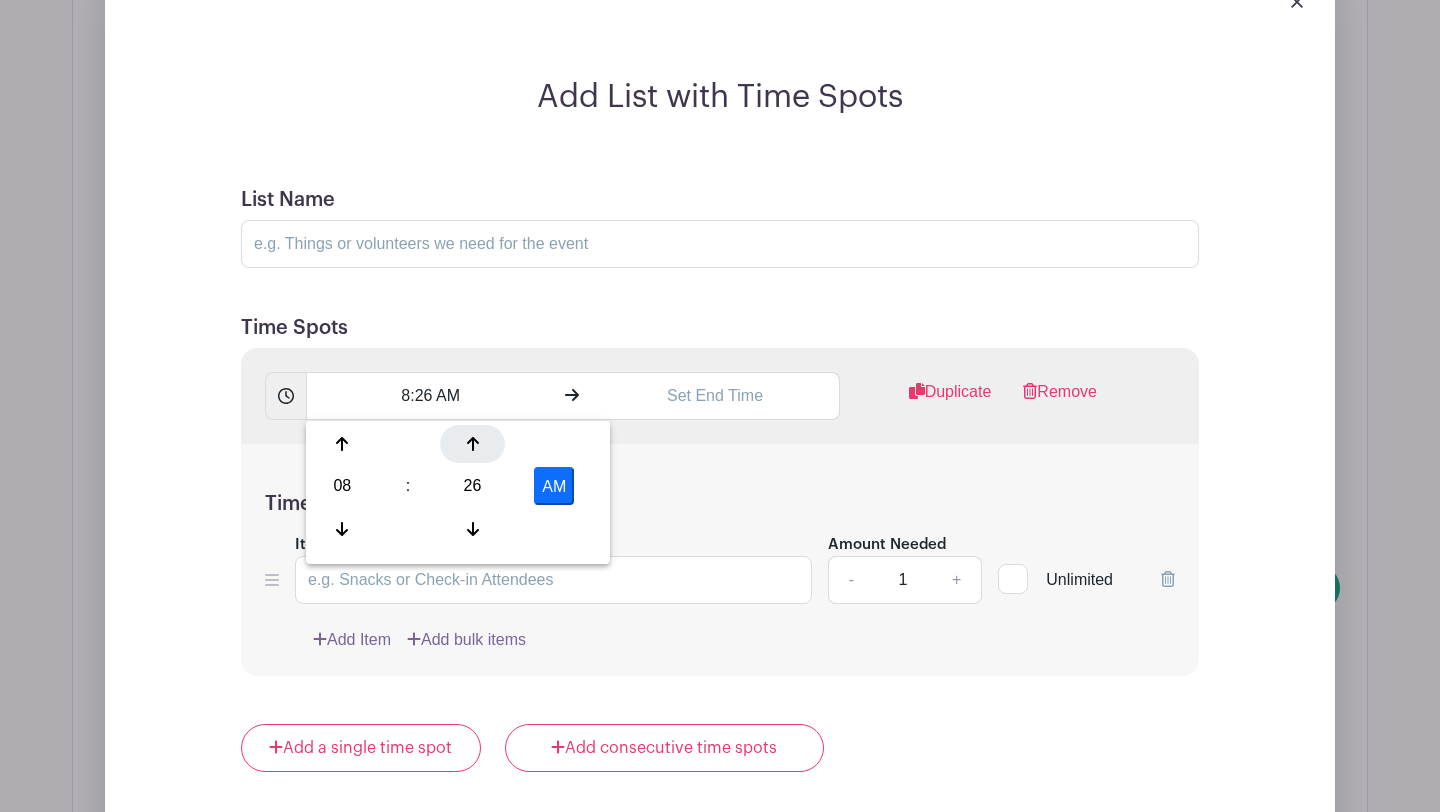 click at bounding box center [472, 444] 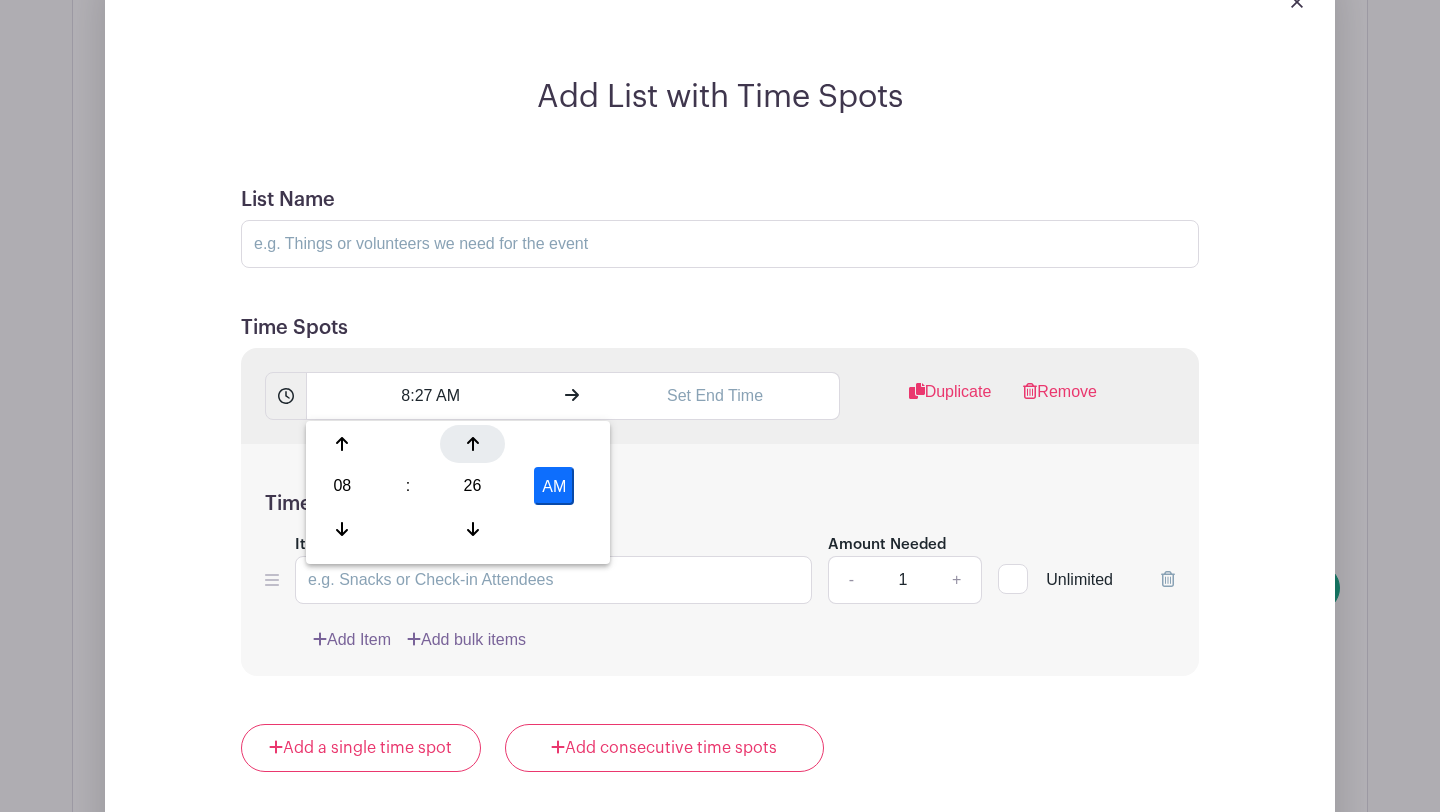 click at bounding box center (472, 444) 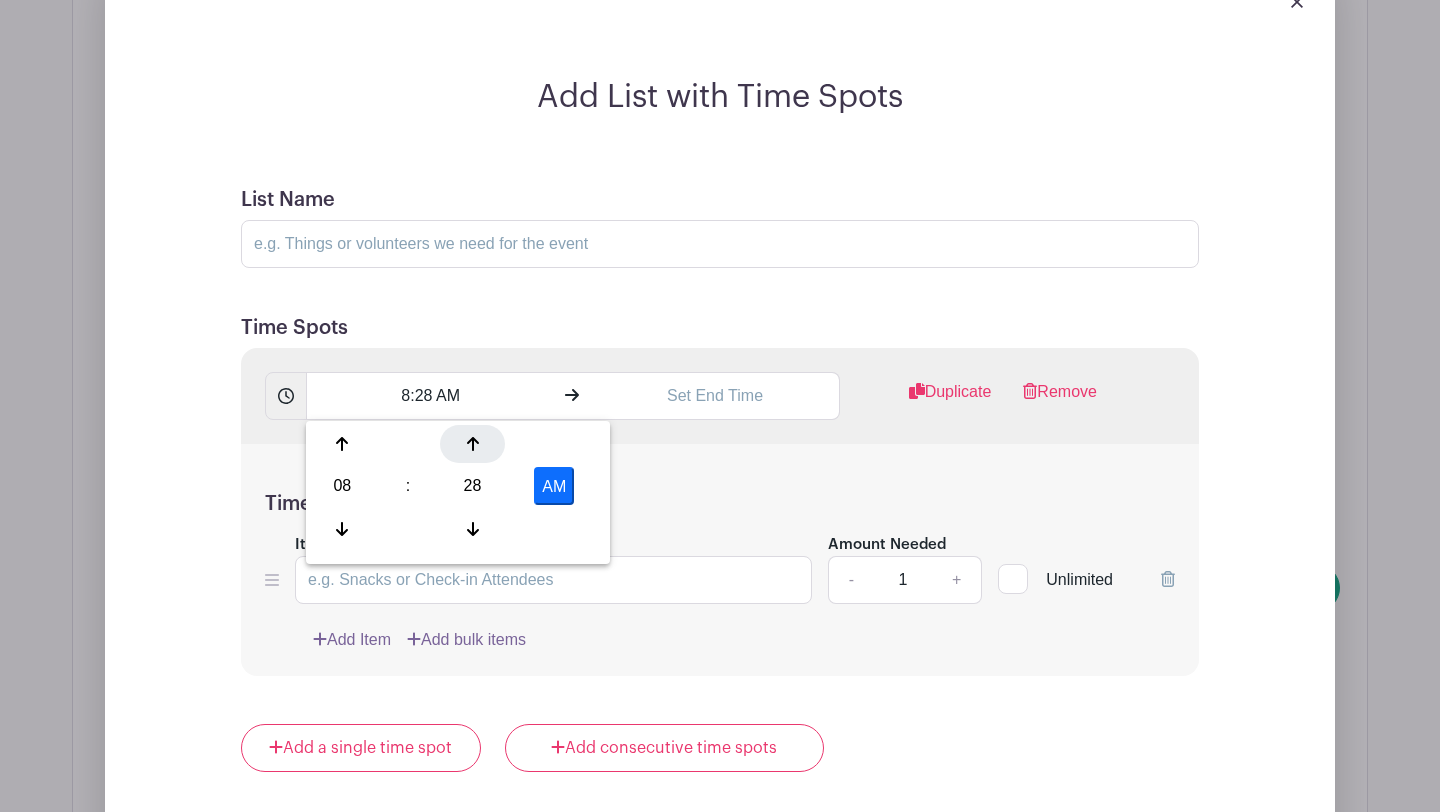 click at bounding box center (472, 444) 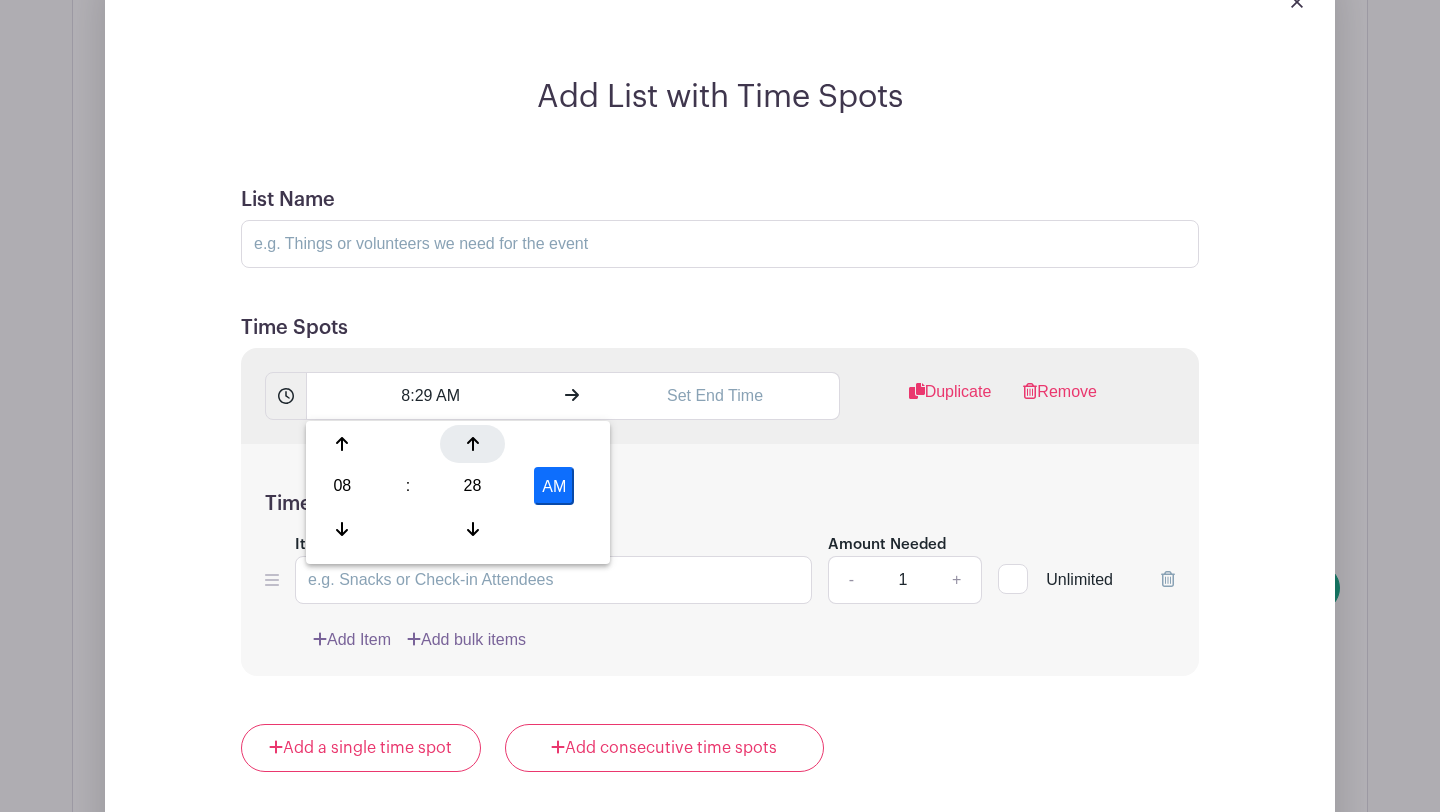 click at bounding box center (472, 444) 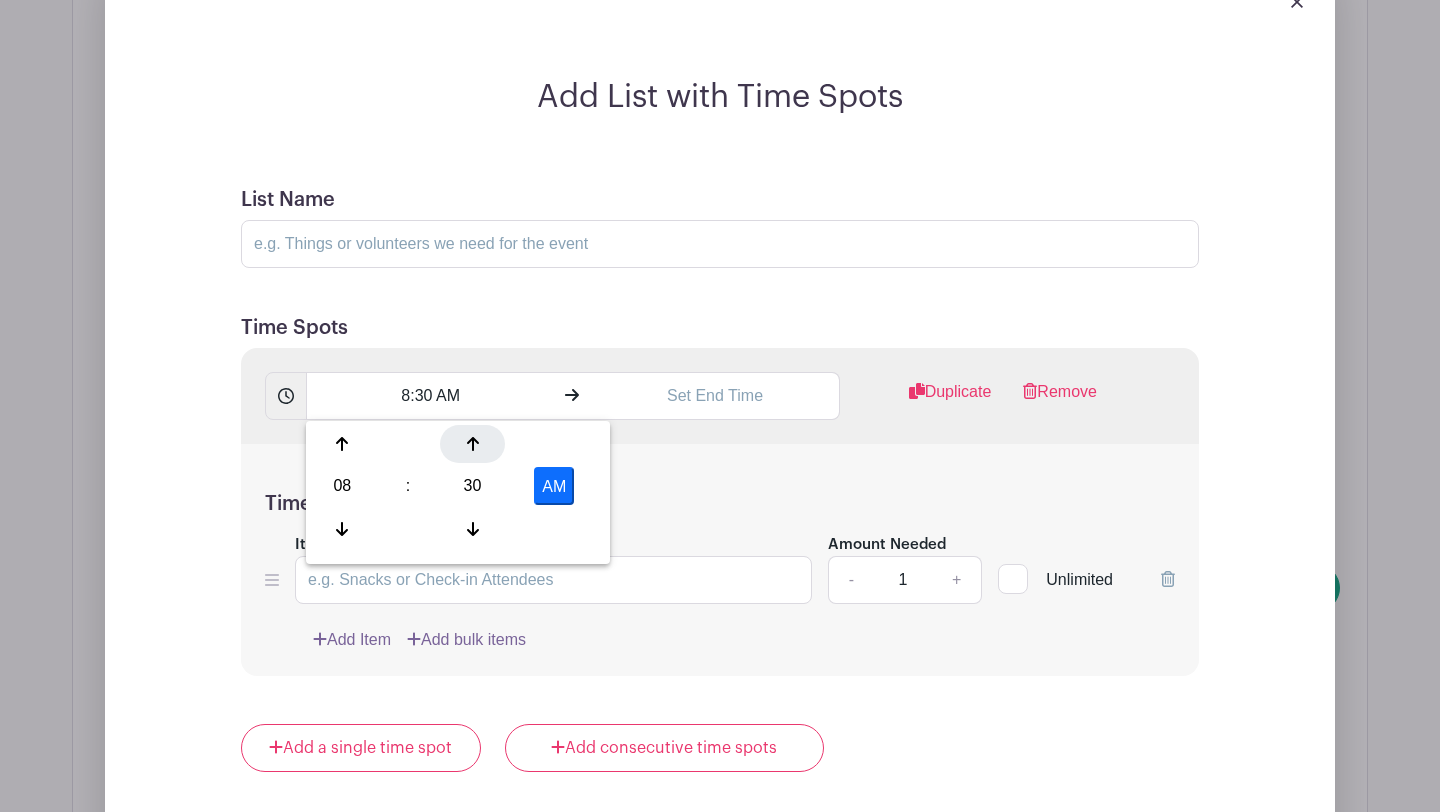 click at bounding box center (472, 444) 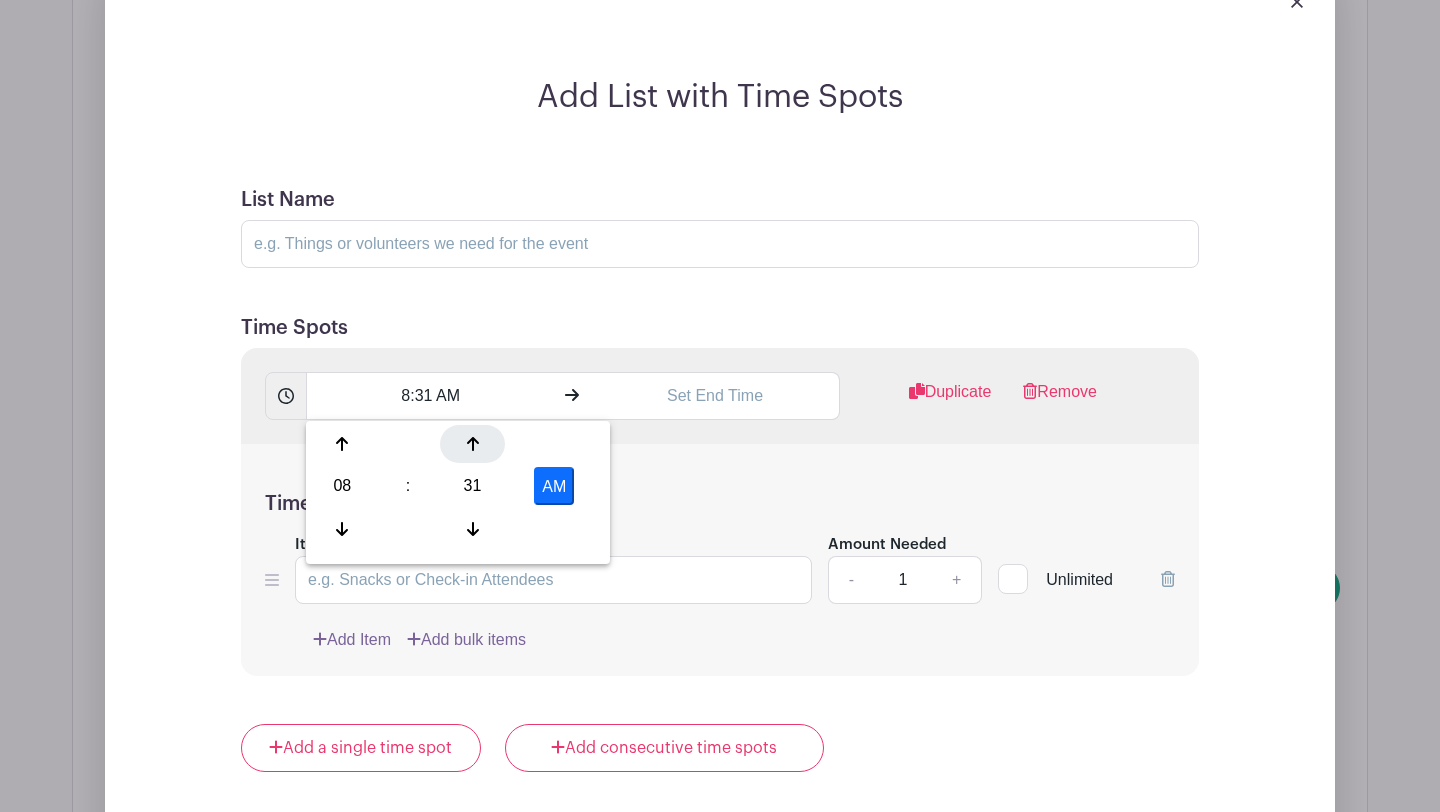 click at bounding box center [472, 444] 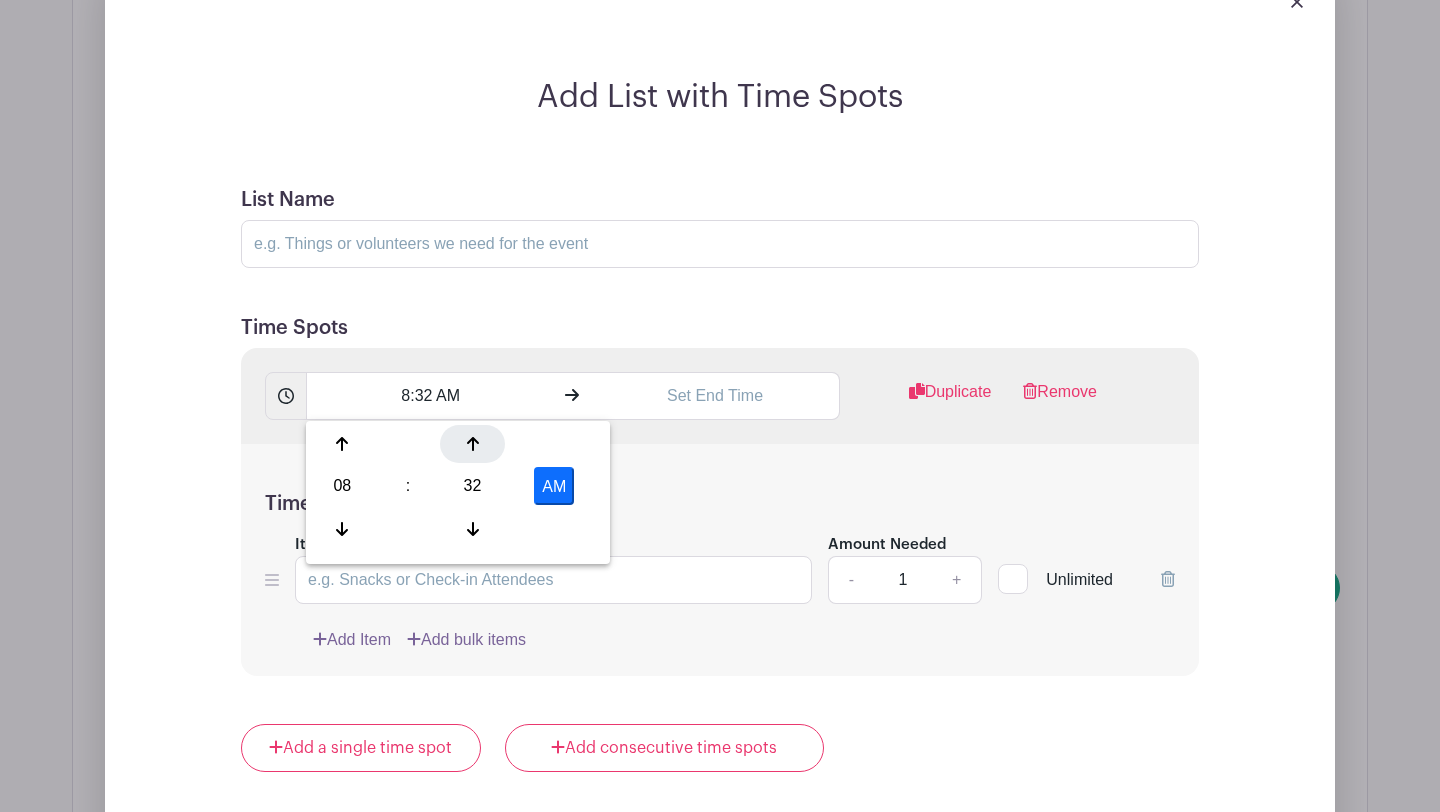 click at bounding box center (472, 444) 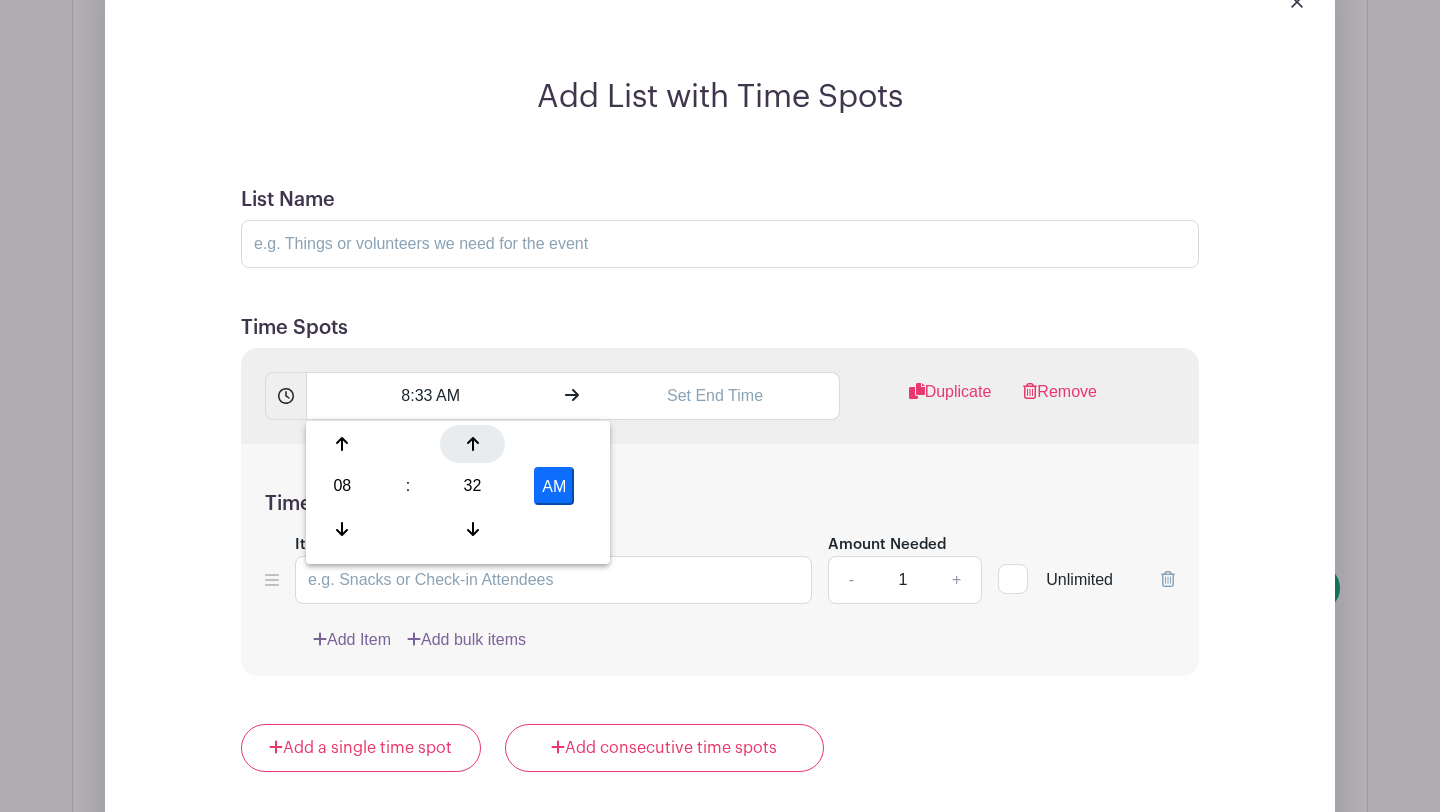 click at bounding box center [472, 444] 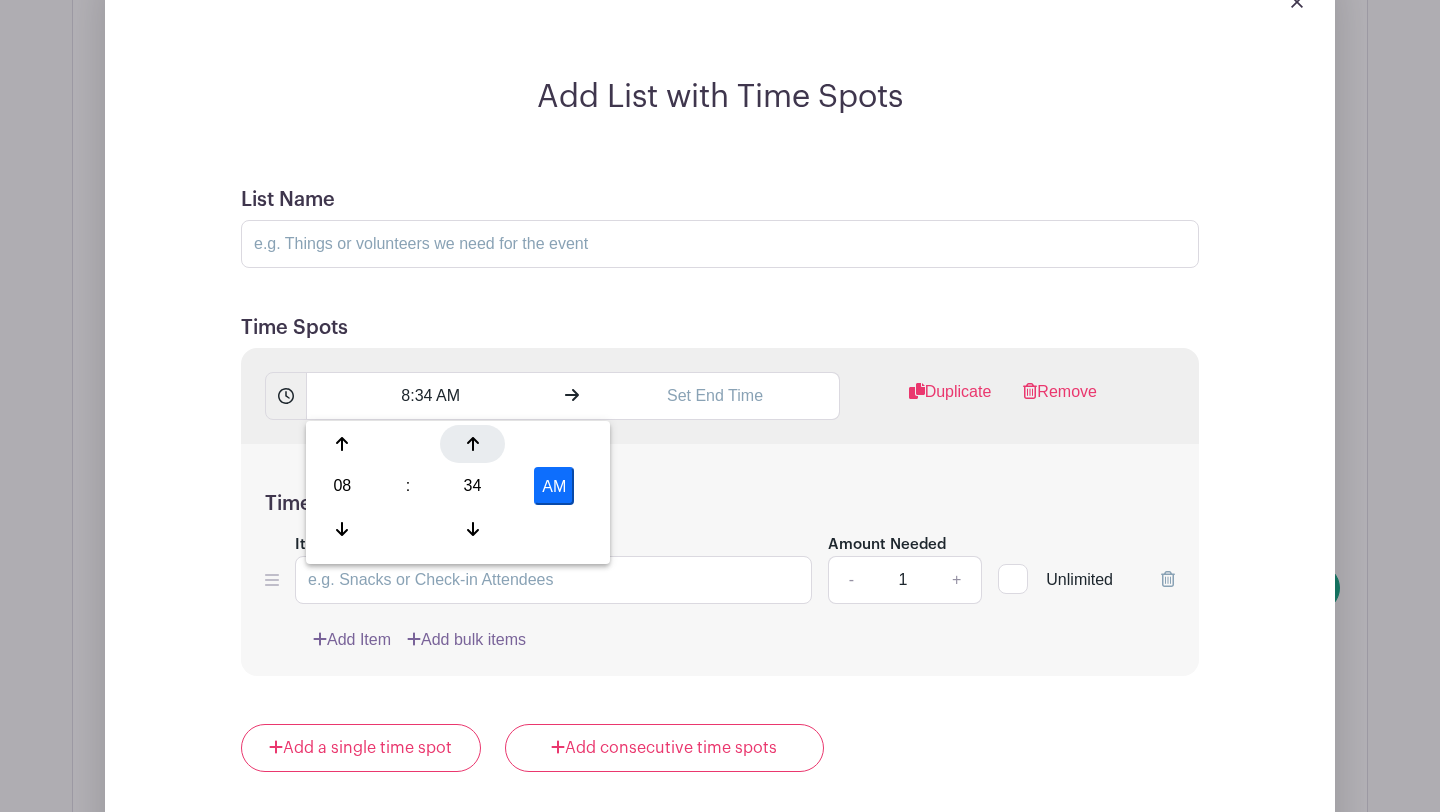click at bounding box center [472, 444] 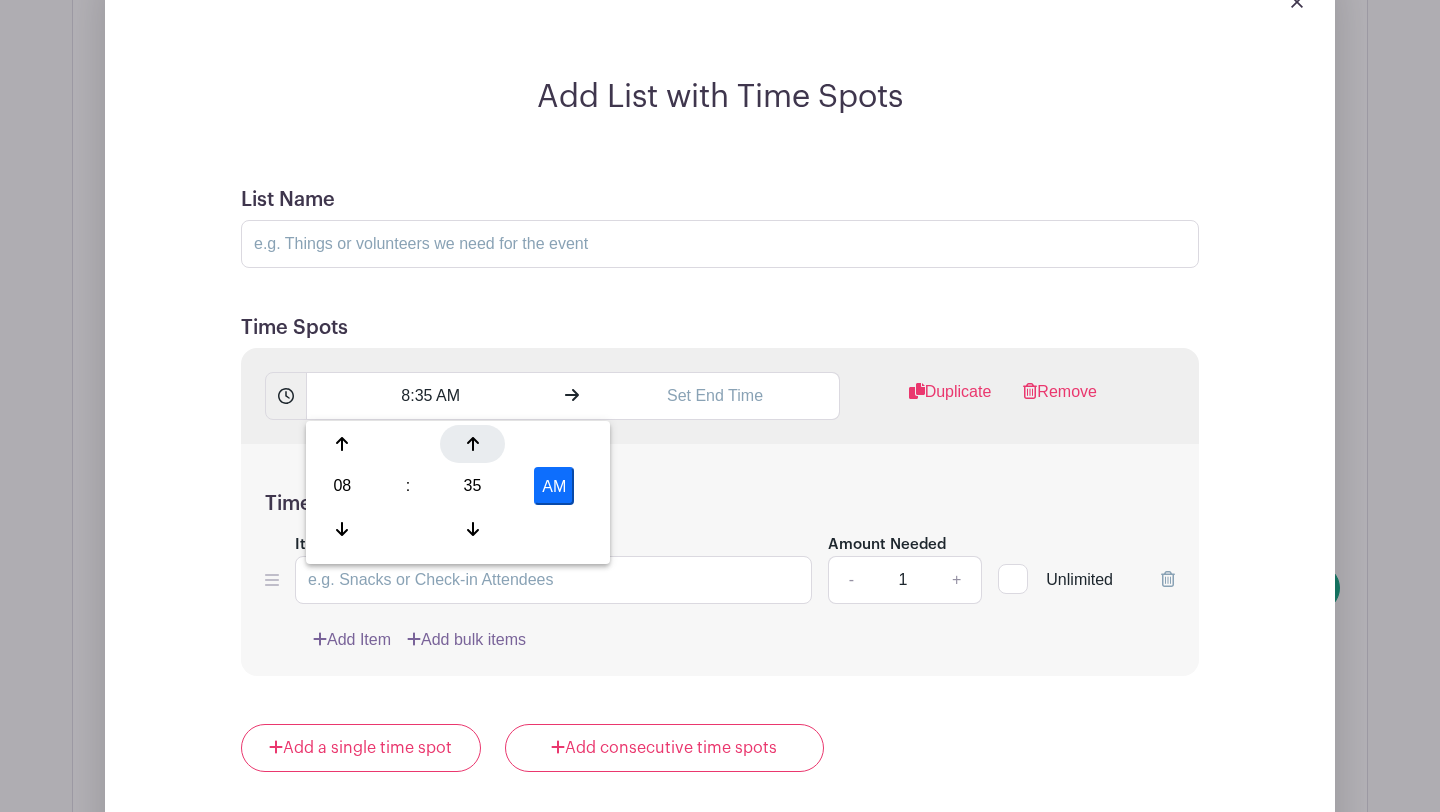 click at bounding box center [472, 444] 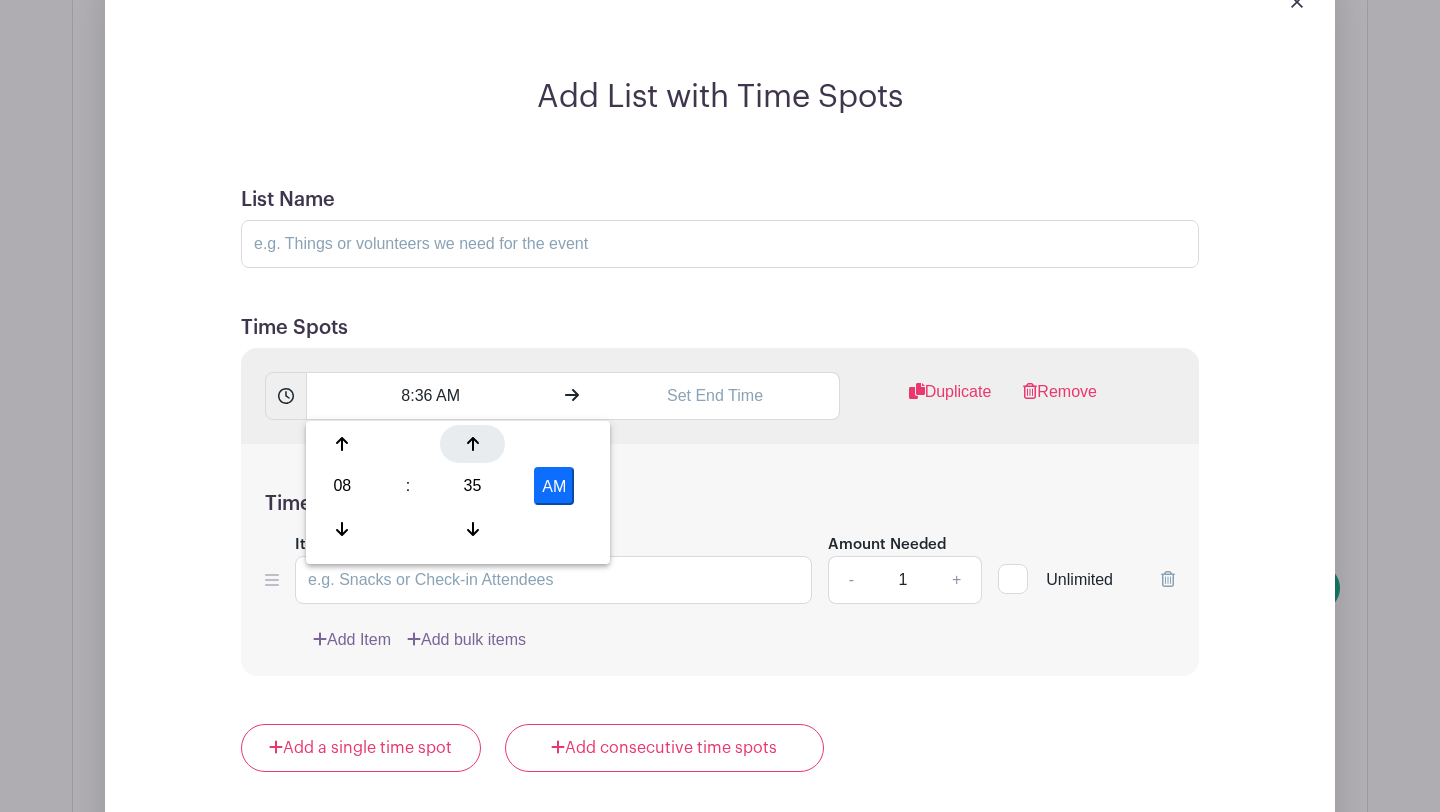 click at bounding box center (472, 444) 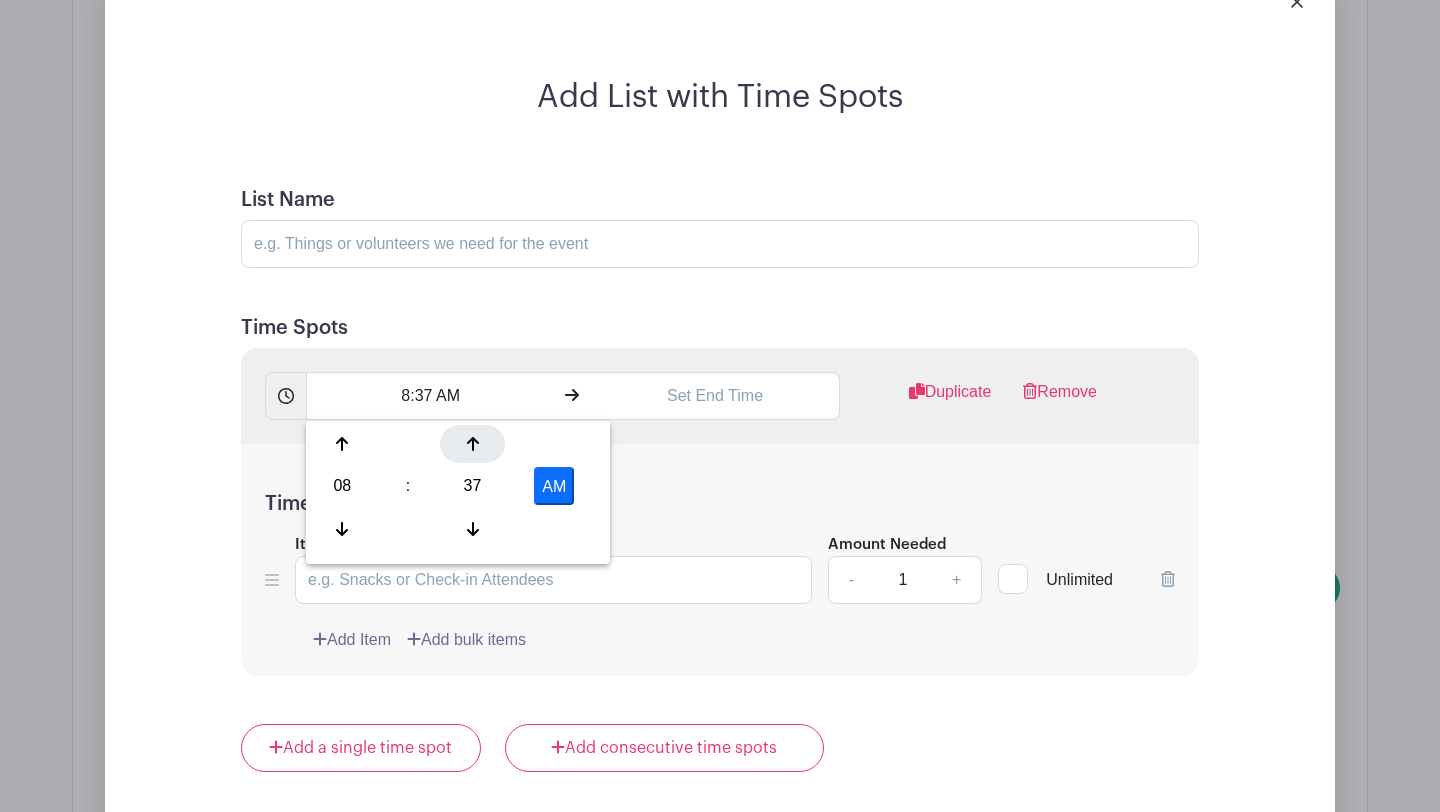 click at bounding box center [472, 444] 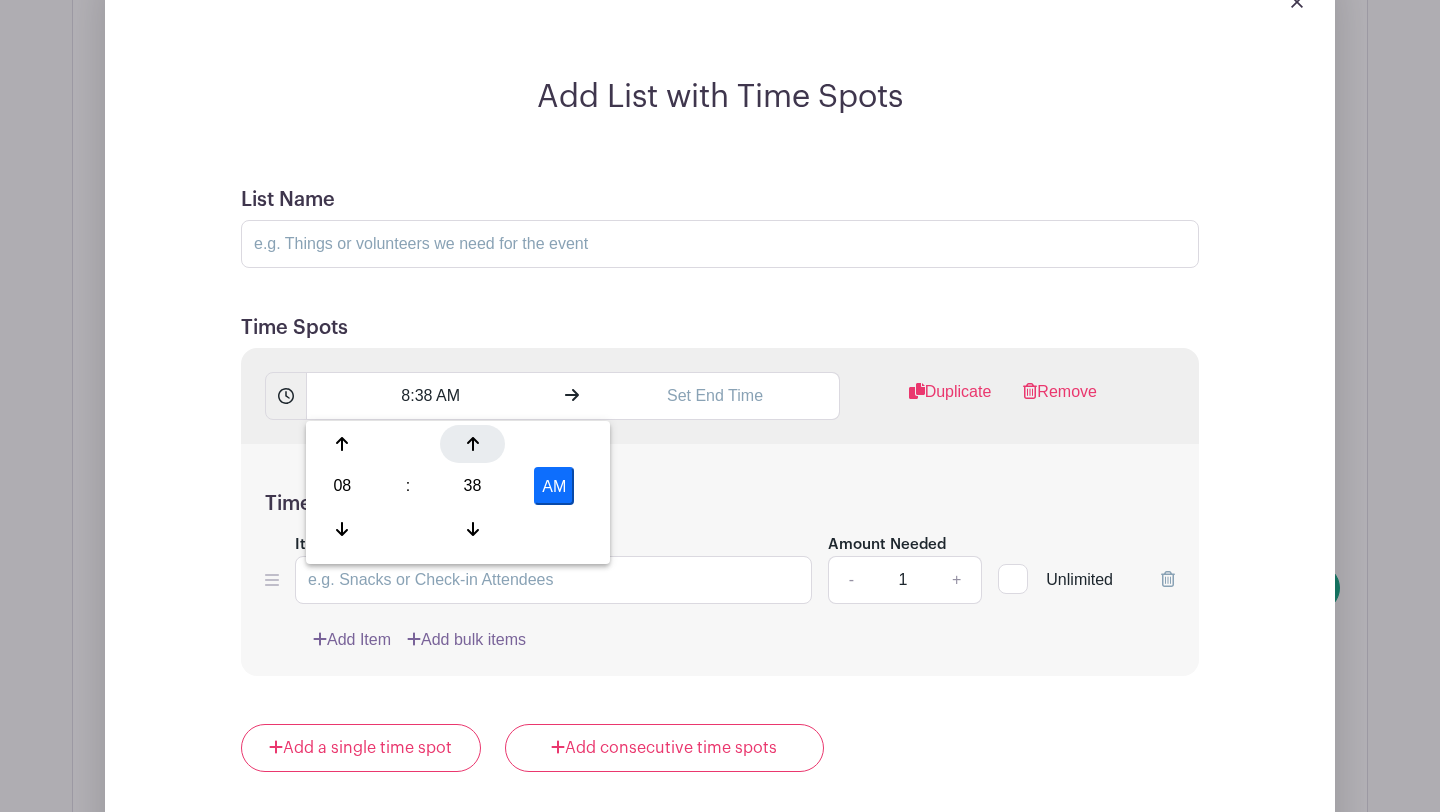 click at bounding box center [472, 444] 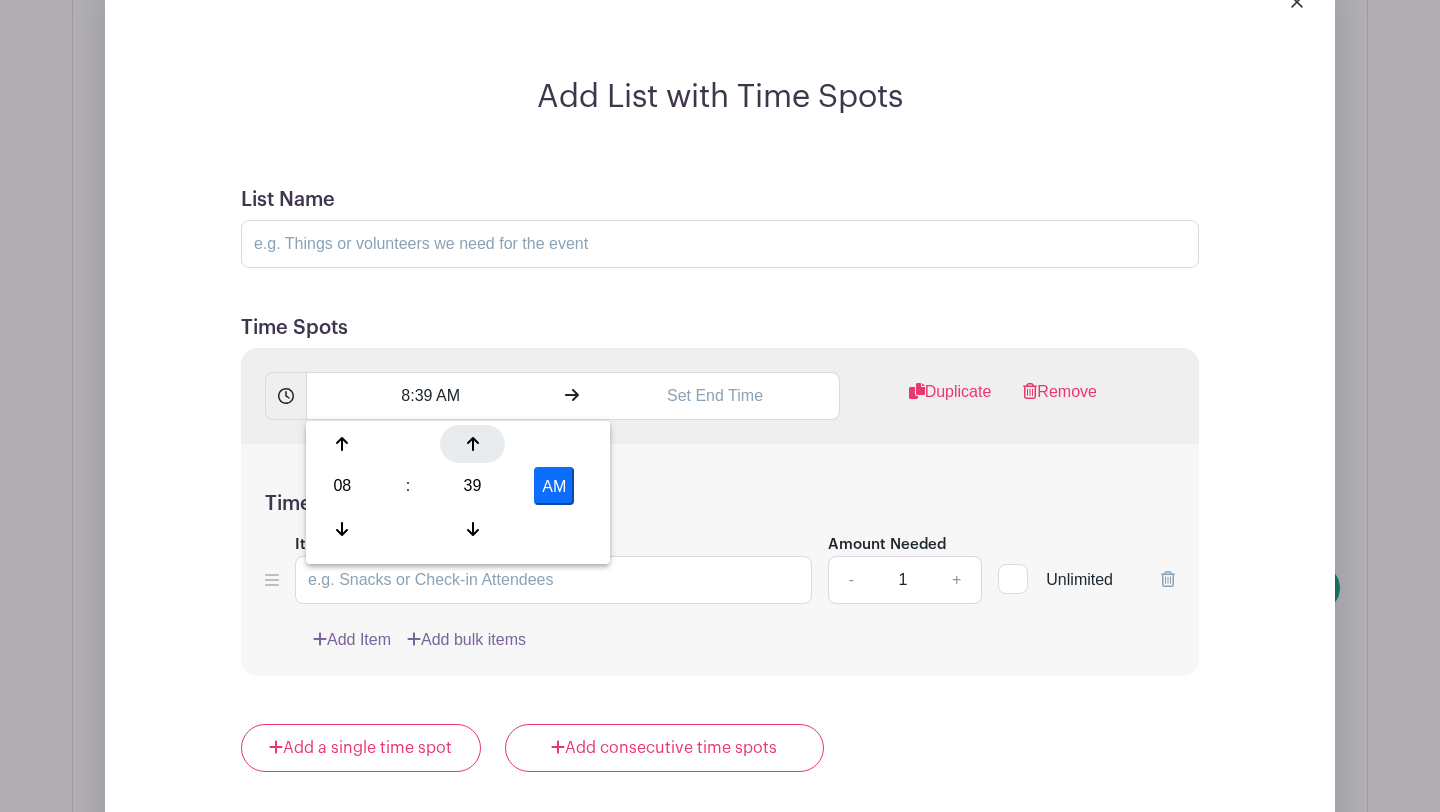 click at bounding box center (472, 444) 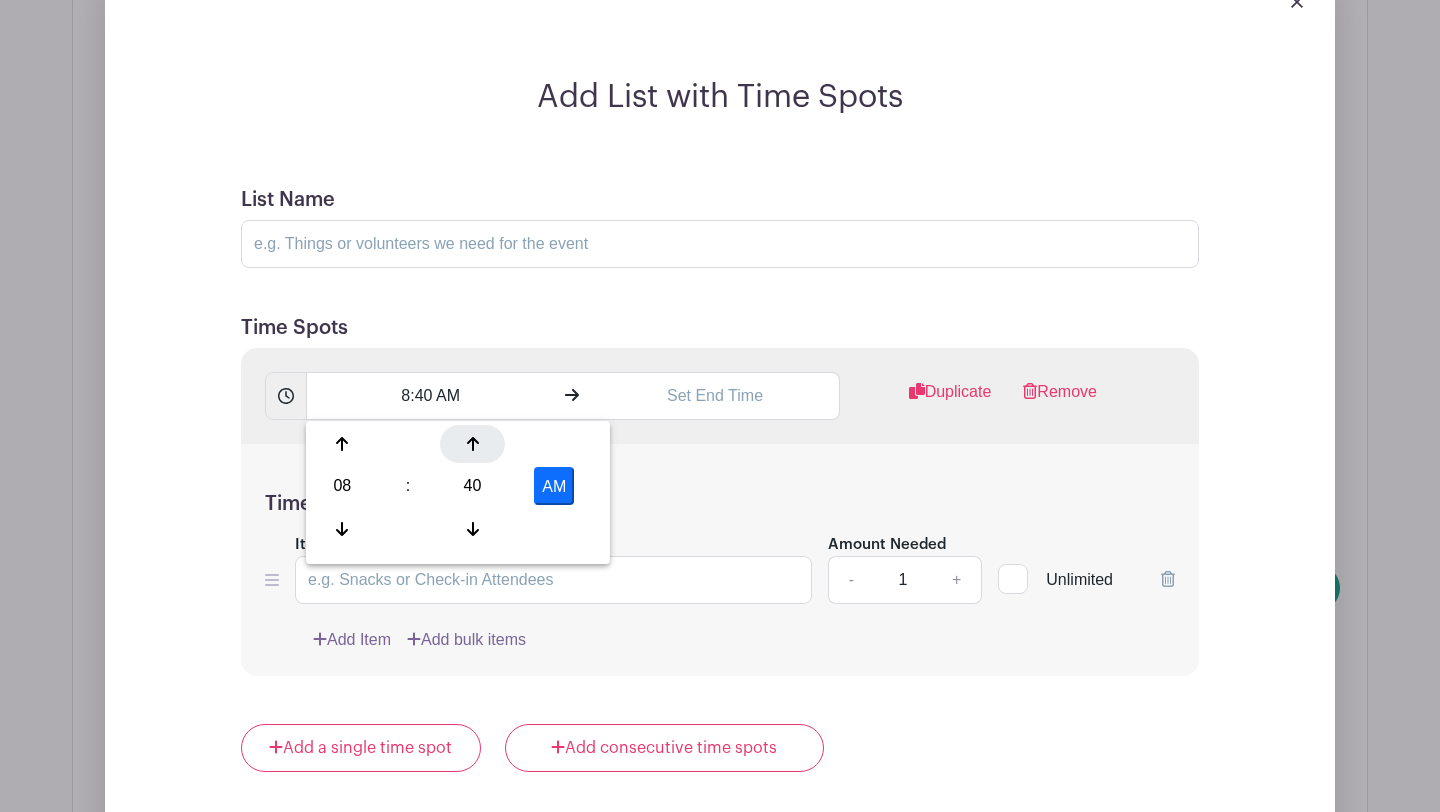 click at bounding box center (472, 444) 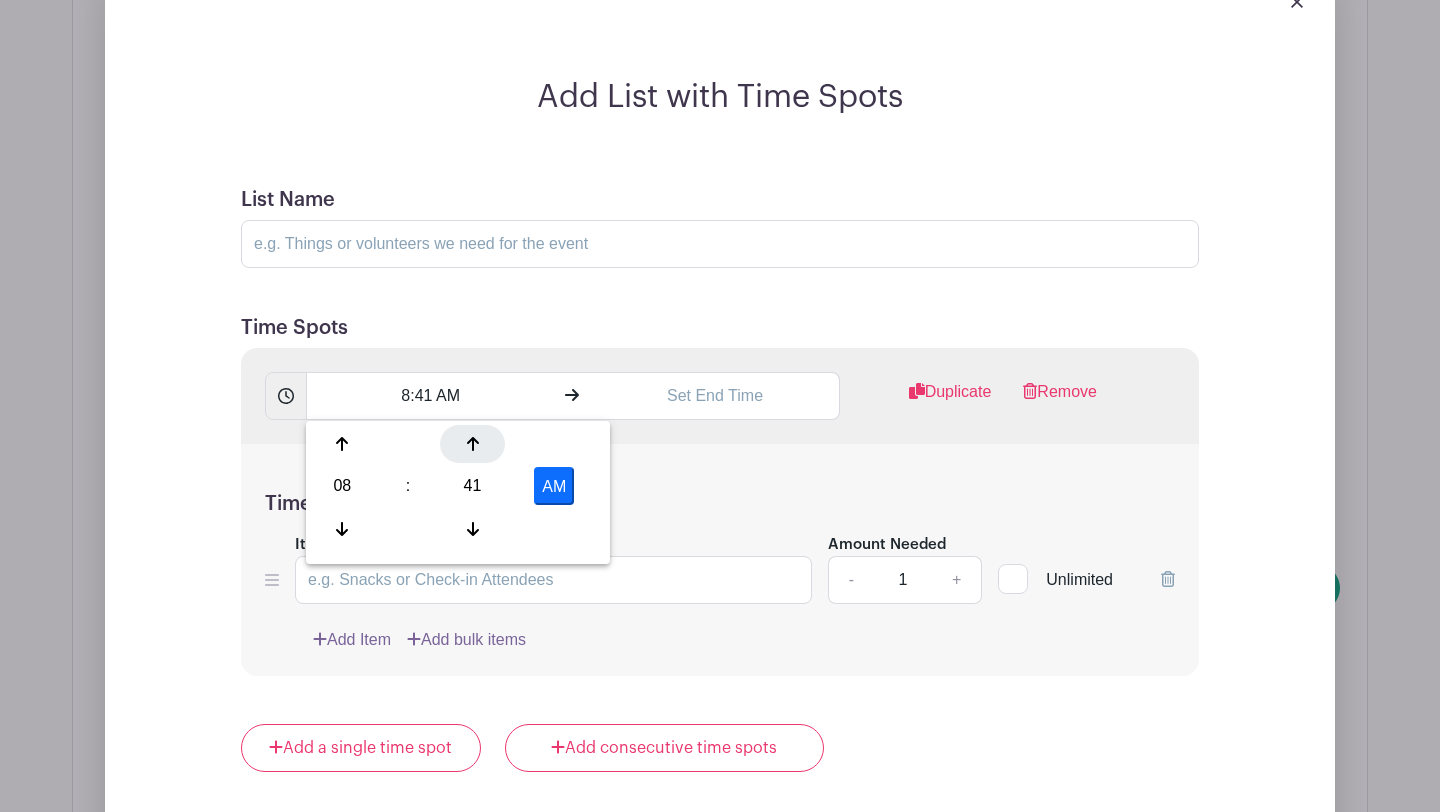 click at bounding box center [472, 444] 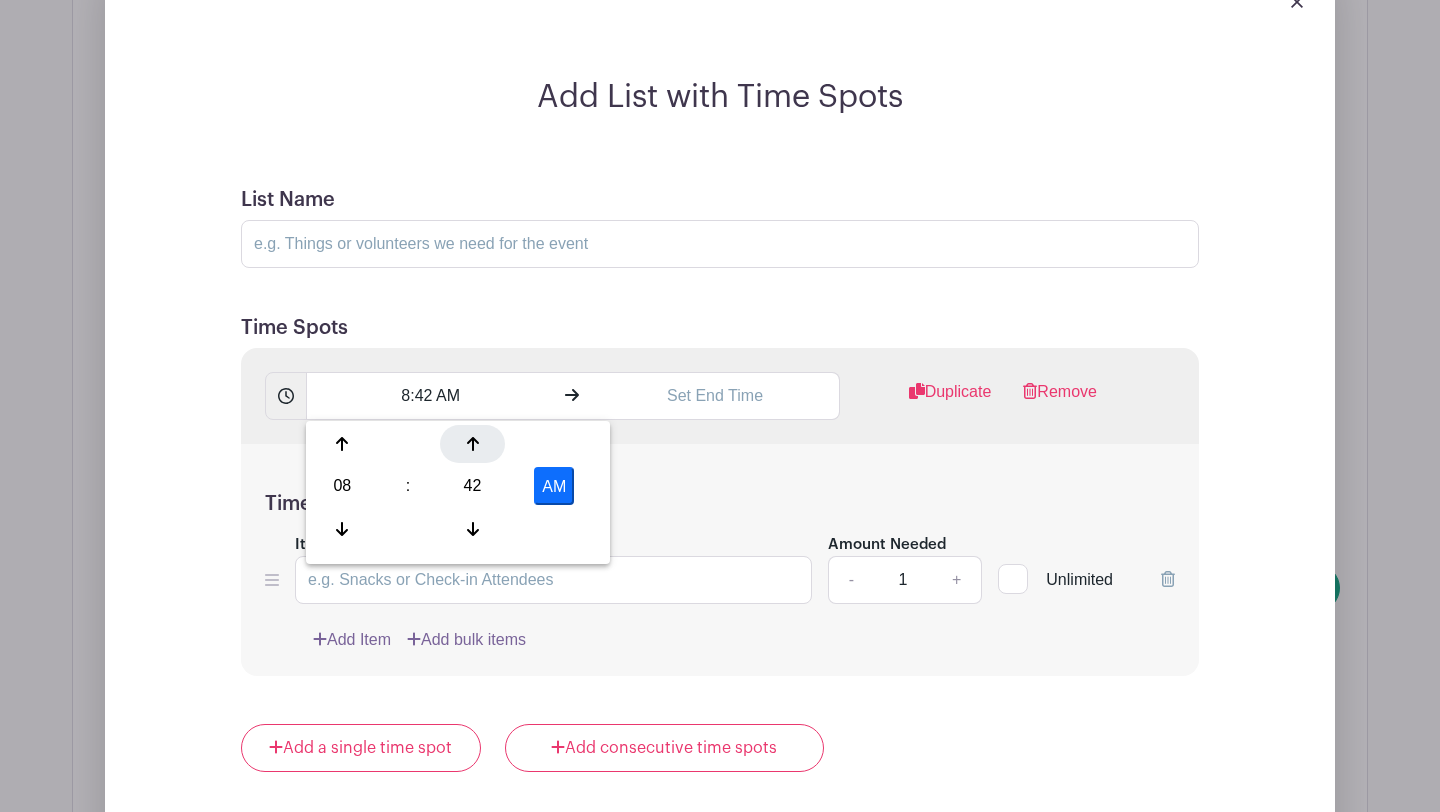 click at bounding box center (472, 444) 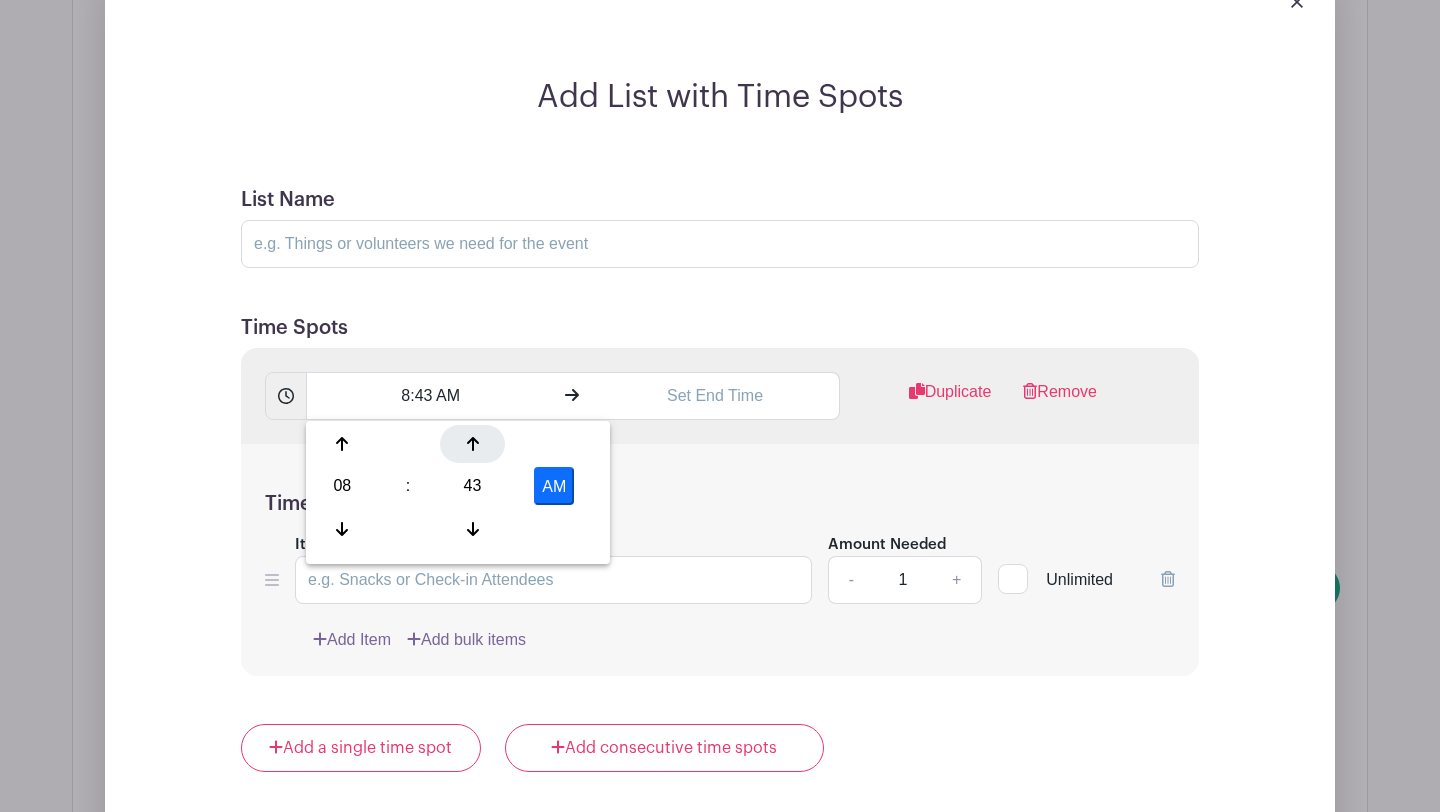 click at bounding box center [472, 444] 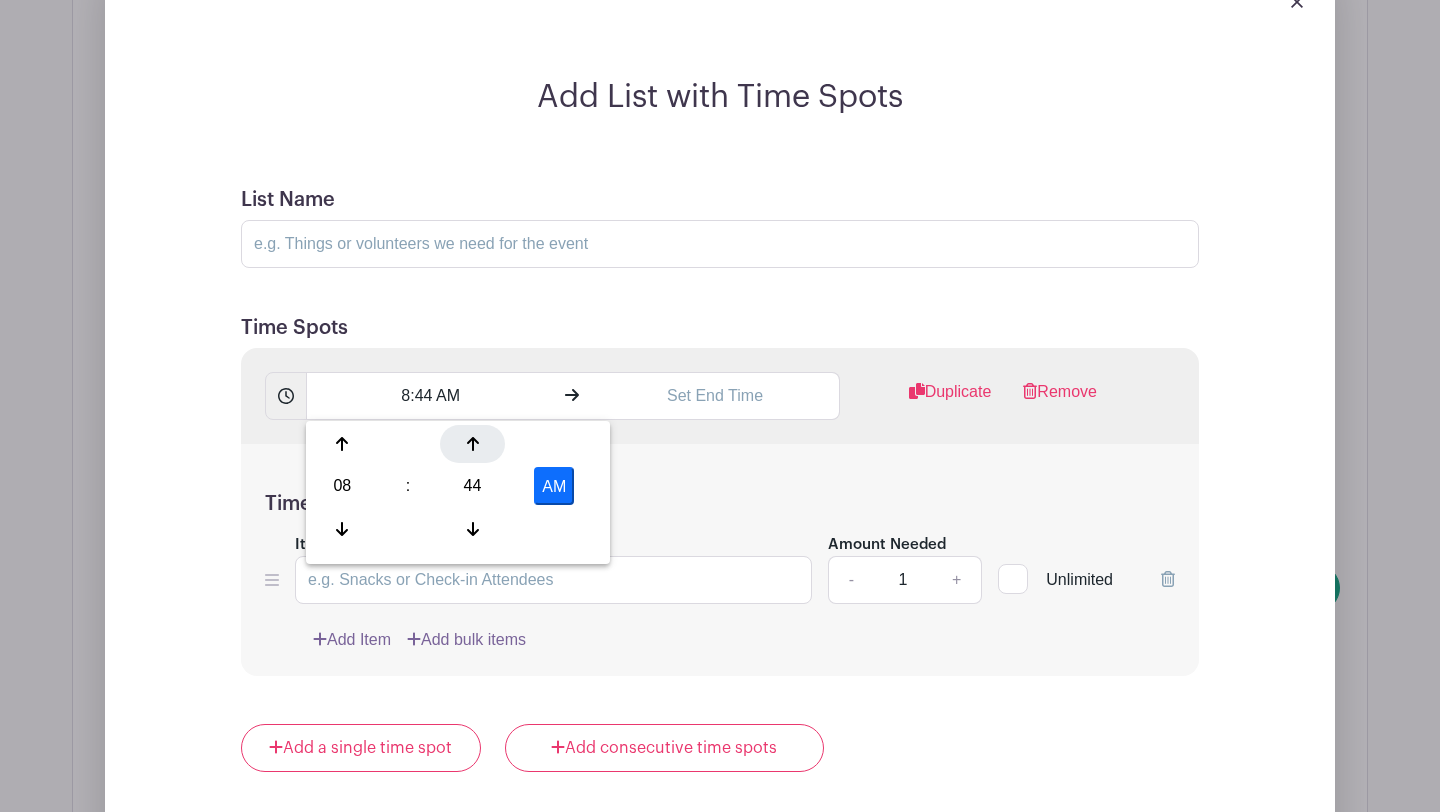 click at bounding box center [472, 444] 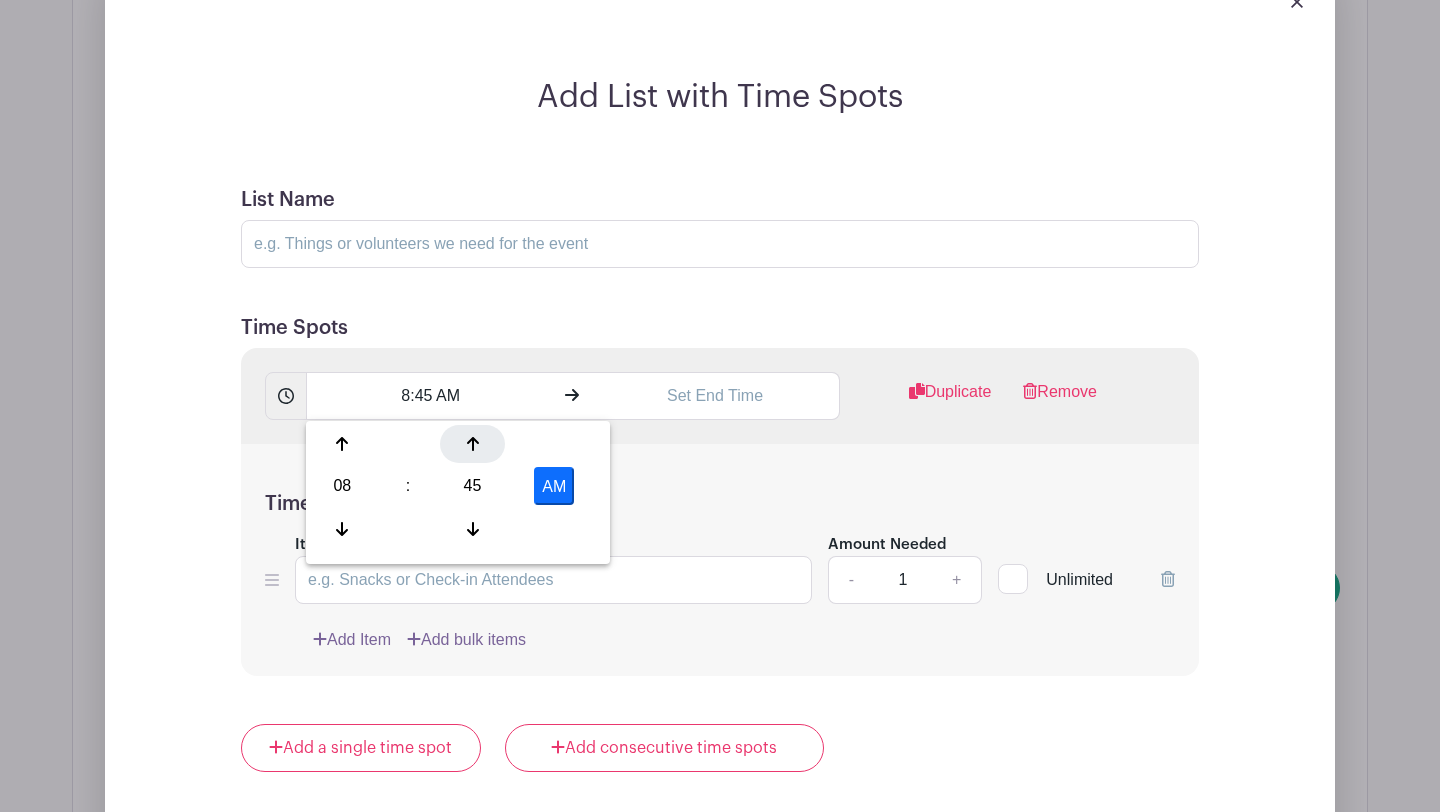 click at bounding box center (472, 444) 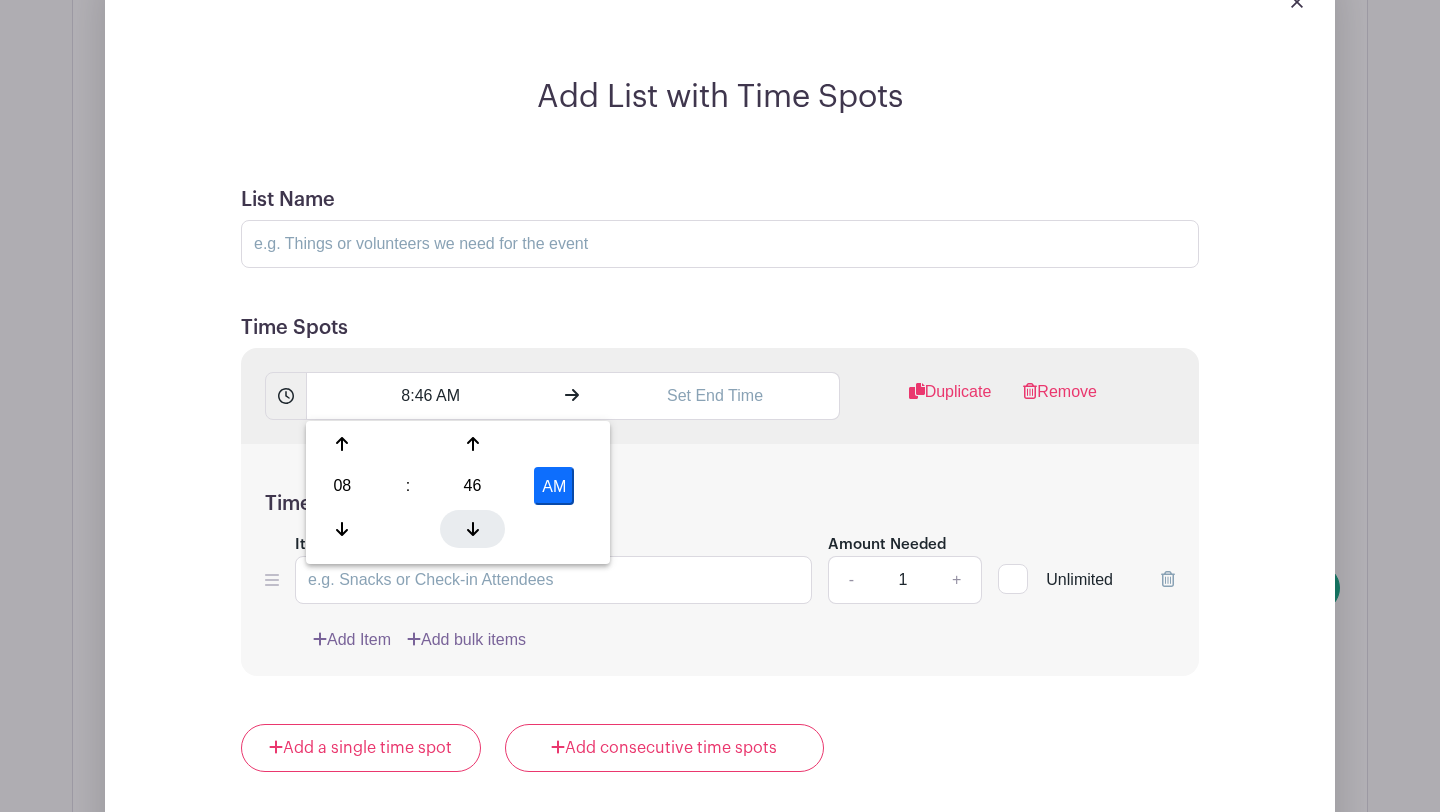 click at bounding box center [472, 529] 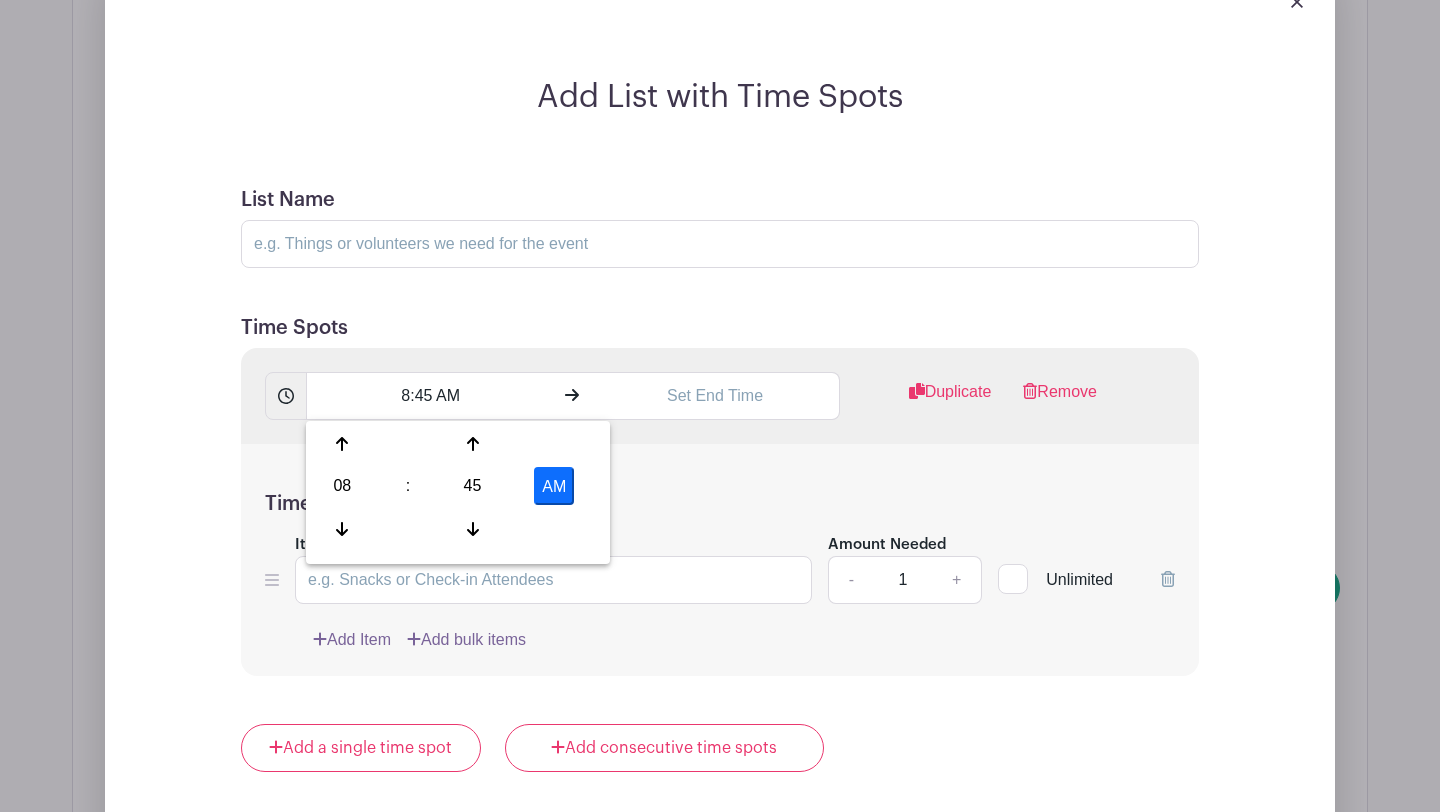 click on "Time Spot Items" at bounding box center [720, 504] 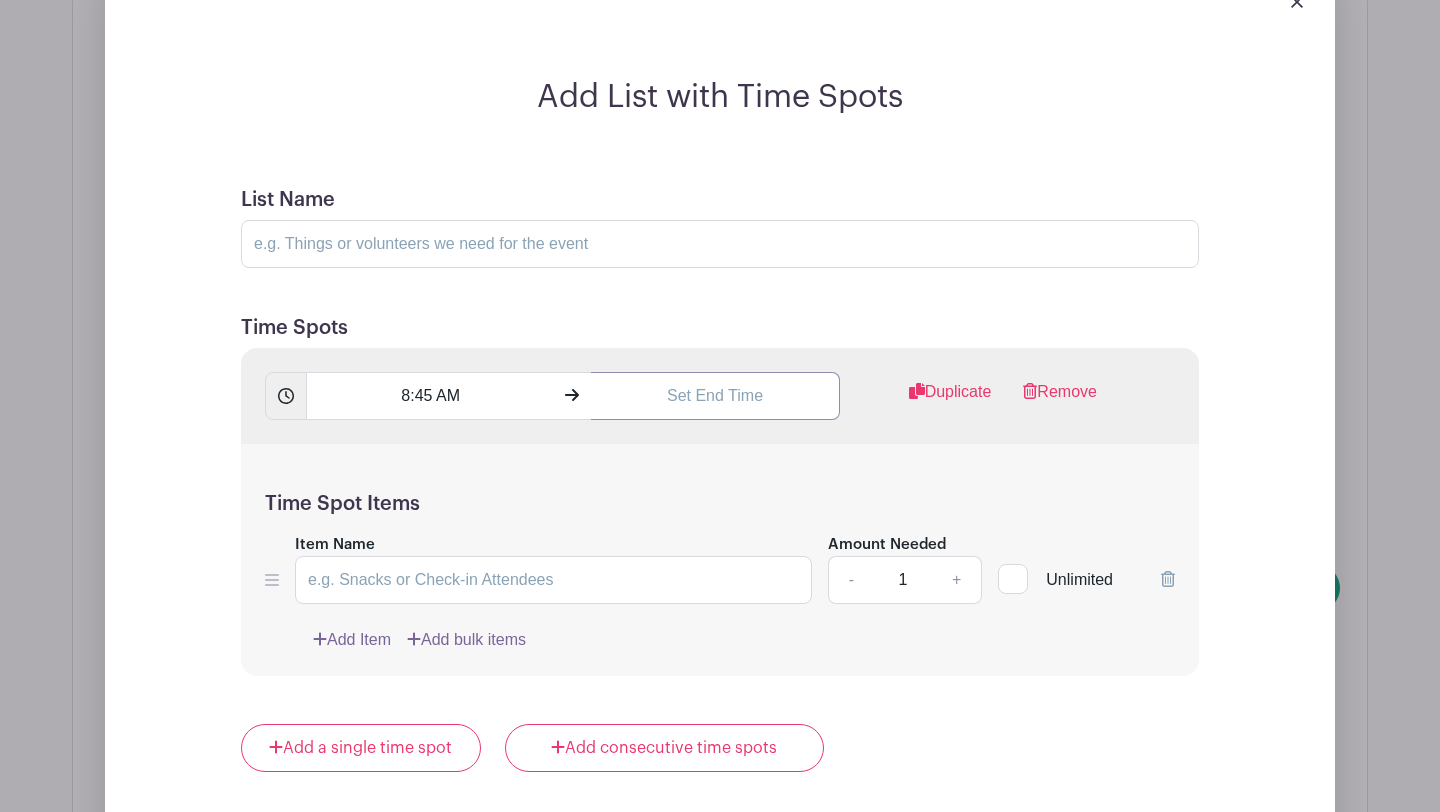 click at bounding box center (715, 396) 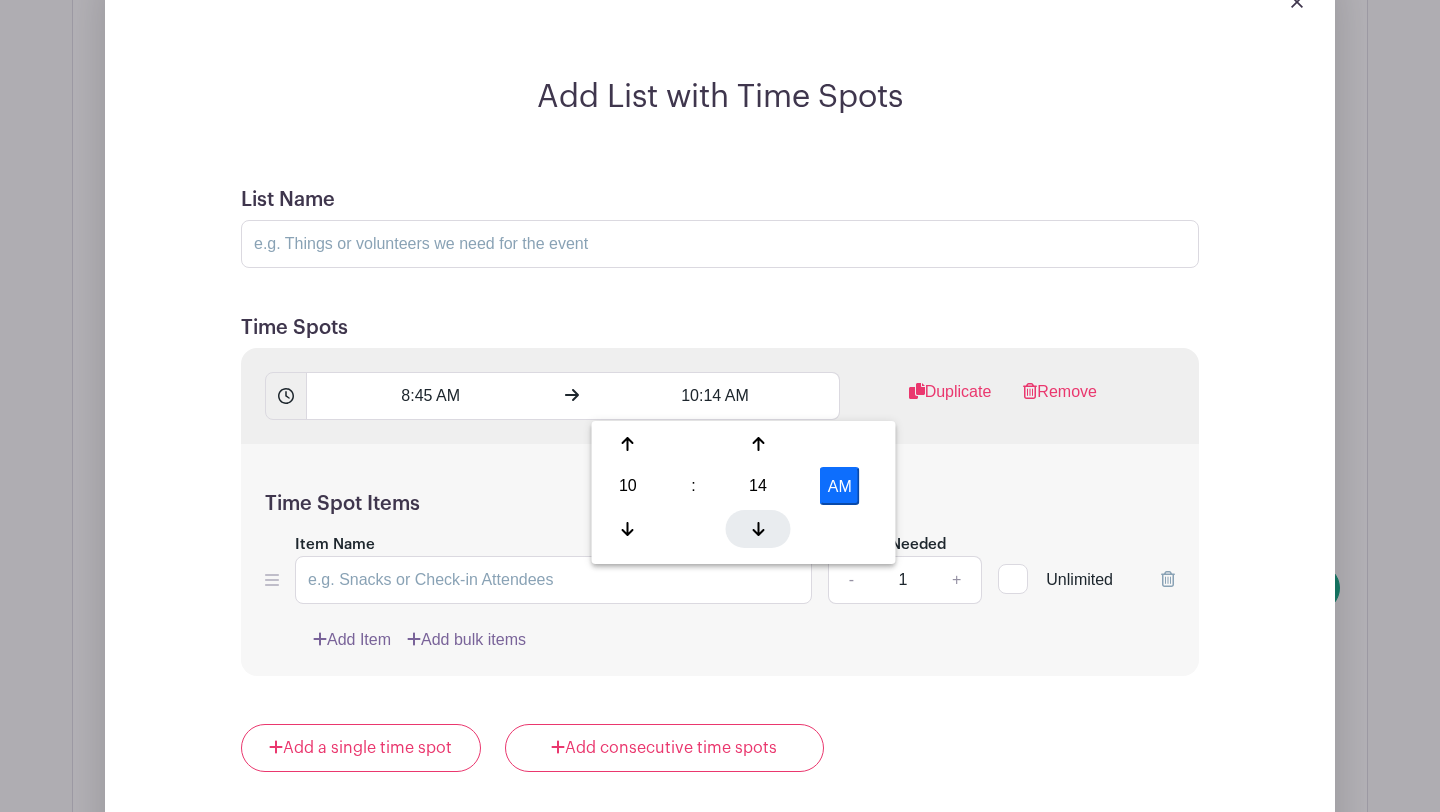 click 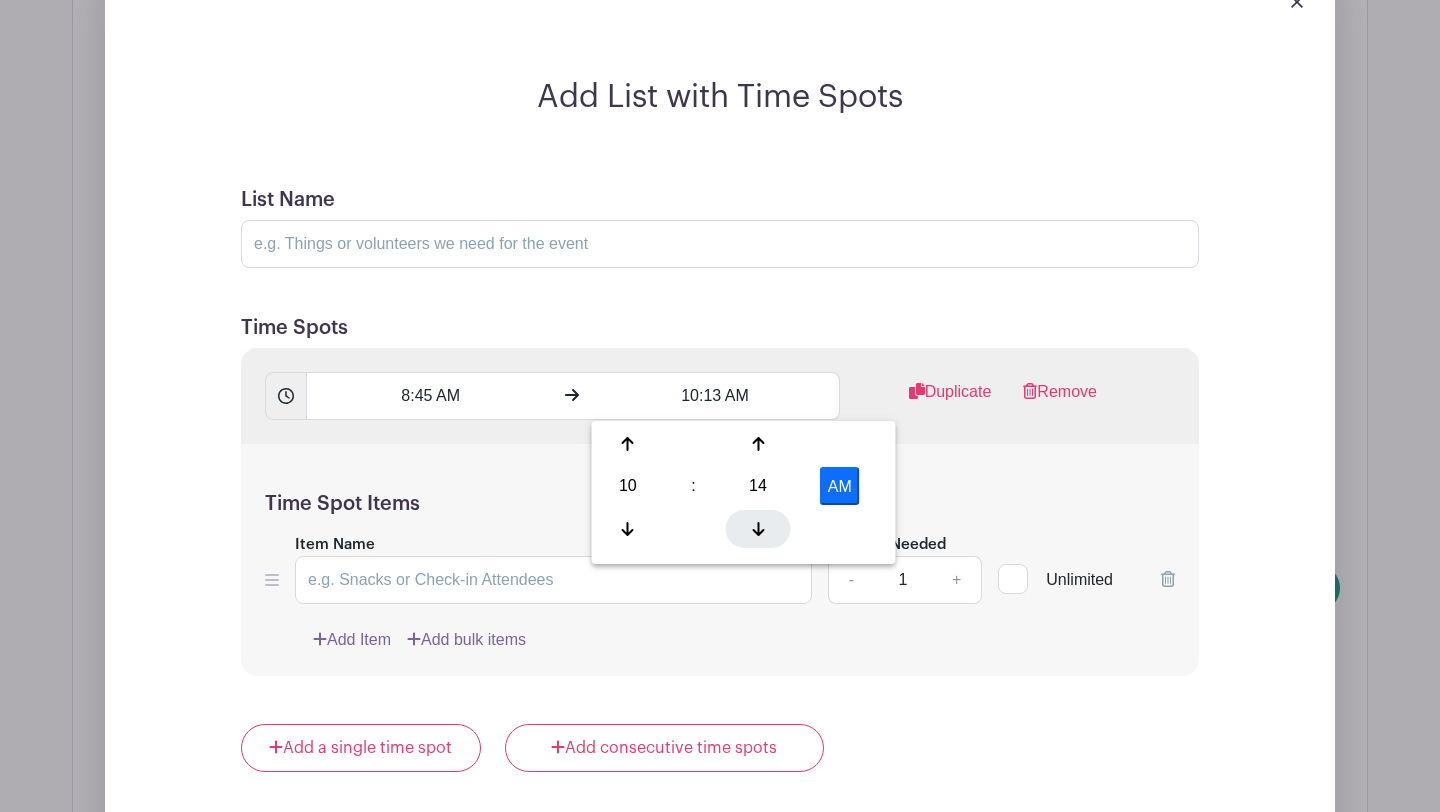 click 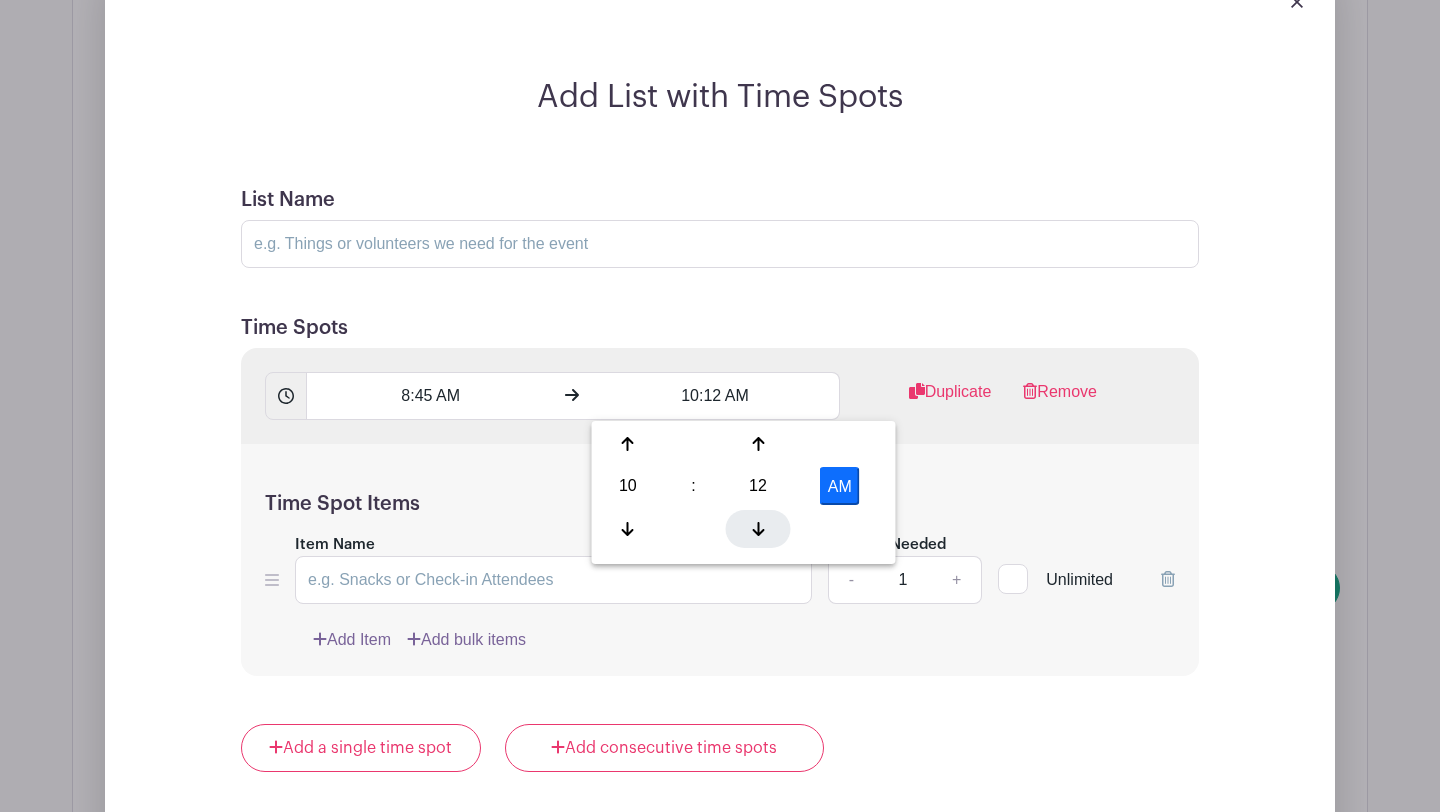 click 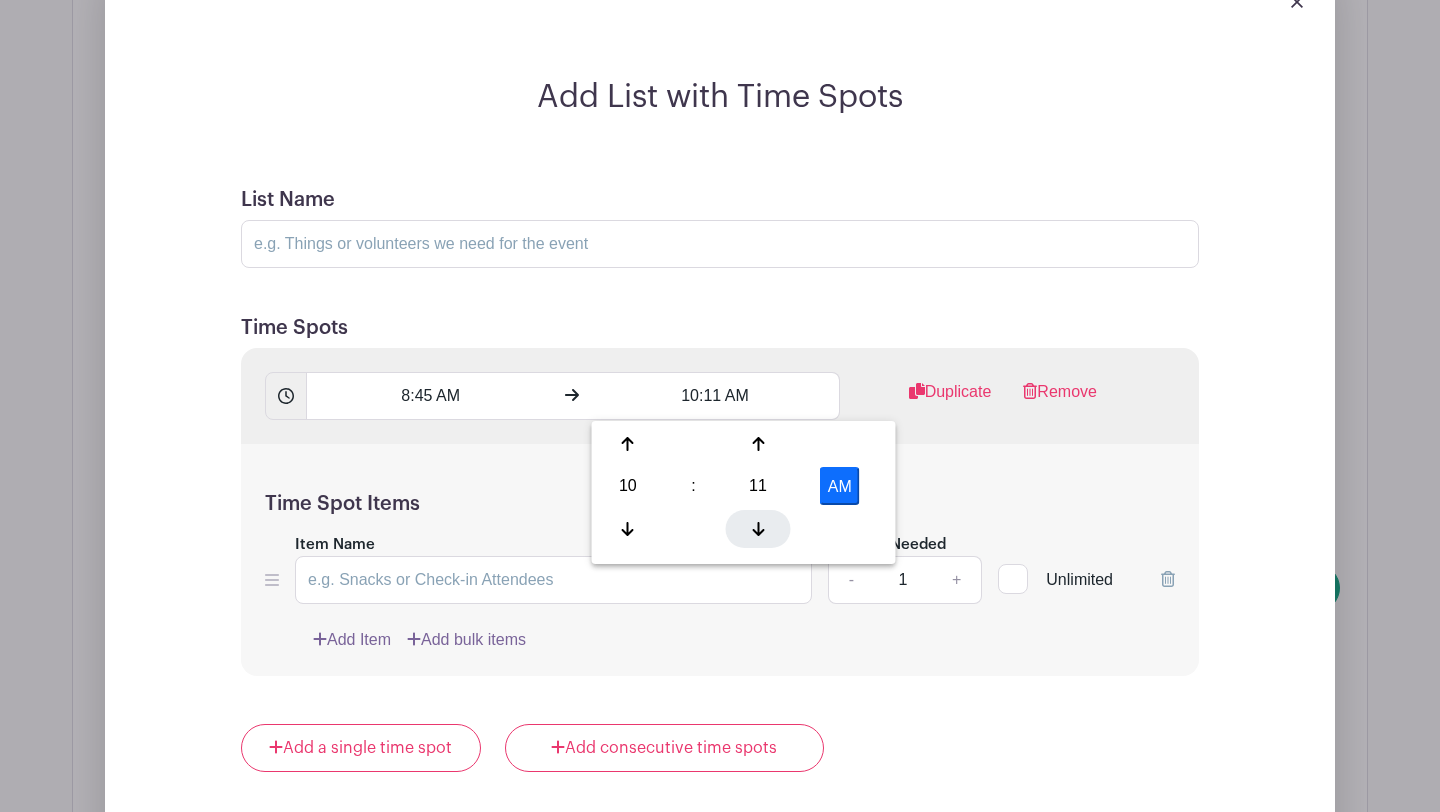 click 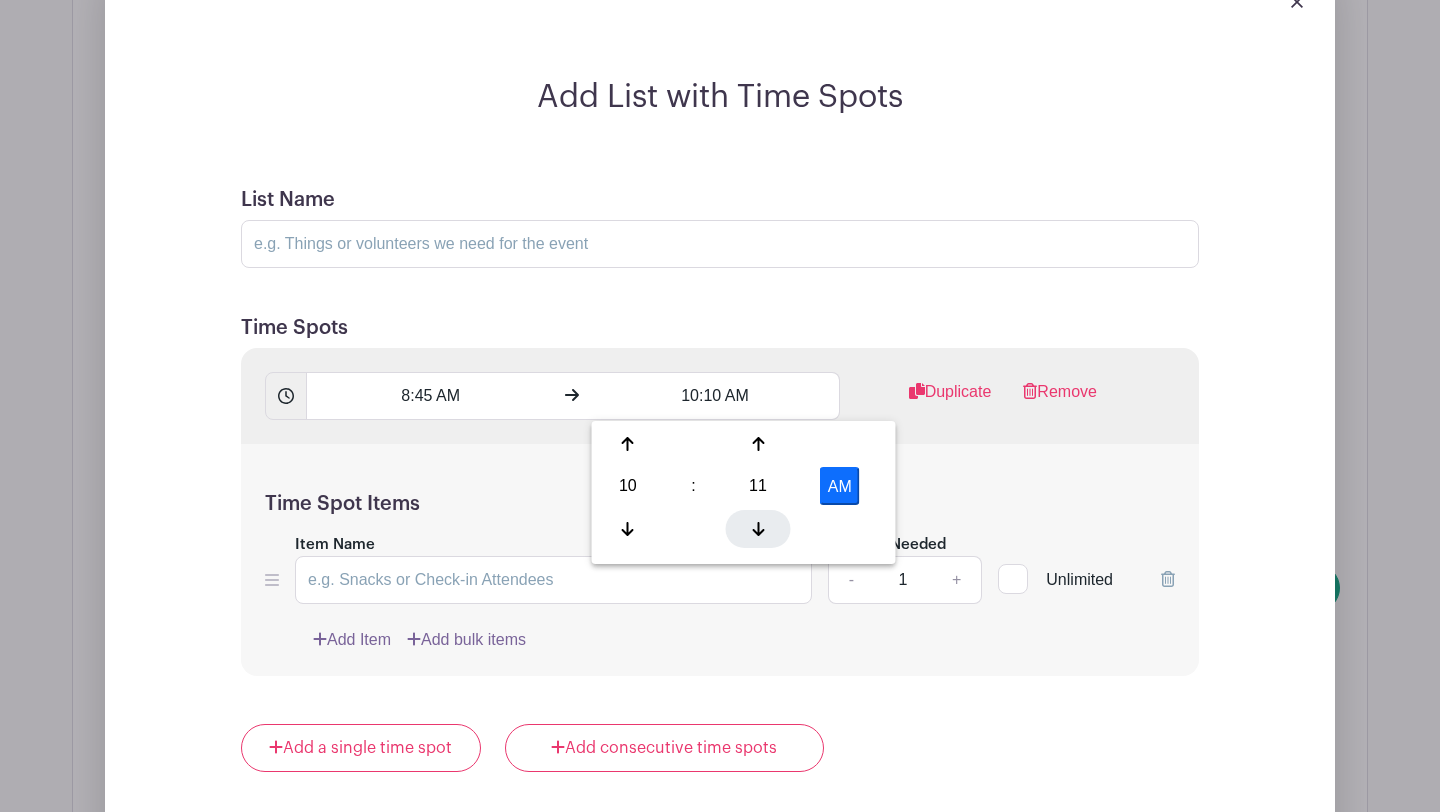 click 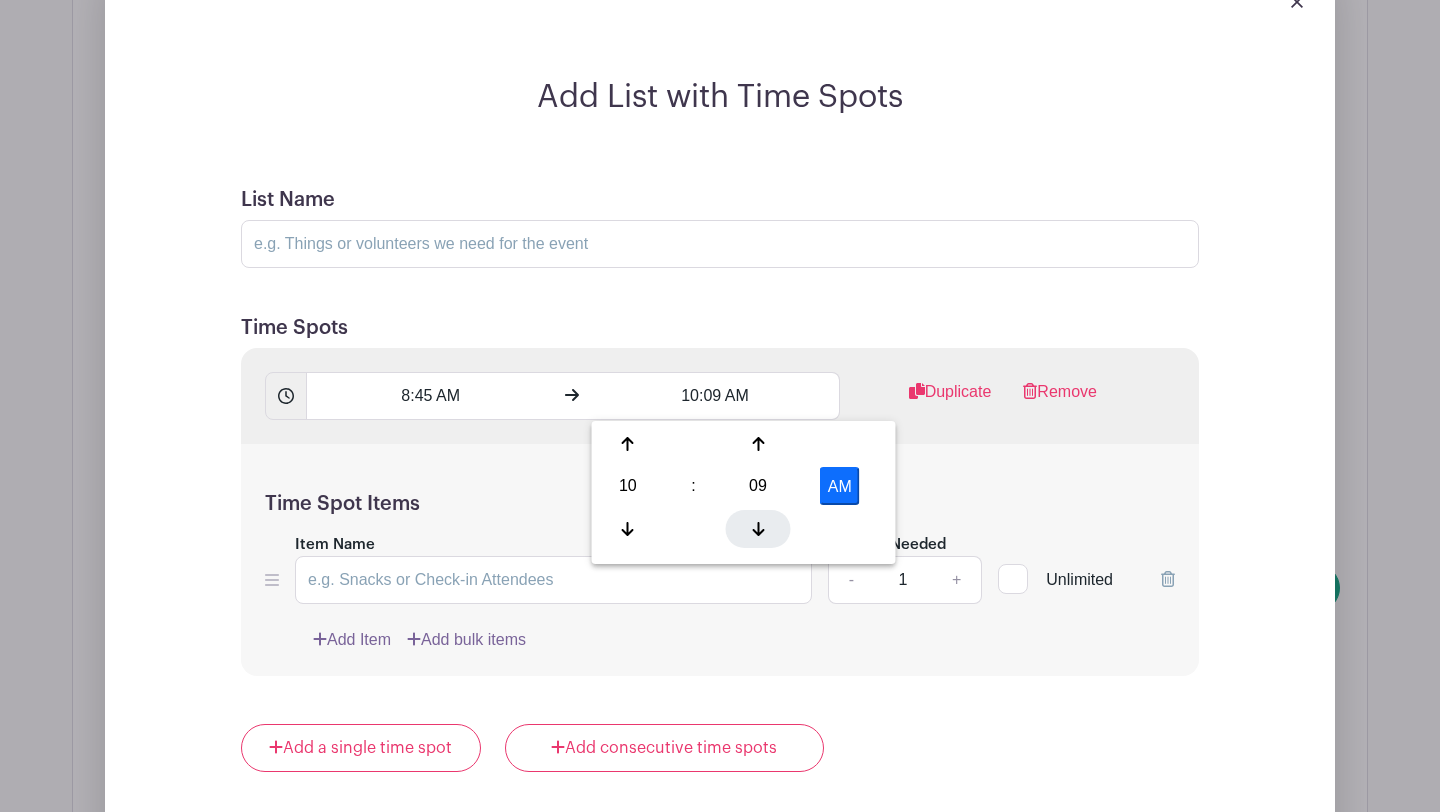 click 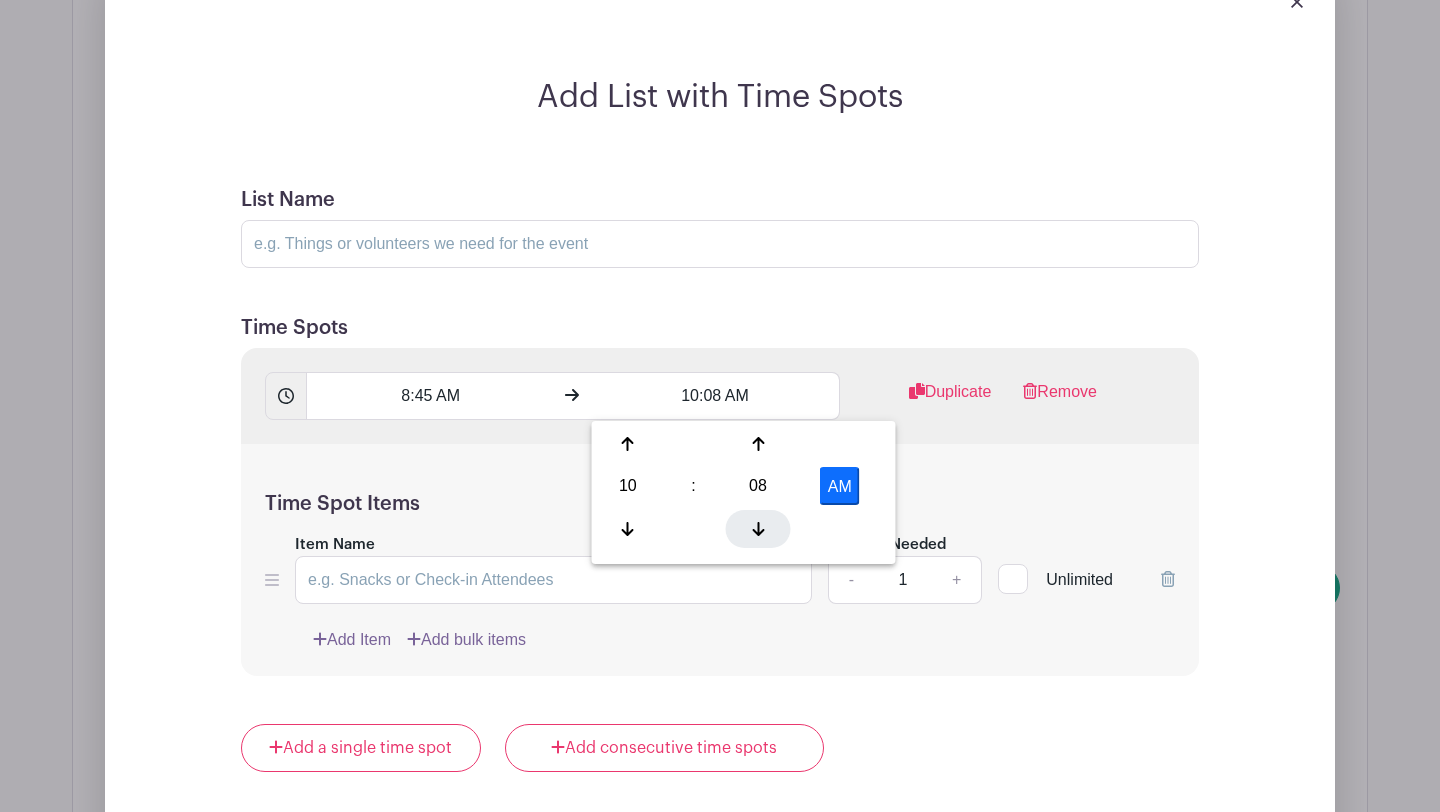 click 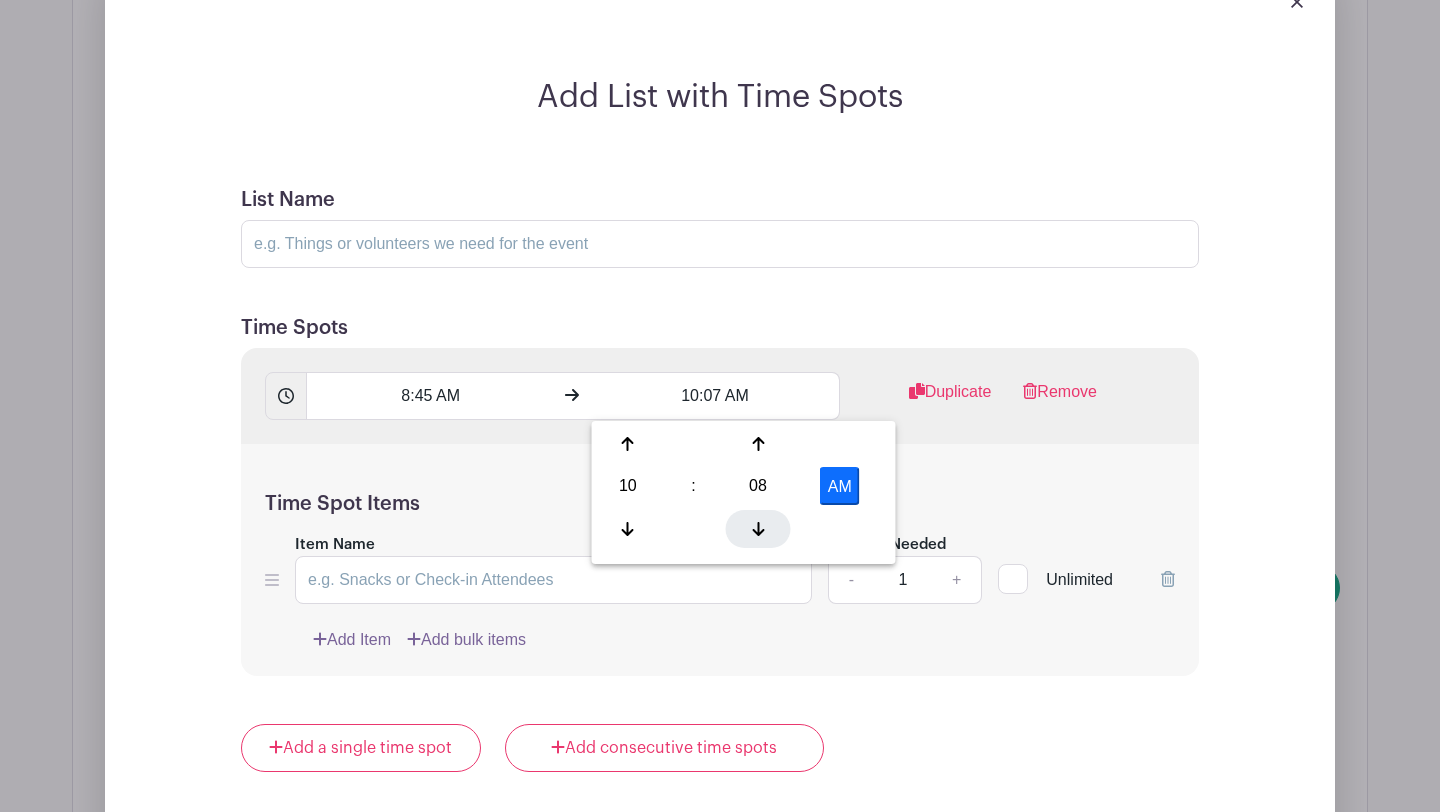 click 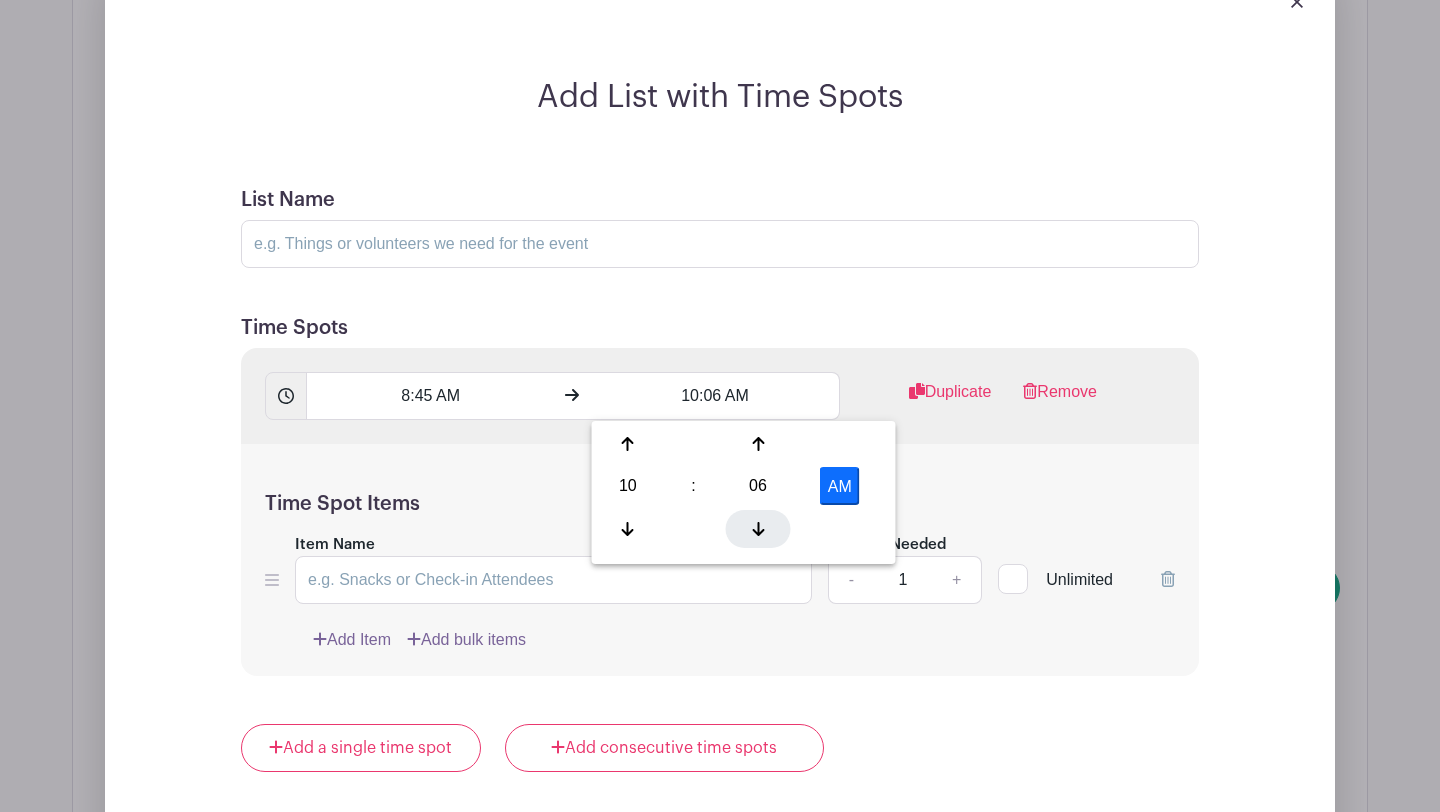 click 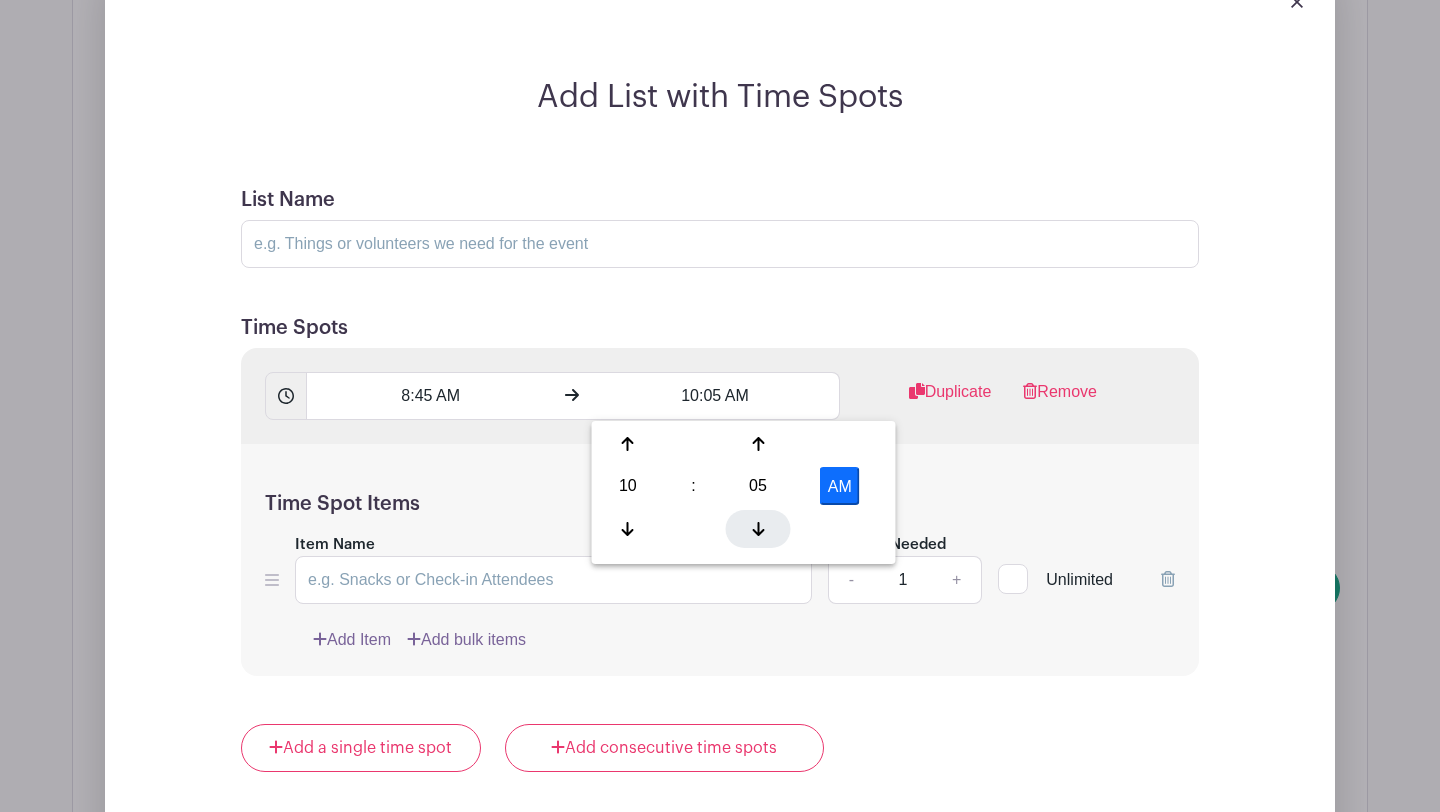 click 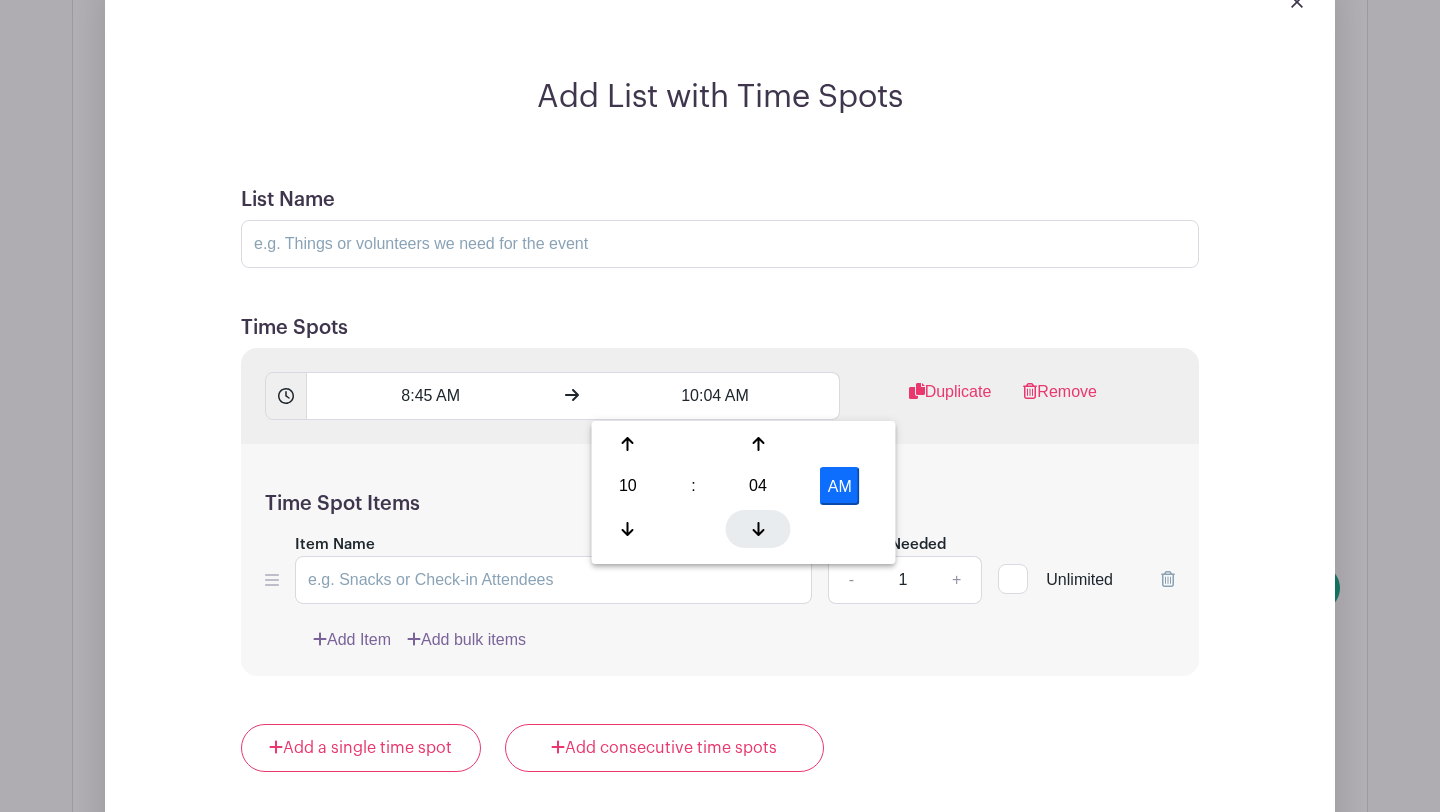 click 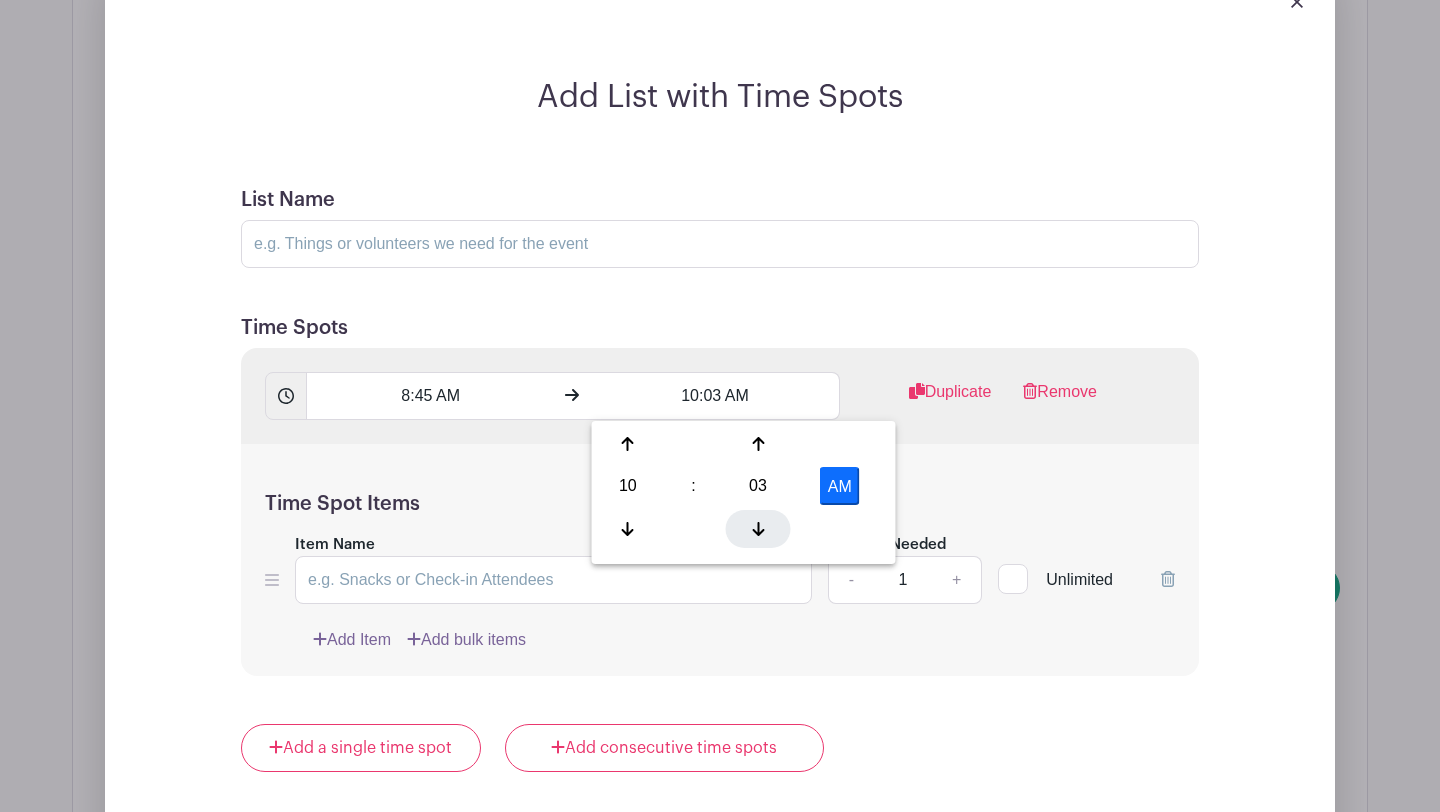 click 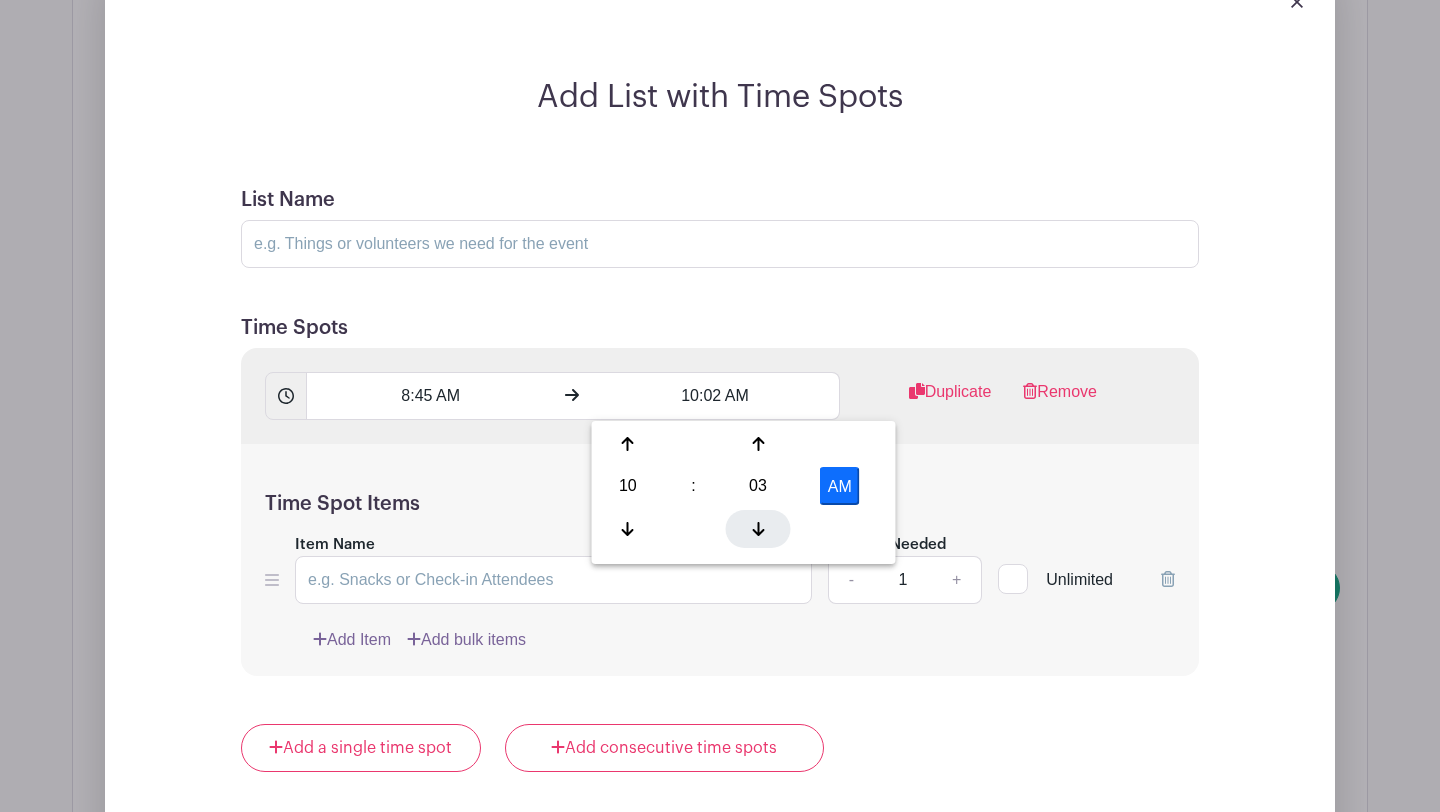click 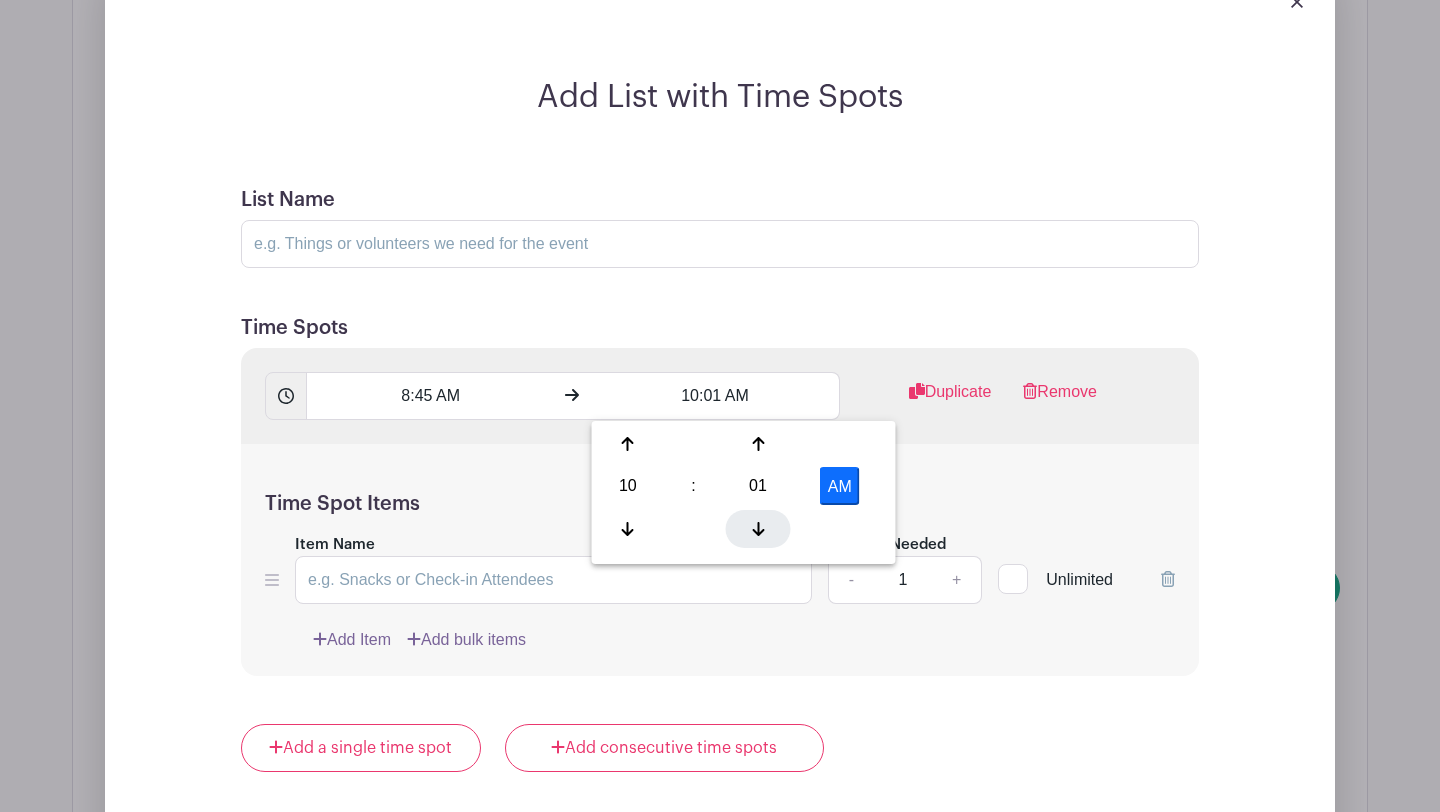 click 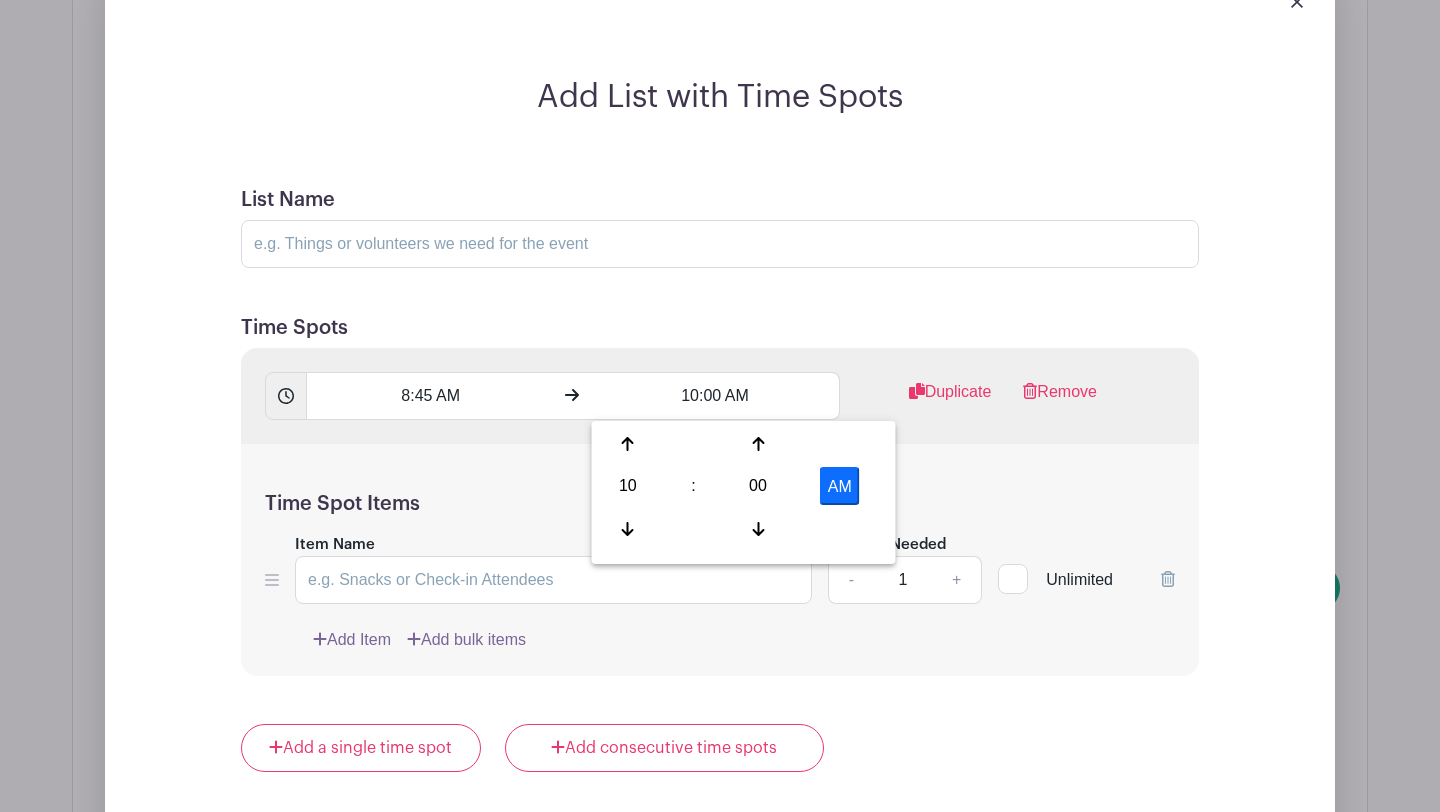 click on "Time Spot Items" at bounding box center (720, 504) 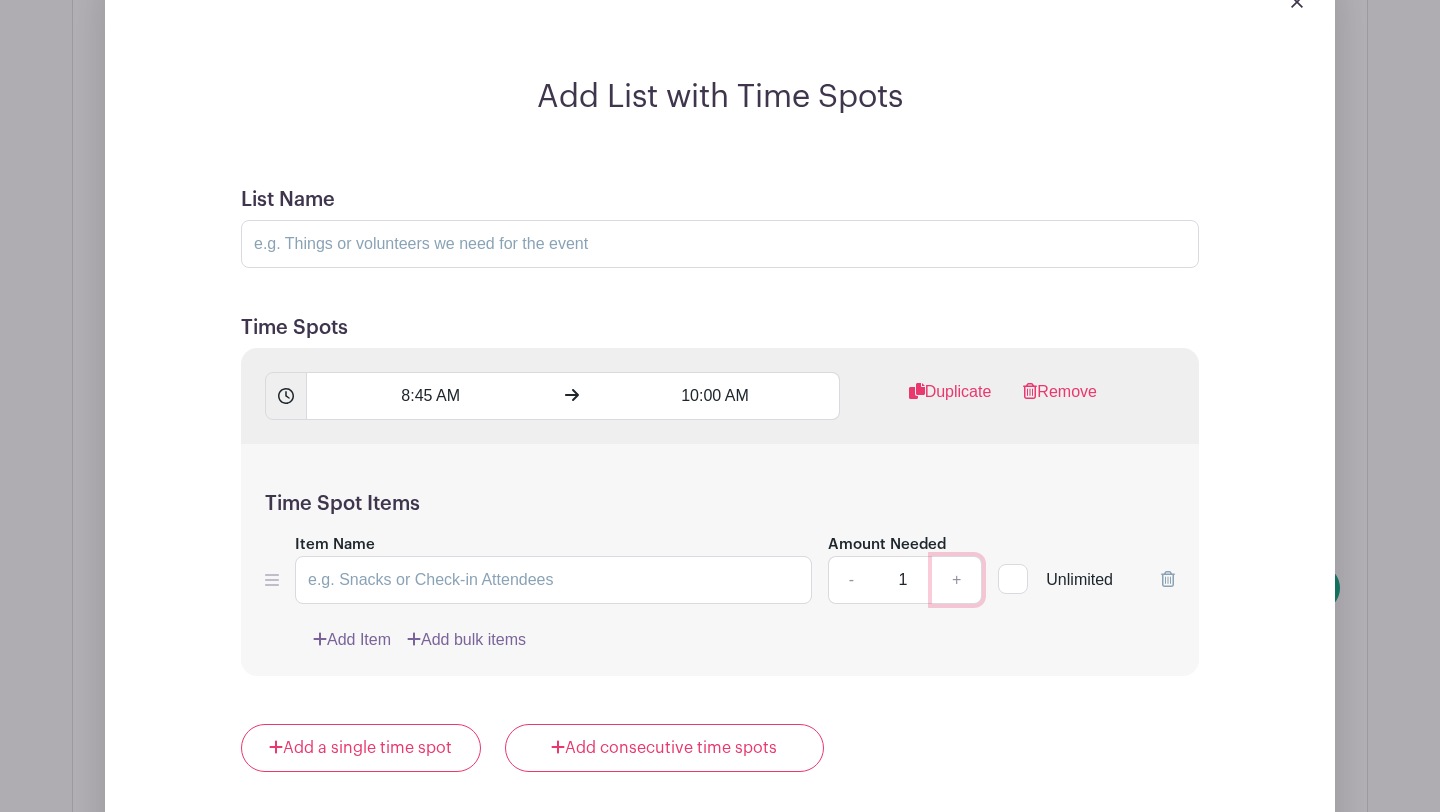 click on "+" at bounding box center (957, 580) 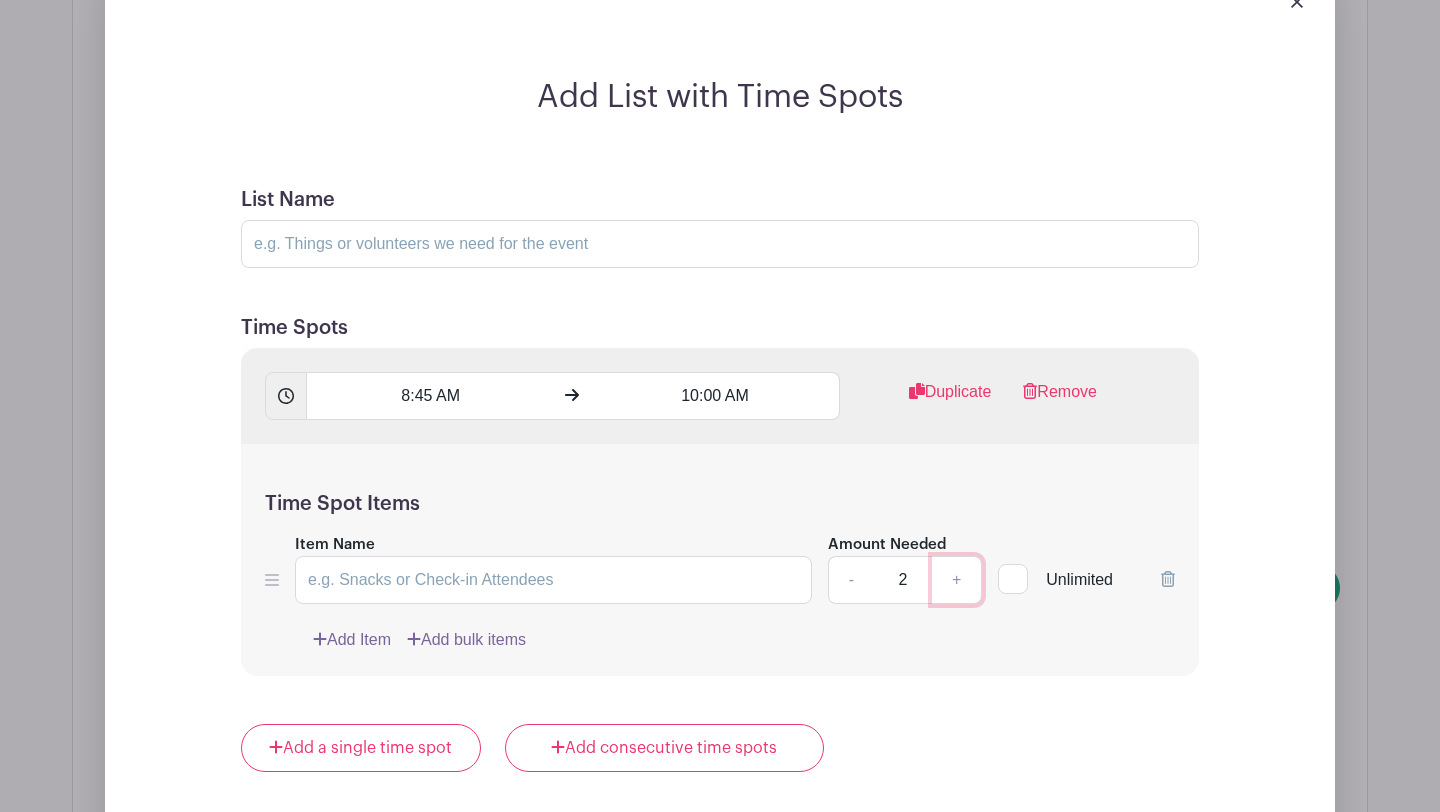 click on "+" at bounding box center [957, 580] 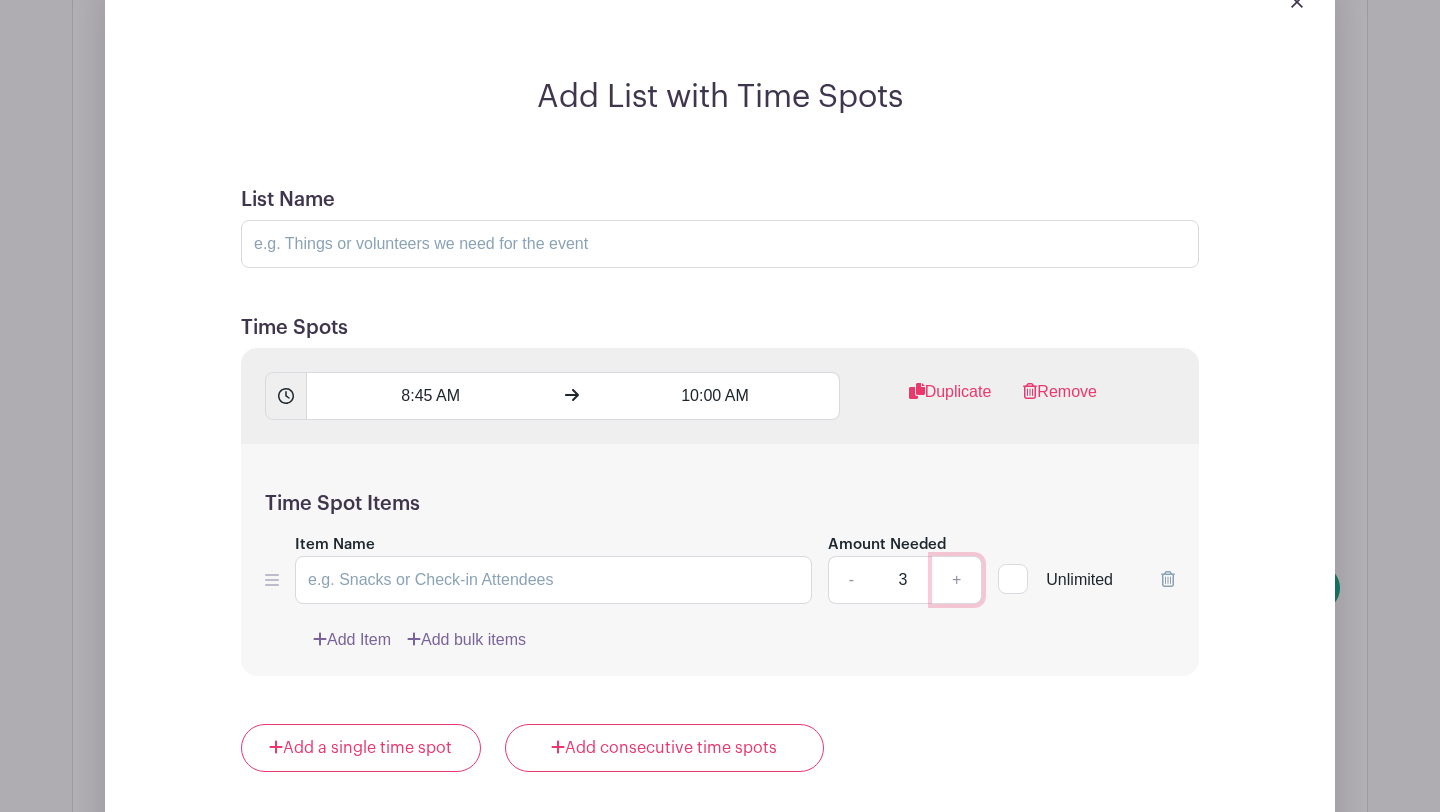 click on "+" at bounding box center [957, 580] 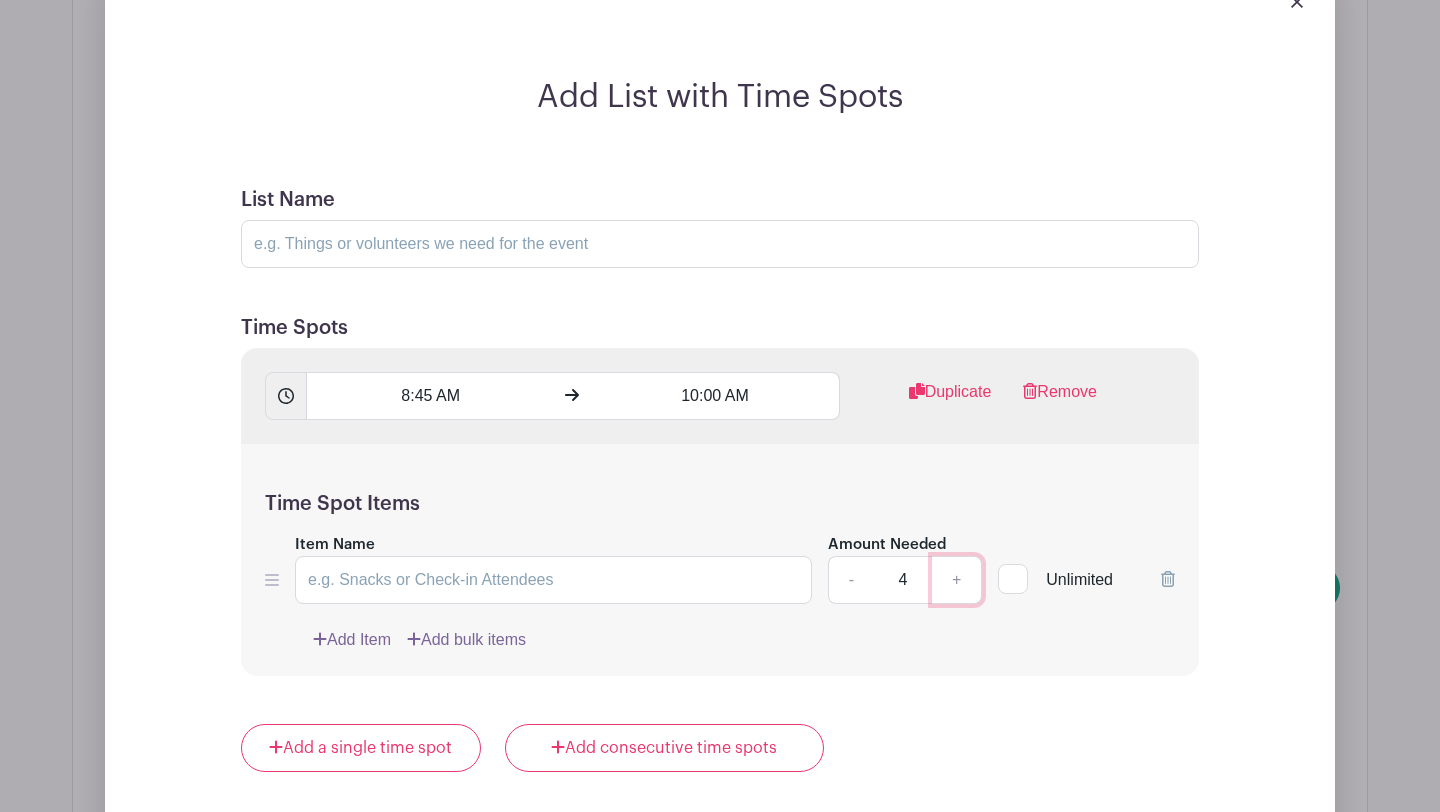click on "+" at bounding box center [957, 580] 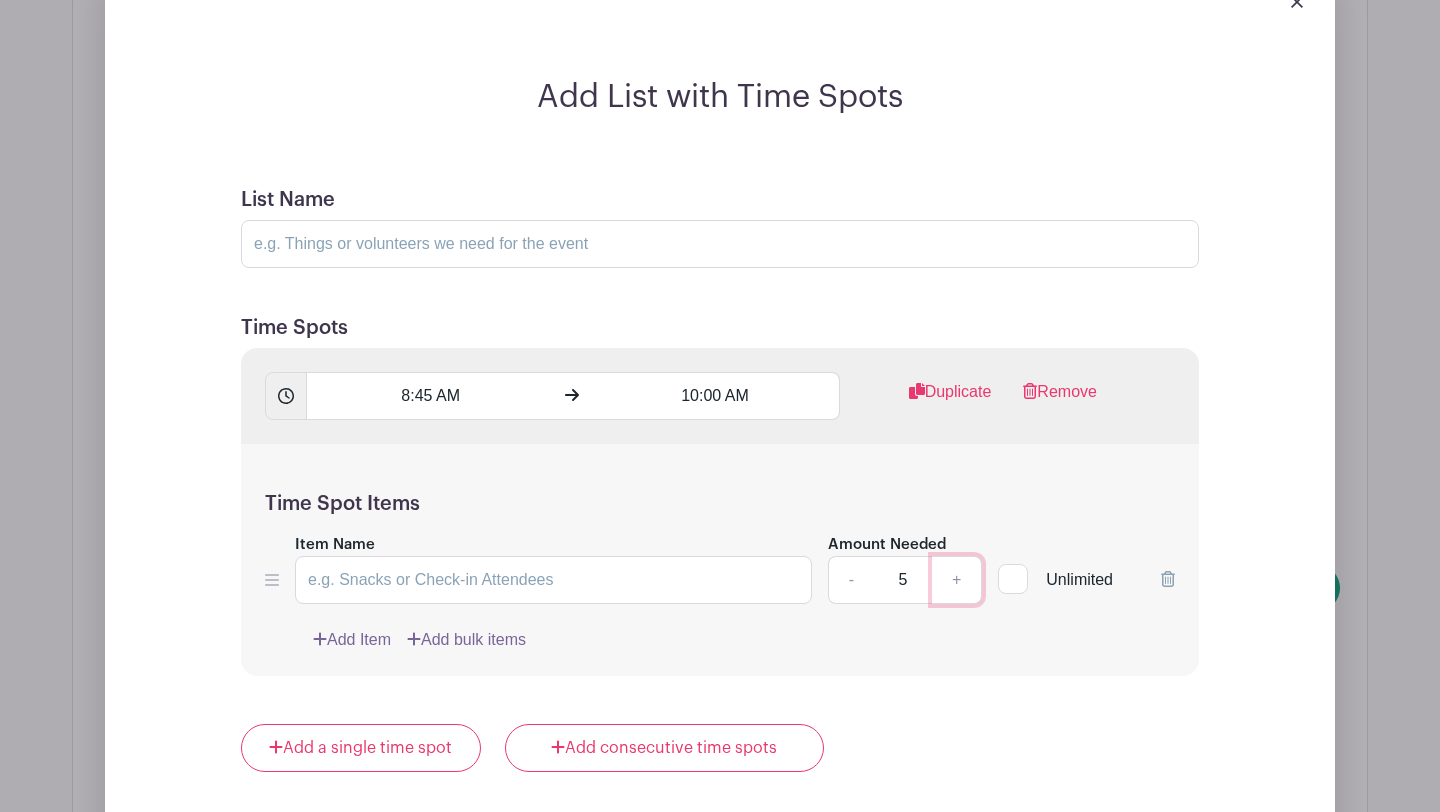 click on "+" at bounding box center [957, 580] 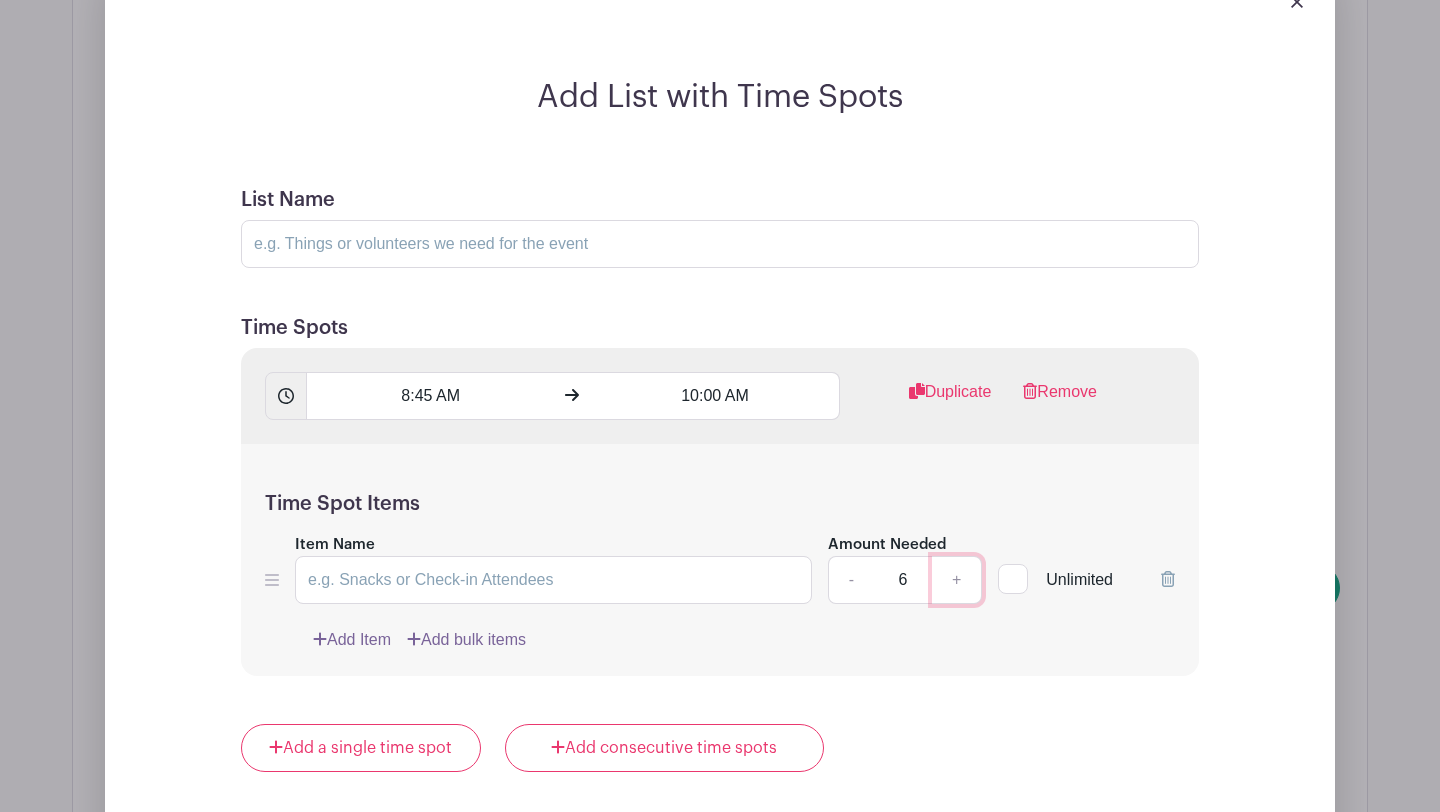 click on "+" at bounding box center [957, 580] 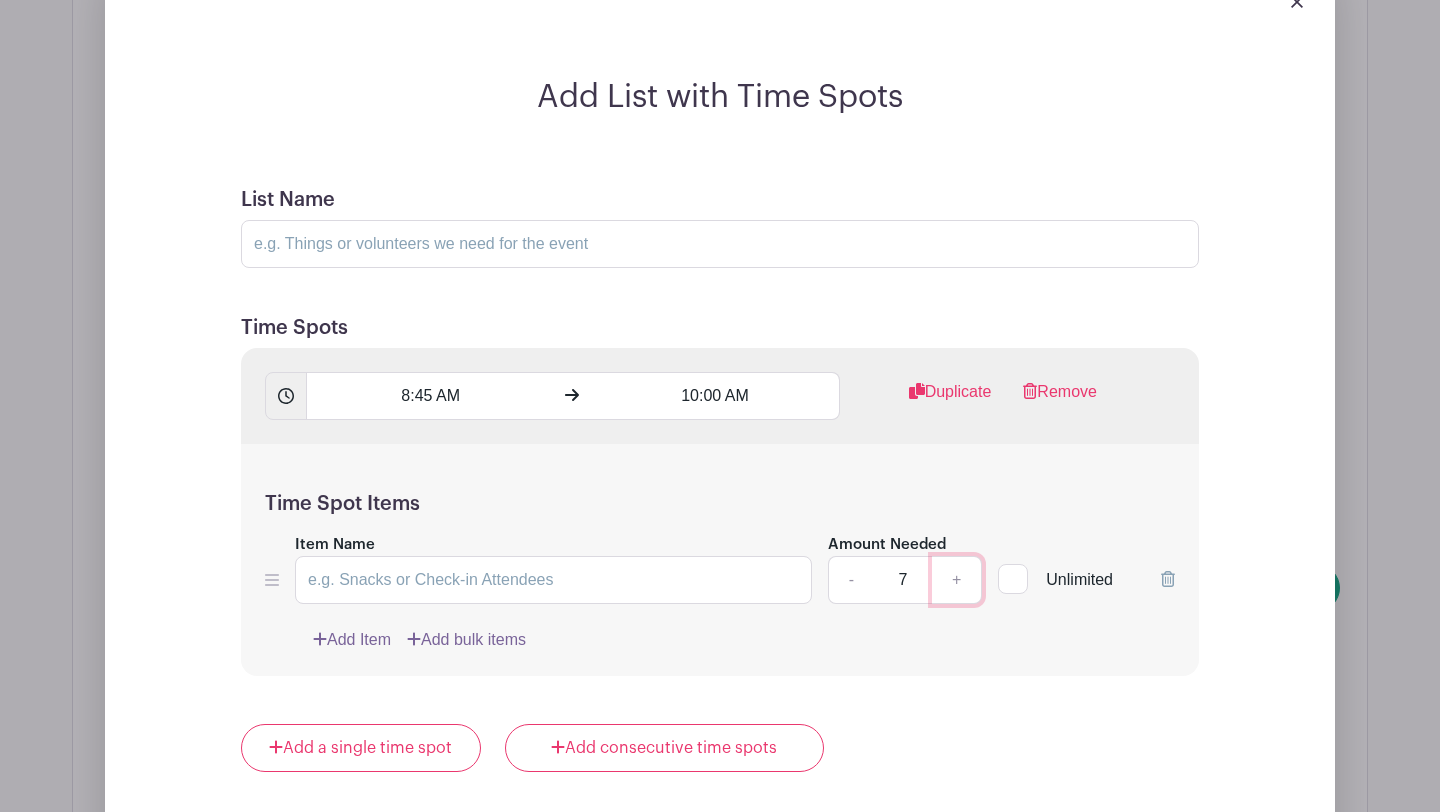 click on "+" at bounding box center [957, 580] 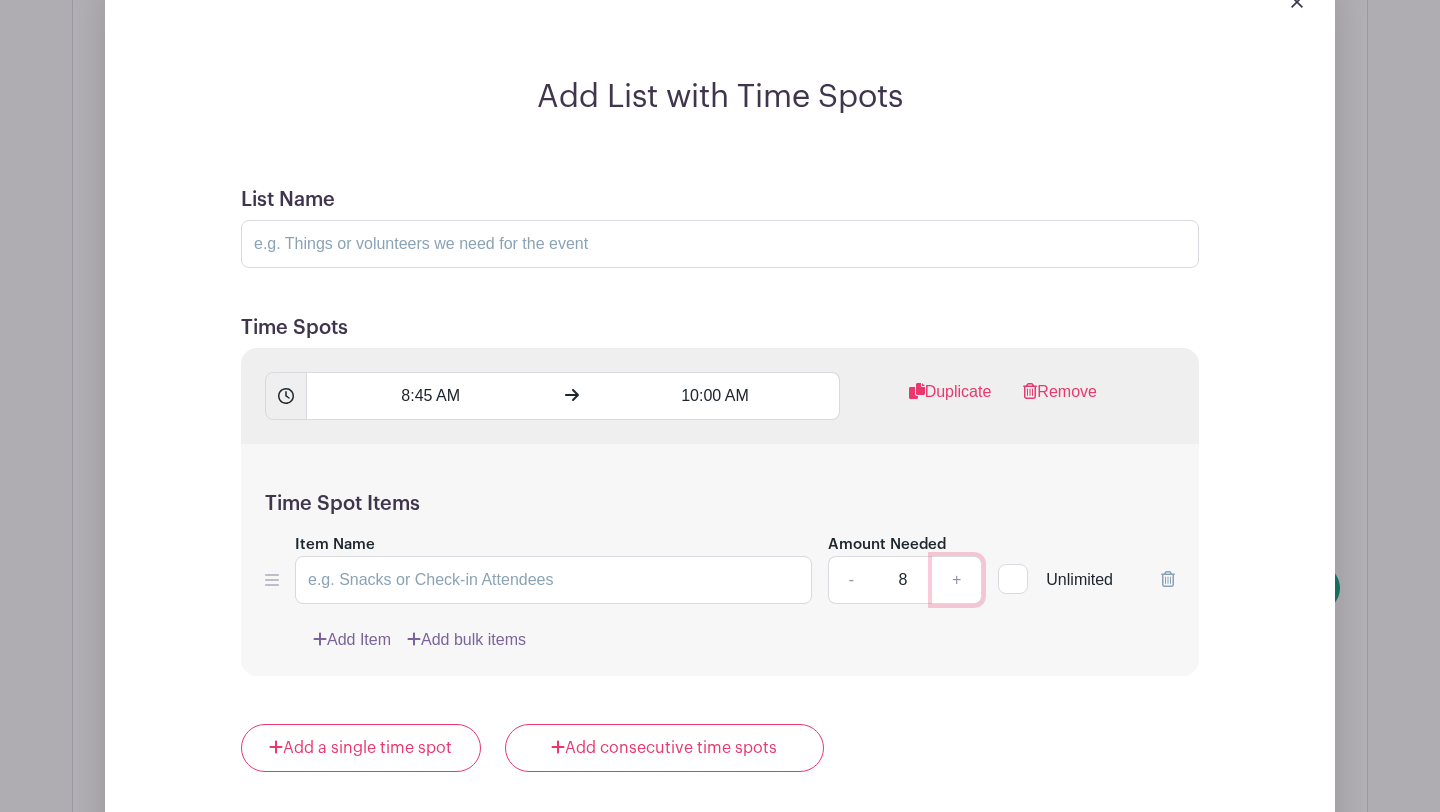 click on "+" at bounding box center [957, 580] 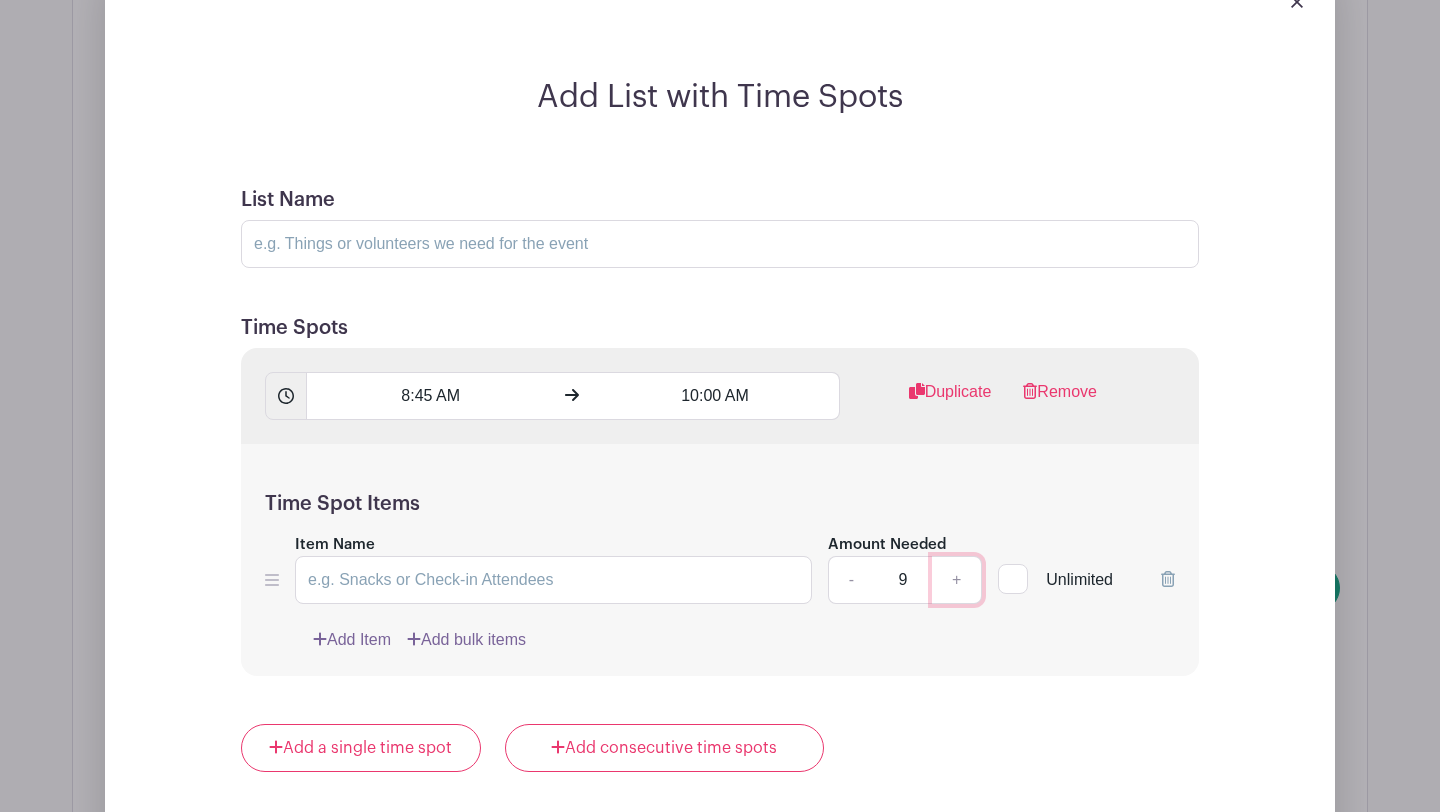 click on "+" at bounding box center [957, 580] 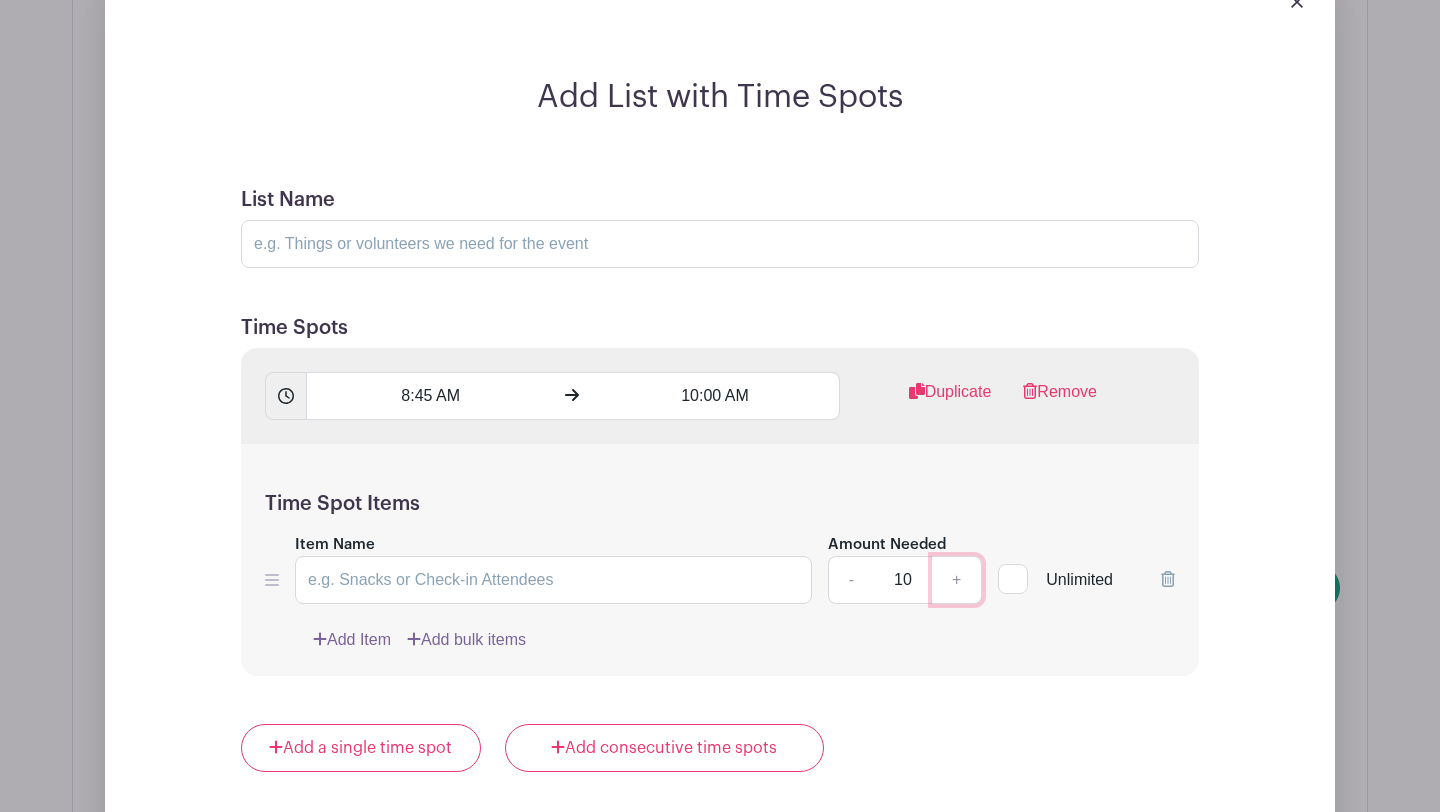 click on "+" at bounding box center (957, 580) 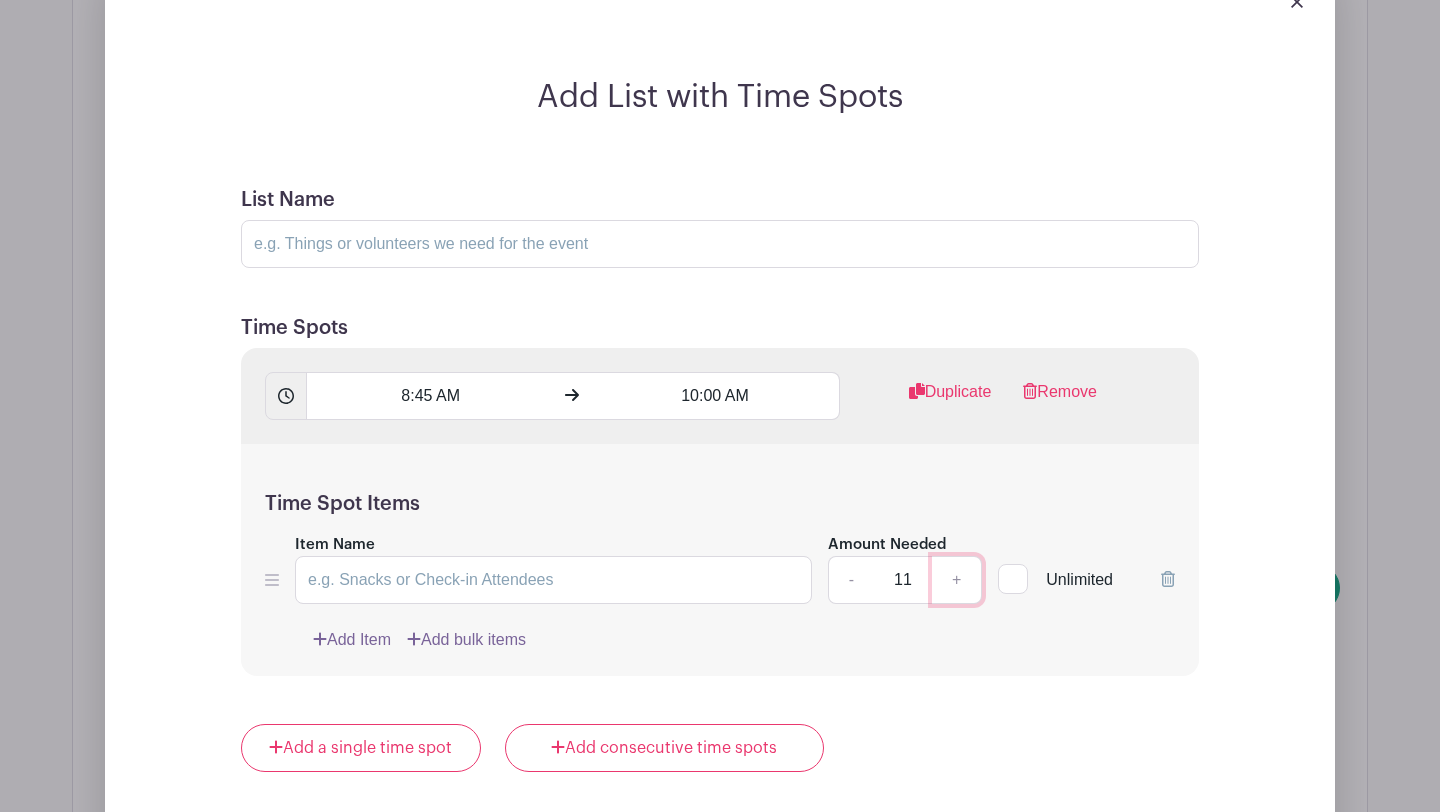 click on "+" at bounding box center [957, 580] 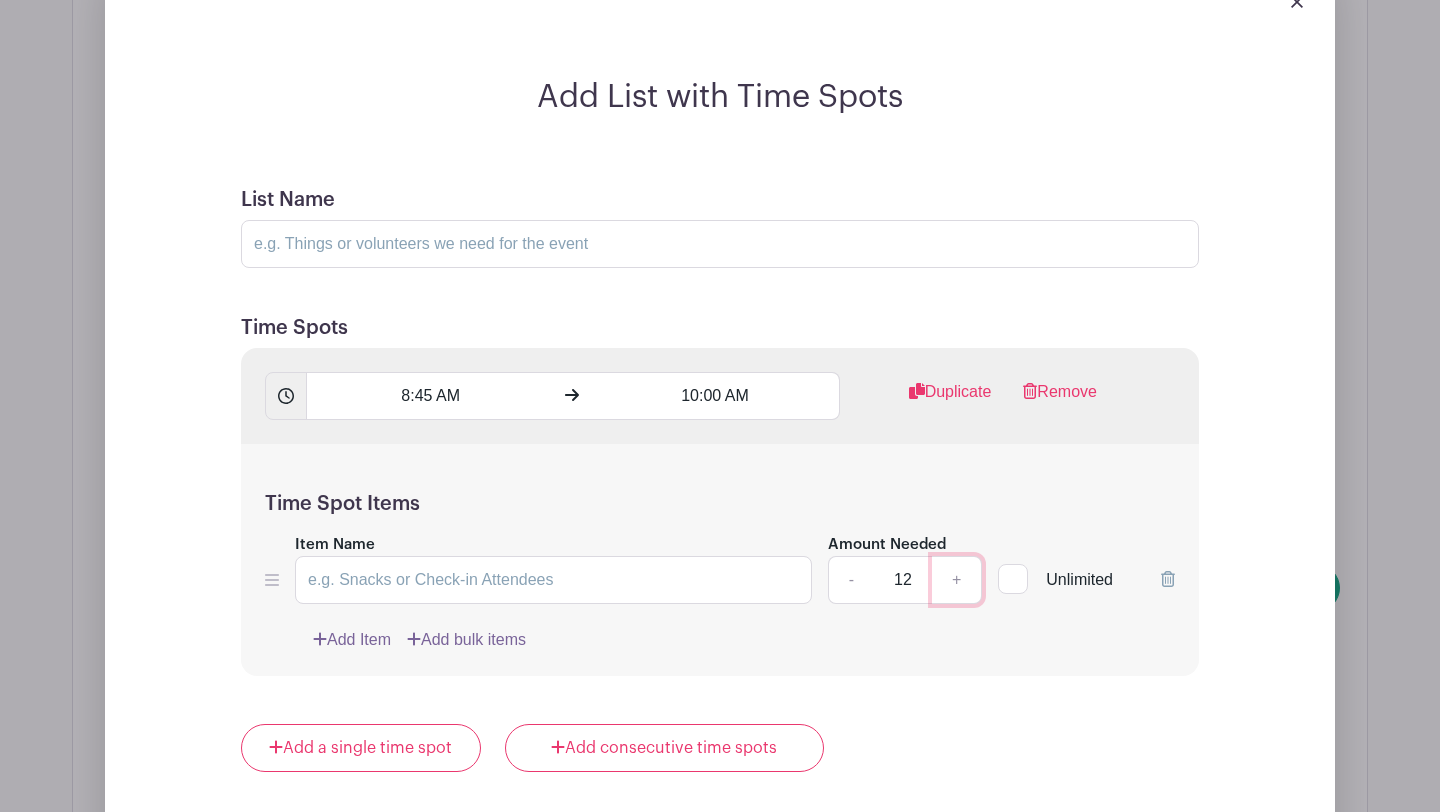 click on "+" at bounding box center (957, 580) 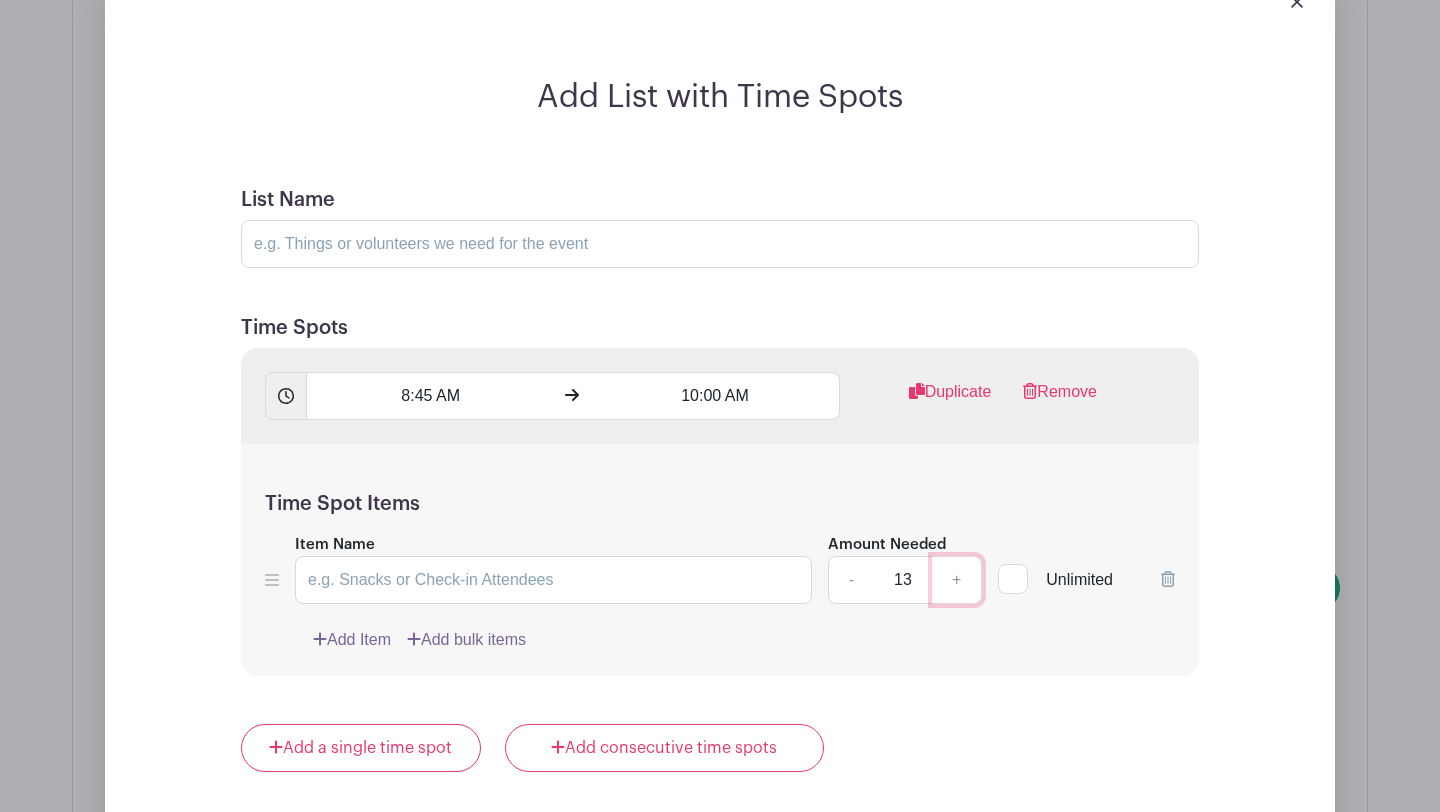 click on "+" at bounding box center (957, 580) 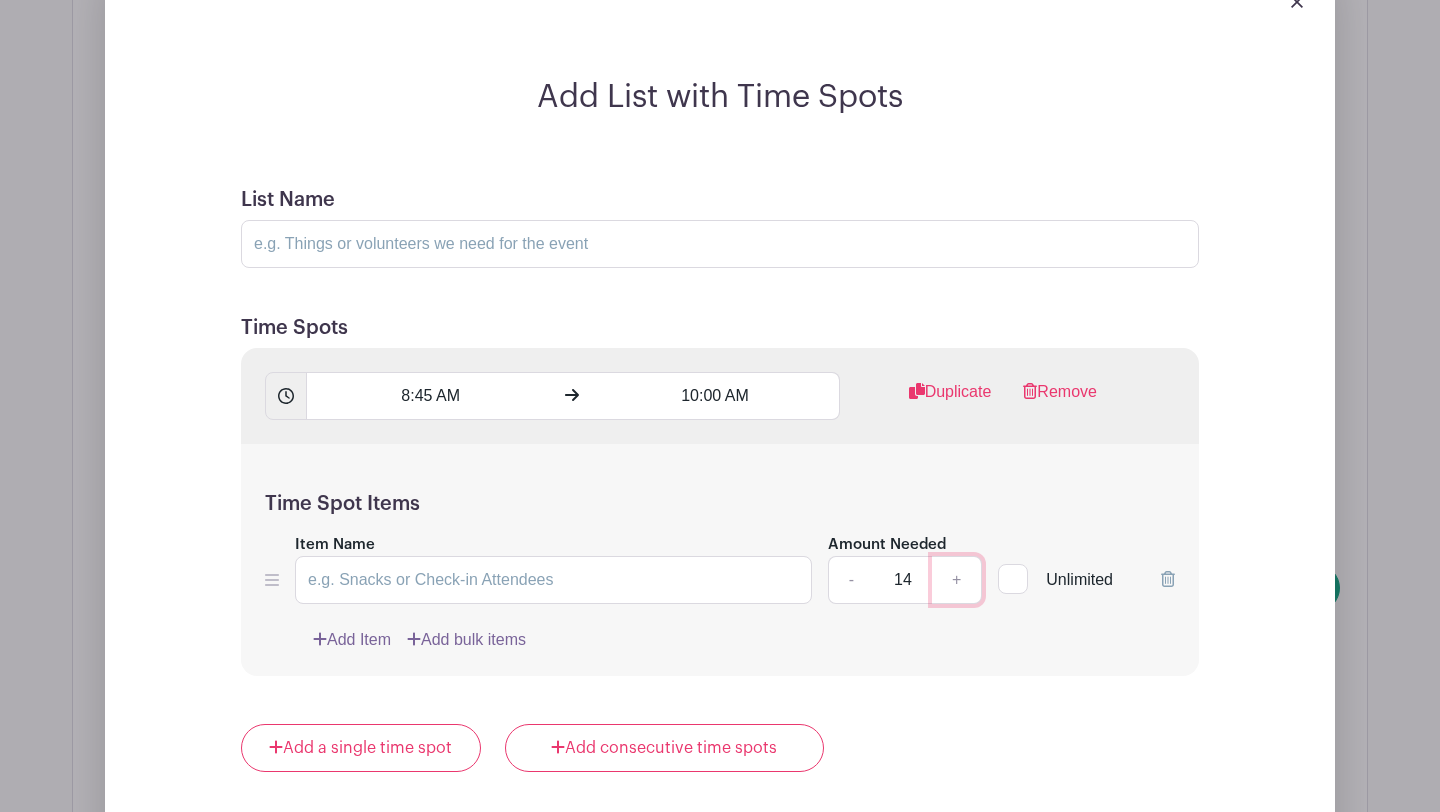 click on "+" at bounding box center (957, 580) 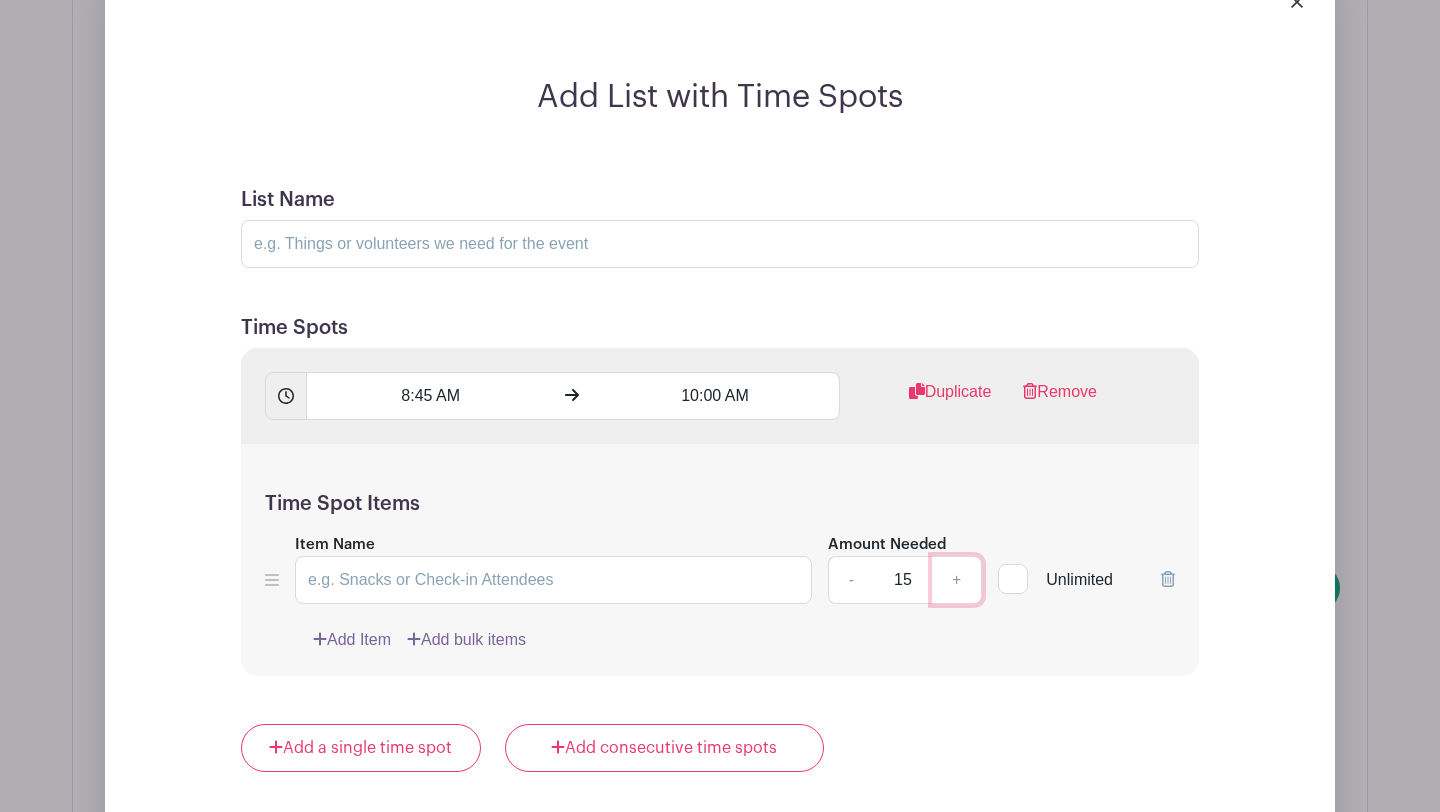 click on "+" at bounding box center [957, 580] 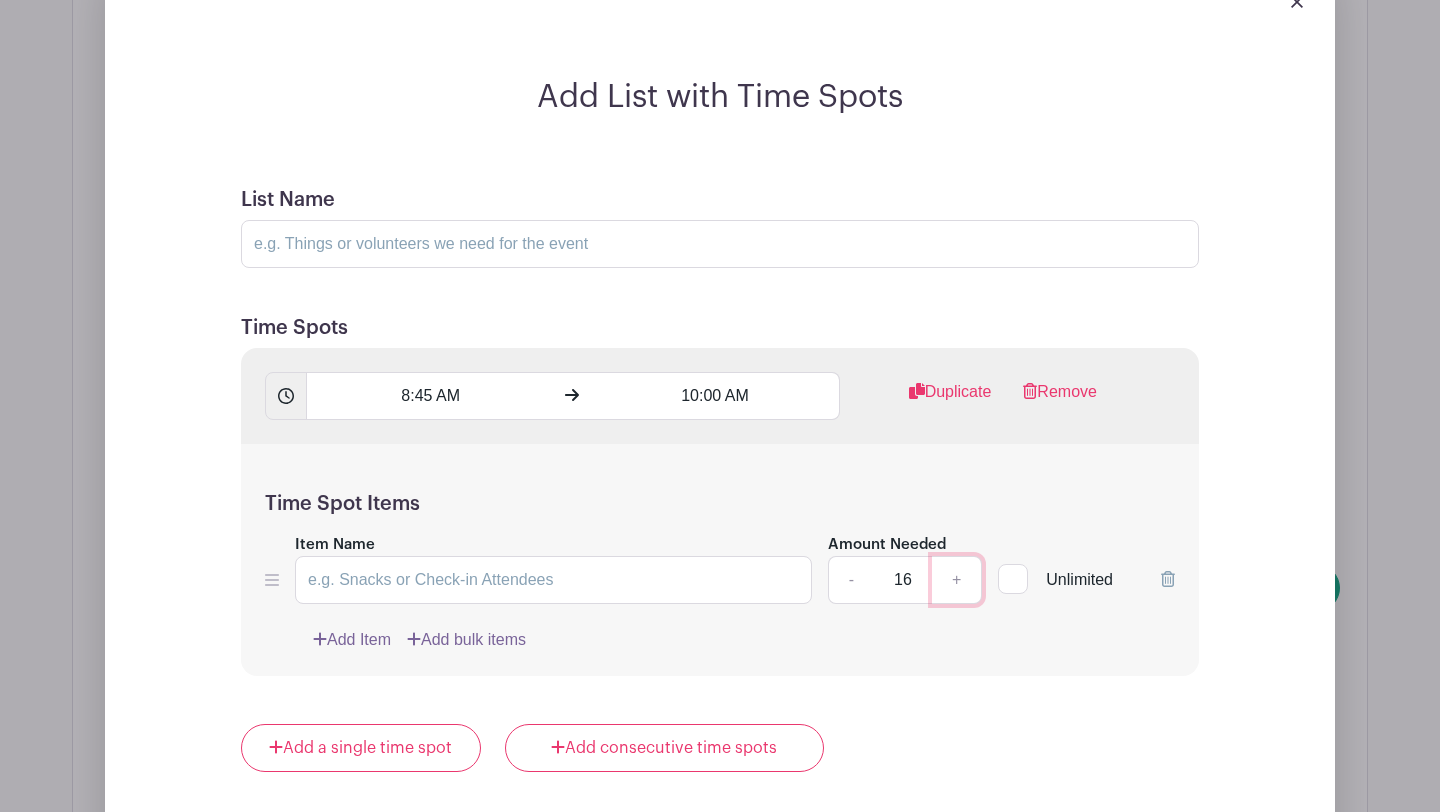 click on "+" at bounding box center [957, 580] 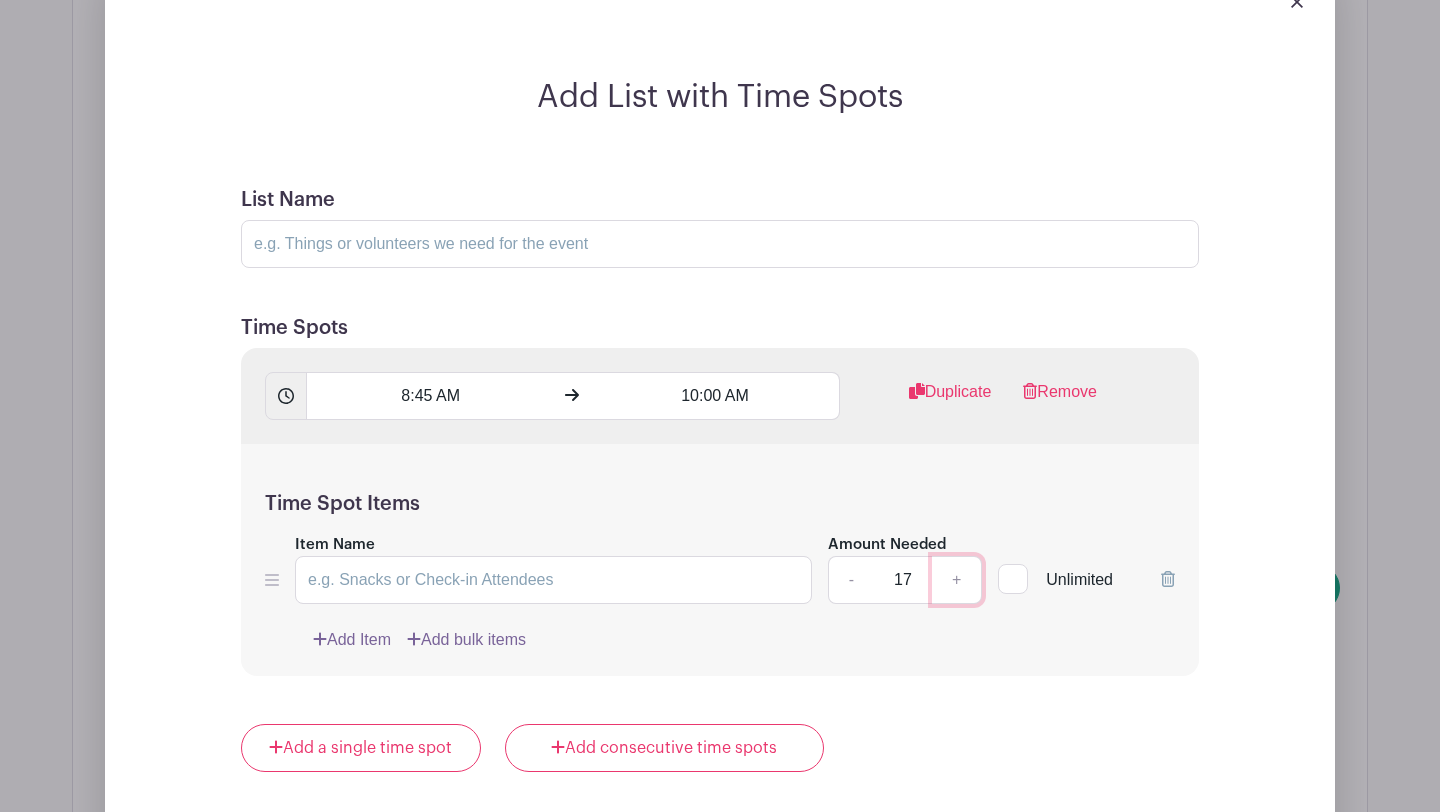 click on "+" at bounding box center [957, 580] 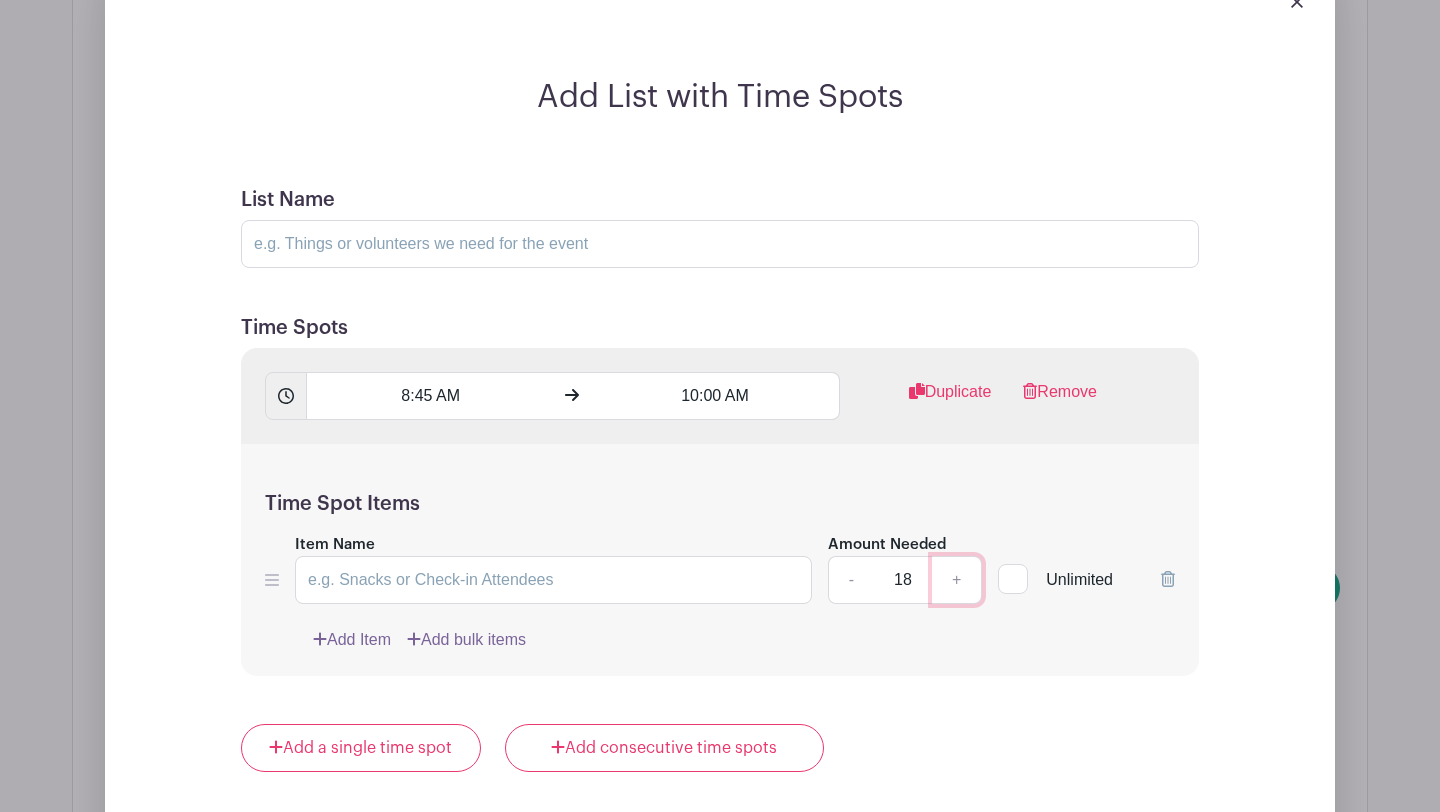 click on "+" at bounding box center [957, 580] 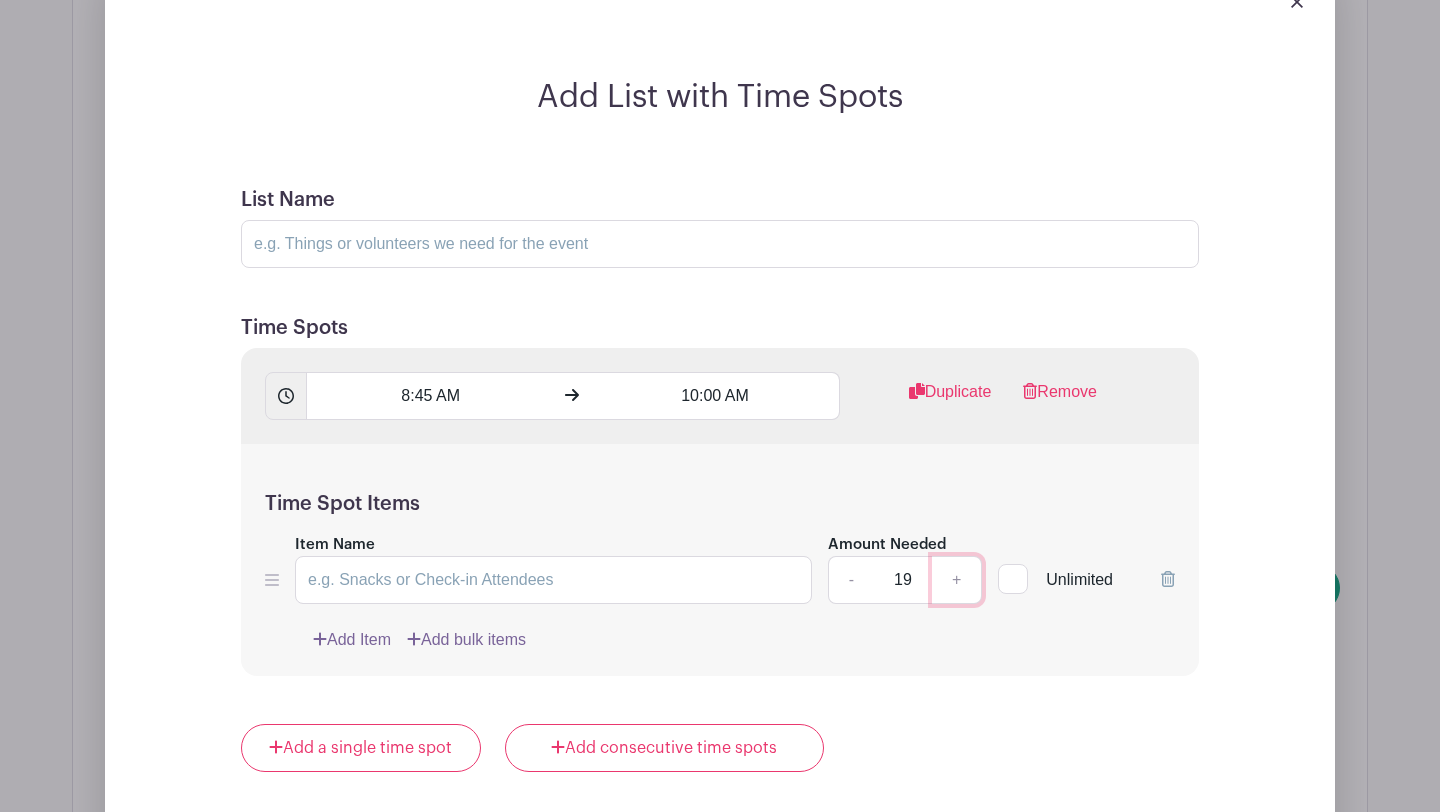 click on "+" at bounding box center [957, 580] 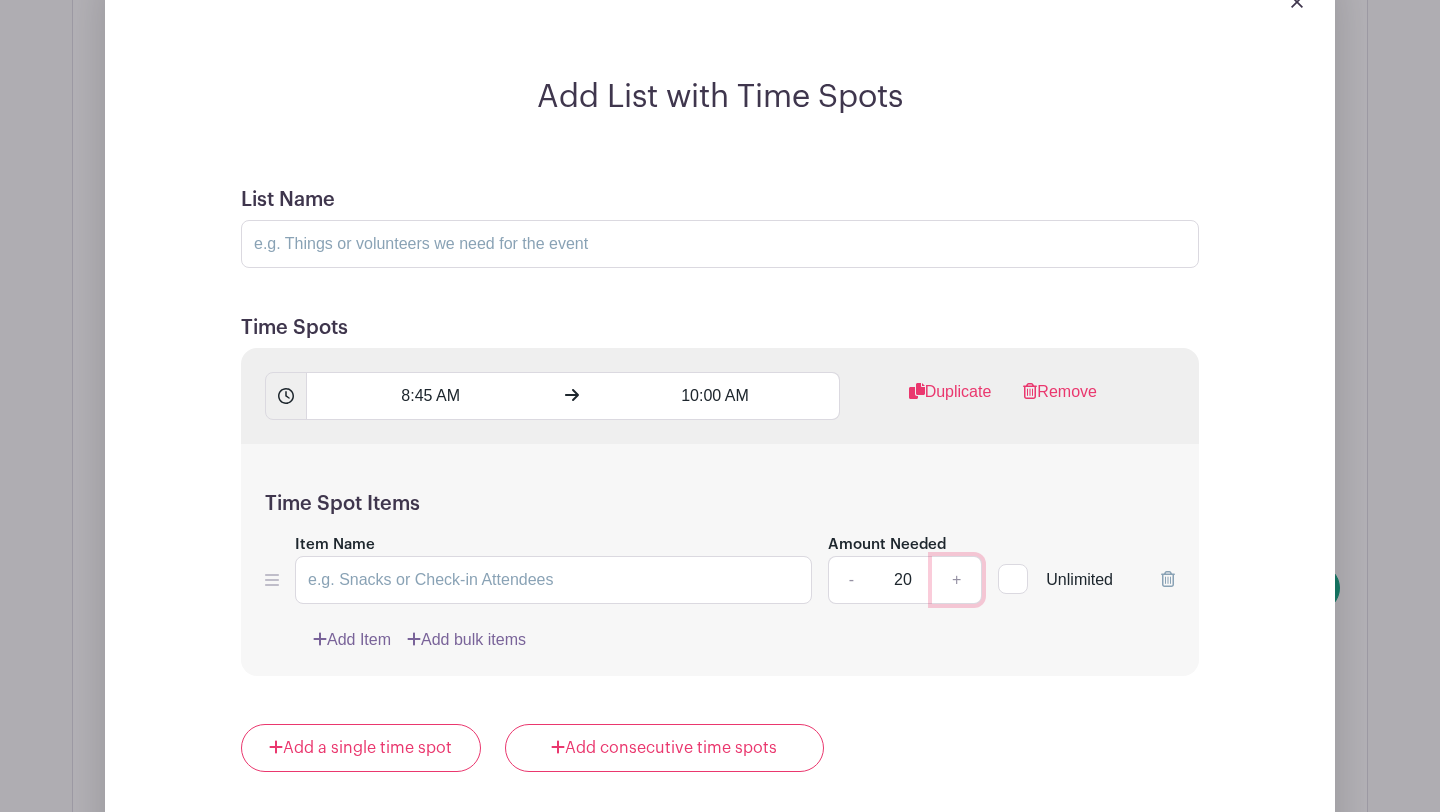 click on "+" at bounding box center (957, 580) 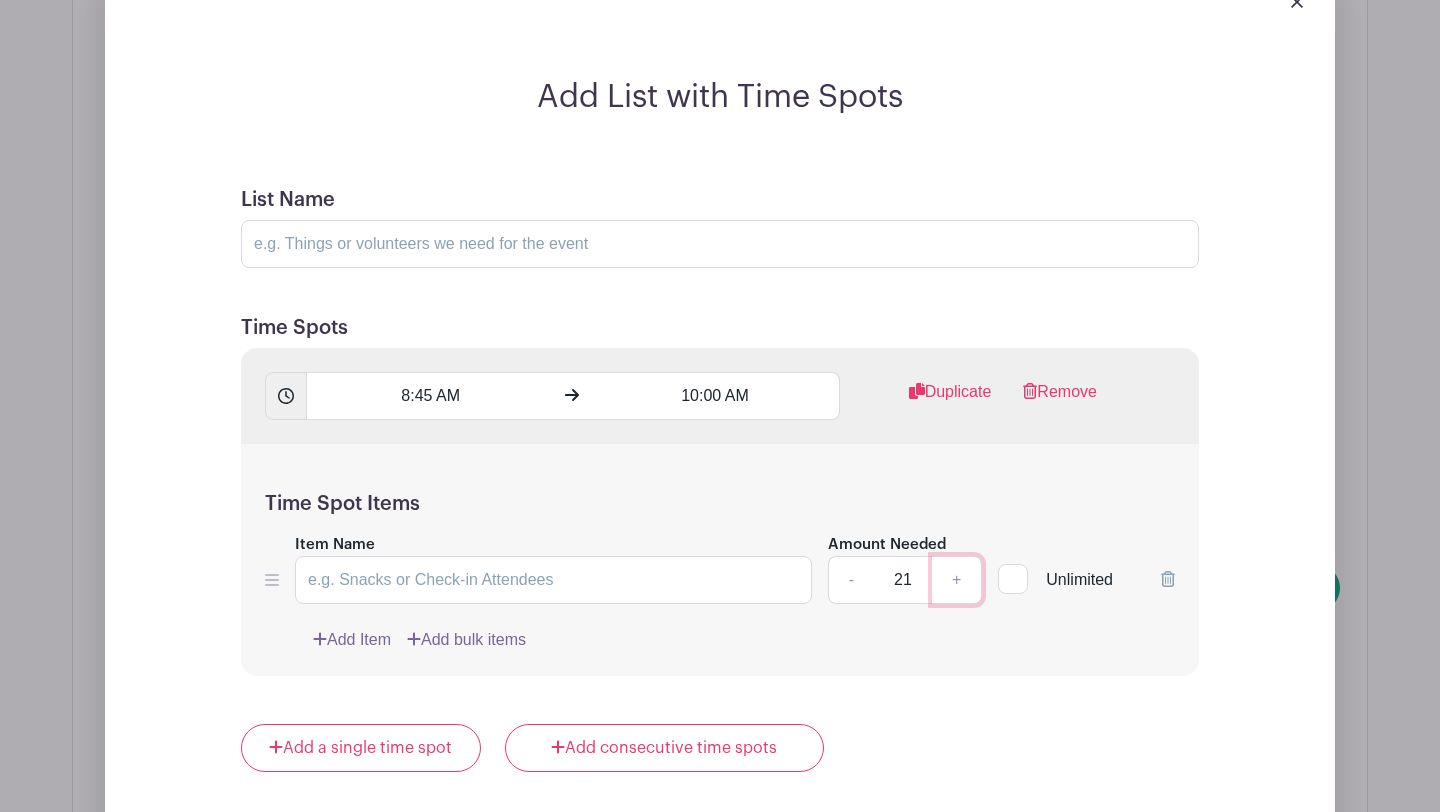 click on "+" at bounding box center [957, 580] 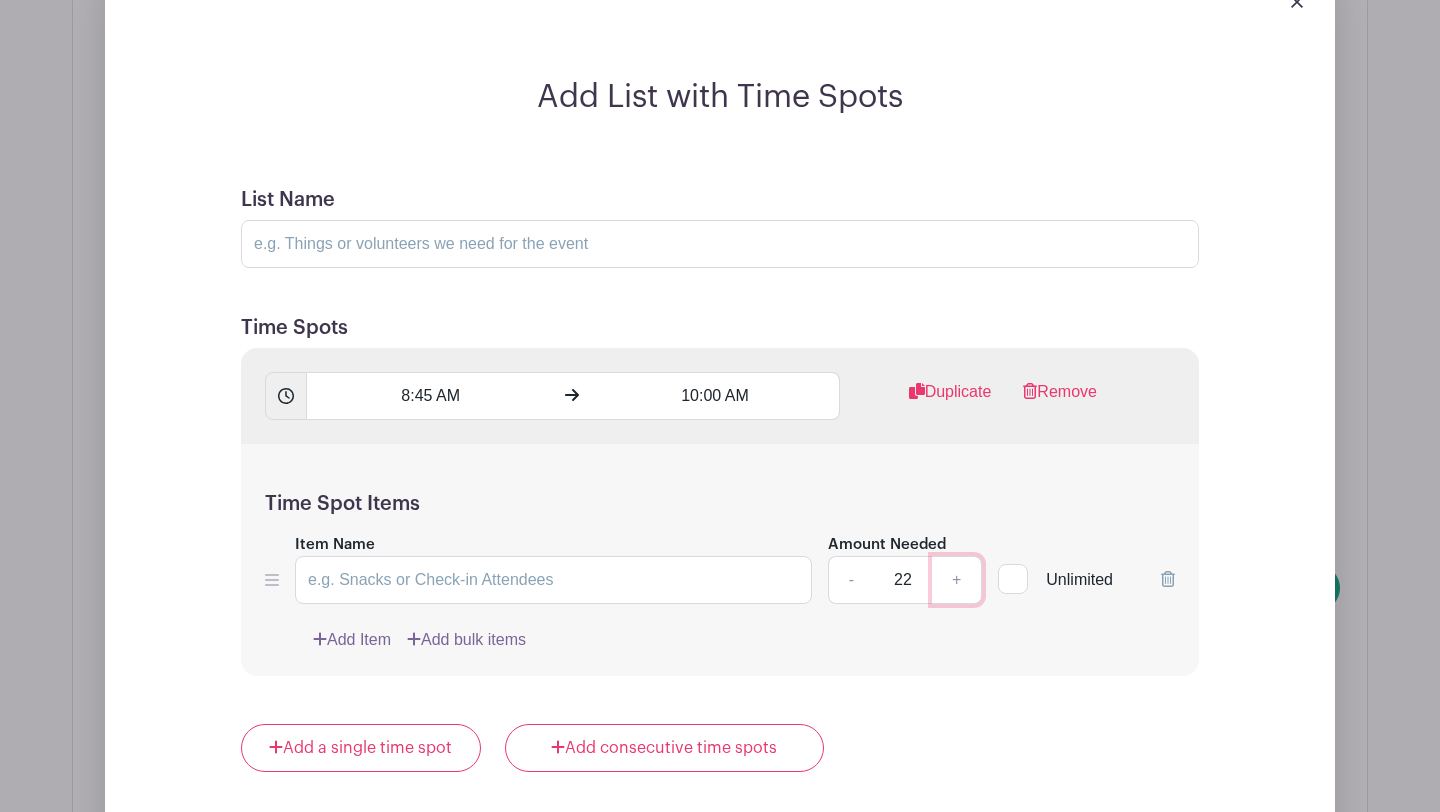 click on "+" at bounding box center (957, 580) 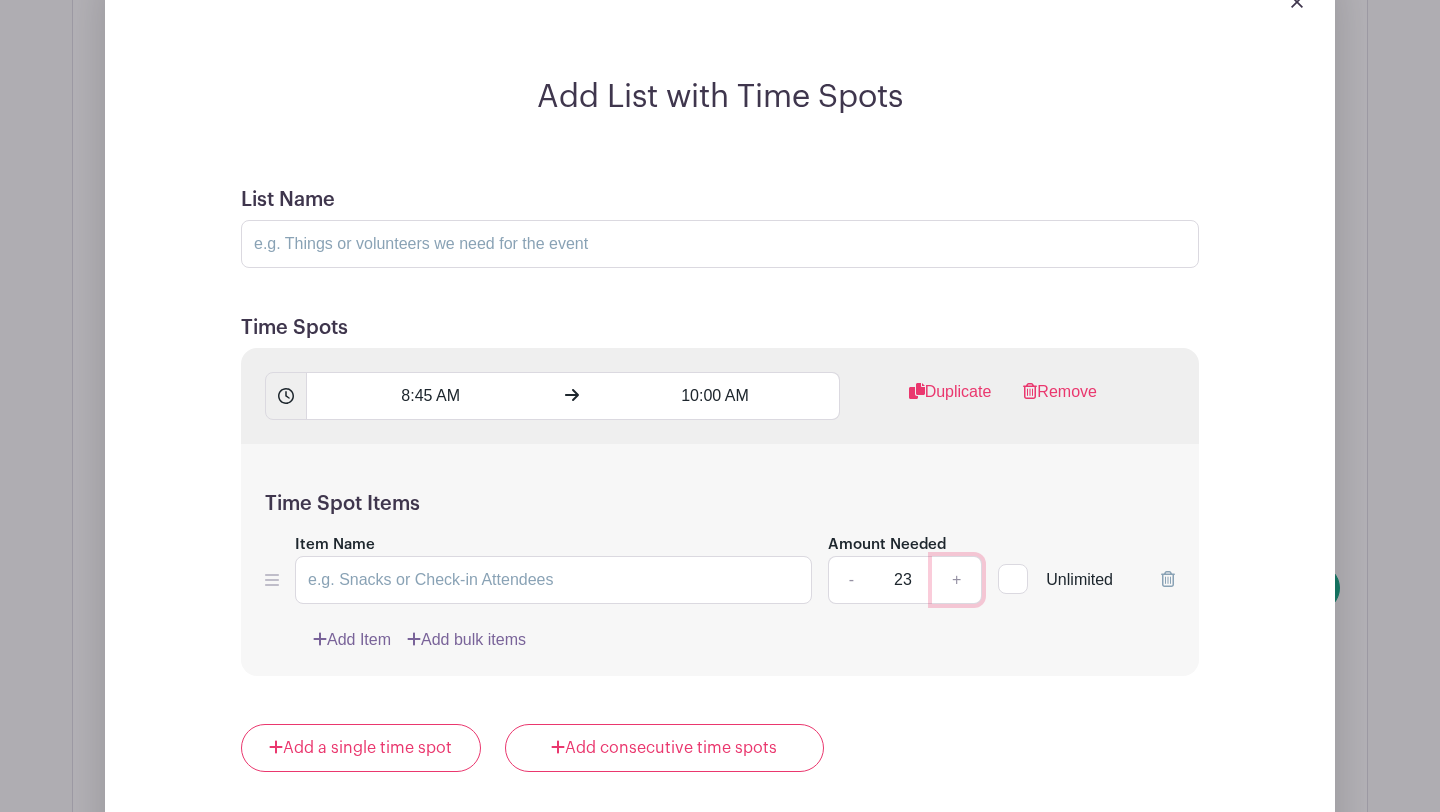 click on "+" at bounding box center (957, 580) 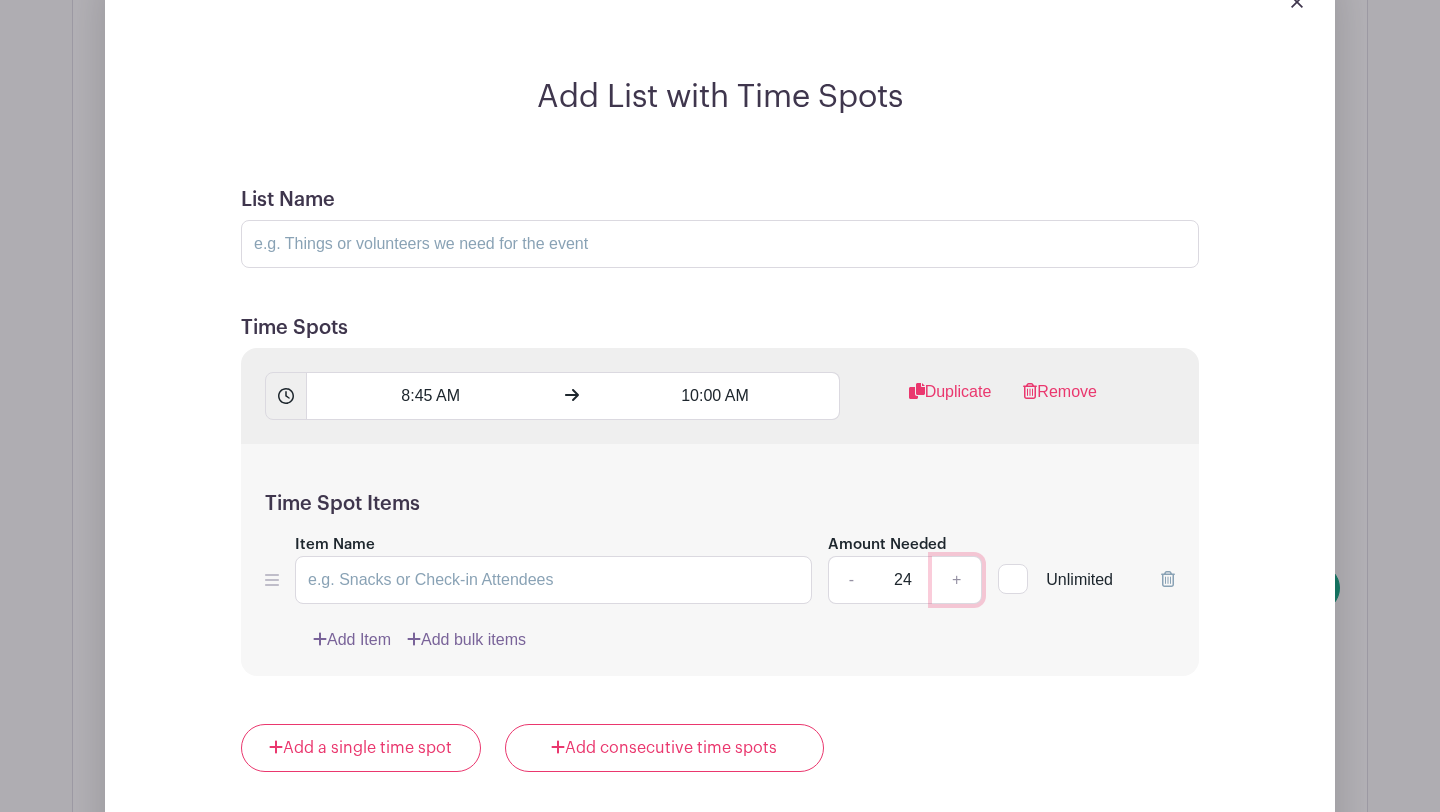 click on "+" at bounding box center (957, 580) 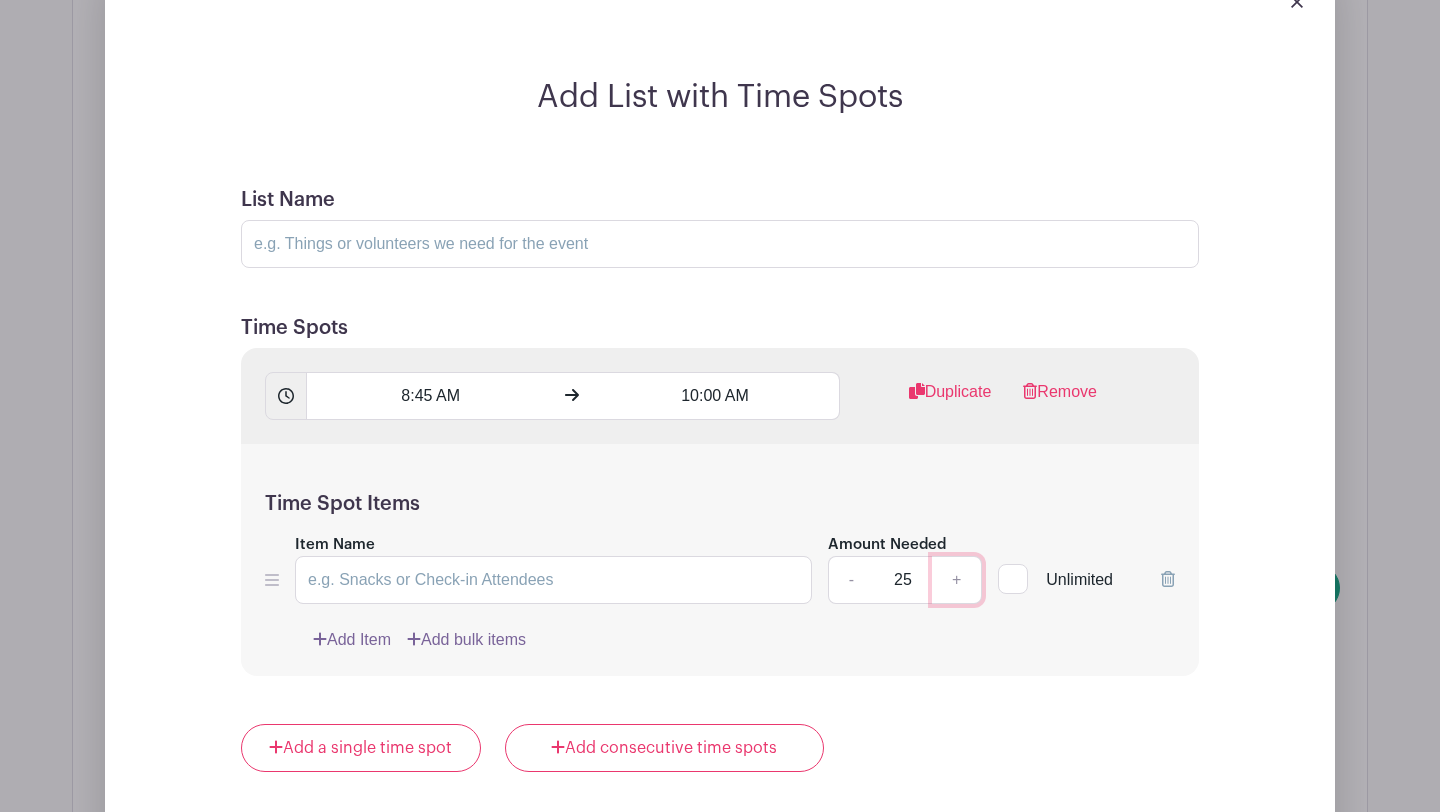 click on "+" at bounding box center [957, 580] 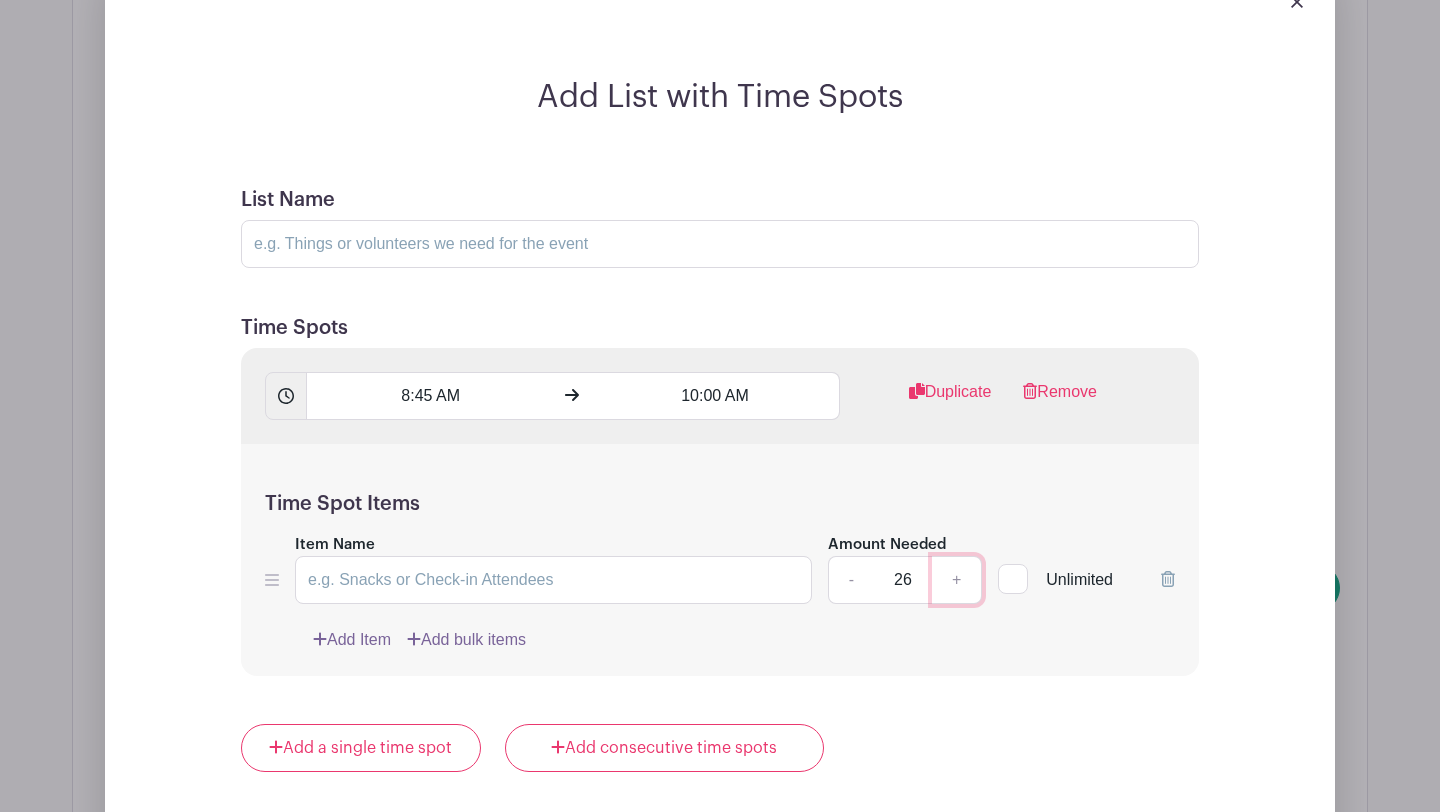 click on "+" at bounding box center (957, 580) 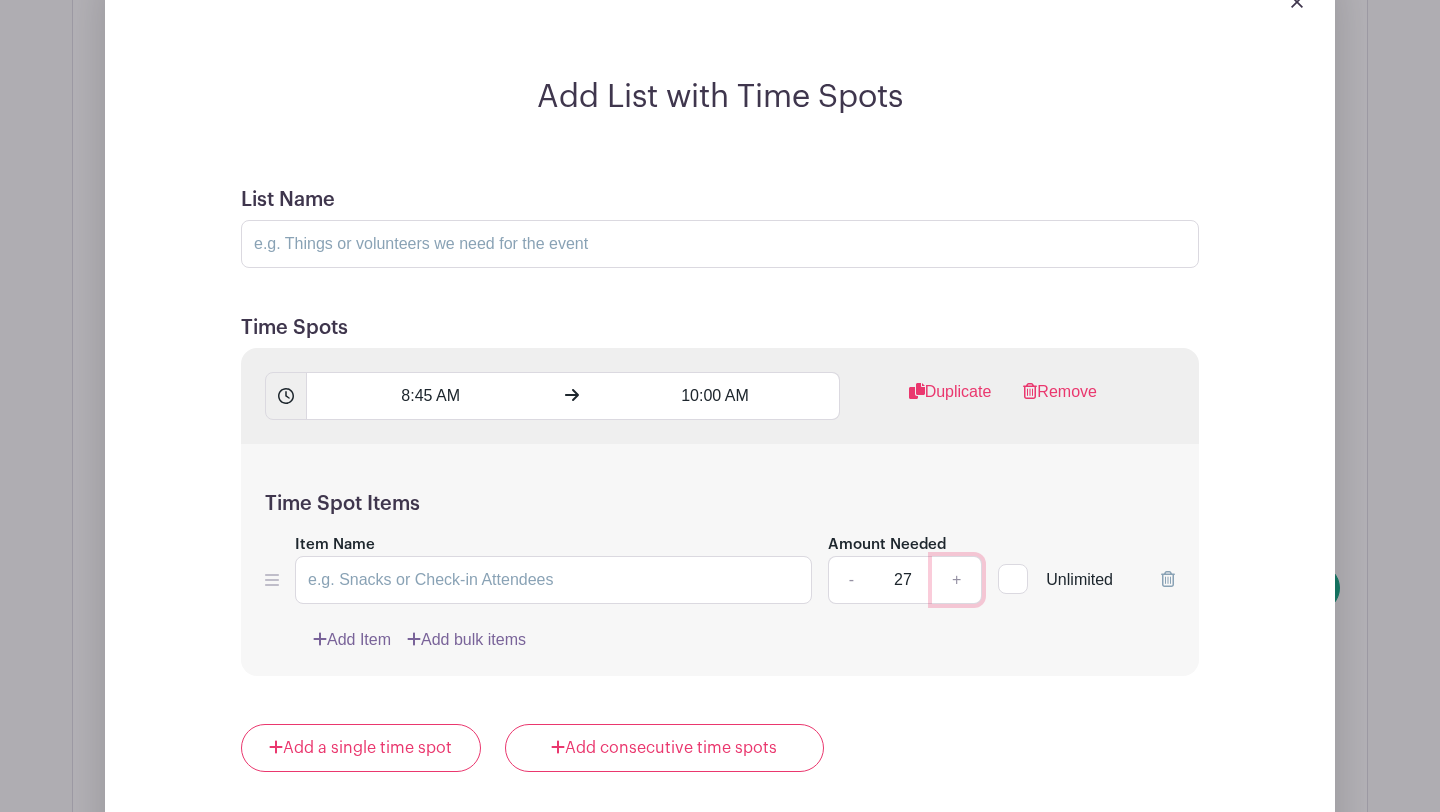 click on "+" at bounding box center (957, 580) 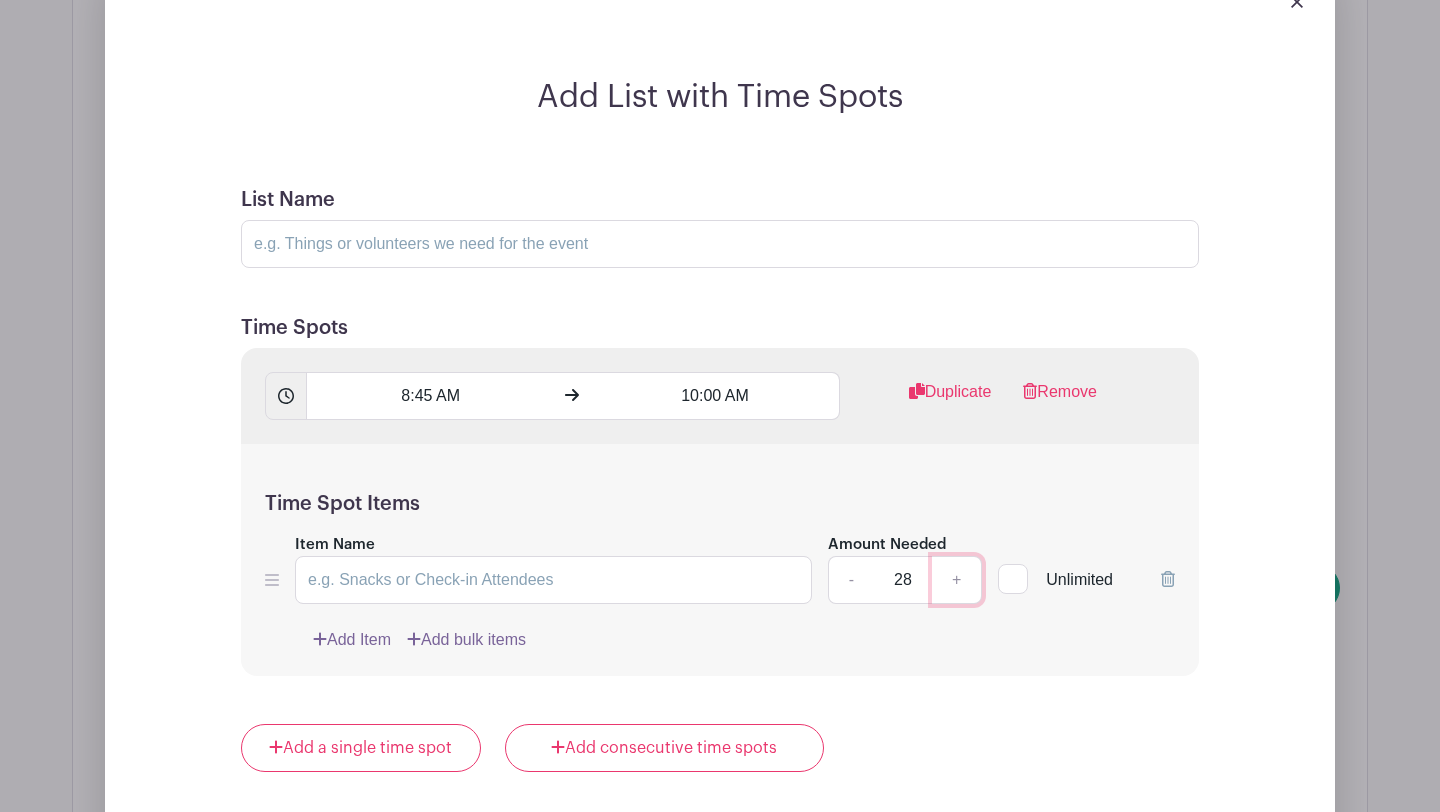 click on "+" at bounding box center [957, 580] 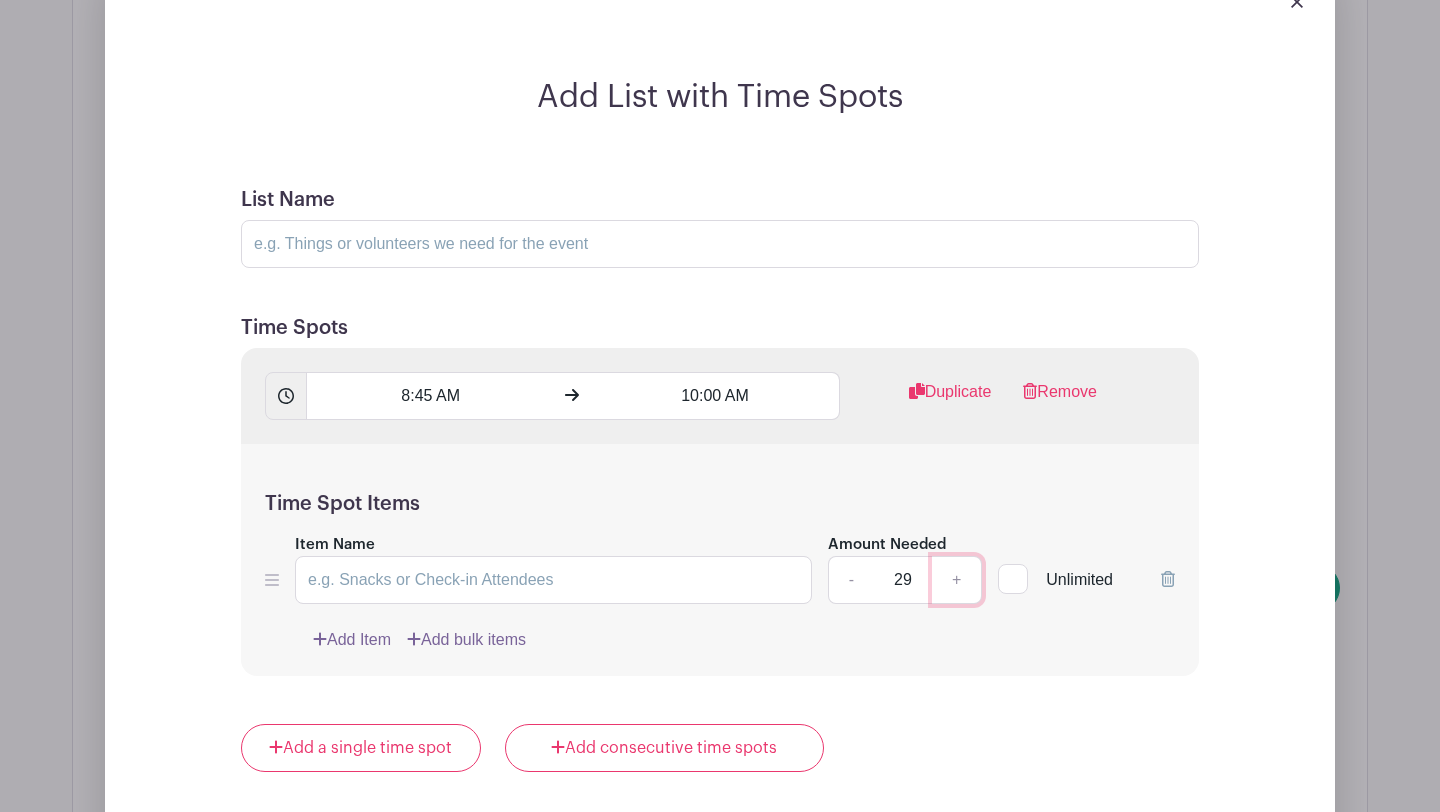 click on "+" at bounding box center (957, 580) 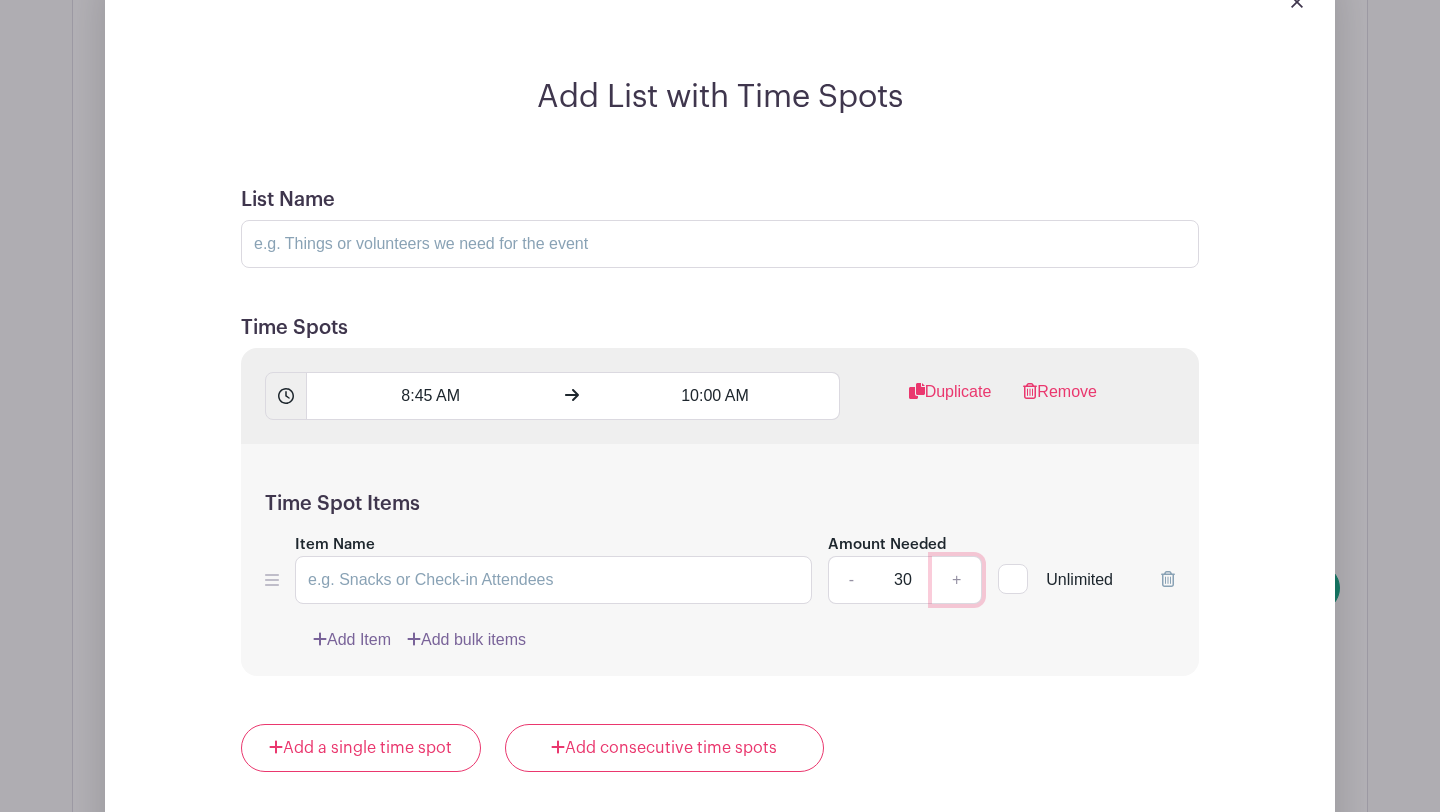 click on "+" at bounding box center [957, 580] 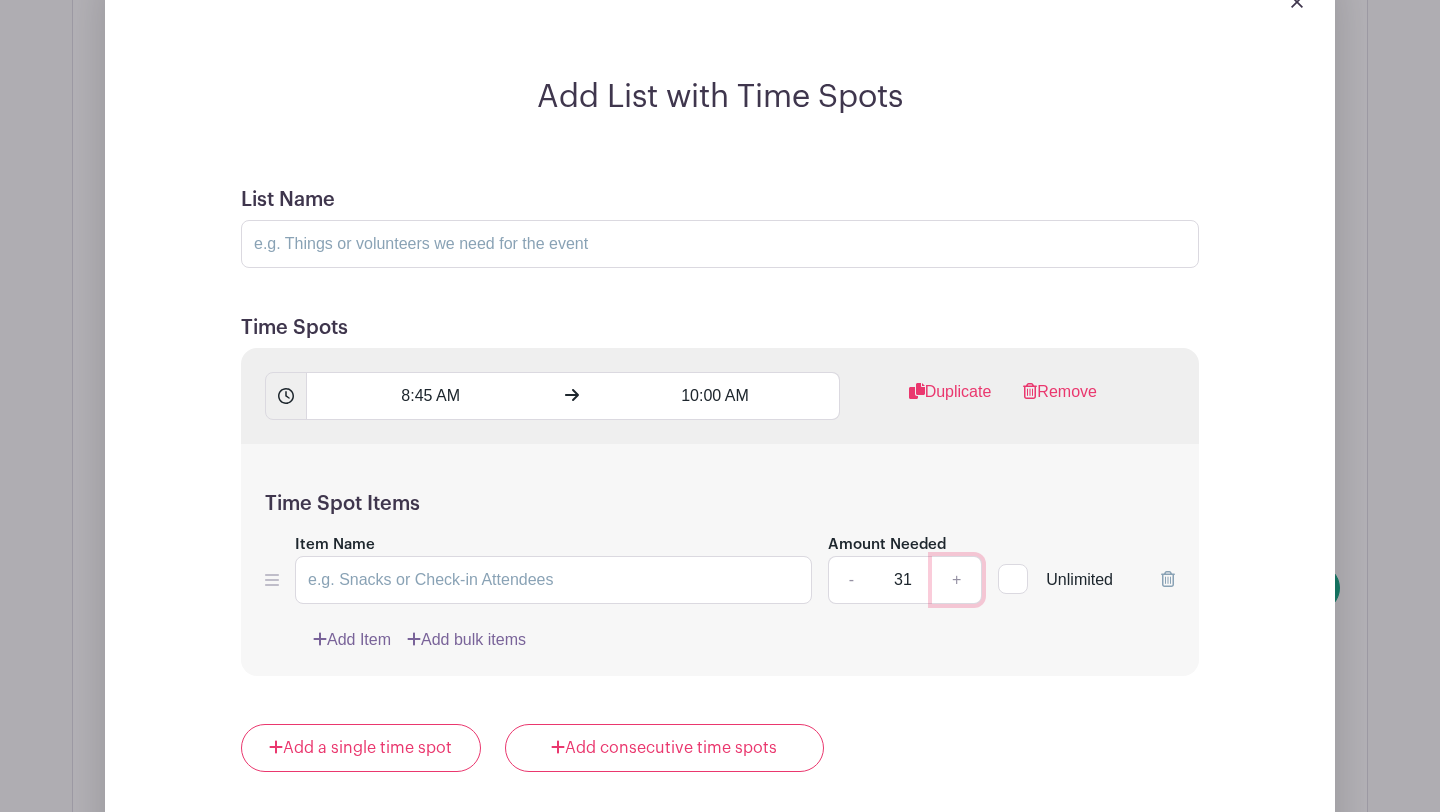 click on "+" at bounding box center [957, 580] 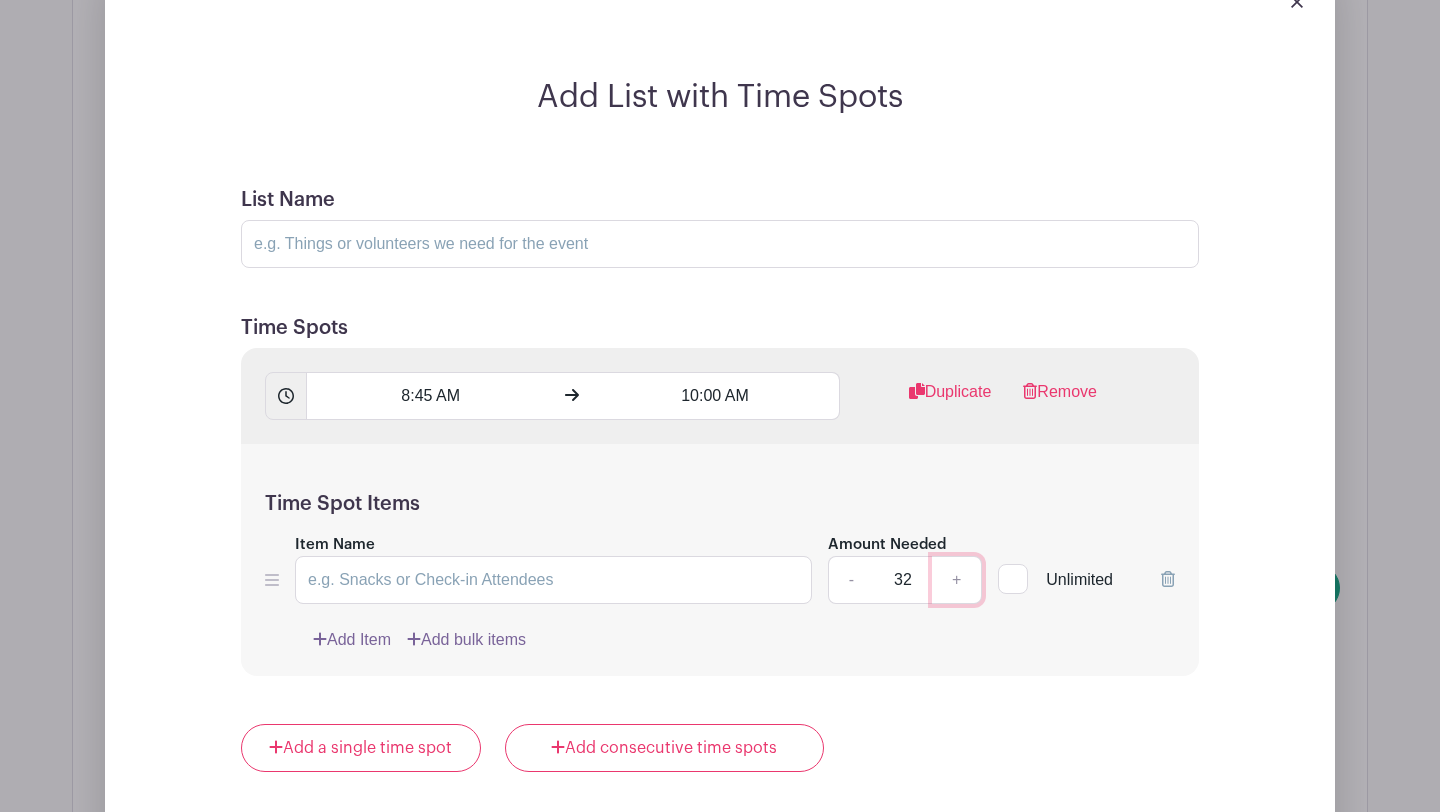click on "+" at bounding box center [957, 580] 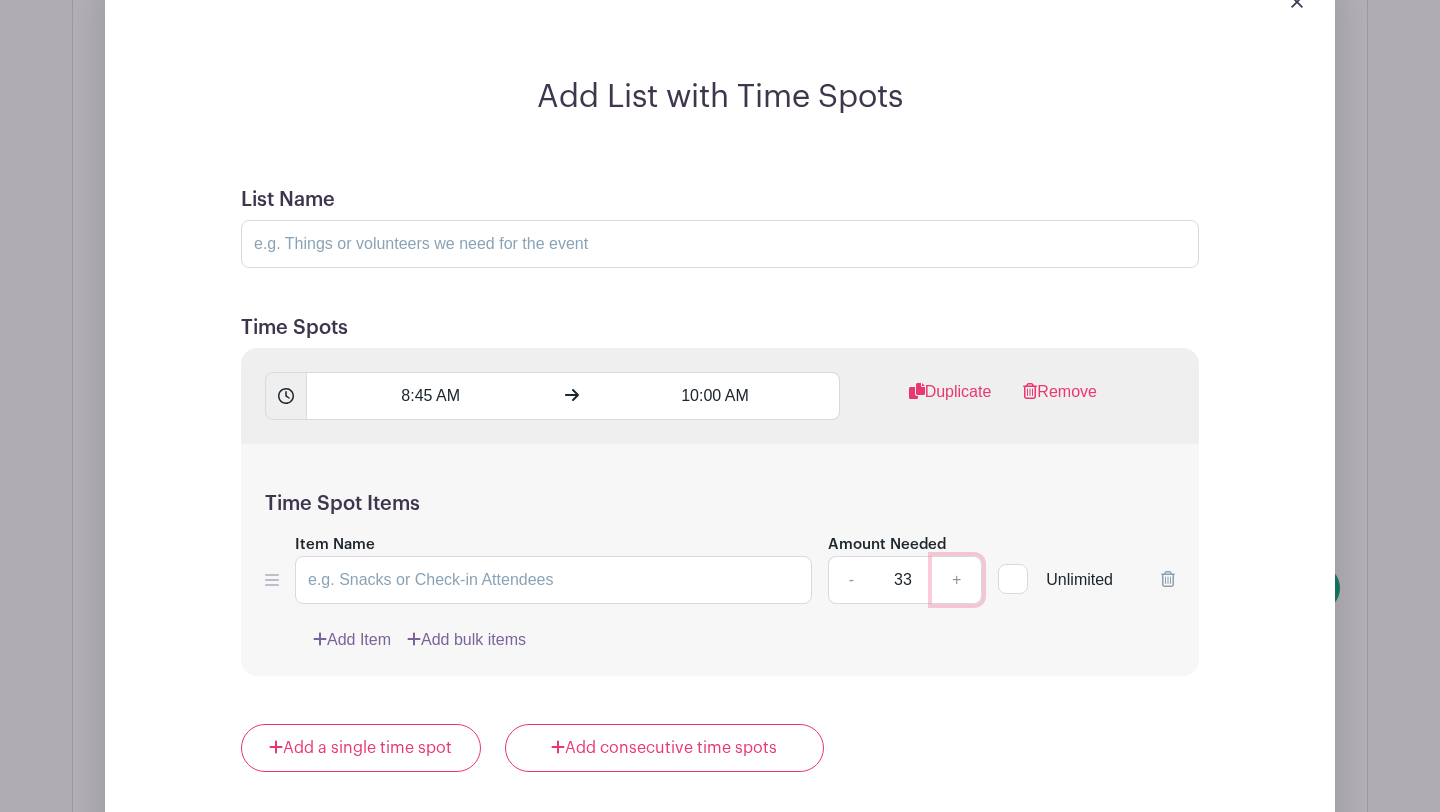 click on "+" at bounding box center (957, 580) 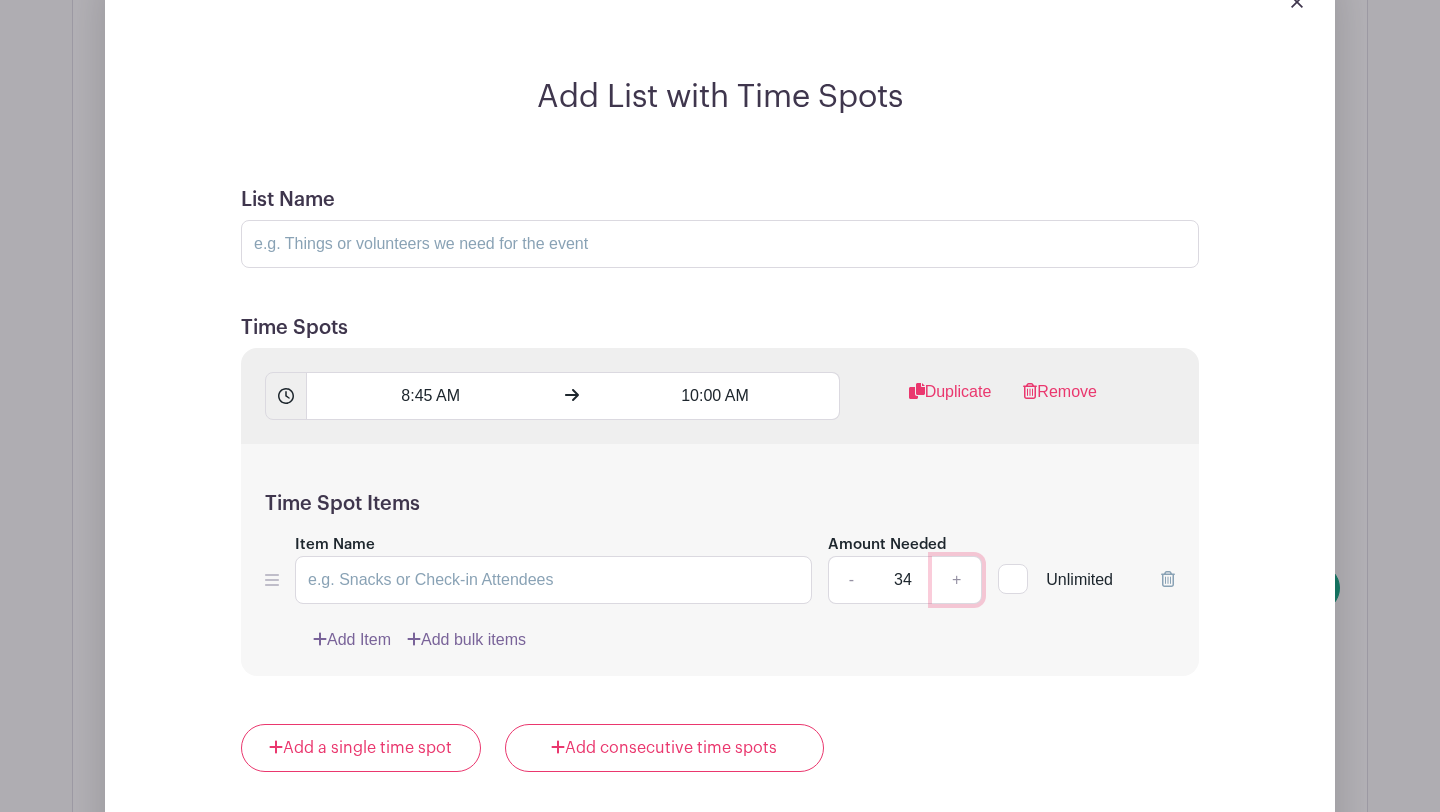 click on "+" at bounding box center (957, 580) 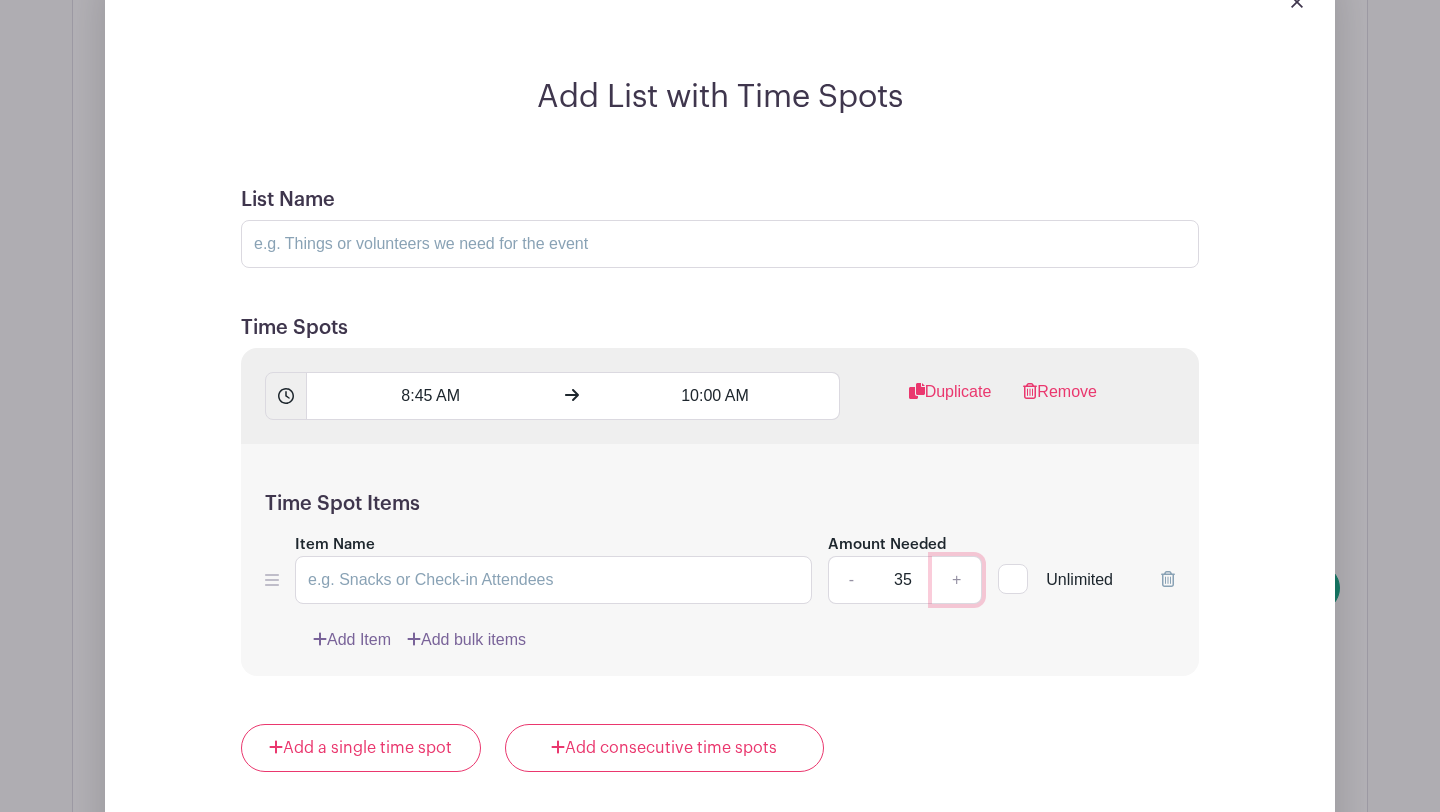 click on "+" at bounding box center [957, 580] 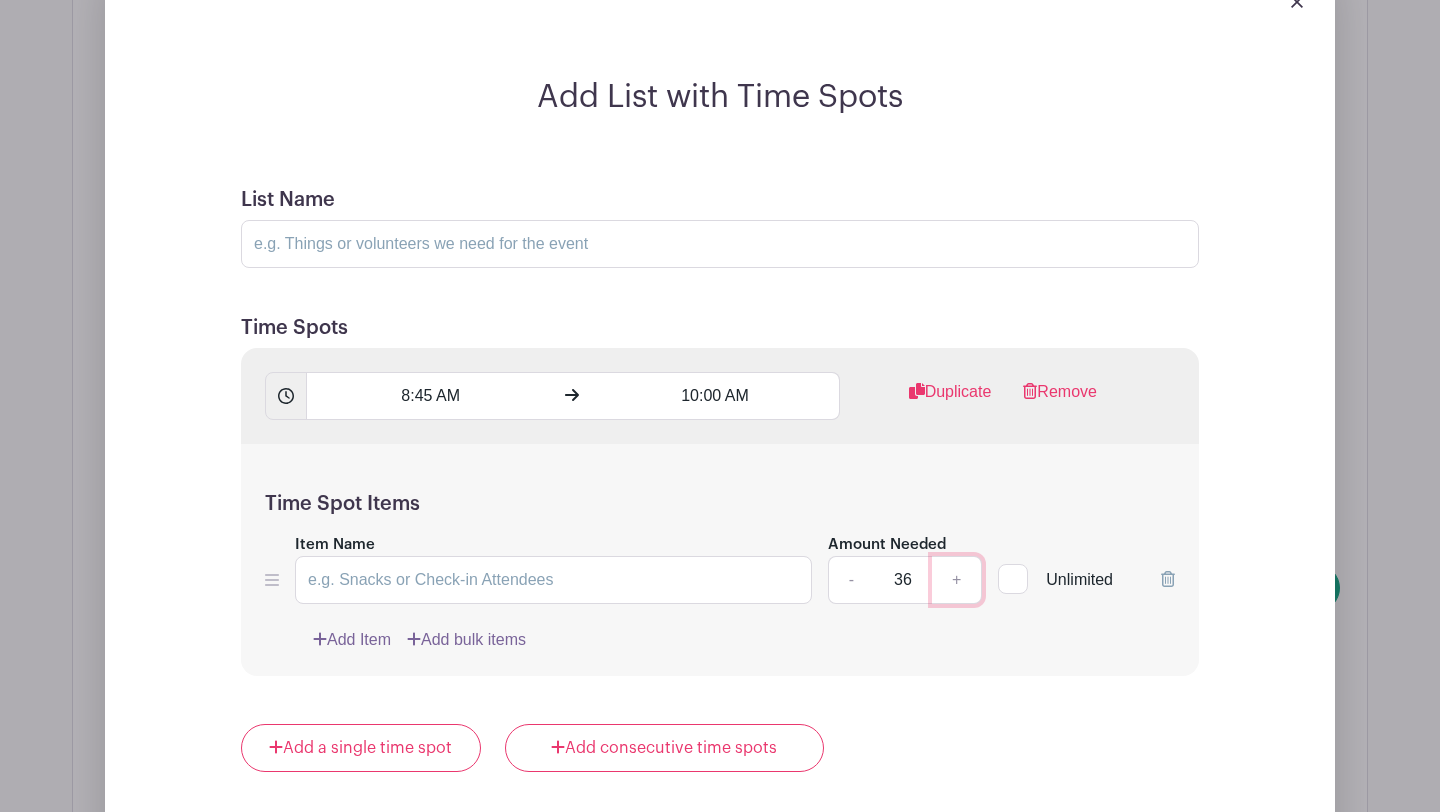 click on "+" at bounding box center [957, 580] 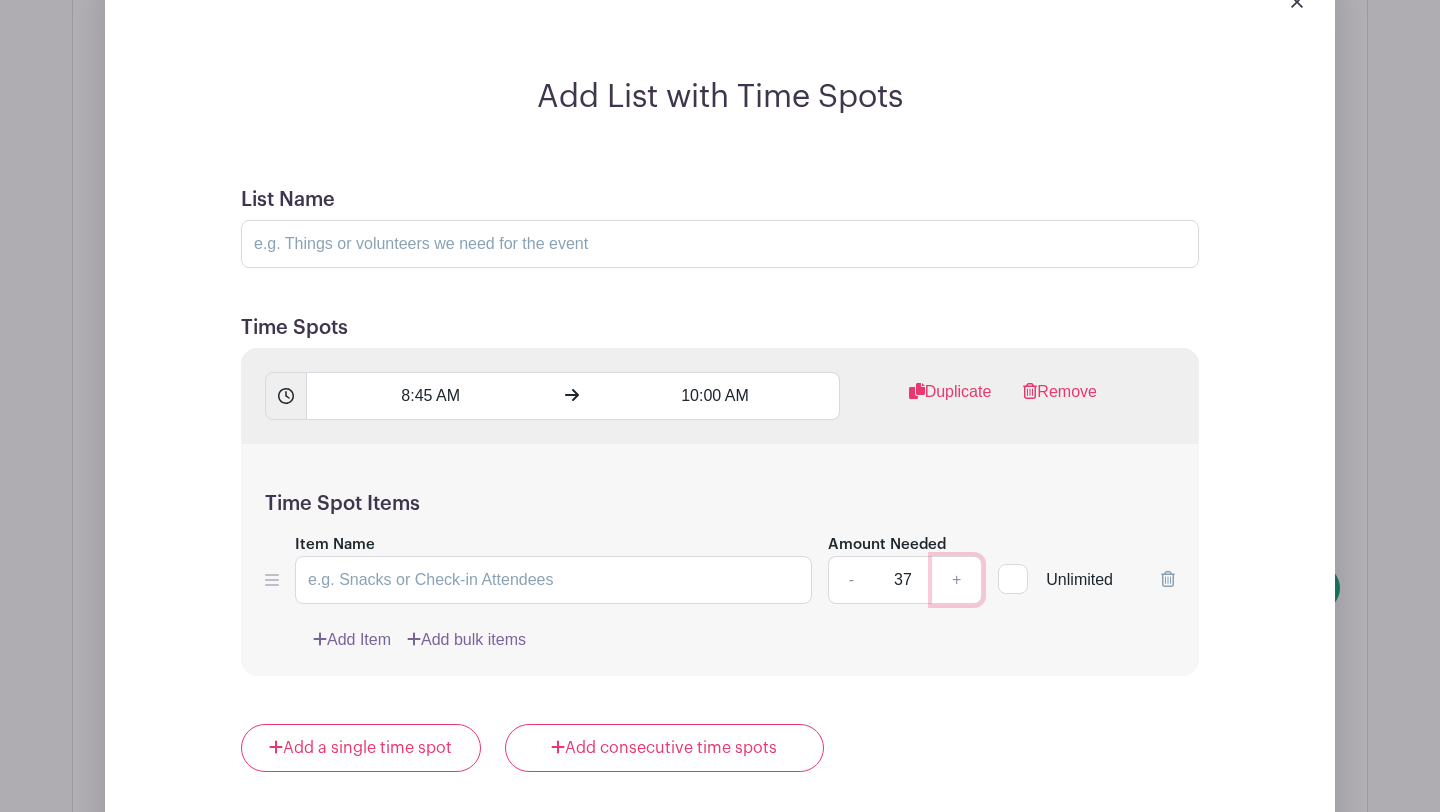 click on "+" at bounding box center [957, 580] 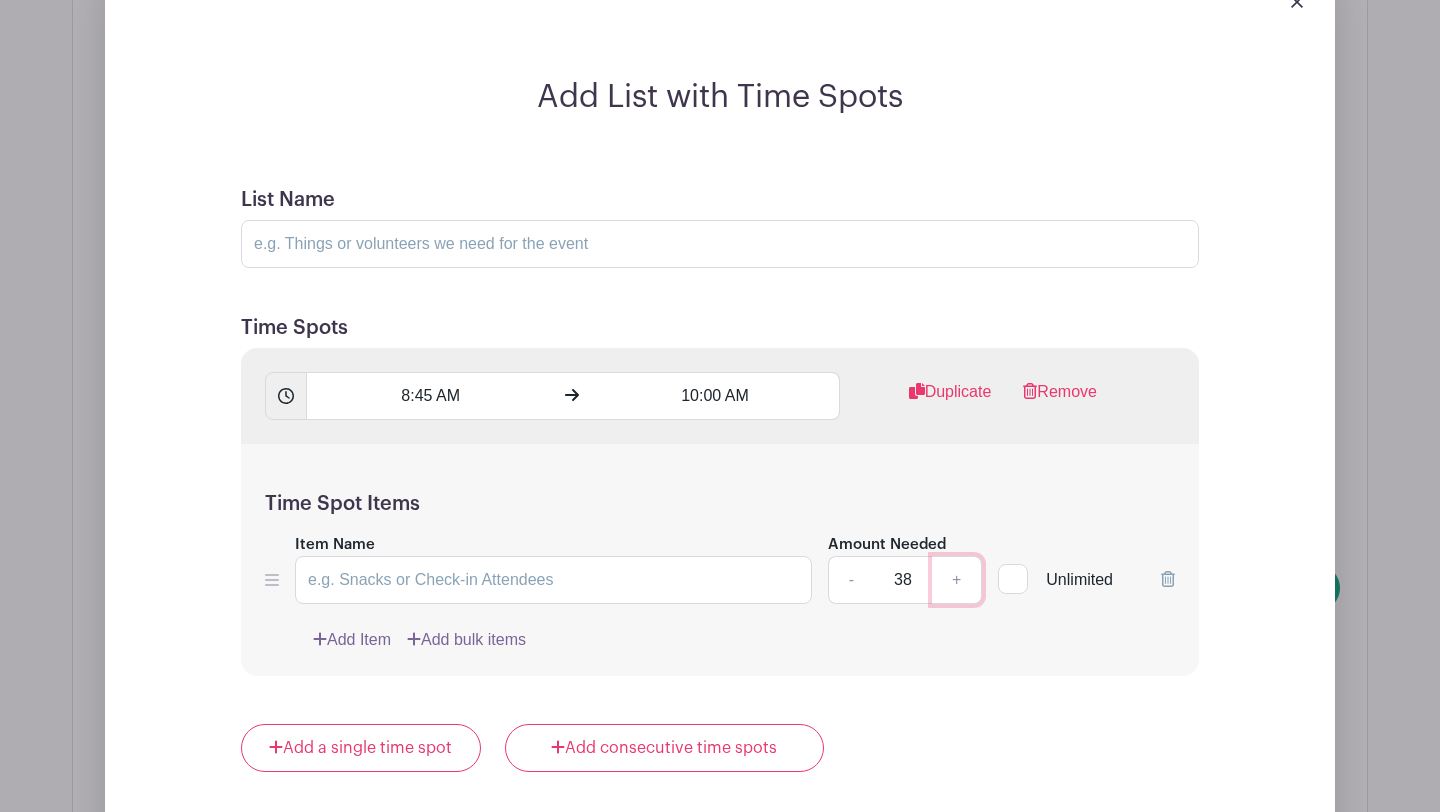 click on "+" at bounding box center (957, 580) 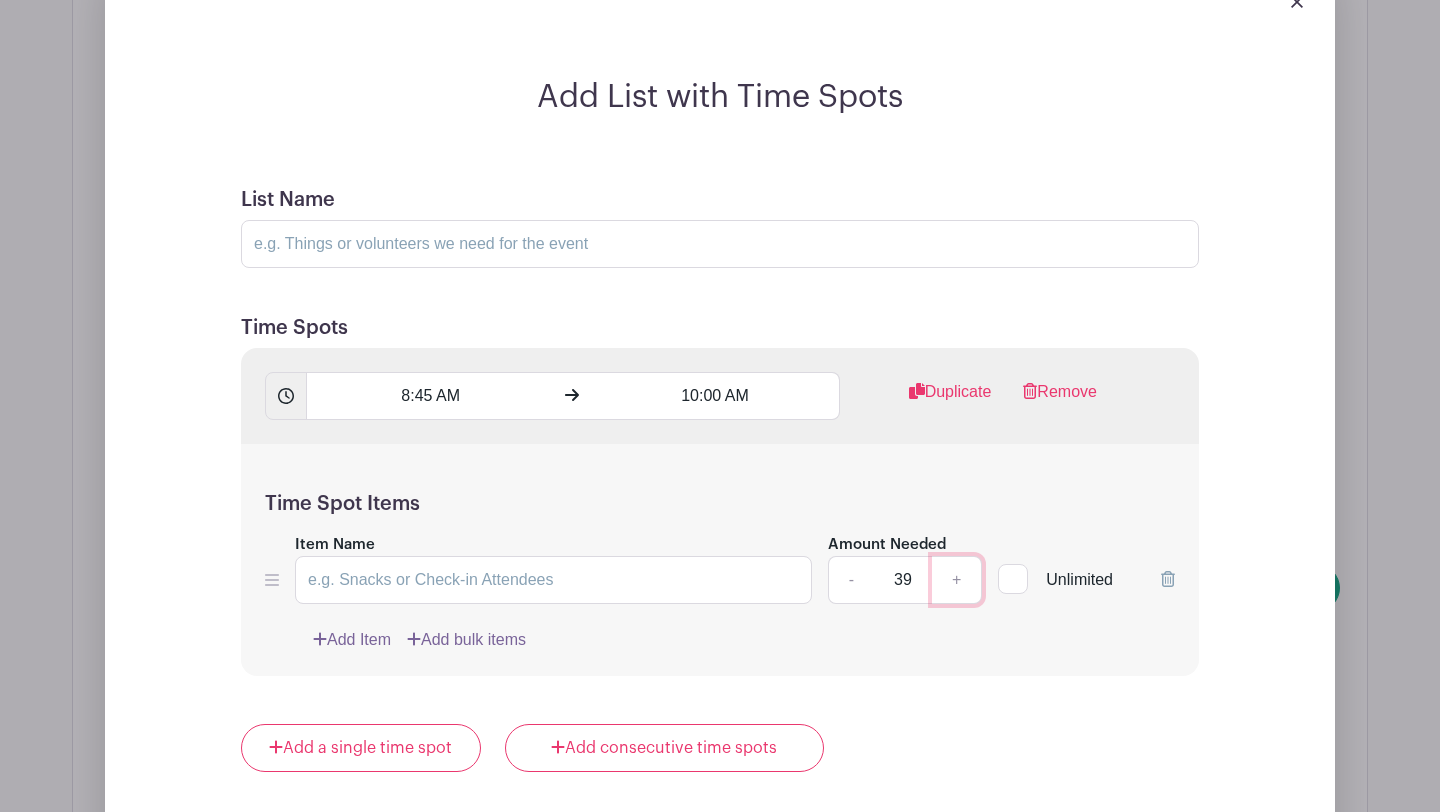 click on "+" at bounding box center [957, 580] 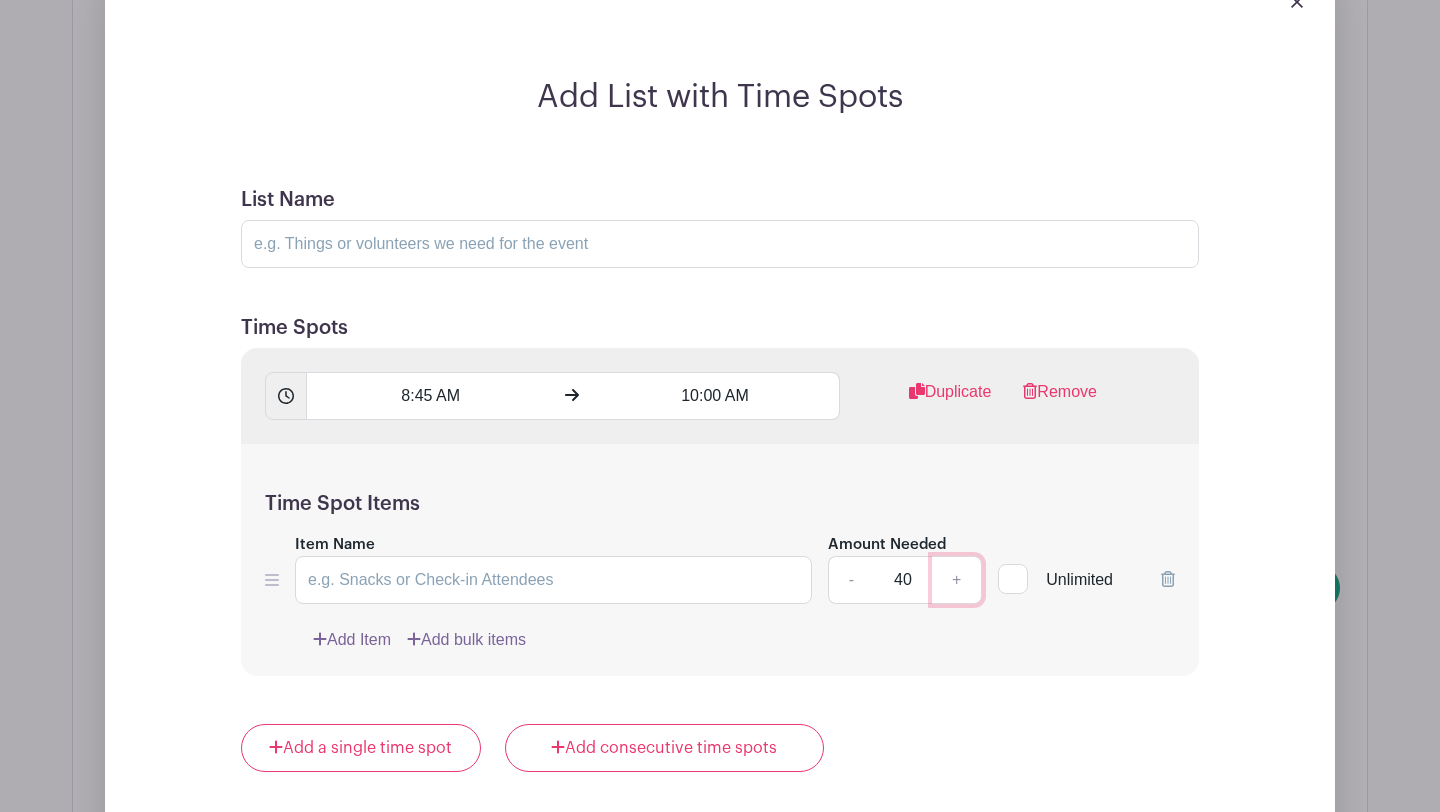 click on "+" at bounding box center [957, 580] 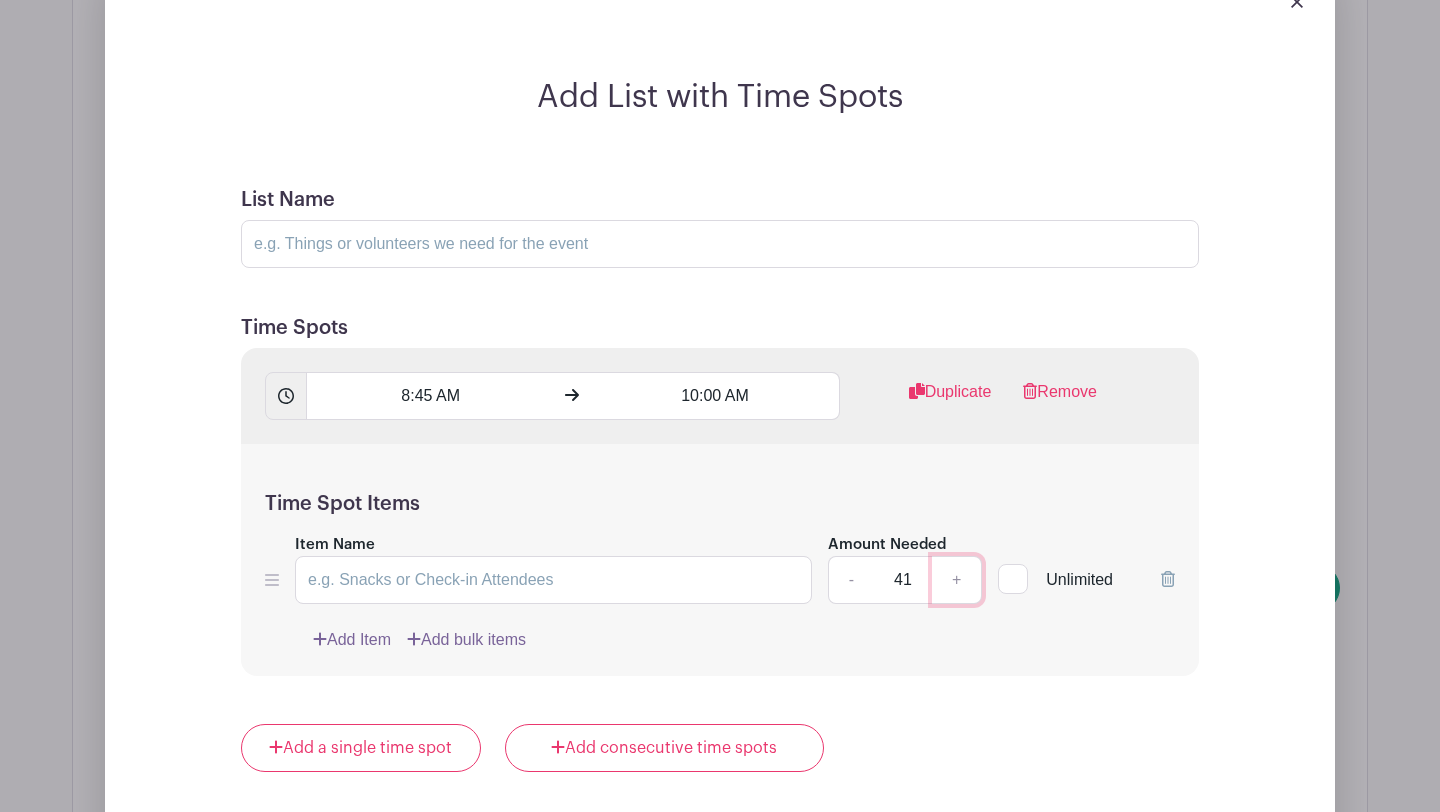 click on "+" at bounding box center (957, 580) 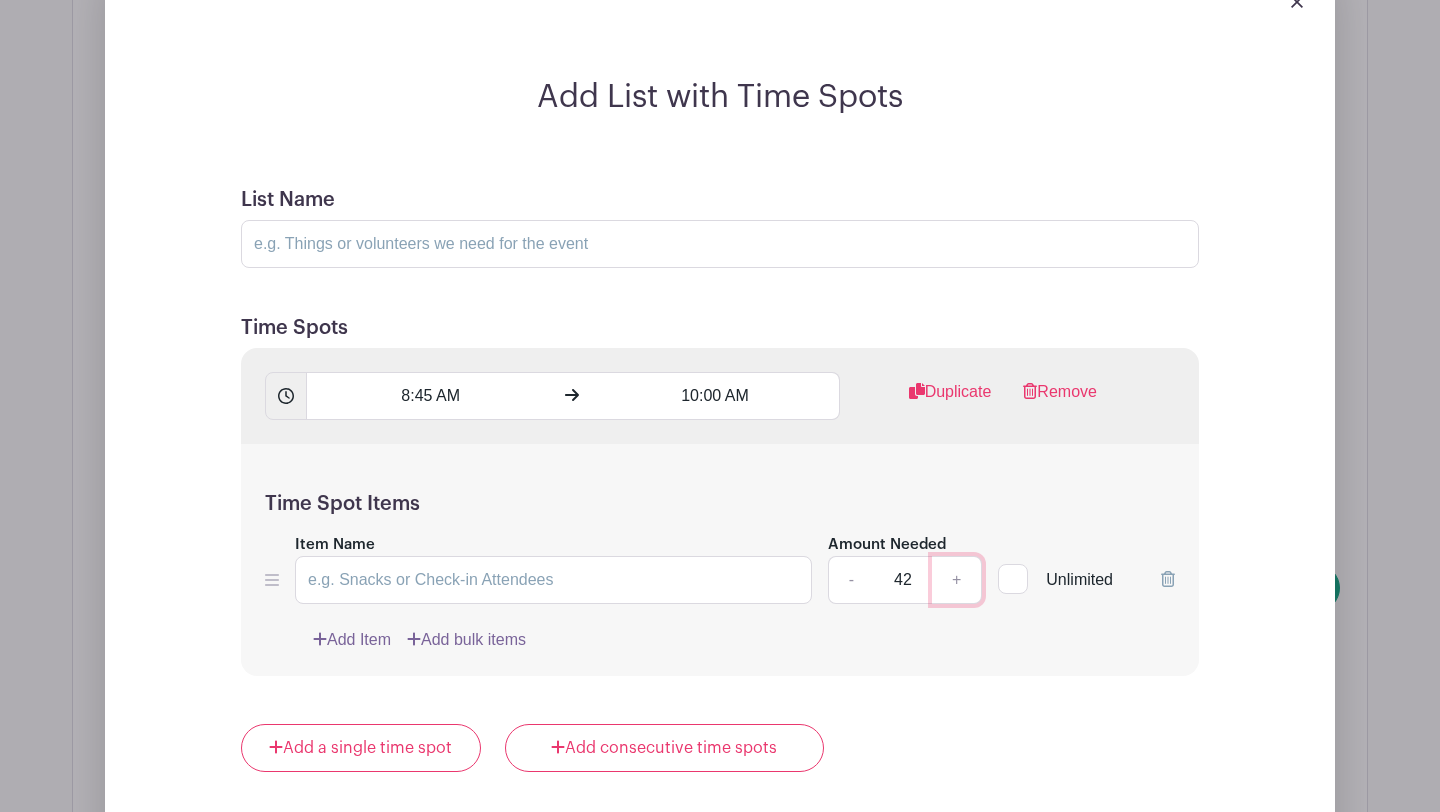 click on "+" at bounding box center (957, 580) 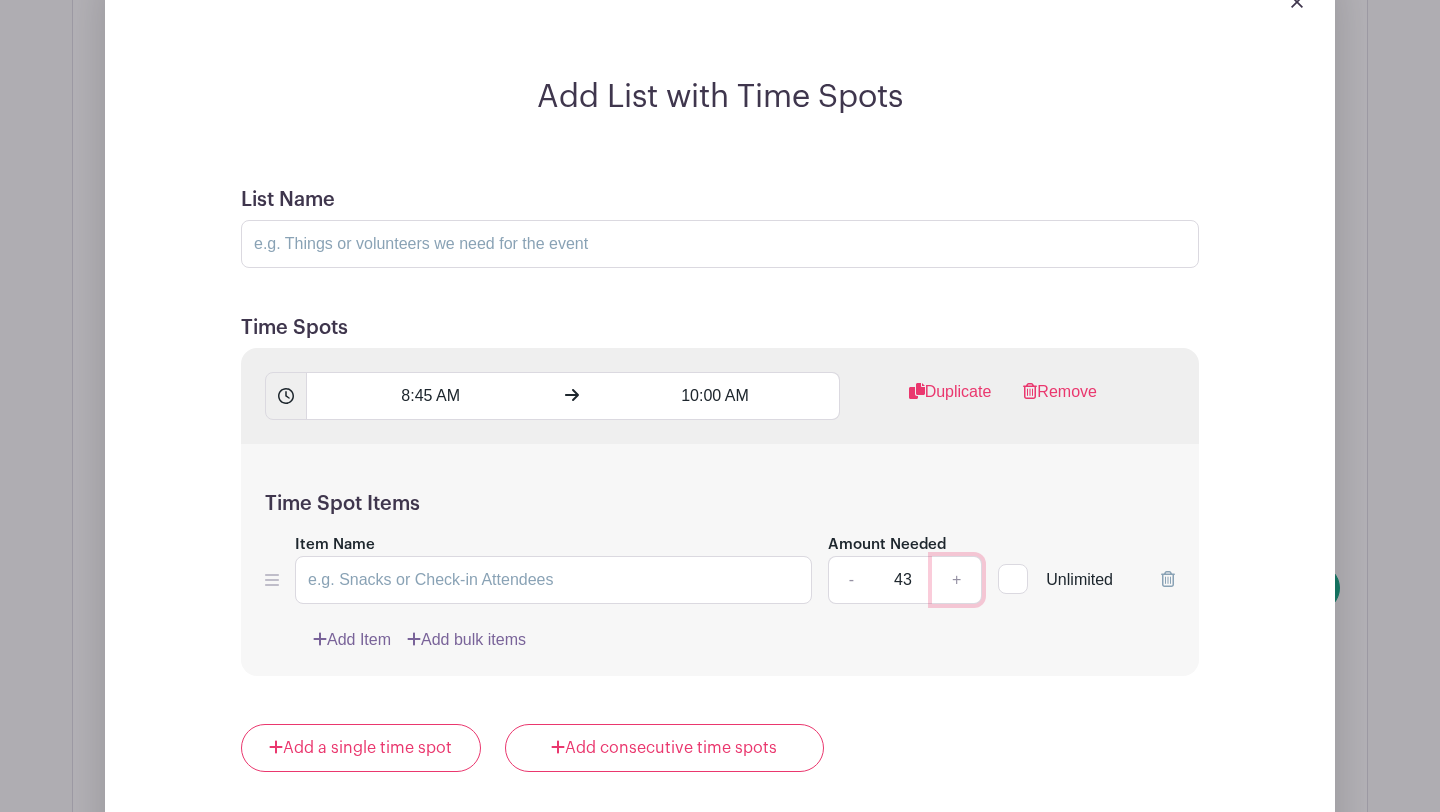 click on "+" at bounding box center (957, 580) 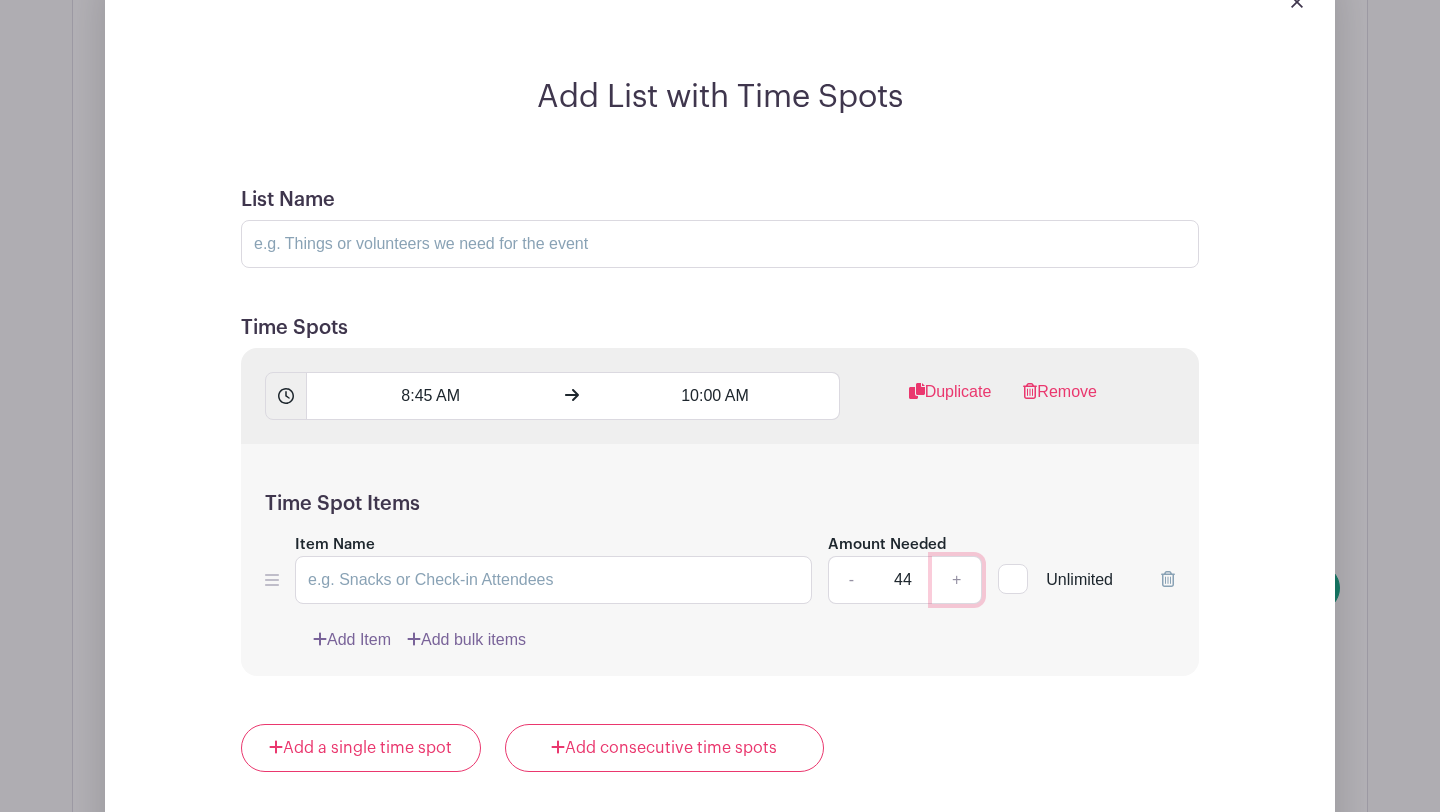 click on "+" at bounding box center (957, 580) 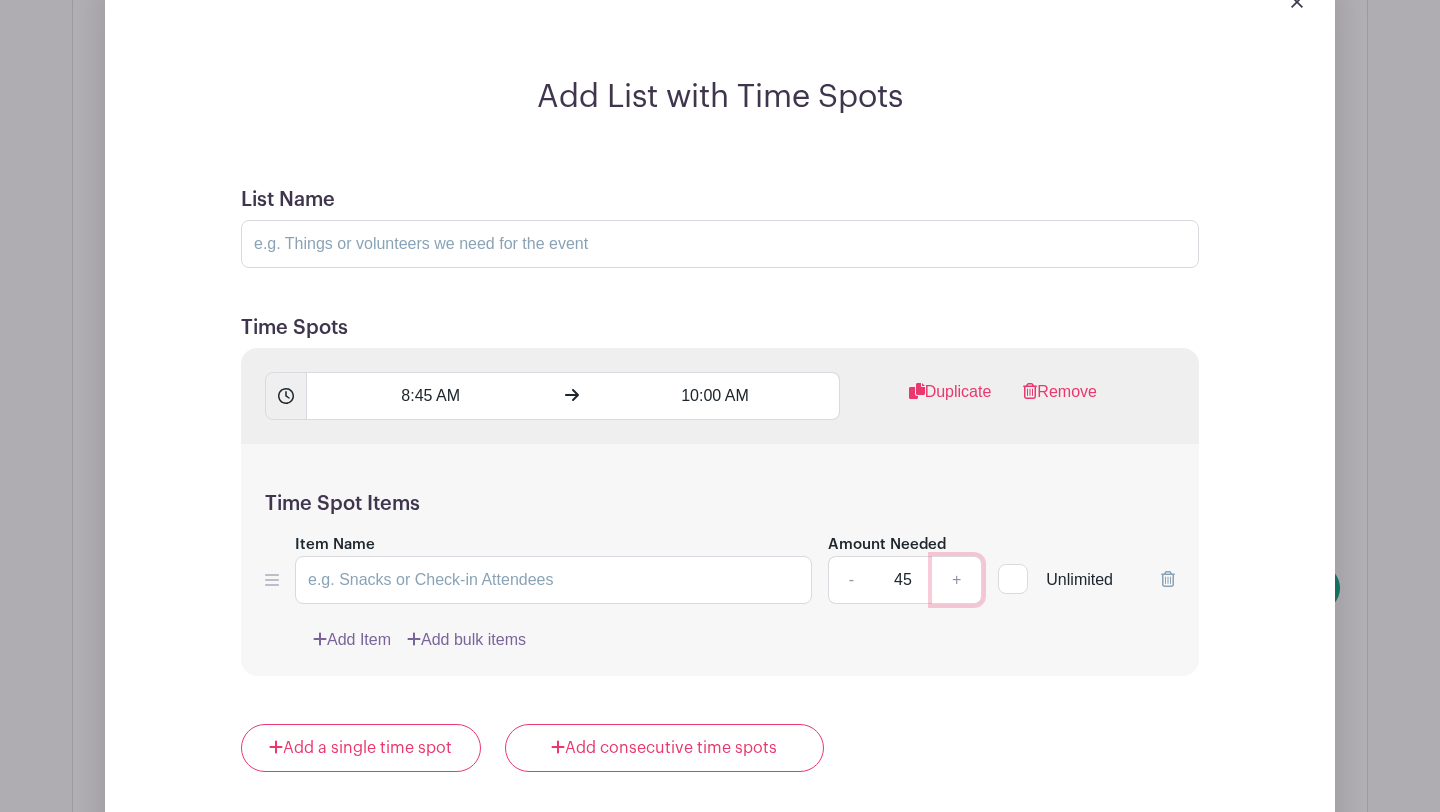 click on "+" at bounding box center [957, 580] 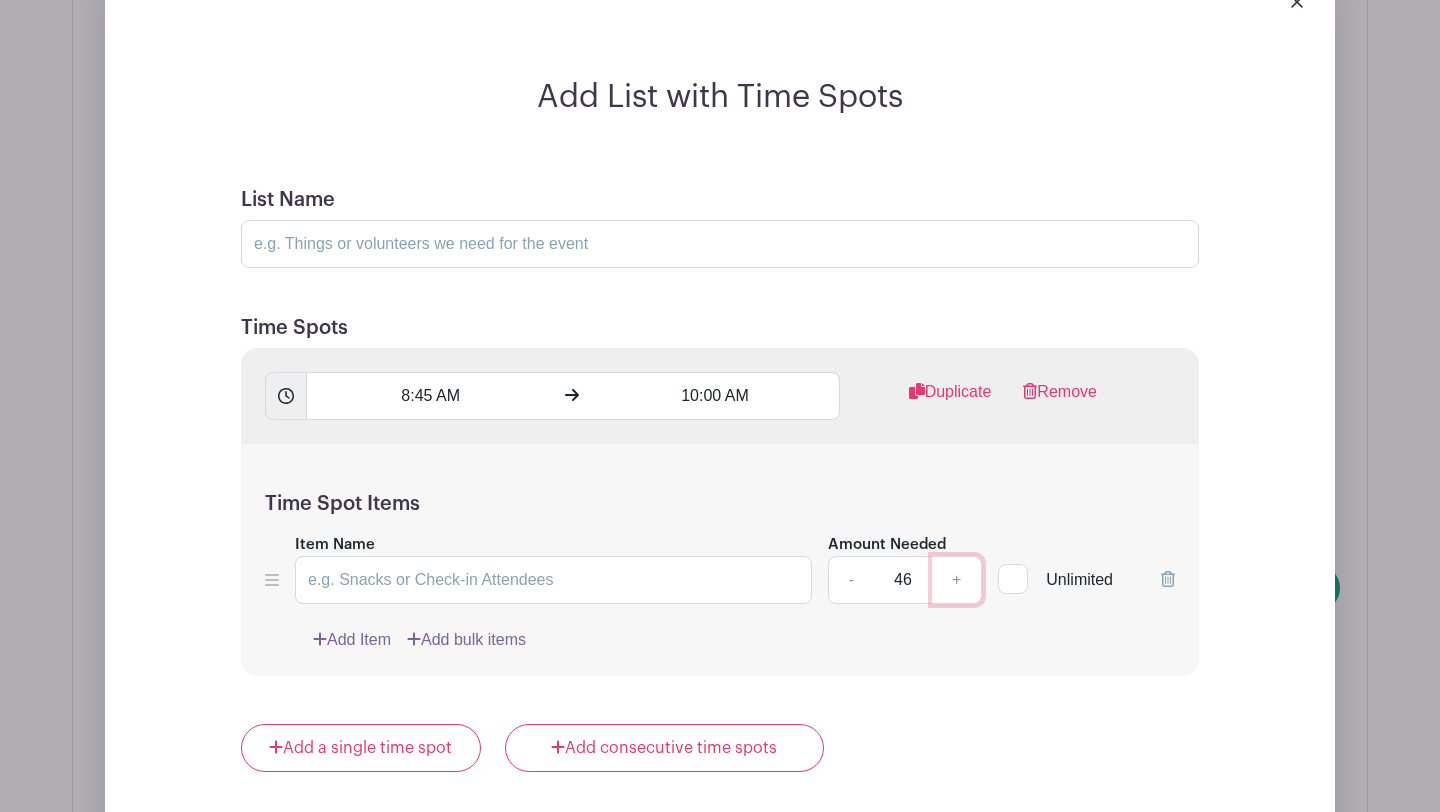 click on "+" at bounding box center (957, 580) 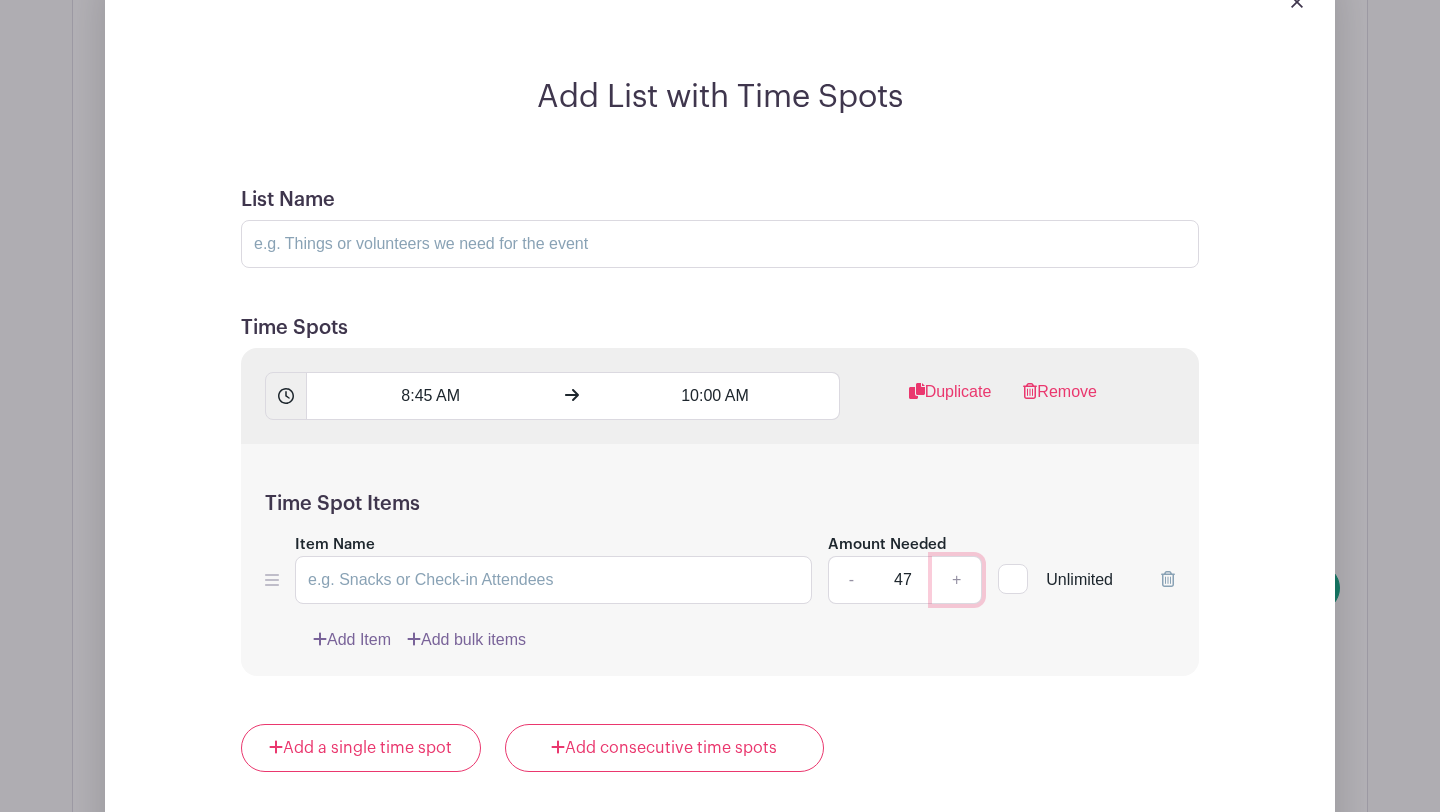 click on "+" at bounding box center [957, 580] 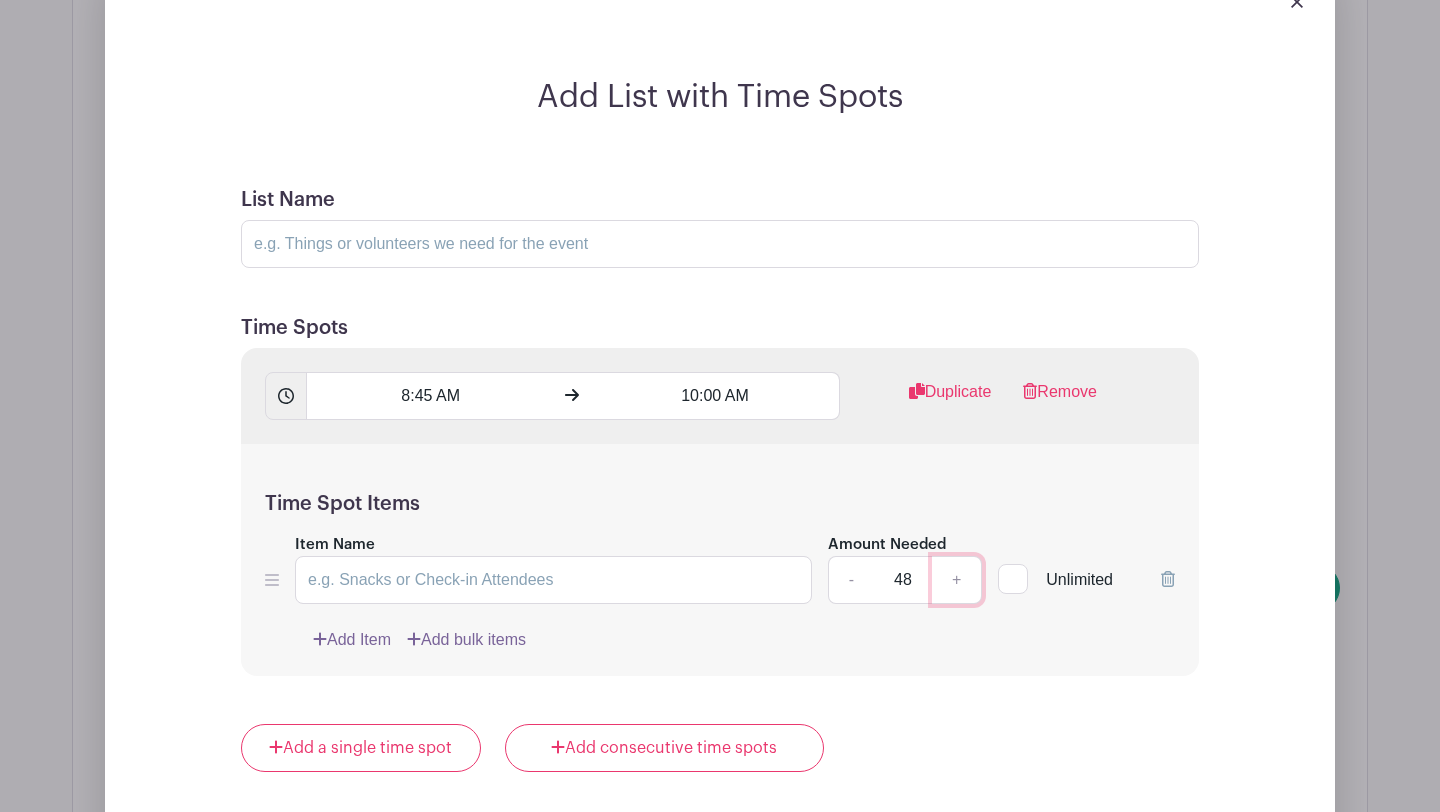 click on "+" at bounding box center [957, 580] 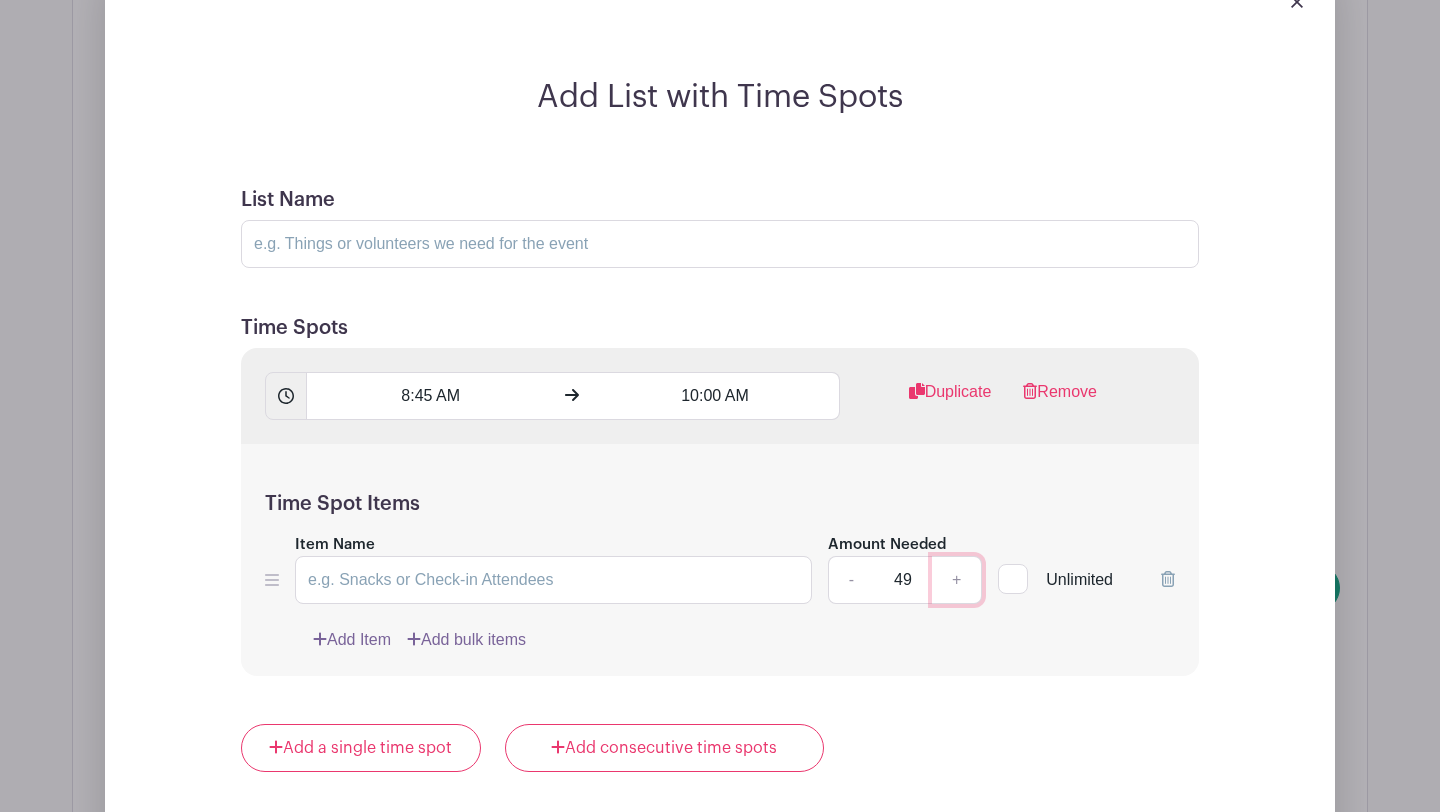 click on "+" at bounding box center (957, 580) 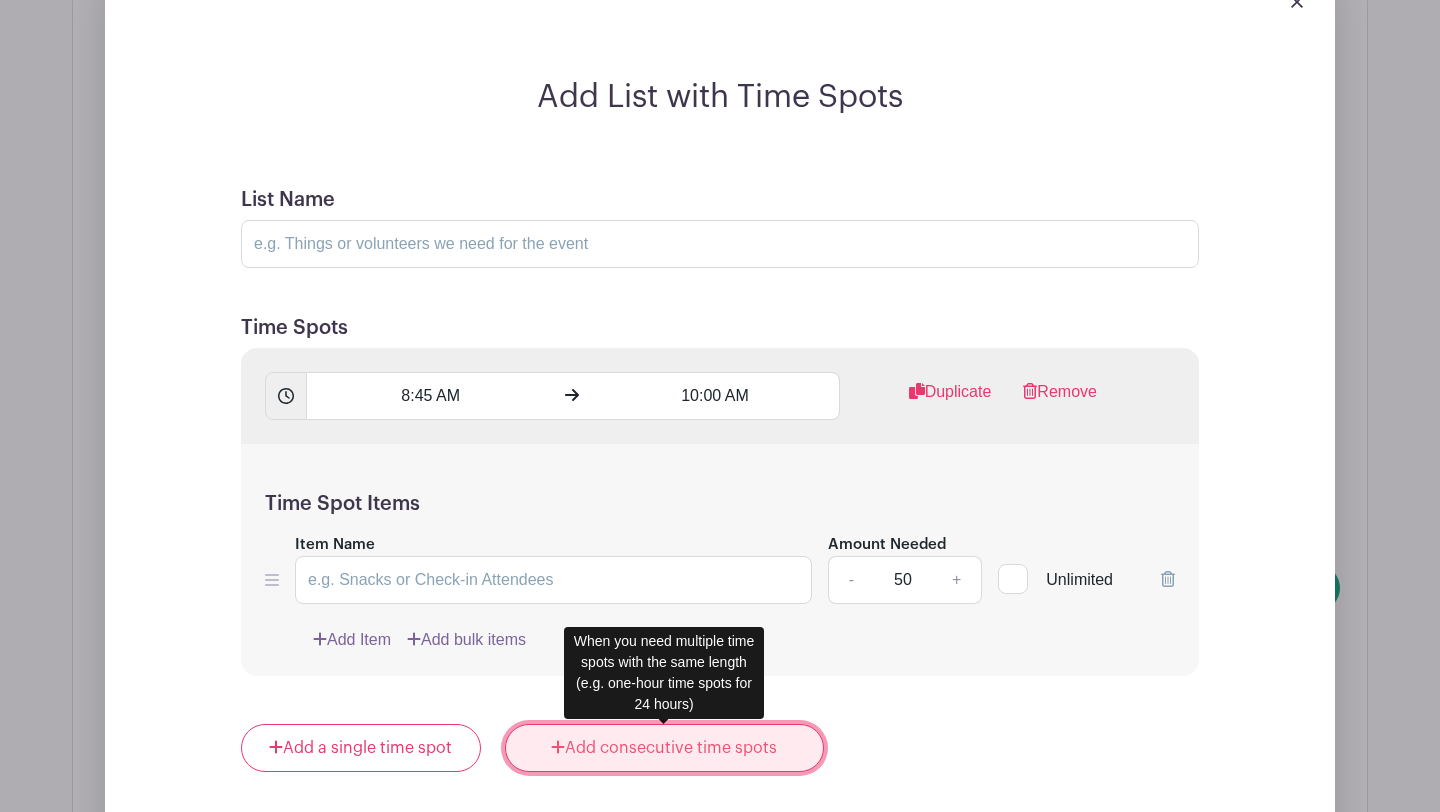 click on "Add consecutive time spots" at bounding box center (664, 748) 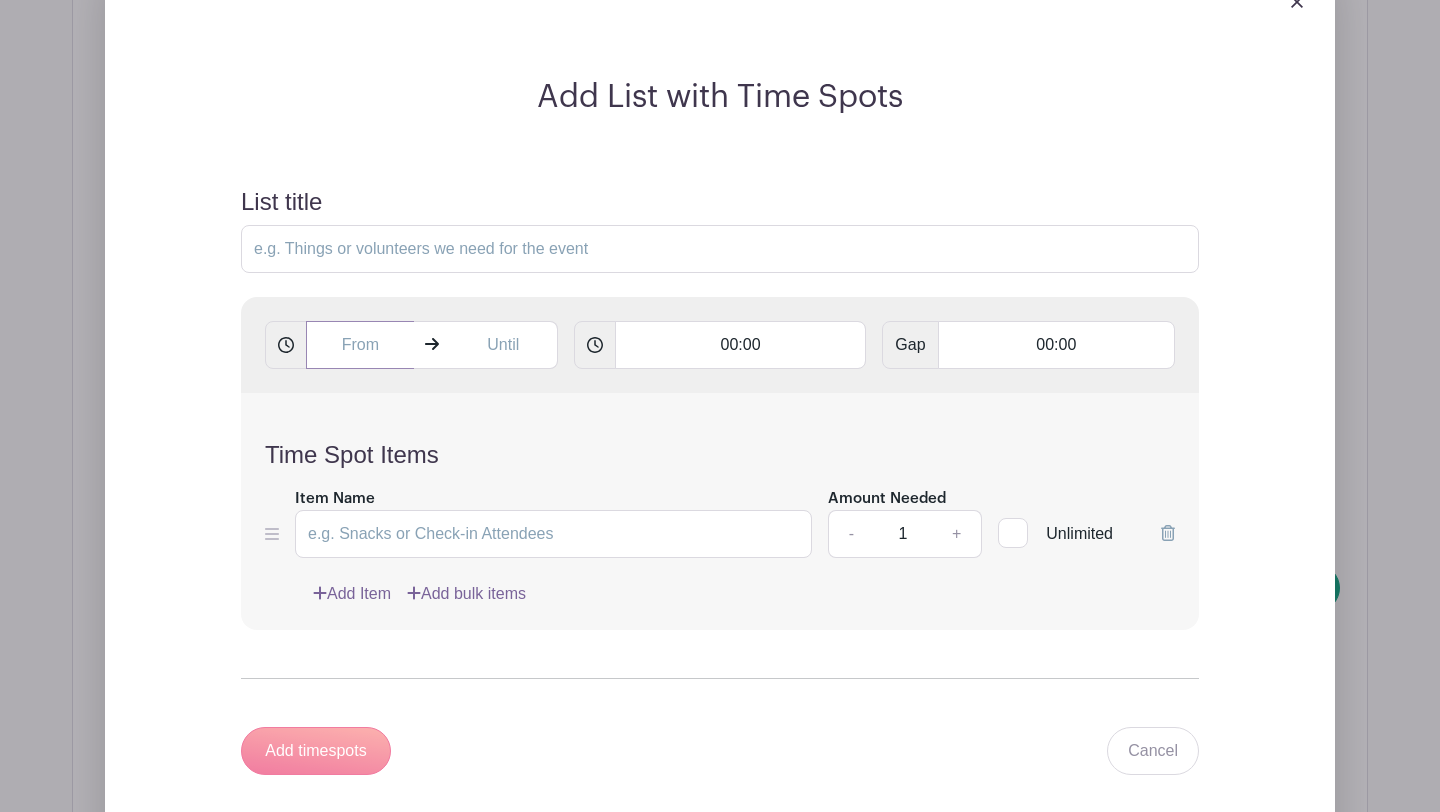 click at bounding box center (360, 345) 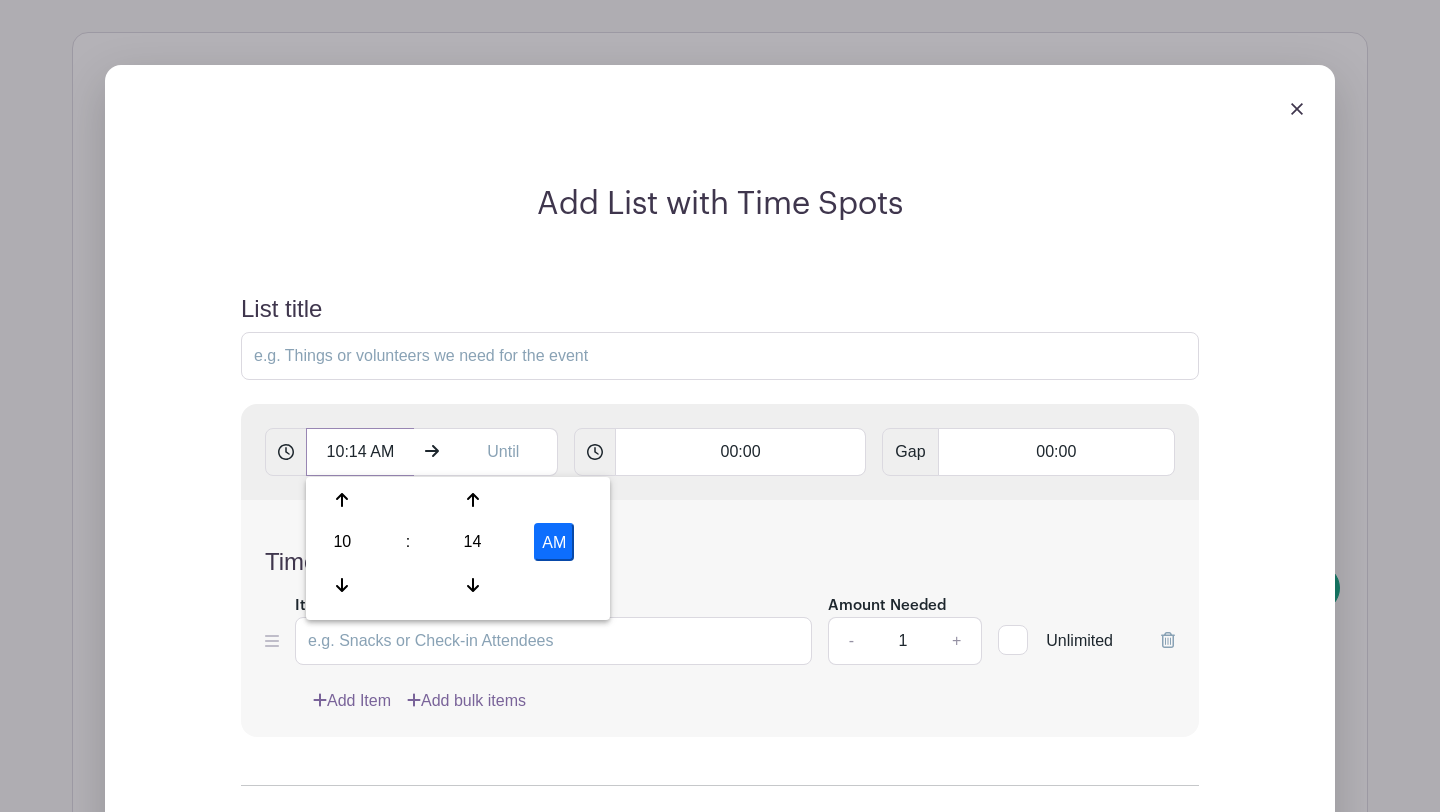 scroll, scrollTop: 1493, scrollLeft: 0, axis: vertical 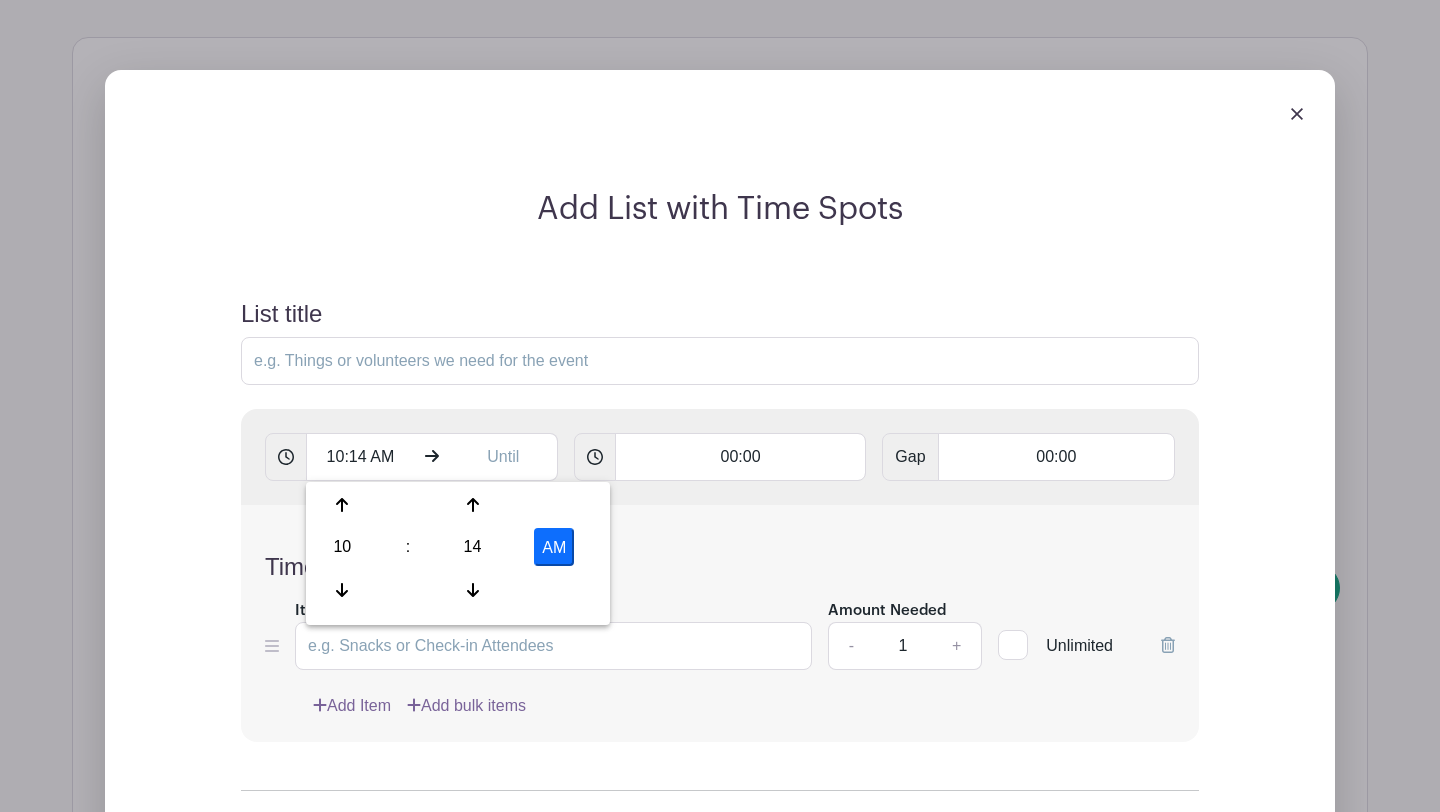click at bounding box center (1297, 114) 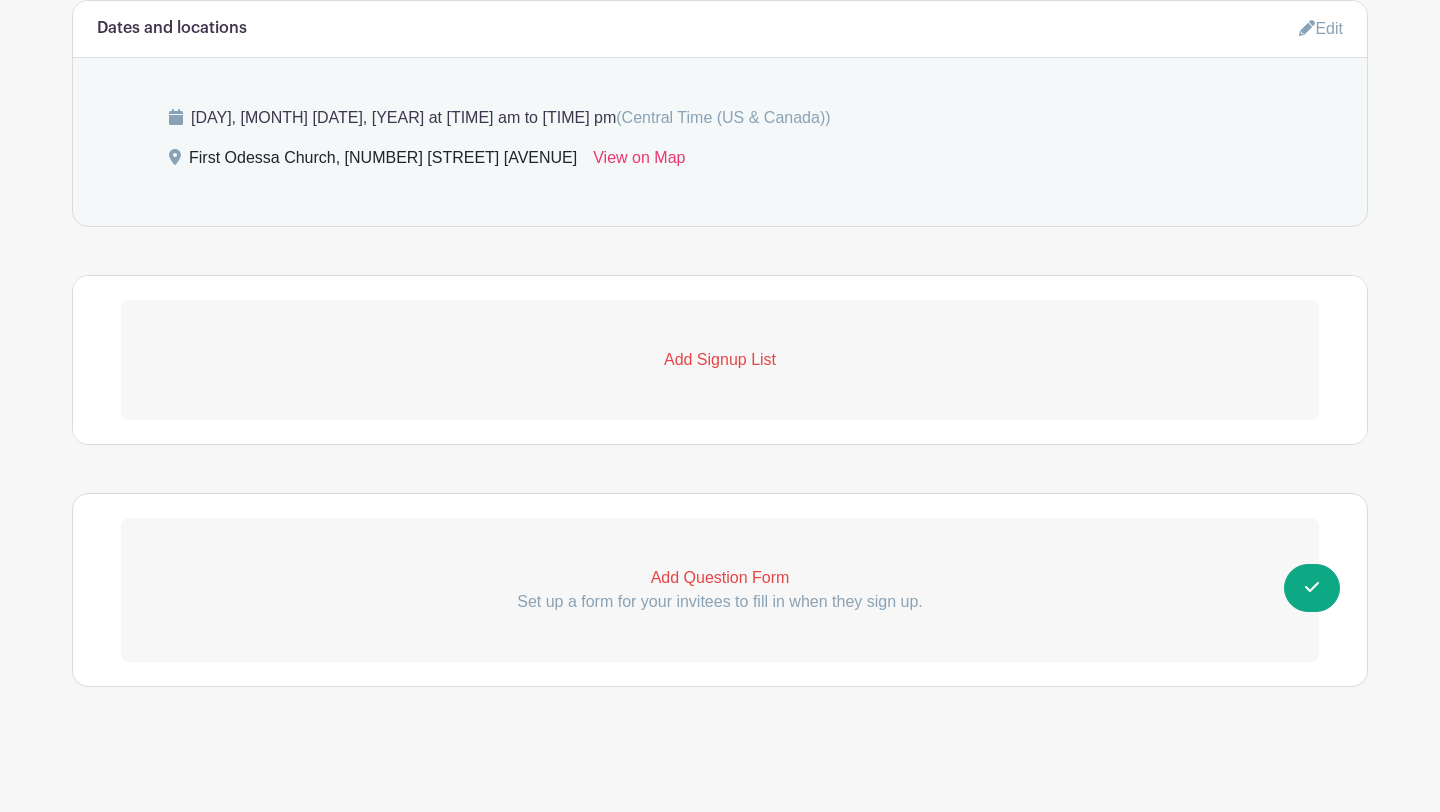 scroll, scrollTop: 1255, scrollLeft: 0, axis: vertical 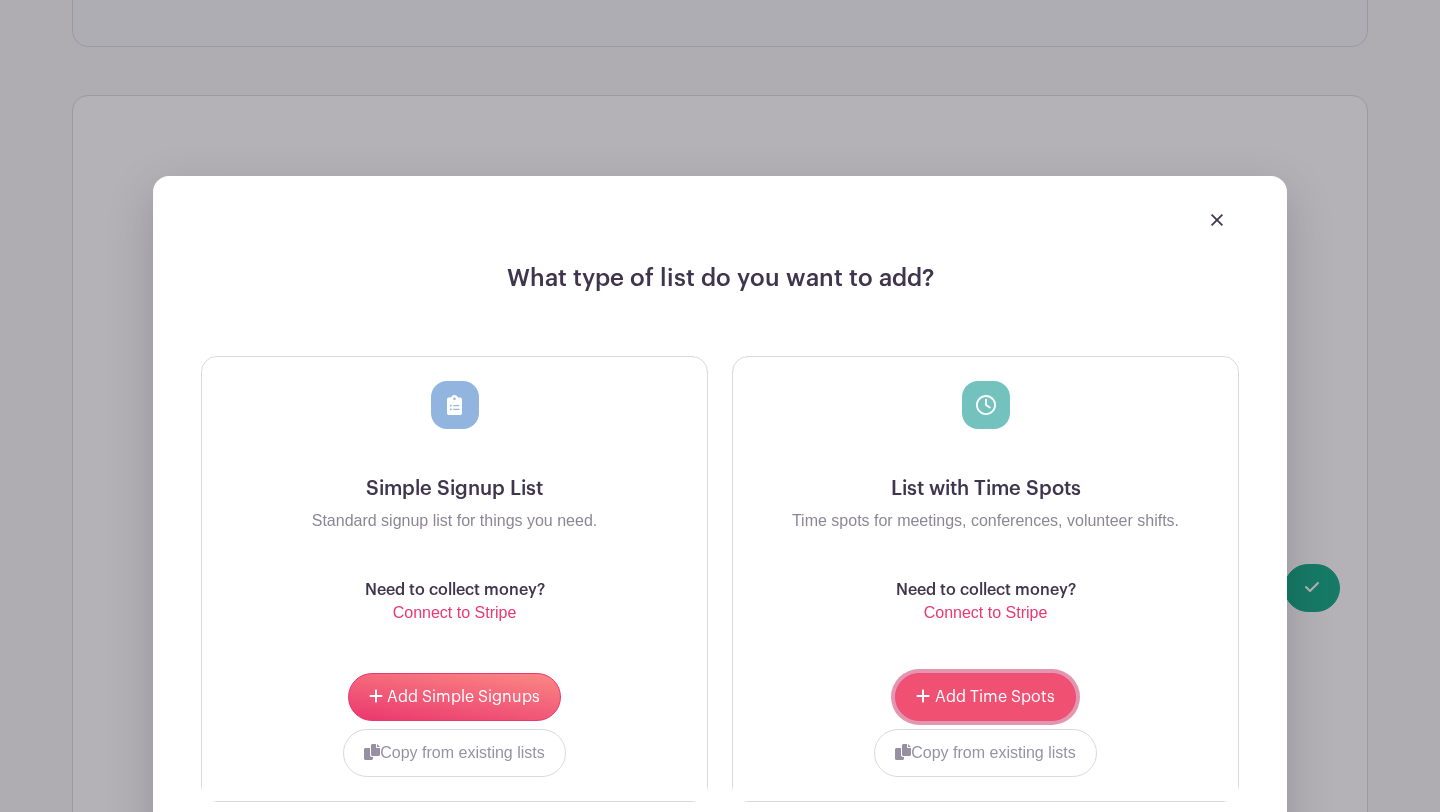 click on "Add Time Spots" at bounding box center (995, 697) 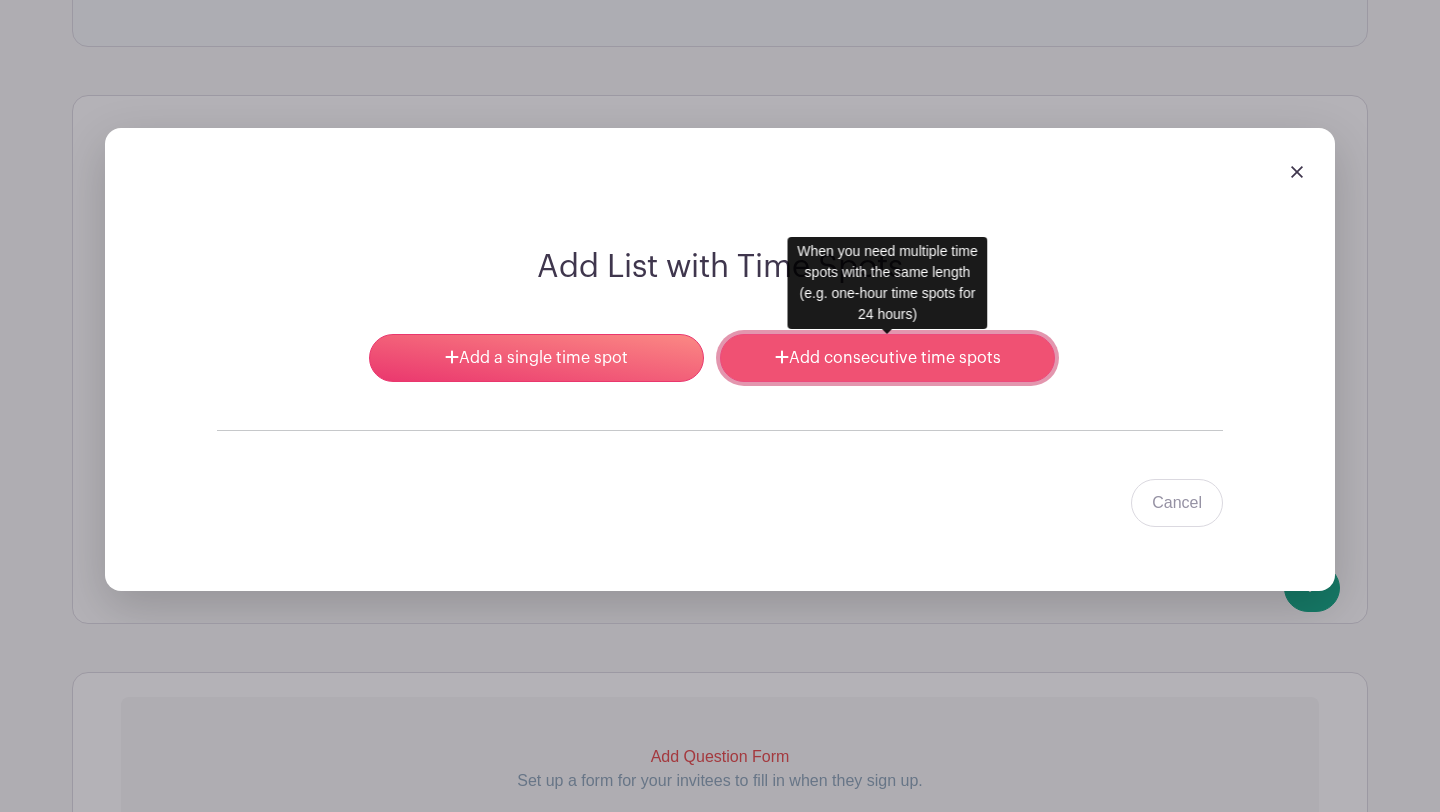 click on "Add consecutive time spots" at bounding box center (887, 358) 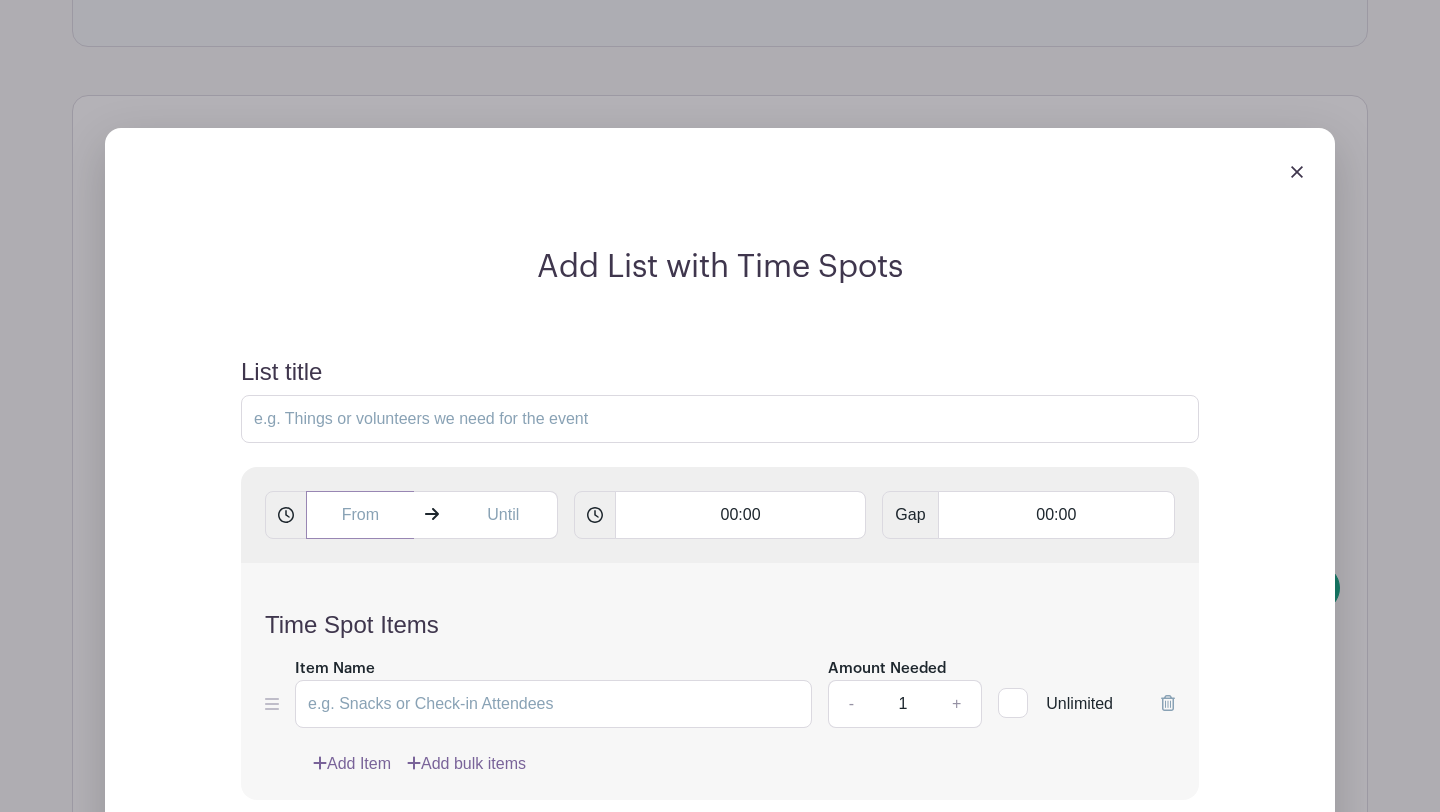 click at bounding box center (360, 515) 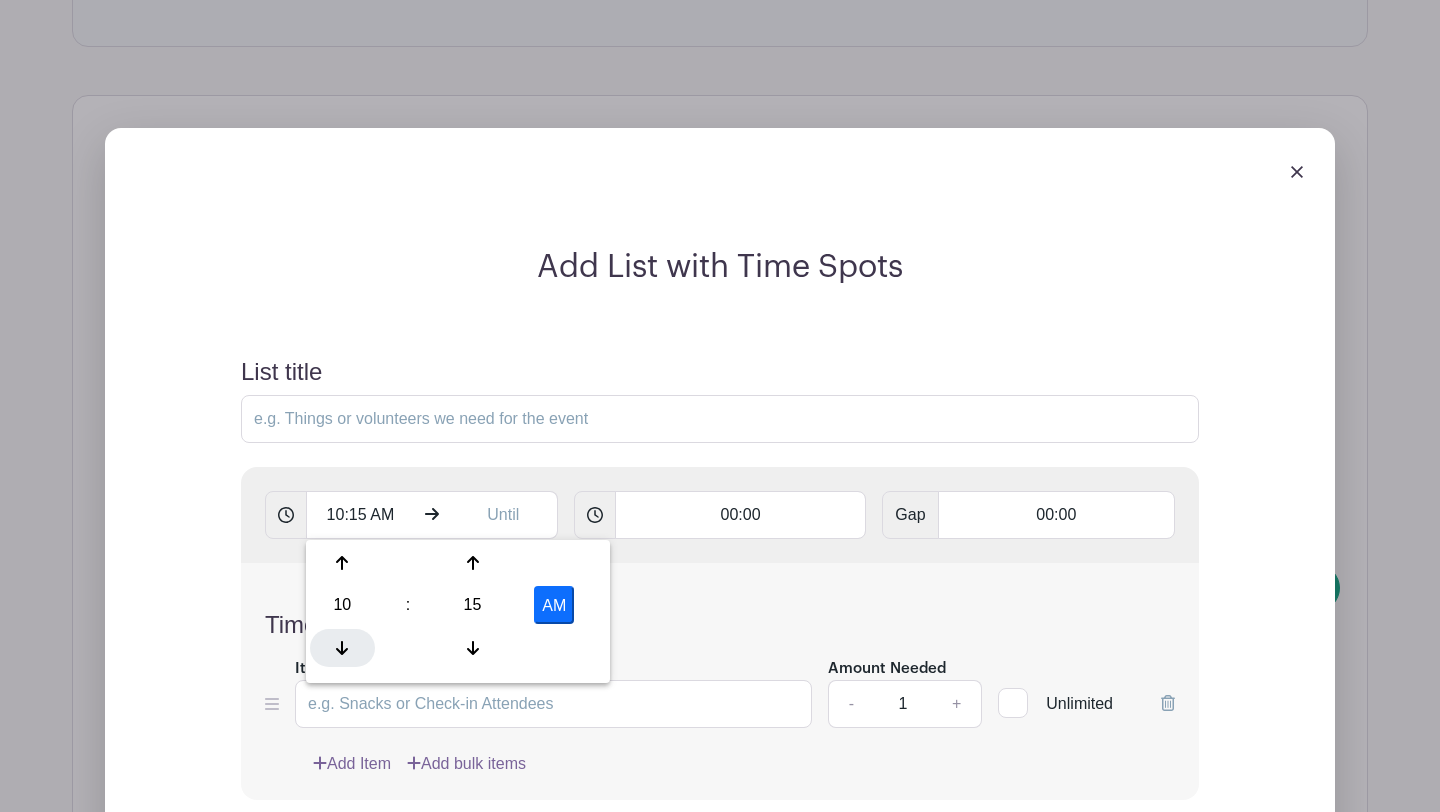 click 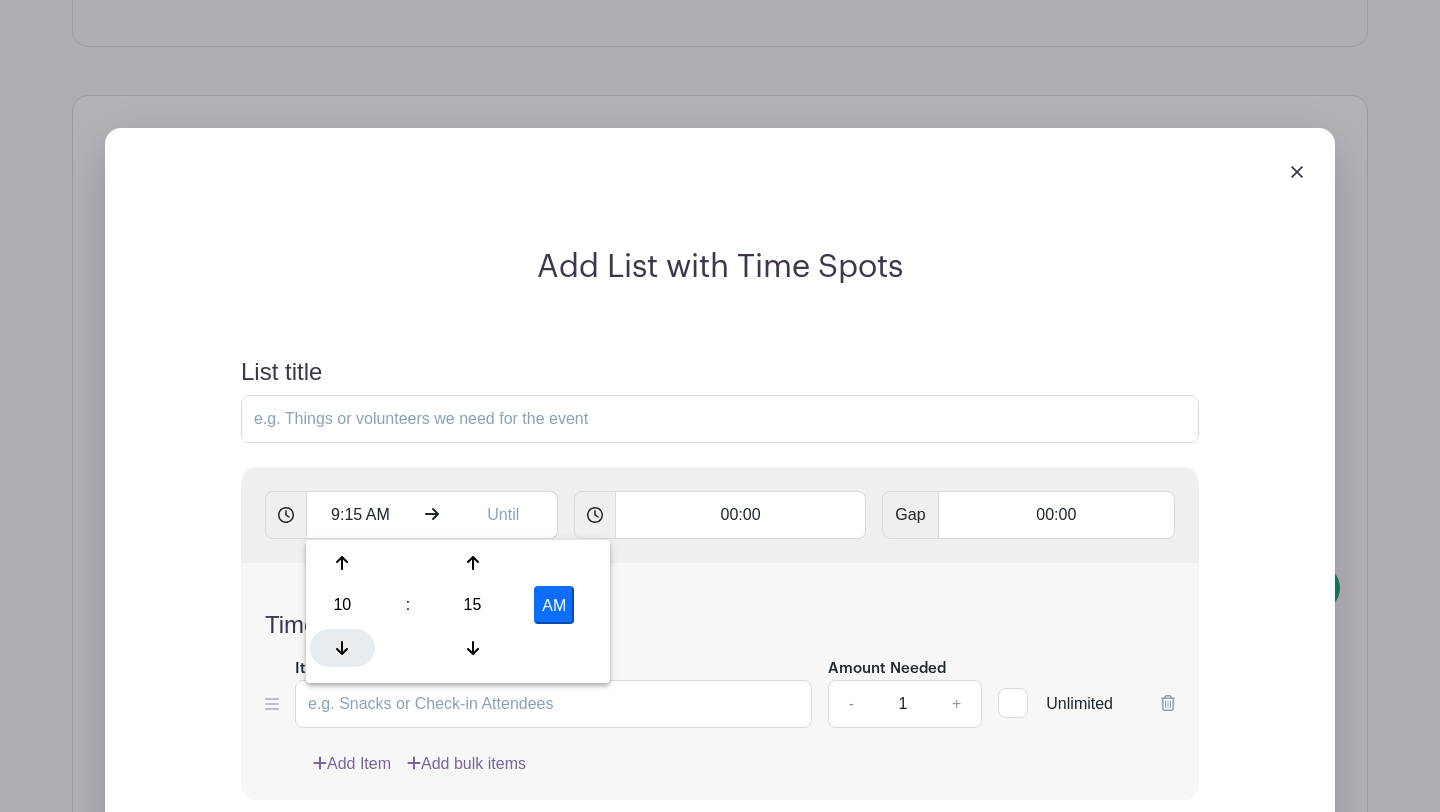 click 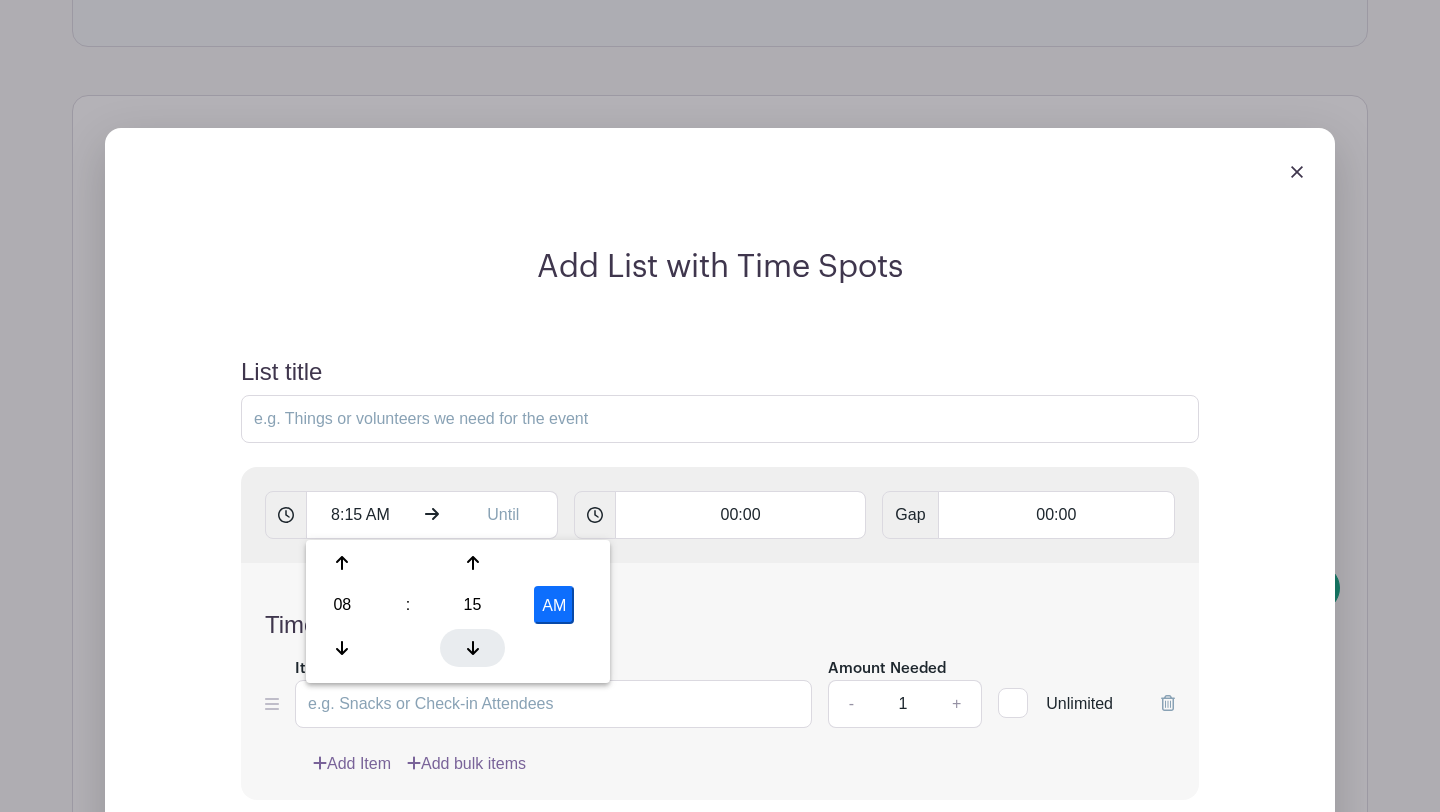 click 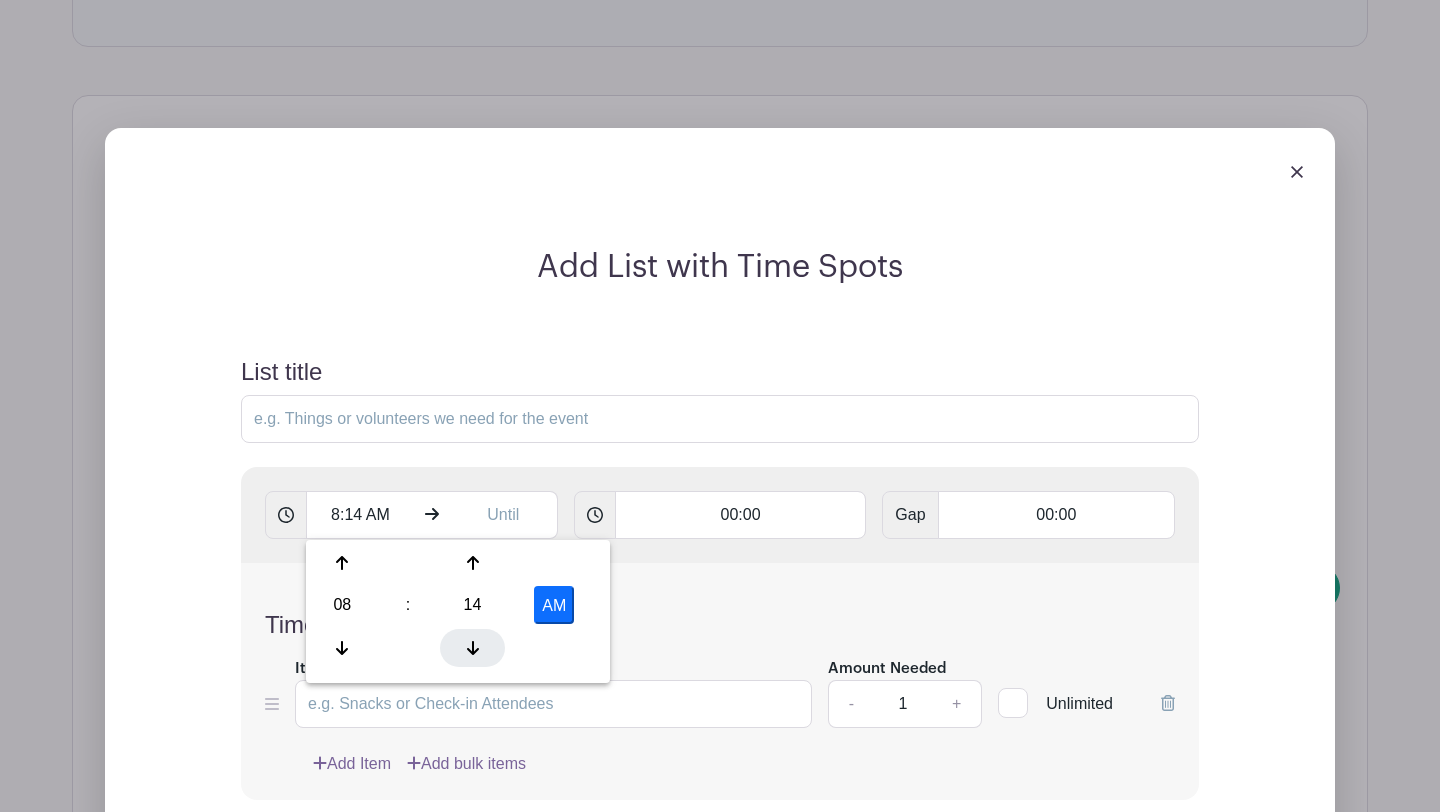 click 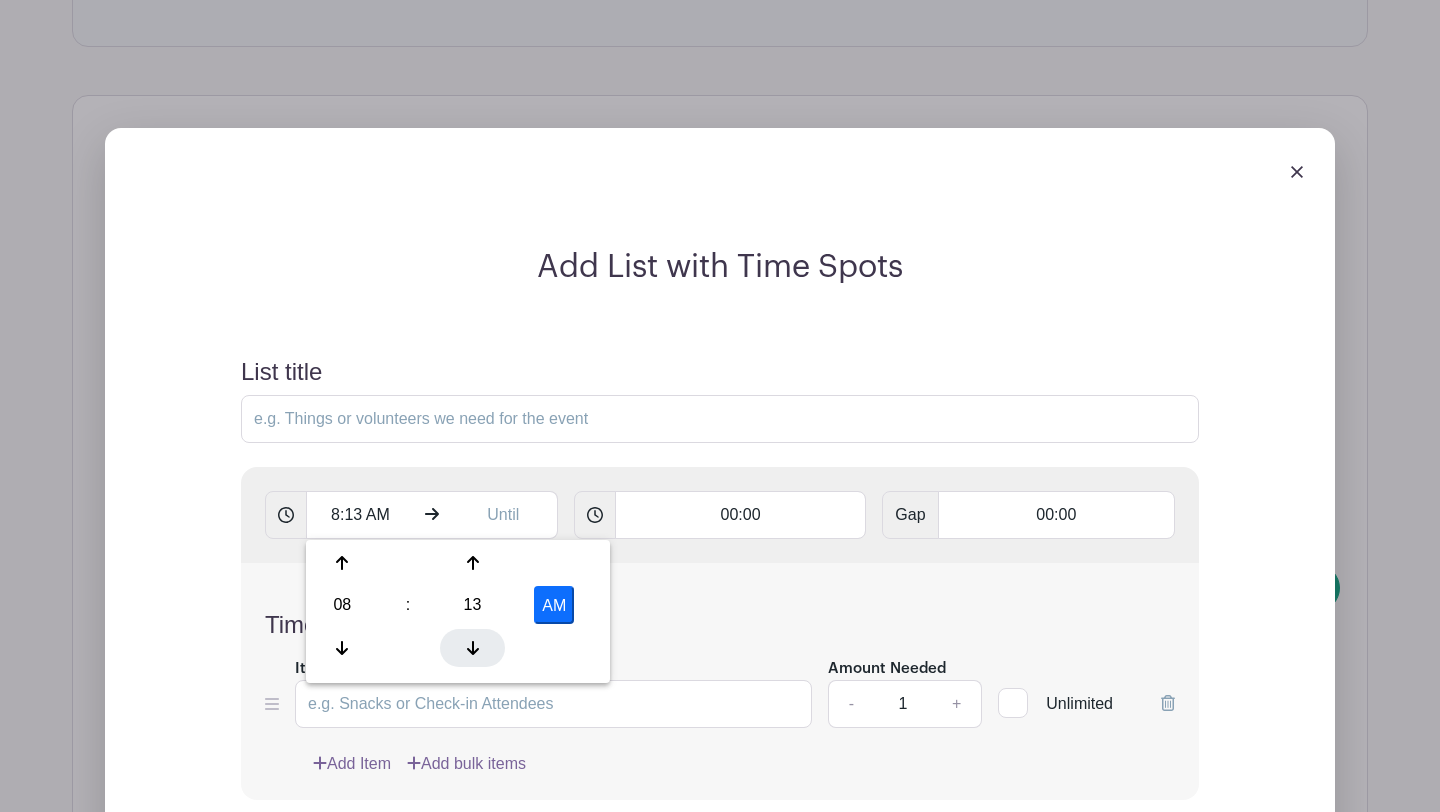 click 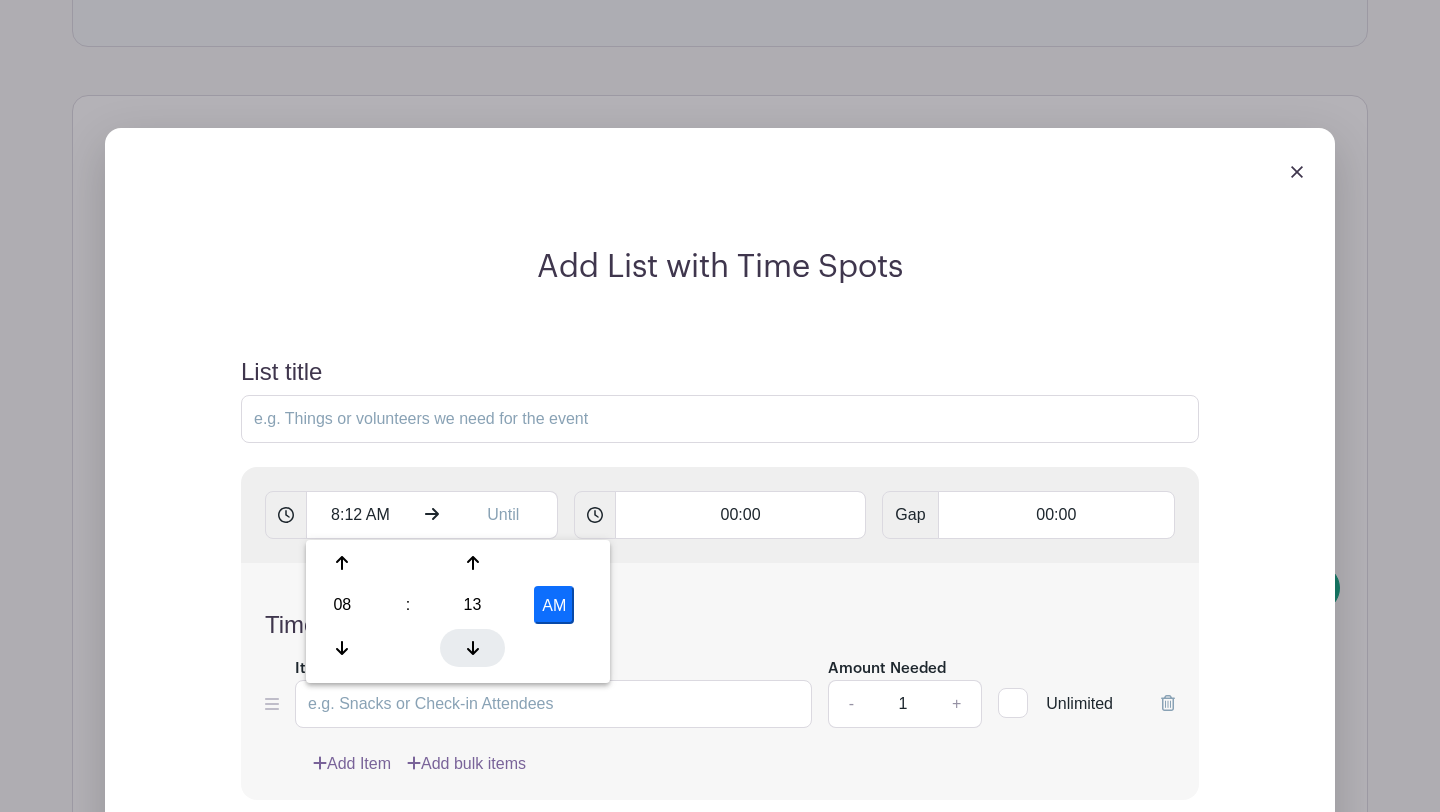 click 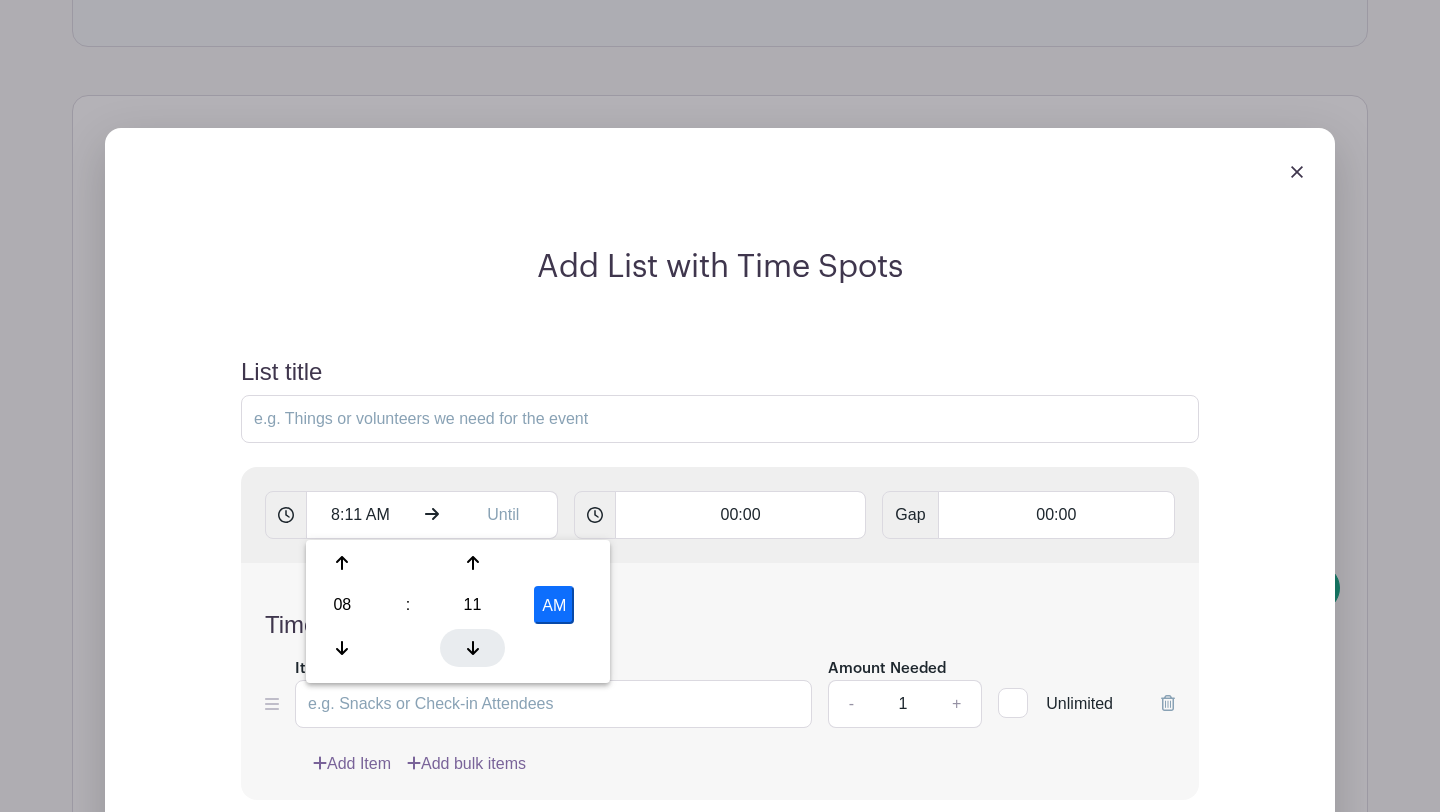click 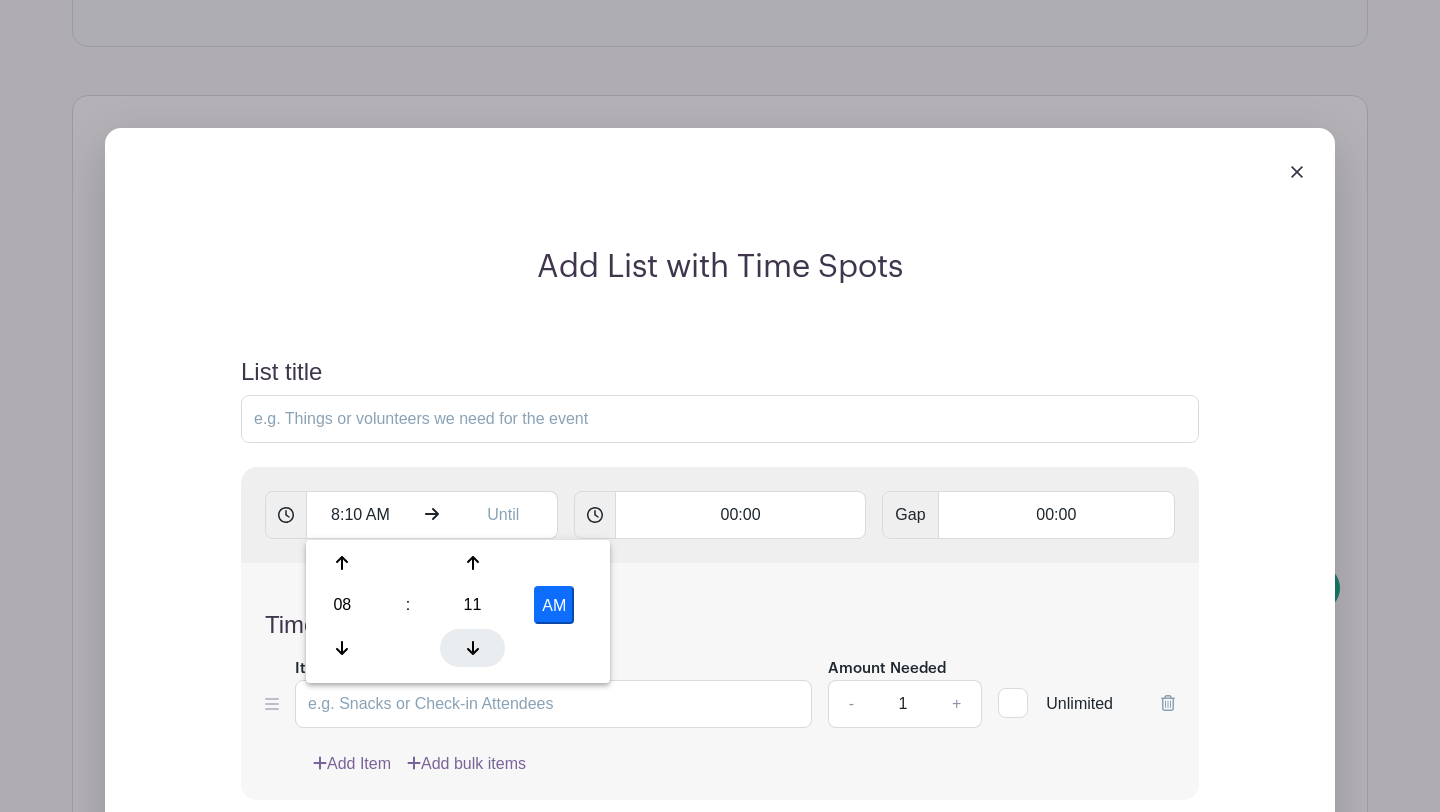click 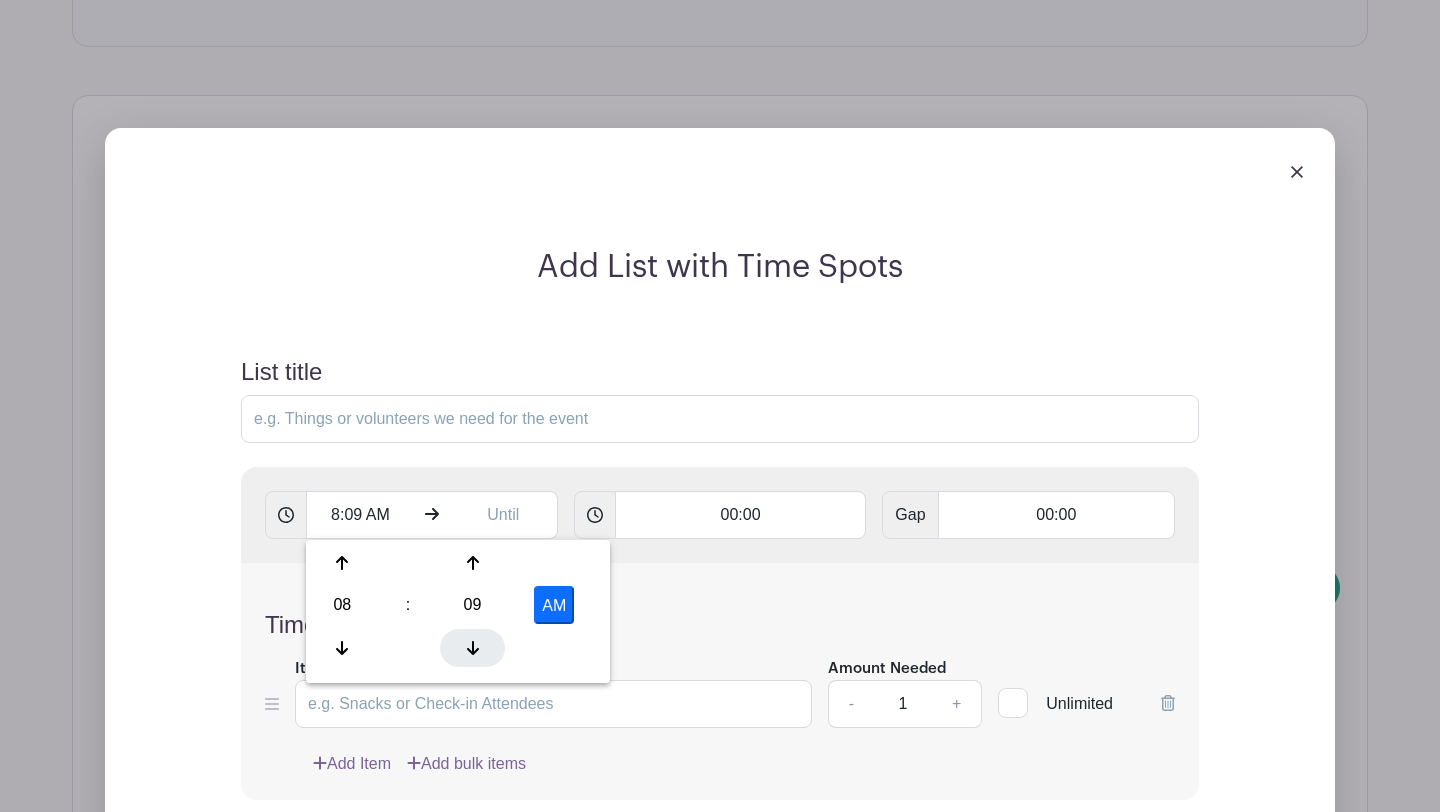 click 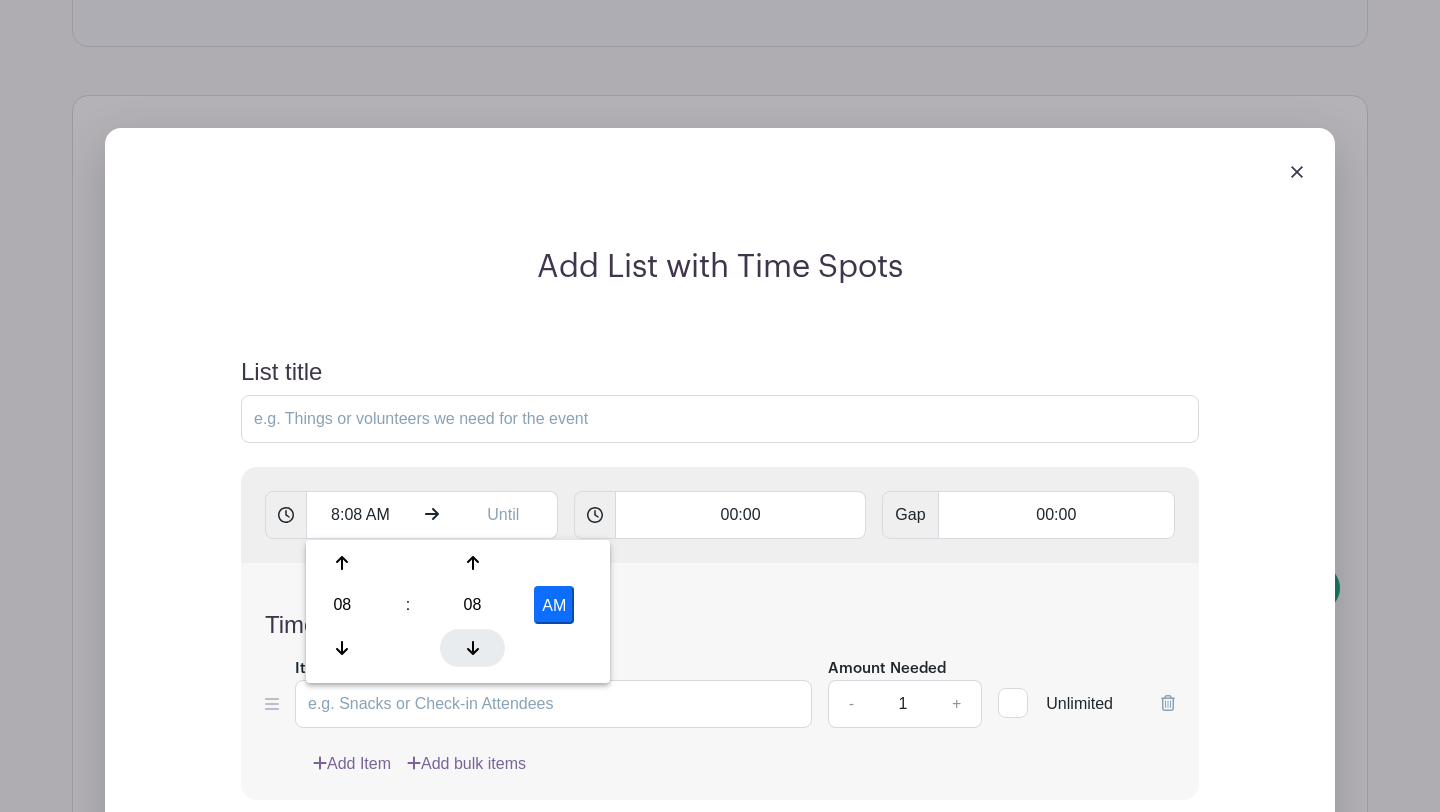 click 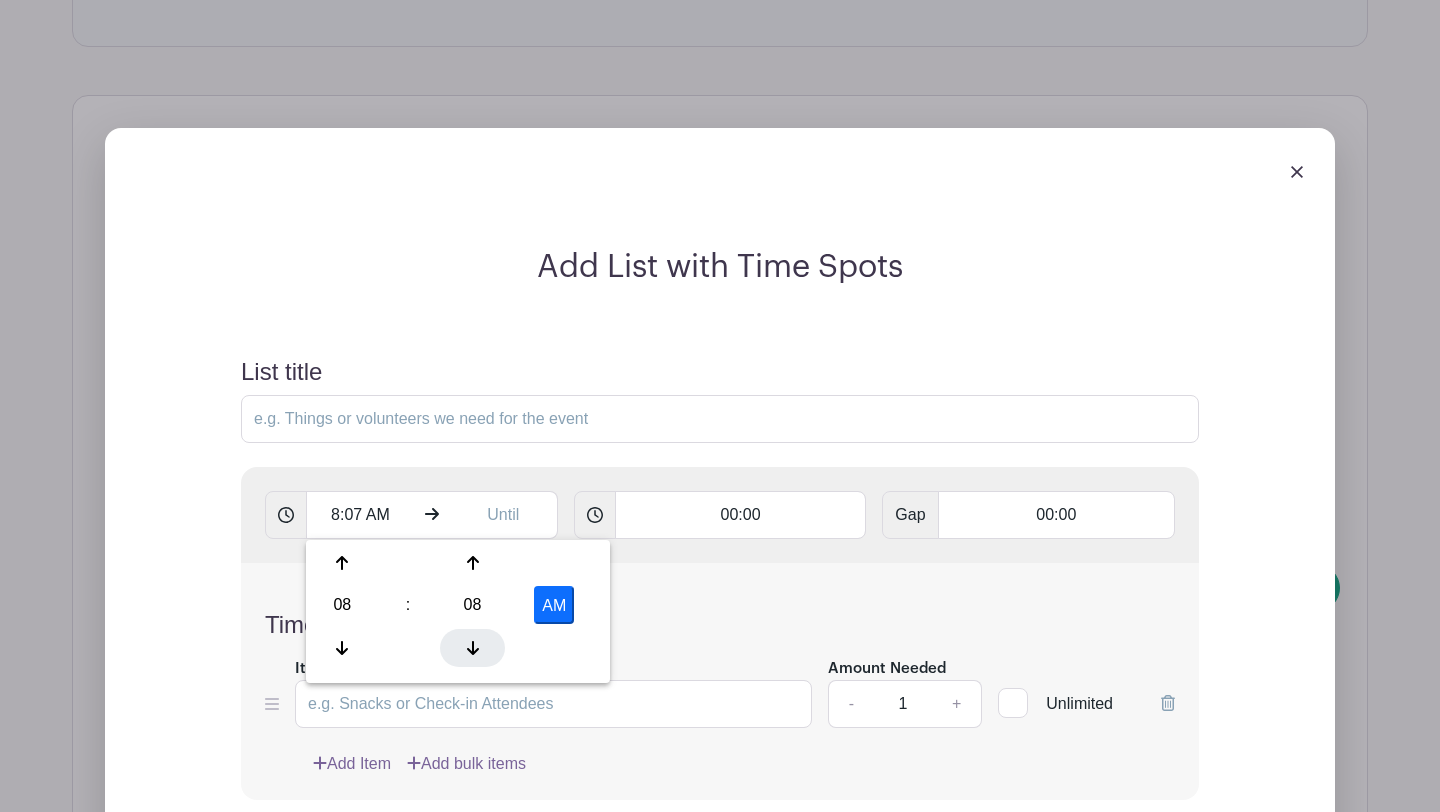 click 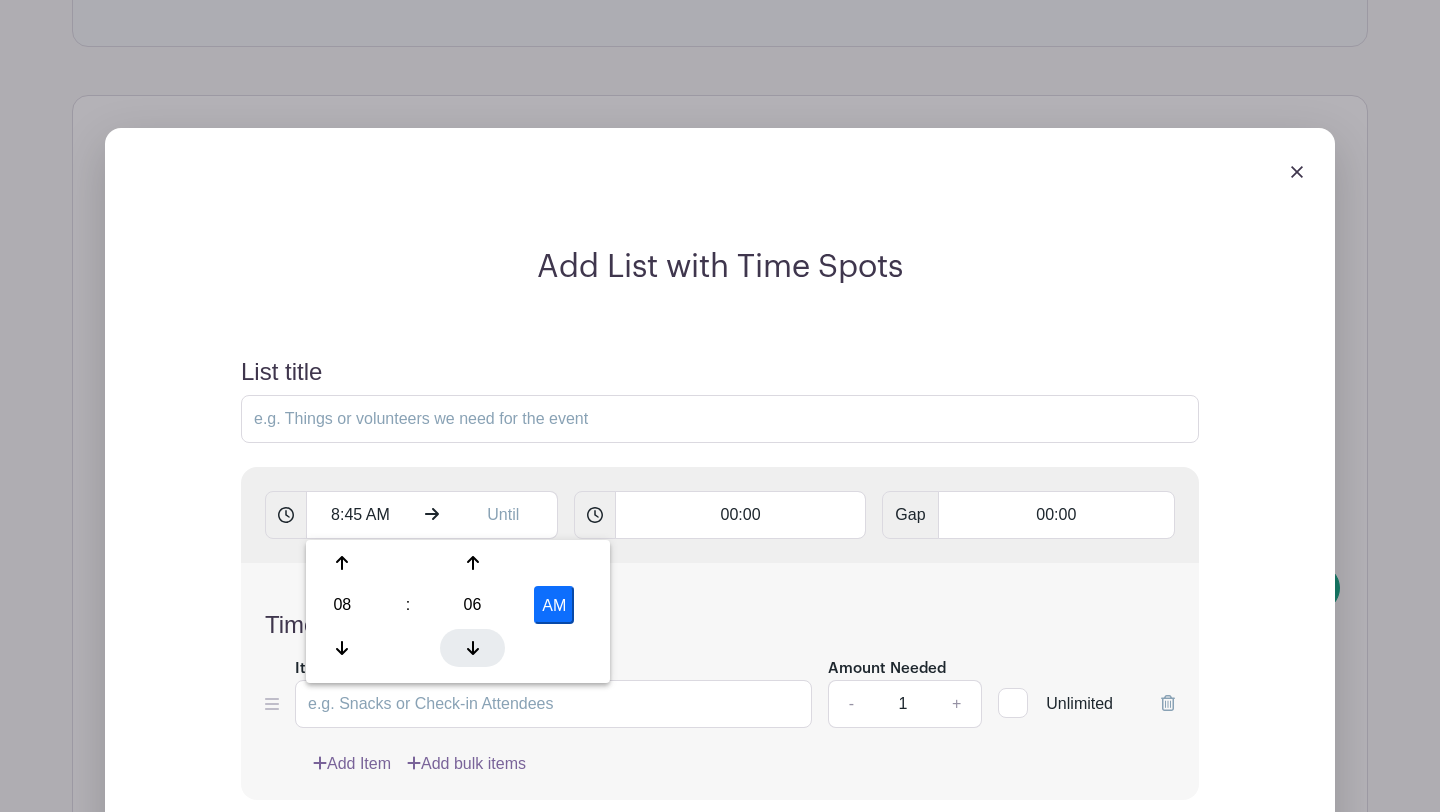click 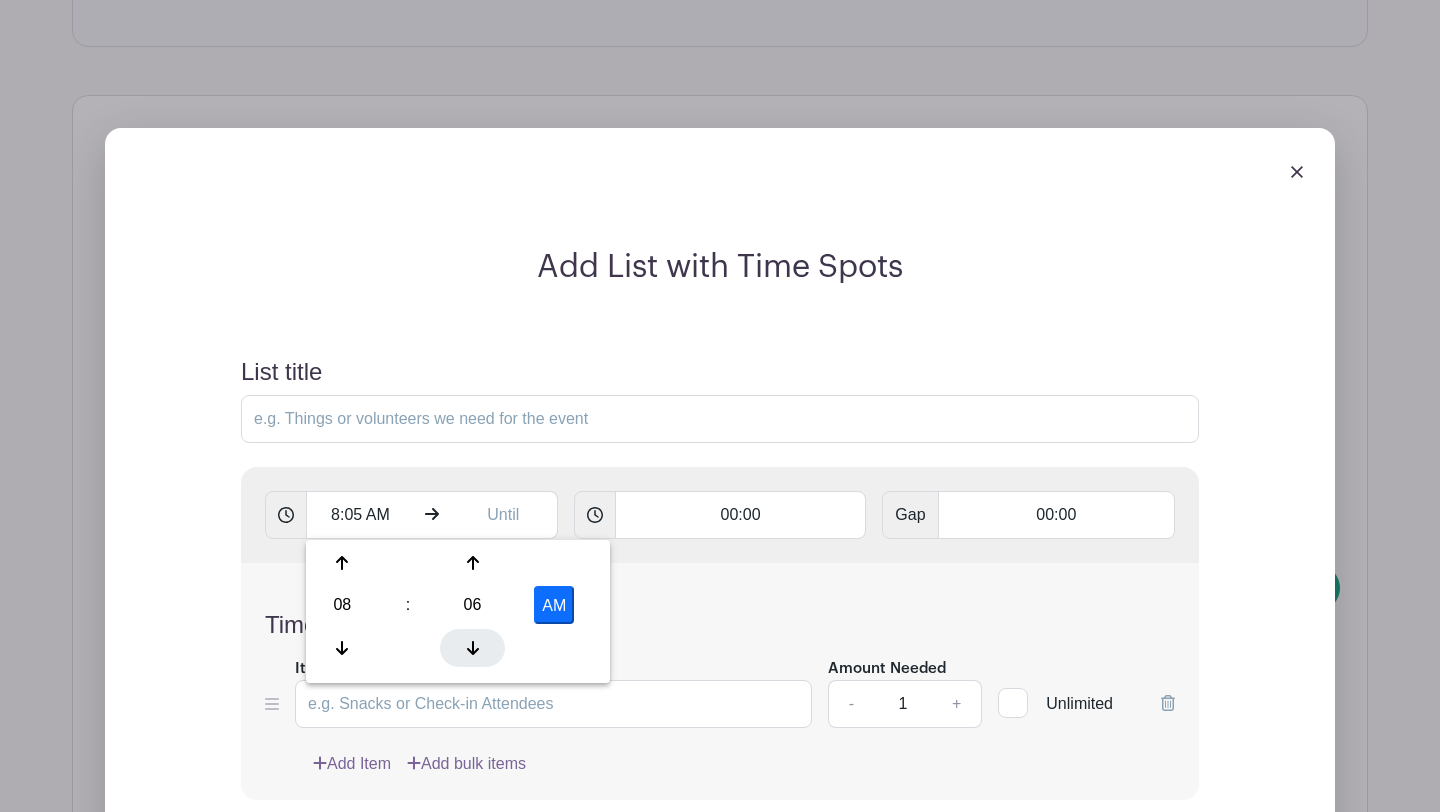 click 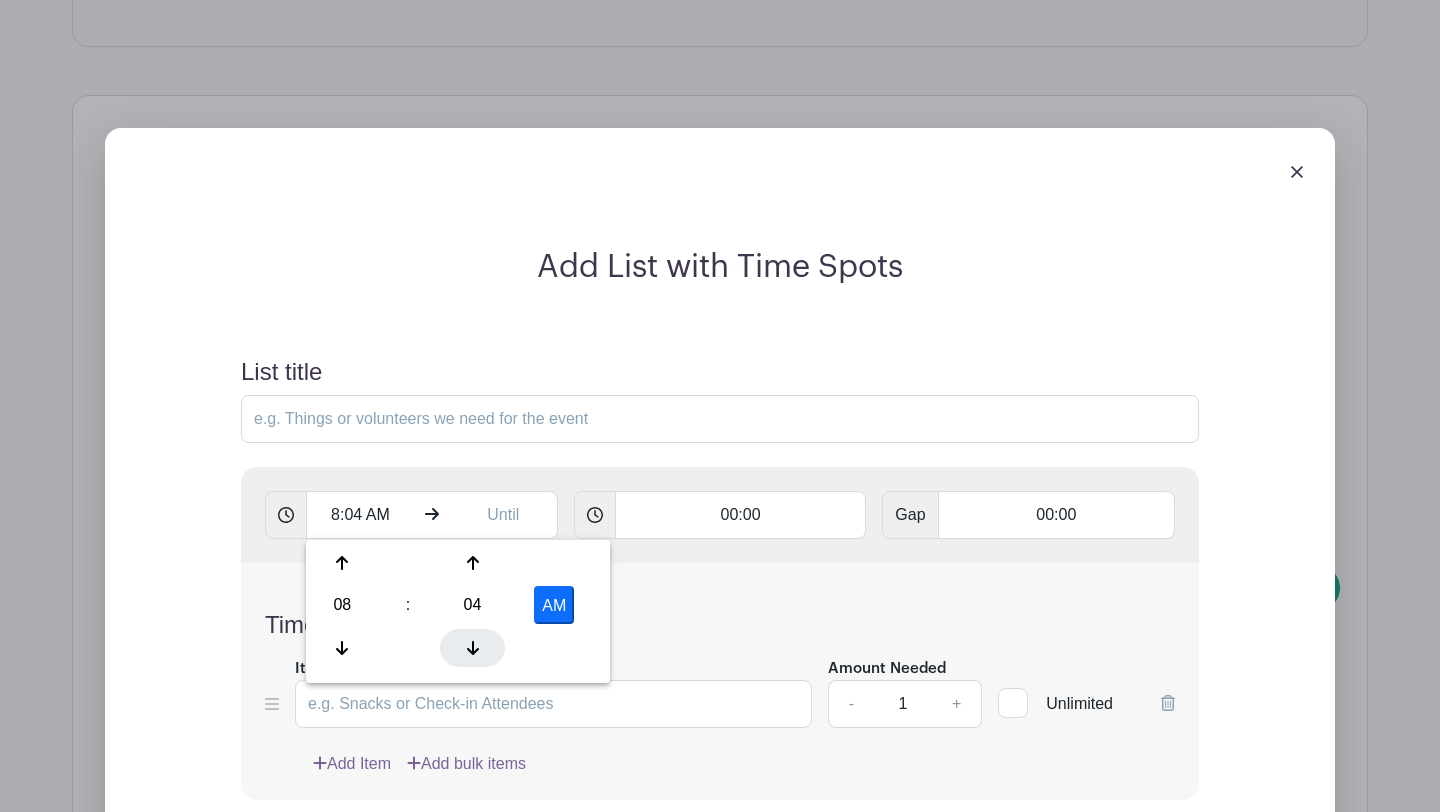 click 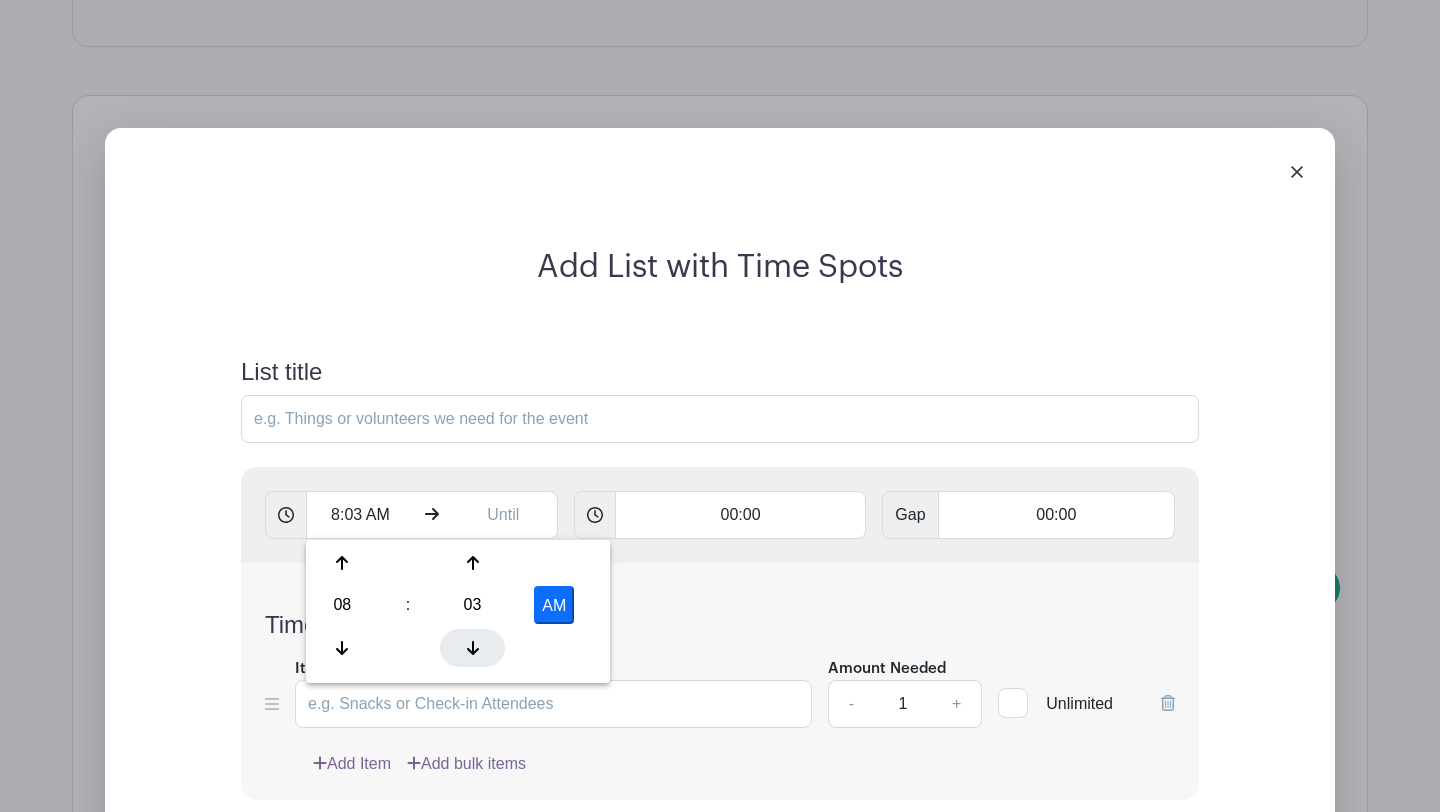 click 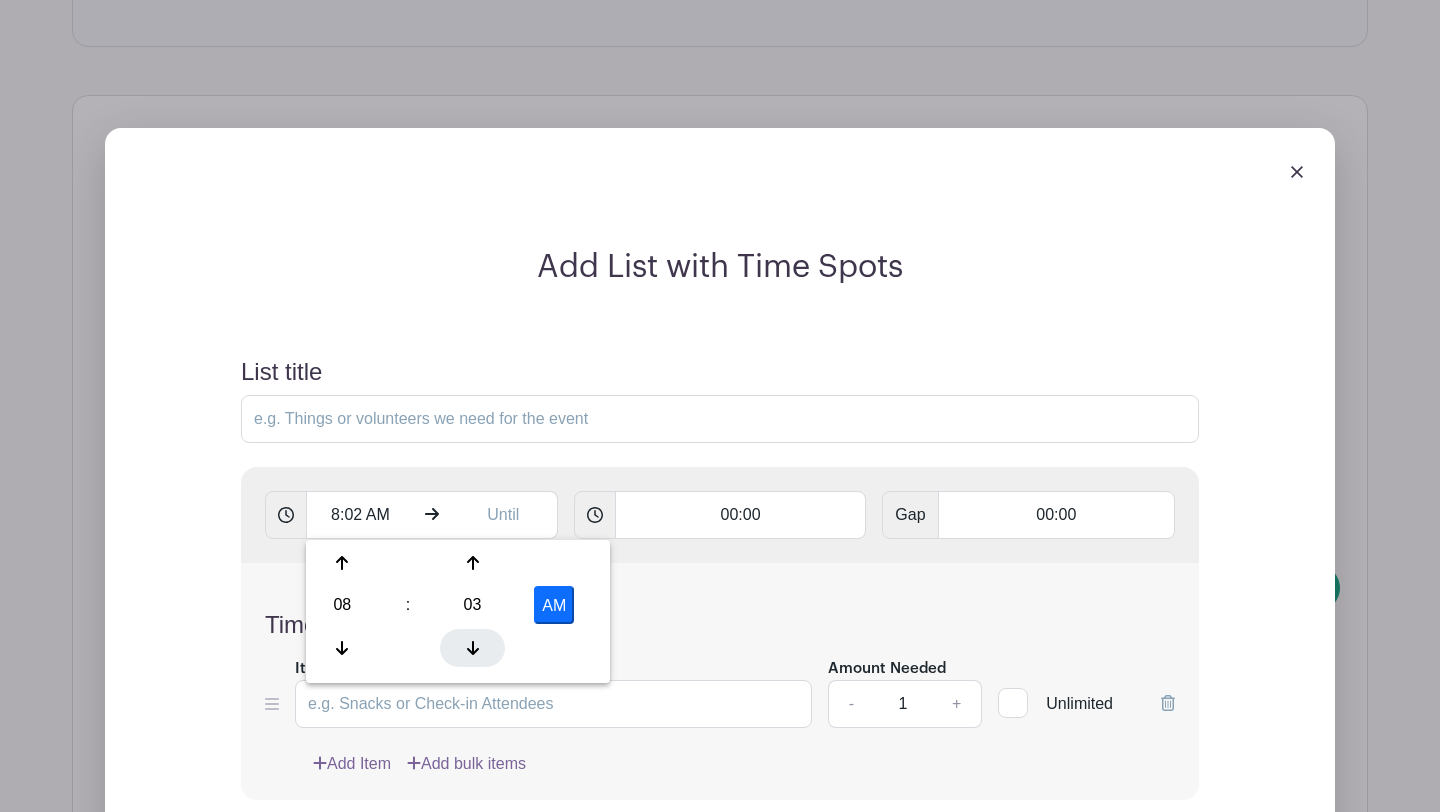 click 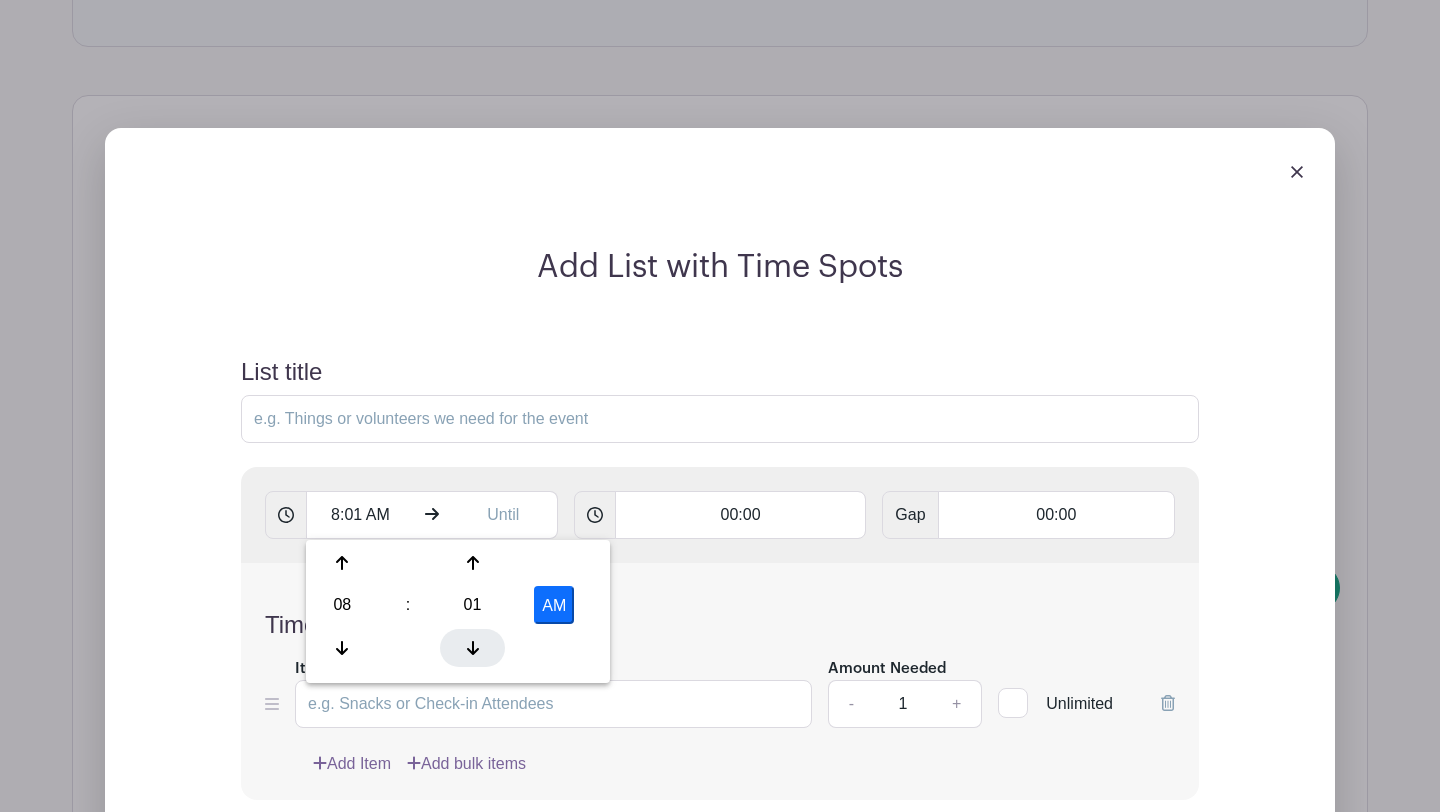 click 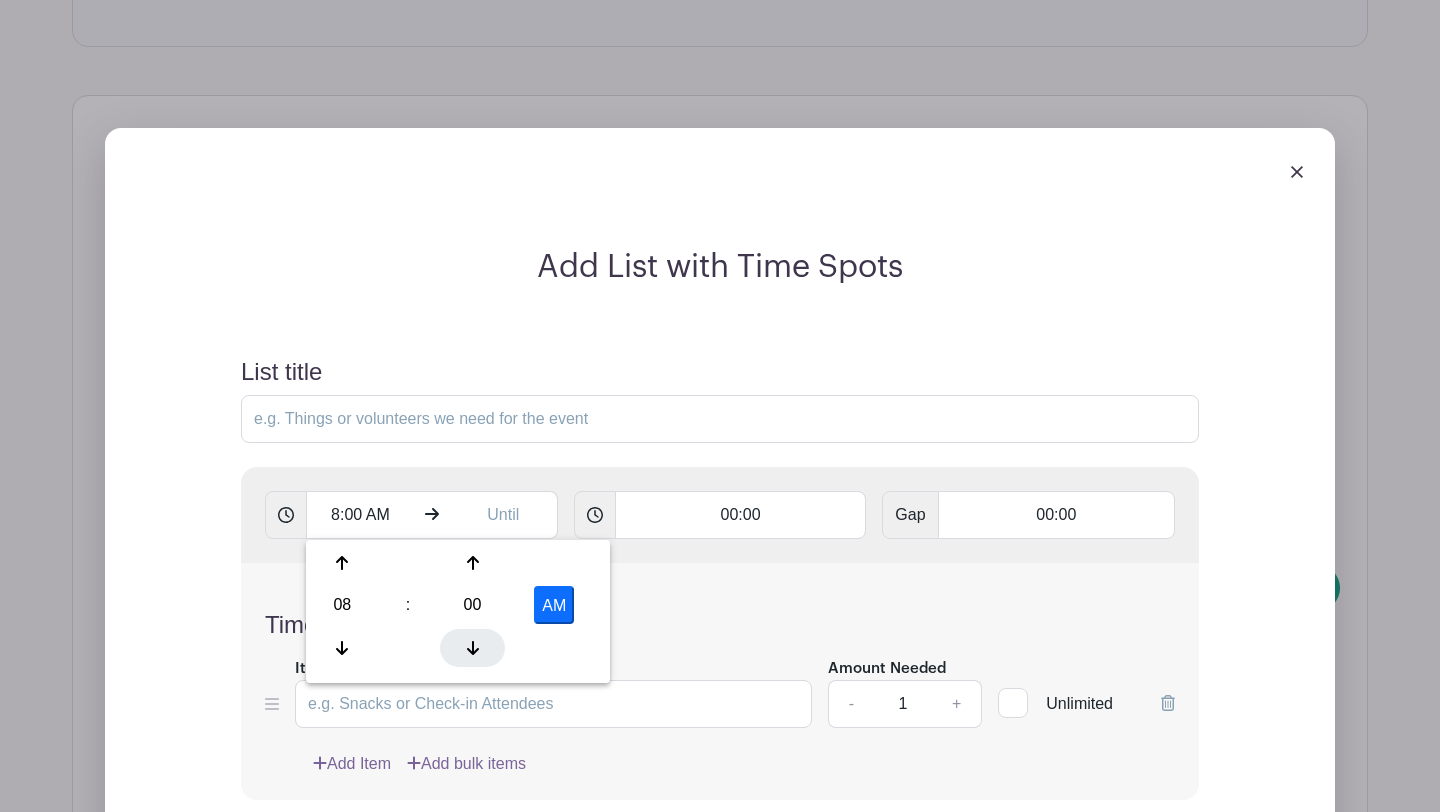 click 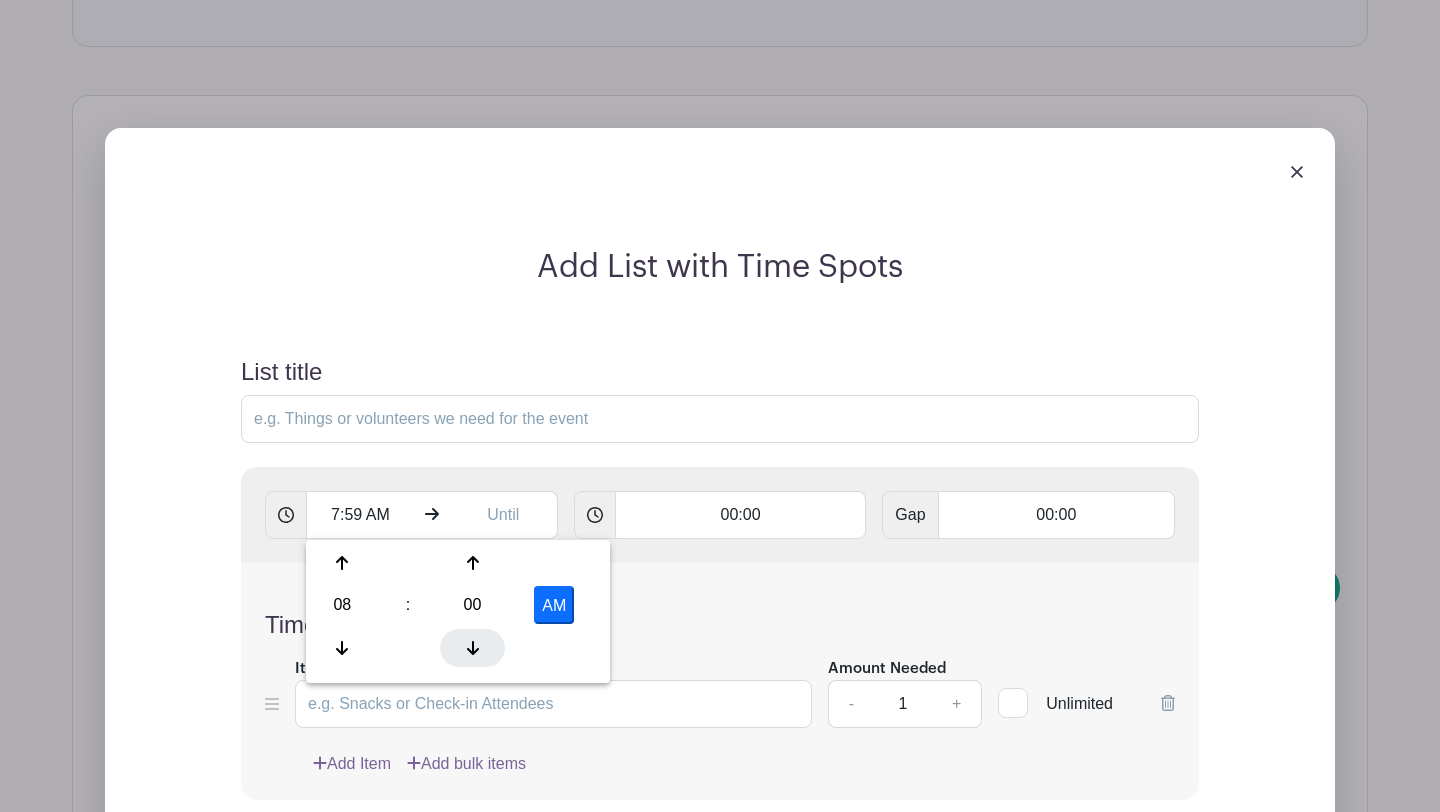 click 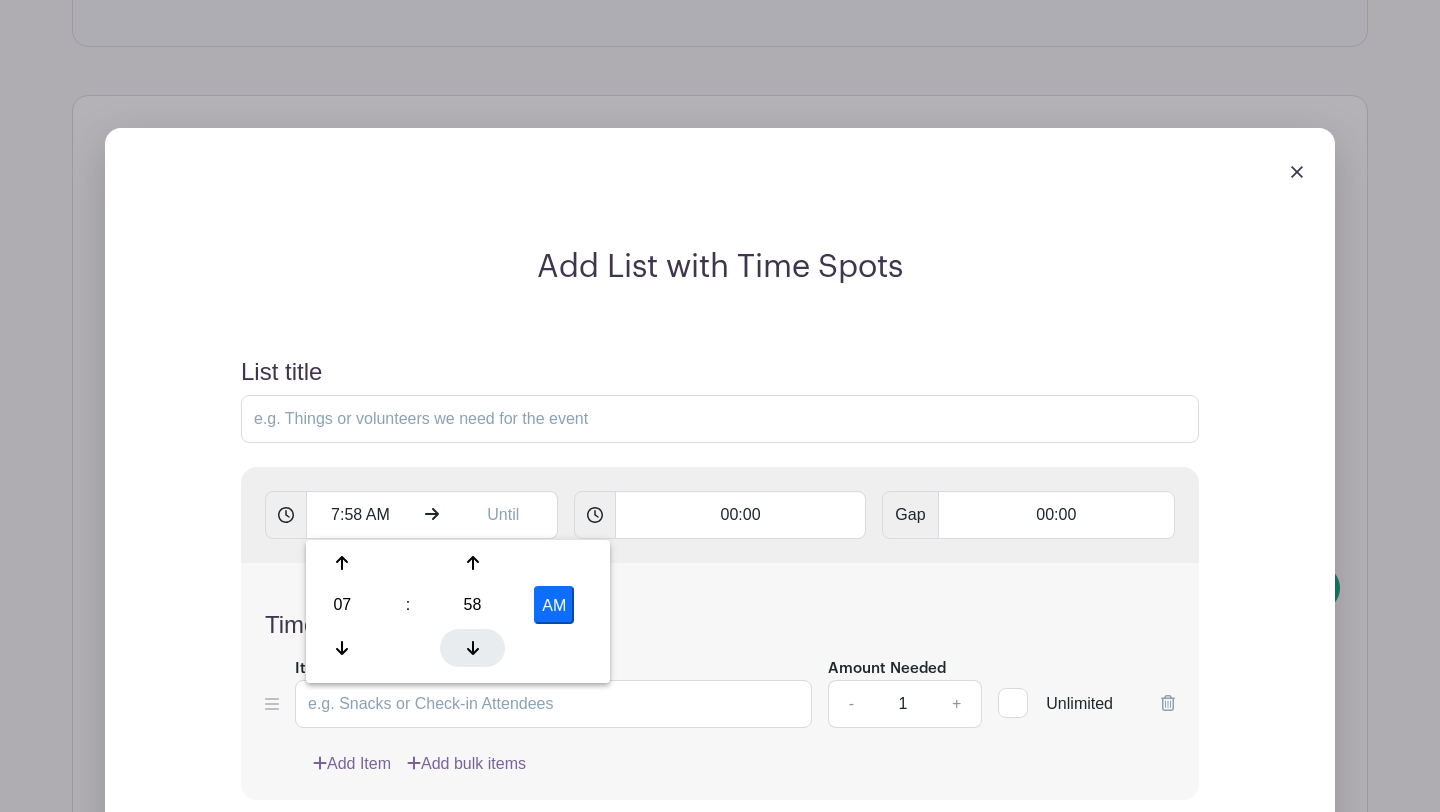 click 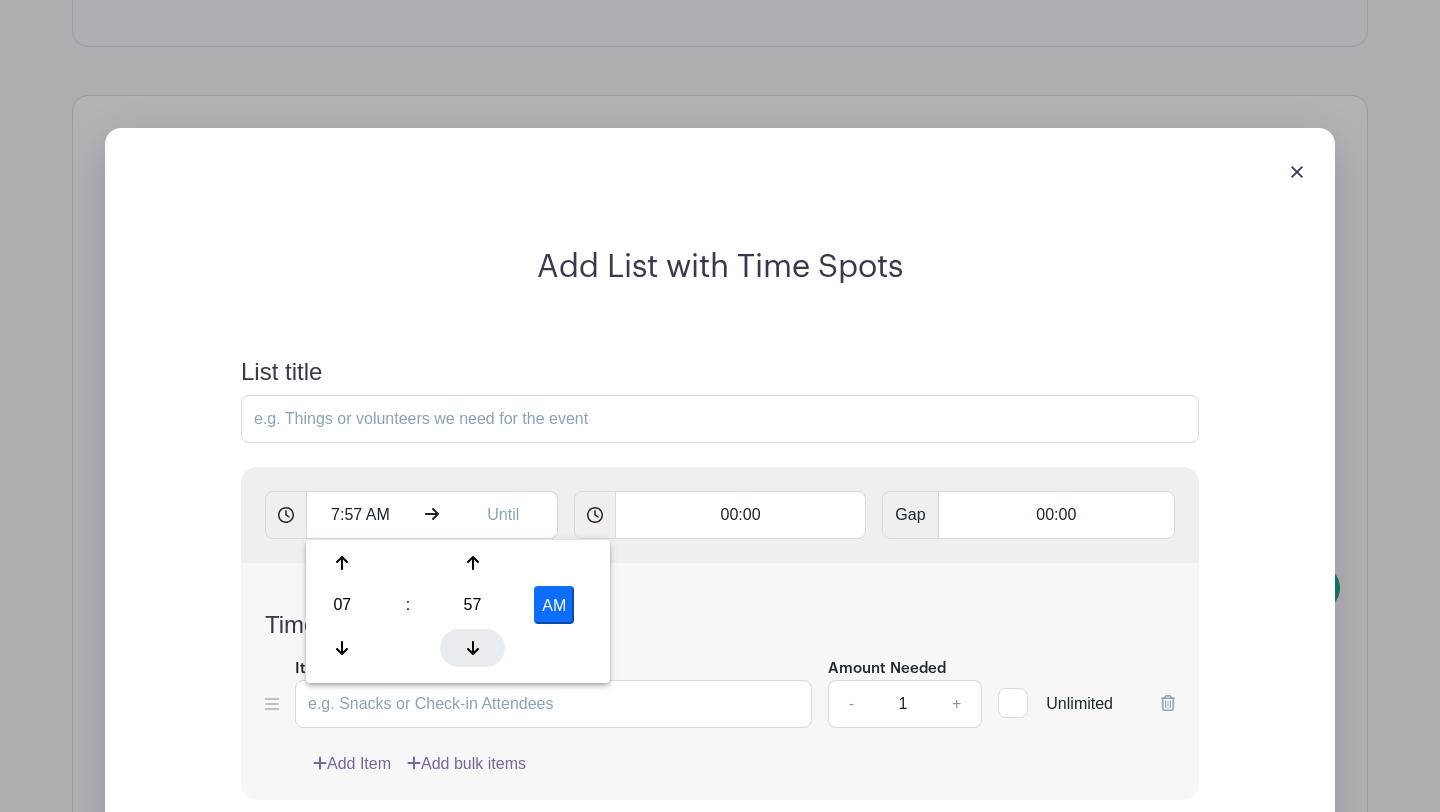 click 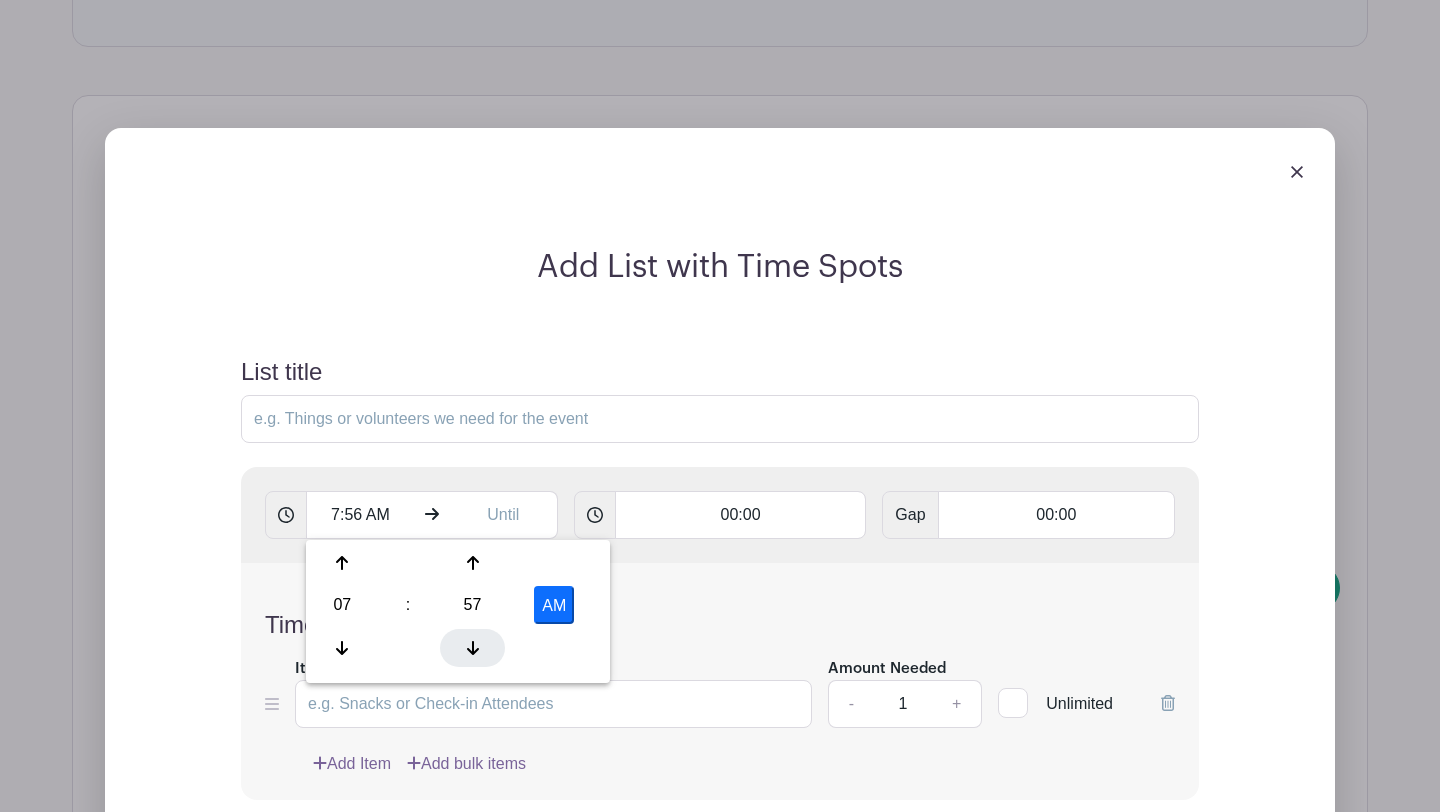 click 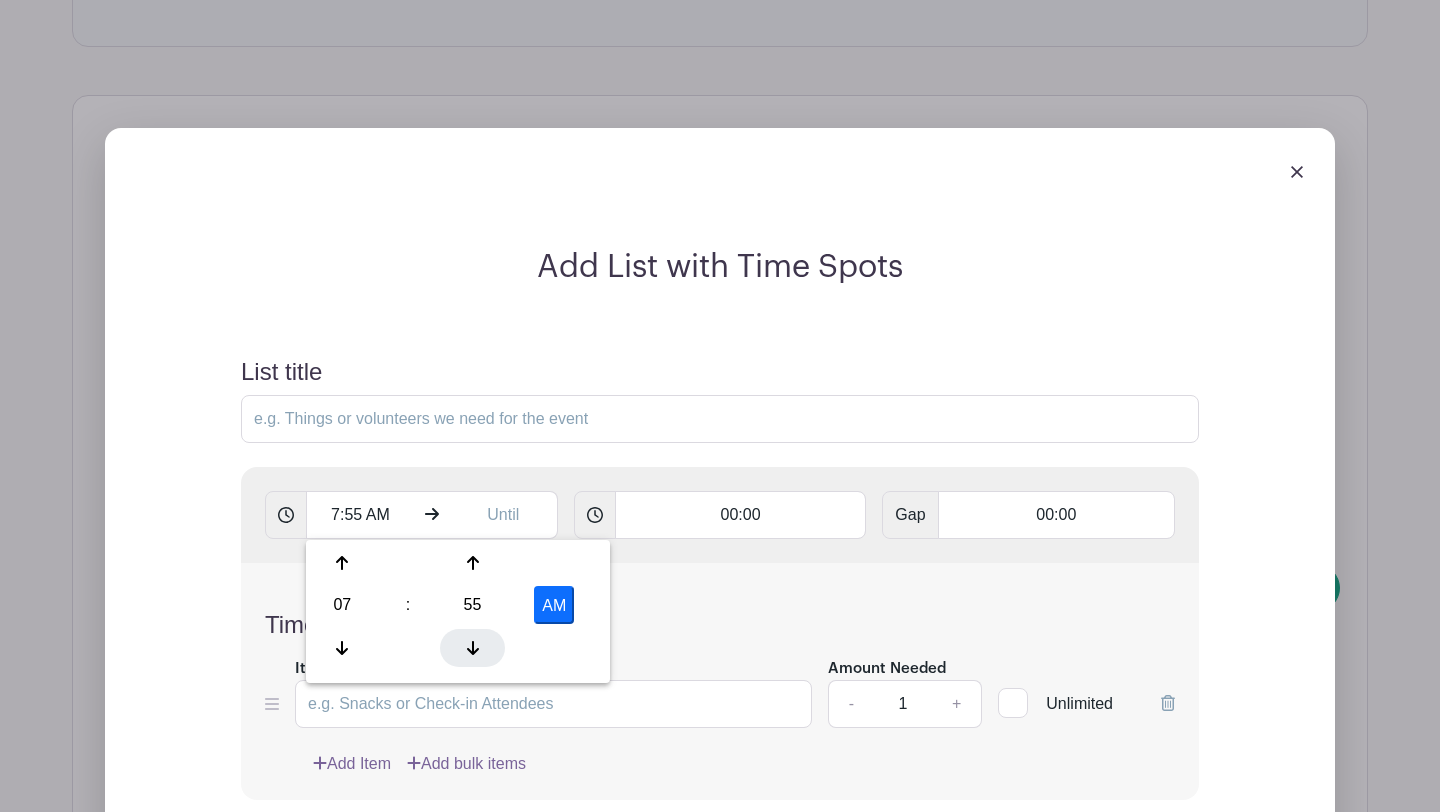 click 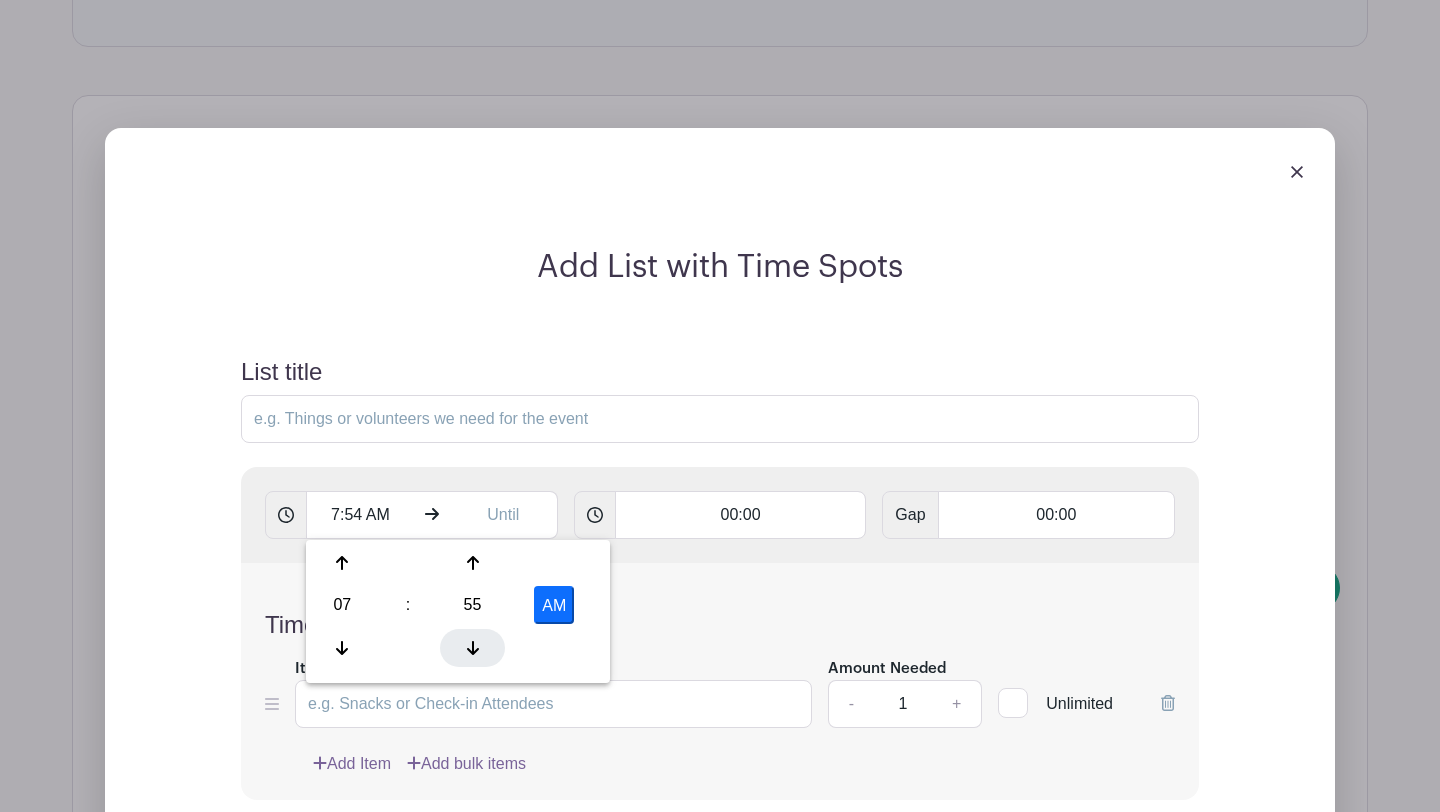 click 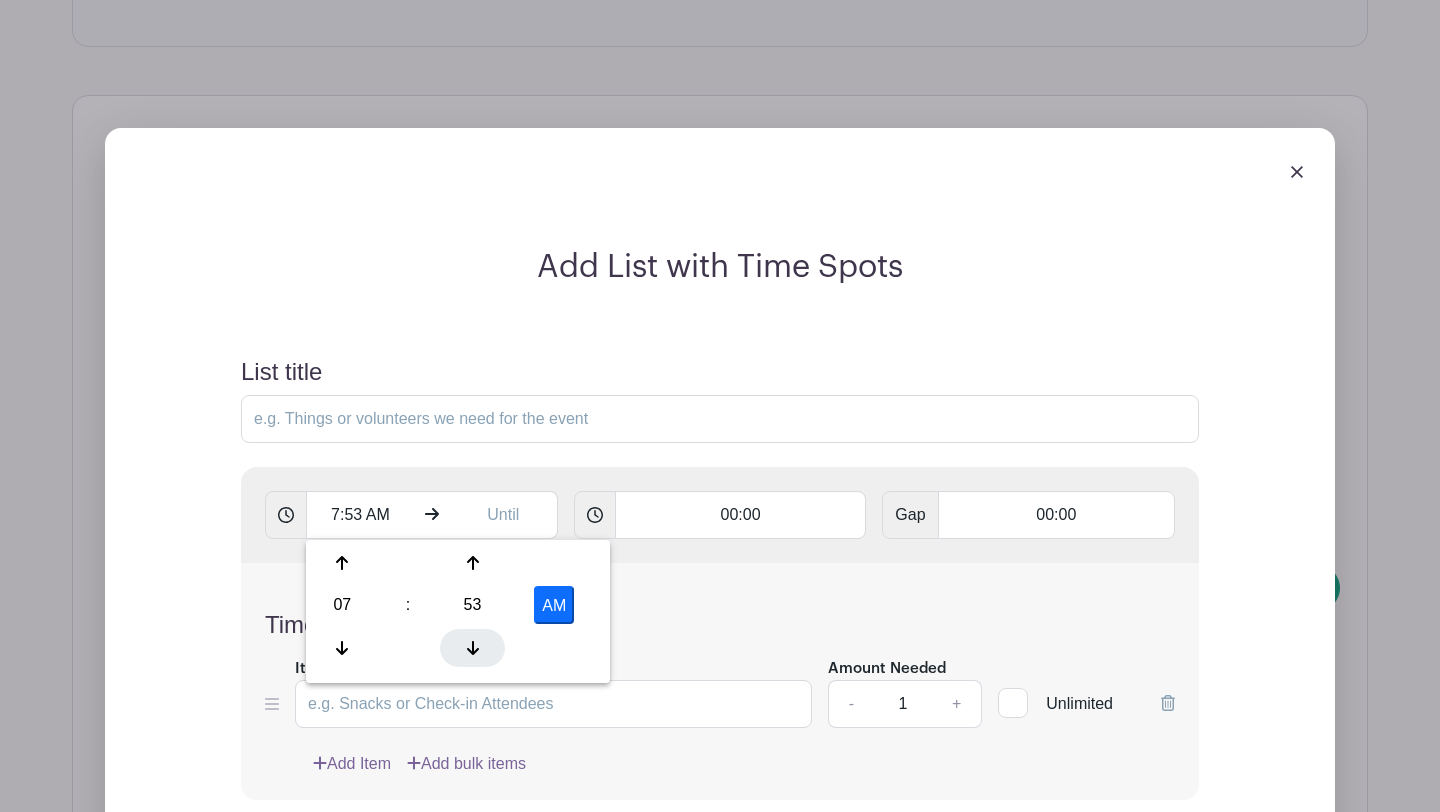 click 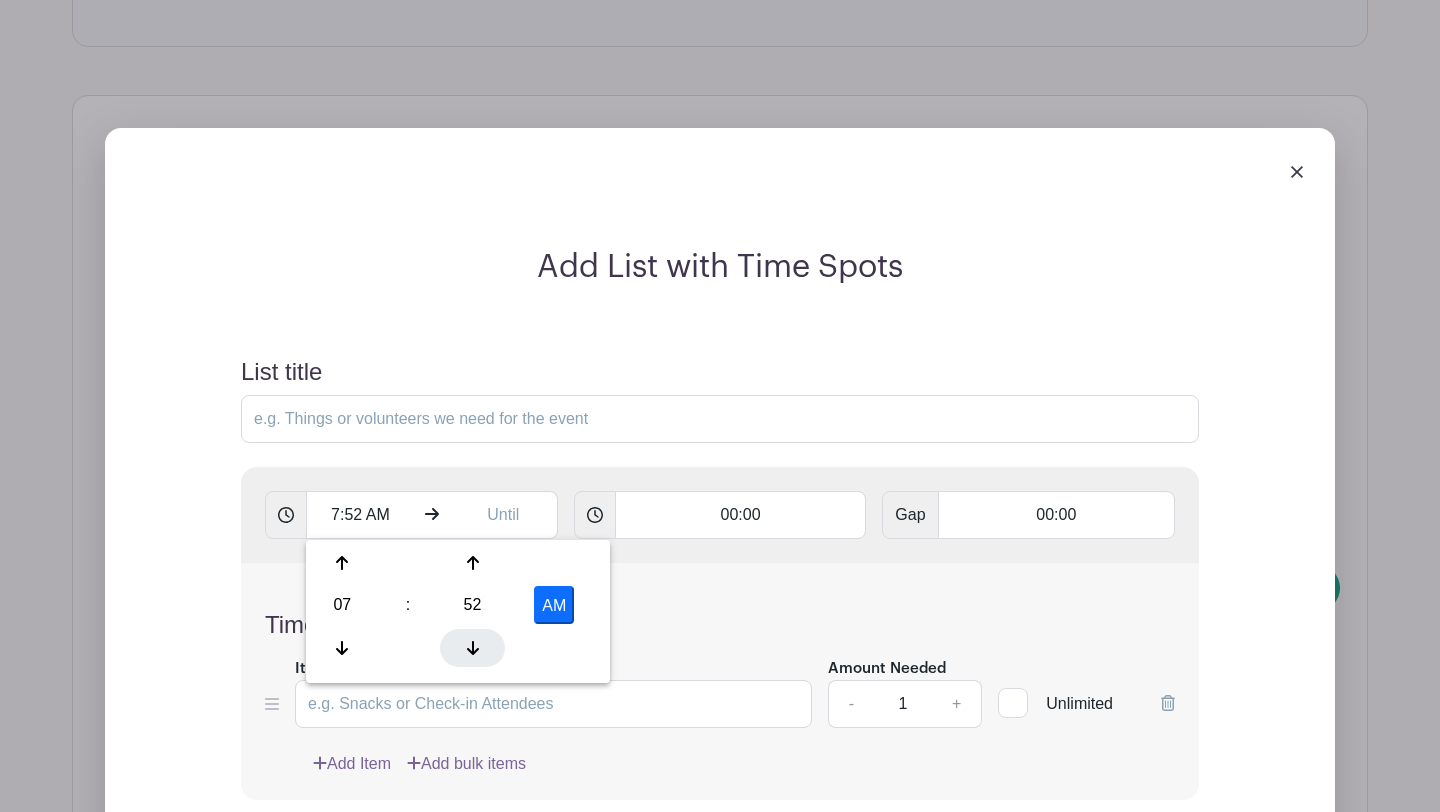 click 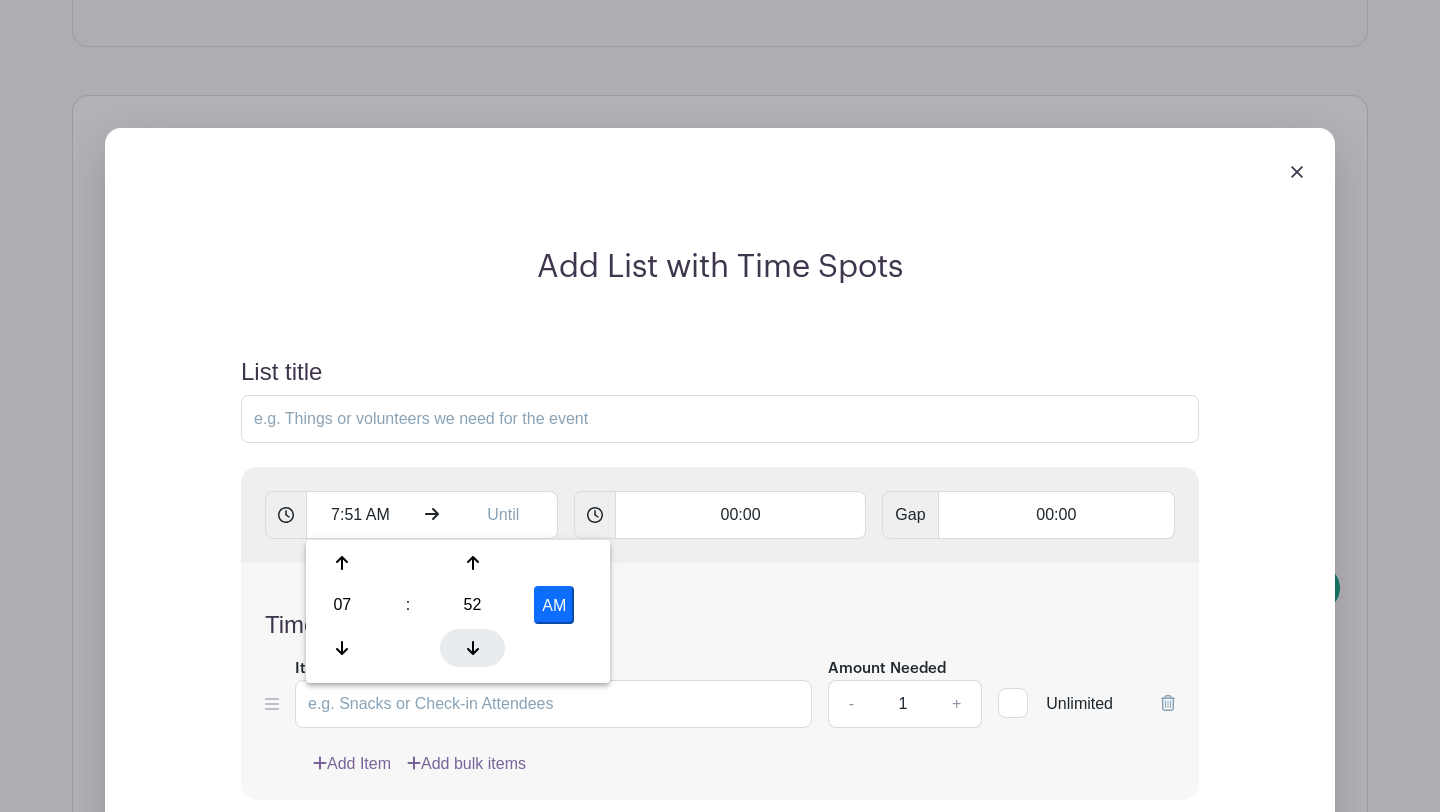 click 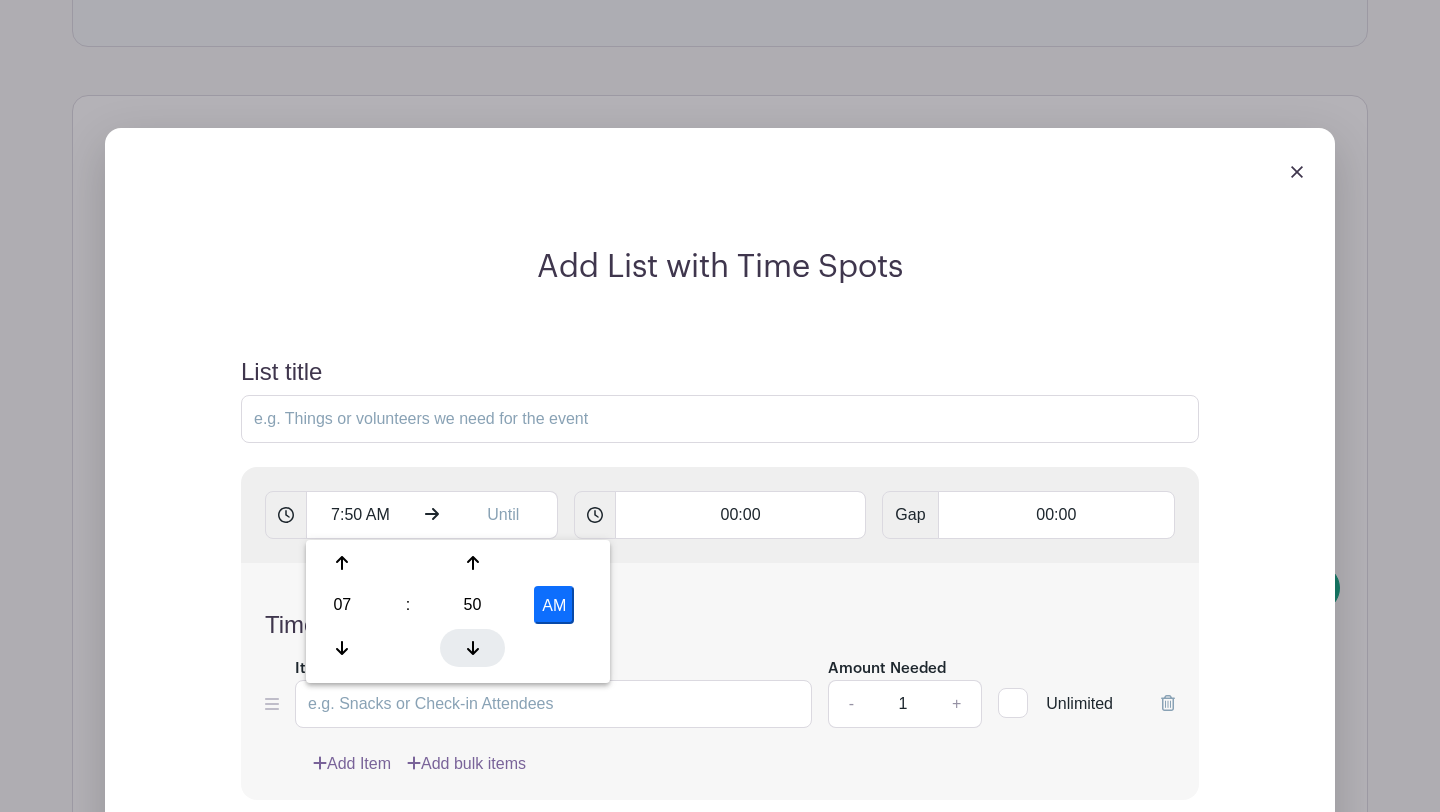 click 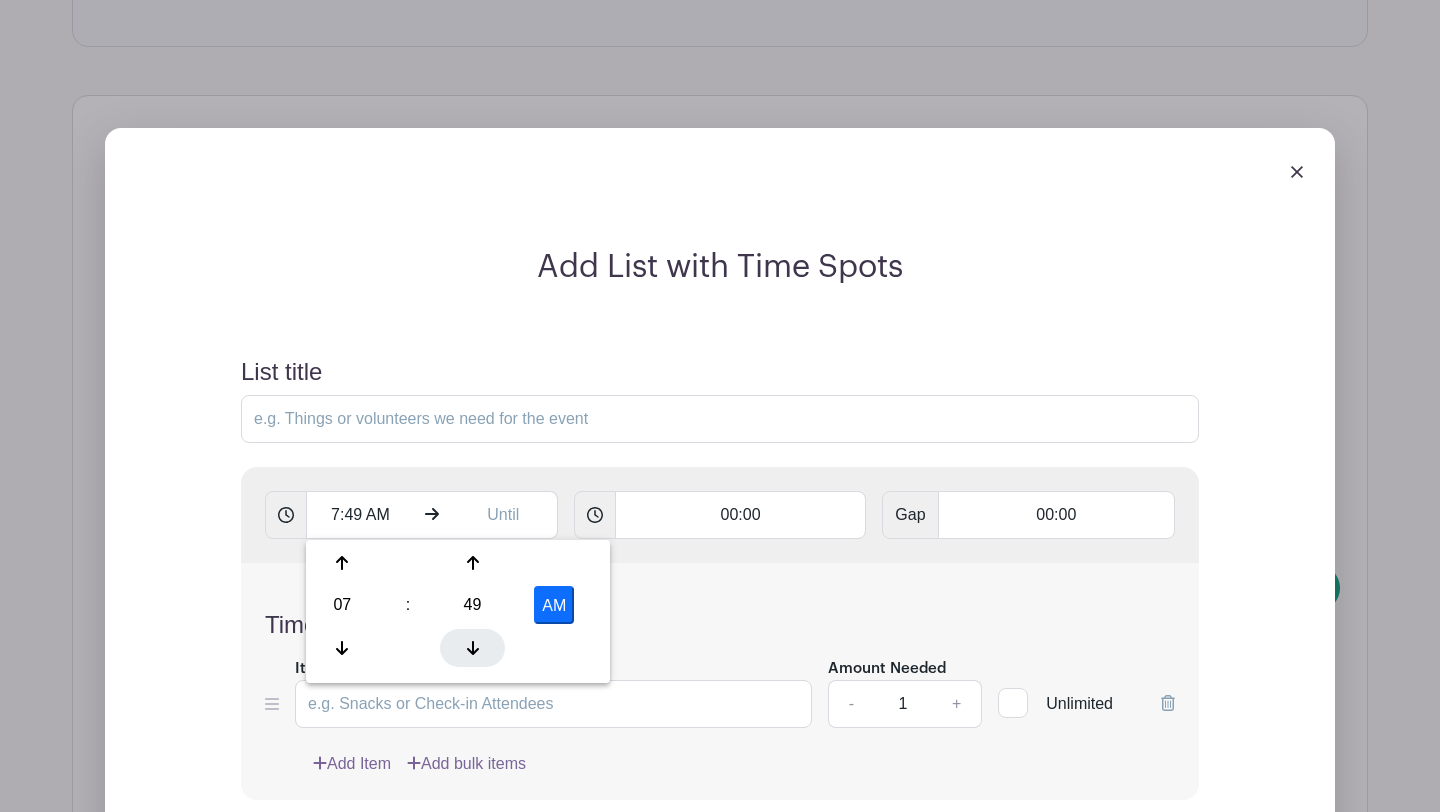 click 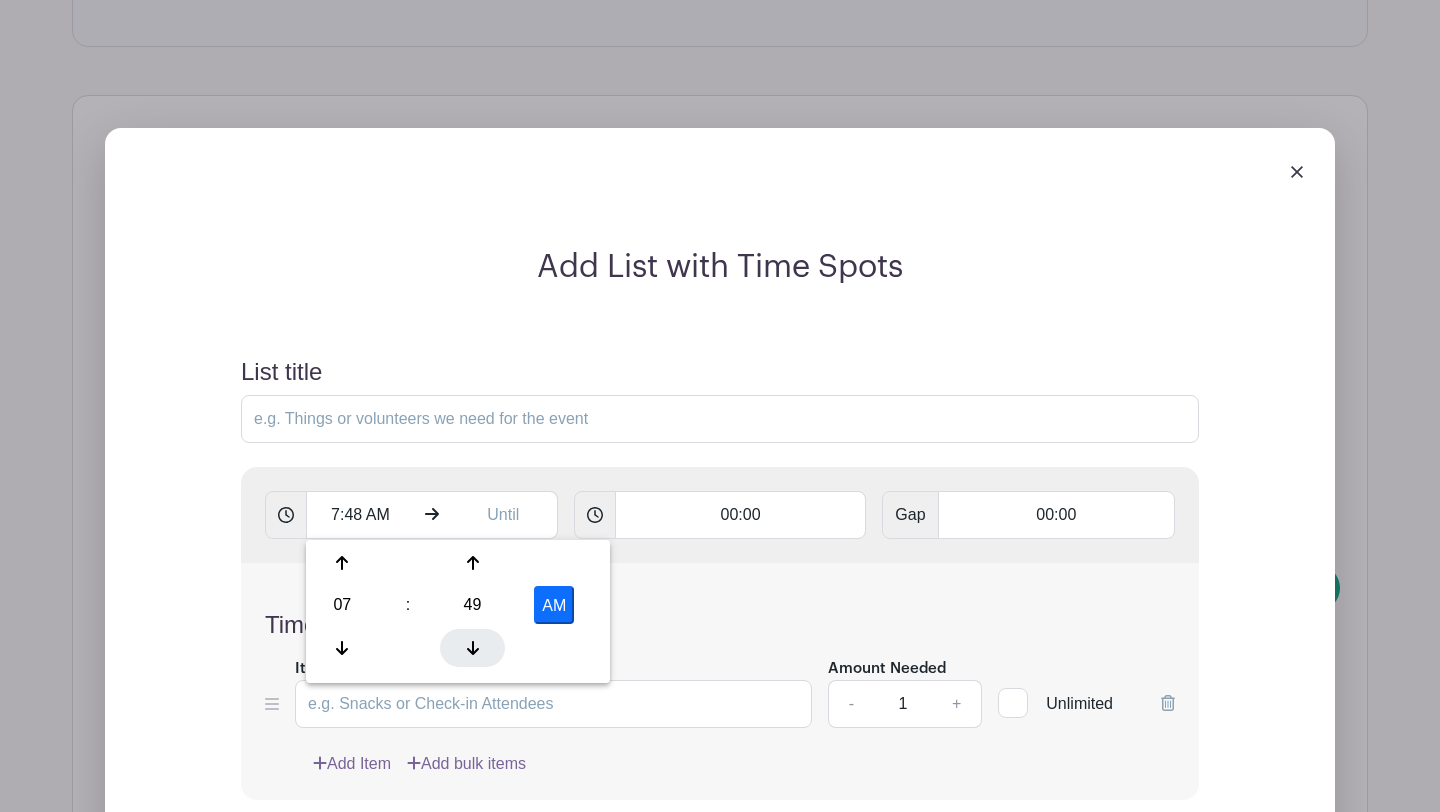 click 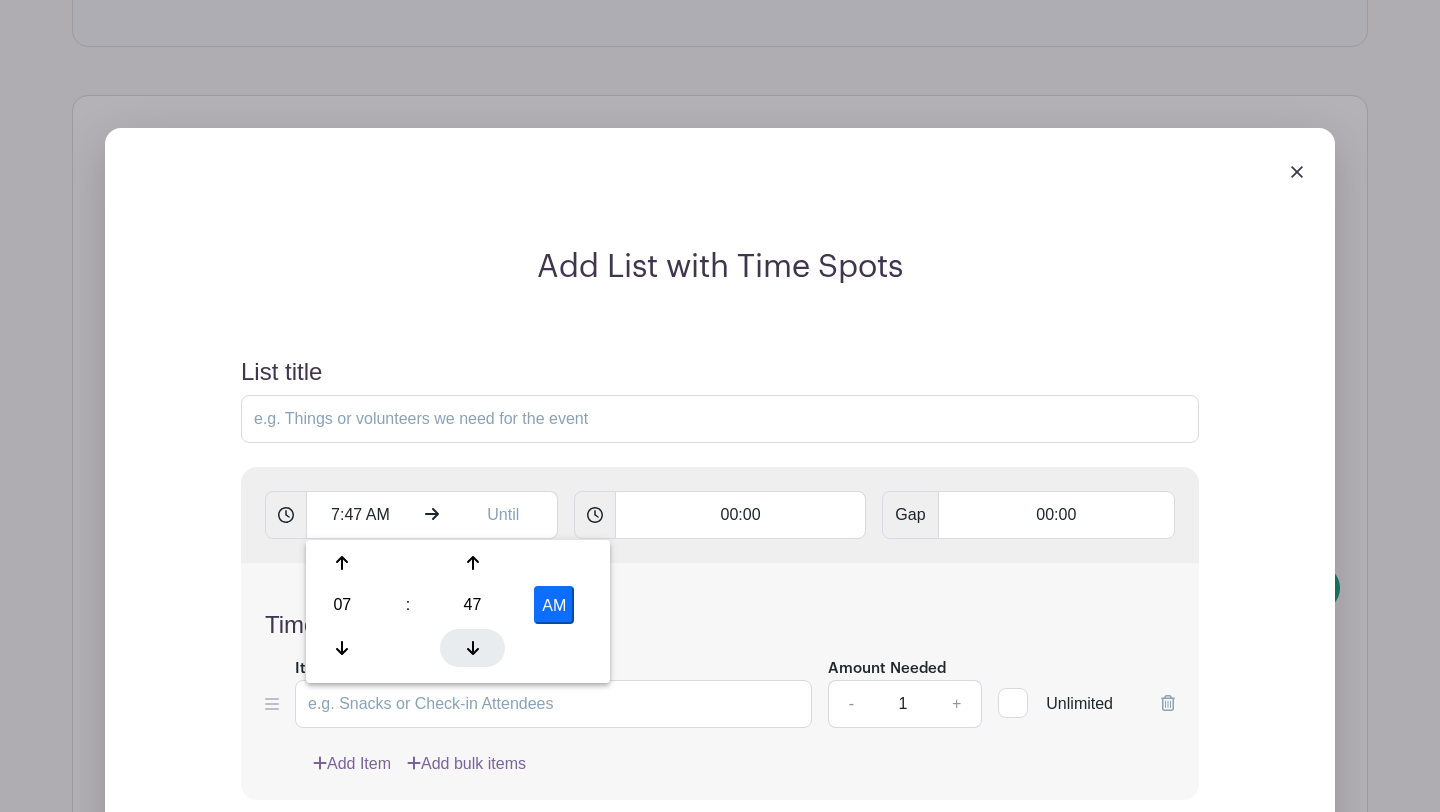 click 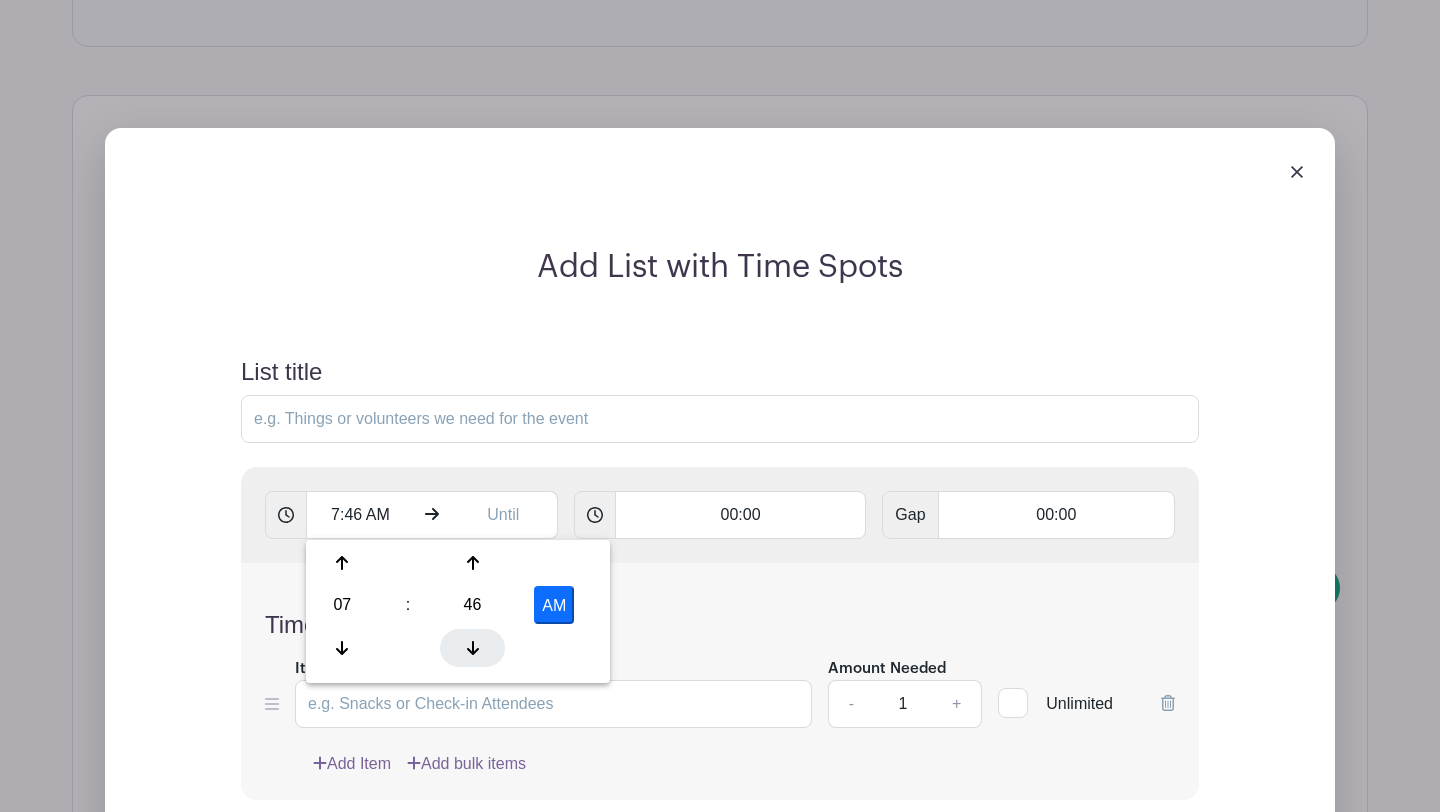 click 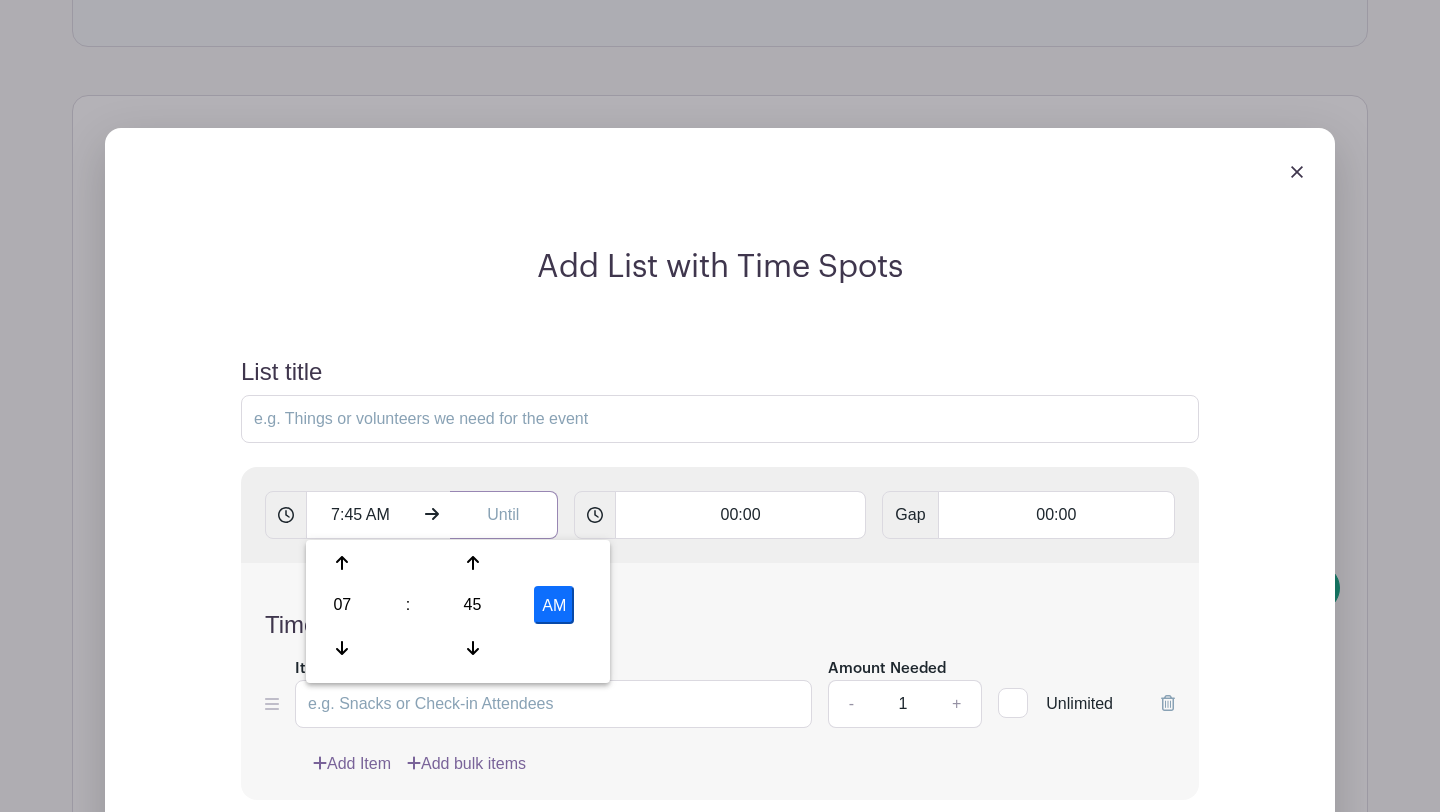 click at bounding box center [504, 515] 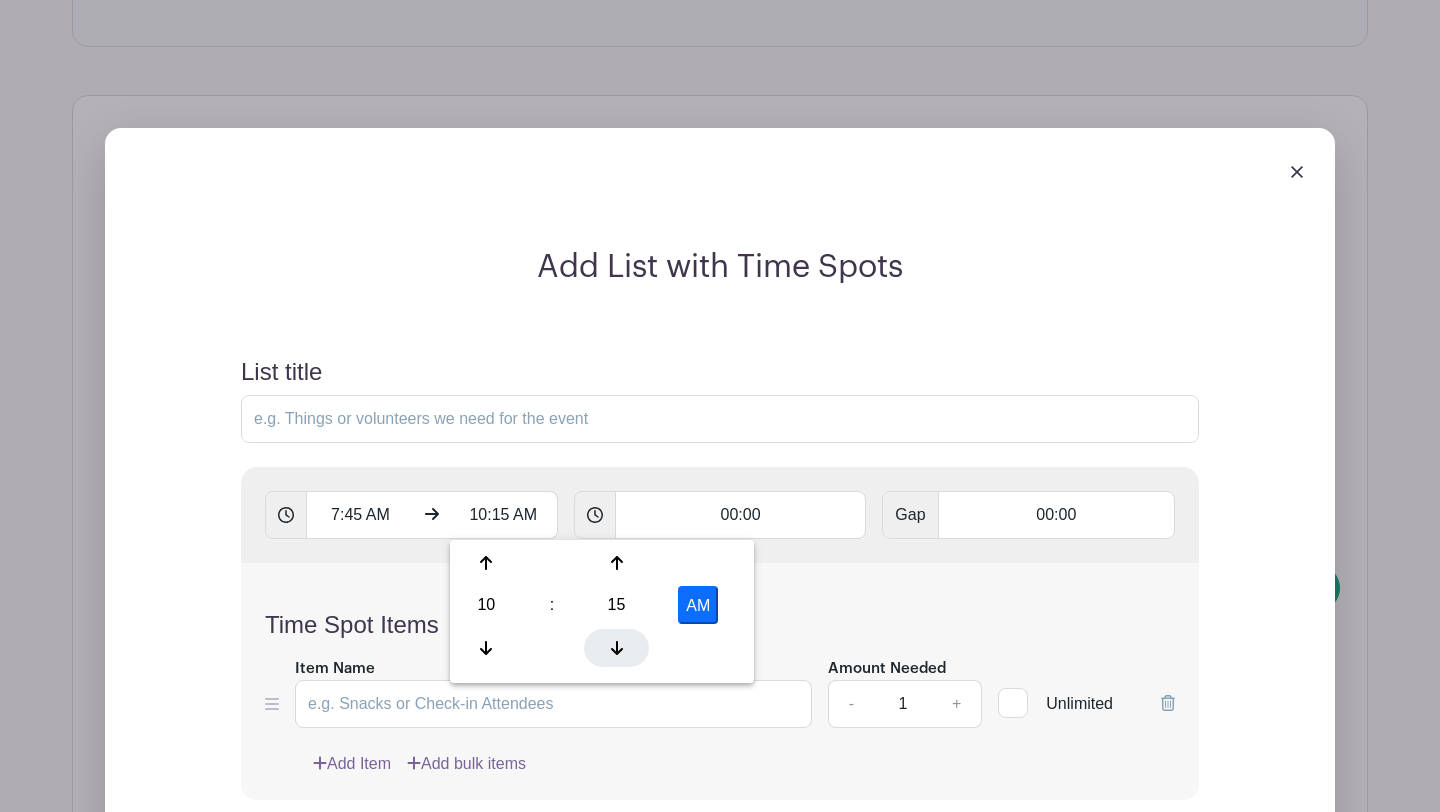 click 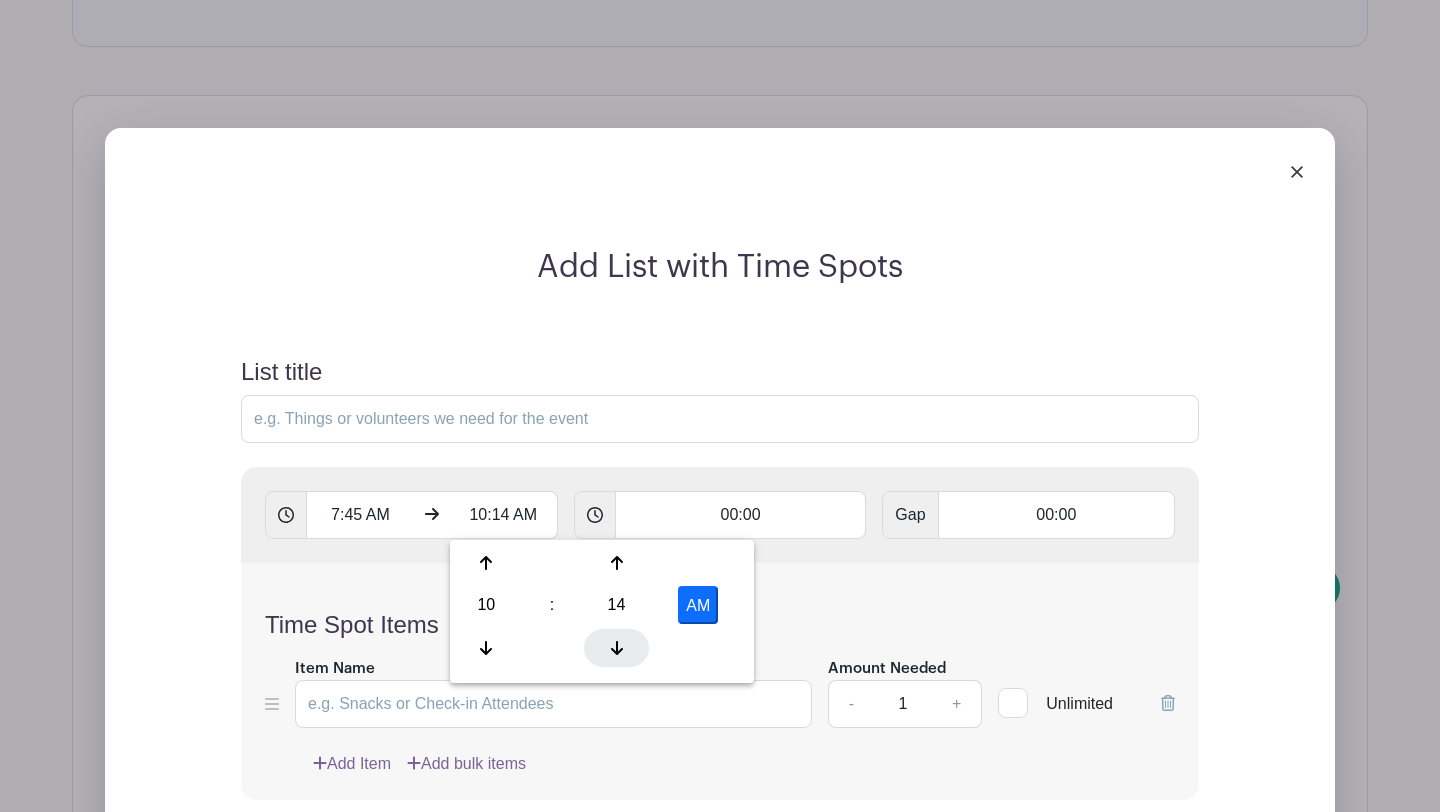 click 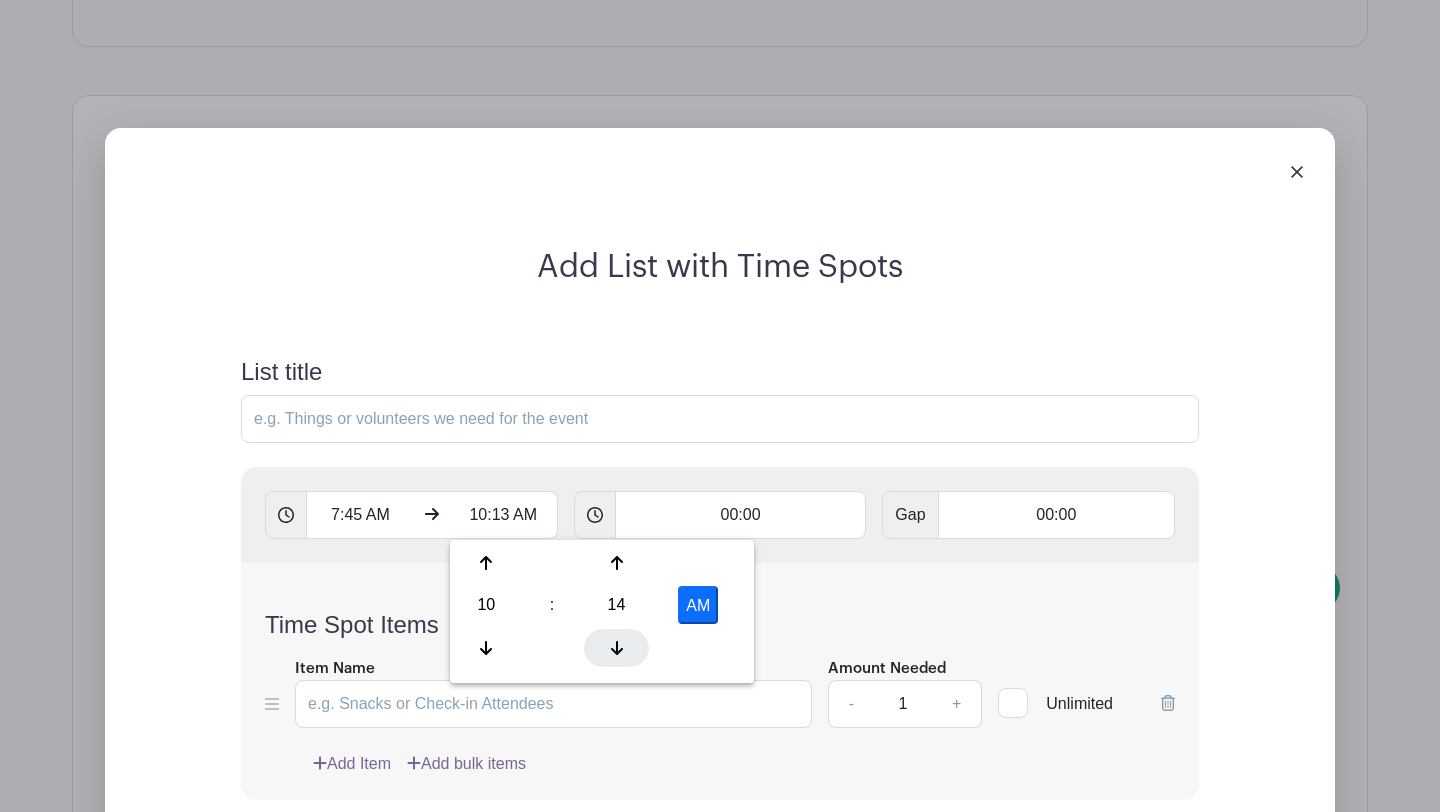 click 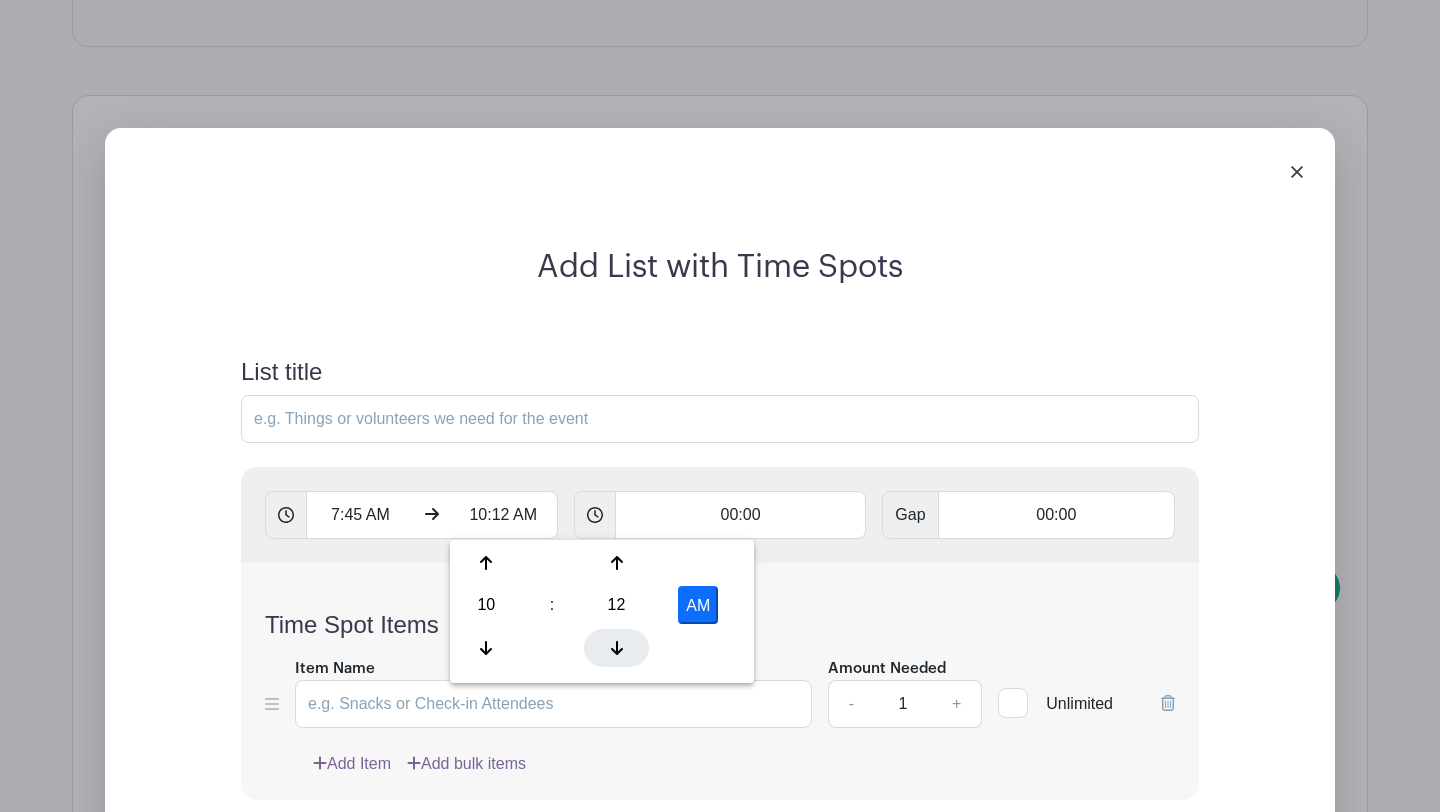click 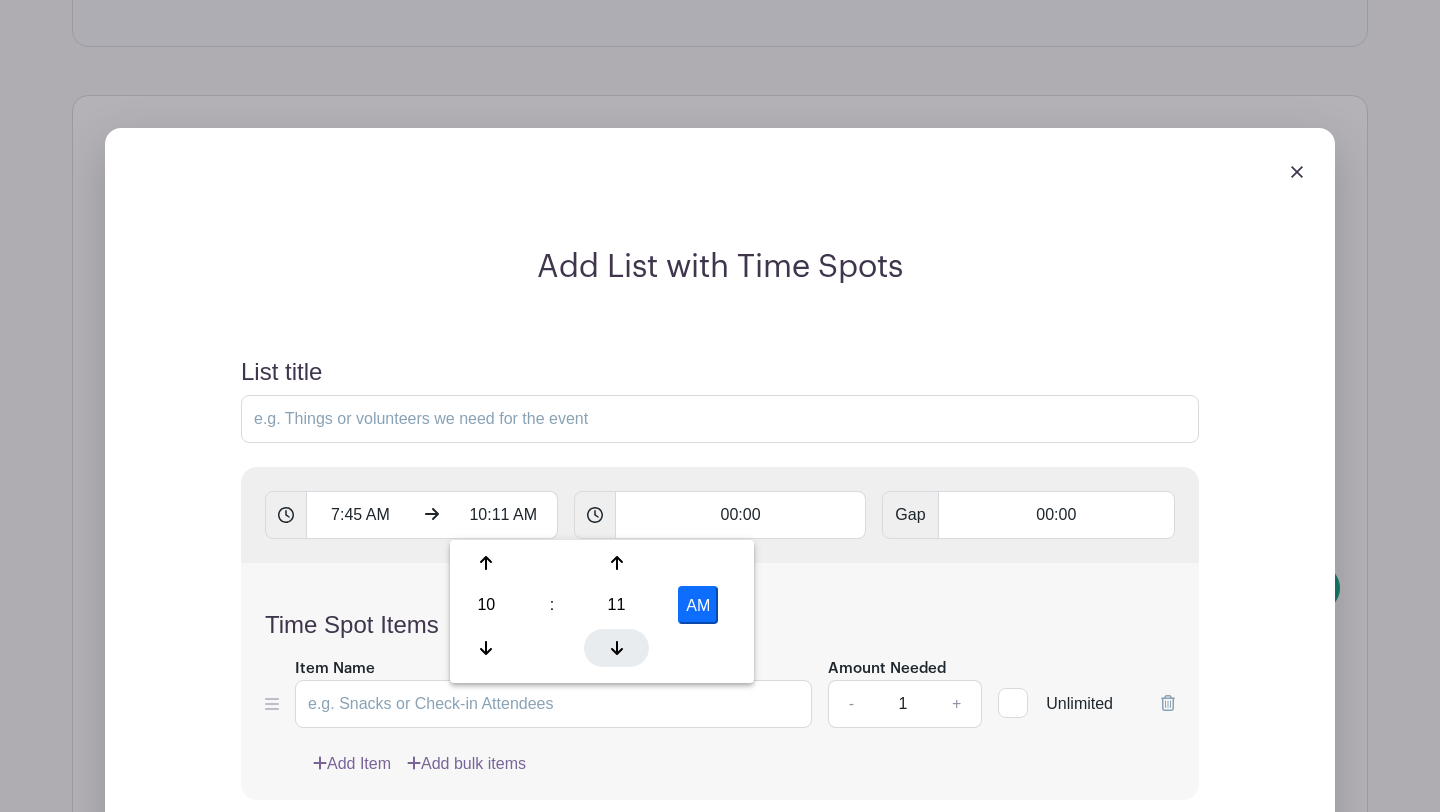 click 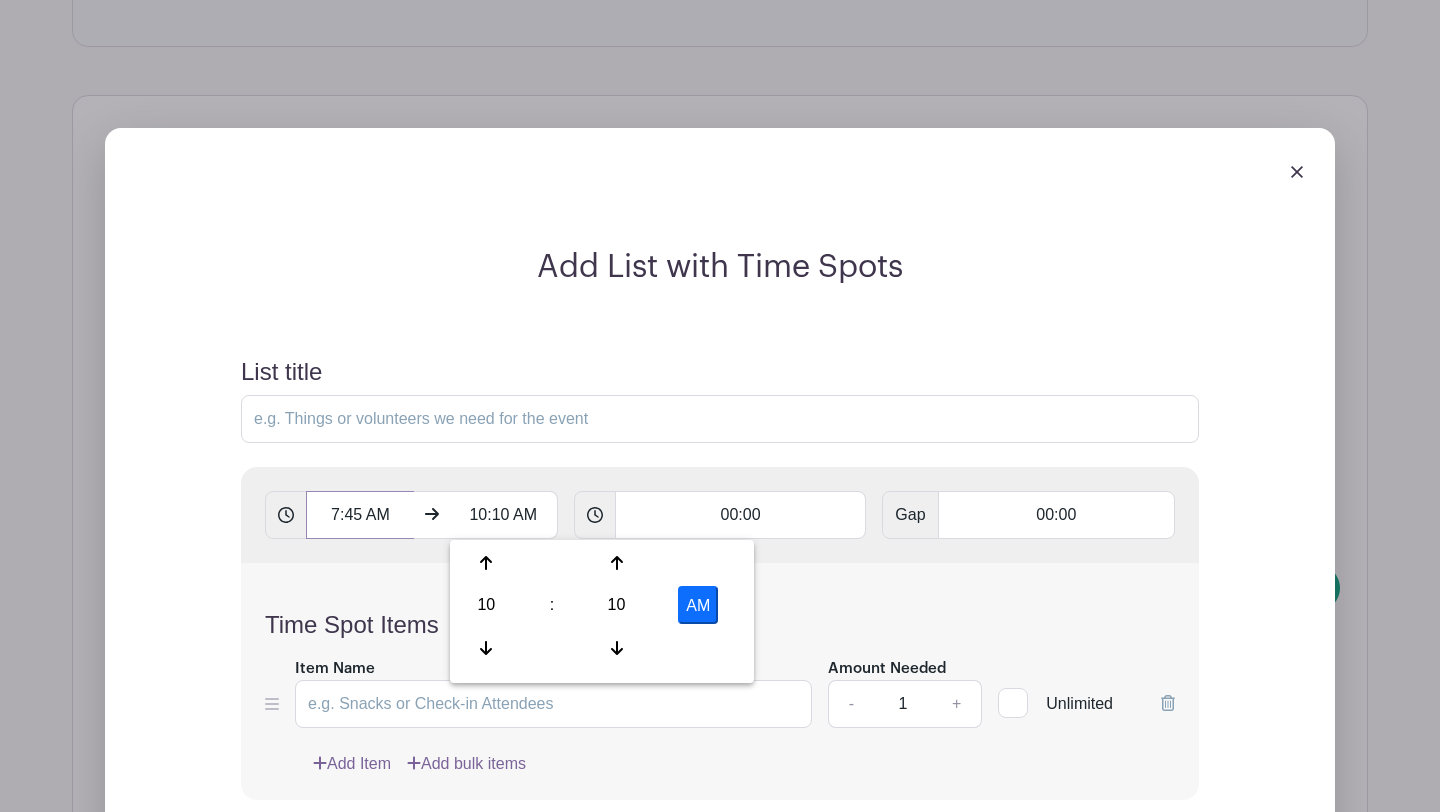 click on "7:45 AM" at bounding box center [360, 515] 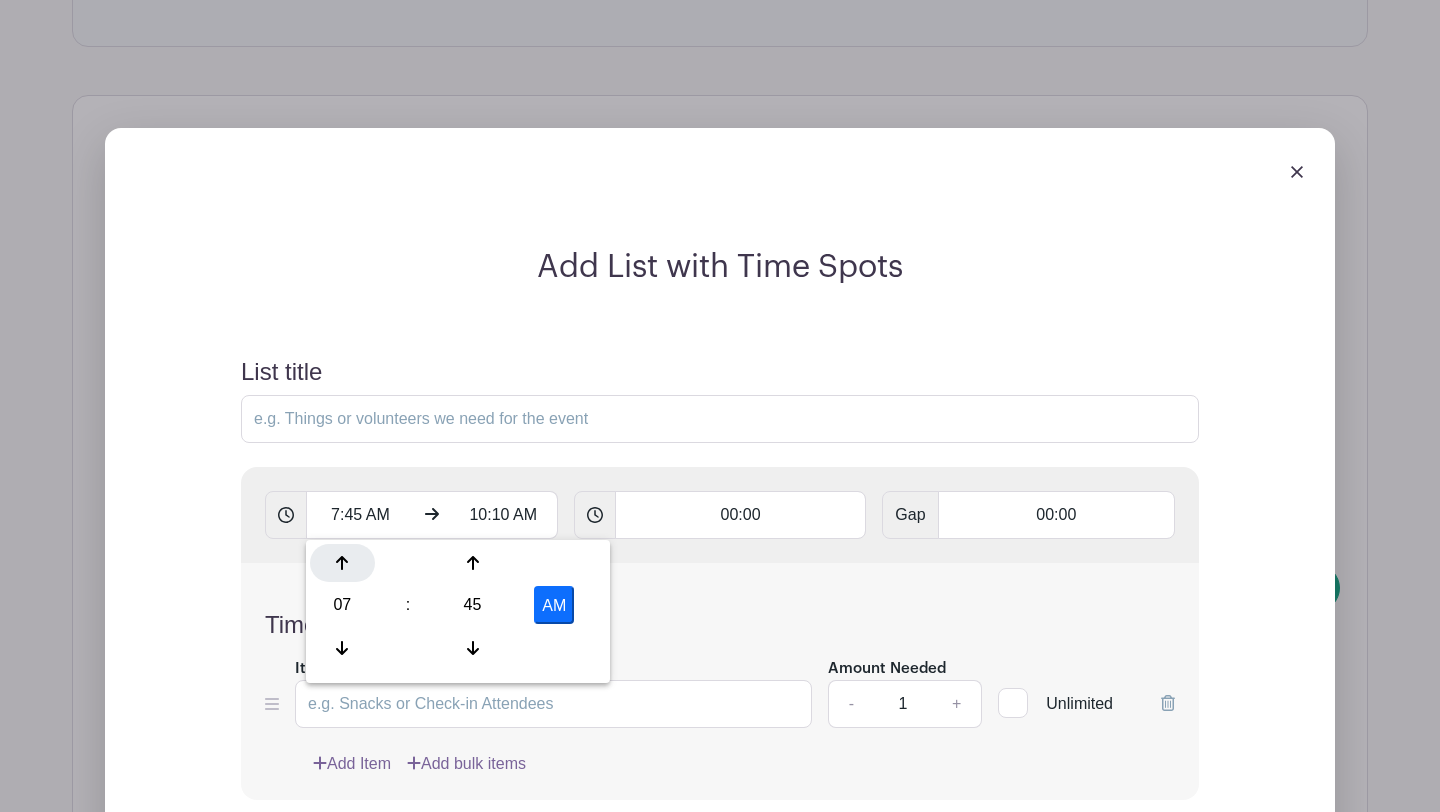 click at bounding box center (342, 563) 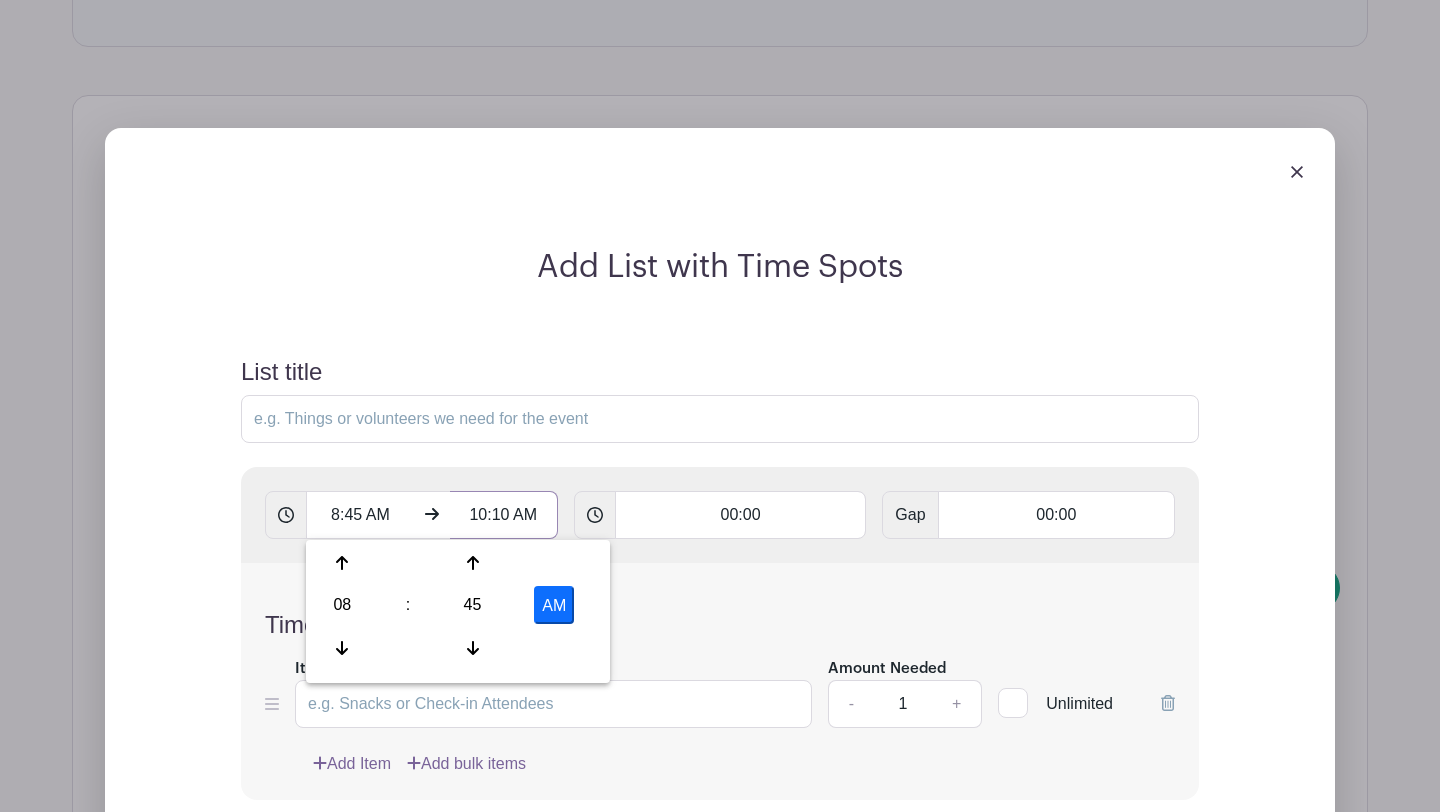 click on "10:10 AM" at bounding box center [504, 515] 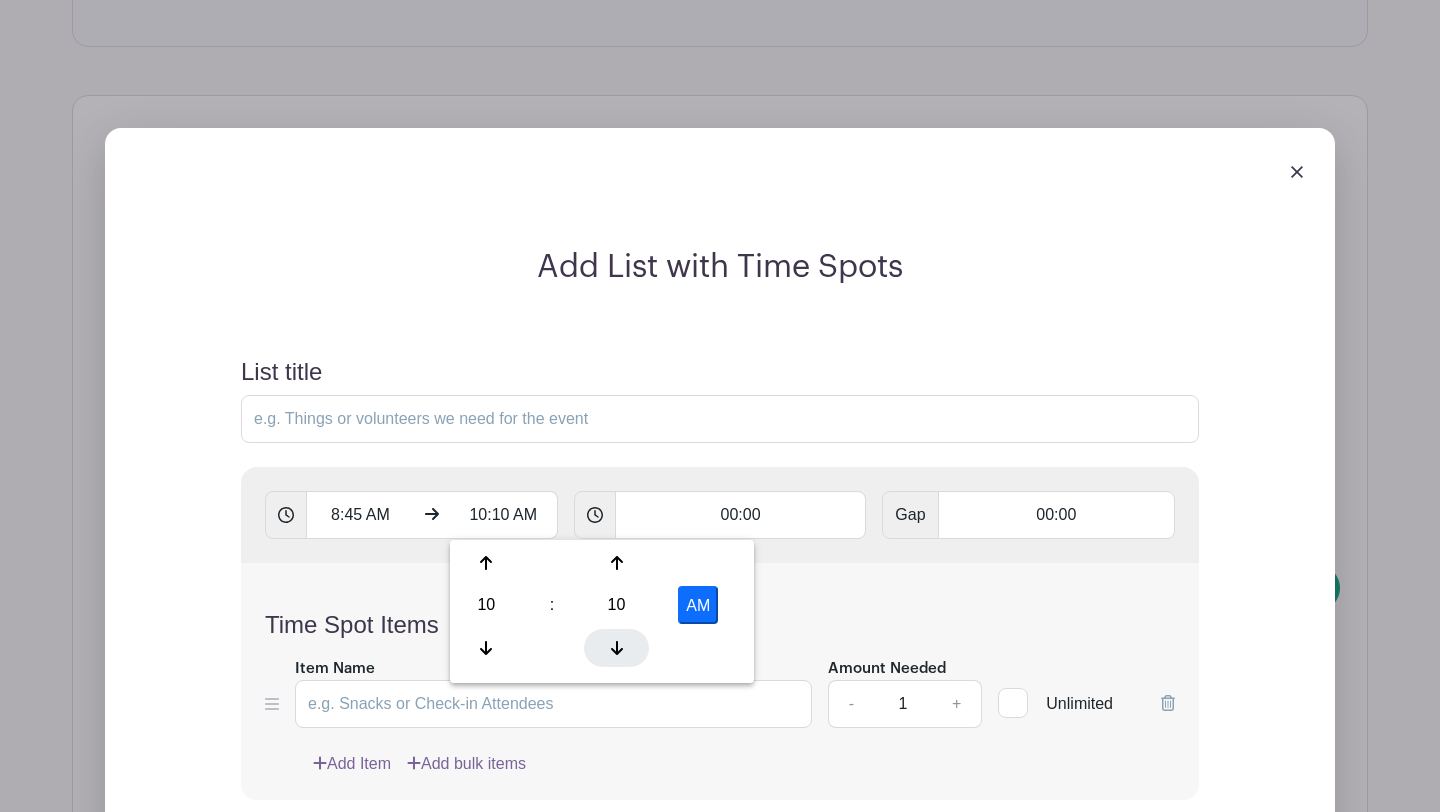 click at bounding box center (616, 648) 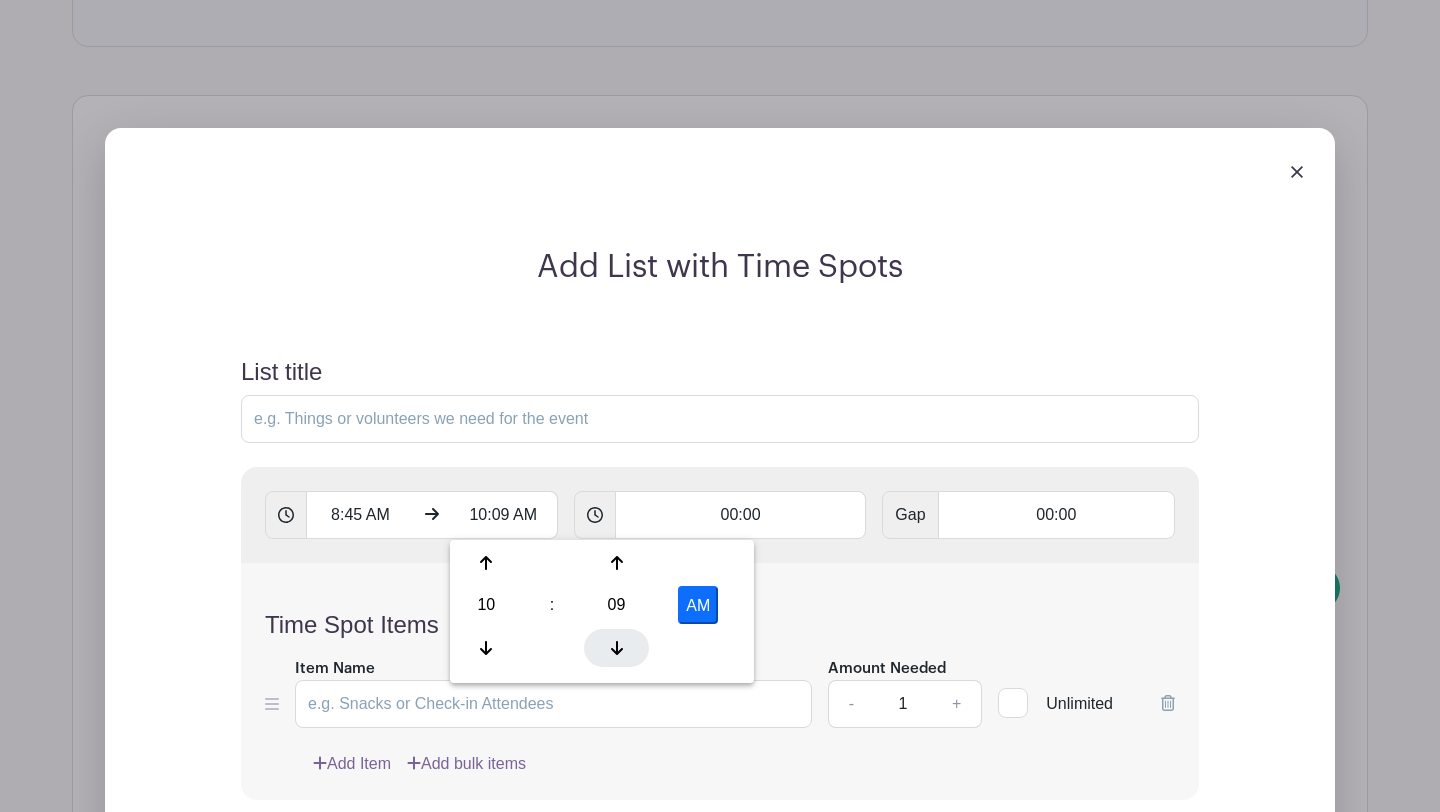 click at bounding box center (616, 648) 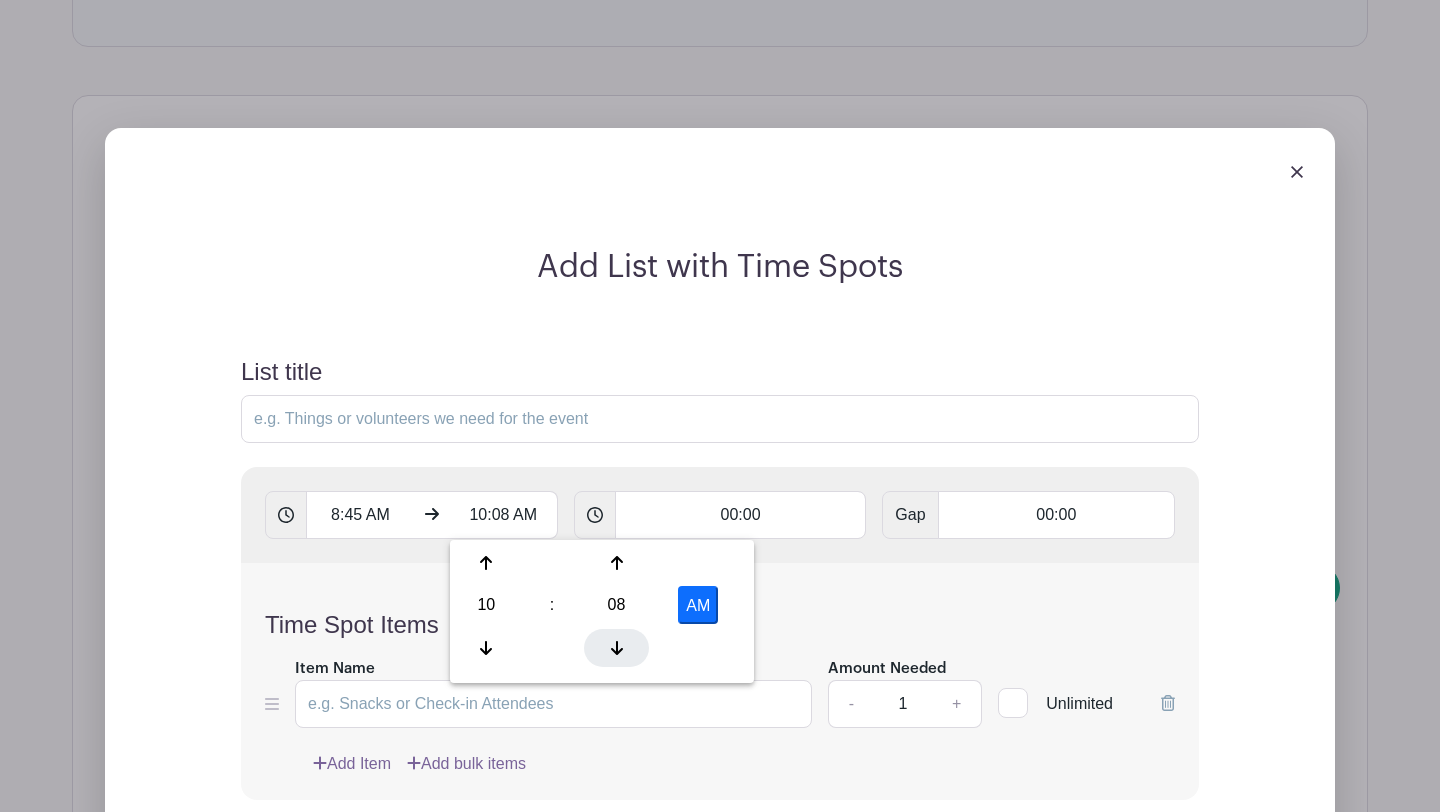 click at bounding box center [616, 648] 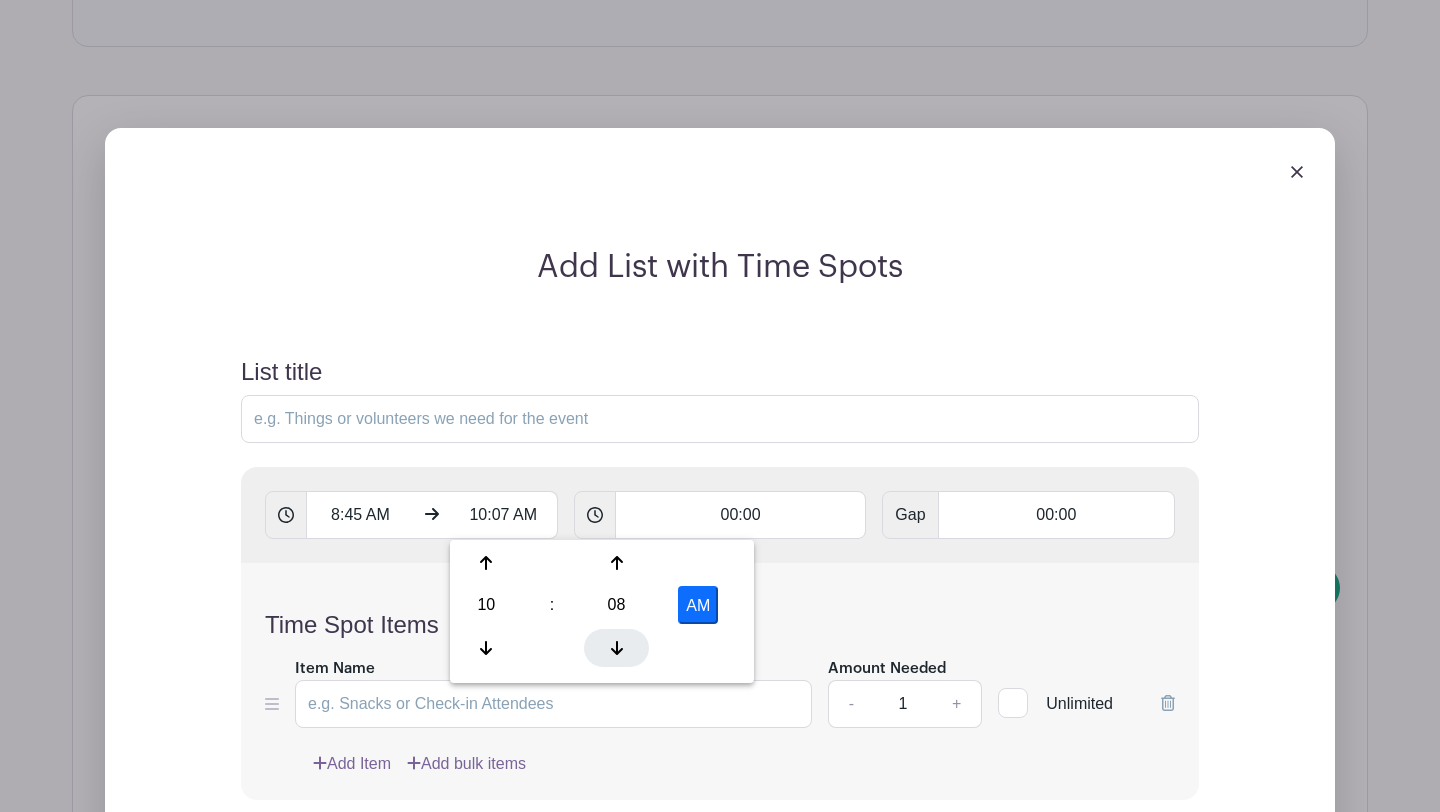 click at bounding box center [616, 648] 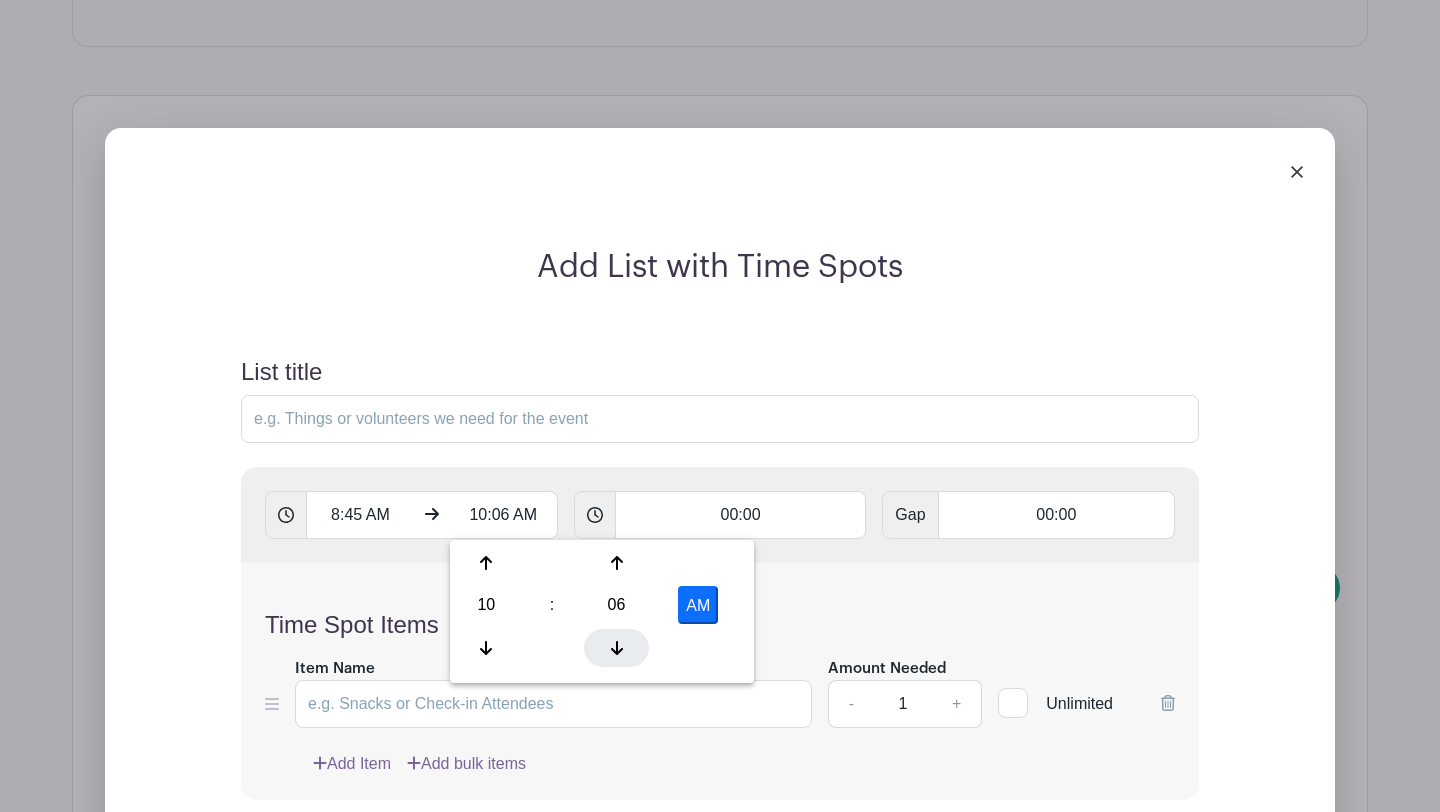 click at bounding box center [616, 648] 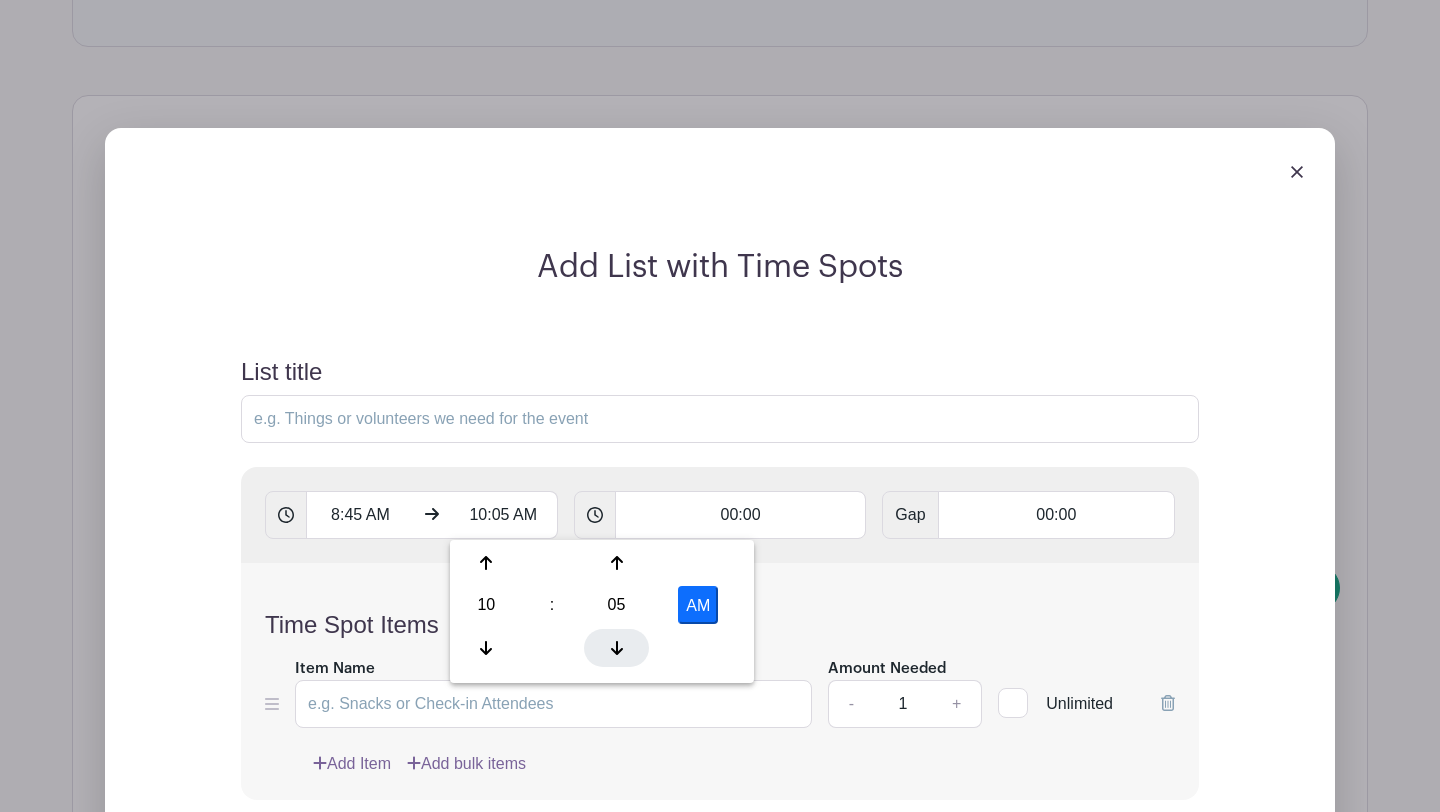 click at bounding box center (616, 648) 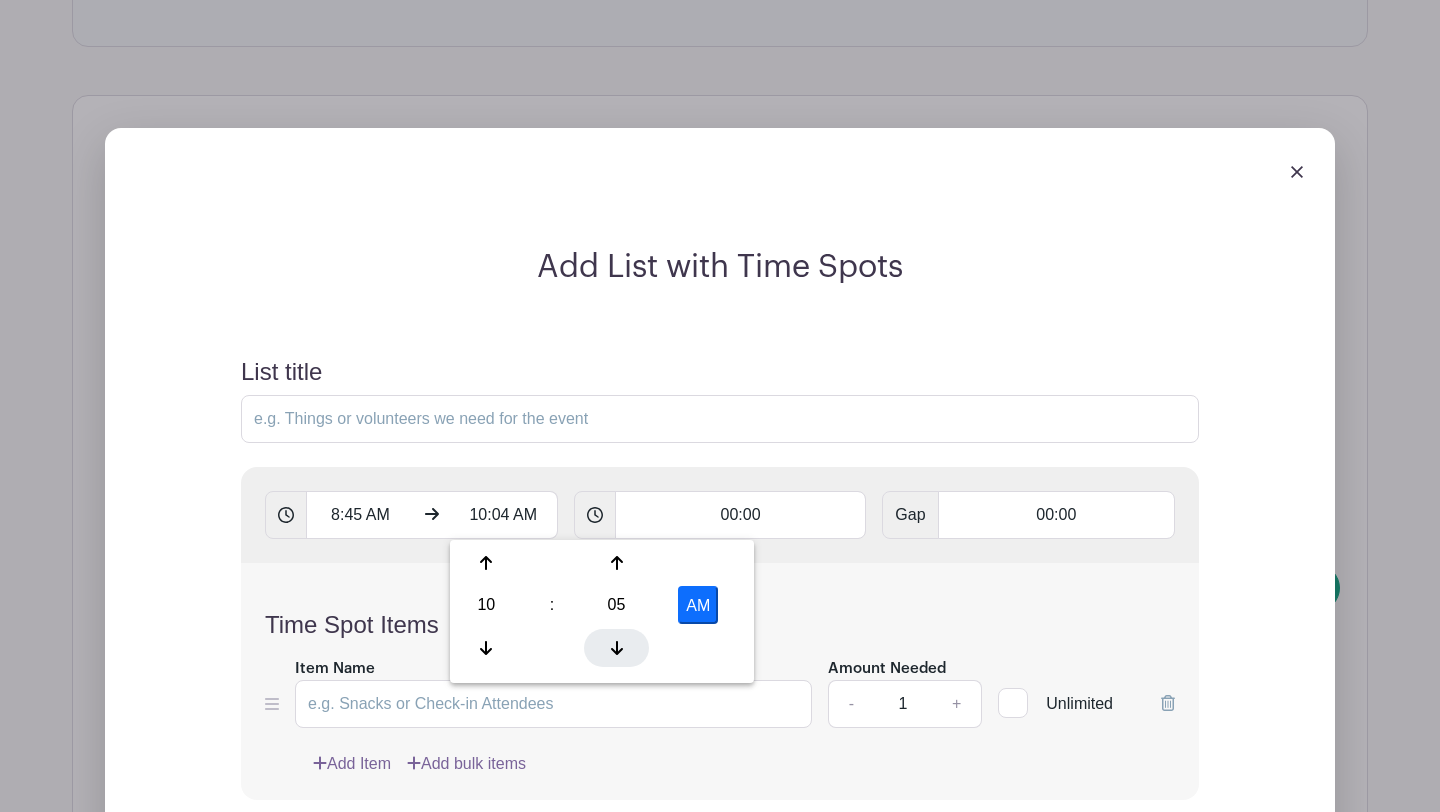click at bounding box center [616, 648] 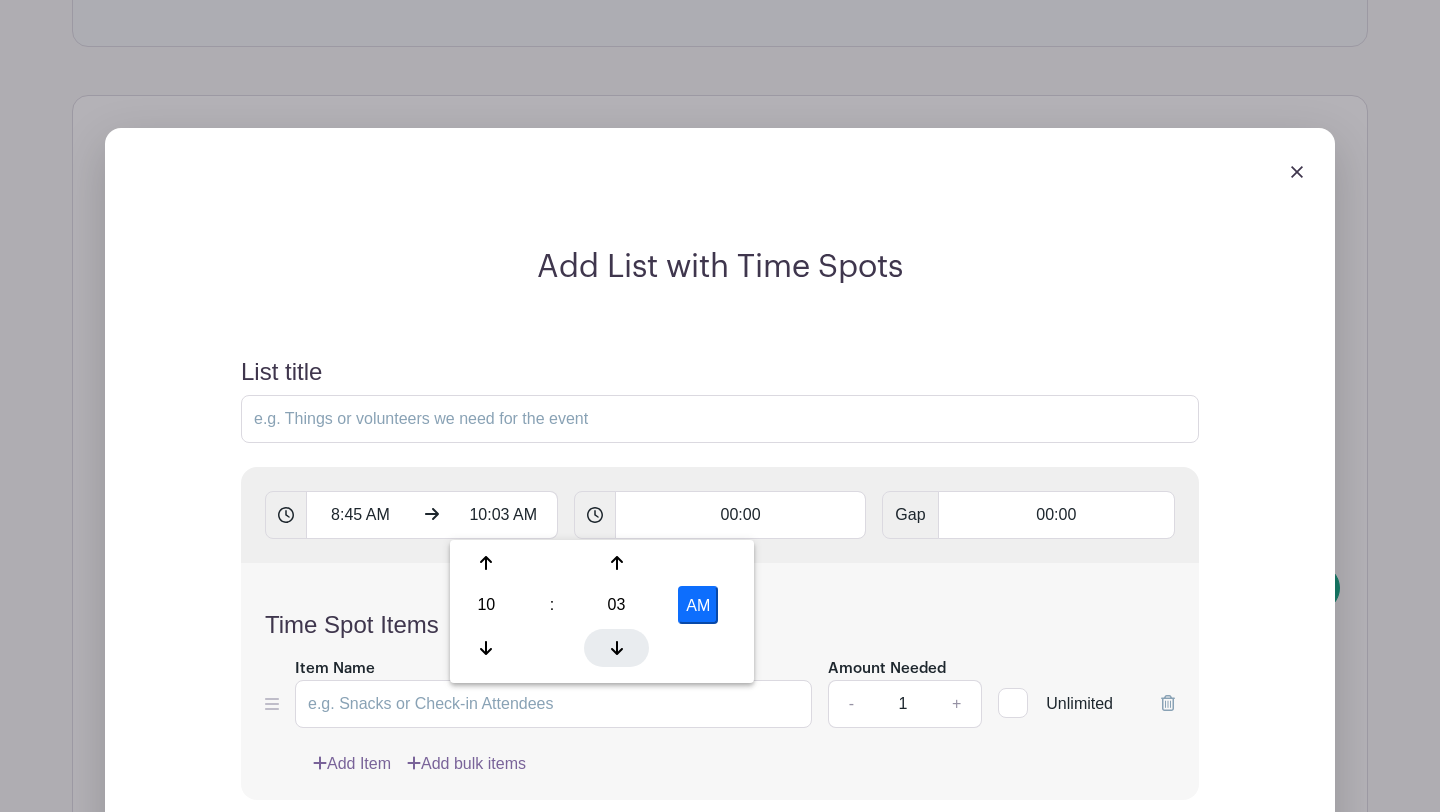 click at bounding box center [616, 648] 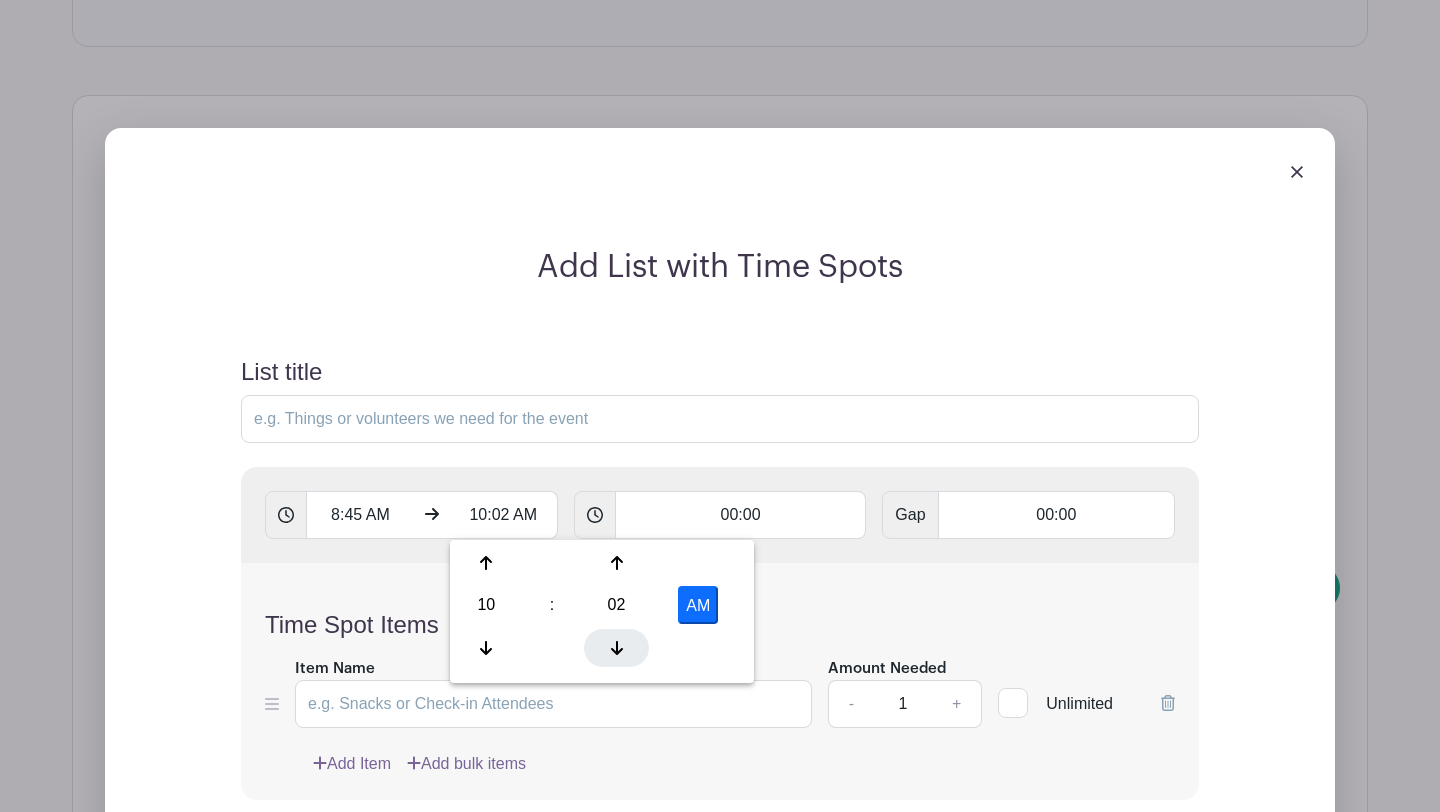 click at bounding box center [616, 648] 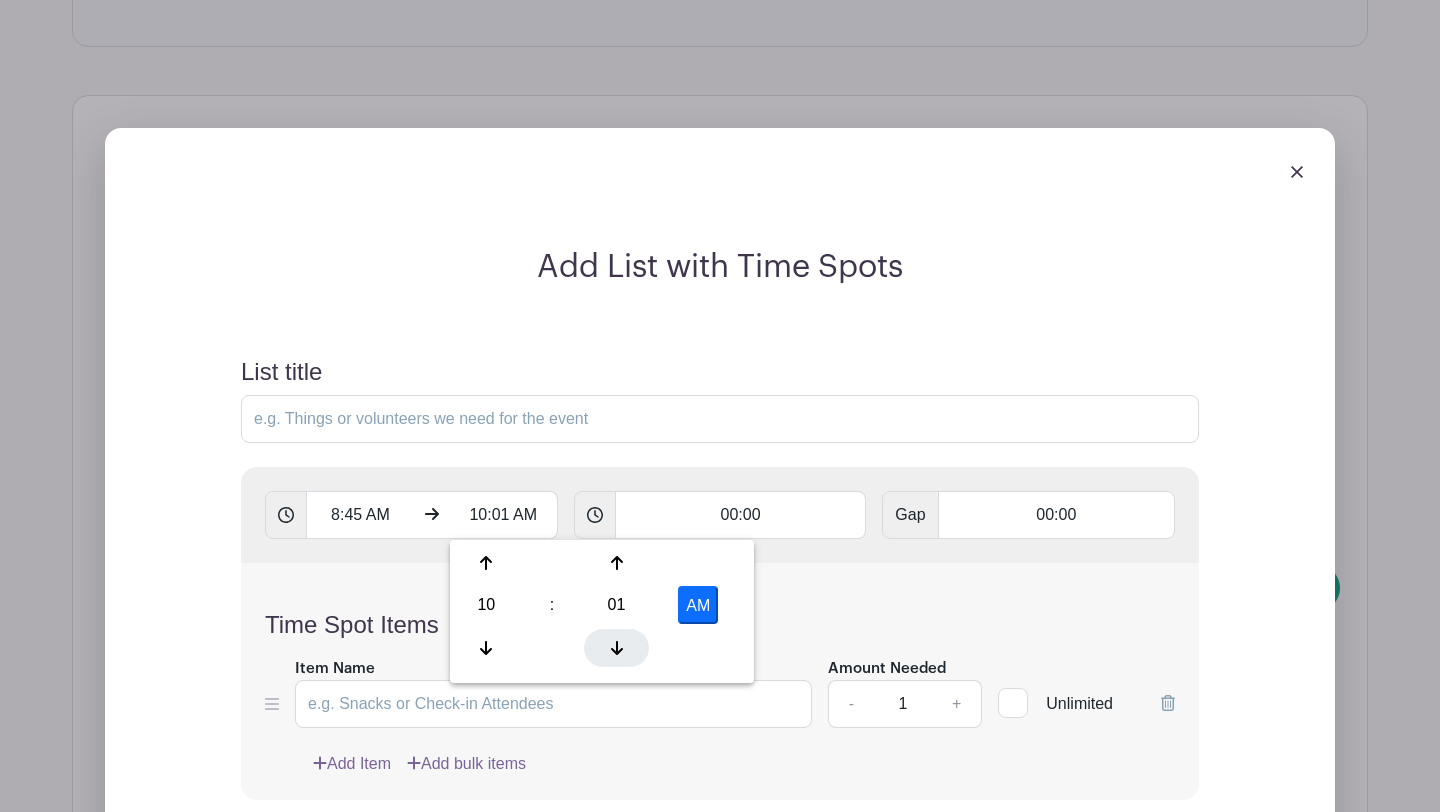 click at bounding box center [616, 648] 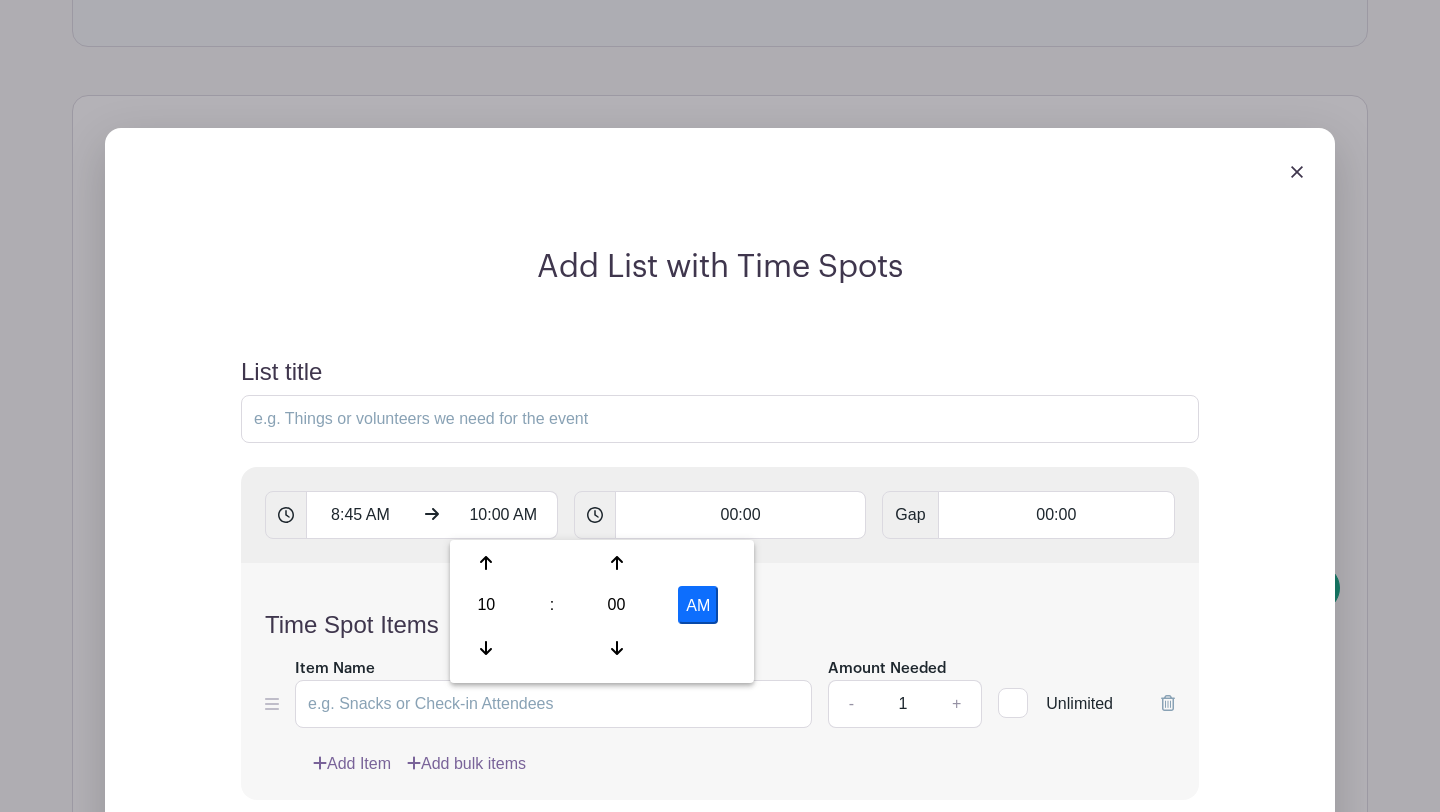 click on "Time Spot Items" at bounding box center (720, 625) 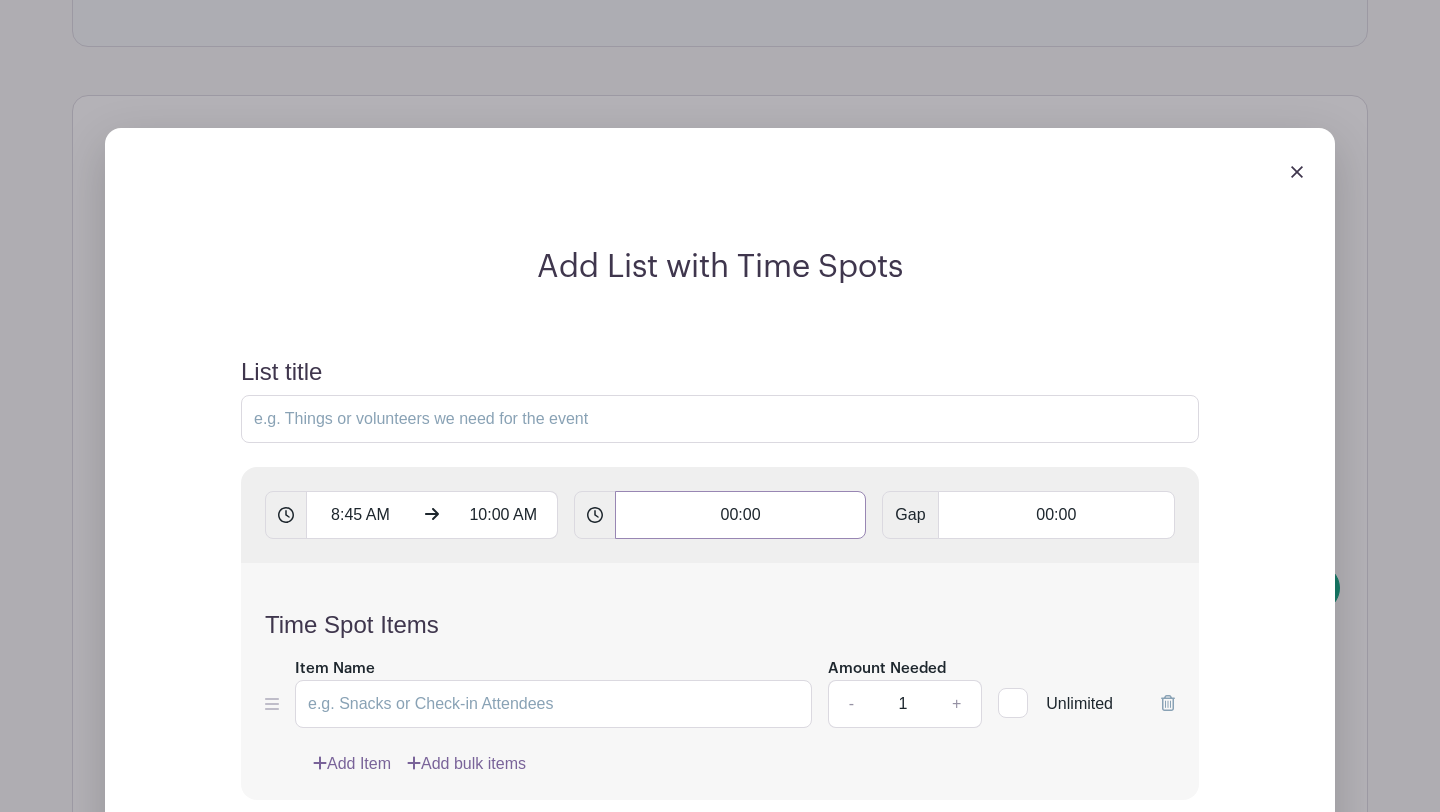 click on "00:00" at bounding box center [741, 515] 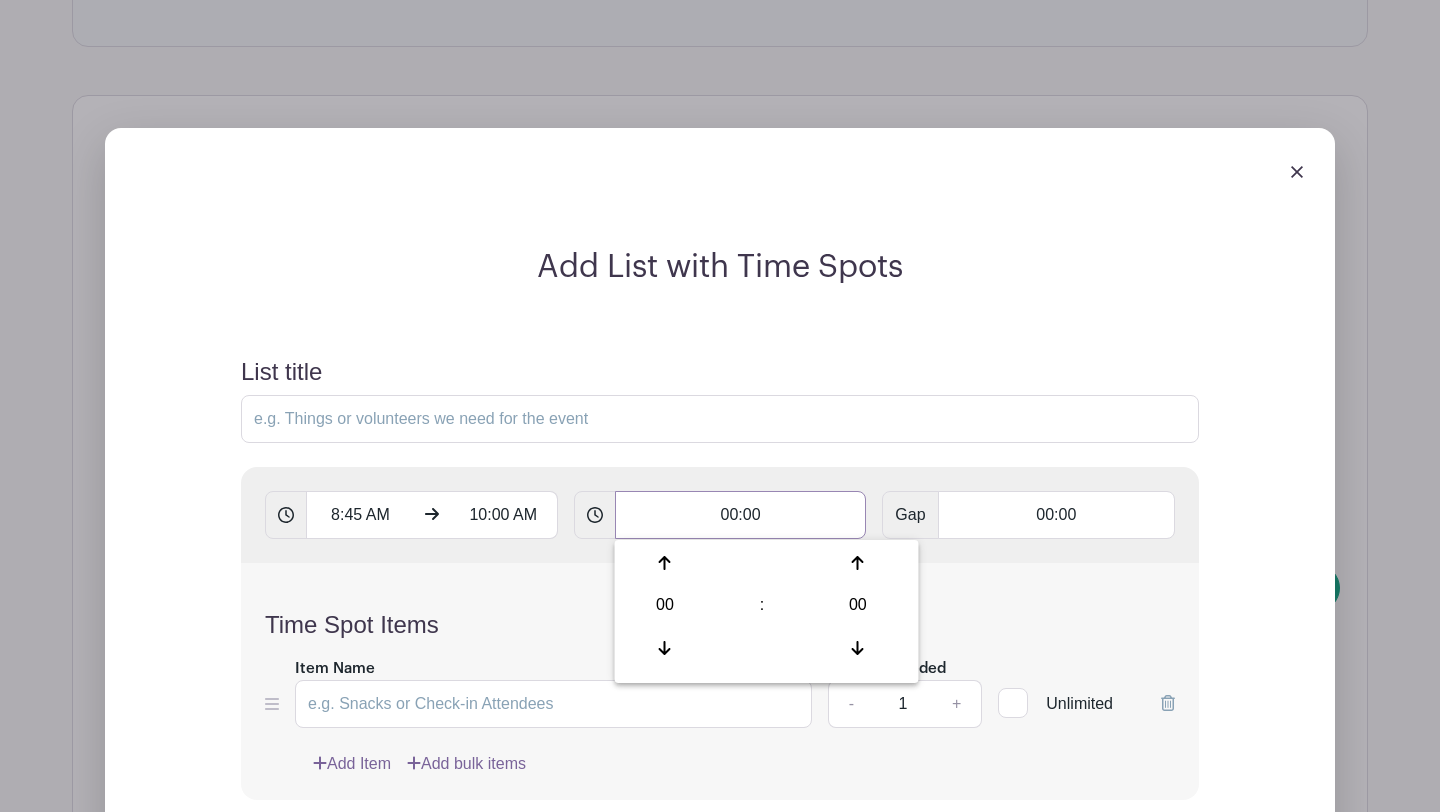 click on "00:00" at bounding box center (741, 515) 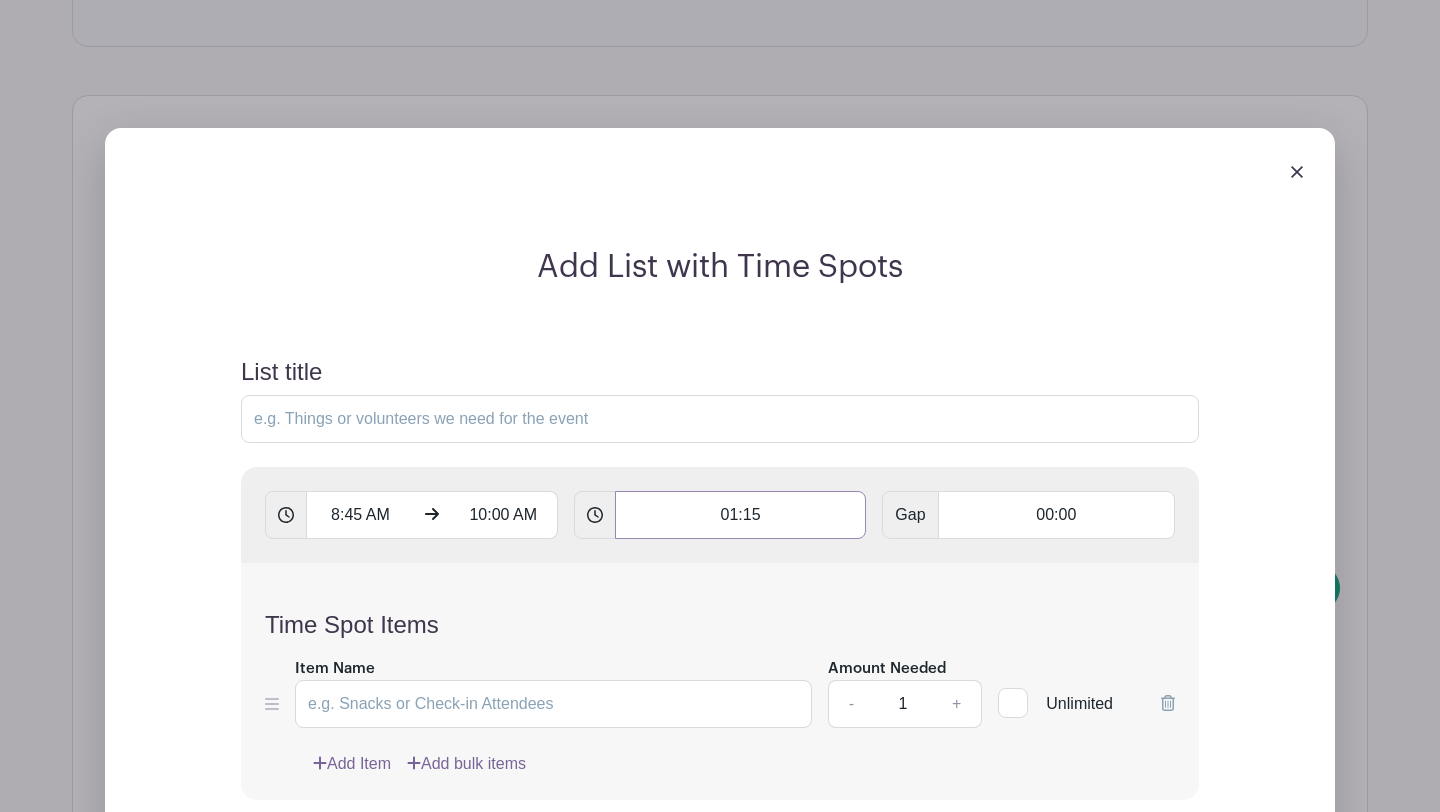 type on "01:15" 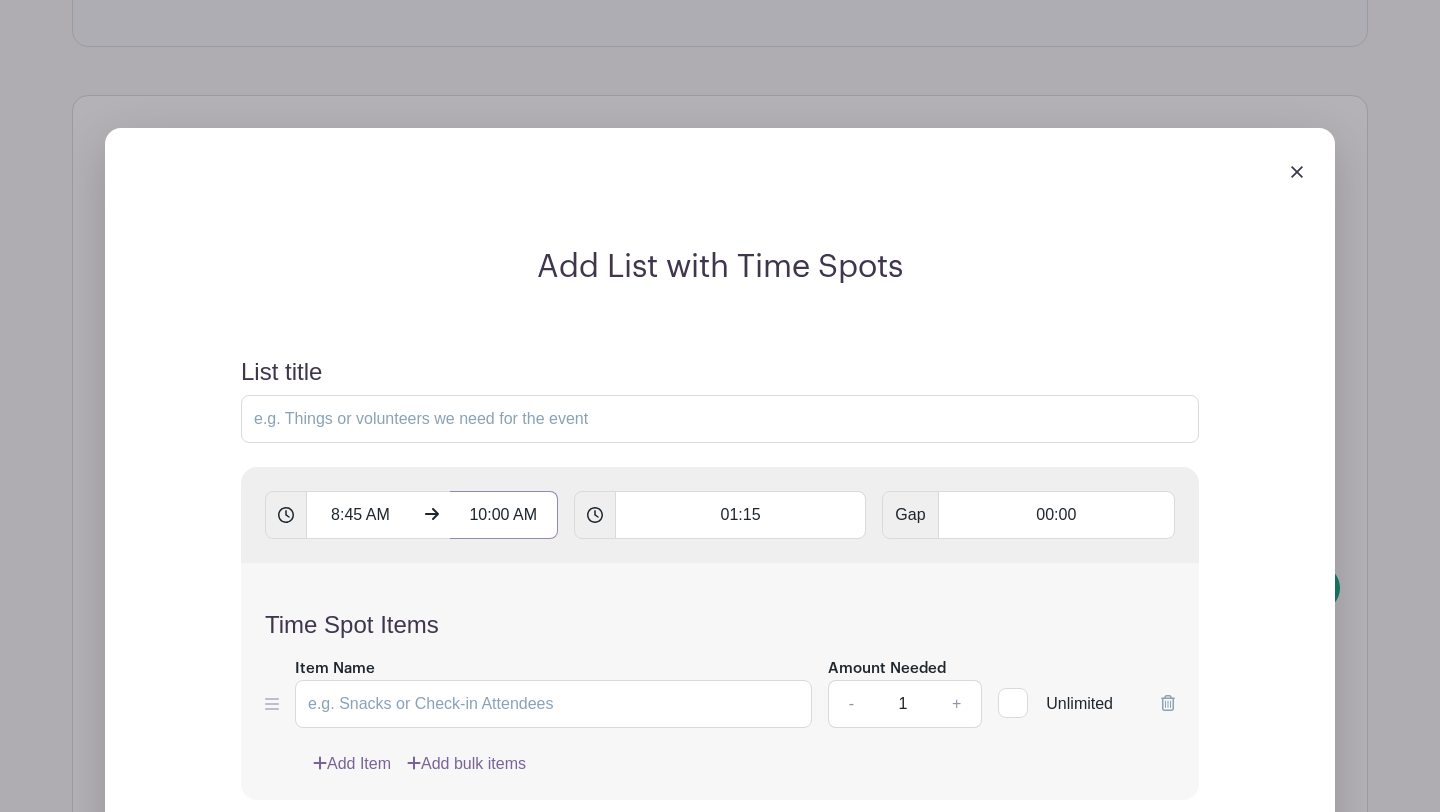 click on "10:00 AM" at bounding box center [504, 515] 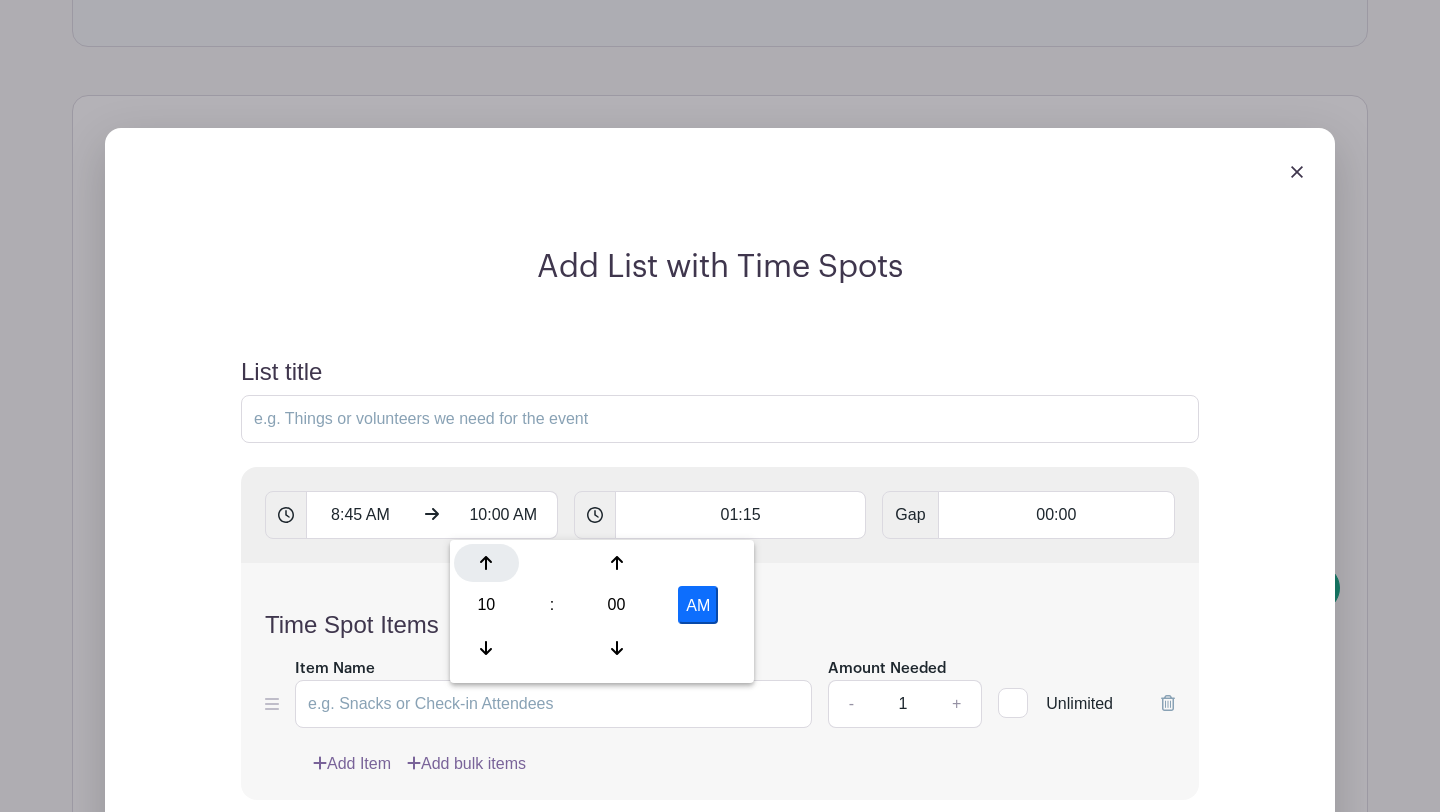 click 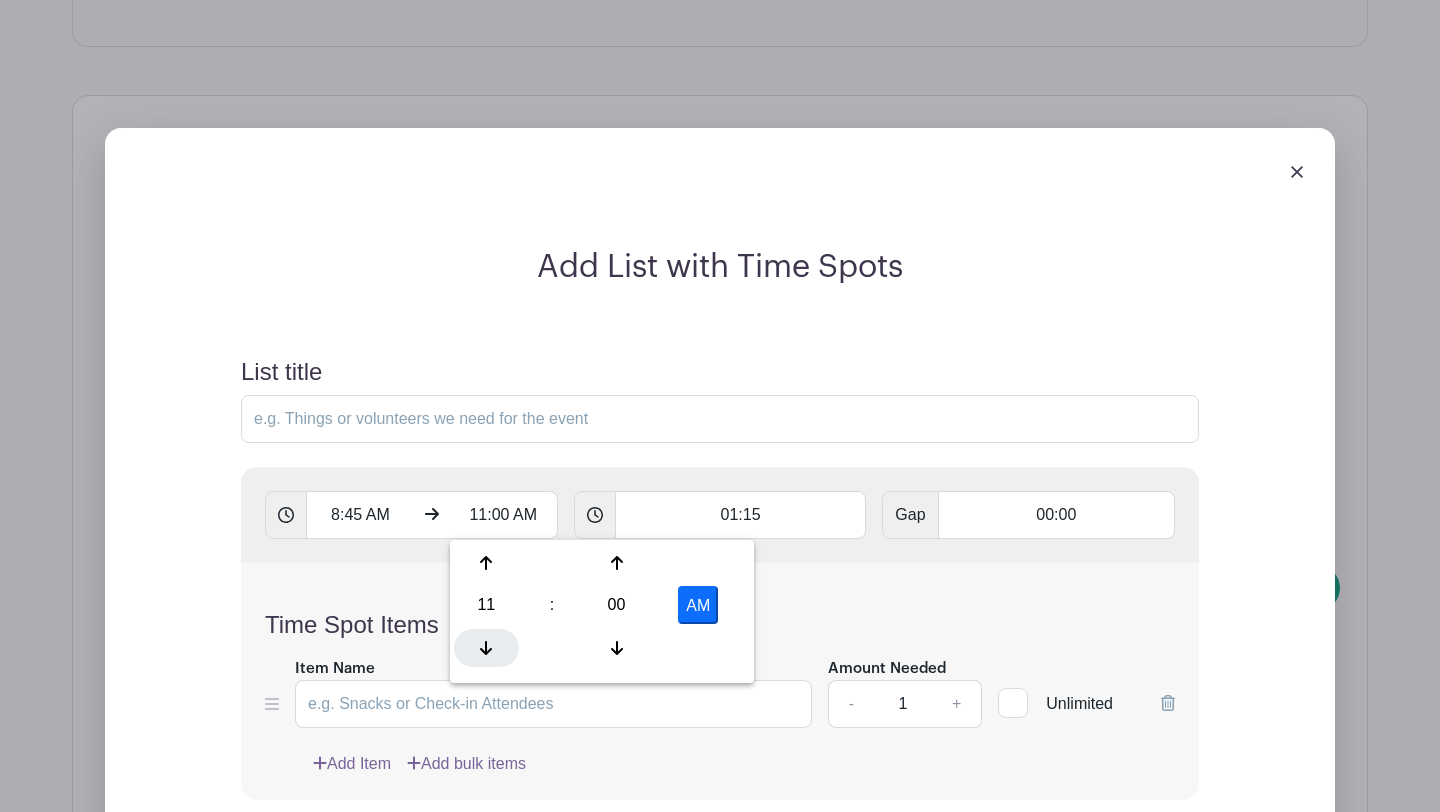 click 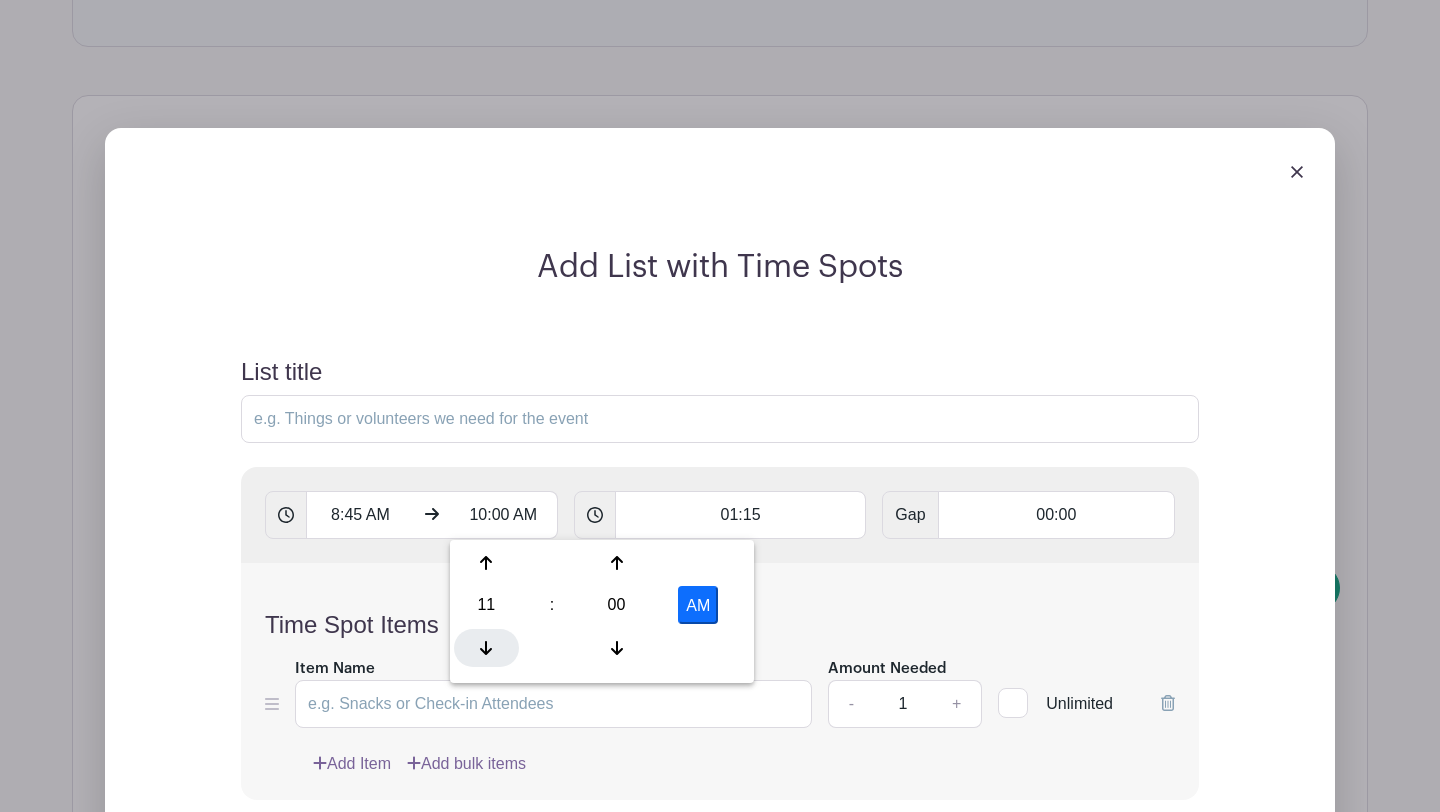 click 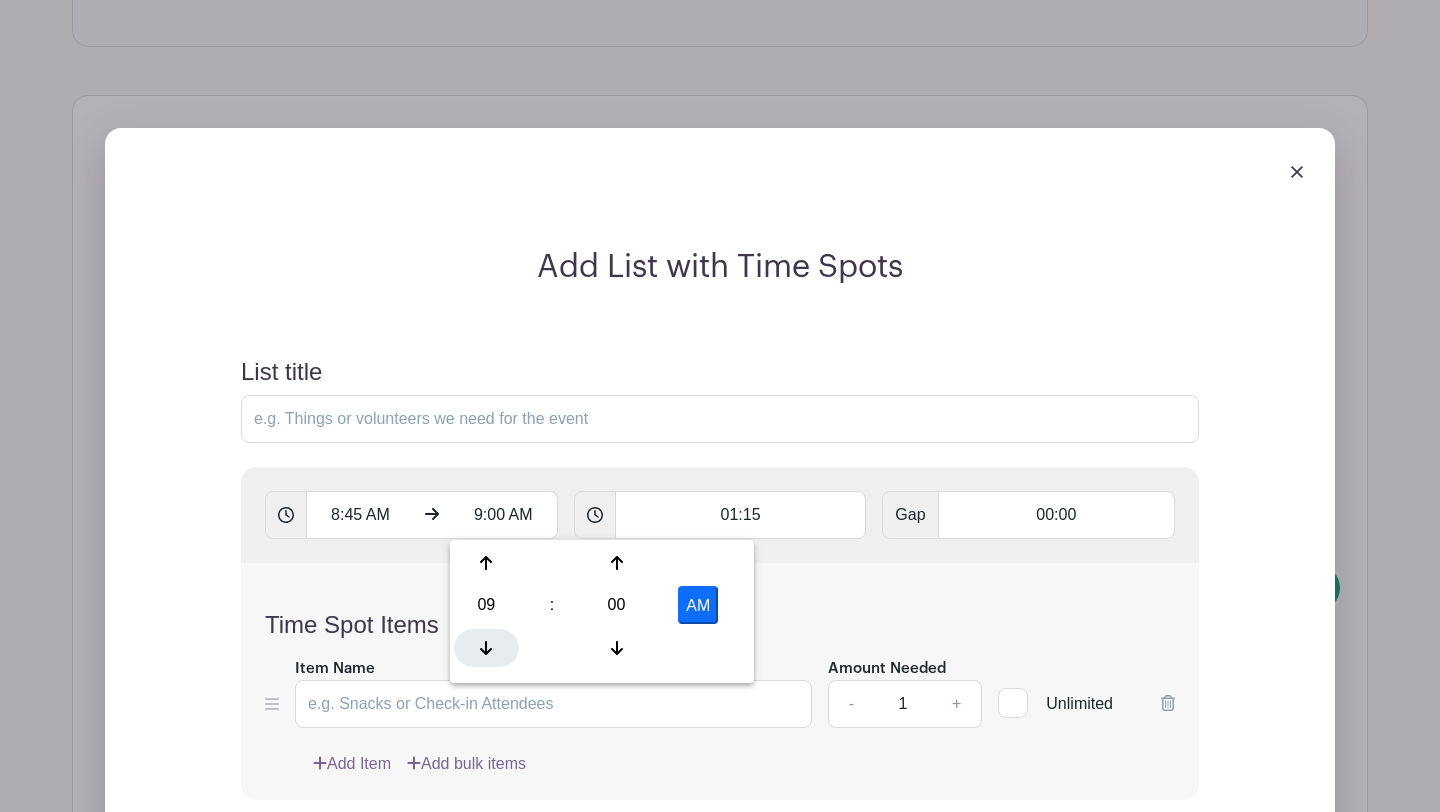 click 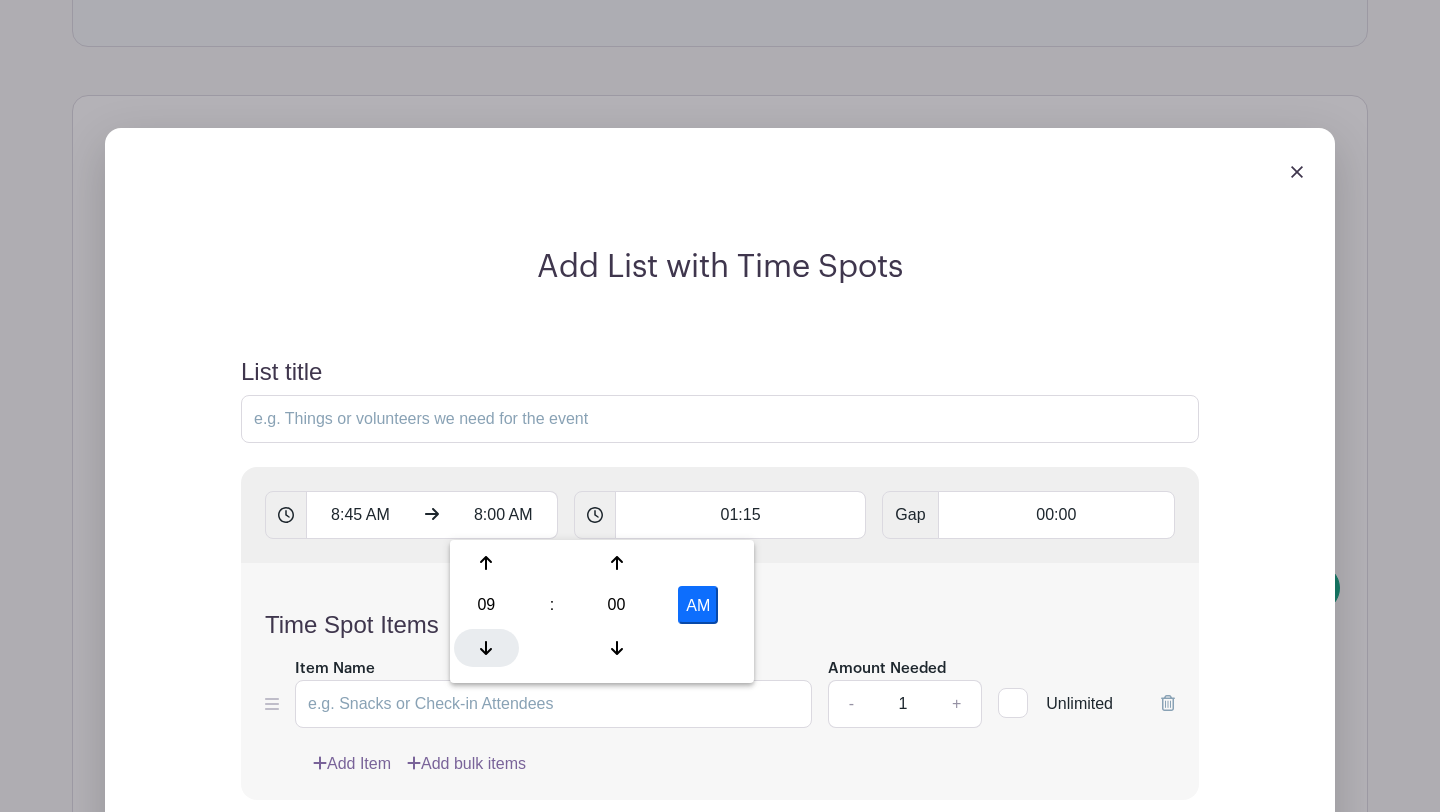 click 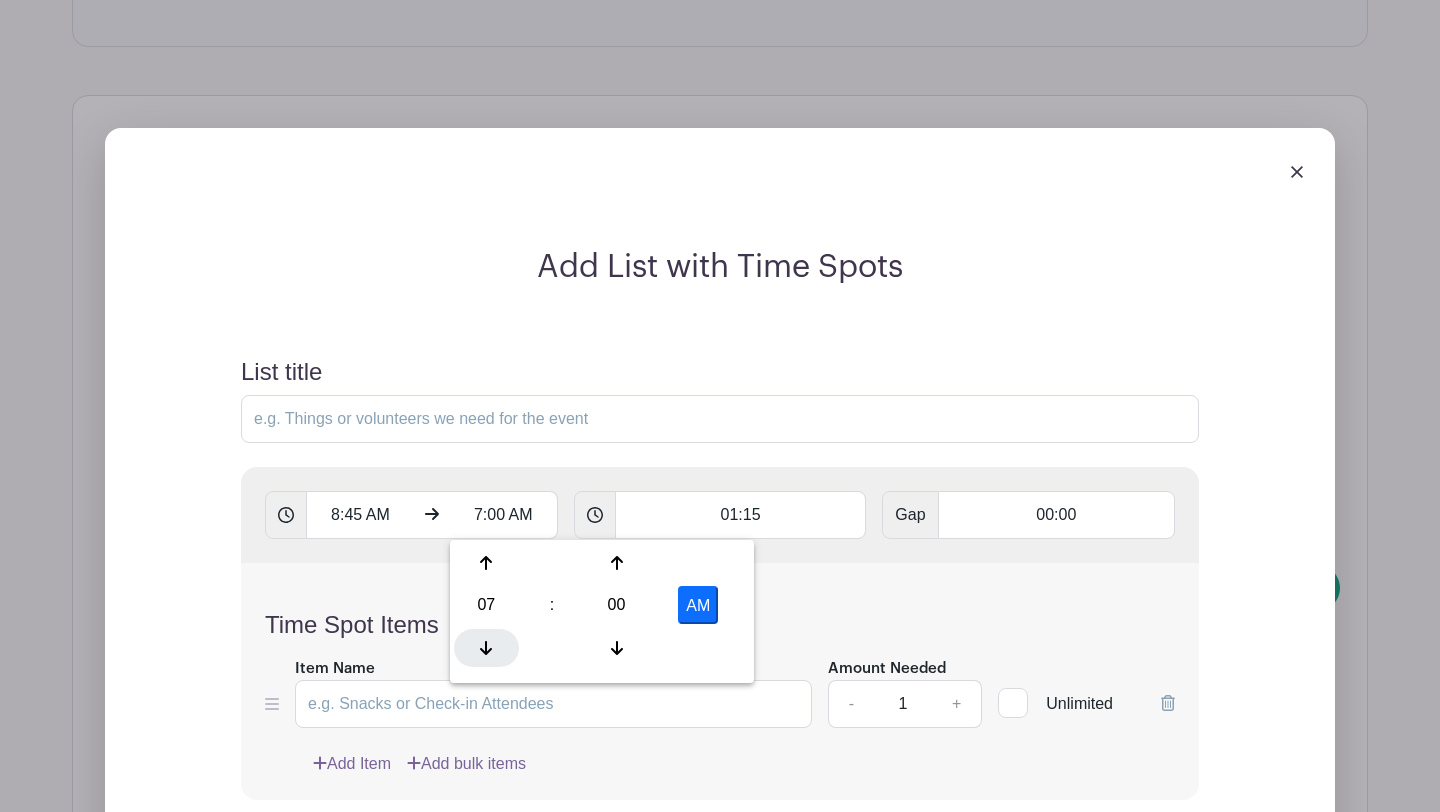 click 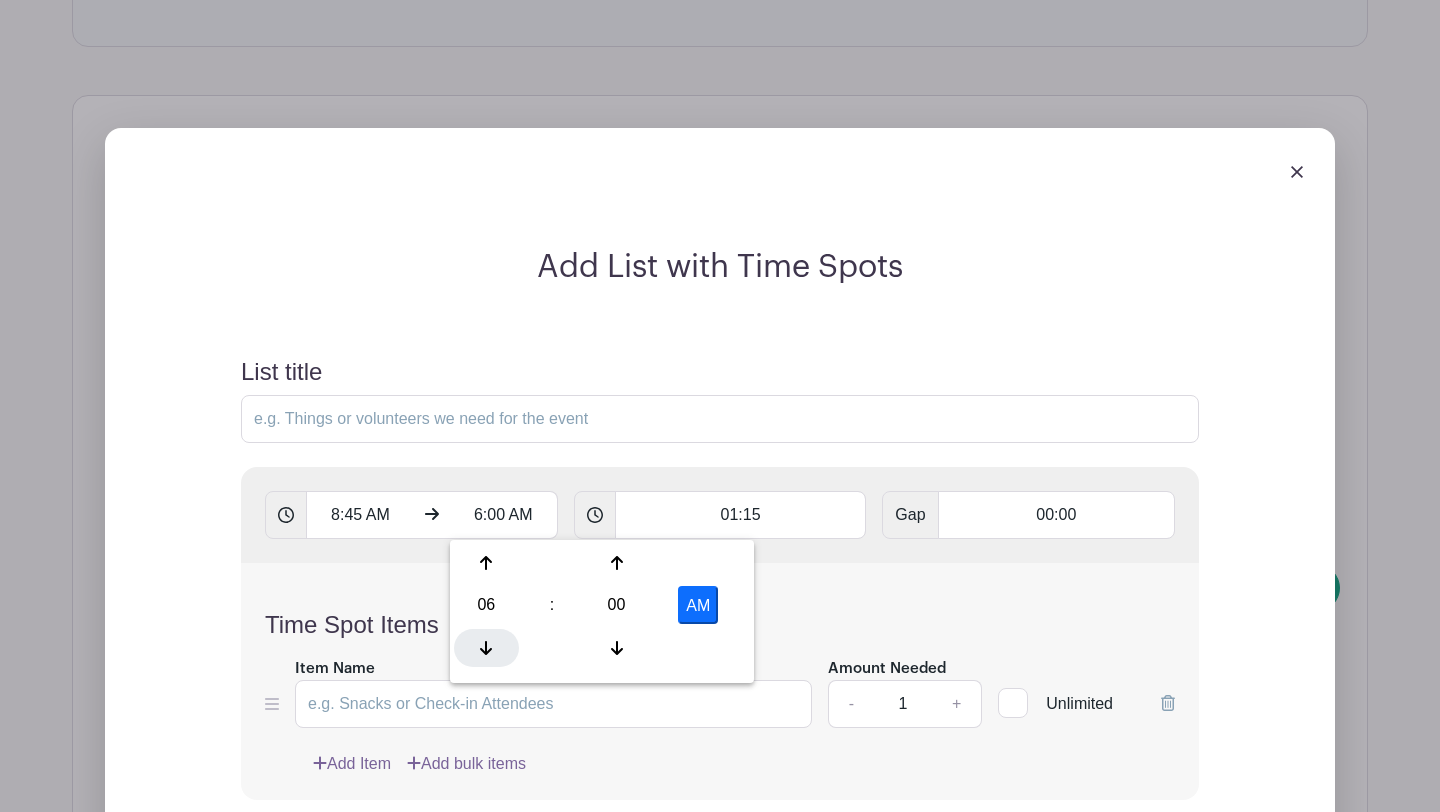 click 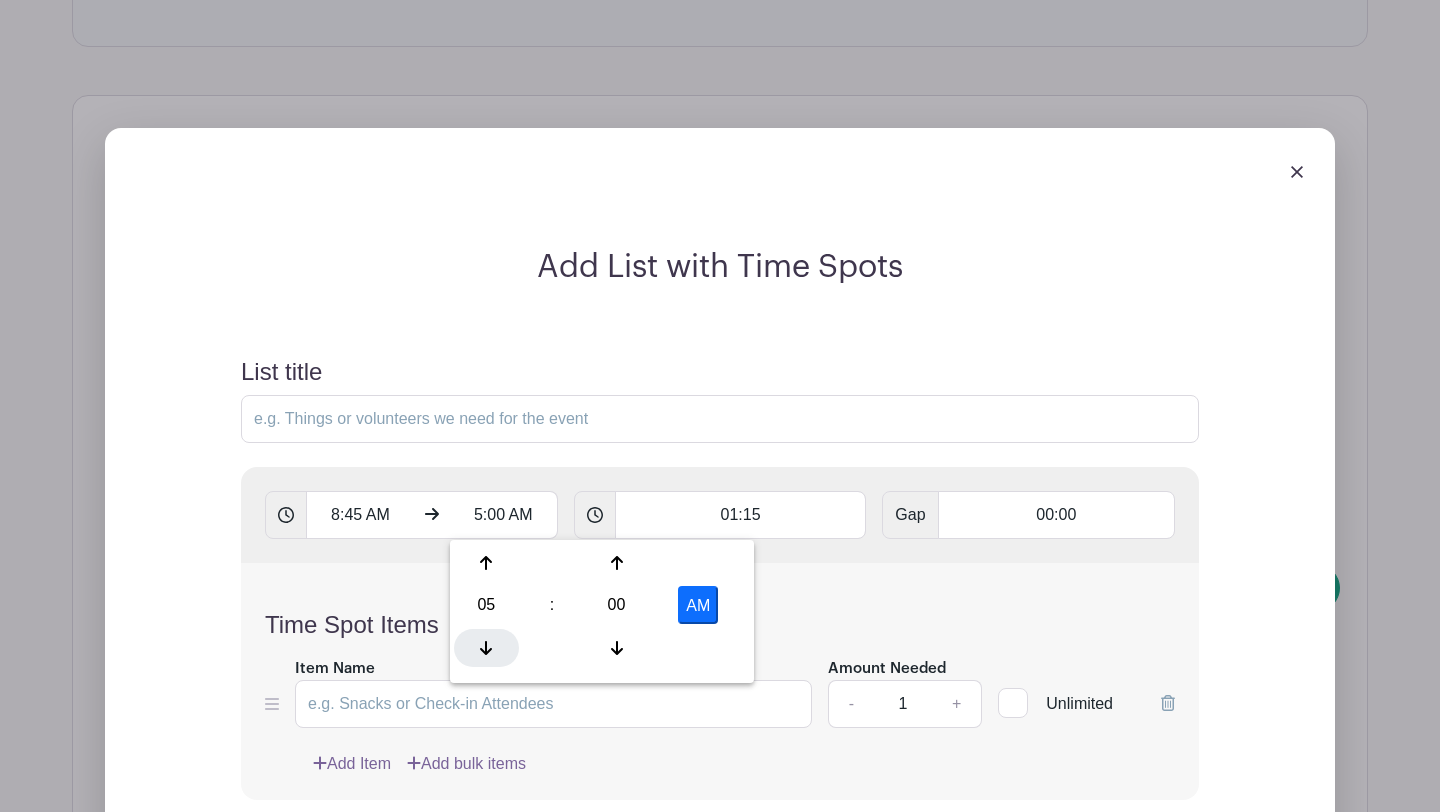 click 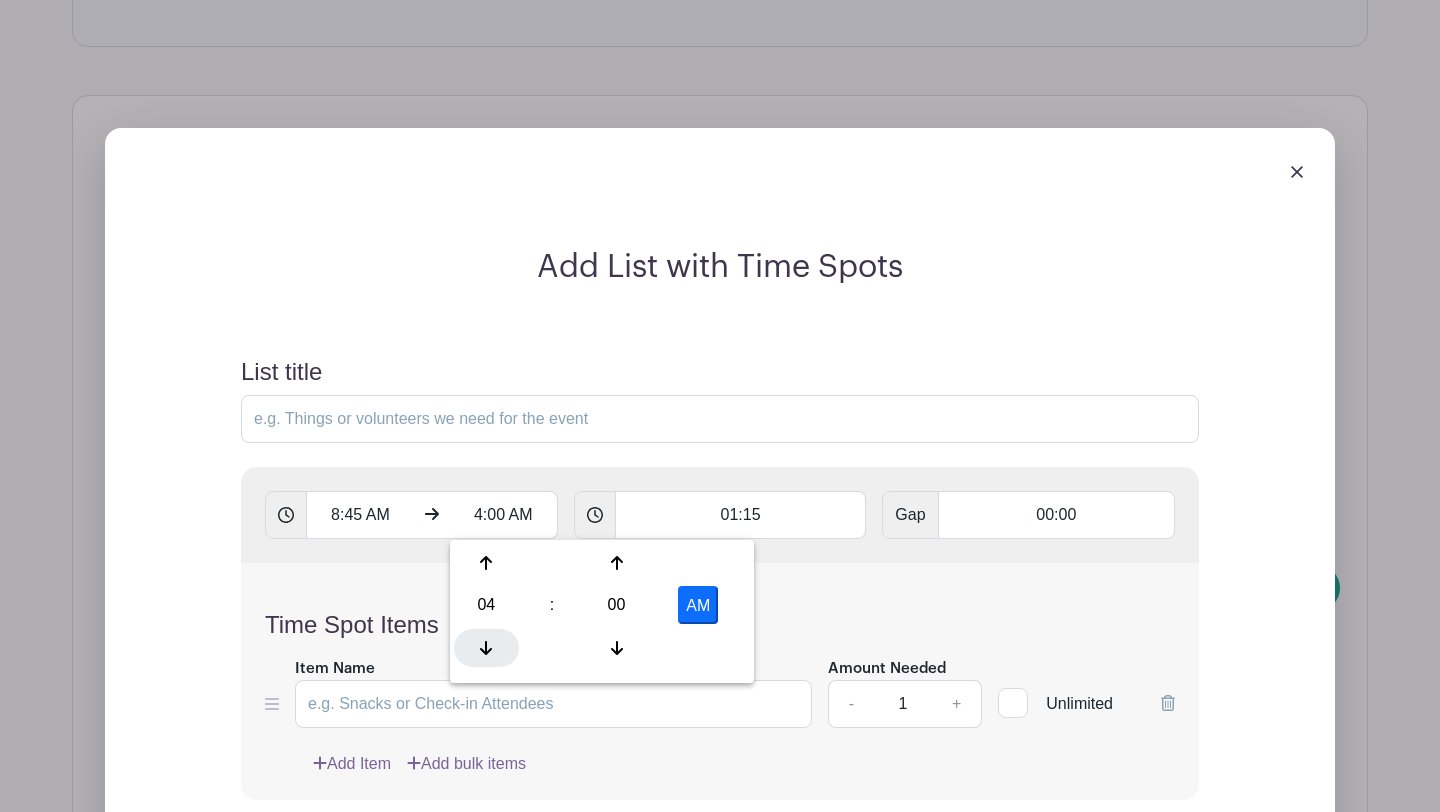 click 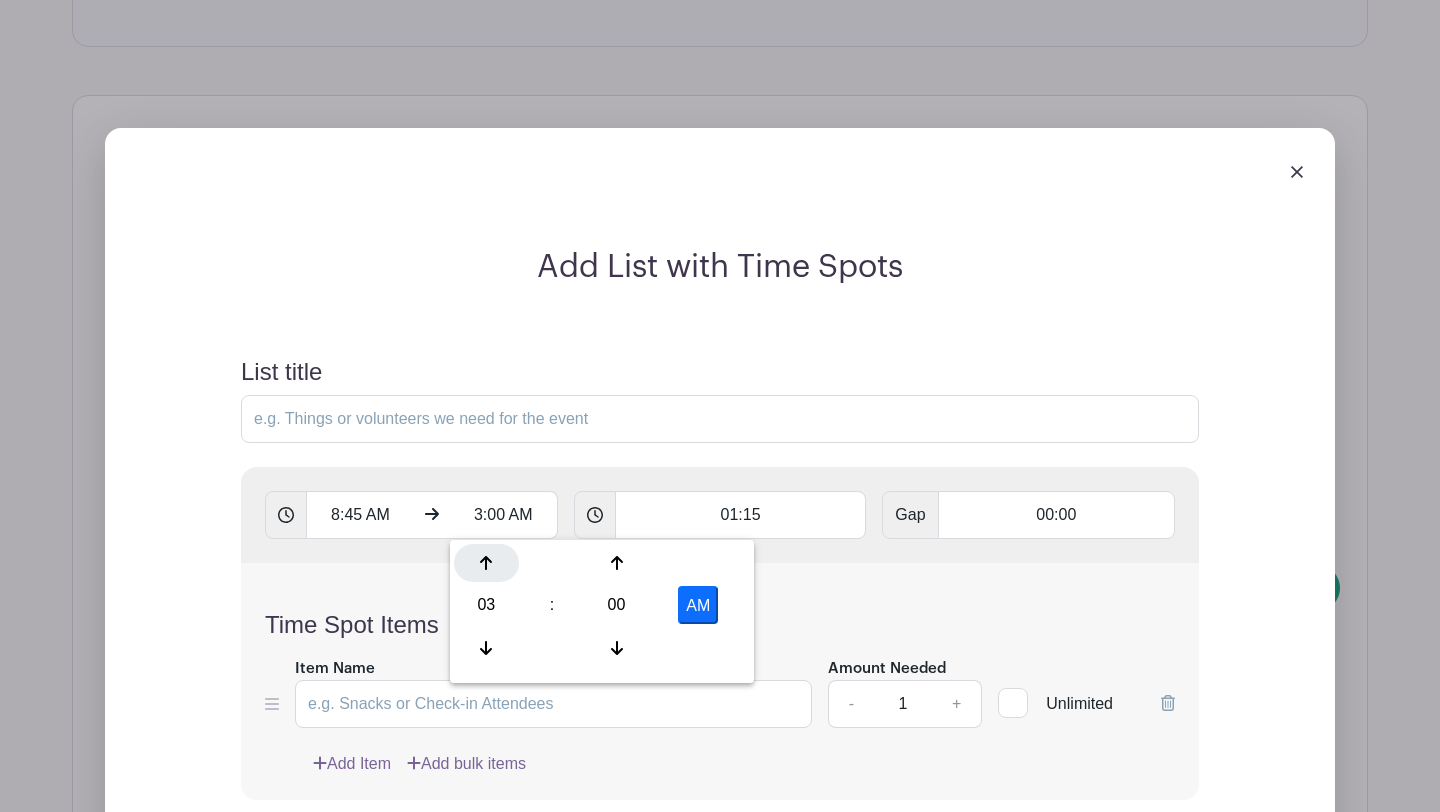 click at bounding box center (486, 563) 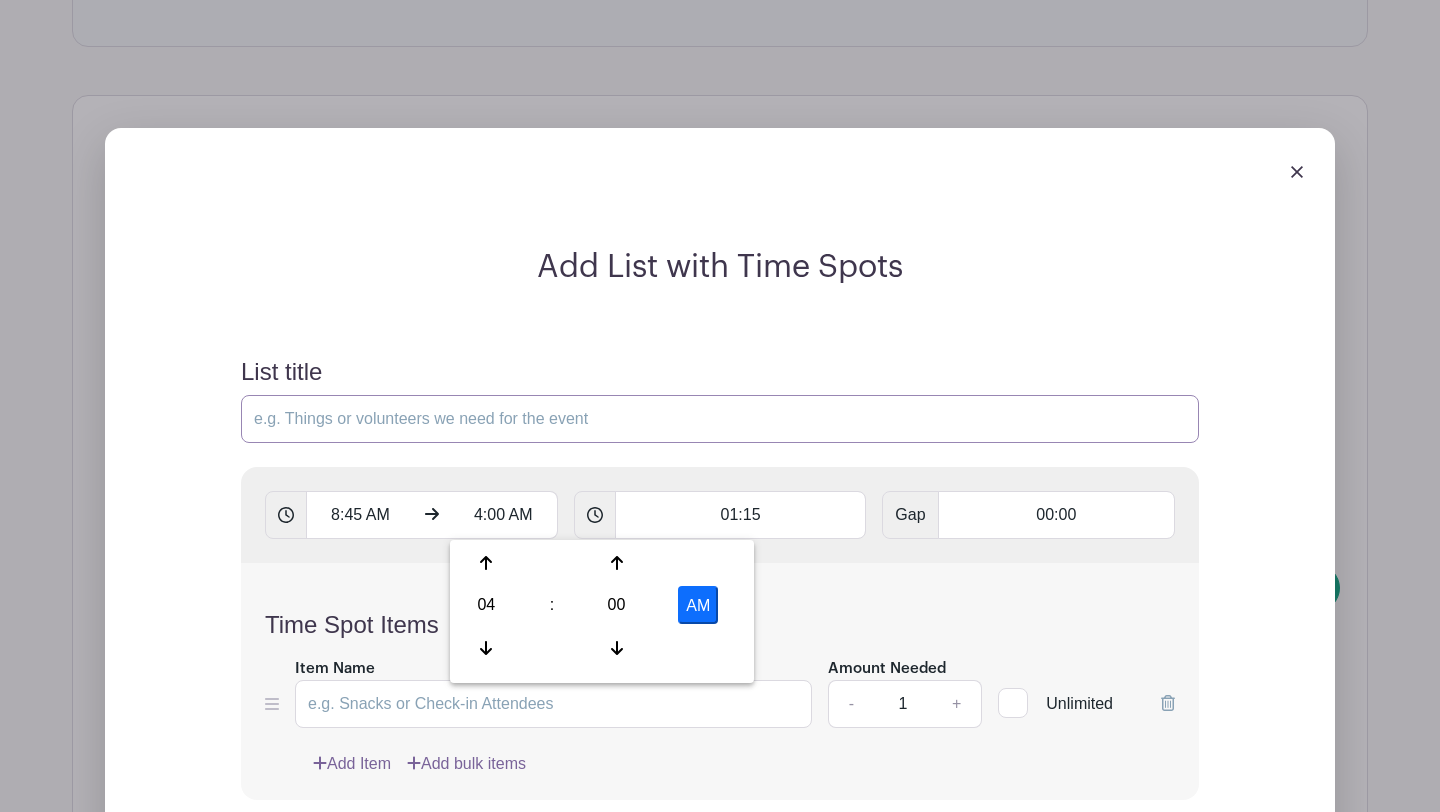 click on "List title" at bounding box center (720, 419) 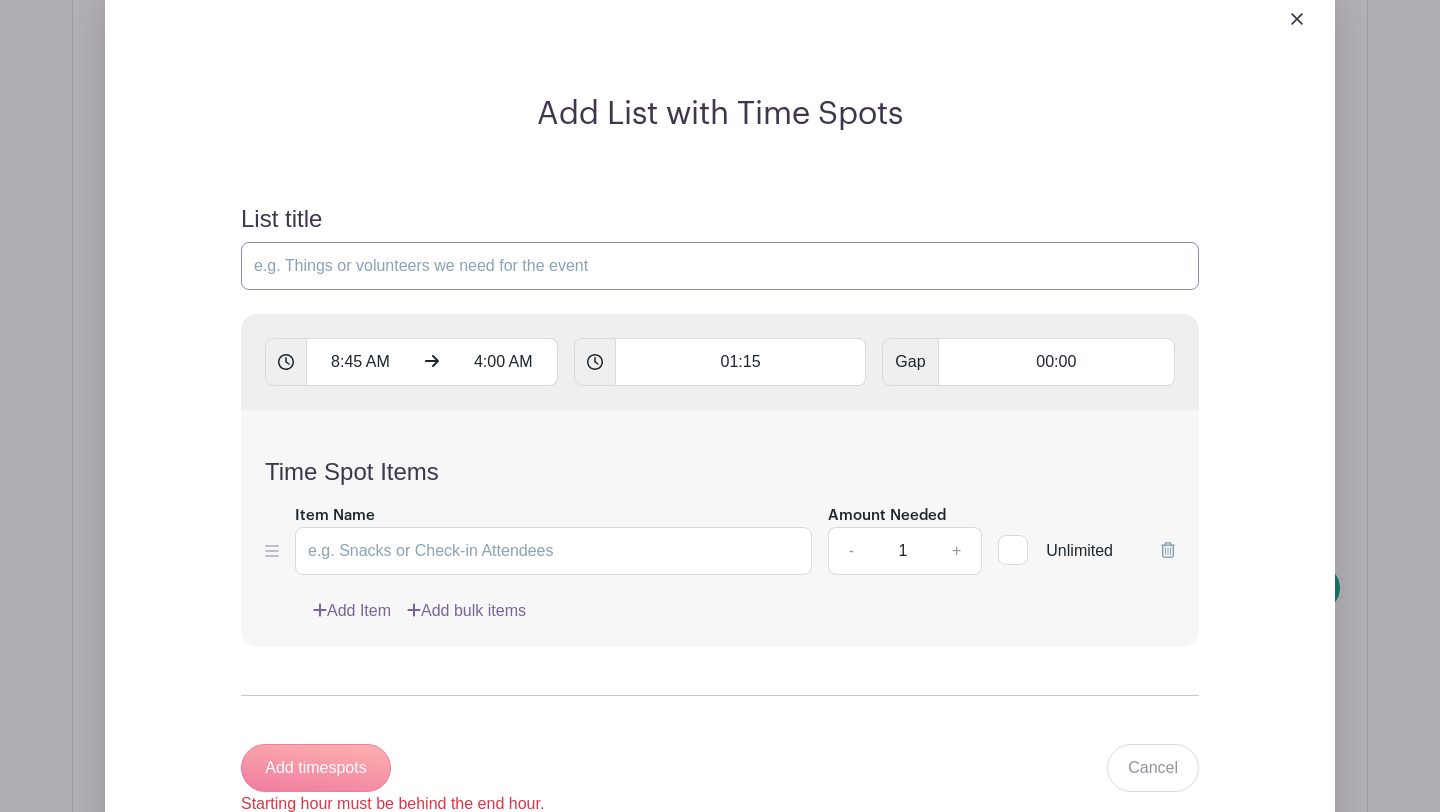 scroll, scrollTop: 1586, scrollLeft: 0, axis: vertical 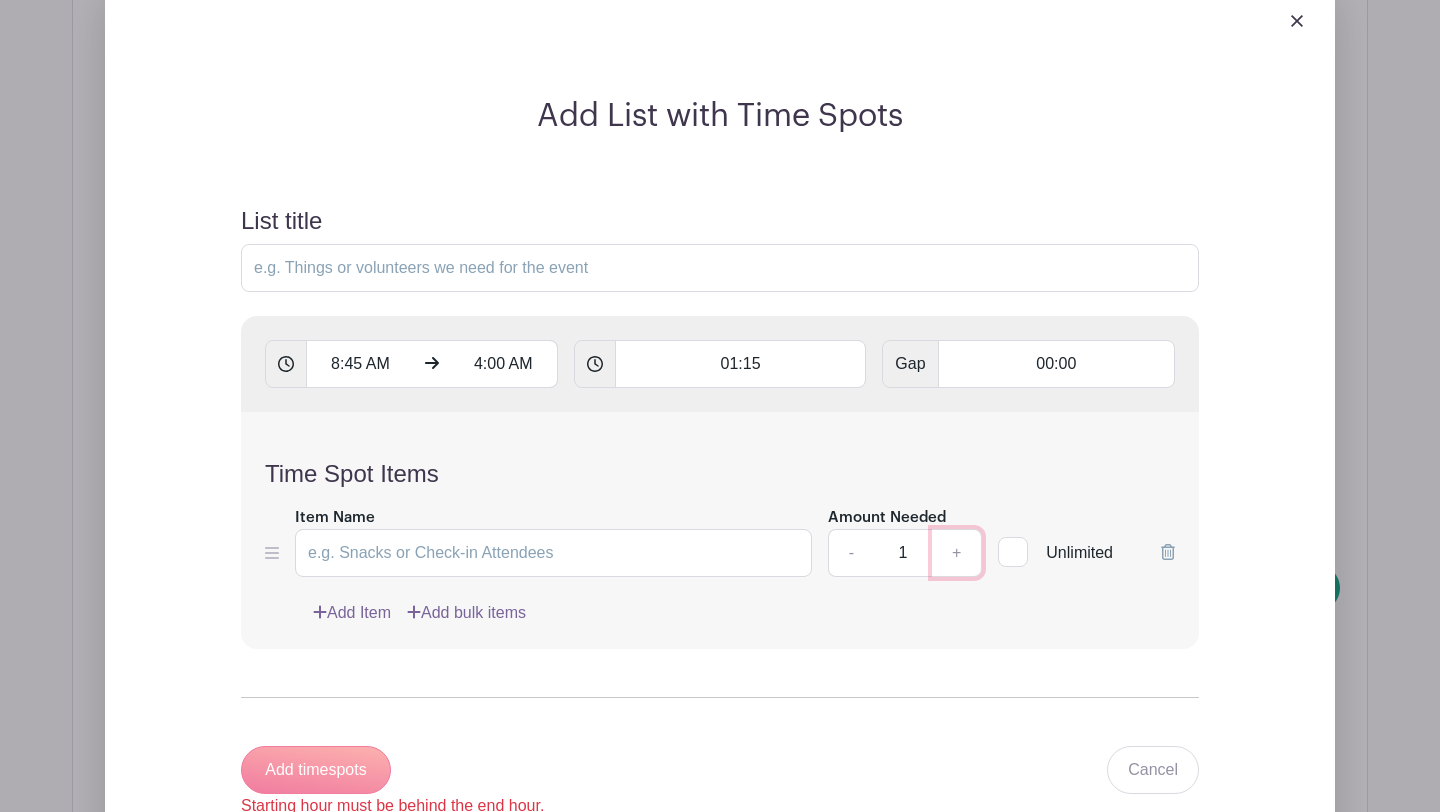 click on "+" at bounding box center (957, 553) 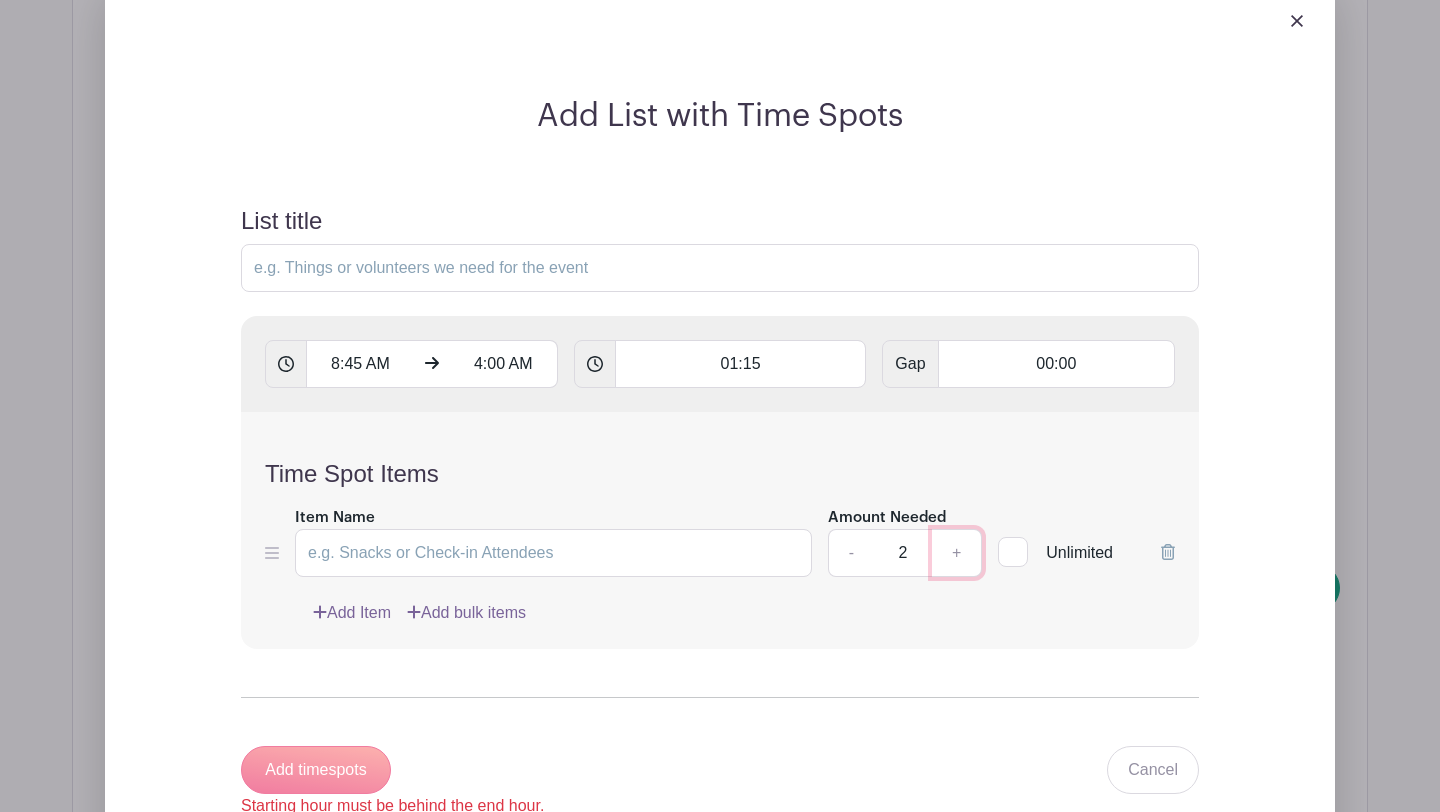 click on "+" at bounding box center [957, 553] 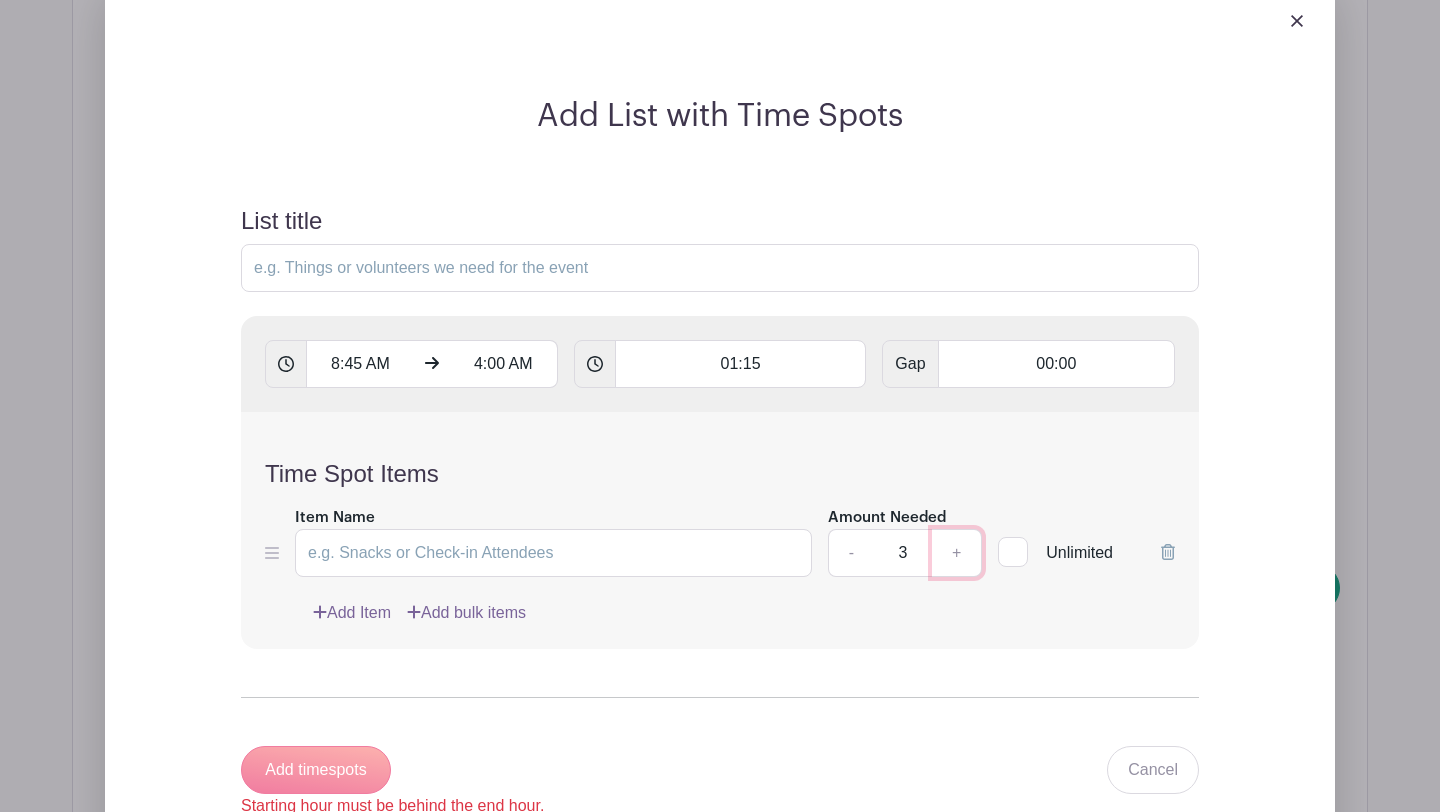 click on "+" at bounding box center [957, 553] 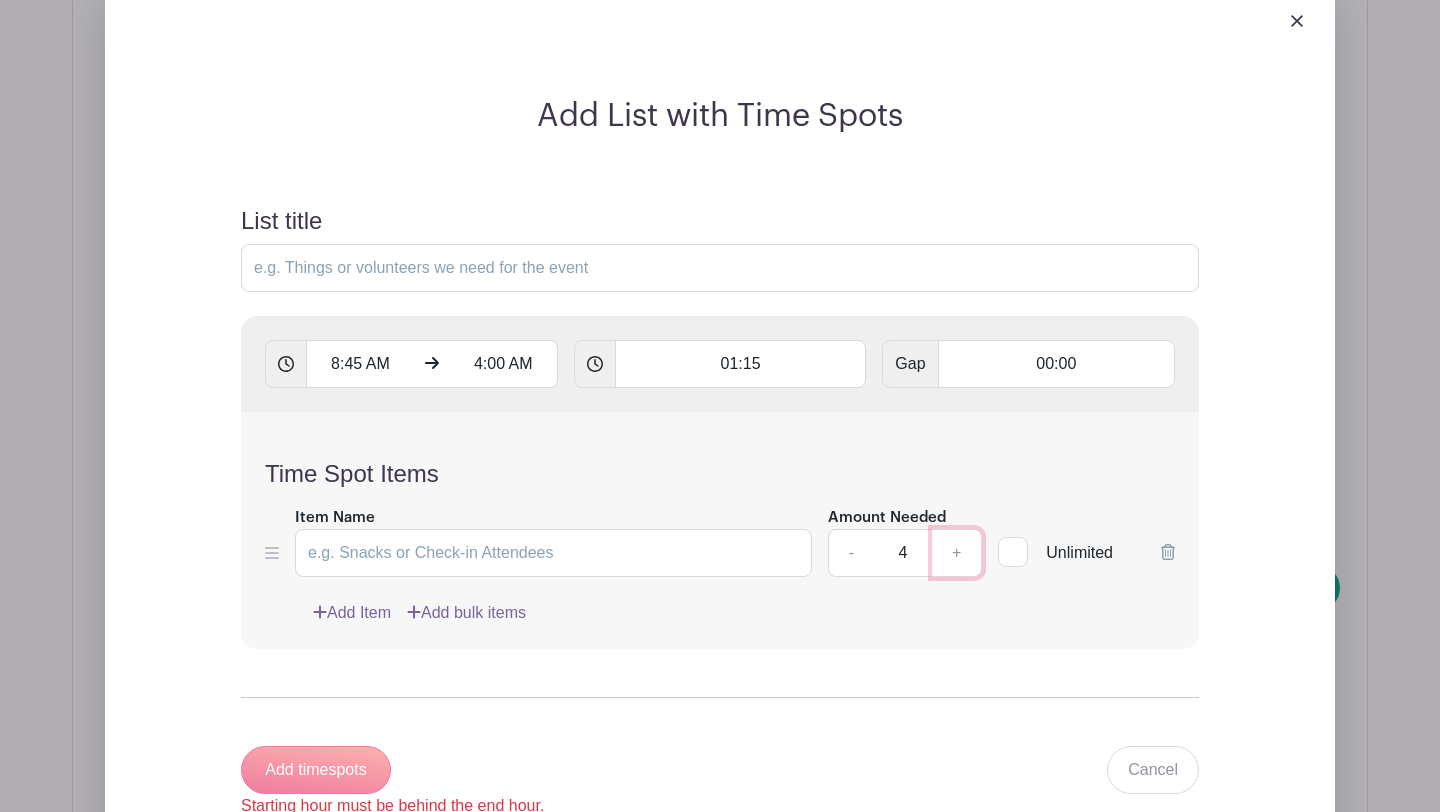 click on "+" at bounding box center [957, 553] 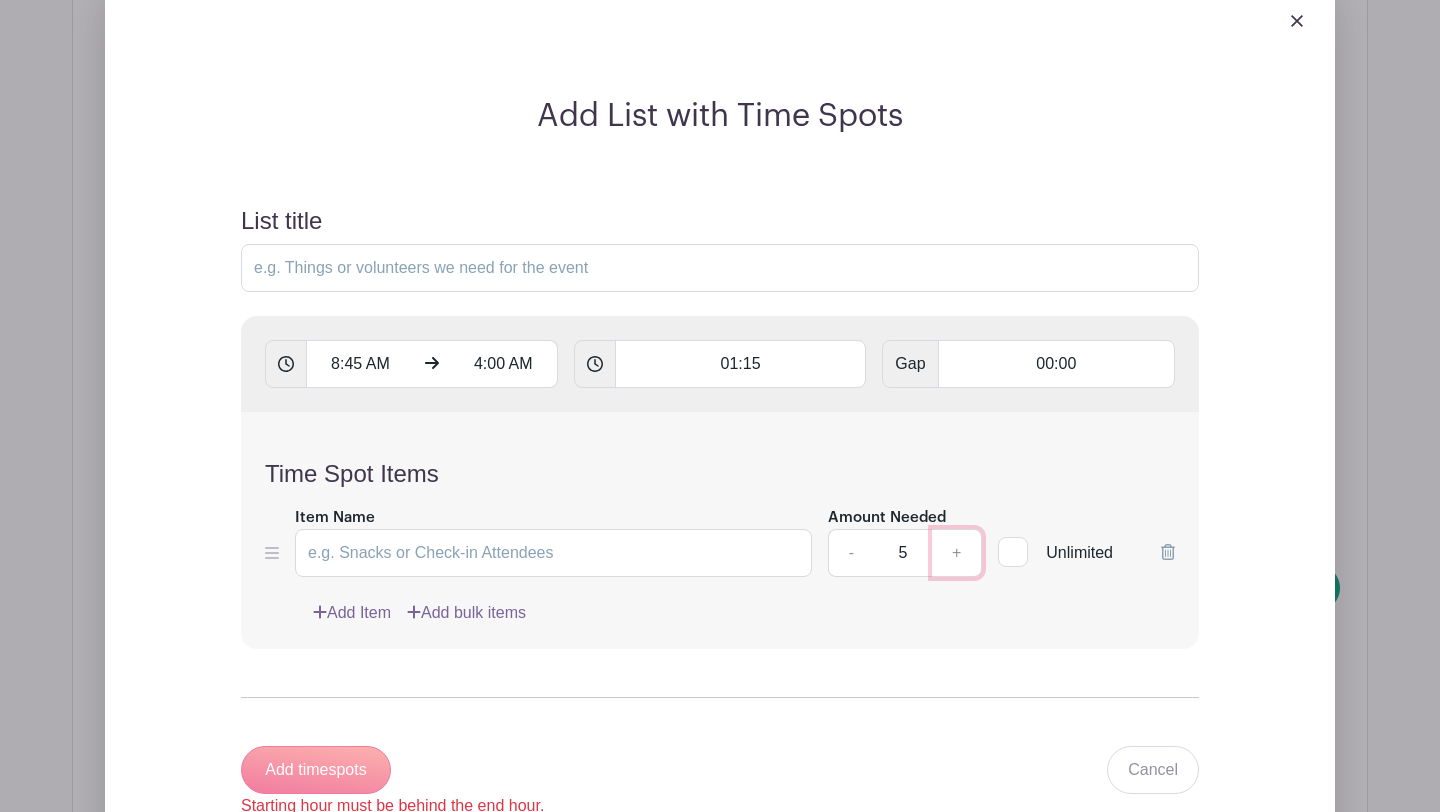 click on "+" at bounding box center (957, 553) 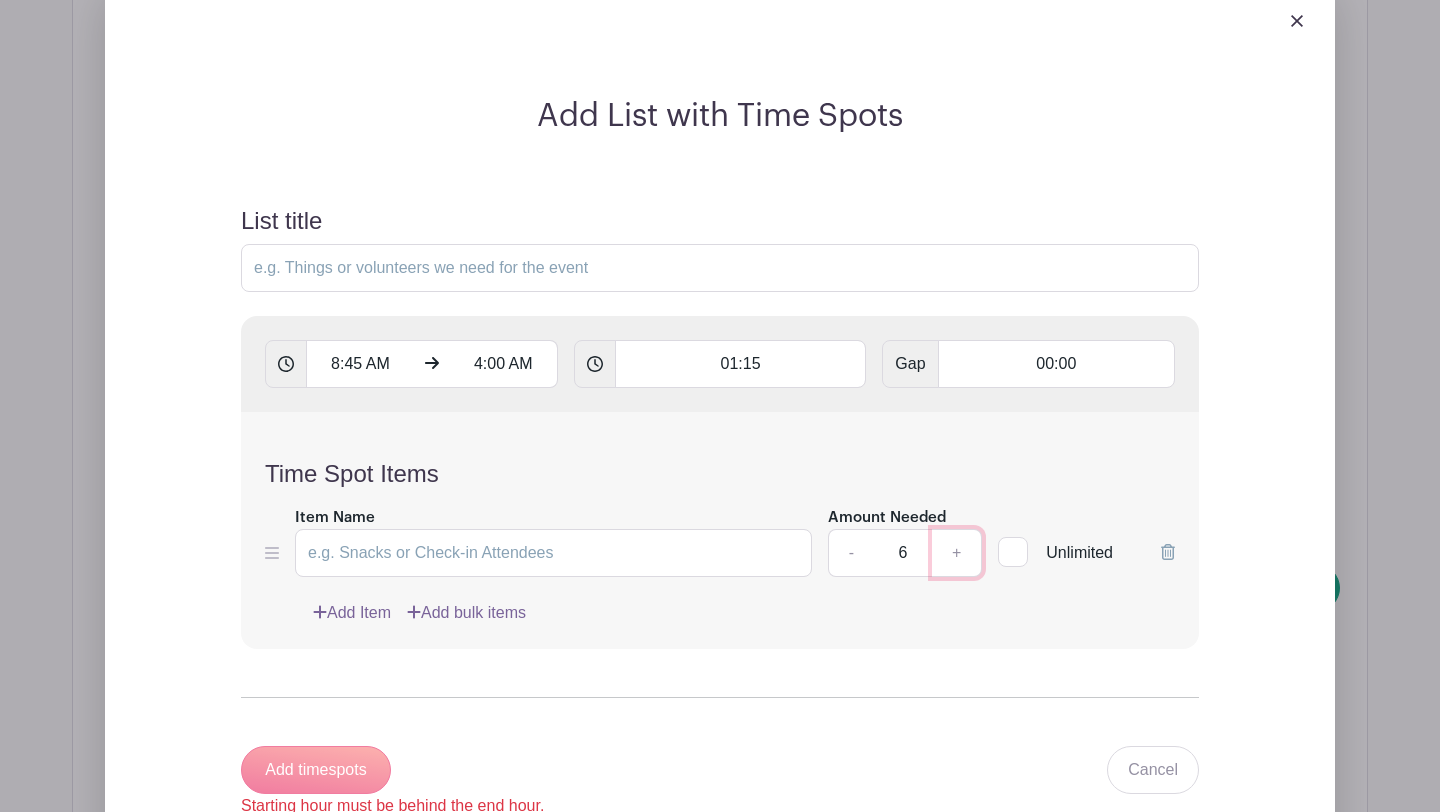 click on "+" at bounding box center [957, 553] 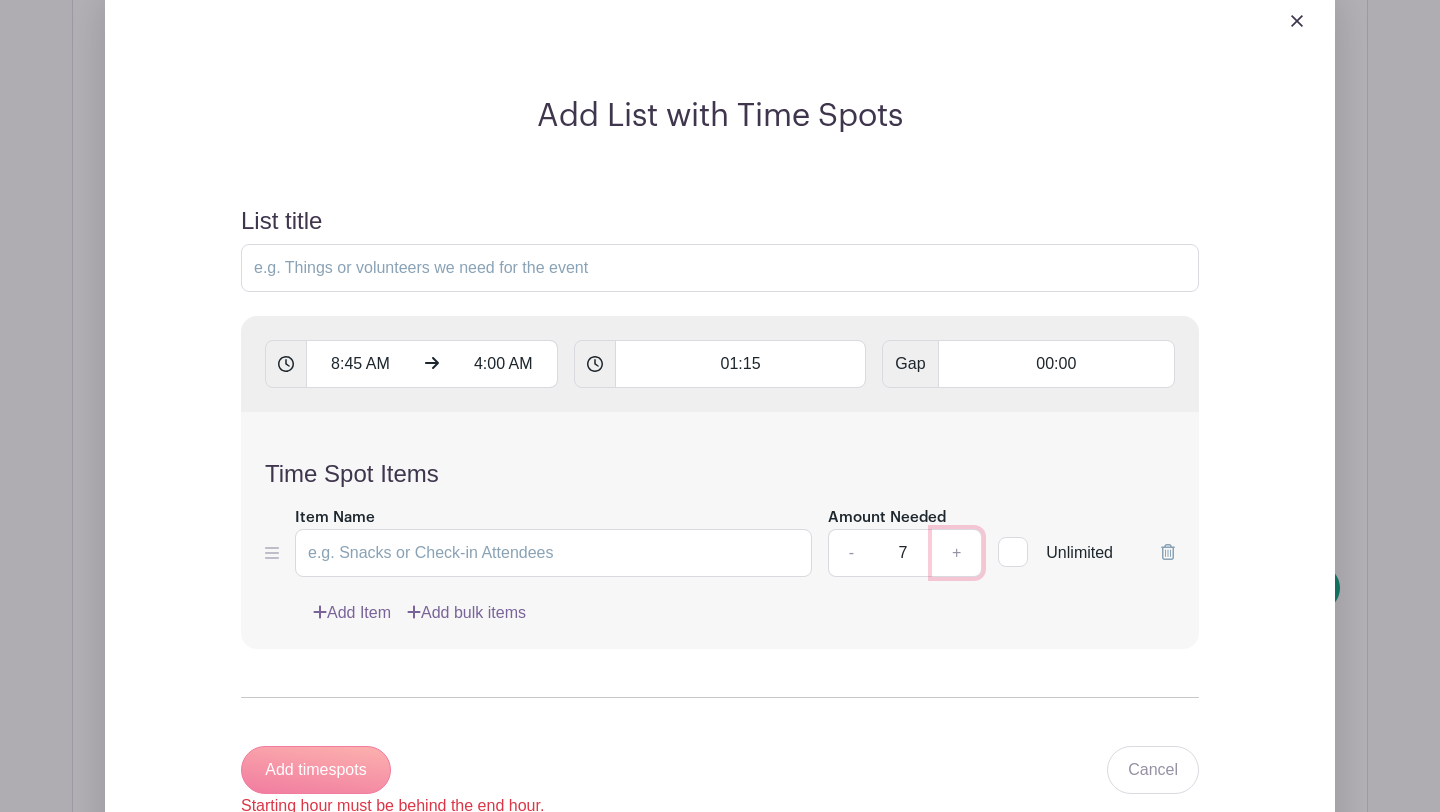 click on "+" at bounding box center [957, 553] 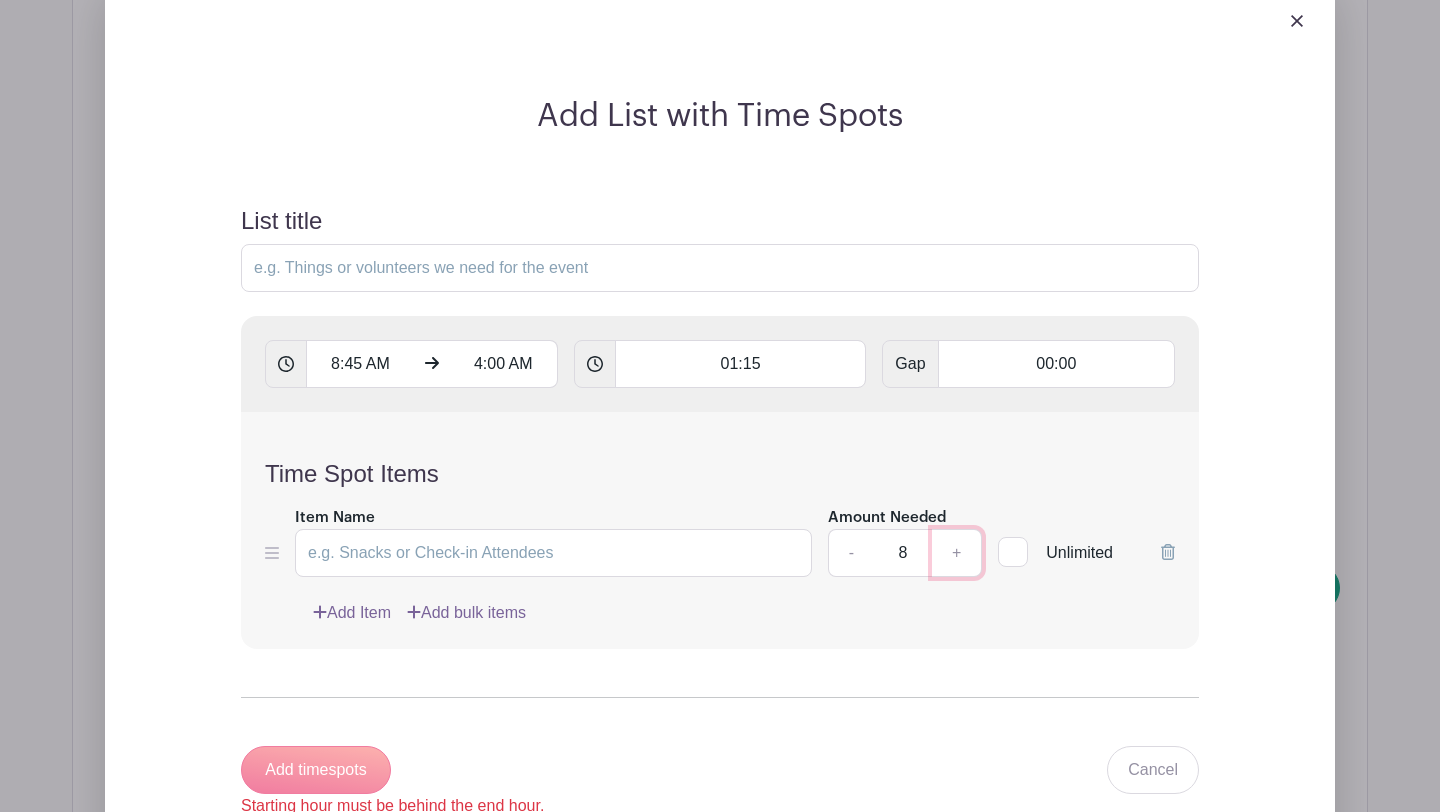 click on "+" at bounding box center (957, 553) 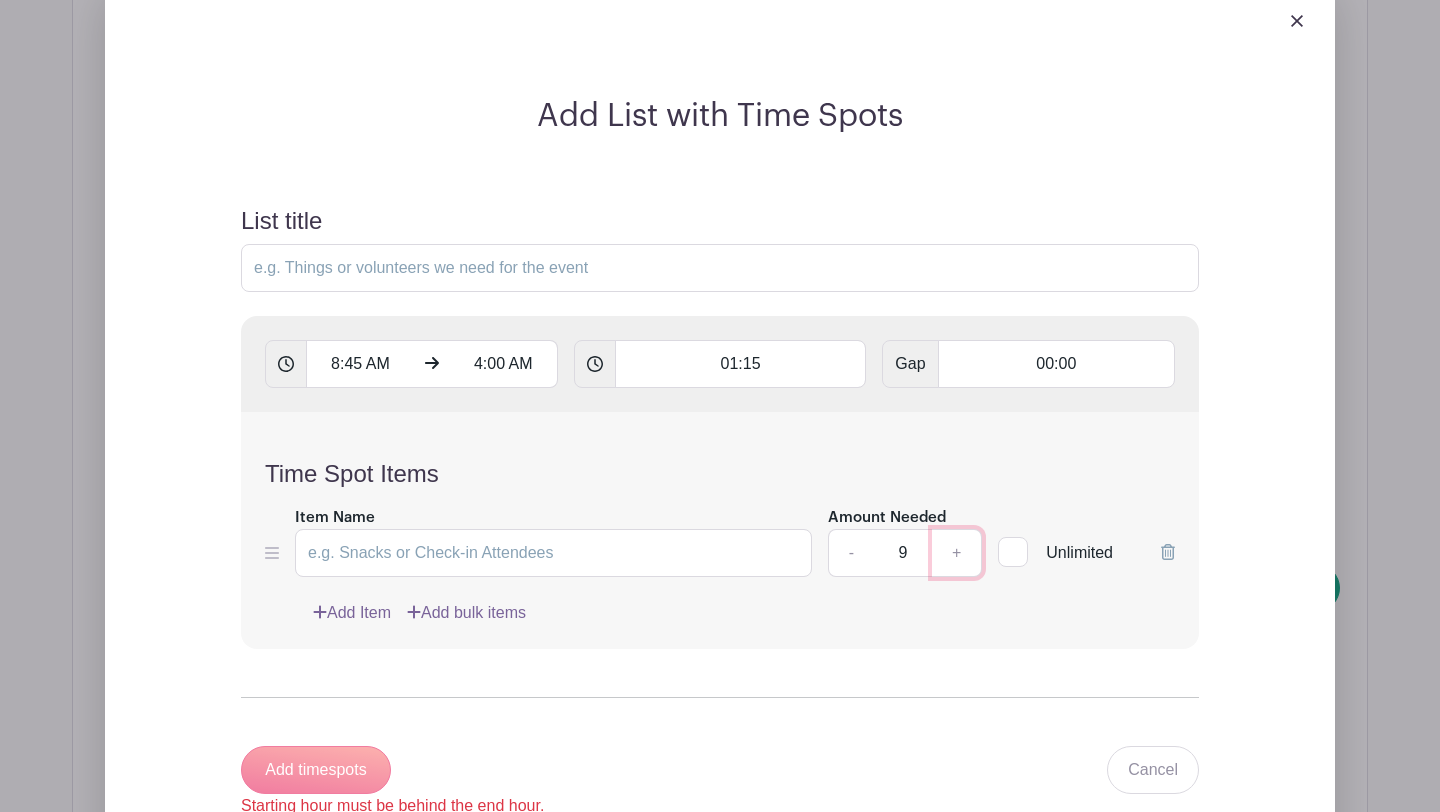 click on "+" at bounding box center [957, 553] 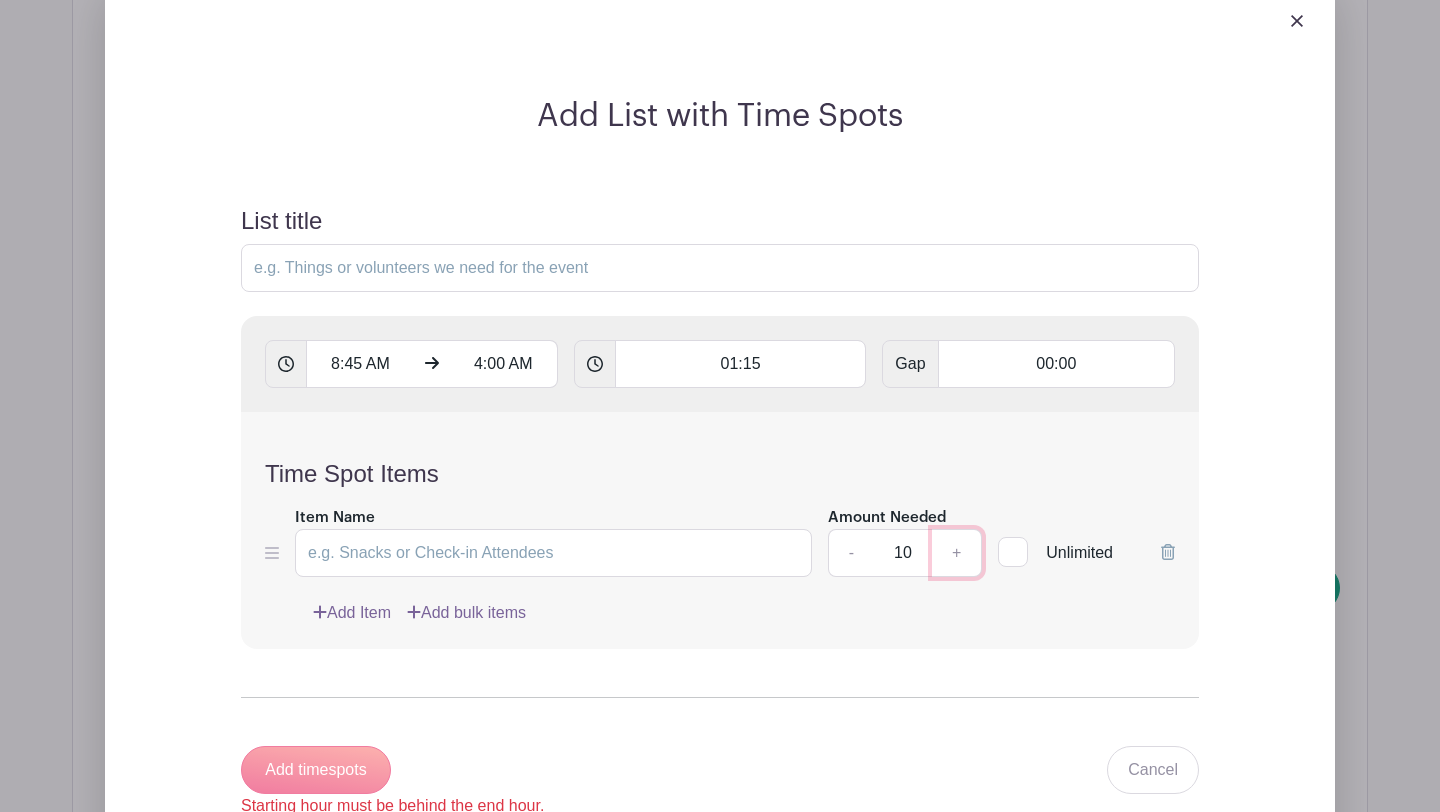 click on "+" at bounding box center (957, 553) 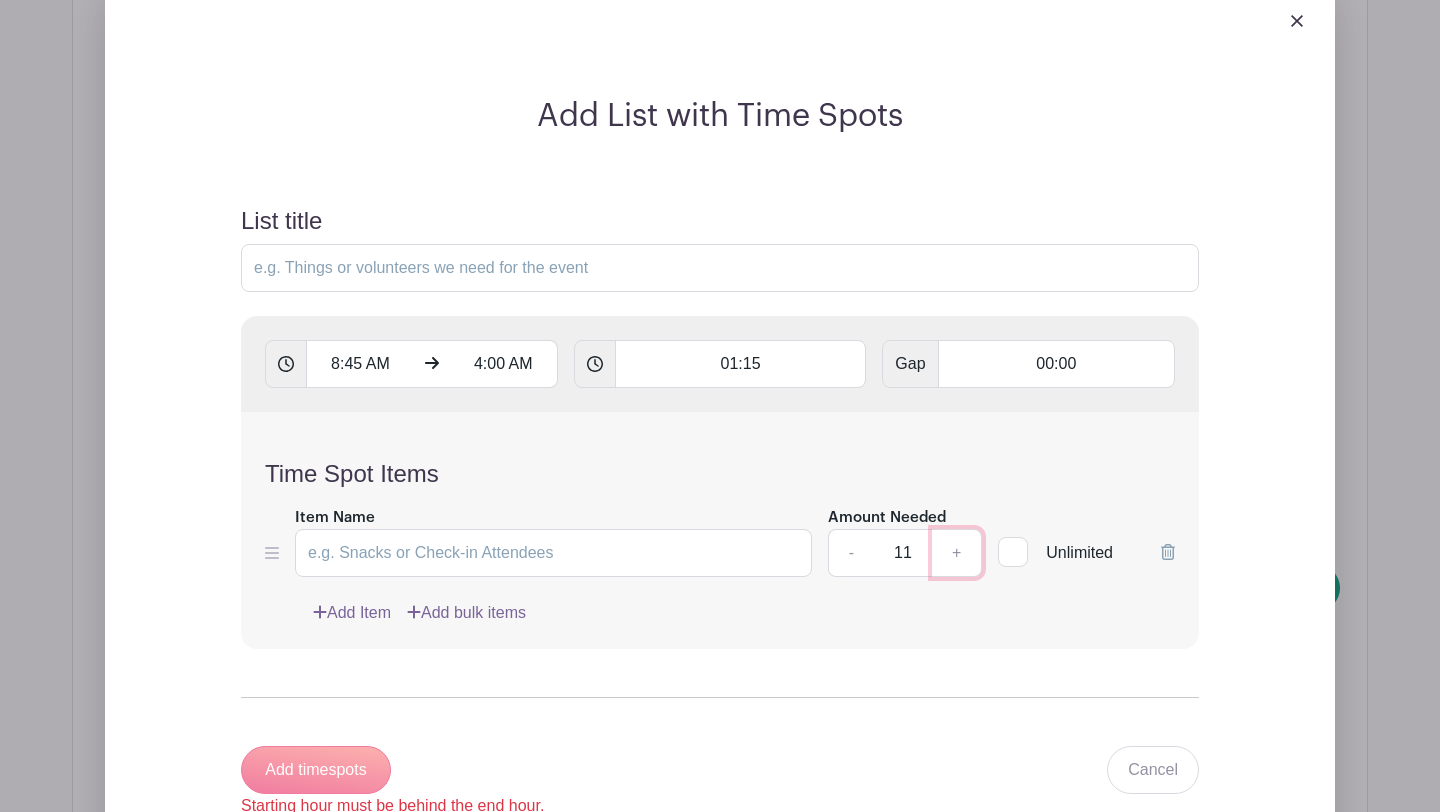click on "+" at bounding box center [957, 553] 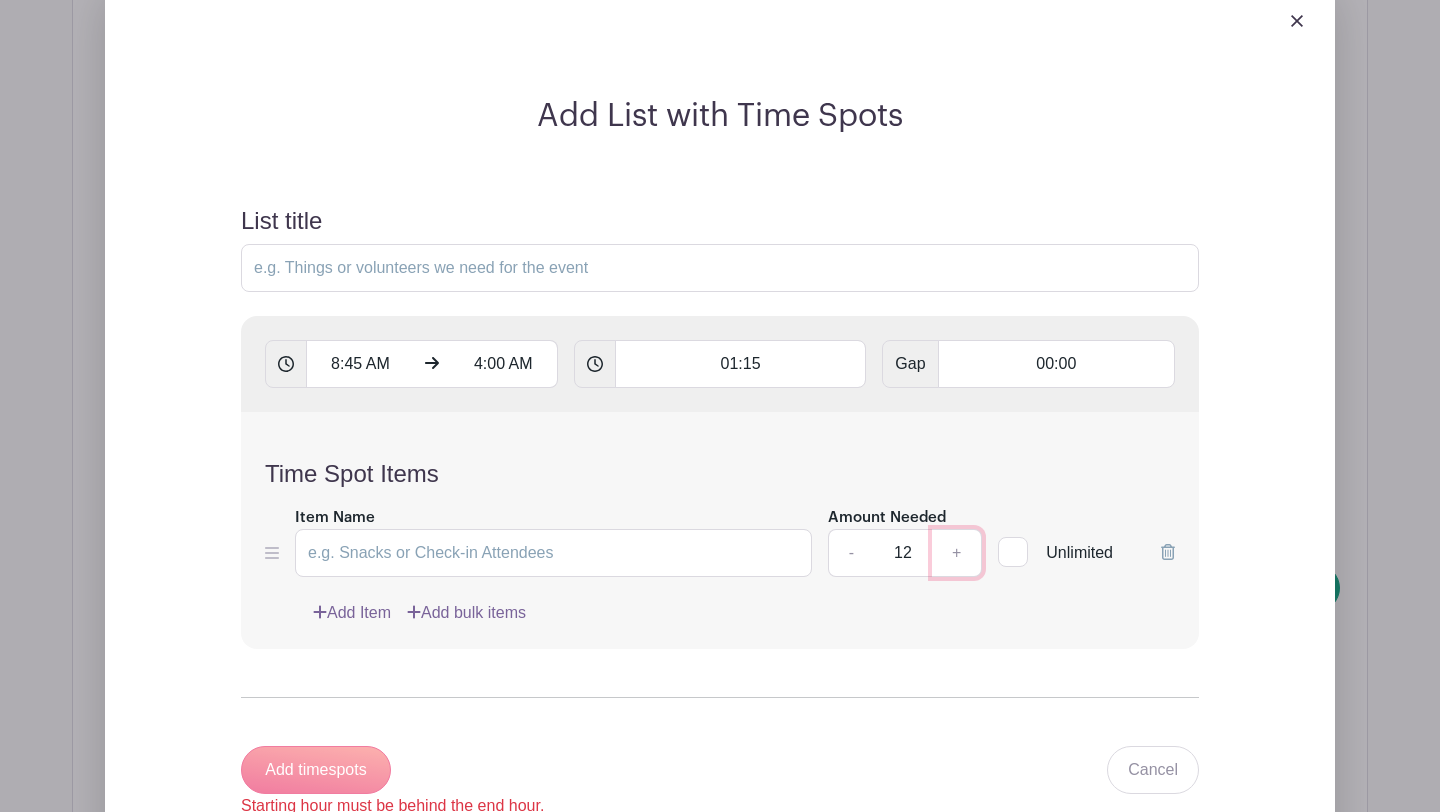 click on "+" at bounding box center [957, 553] 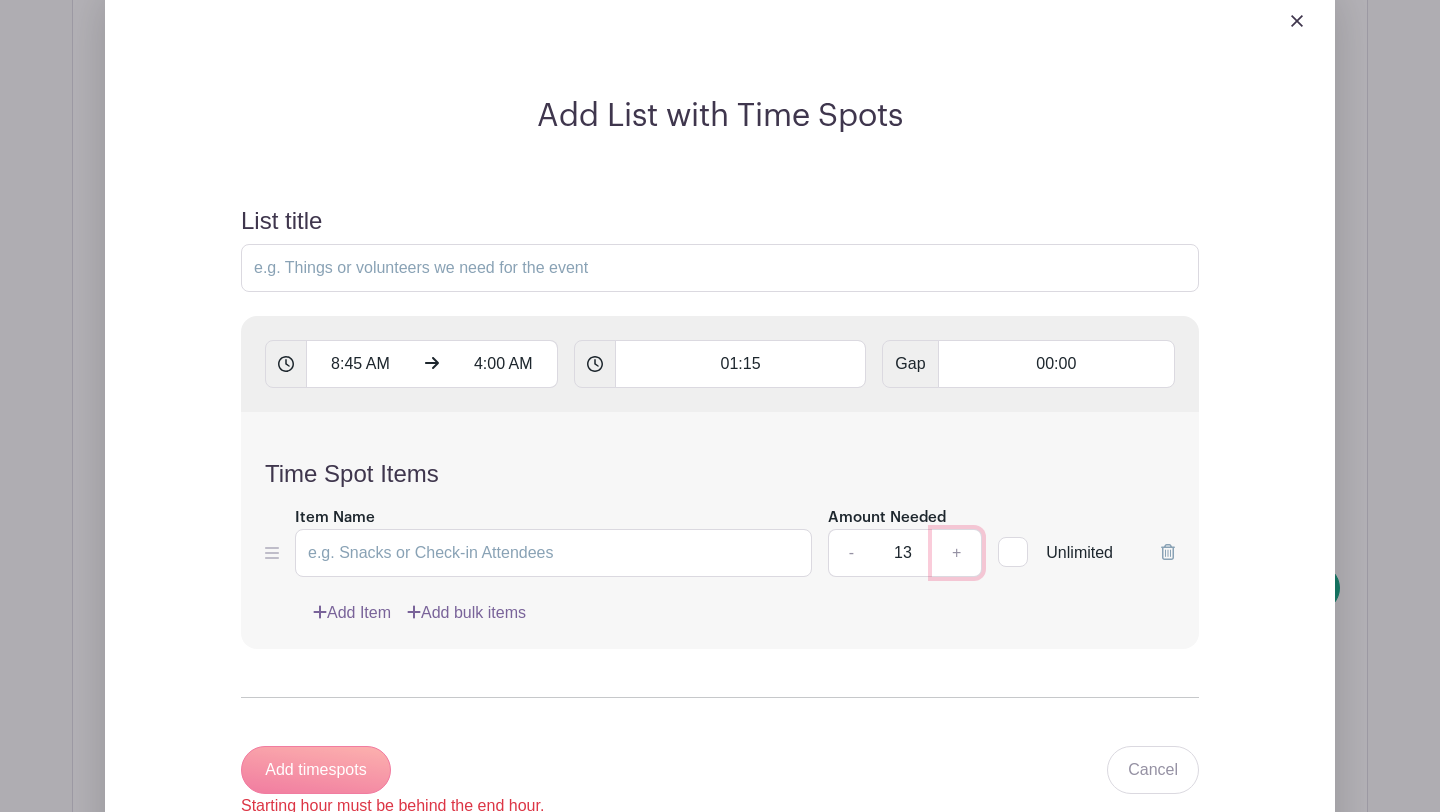 click on "+" at bounding box center (957, 553) 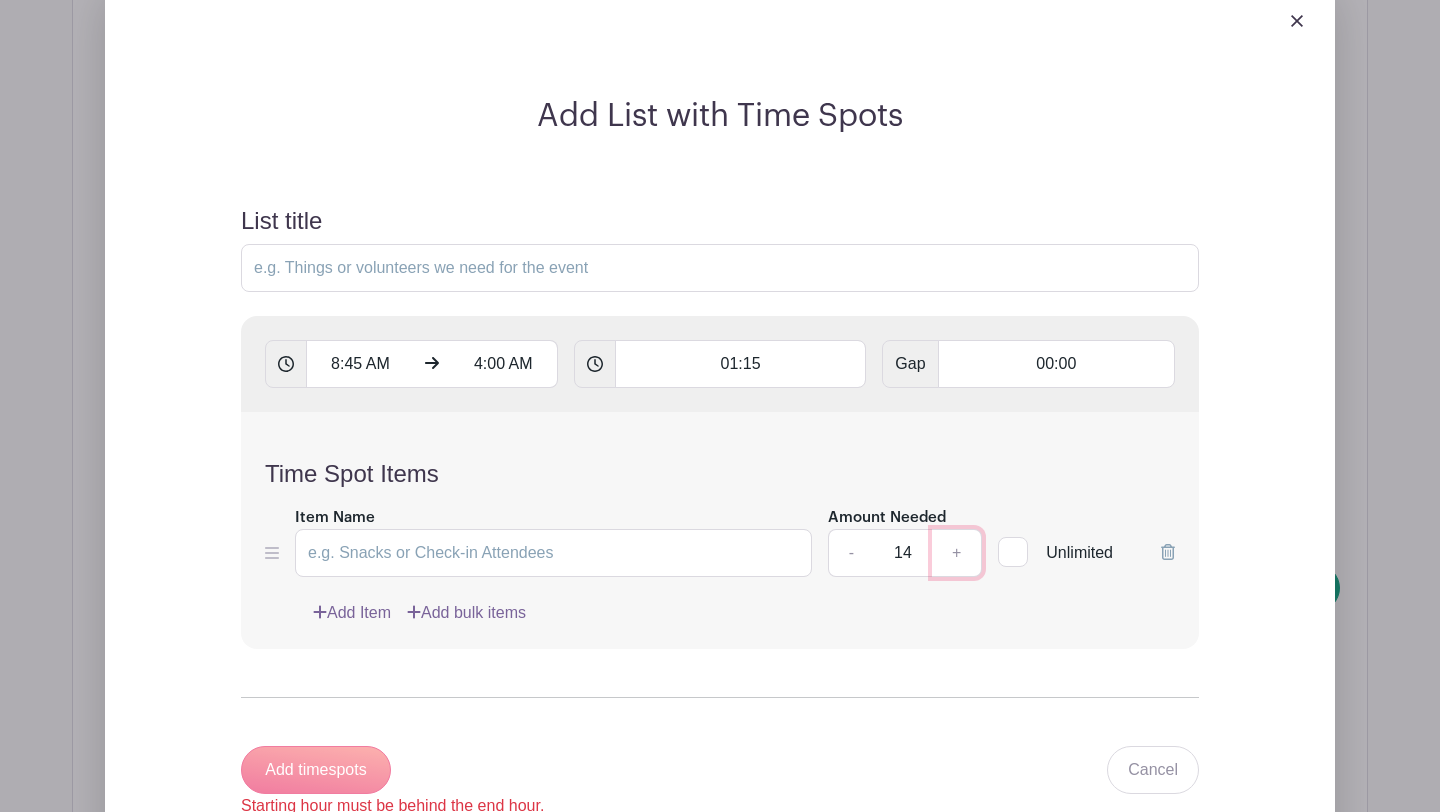 click on "+" at bounding box center [957, 553] 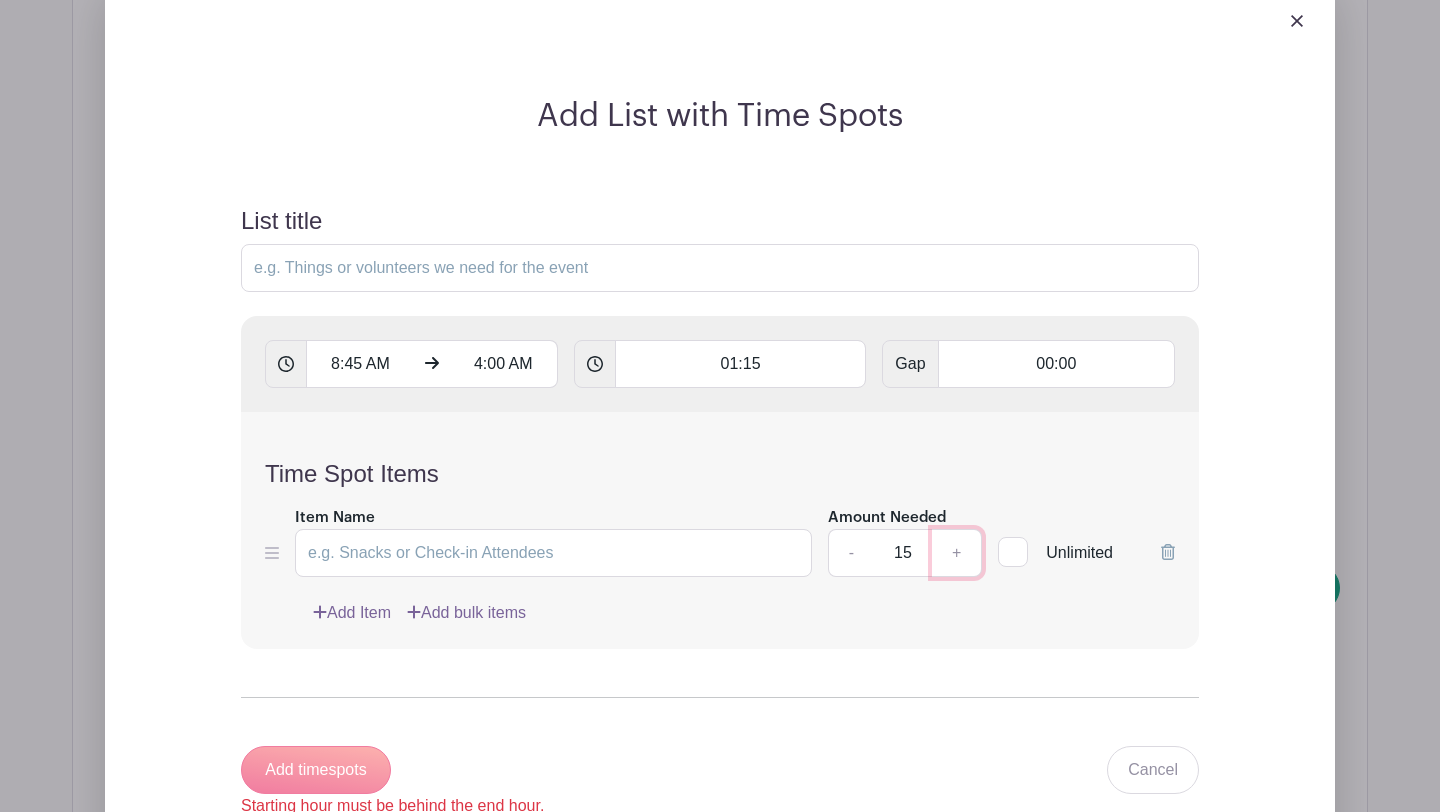 click on "+" at bounding box center (957, 553) 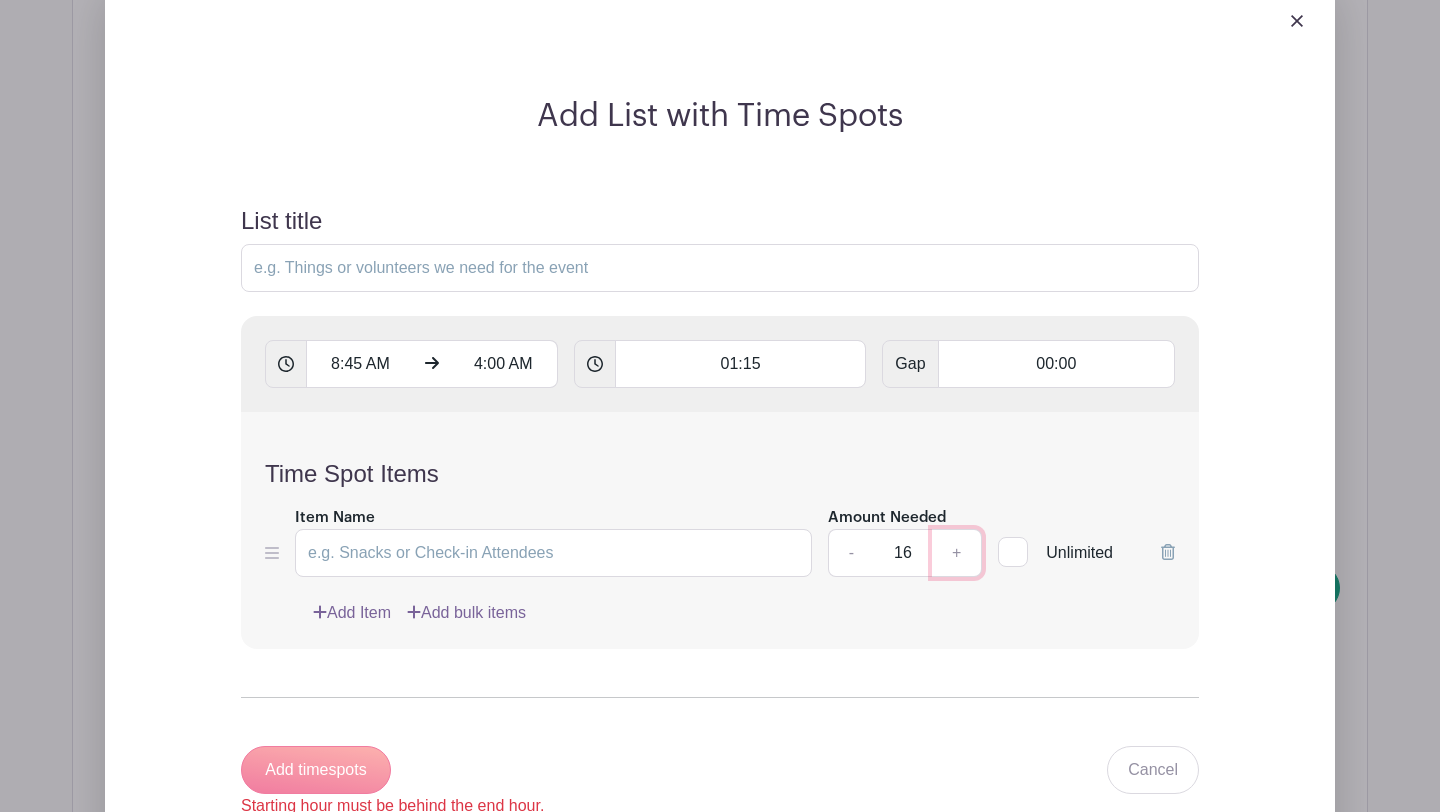 click on "+" at bounding box center (957, 553) 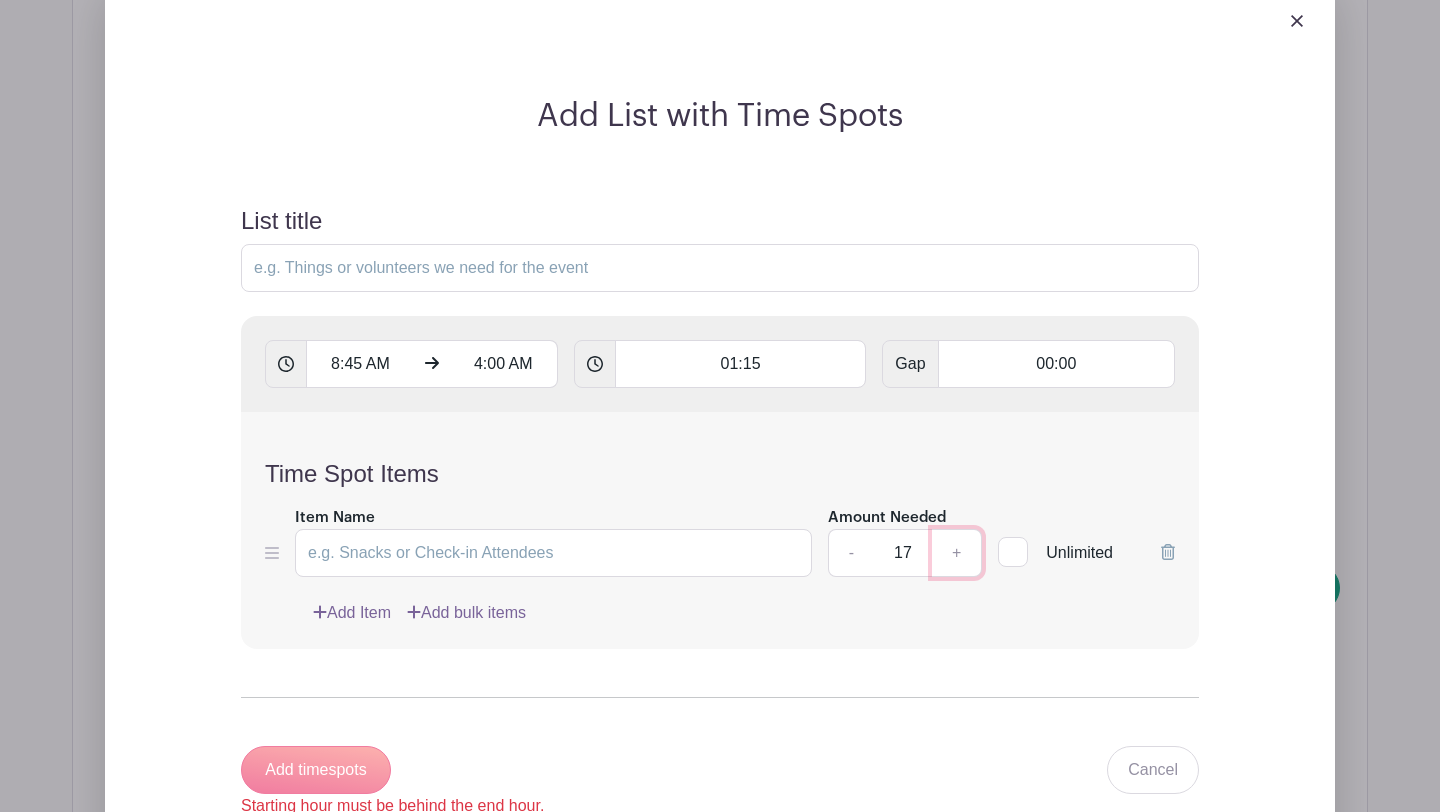 click on "+" at bounding box center [957, 553] 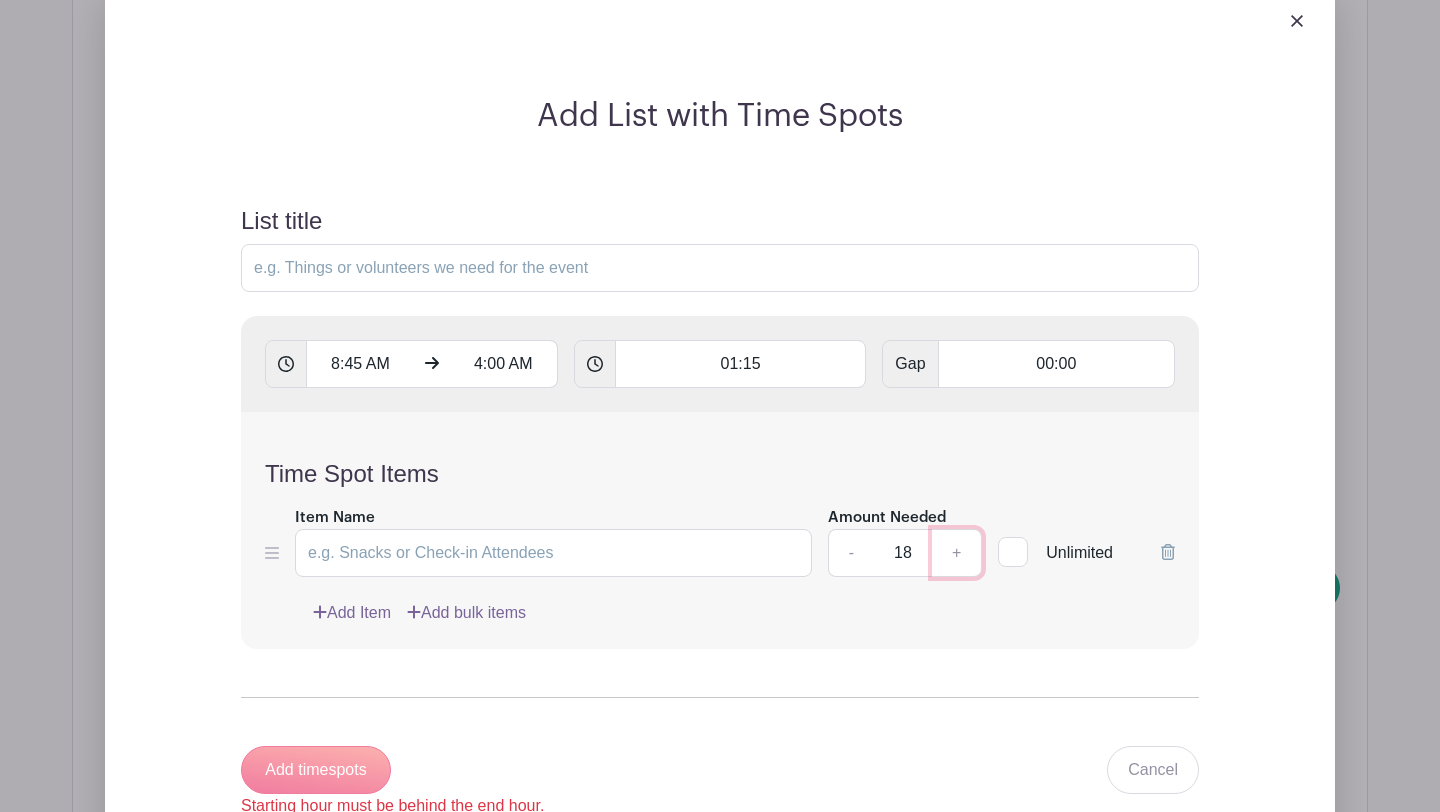 click on "+" at bounding box center (957, 553) 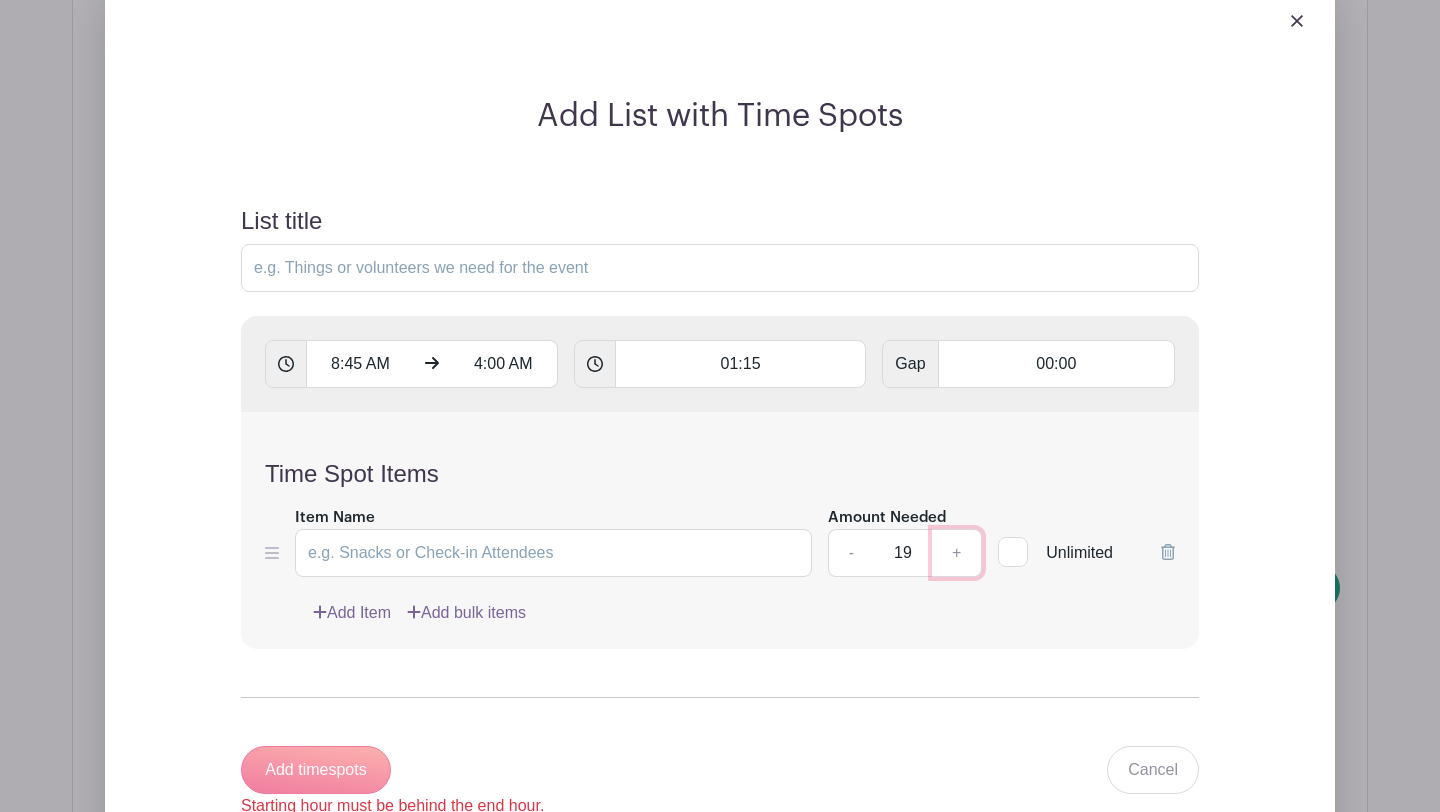 click on "+" at bounding box center [957, 553] 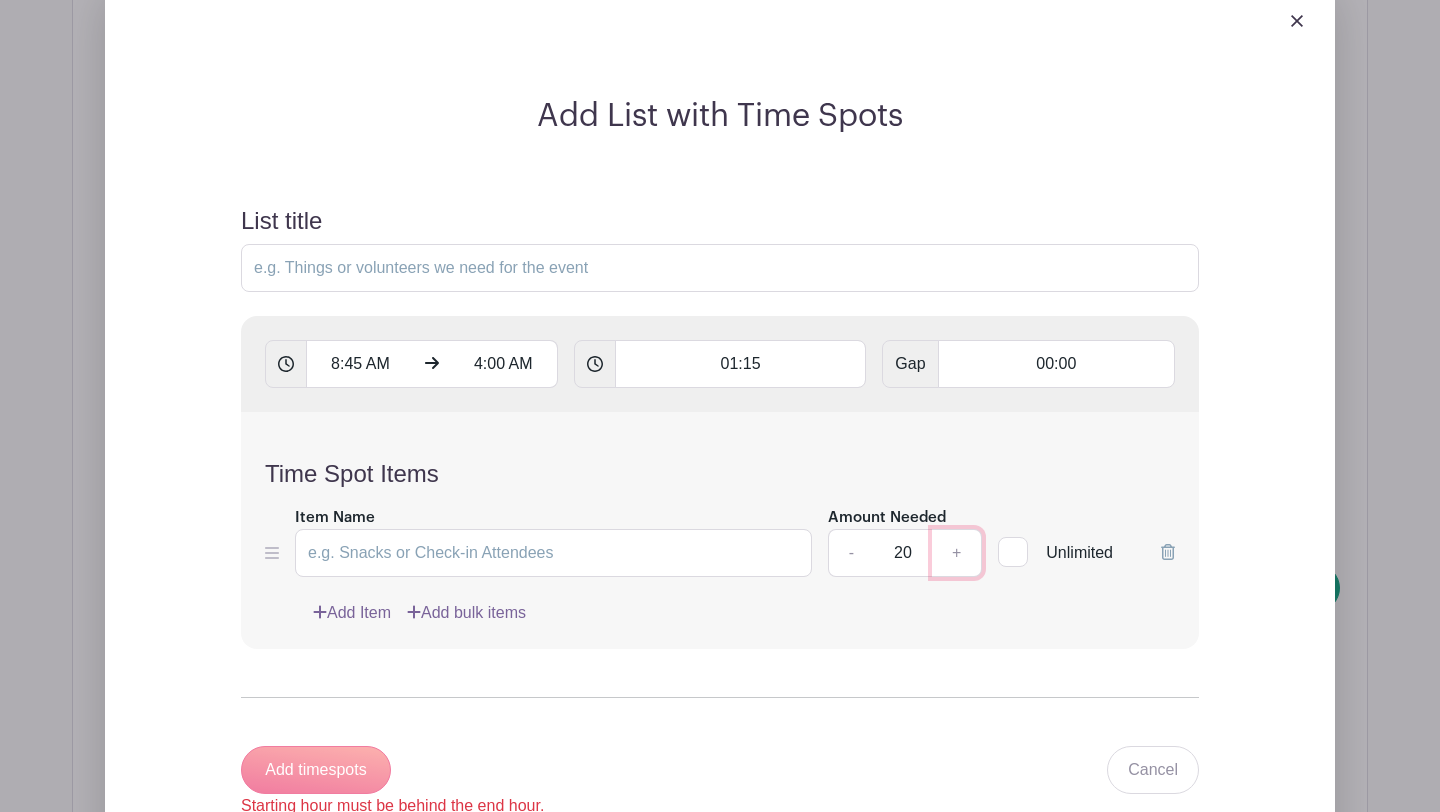 click on "+" at bounding box center (957, 553) 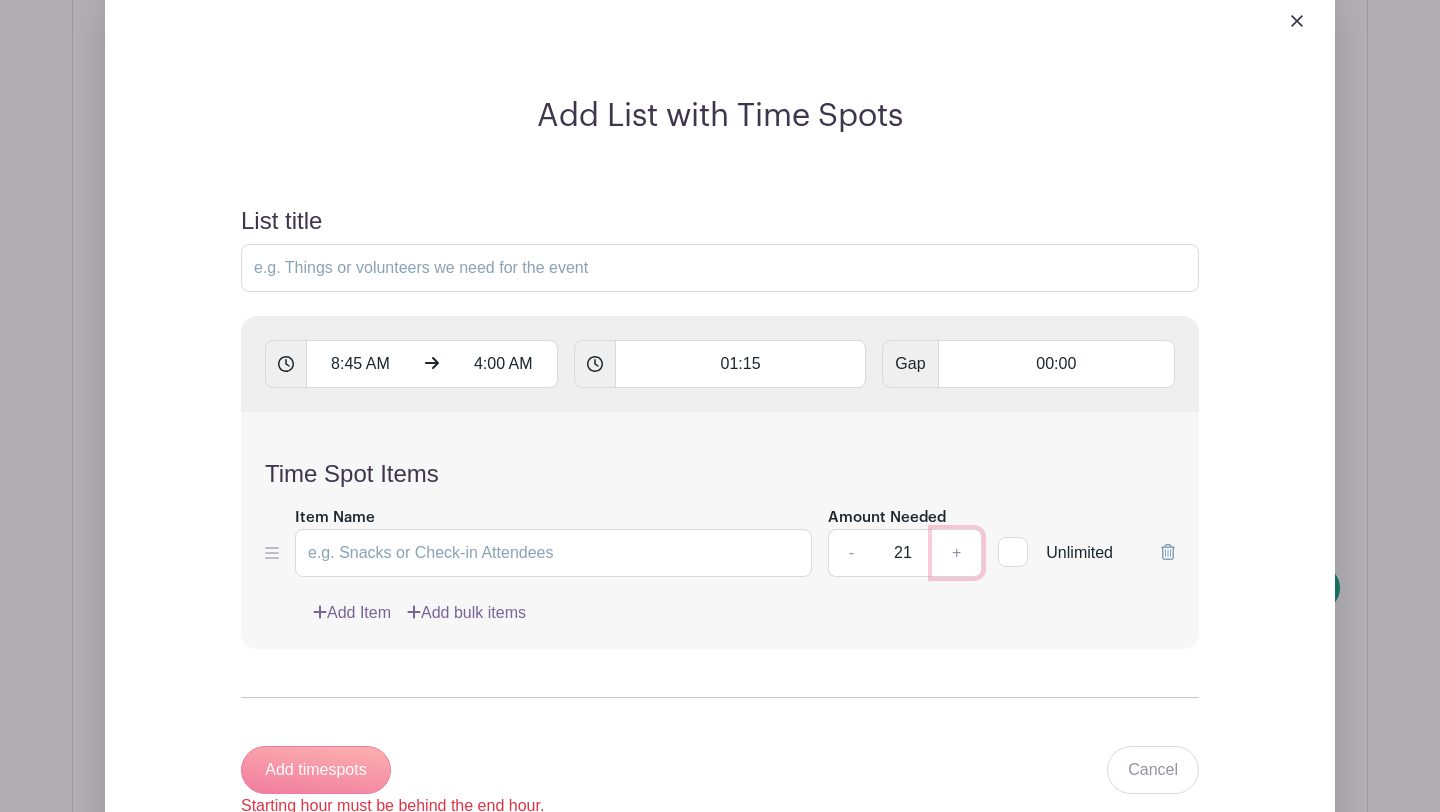 click on "+" at bounding box center (957, 553) 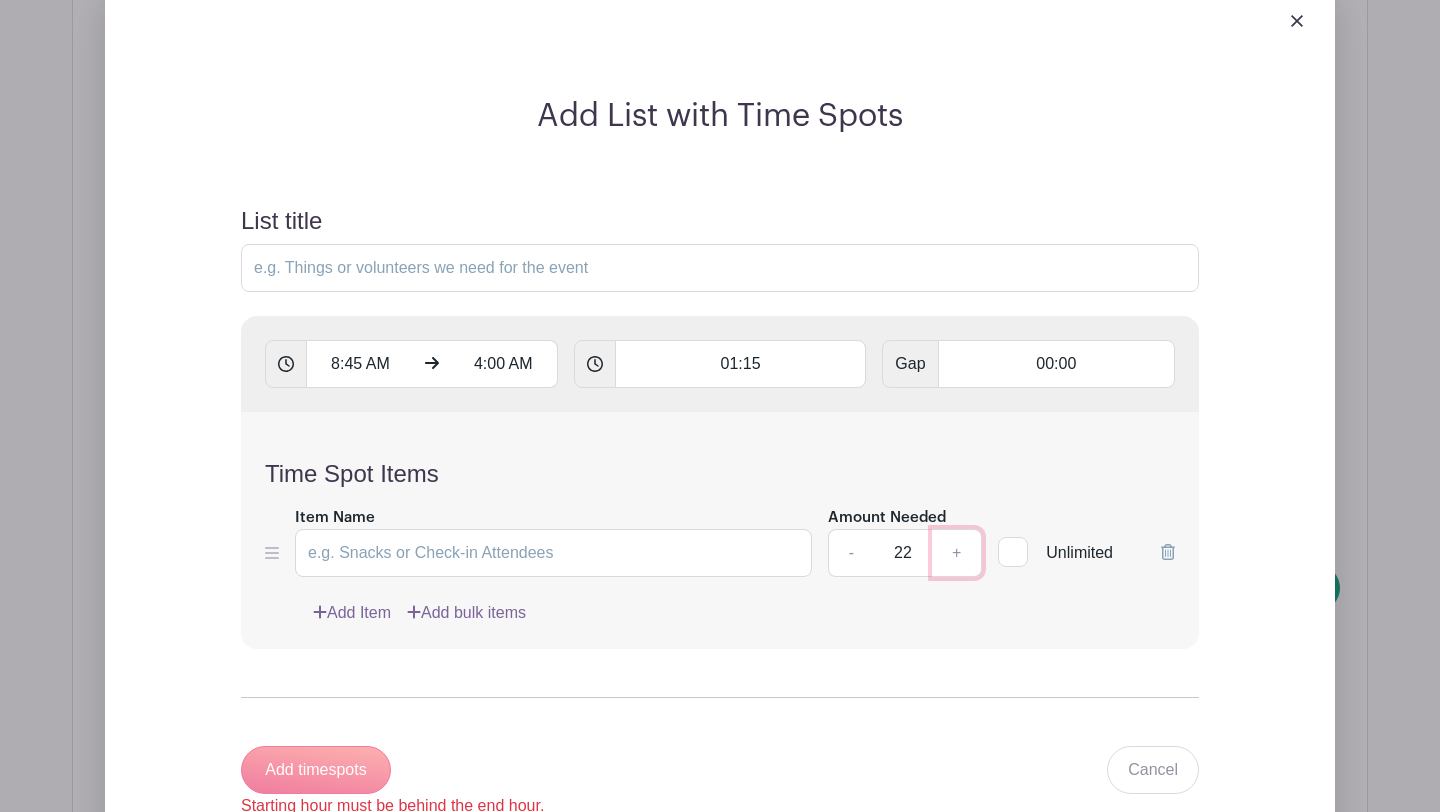 click on "+" at bounding box center [957, 553] 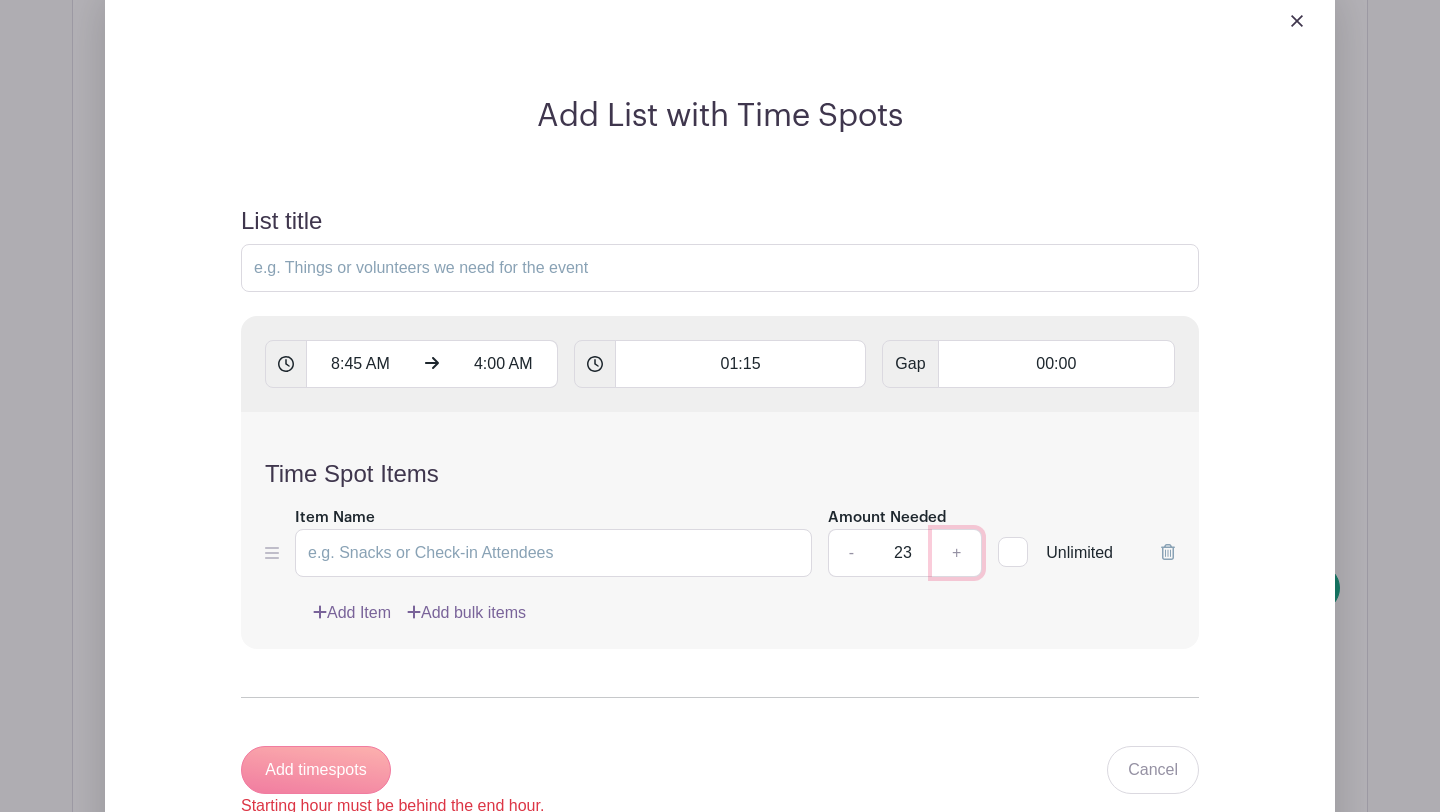 click on "+" at bounding box center (957, 553) 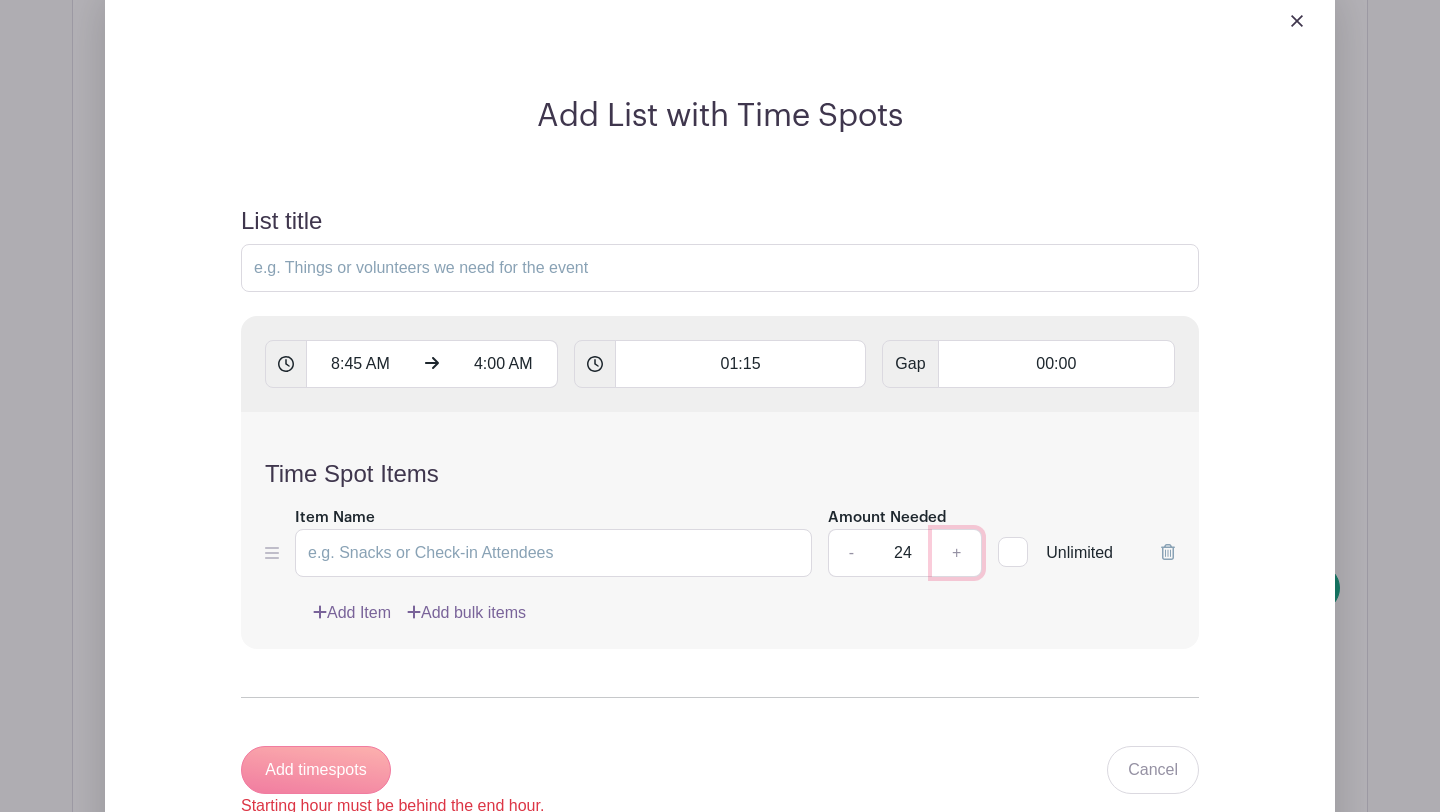 click on "+" at bounding box center [957, 553] 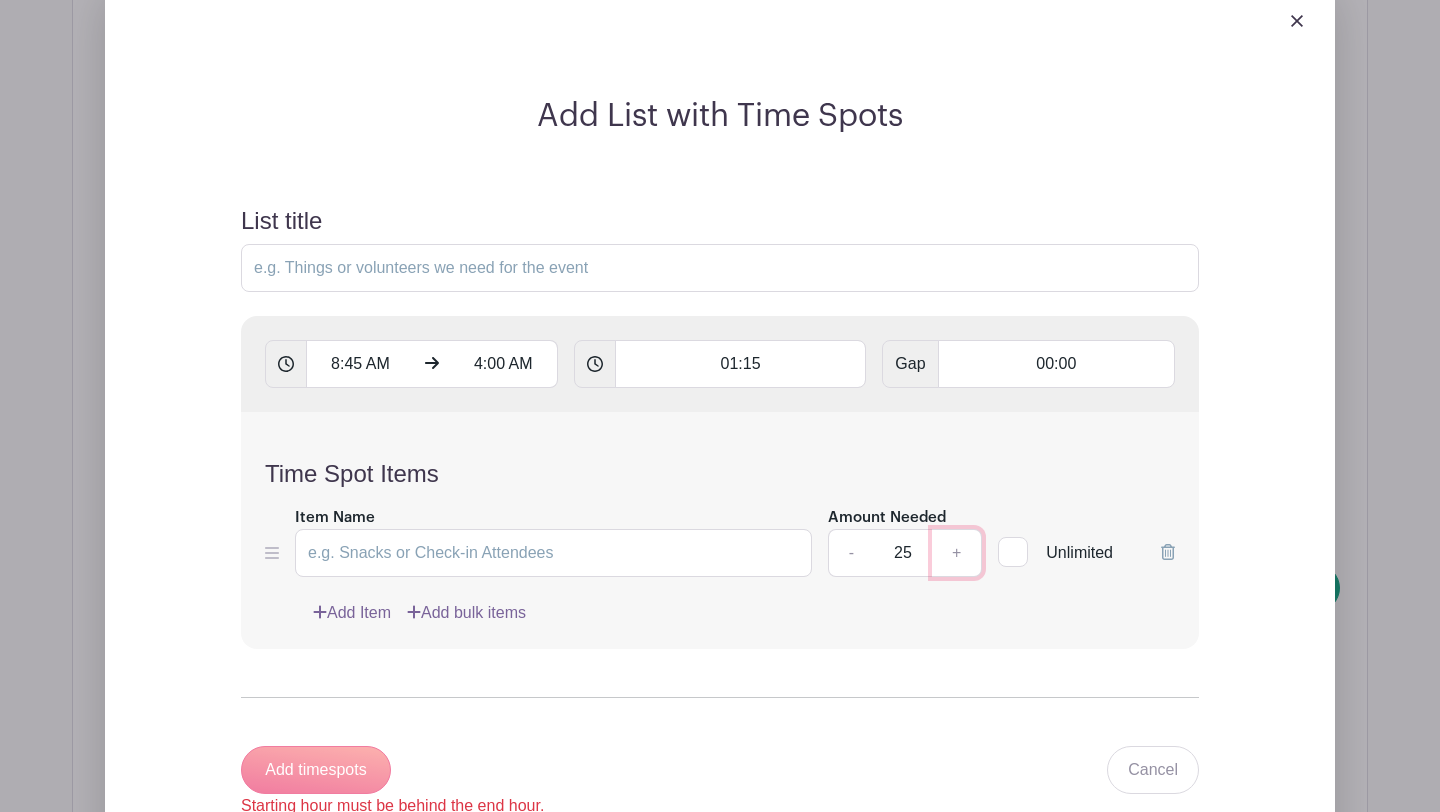click on "+" at bounding box center [957, 553] 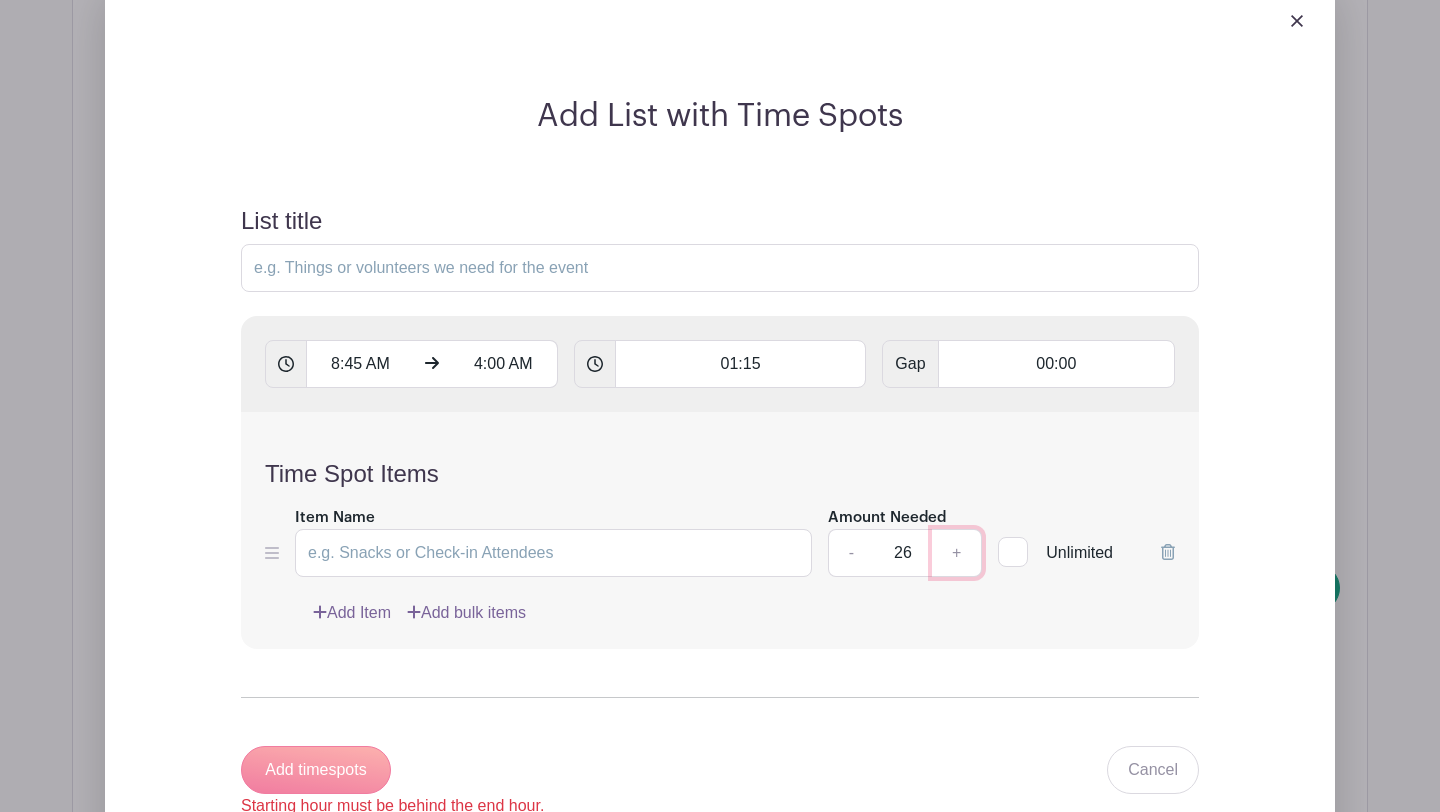 click on "+" at bounding box center [957, 553] 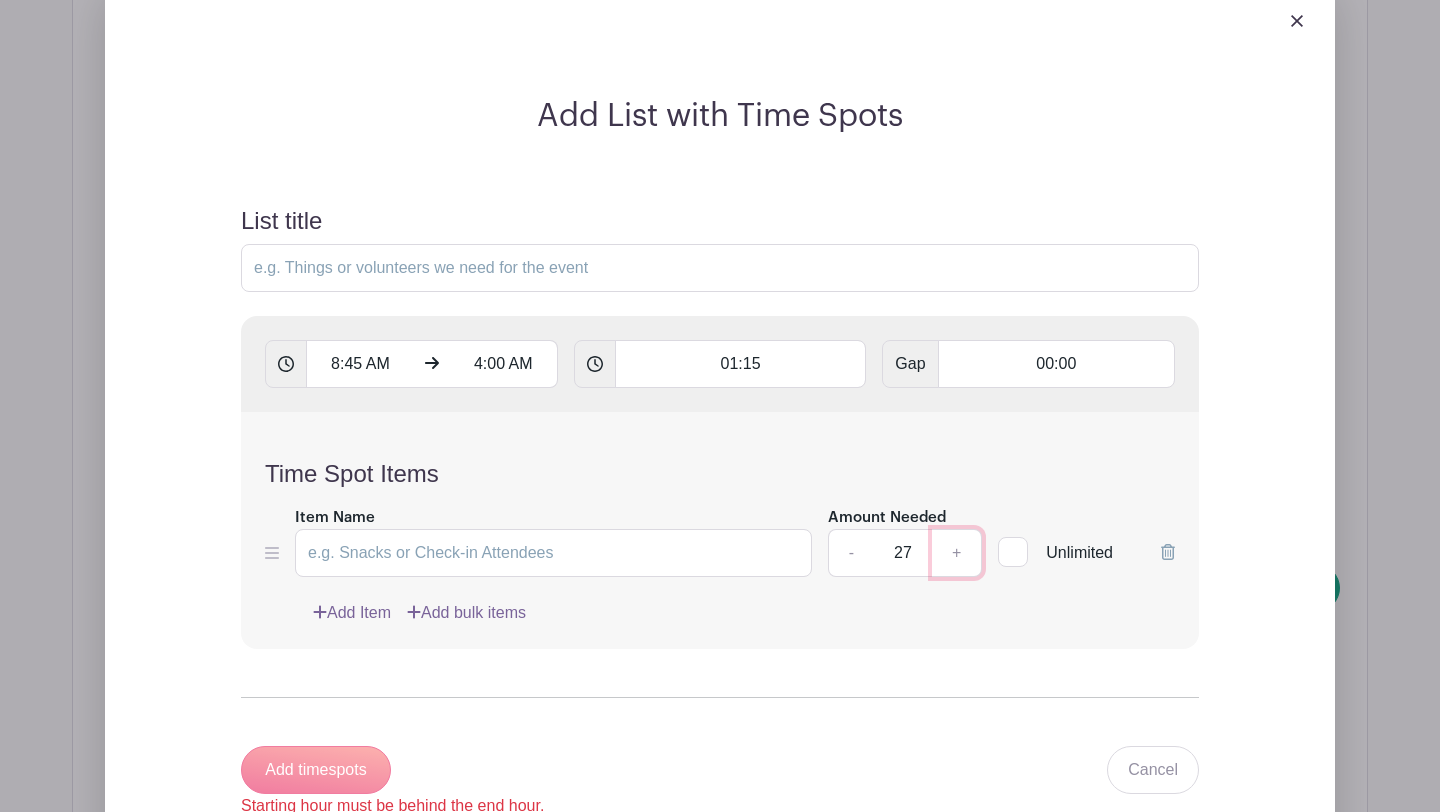 click on "+" at bounding box center [957, 553] 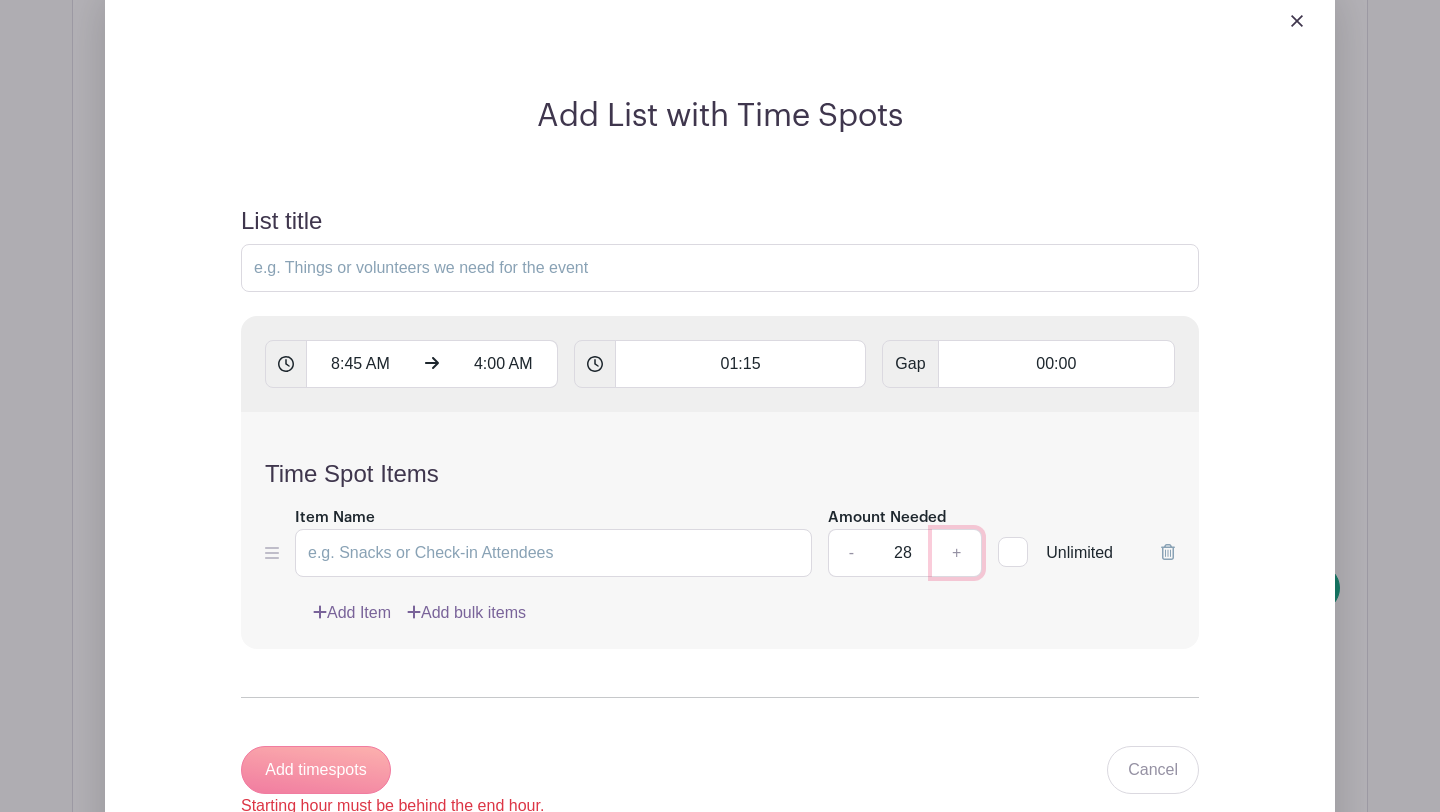 click on "+" at bounding box center (957, 553) 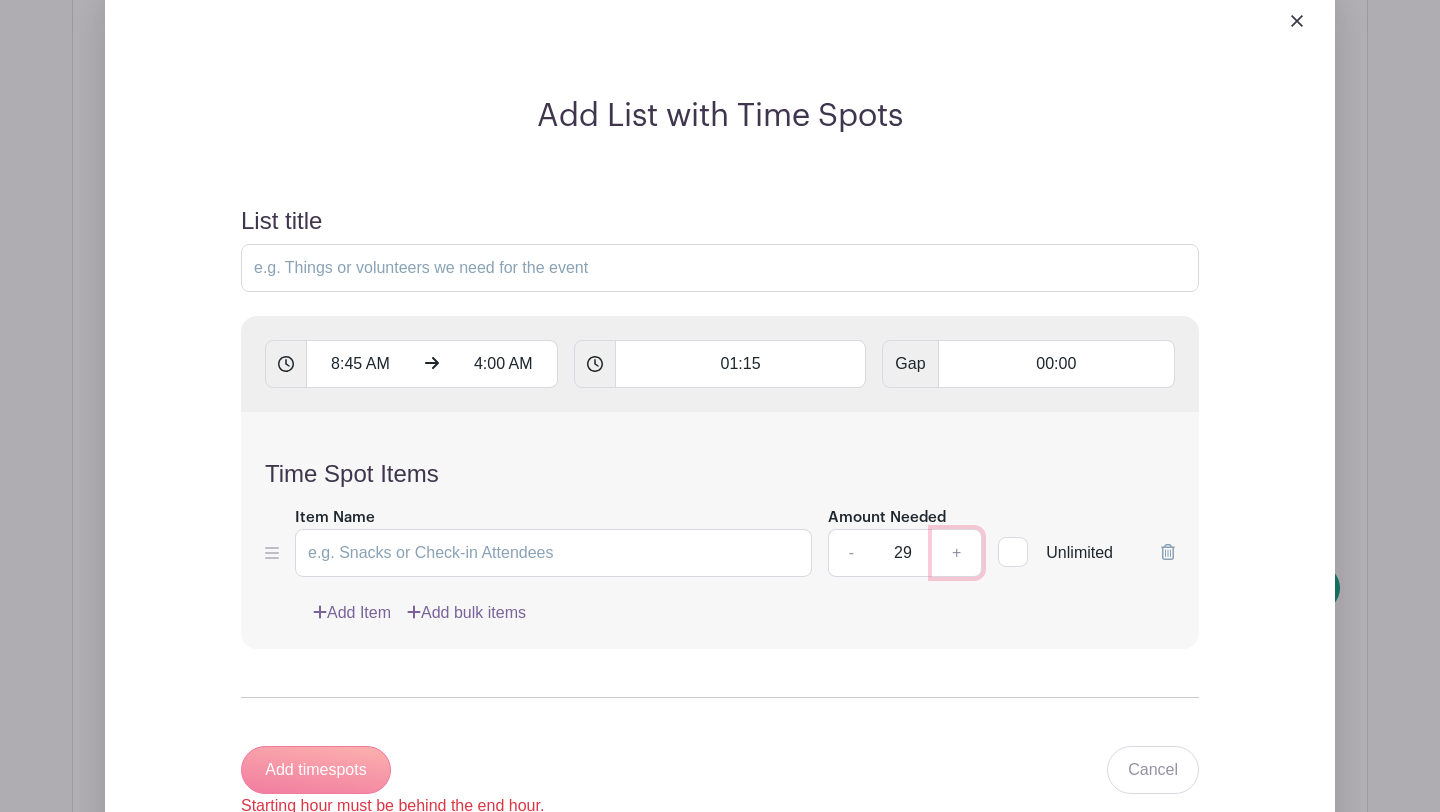 click on "+" at bounding box center [957, 553] 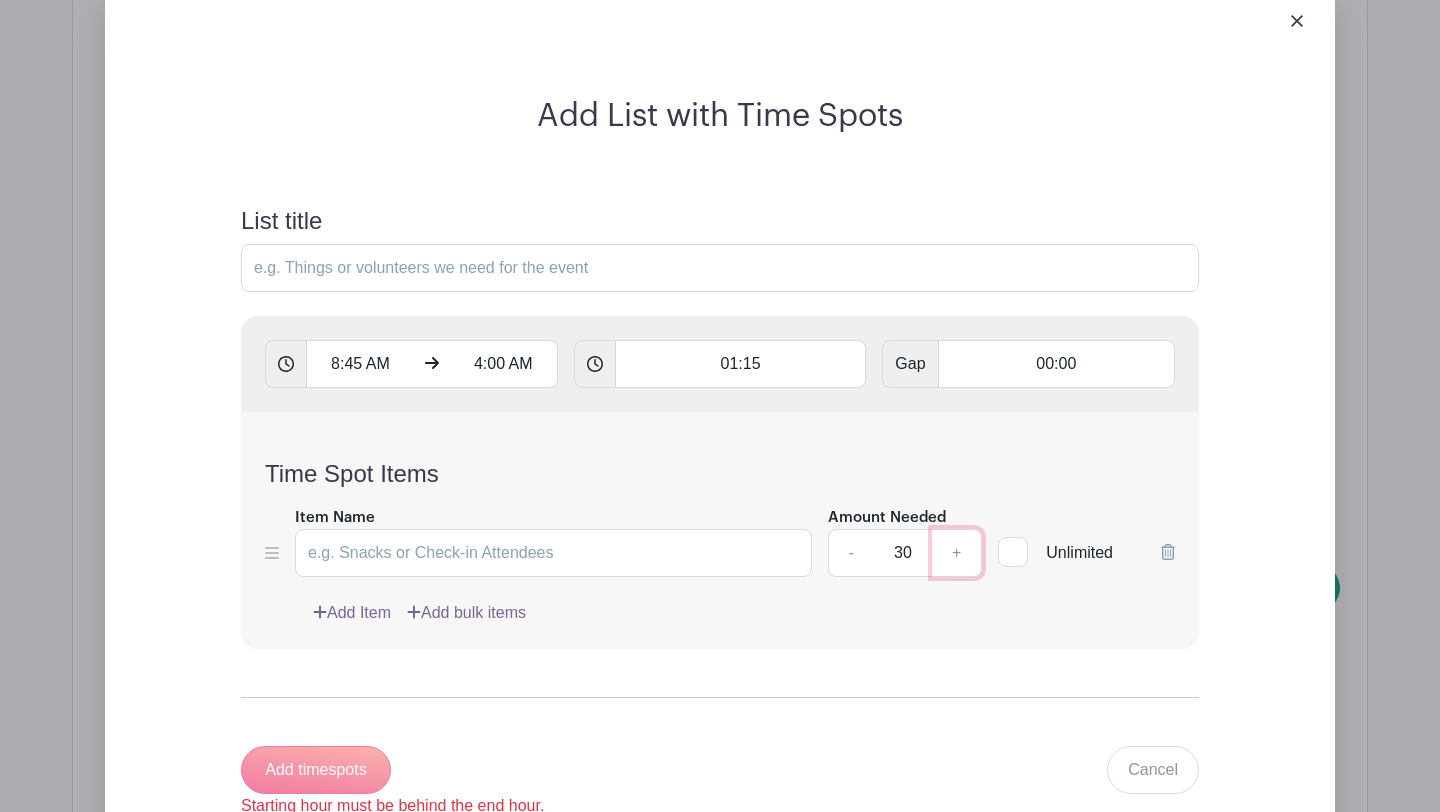 click on "+" at bounding box center [957, 553] 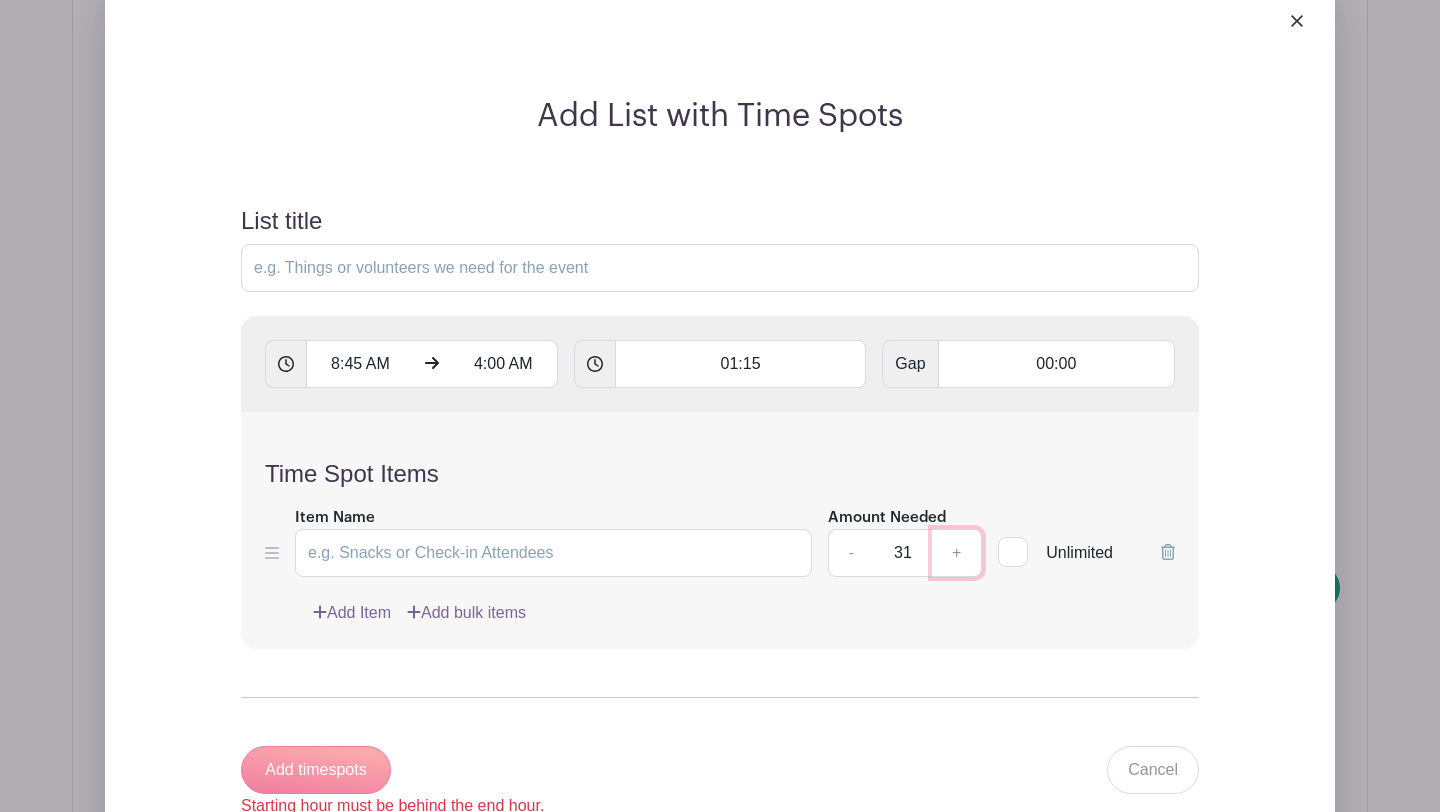 click on "+" at bounding box center (957, 553) 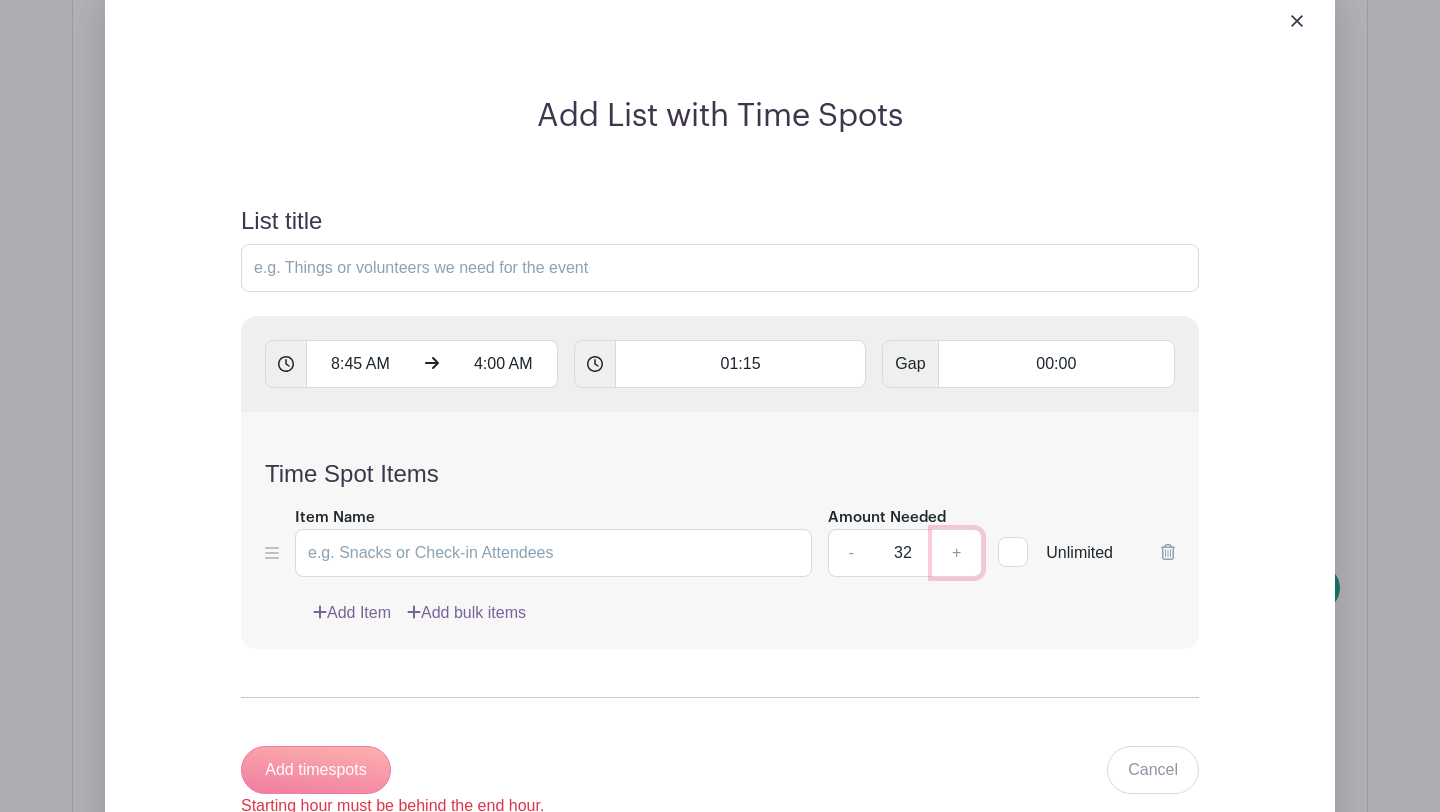 click on "+" at bounding box center [957, 553] 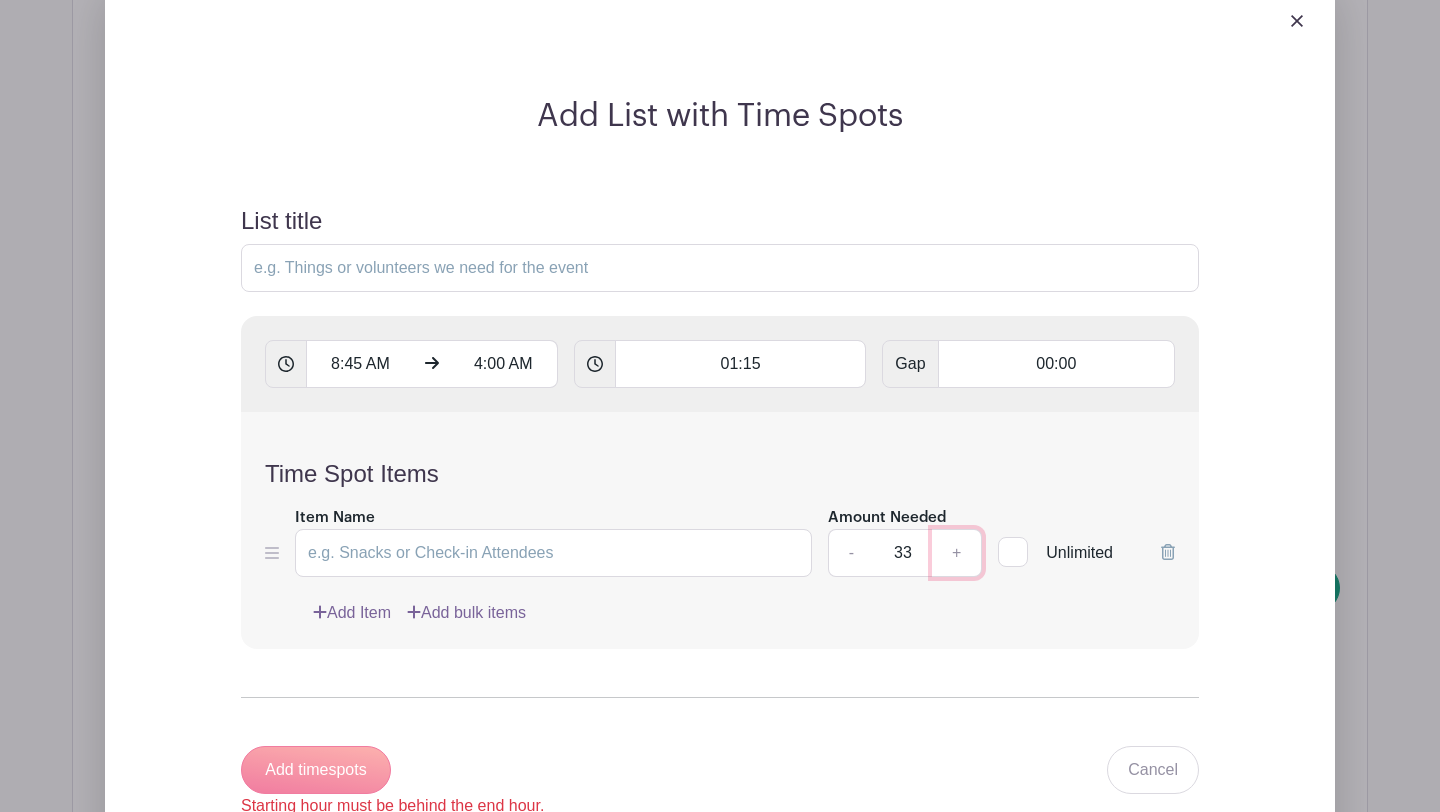 click on "+" at bounding box center [957, 553] 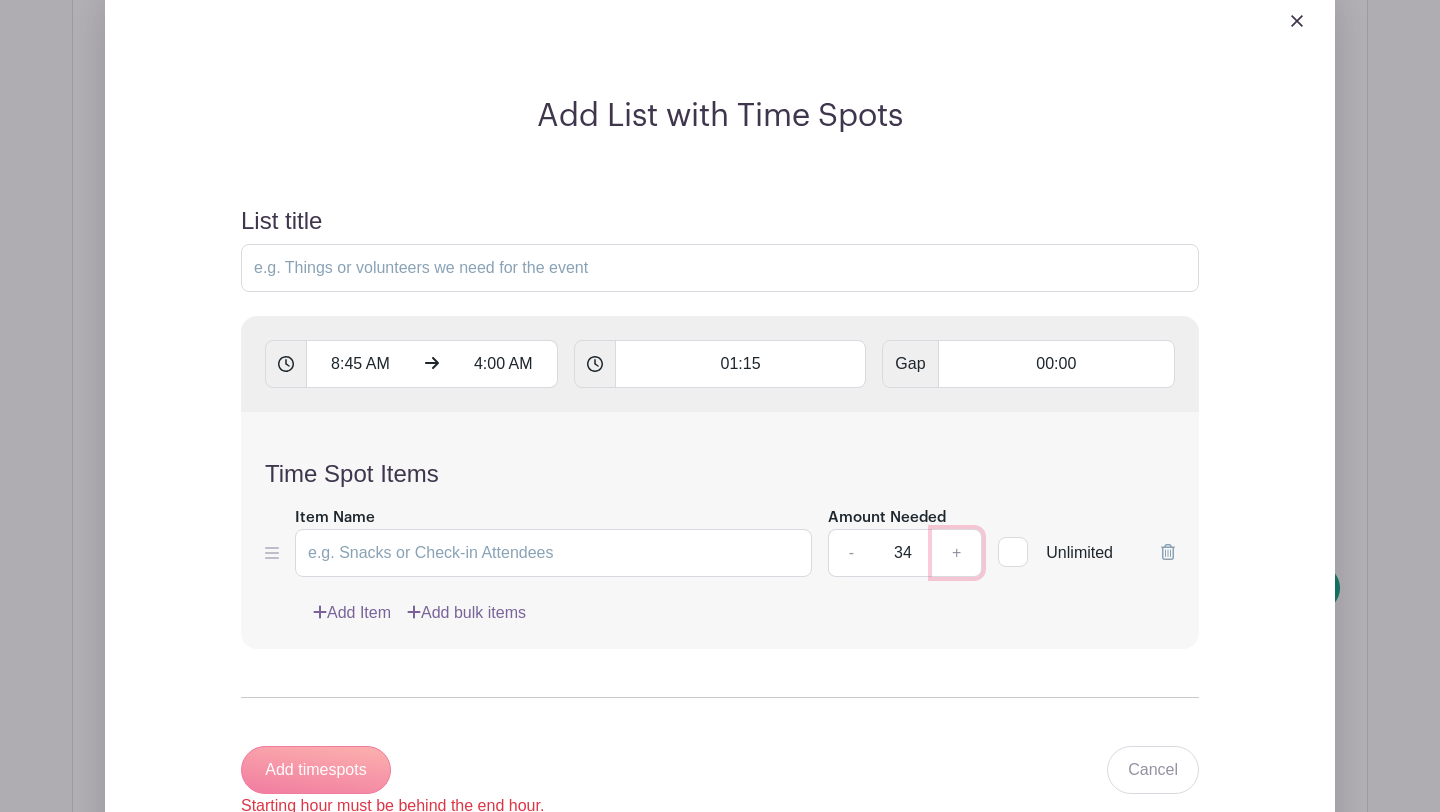 click on "+" at bounding box center (957, 553) 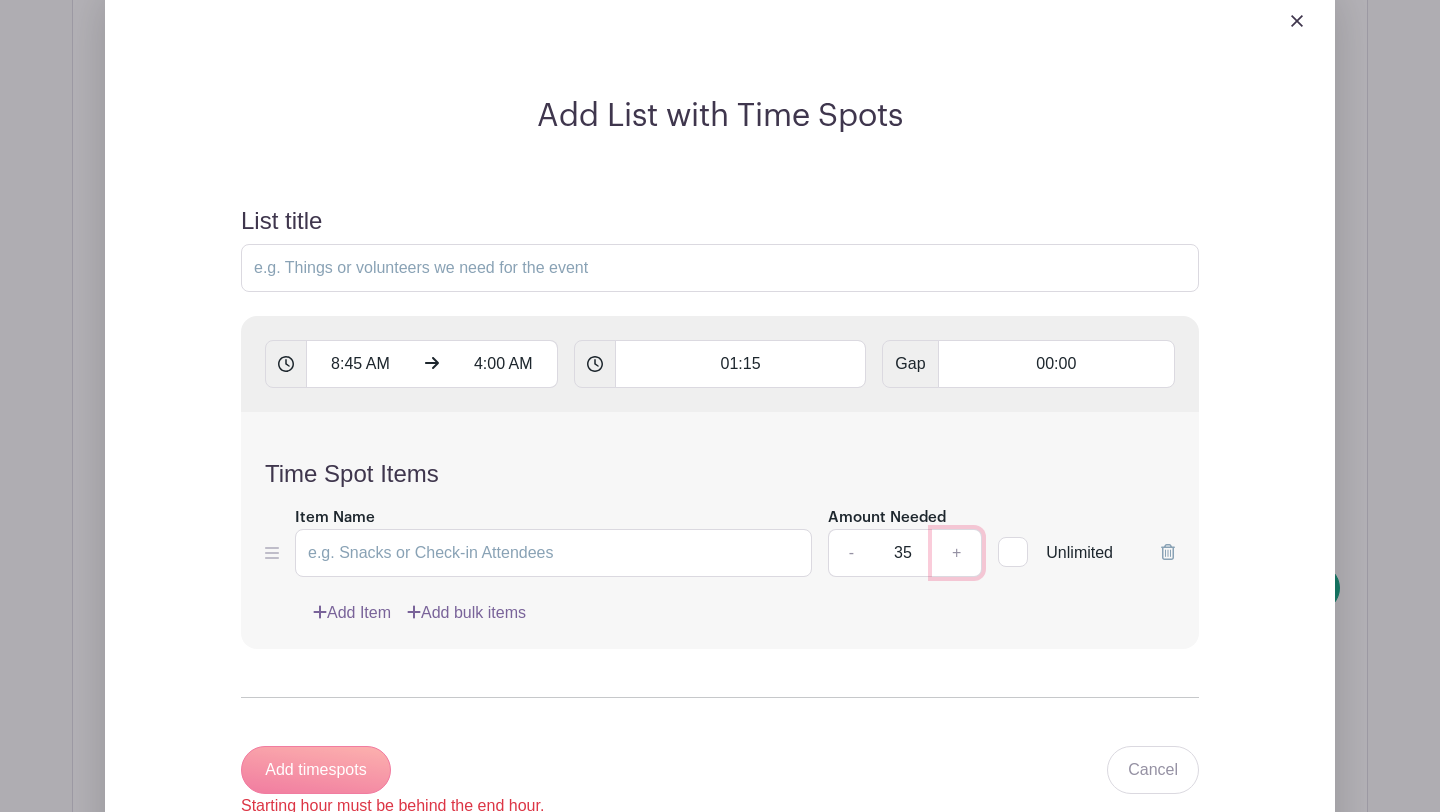click on "+" at bounding box center [957, 553] 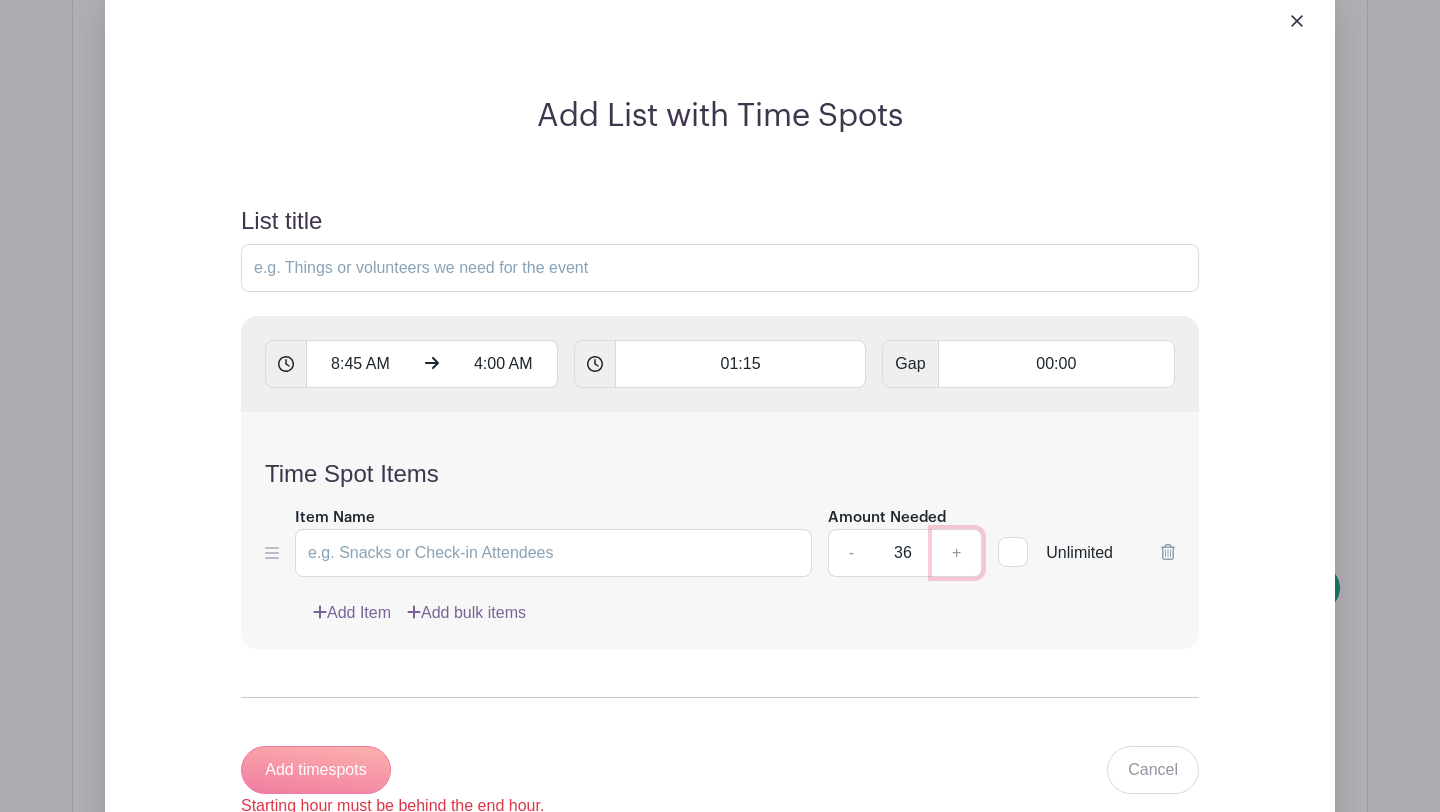 click on "+" at bounding box center (957, 553) 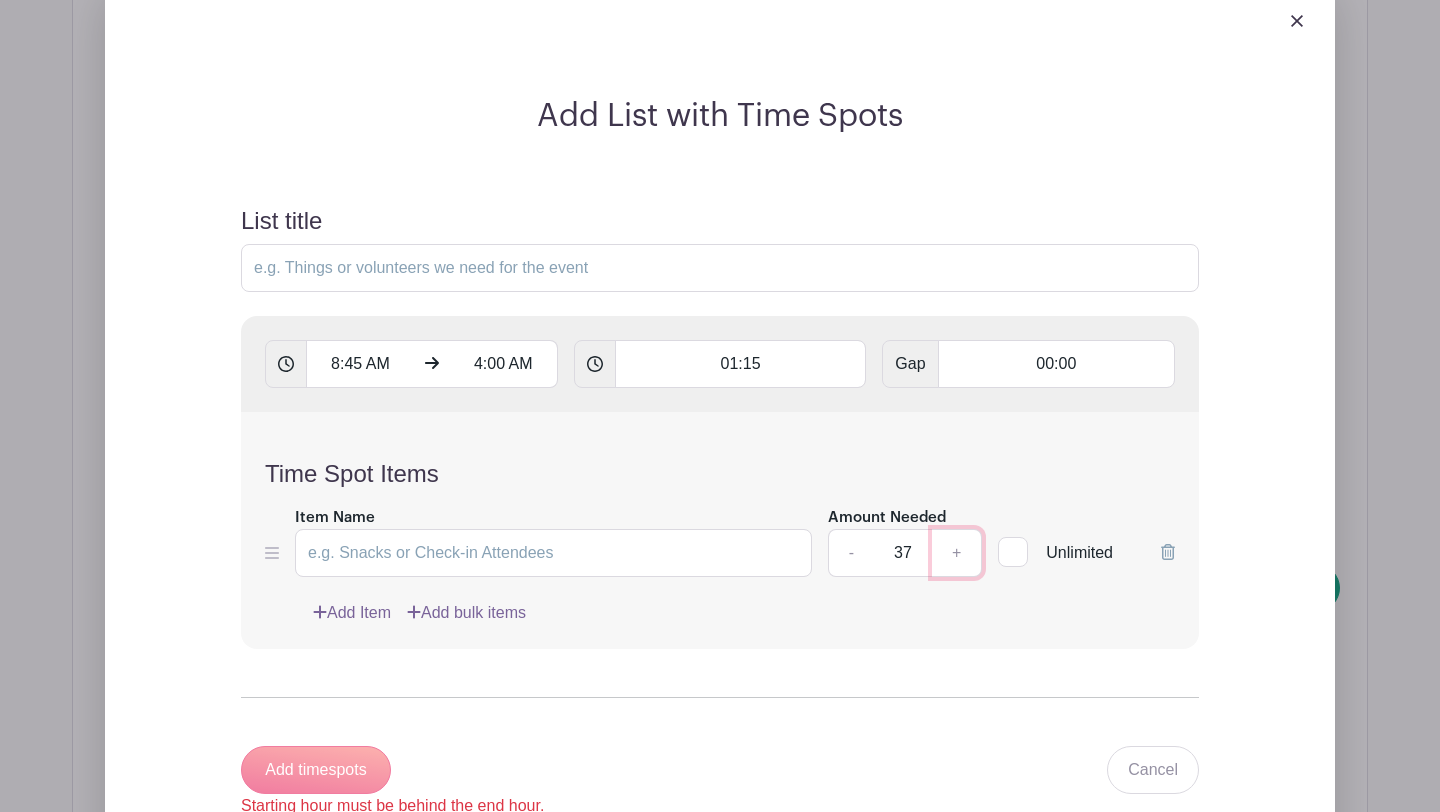click on "+" at bounding box center [957, 553] 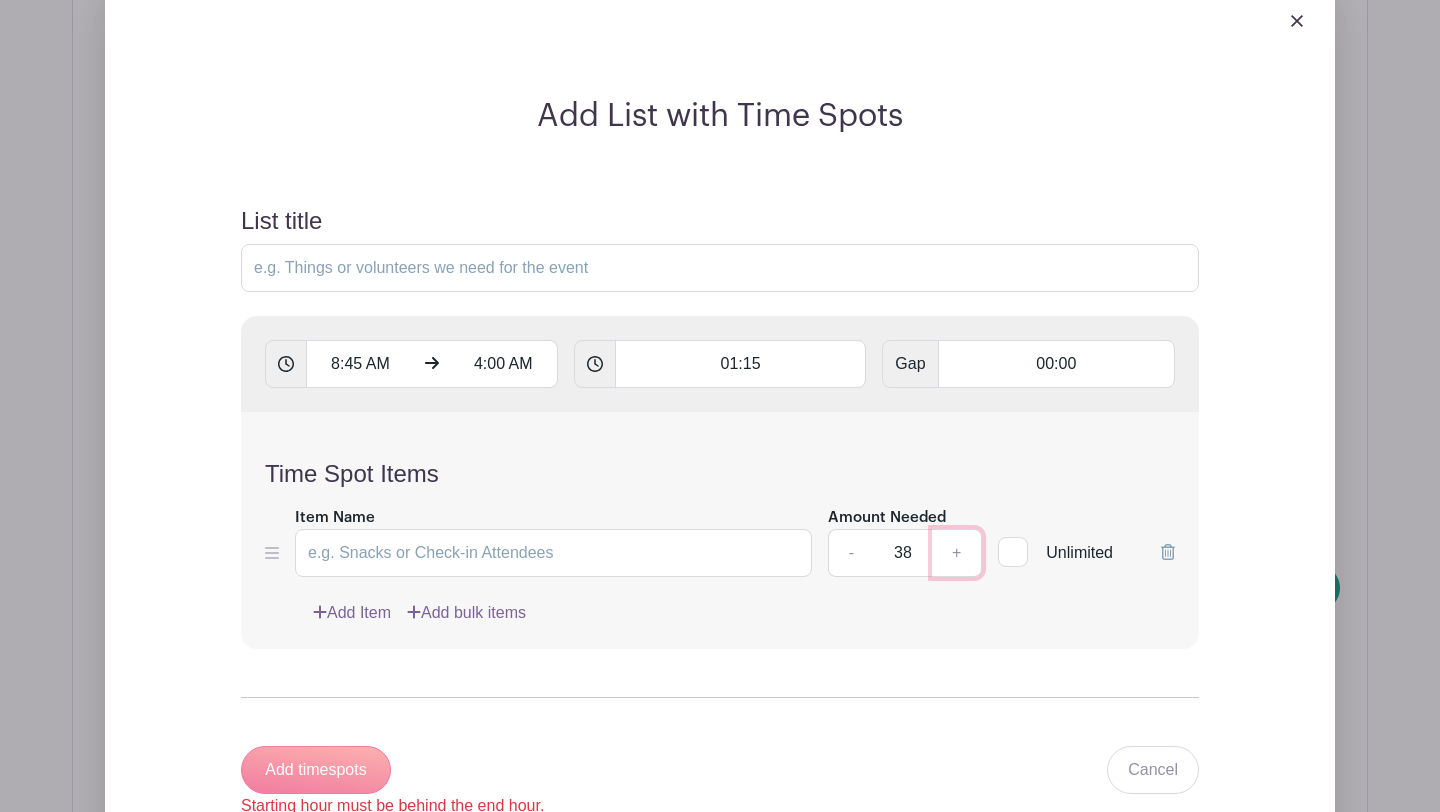 click on "+" at bounding box center [957, 553] 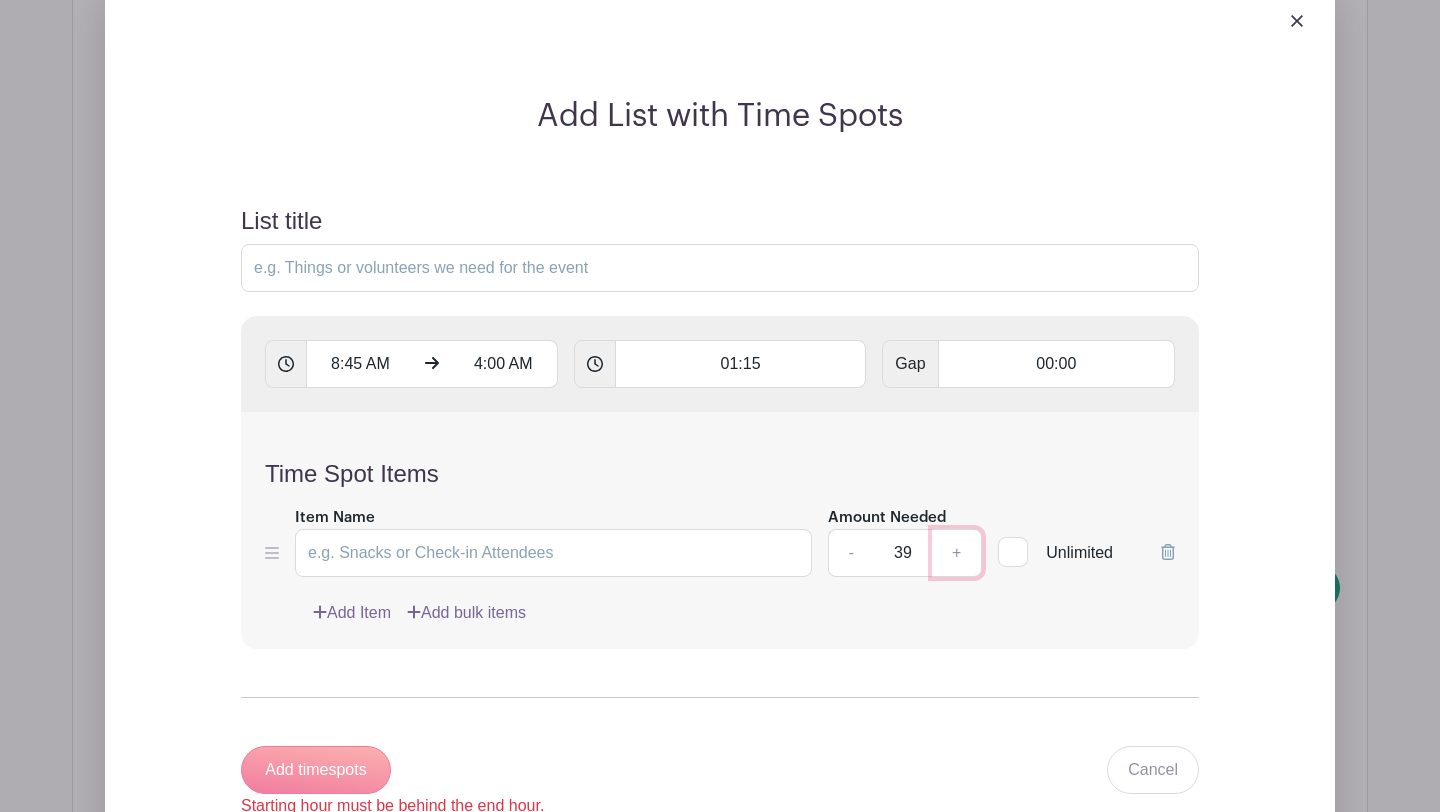 click on "+" at bounding box center (957, 553) 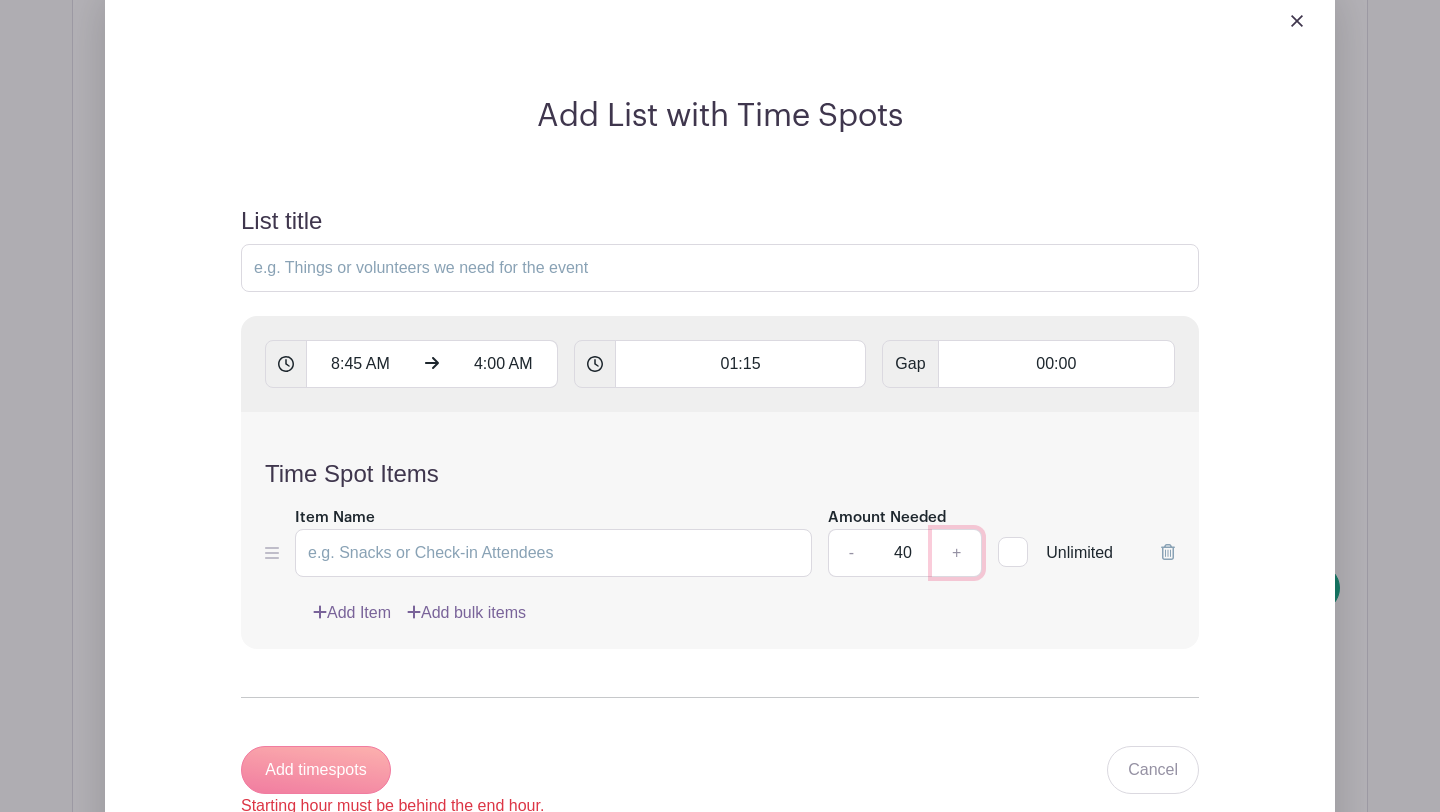 click on "+" at bounding box center (957, 553) 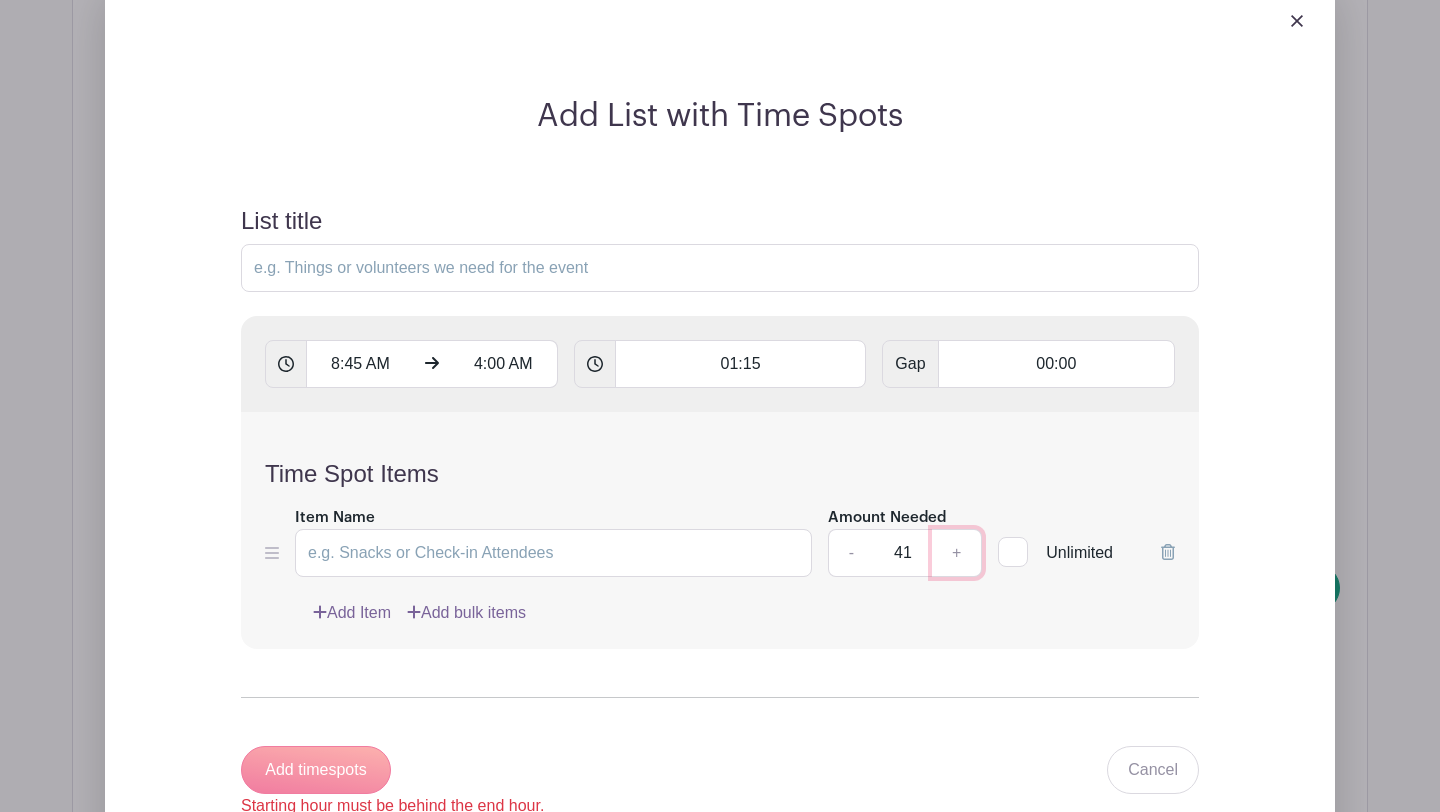 click on "+" at bounding box center [957, 553] 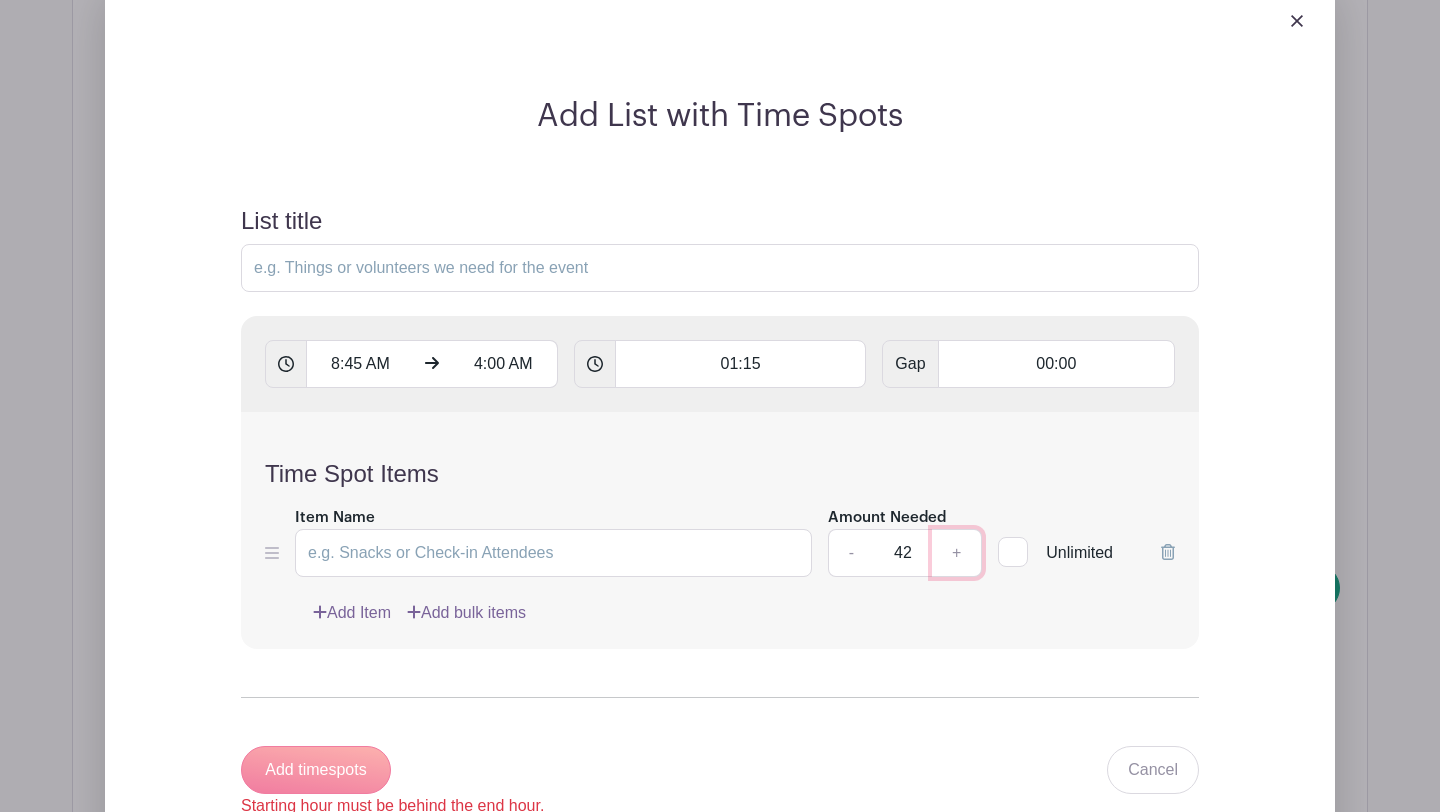 click on "+" at bounding box center (957, 553) 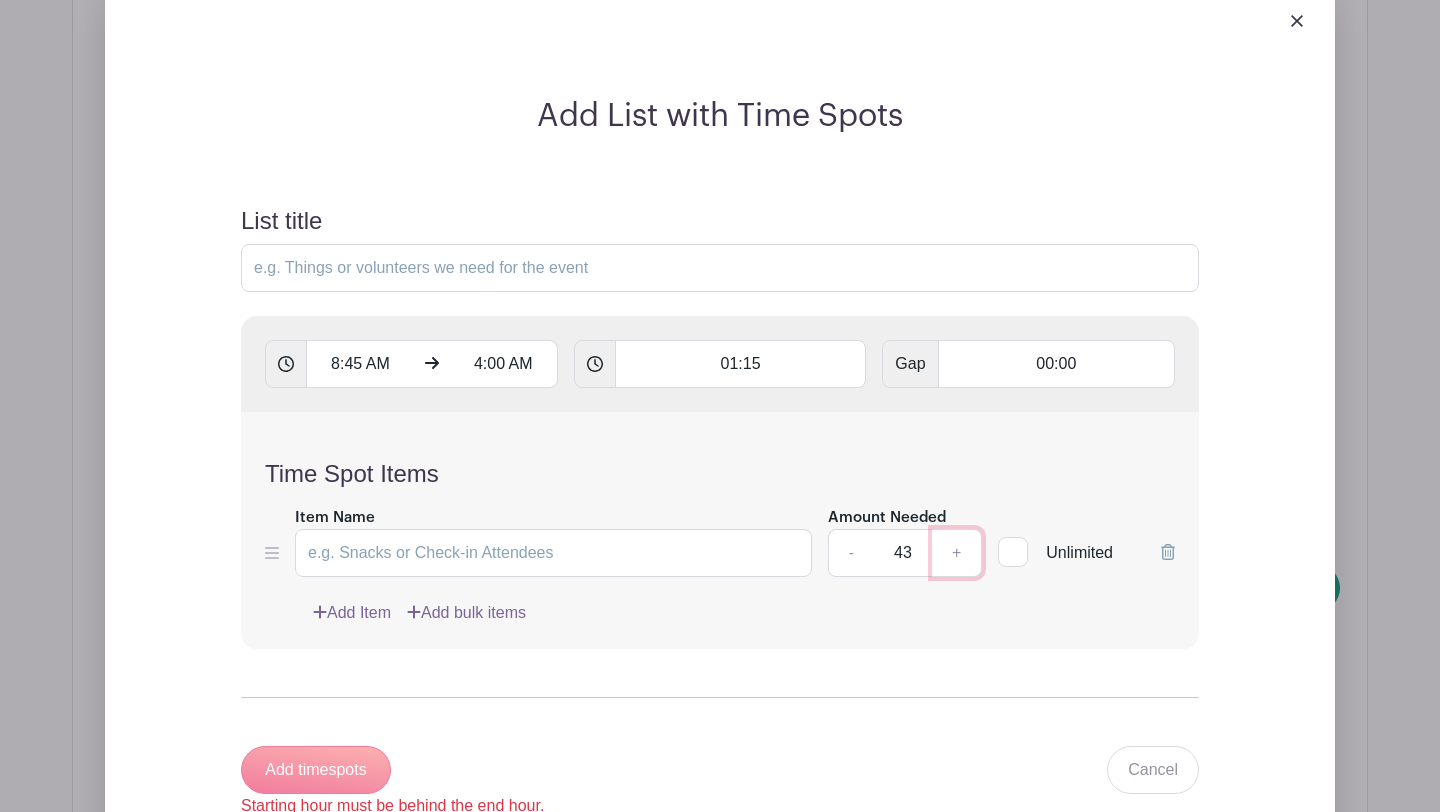 click on "+" at bounding box center [957, 553] 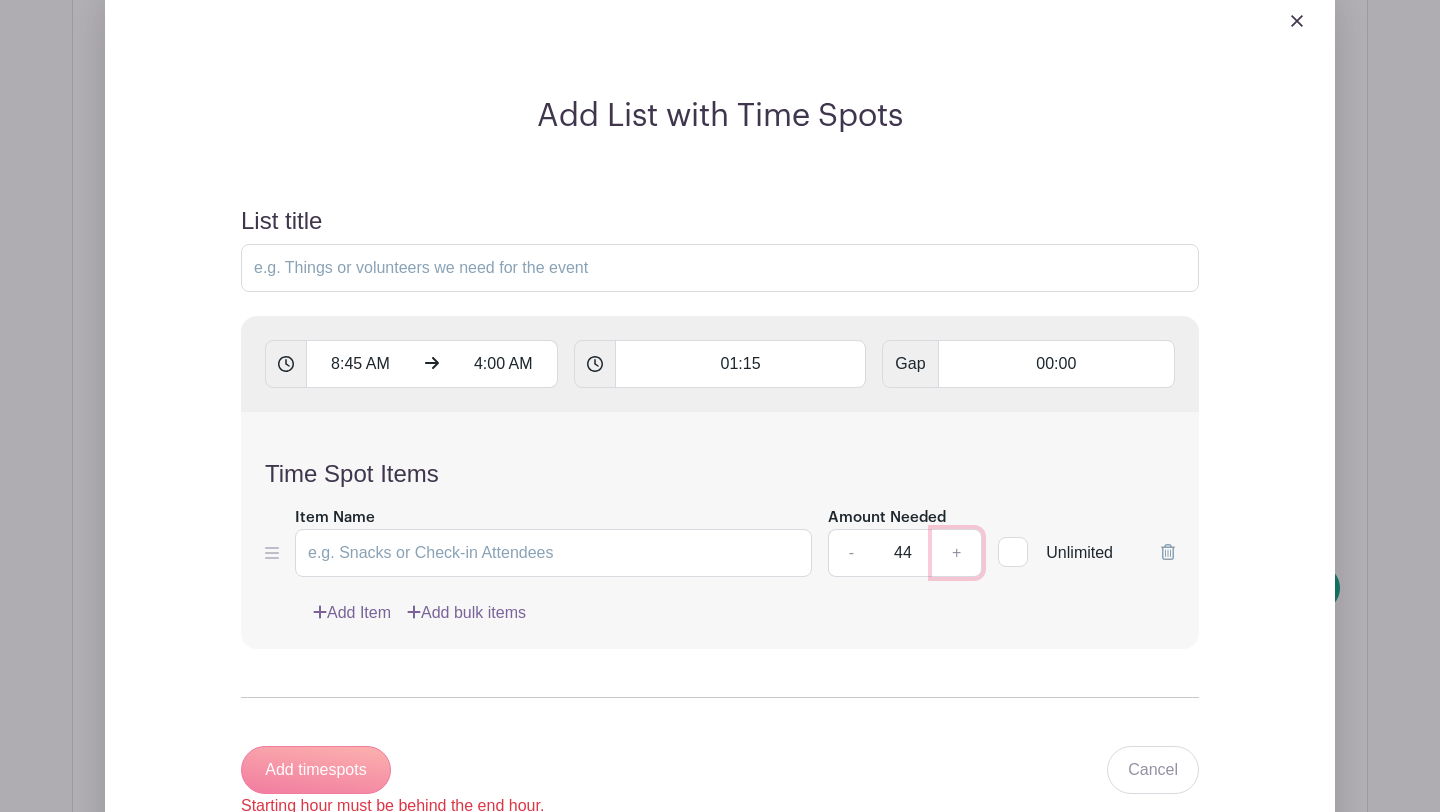 click on "+" at bounding box center (957, 553) 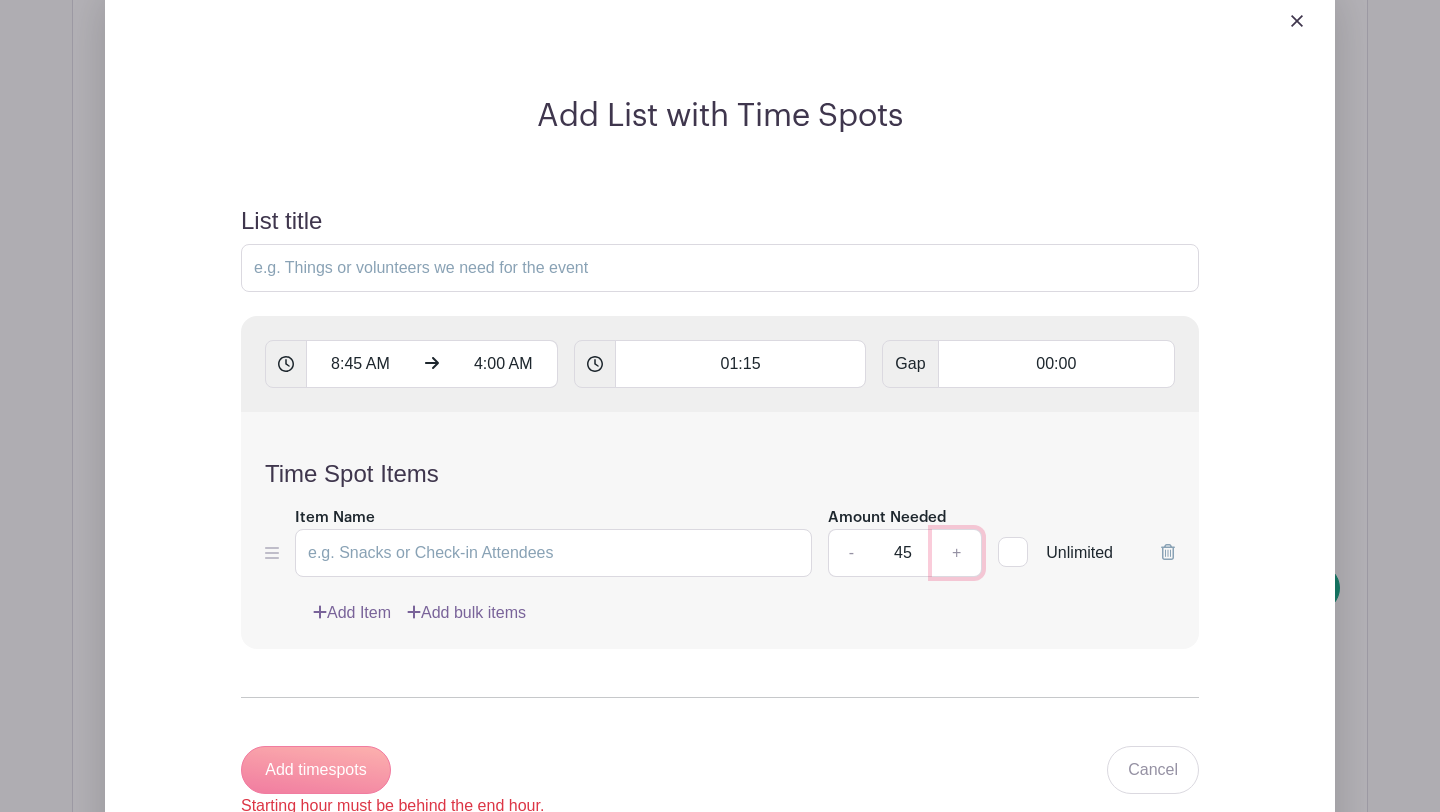click on "+" at bounding box center (957, 553) 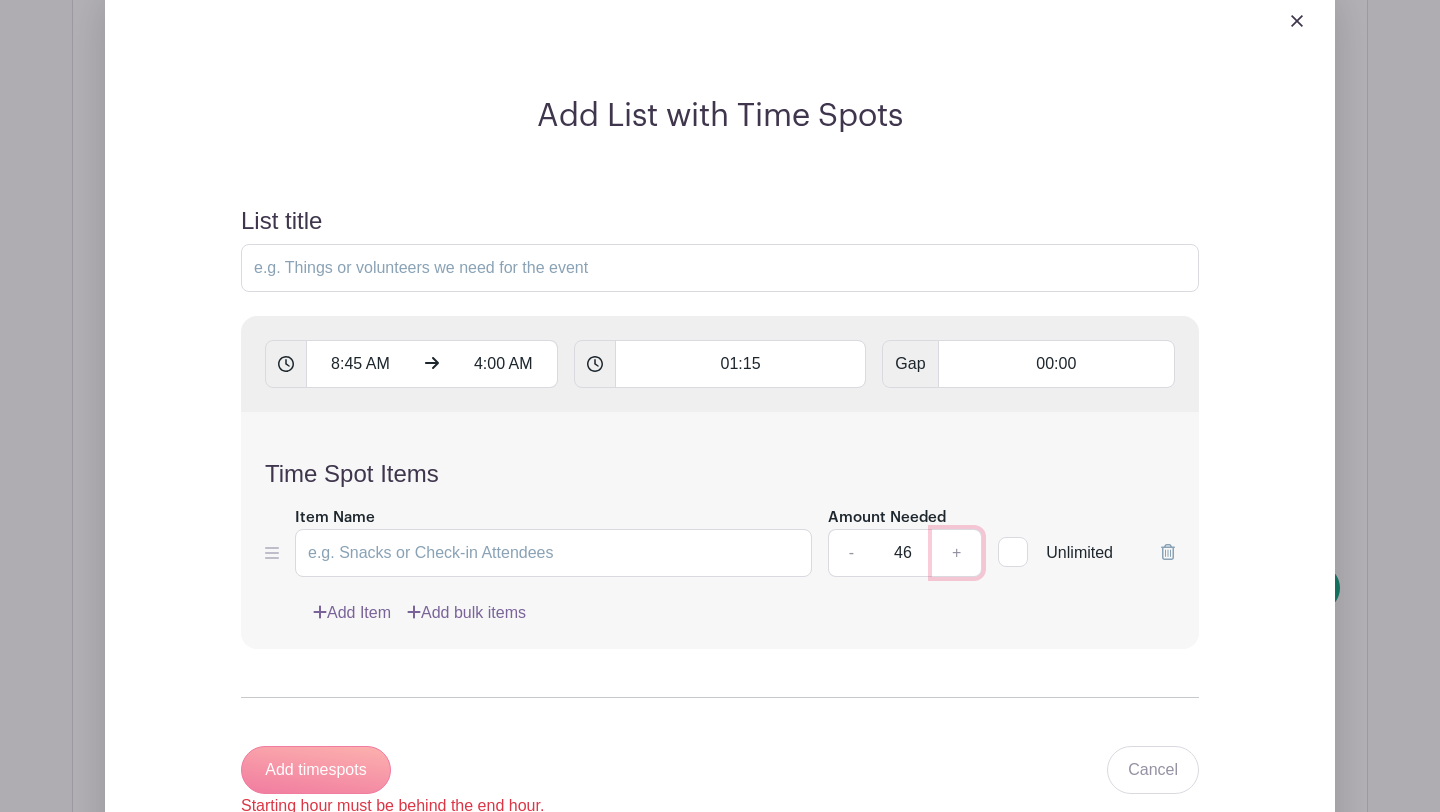 click on "+" at bounding box center (957, 553) 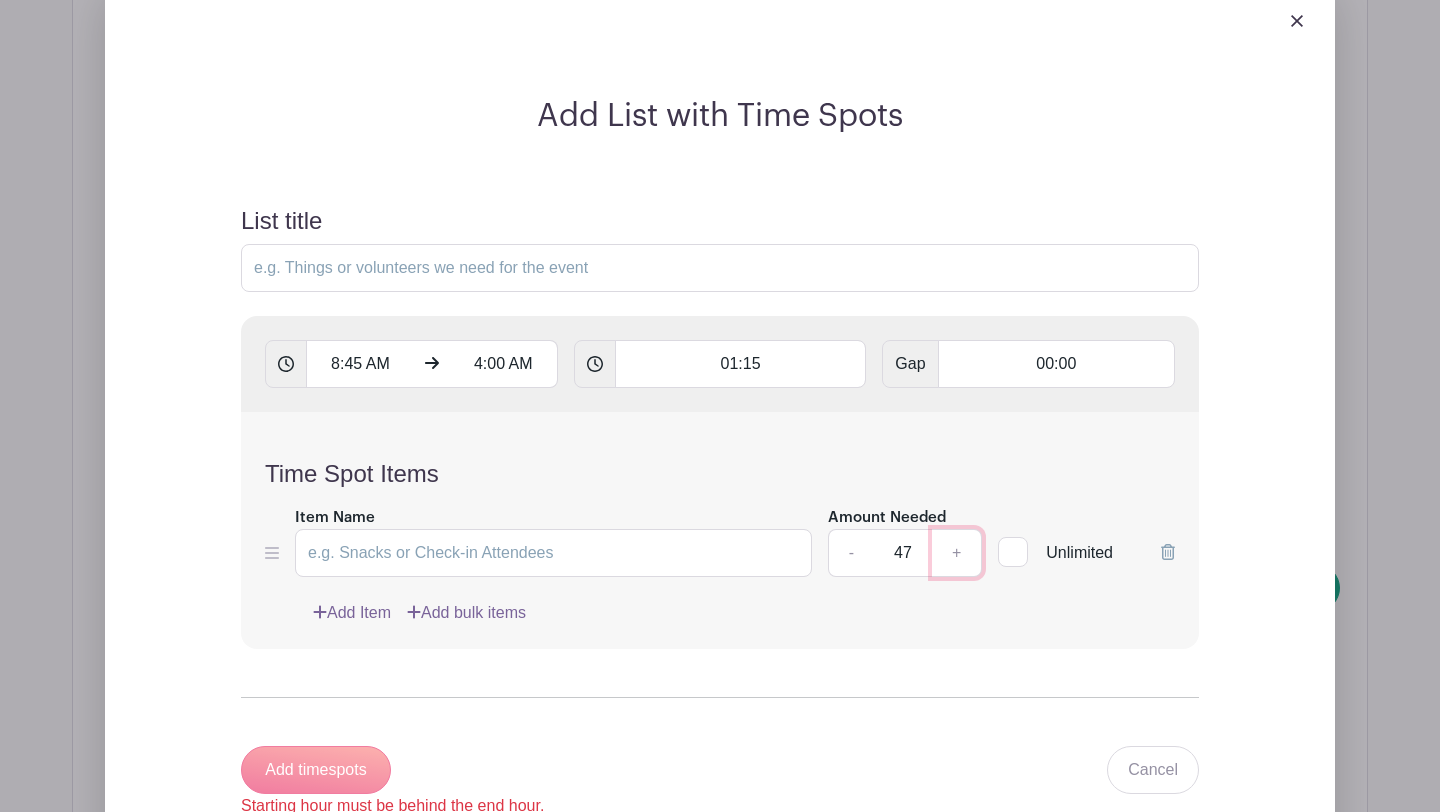 click on "+" at bounding box center (957, 553) 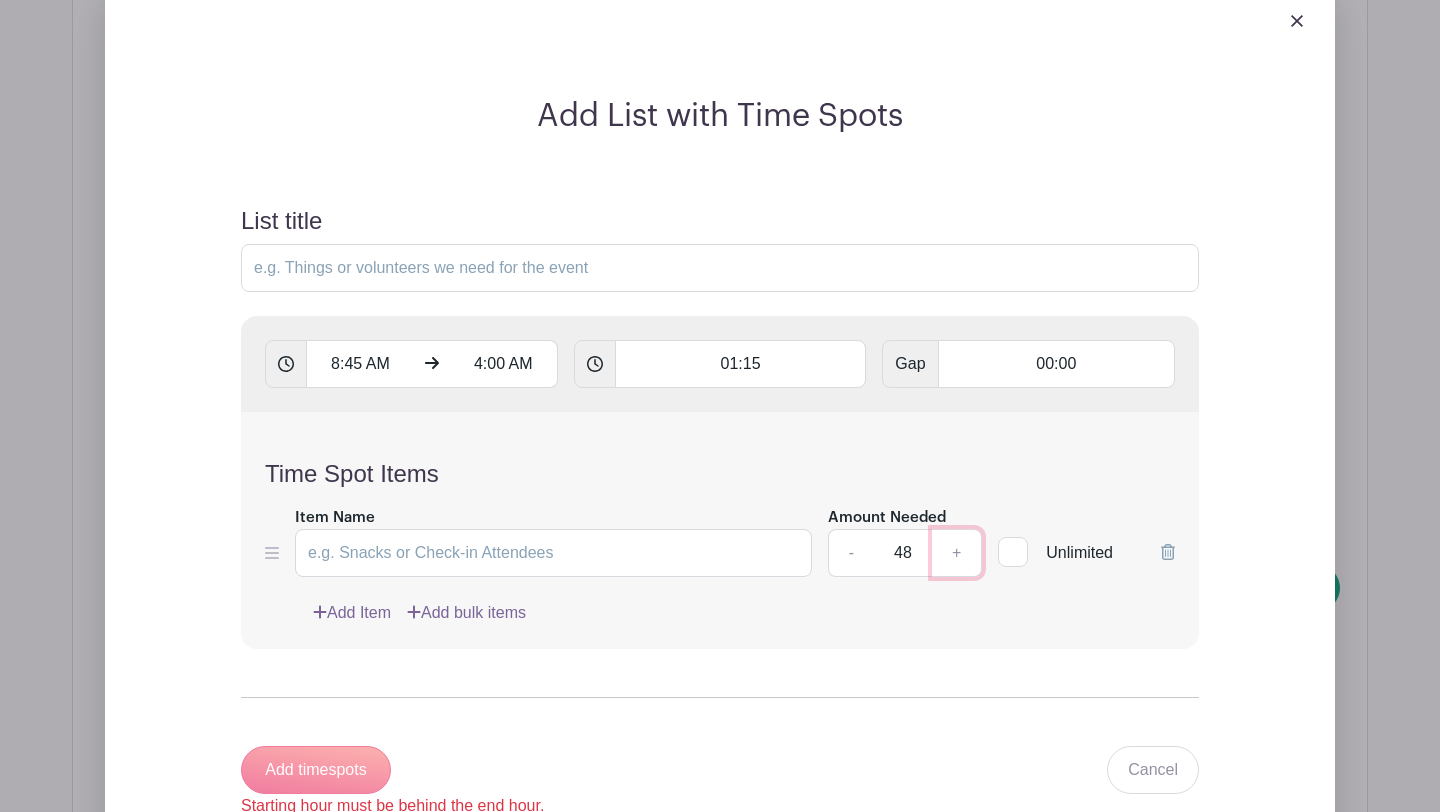 click on "+" at bounding box center [957, 553] 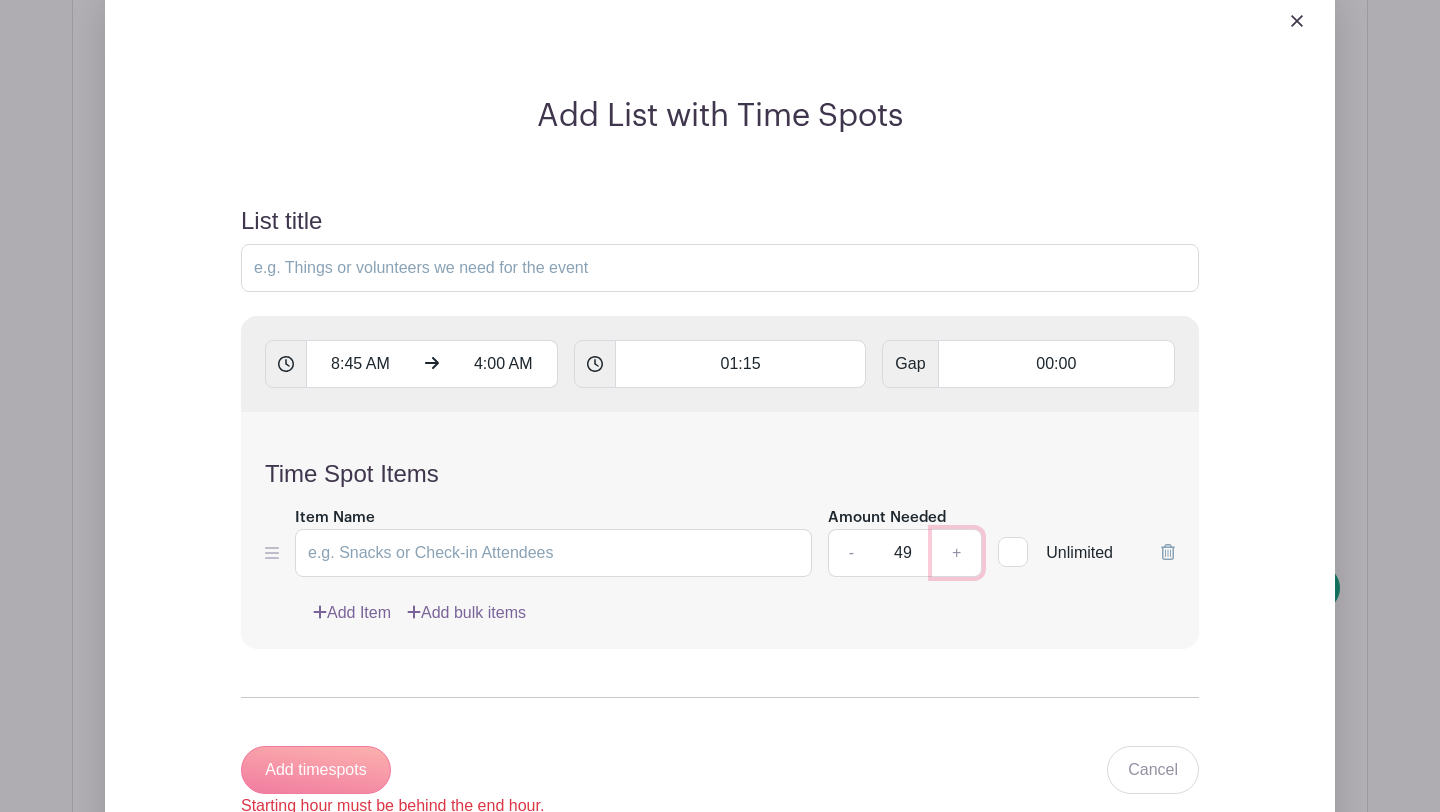 click on "+" at bounding box center [957, 553] 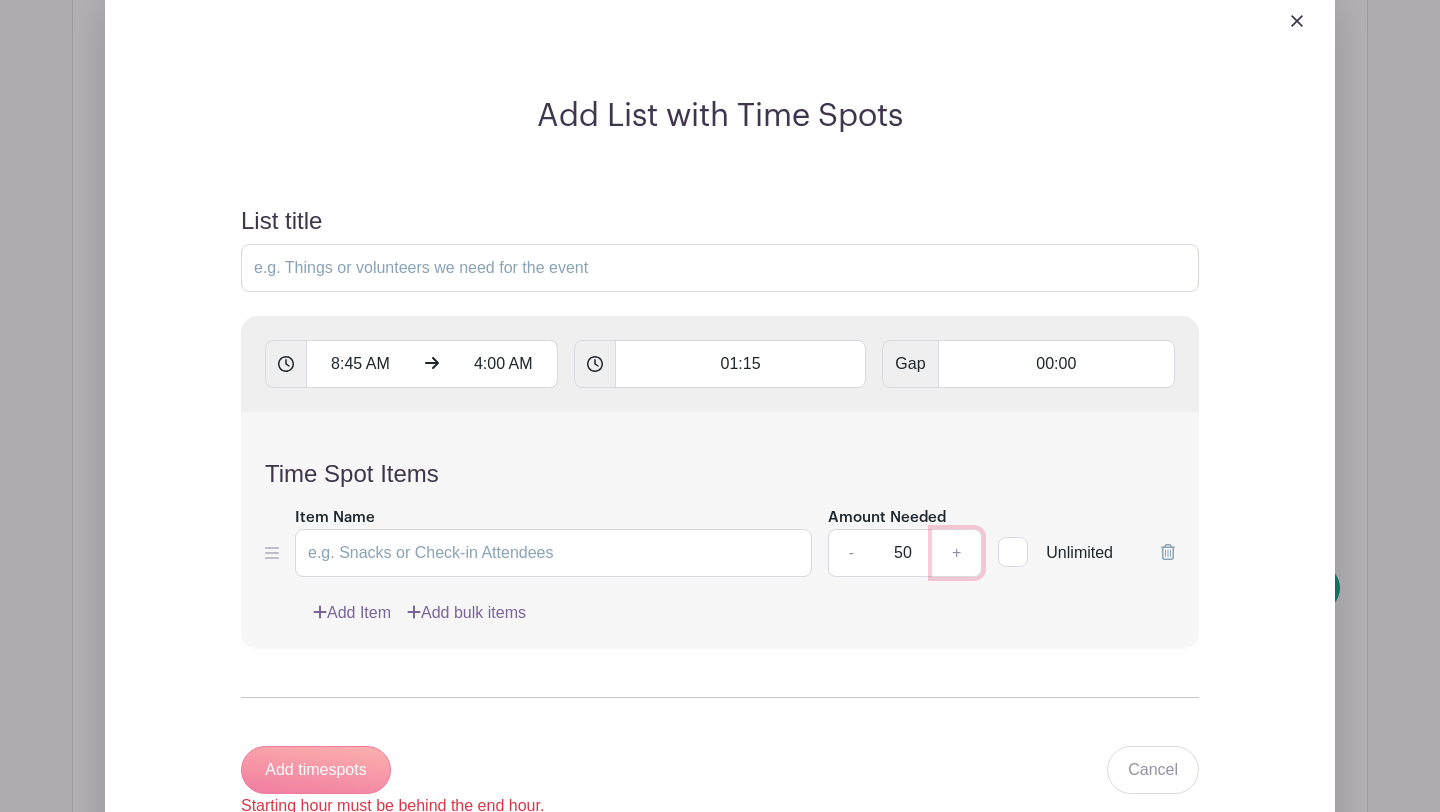 click on "+" at bounding box center (957, 553) 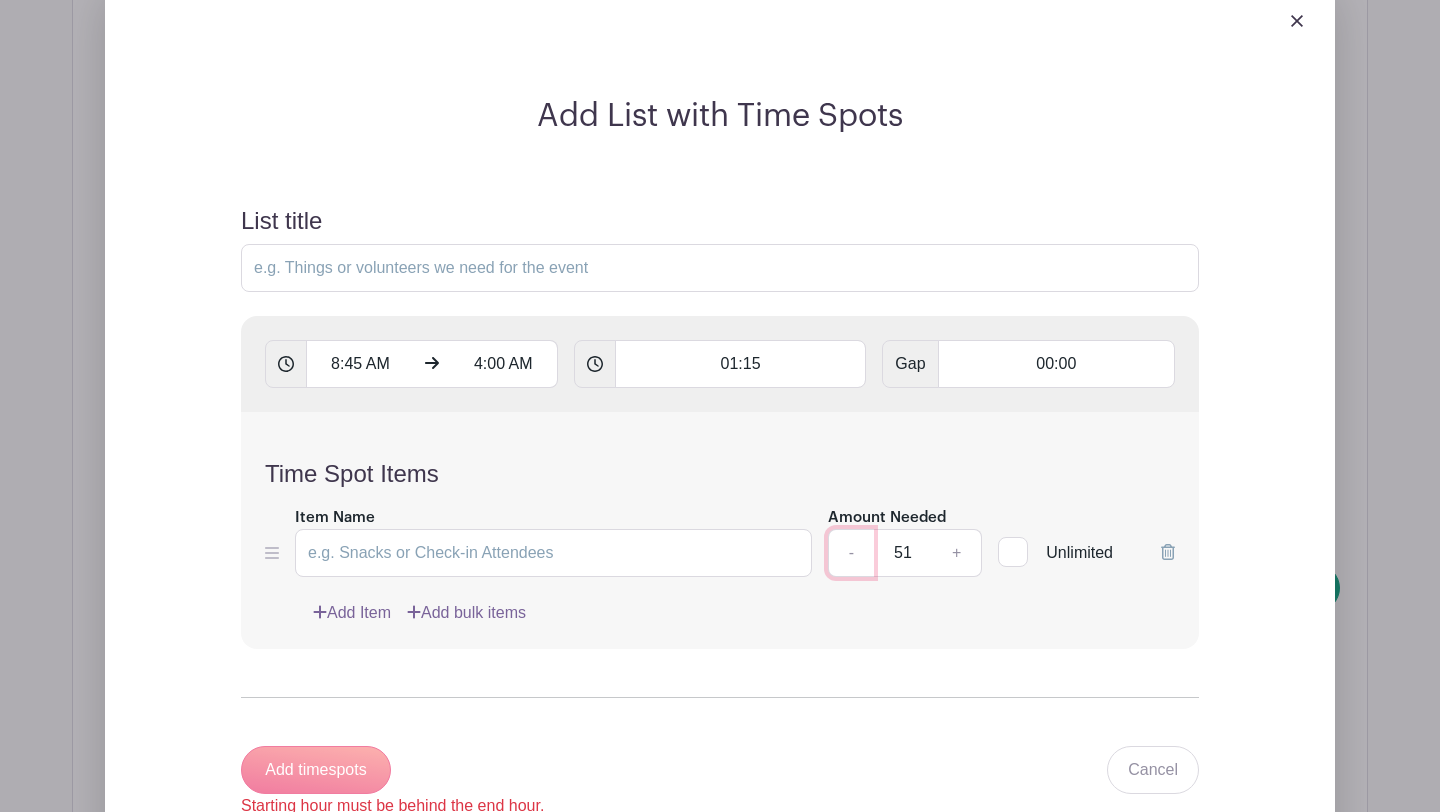click on "-" at bounding box center (851, 553) 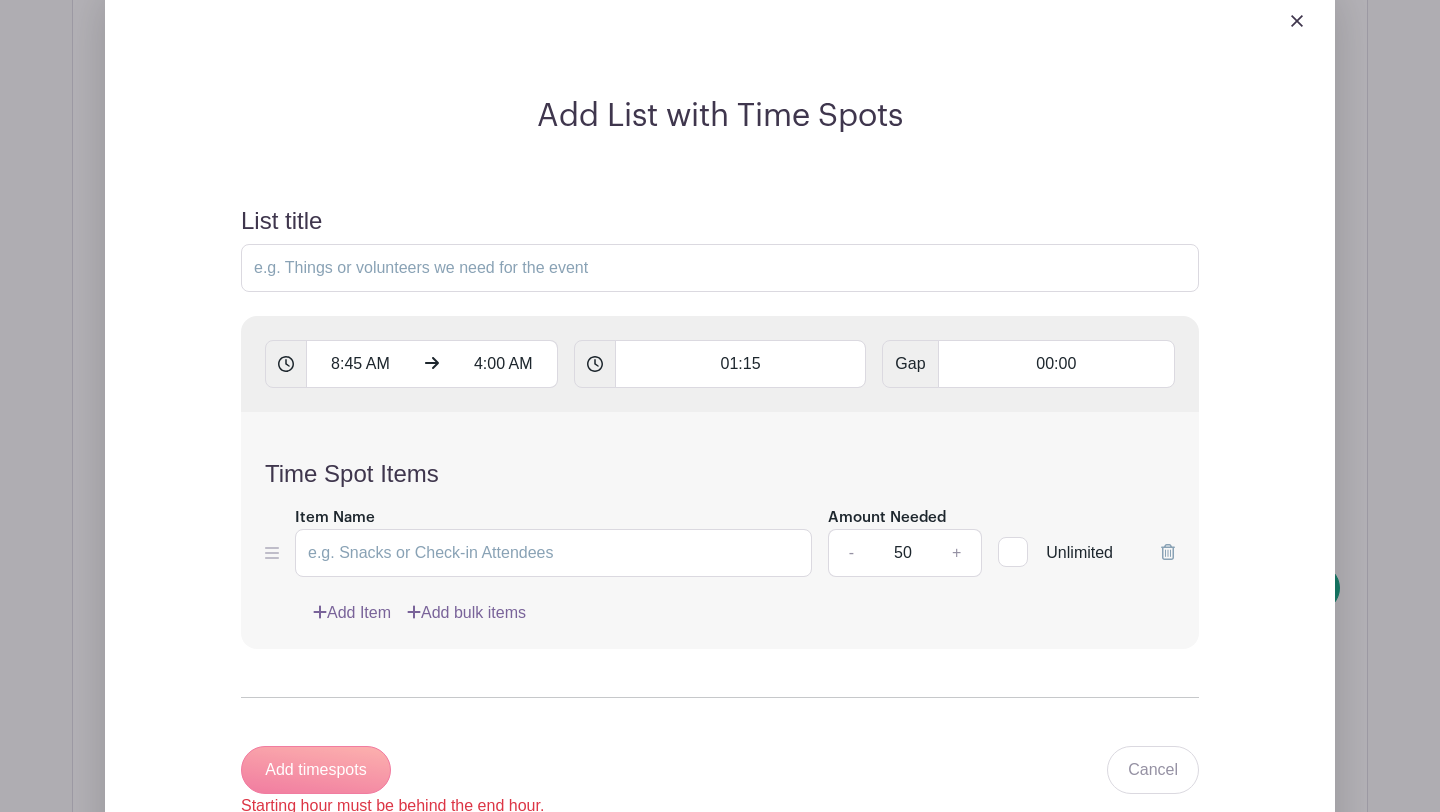 click on "Time Spot Items
Item Name
Amount Needed
-
50
+
Unlimited
Add Item
Add bulk items" at bounding box center [720, 530] 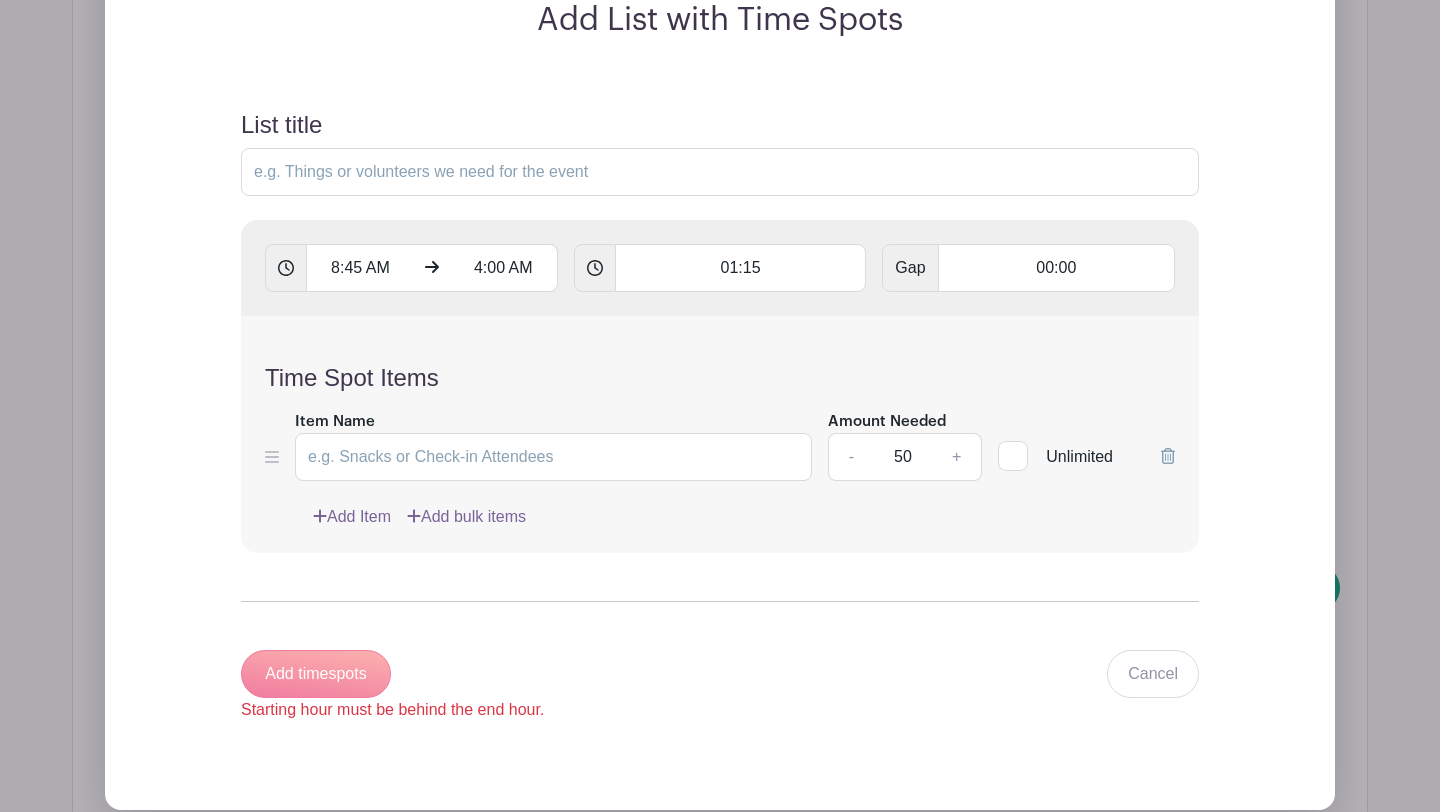 scroll, scrollTop: 1679, scrollLeft: 0, axis: vertical 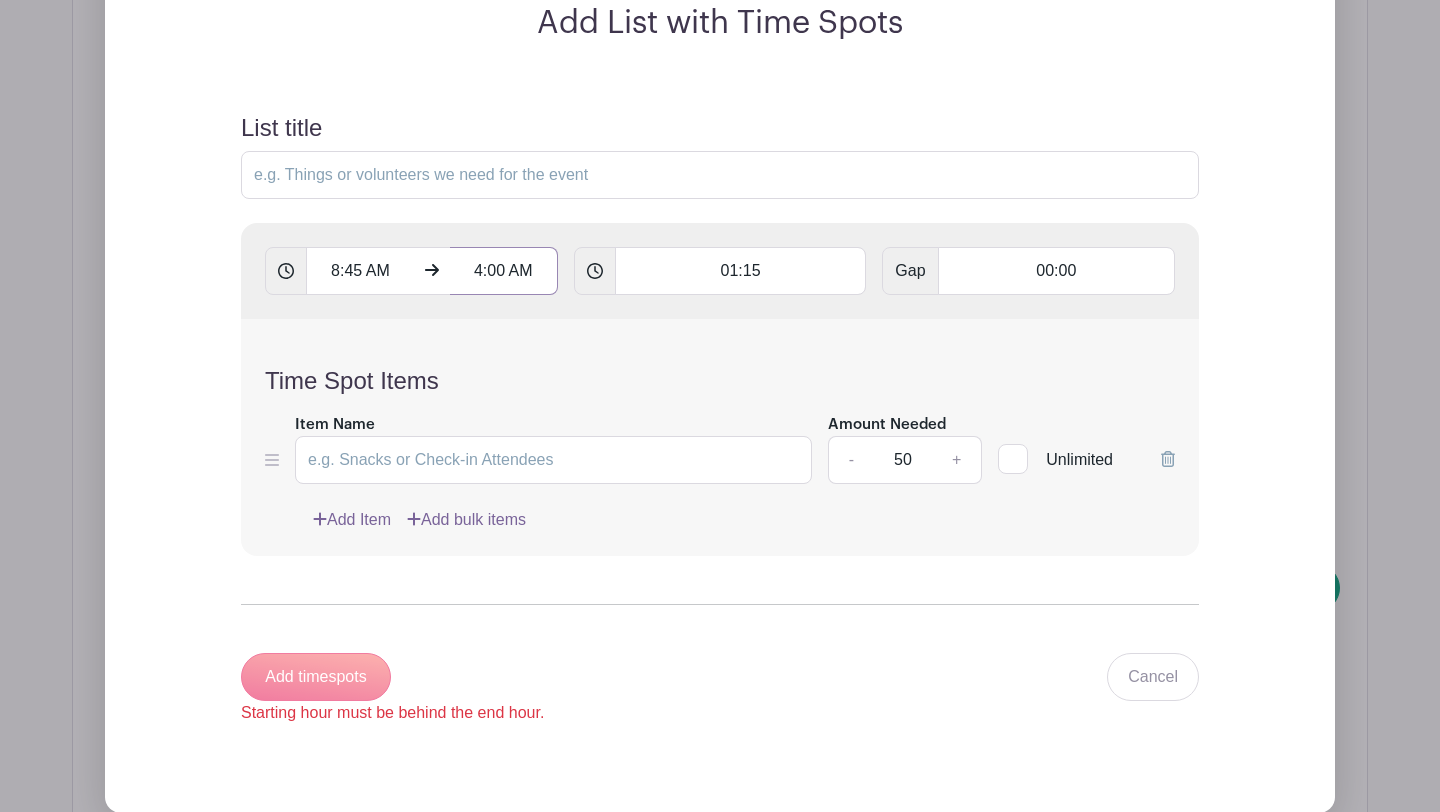 click on "4:00 AM" at bounding box center [504, 271] 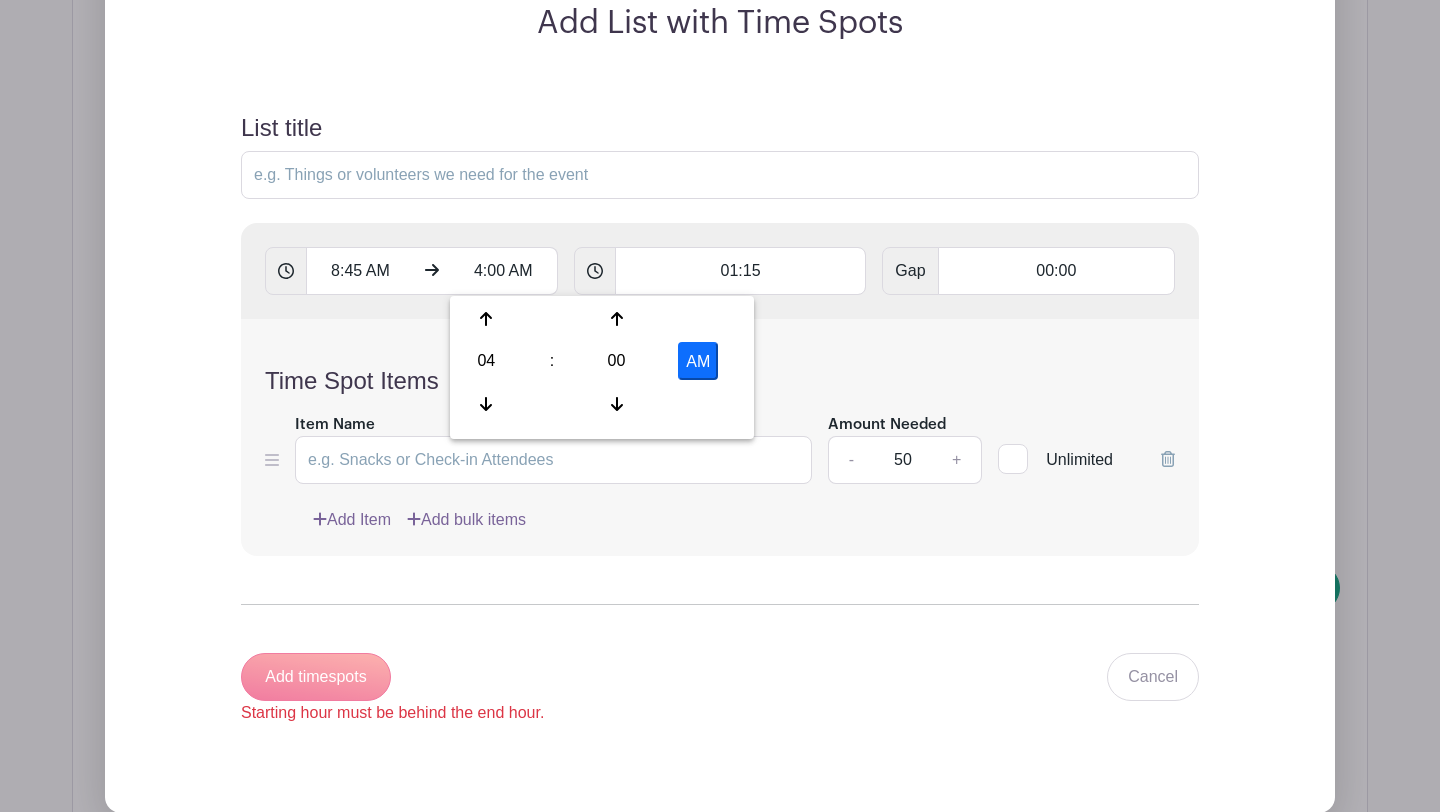 click on "AM" at bounding box center (698, 361) 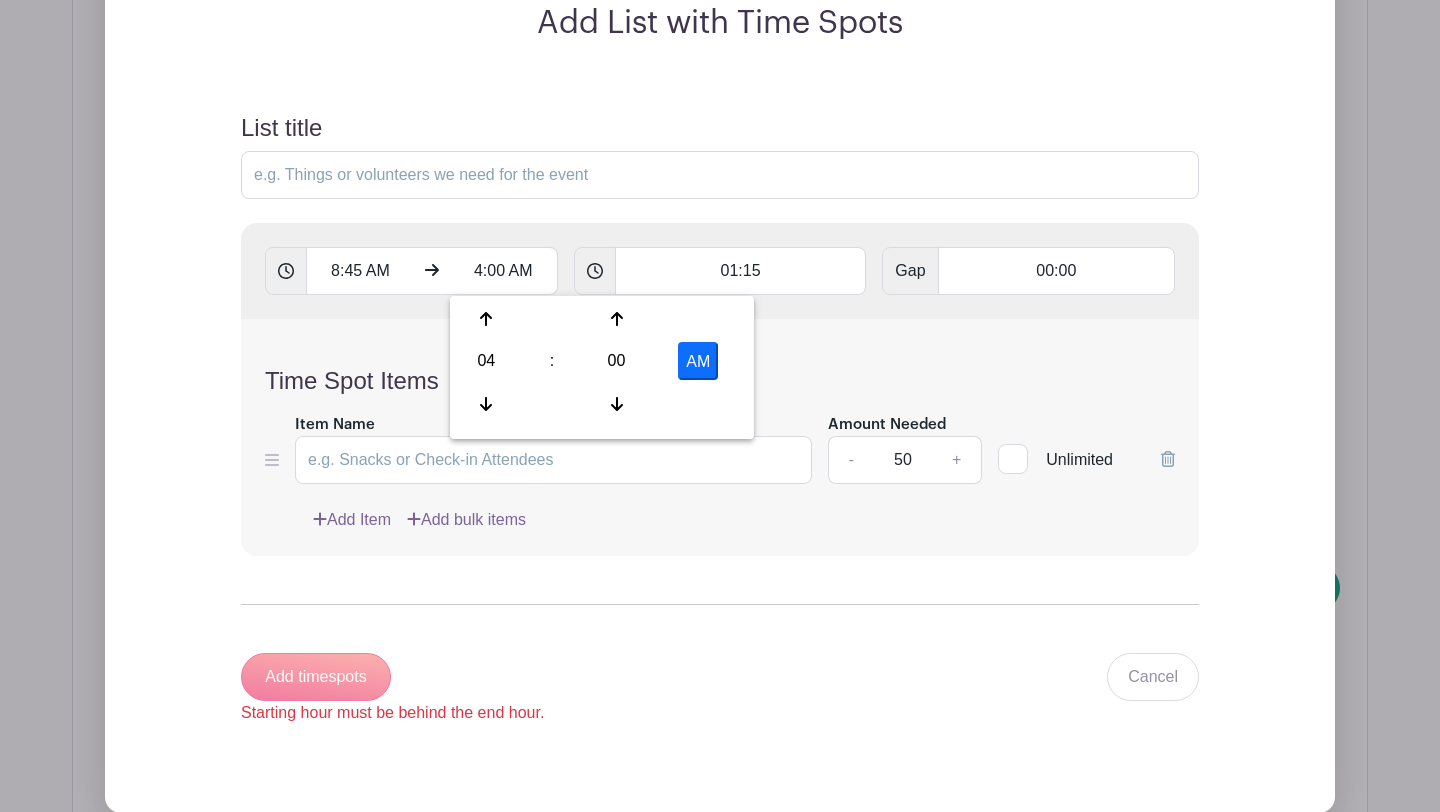 type on "4:00 PM" 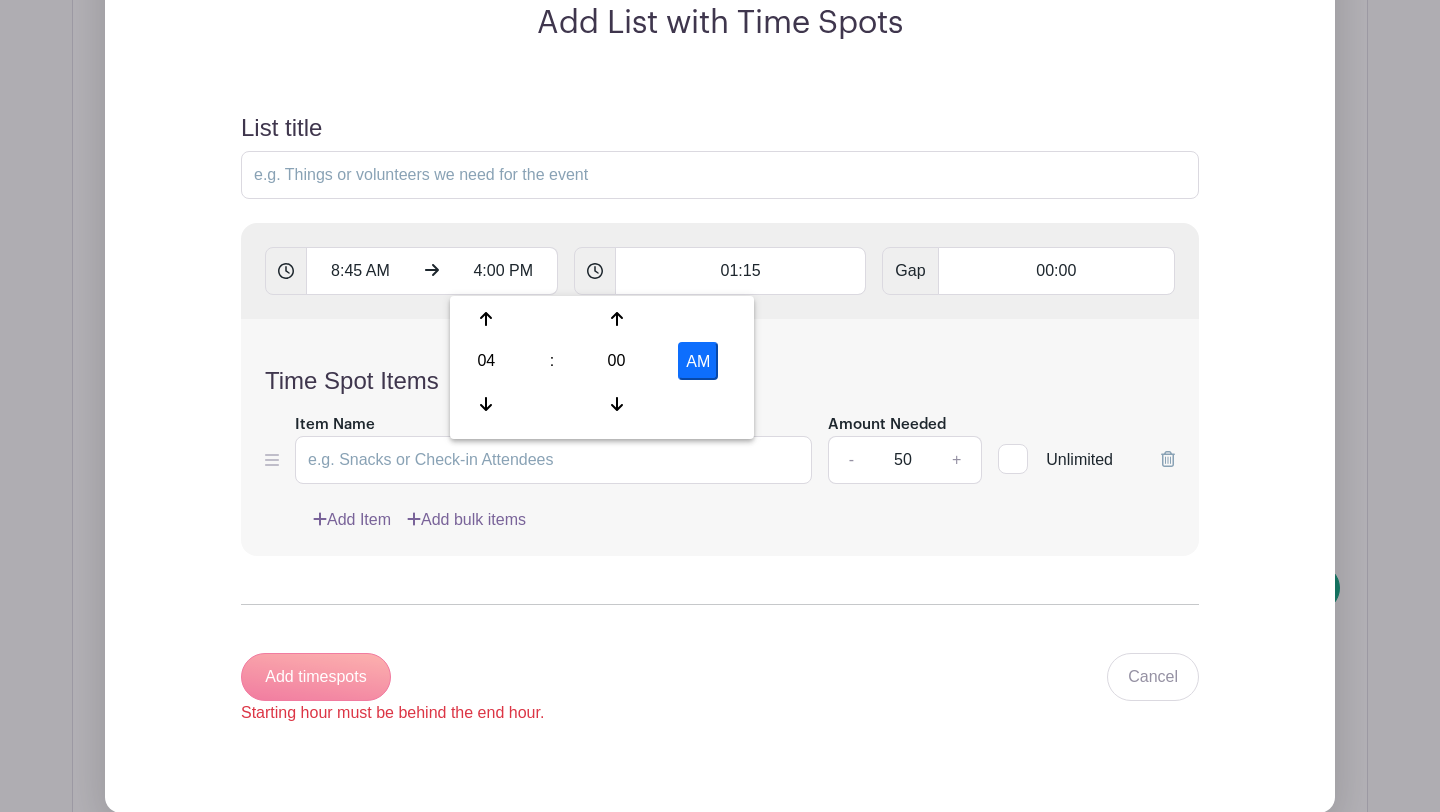 type on "Add 6 timespots" 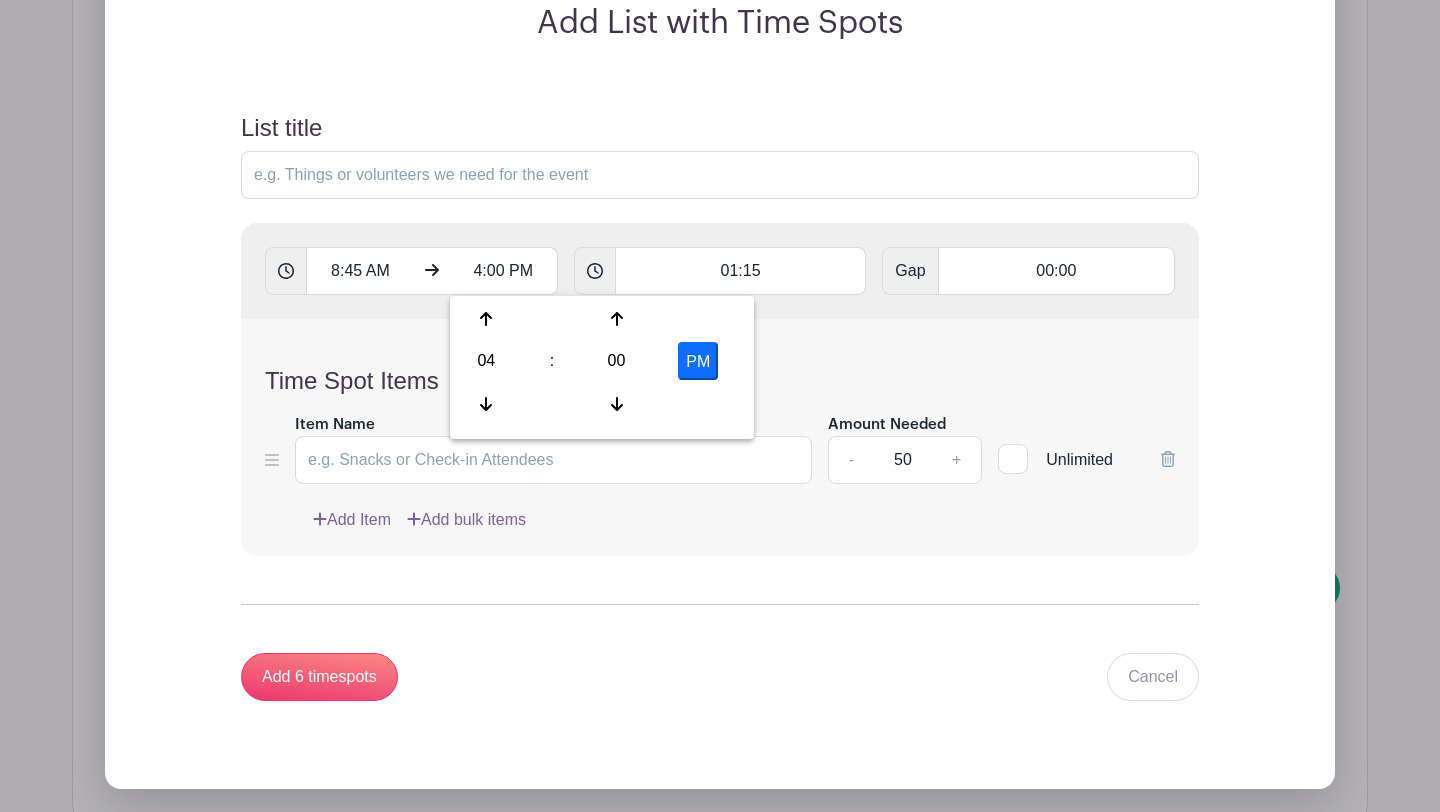click on "List title
8:45 AM
4:00 PM
01:15
Gap
00:00
Time Spot Items
Item Name
Amount Needed
-
50
+
Unlimited
Add Item
Add bulk items" at bounding box center [720, 407] 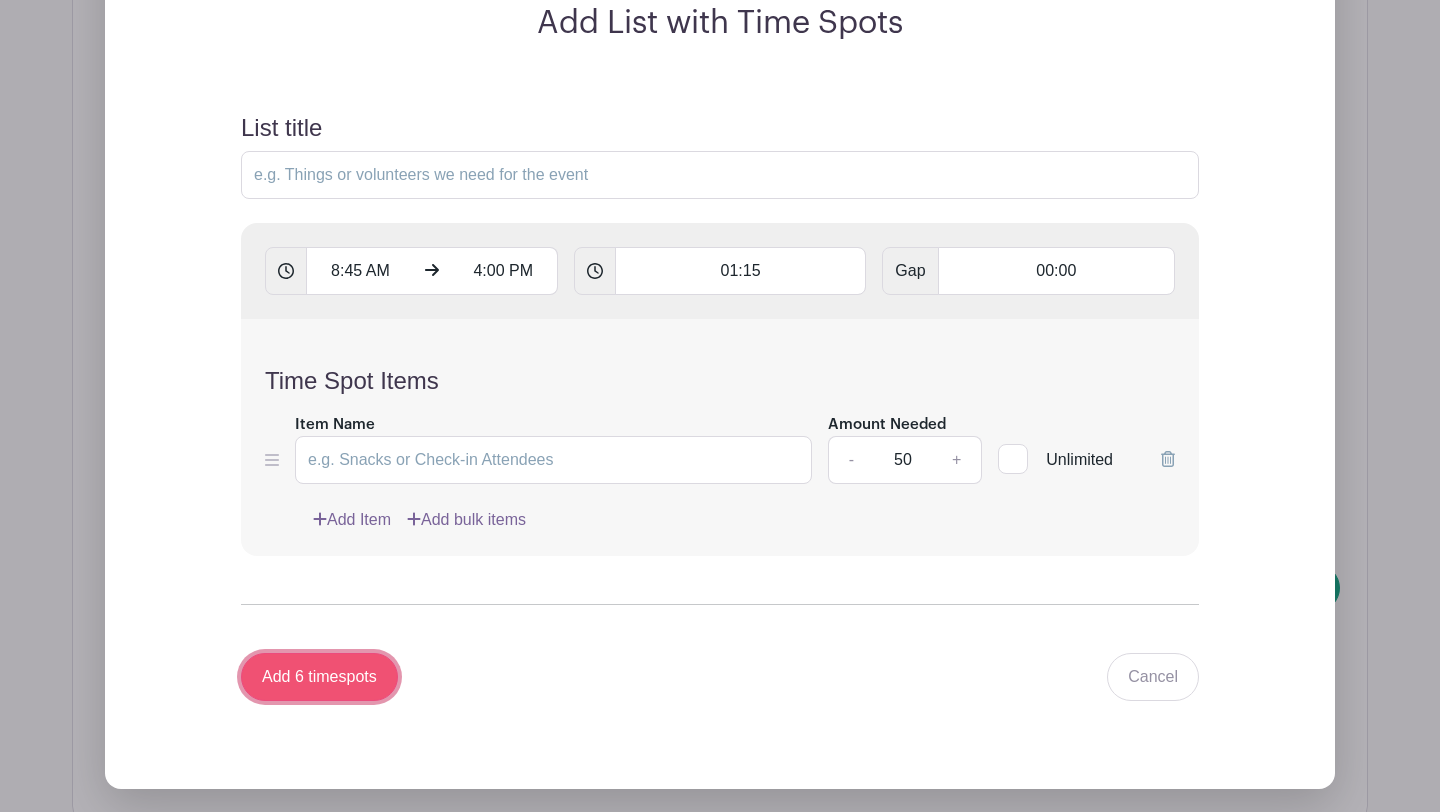 click on "Add 6 timespots" at bounding box center [319, 677] 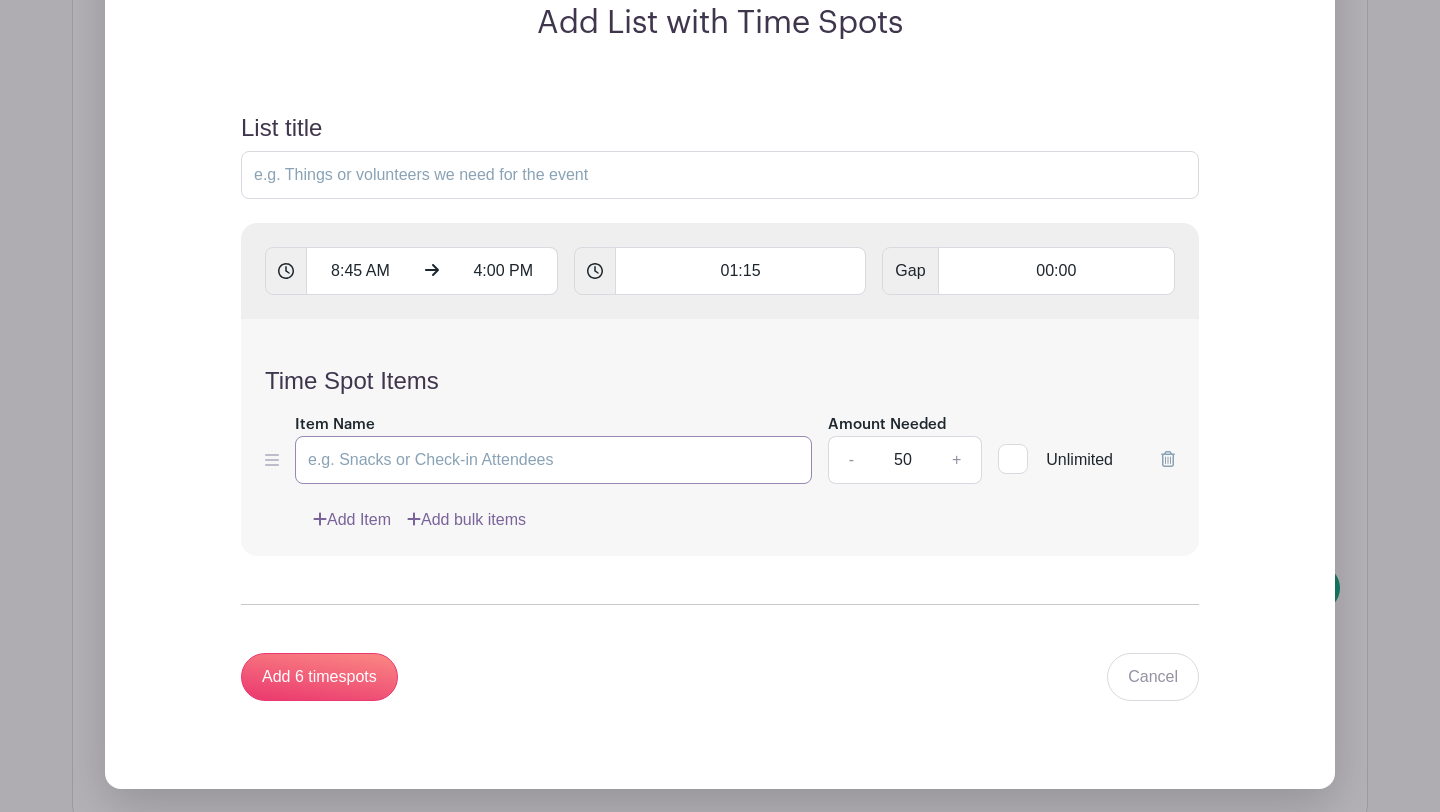 click on "Item Name" at bounding box center [553, 460] 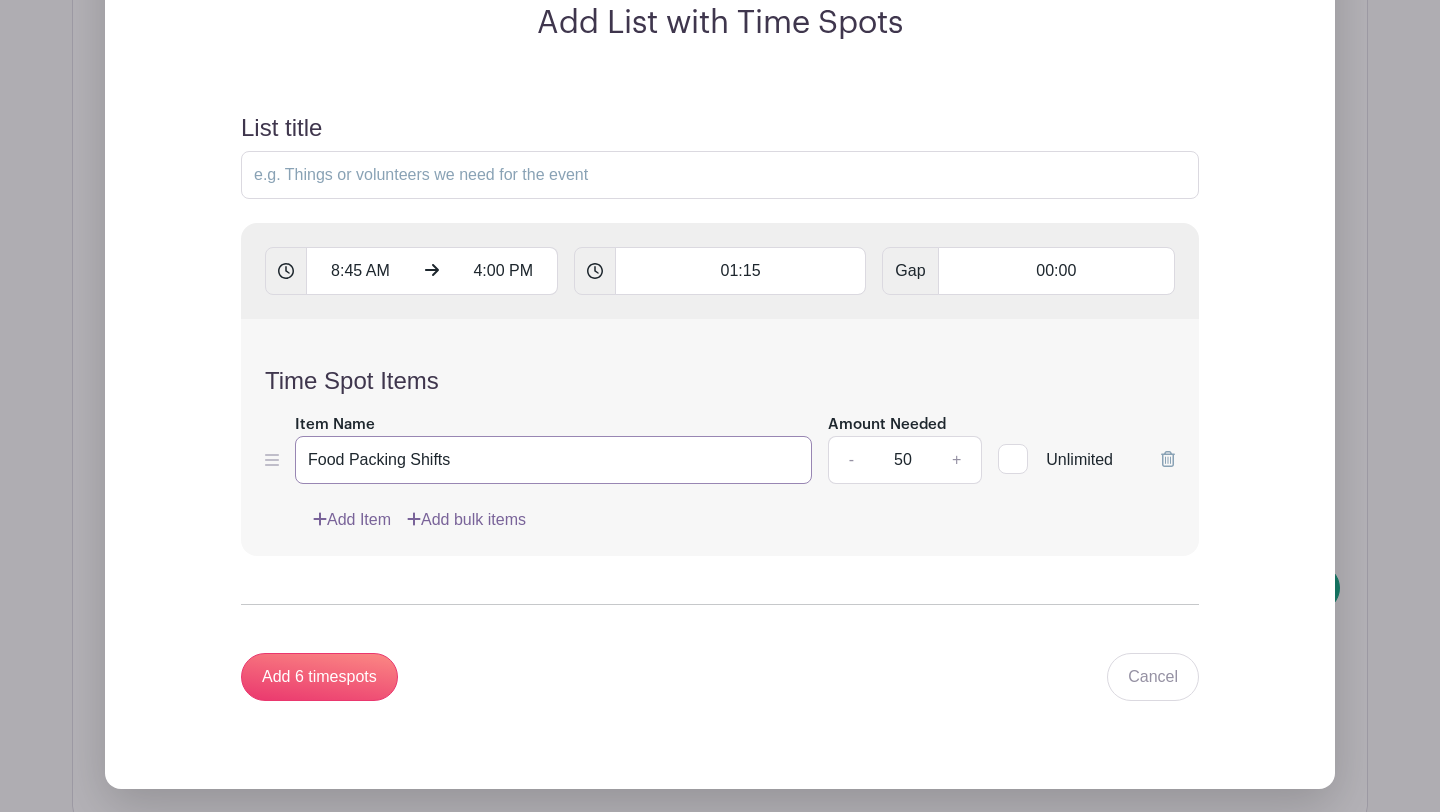 type on "Food Packing Shifts" 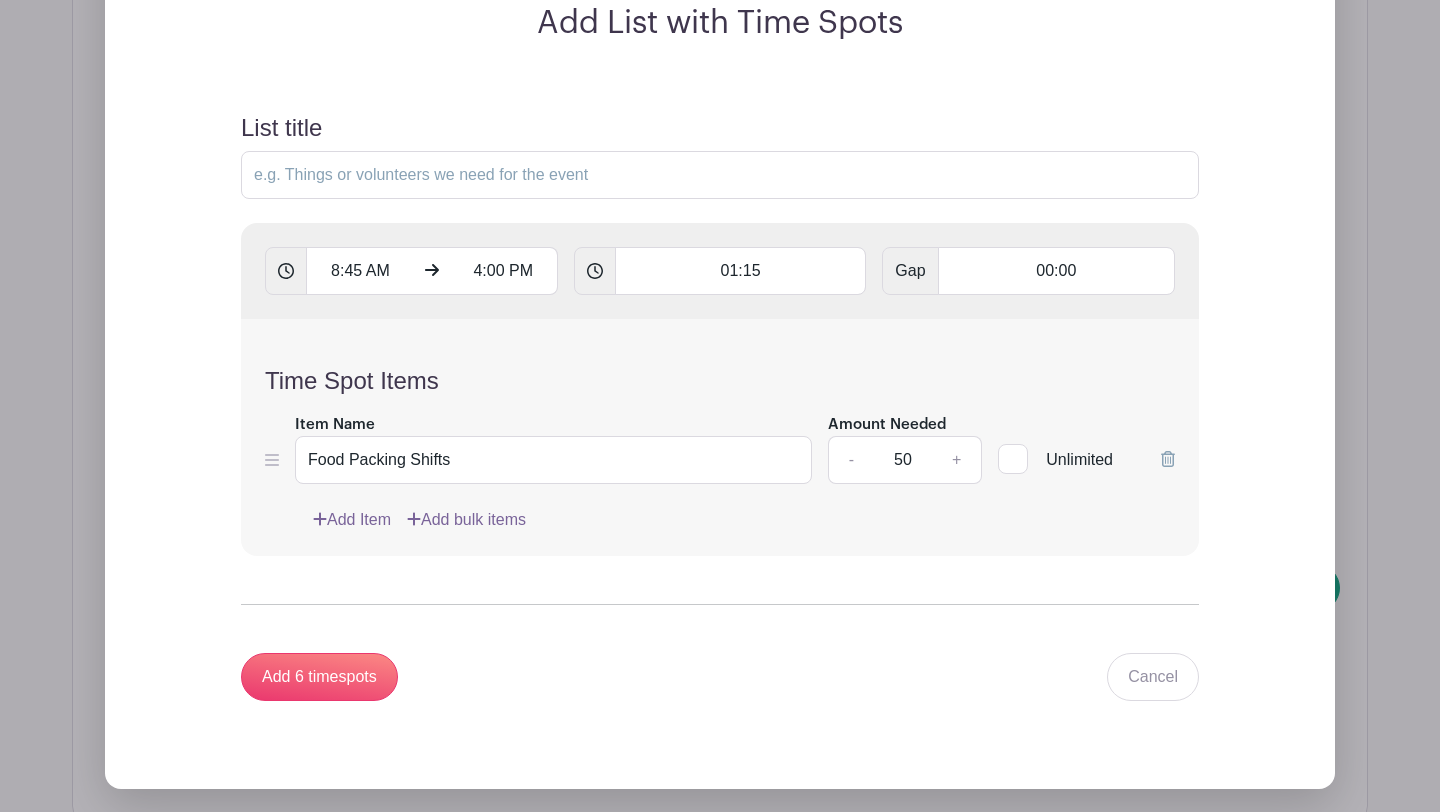 click on "Add List with Time Spots
[TIME]
[TIME]
[TIME]
Gap
[TIME]
Time Spot Items
Item Name
Food Packing Shifts
Amount Needed
-
50
+
Unlimited" at bounding box center [720, 336] 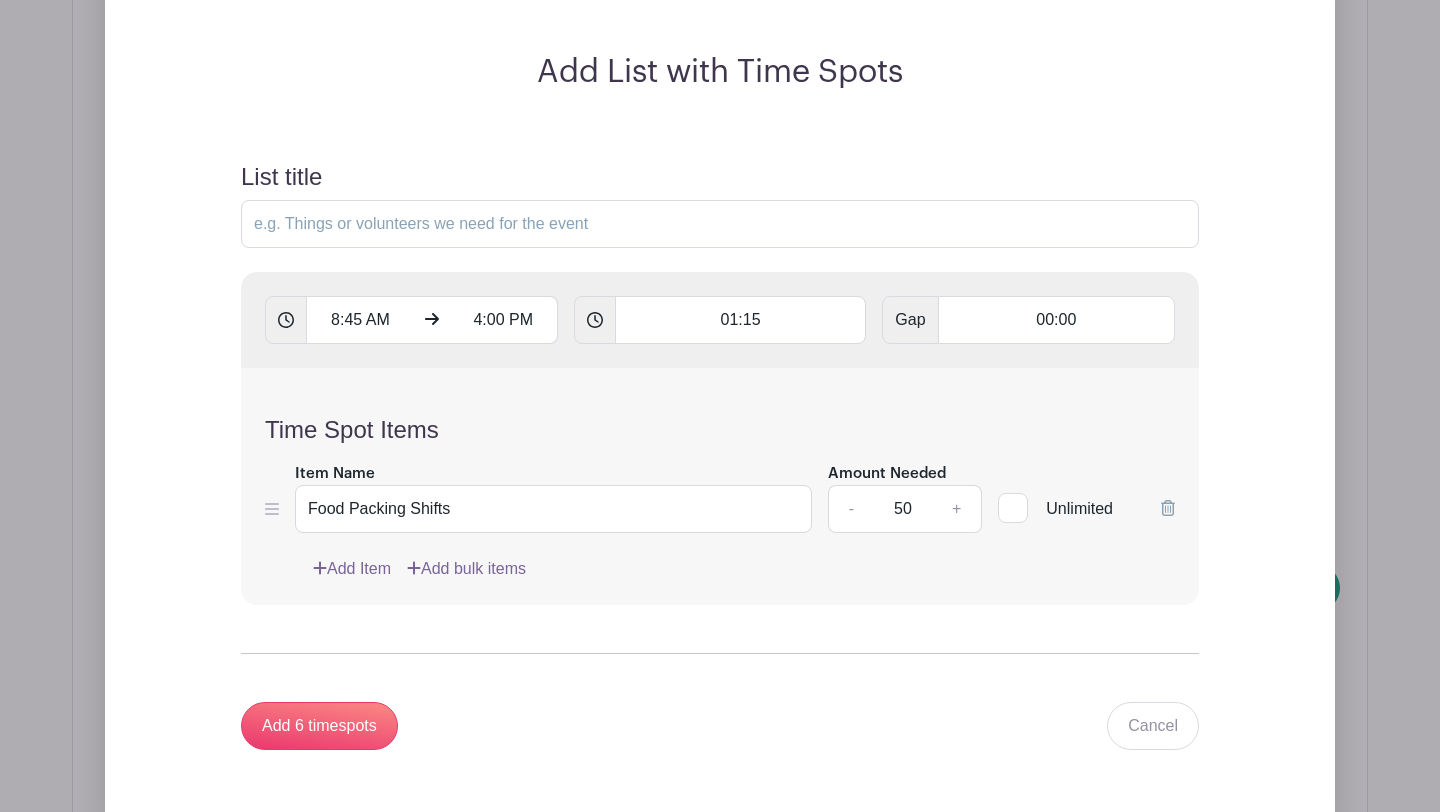 scroll, scrollTop: 1628, scrollLeft: 0, axis: vertical 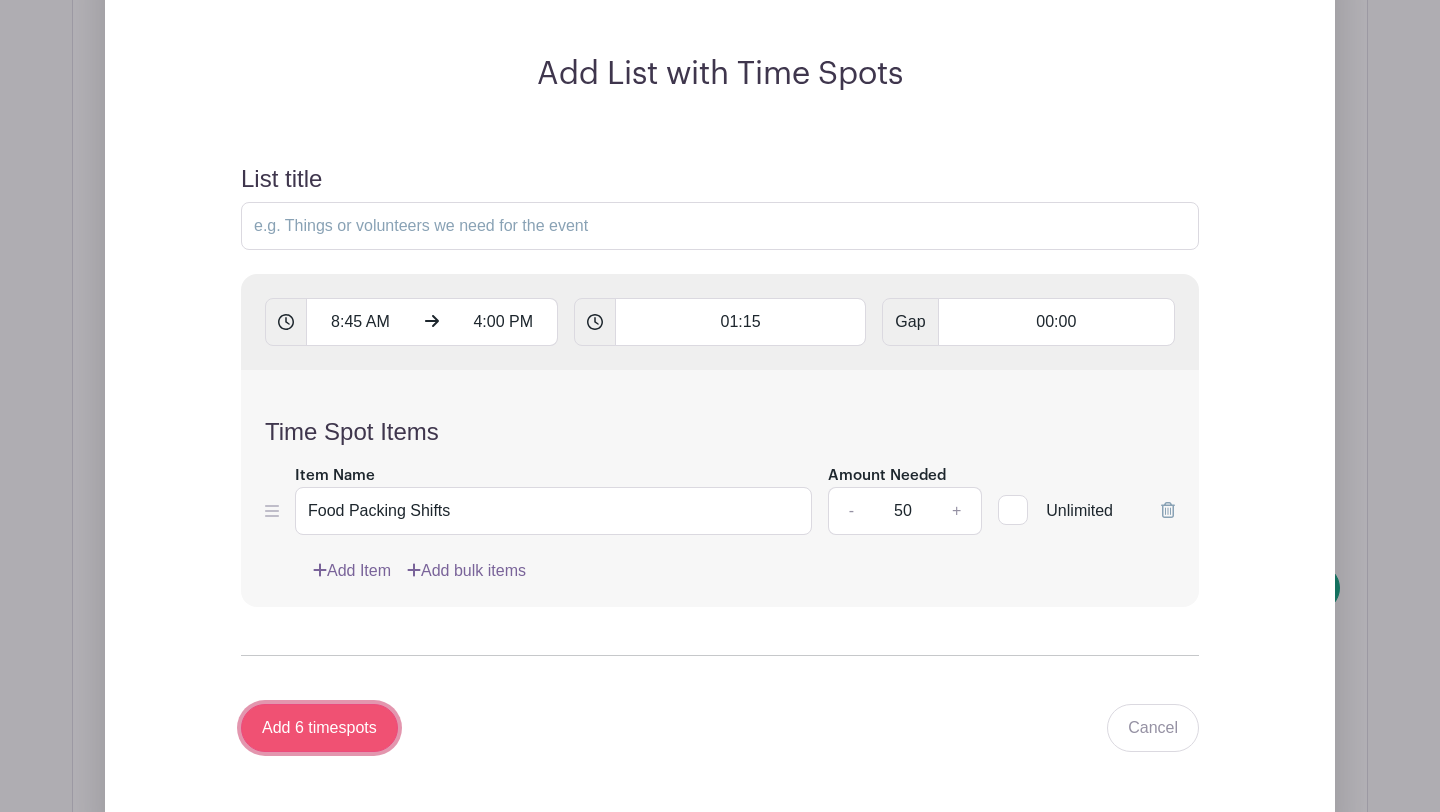click on "Add 6 timespots" at bounding box center [319, 728] 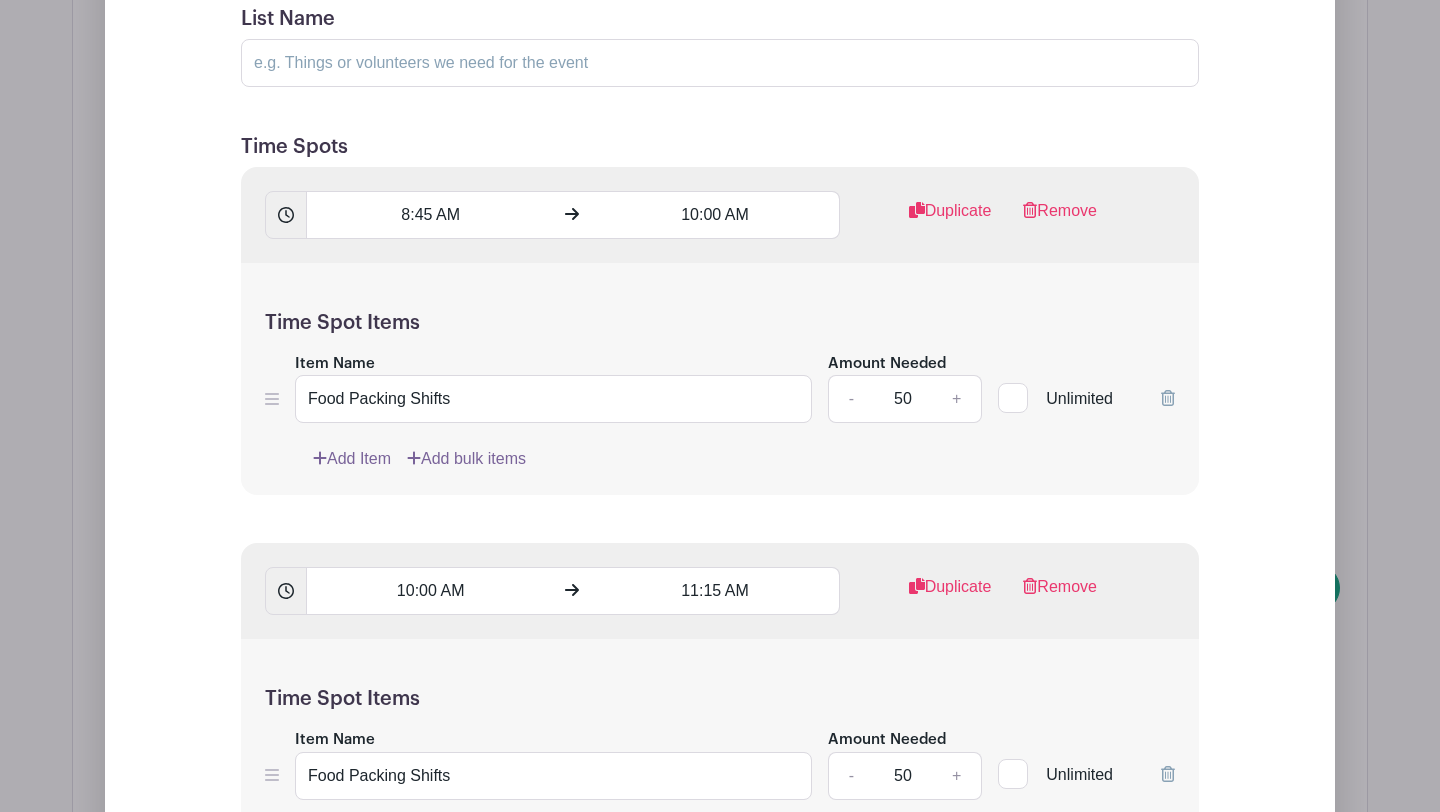 scroll, scrollTop: 1785, scrollLeft: 0, axis: vertical 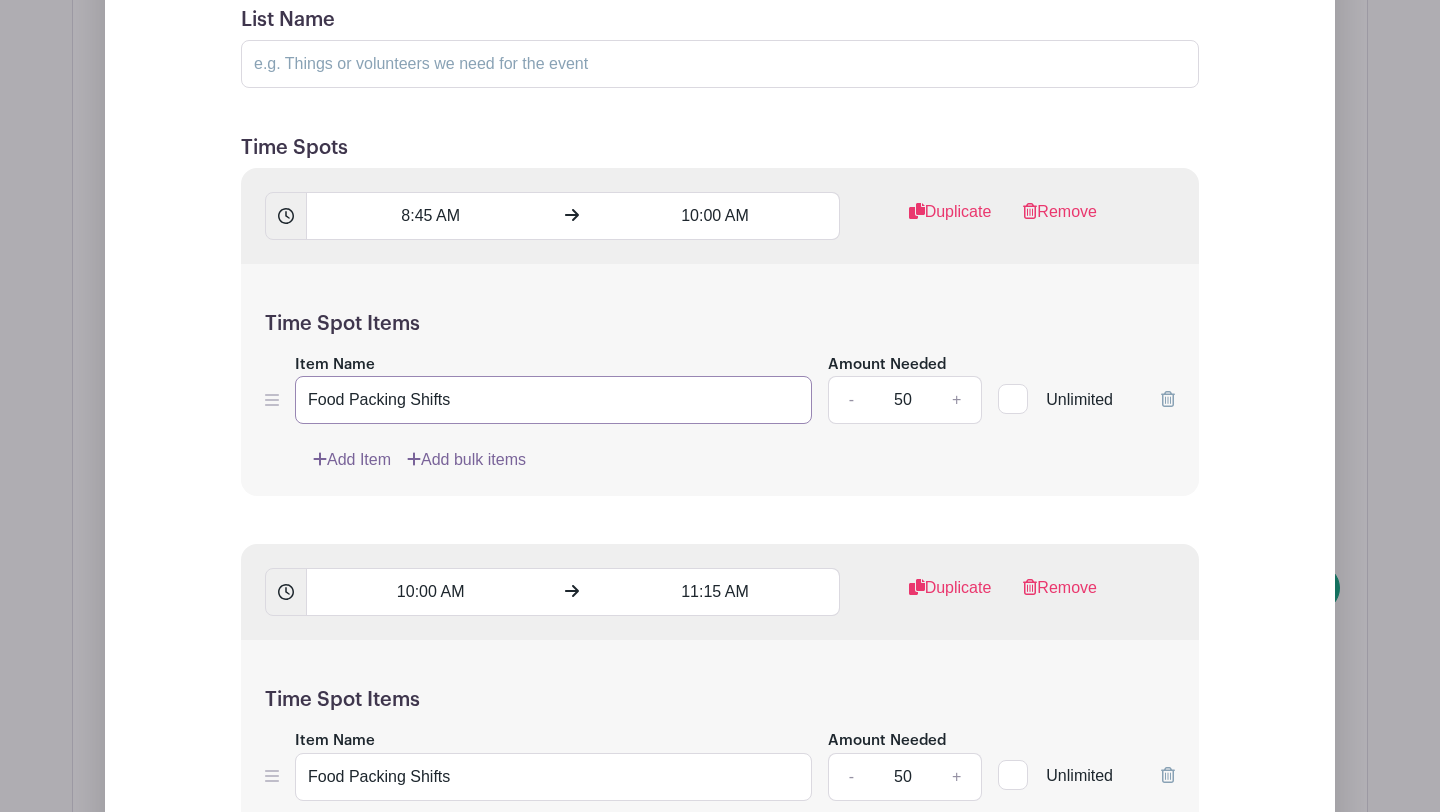 click on "Food Packing Shifts" at bounding box center [553, 400] 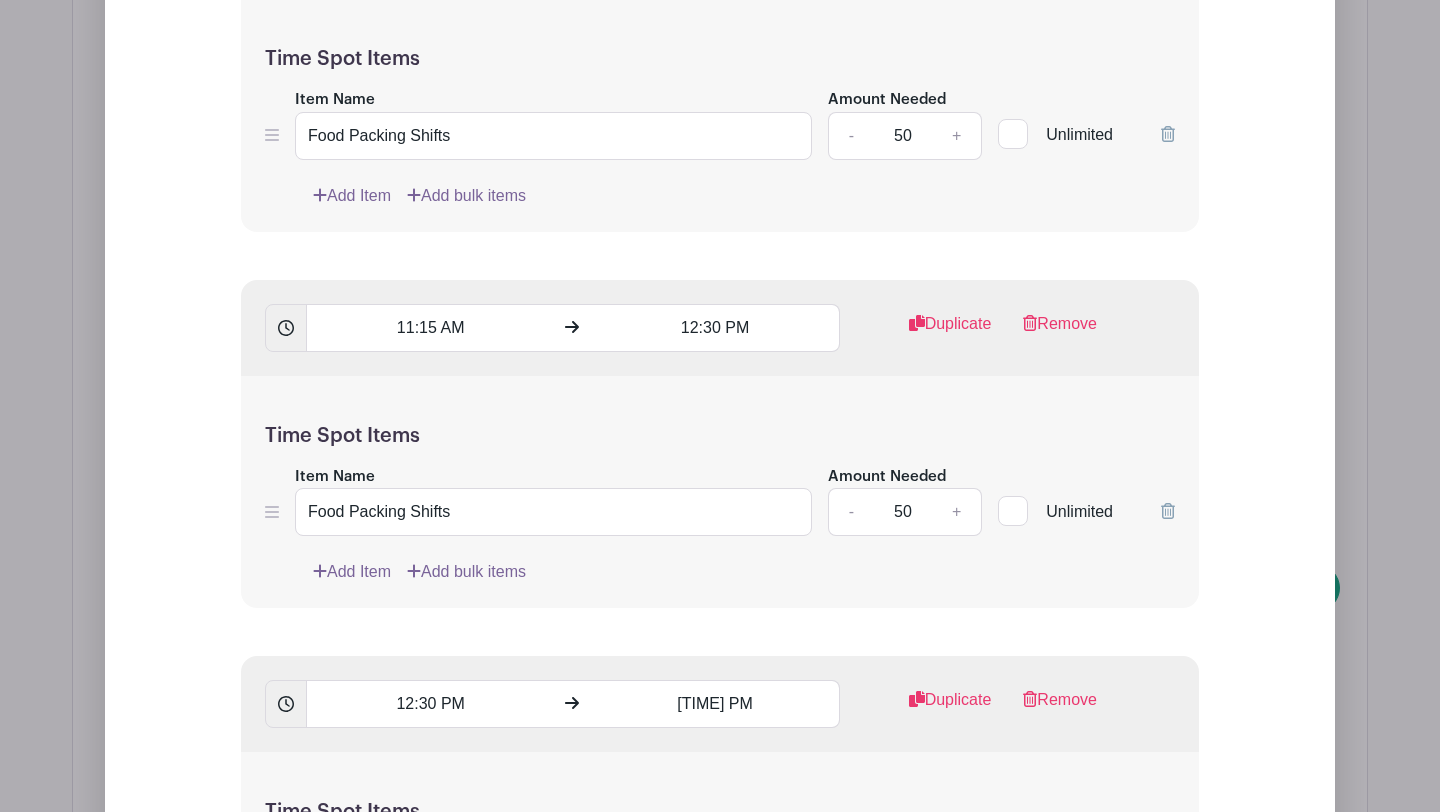 scroll, scrollTop: 2440, scrollLeft: 0, axis: vertical 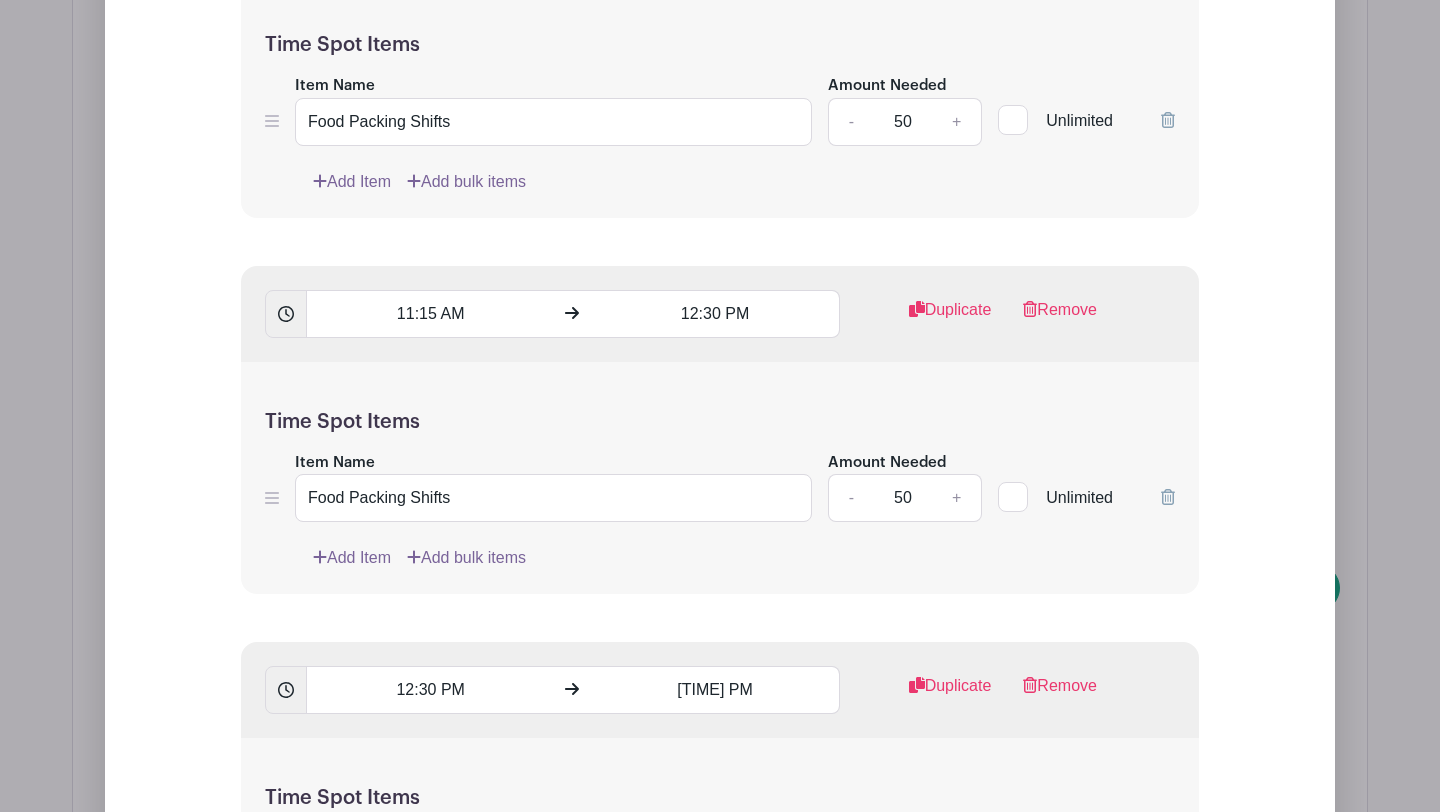 type on "Food Packing Shift #1" 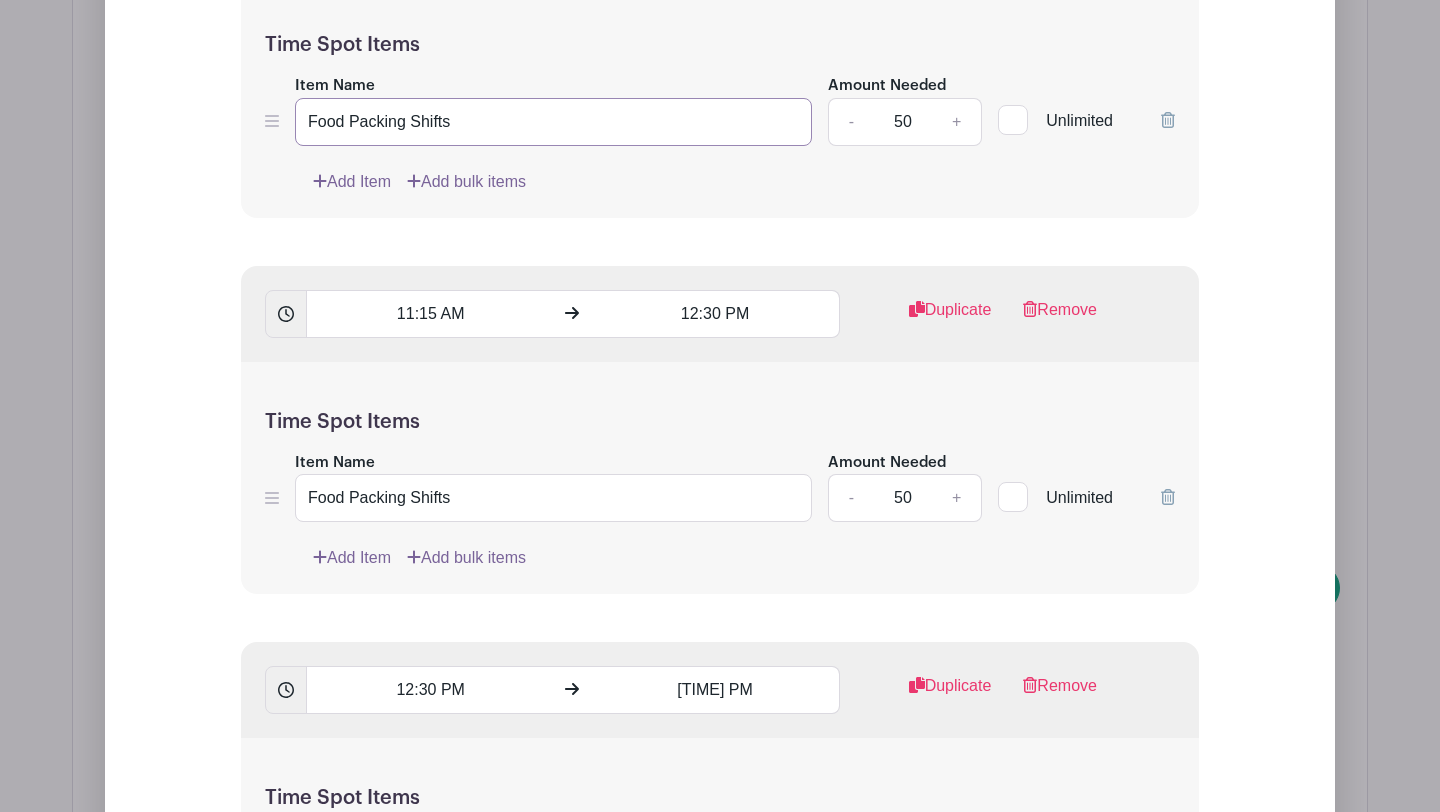 click on "Food Packing Shifts" at bounding box center [553, 122] 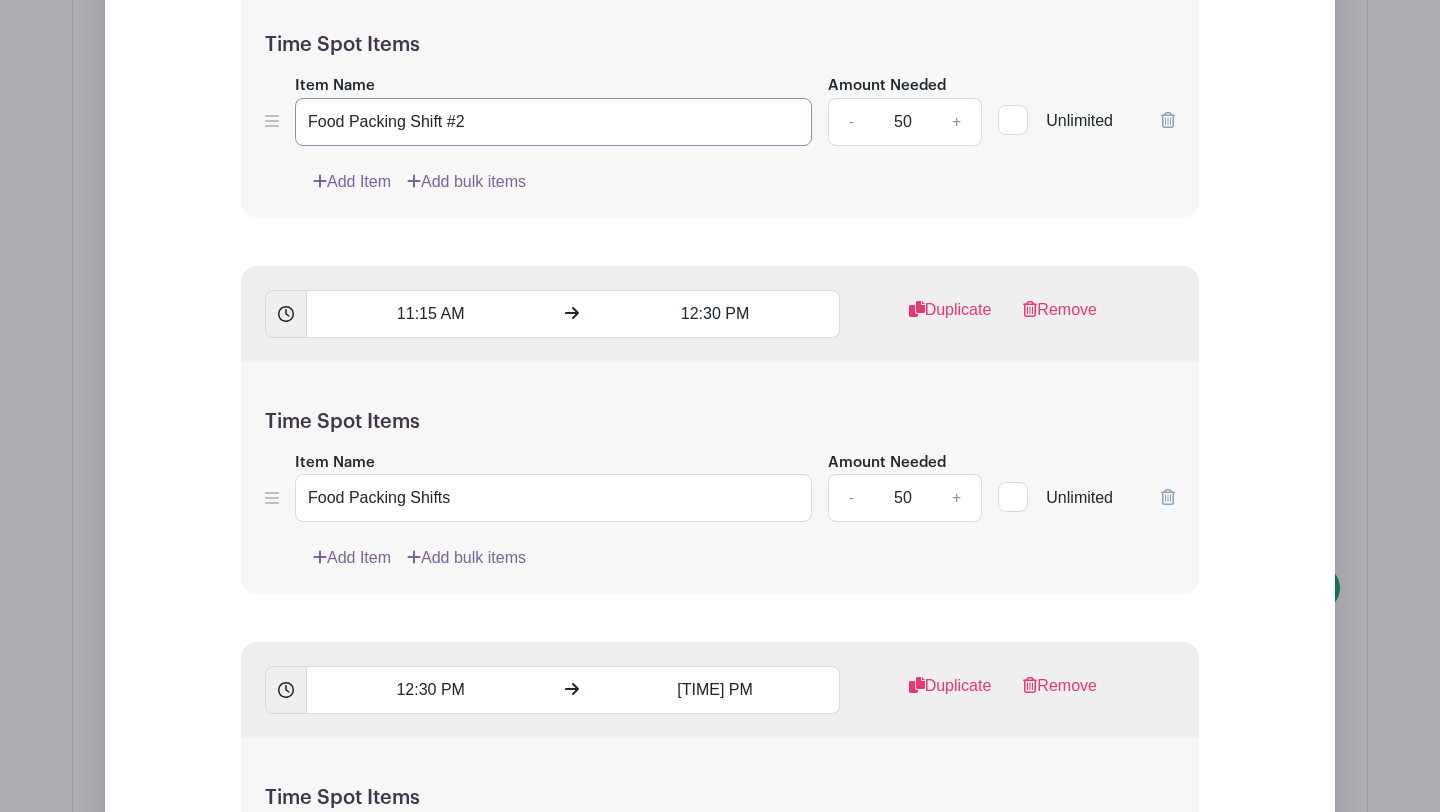 type on "Food Packing Shift #2" 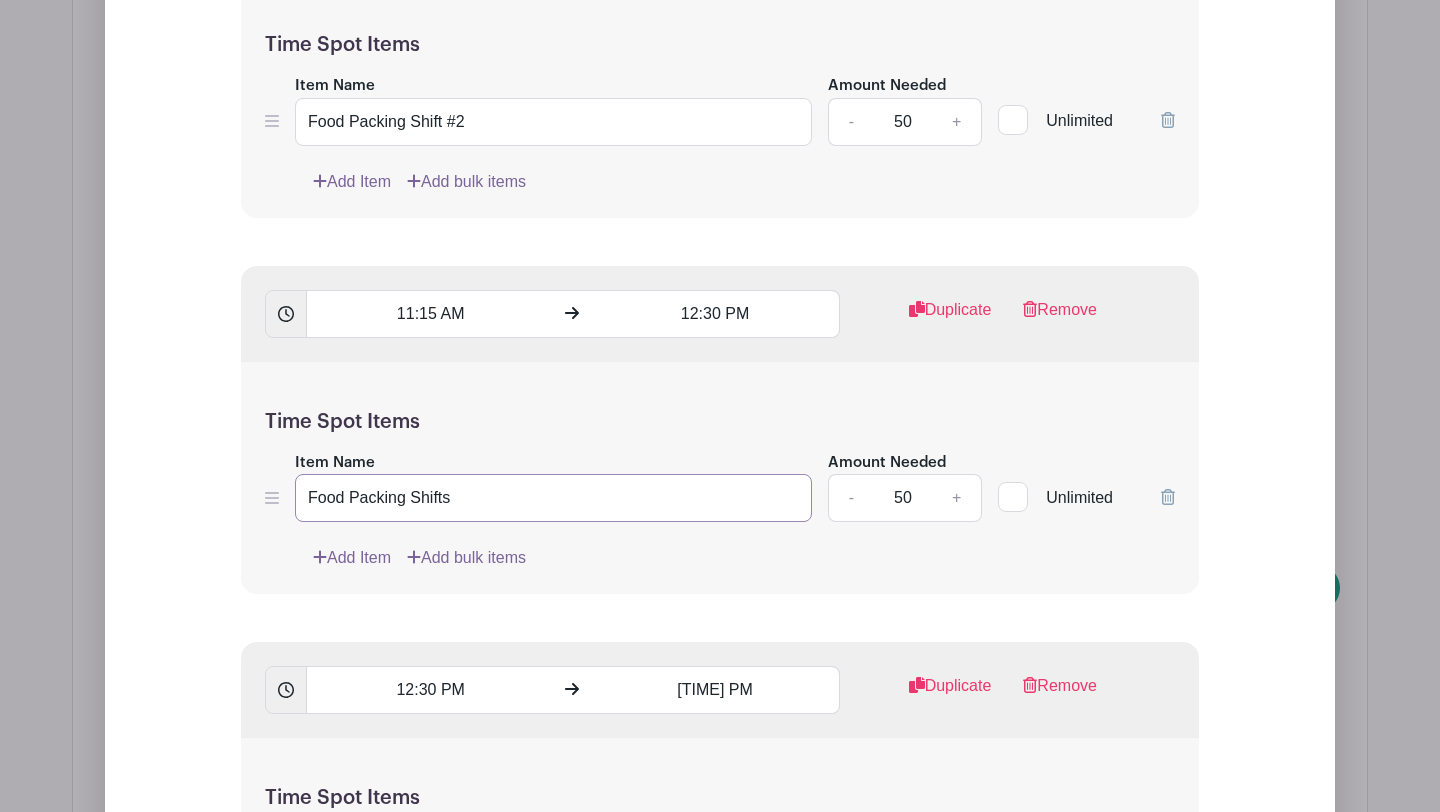 click on "Food Packing Shifts" at bounding box center [553, 498] 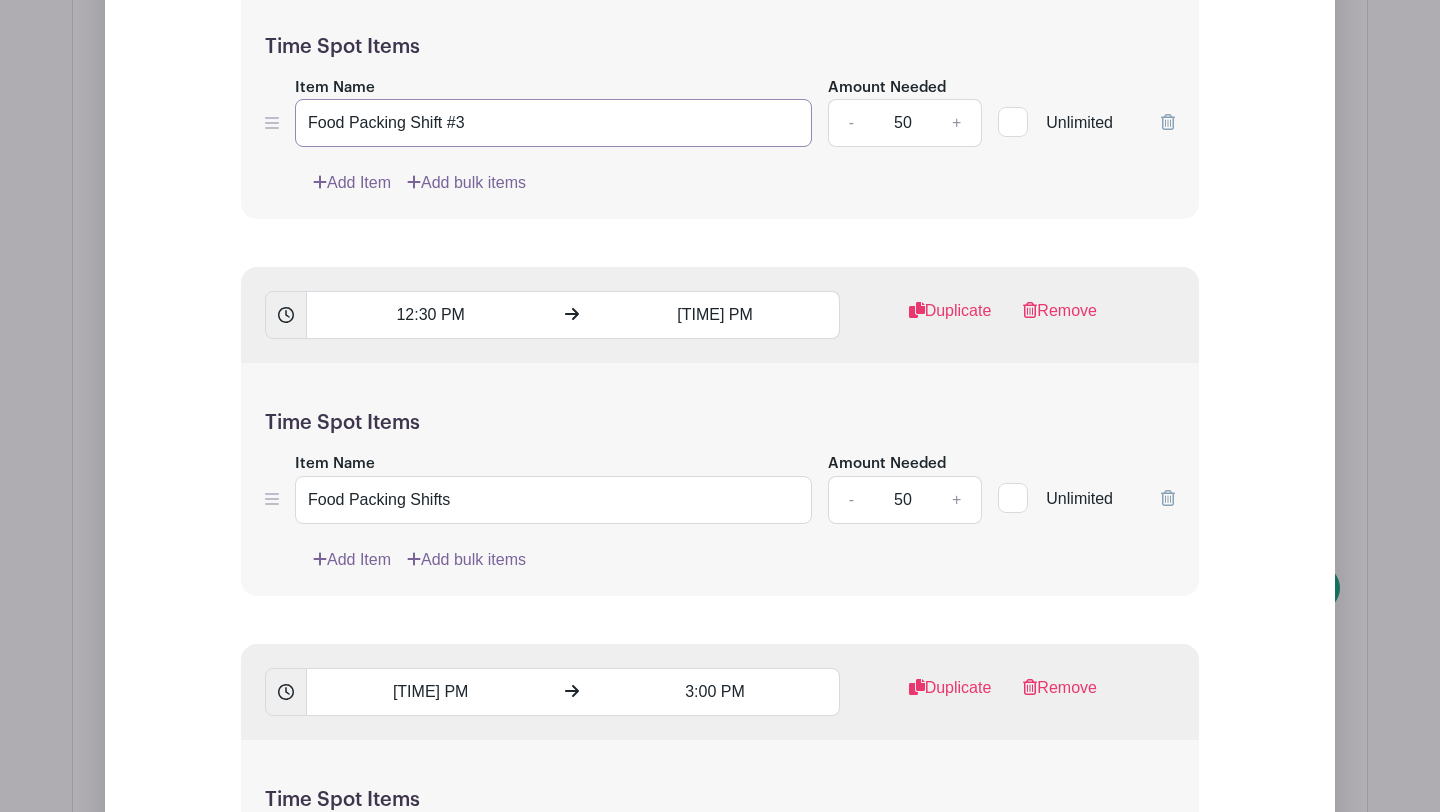 scroll, scrollTop: 2824, scrollLeft: 0, axis: vertical 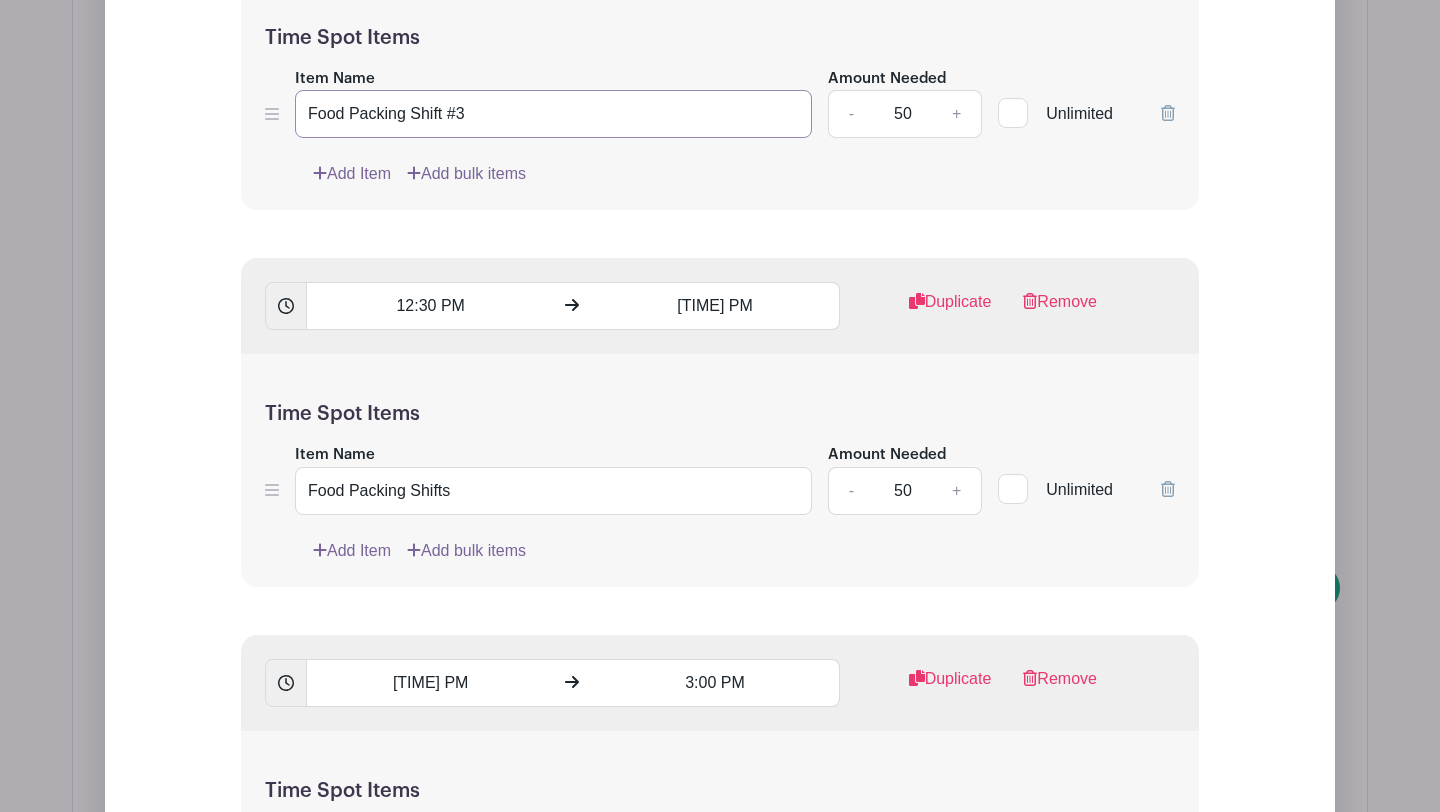 type on "Food Packing Shift #3" 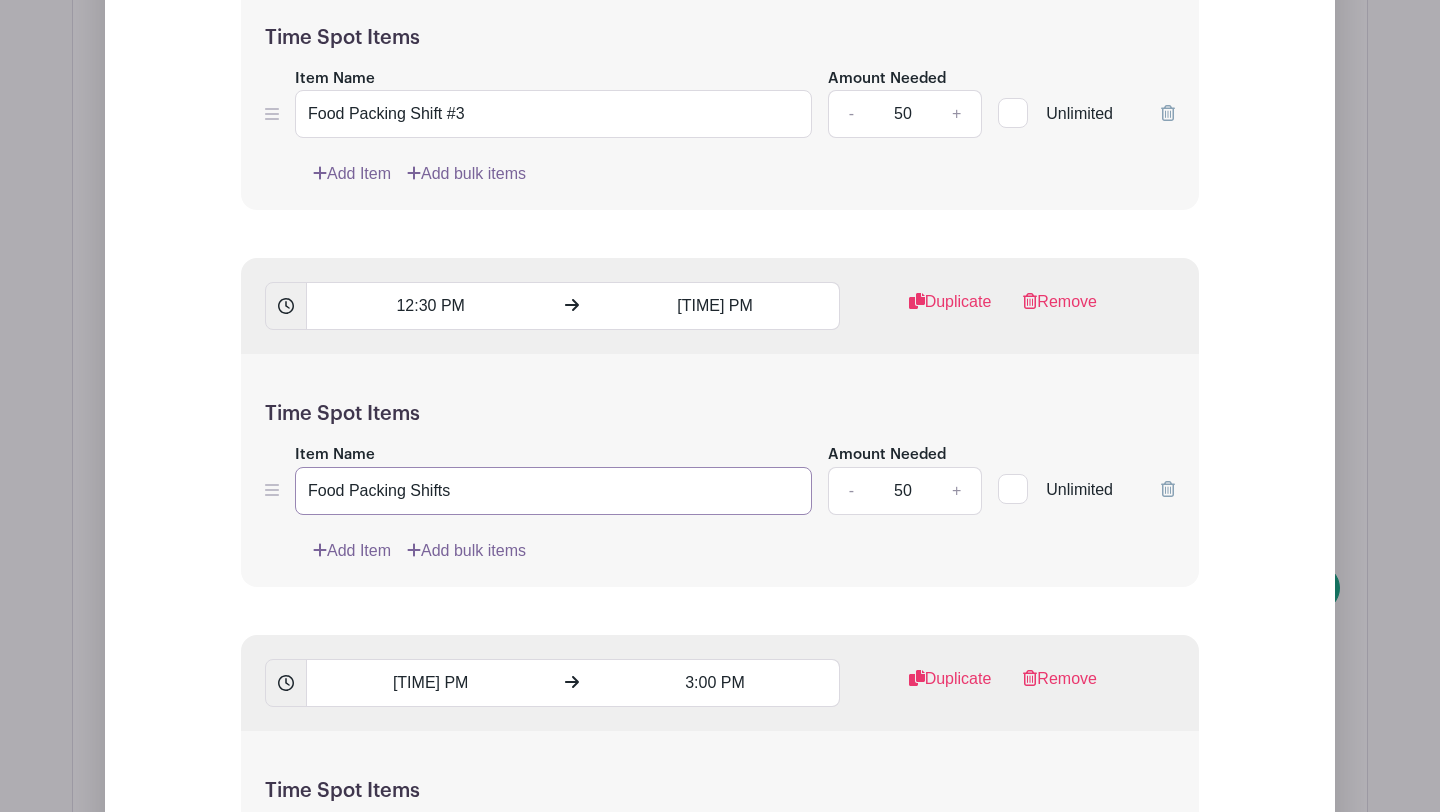 click on "Food Packing Shifts" at bounding box center [553, 491] 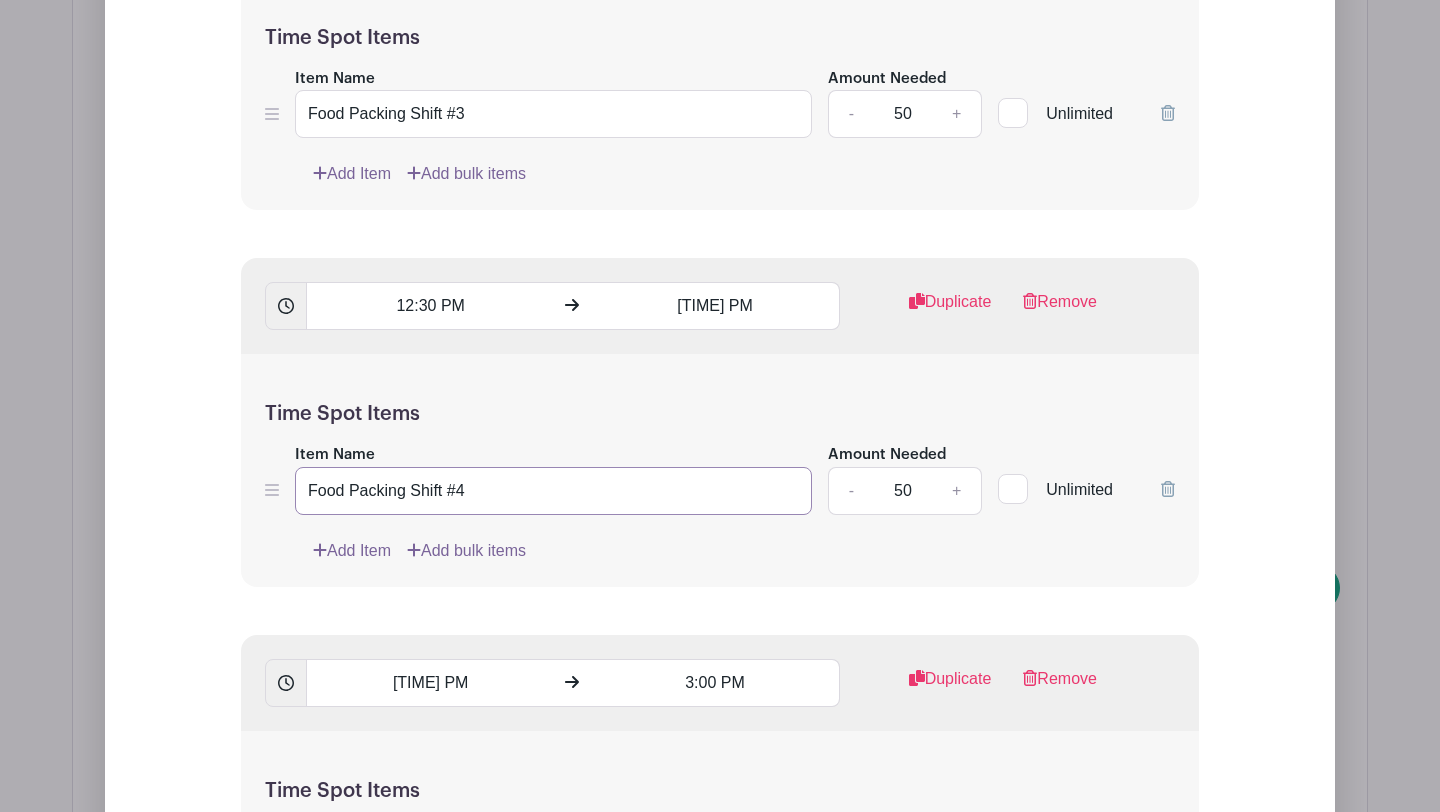 click on "Food Packing Shift #4" at bounding box center [553, 491] 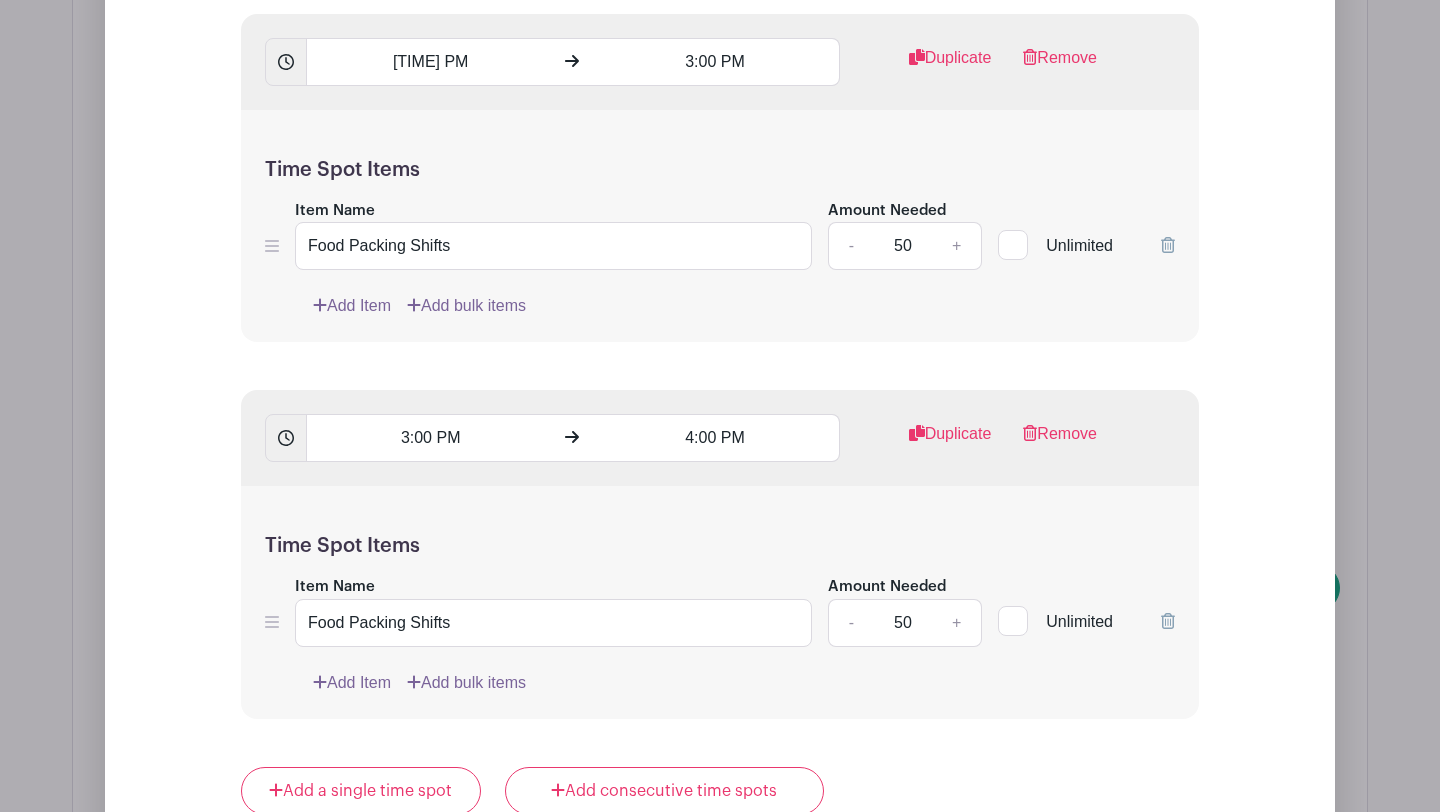 scroll, scrollTop: 3446, scrollLeft: 0, axis: vertical 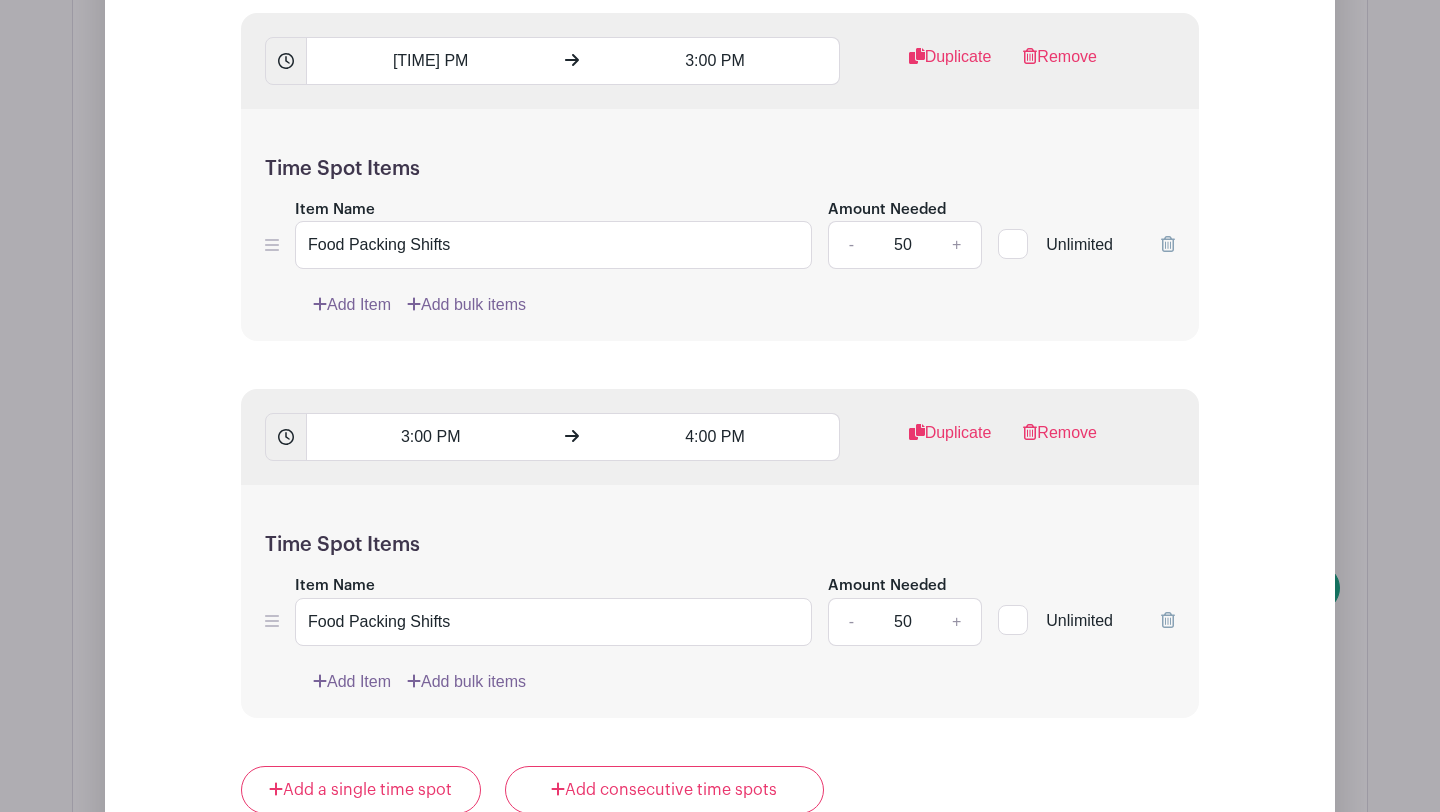 type on "Food Packing Shift #4" 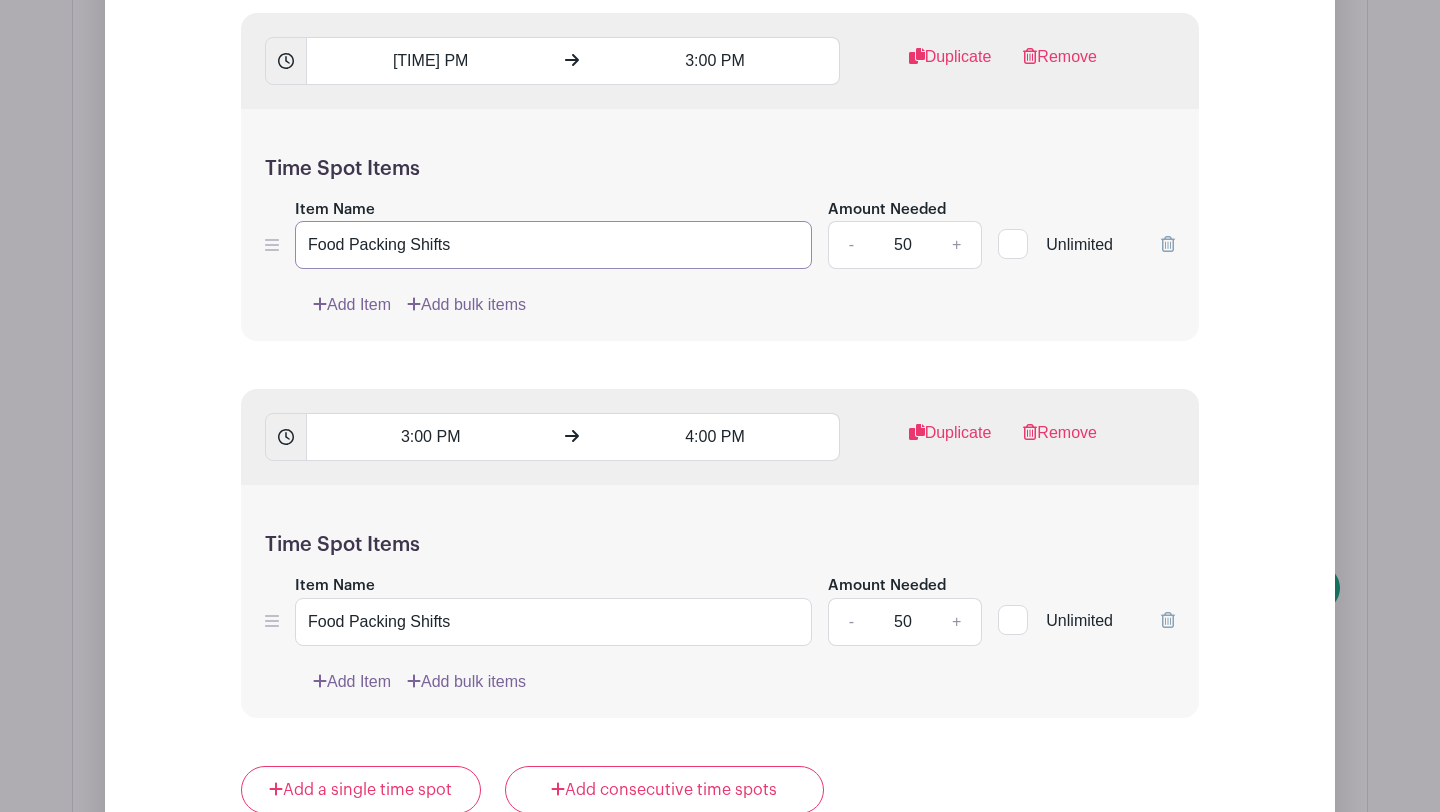 click on "Food Packing Shifts" at bounding box center (553, 245) 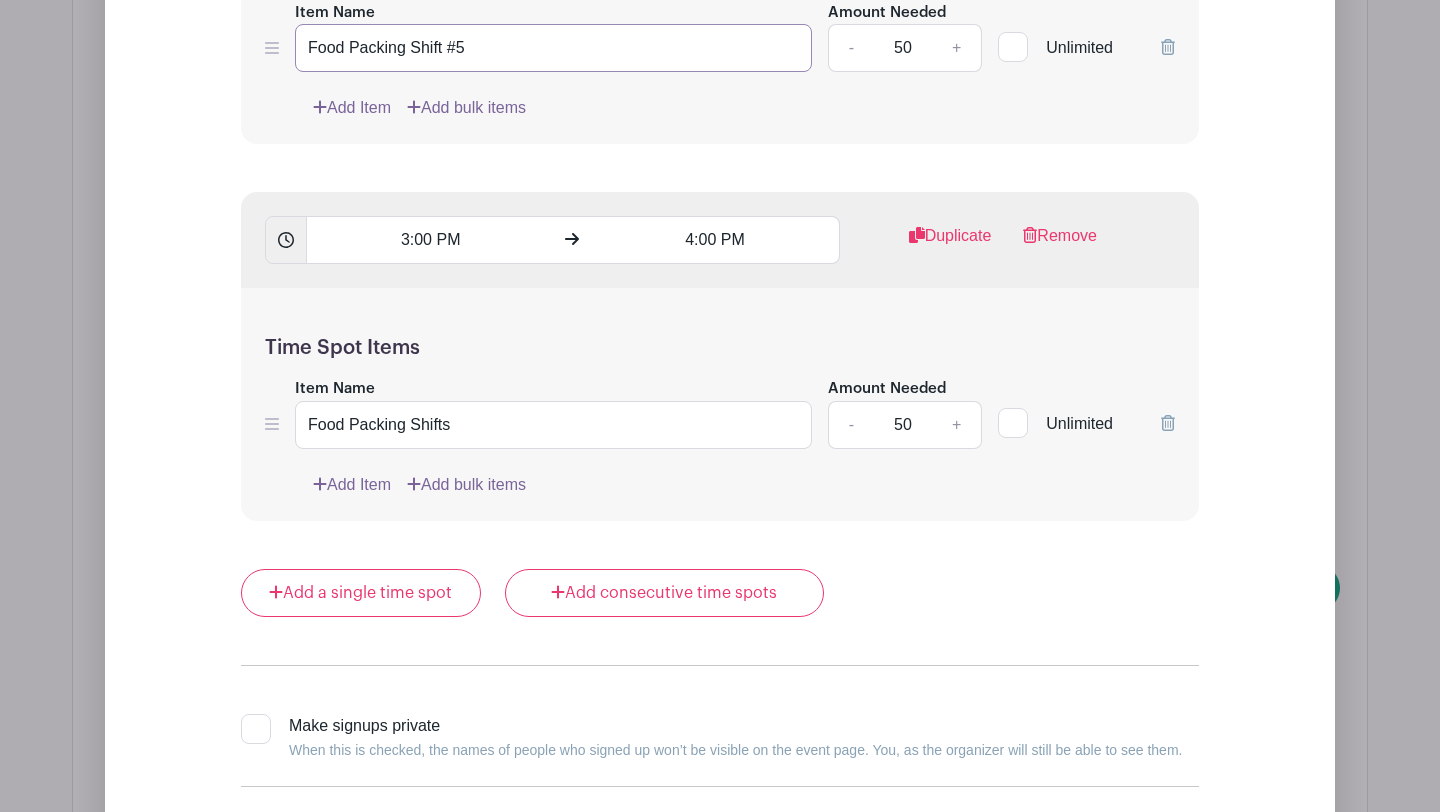 scroll, scrollTop: 3652, scrollLeft: 0, axis: vertical 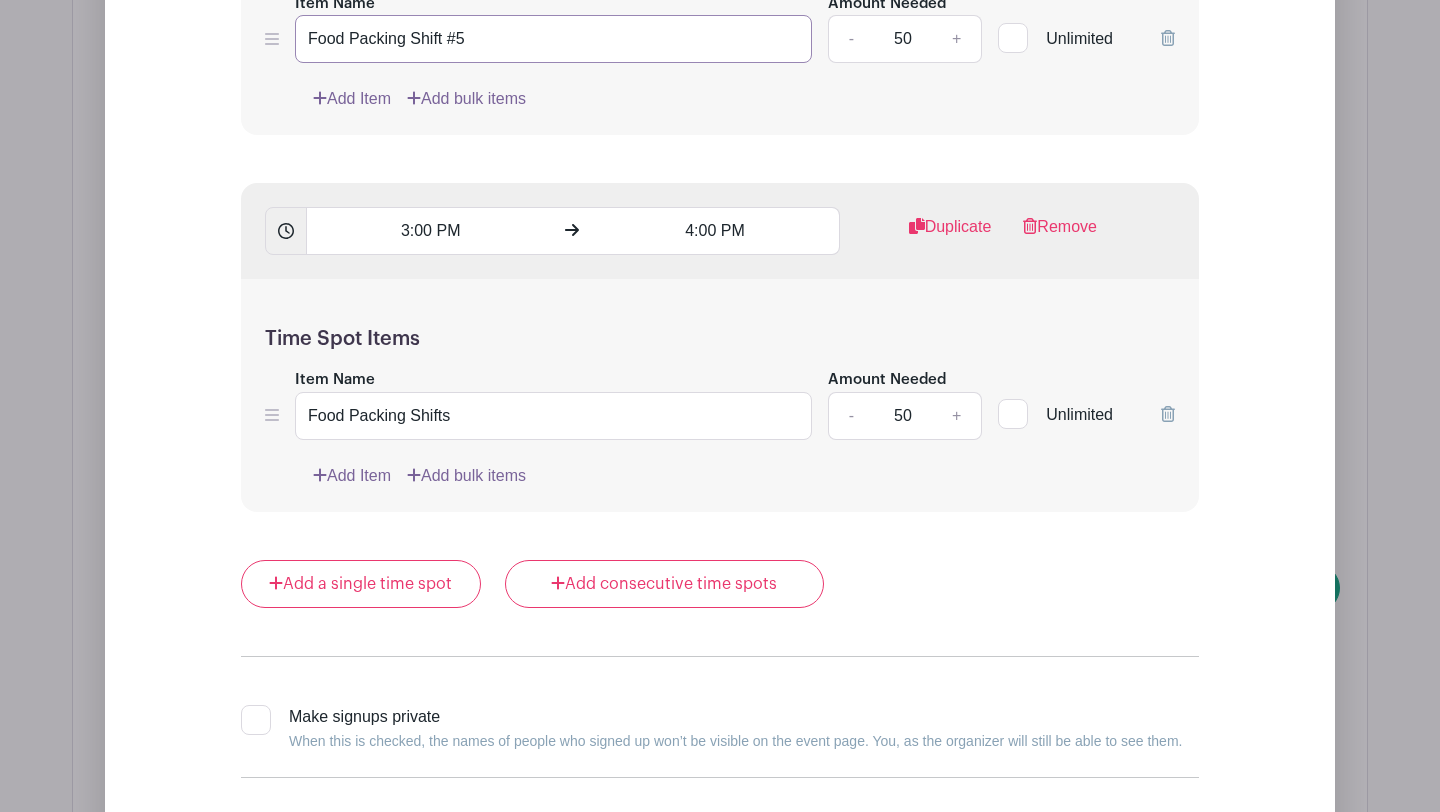 type on "Food Packing Shift #5" 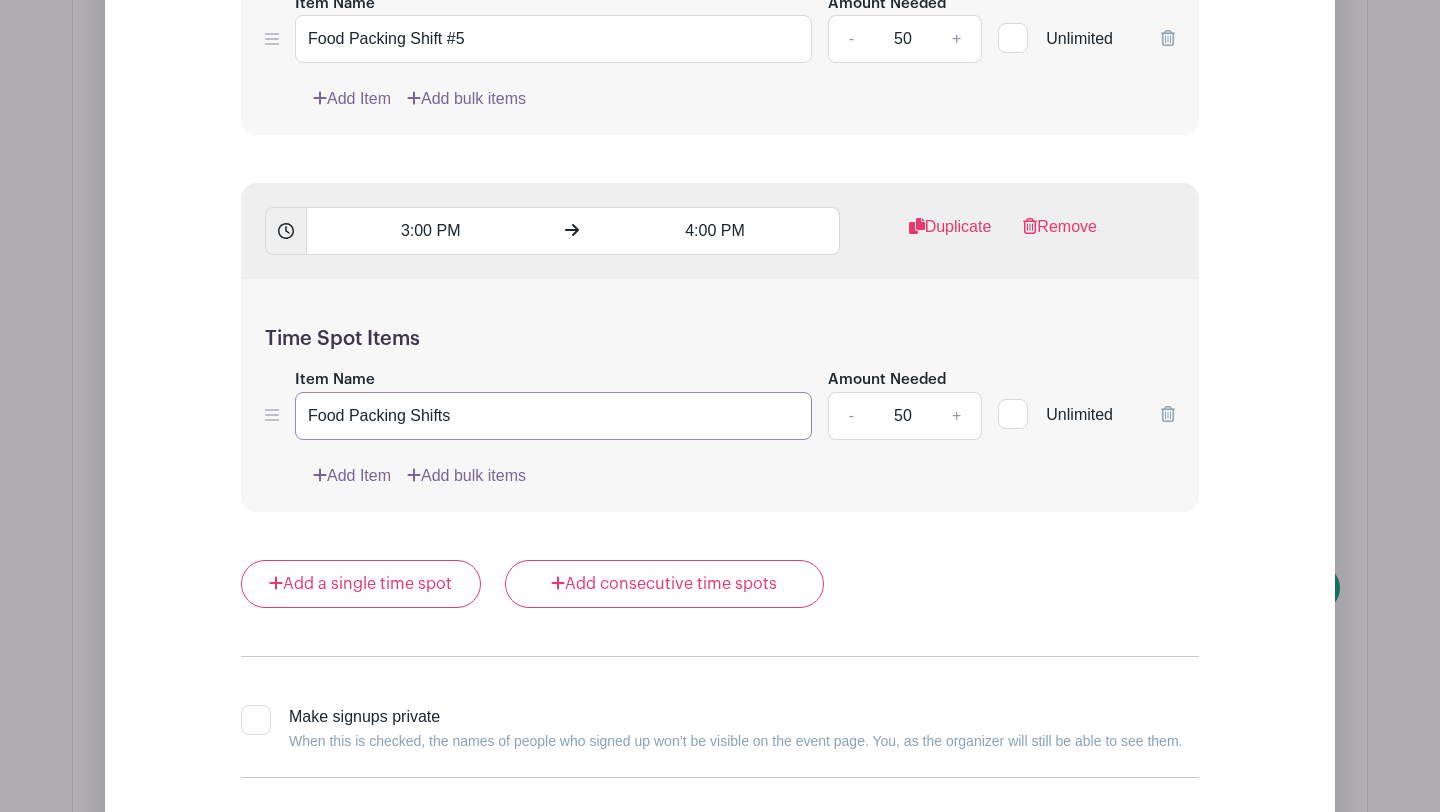 click on "Food Packing Shifts" at bounding box center [553, 416] 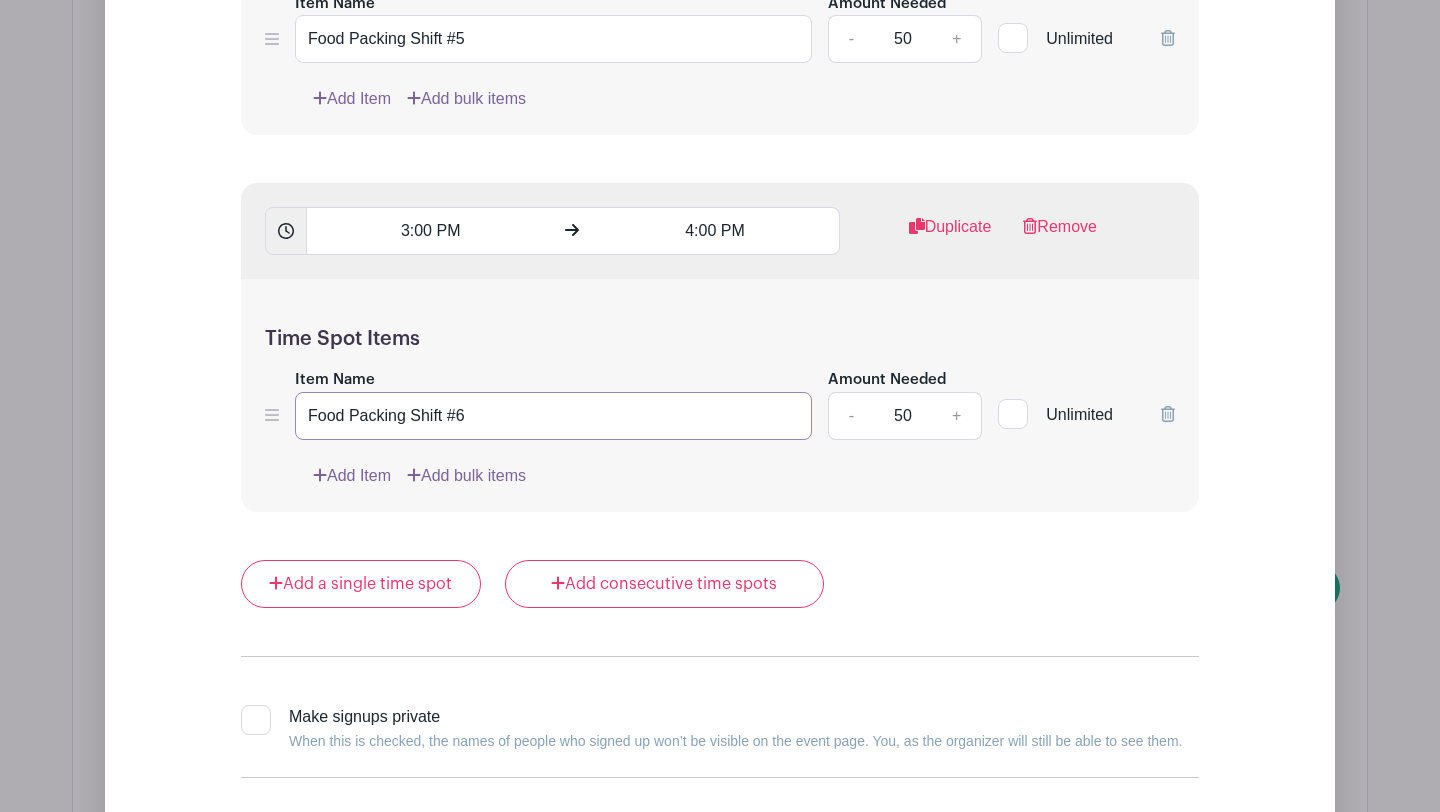 type on "Food Packing Shift #6" 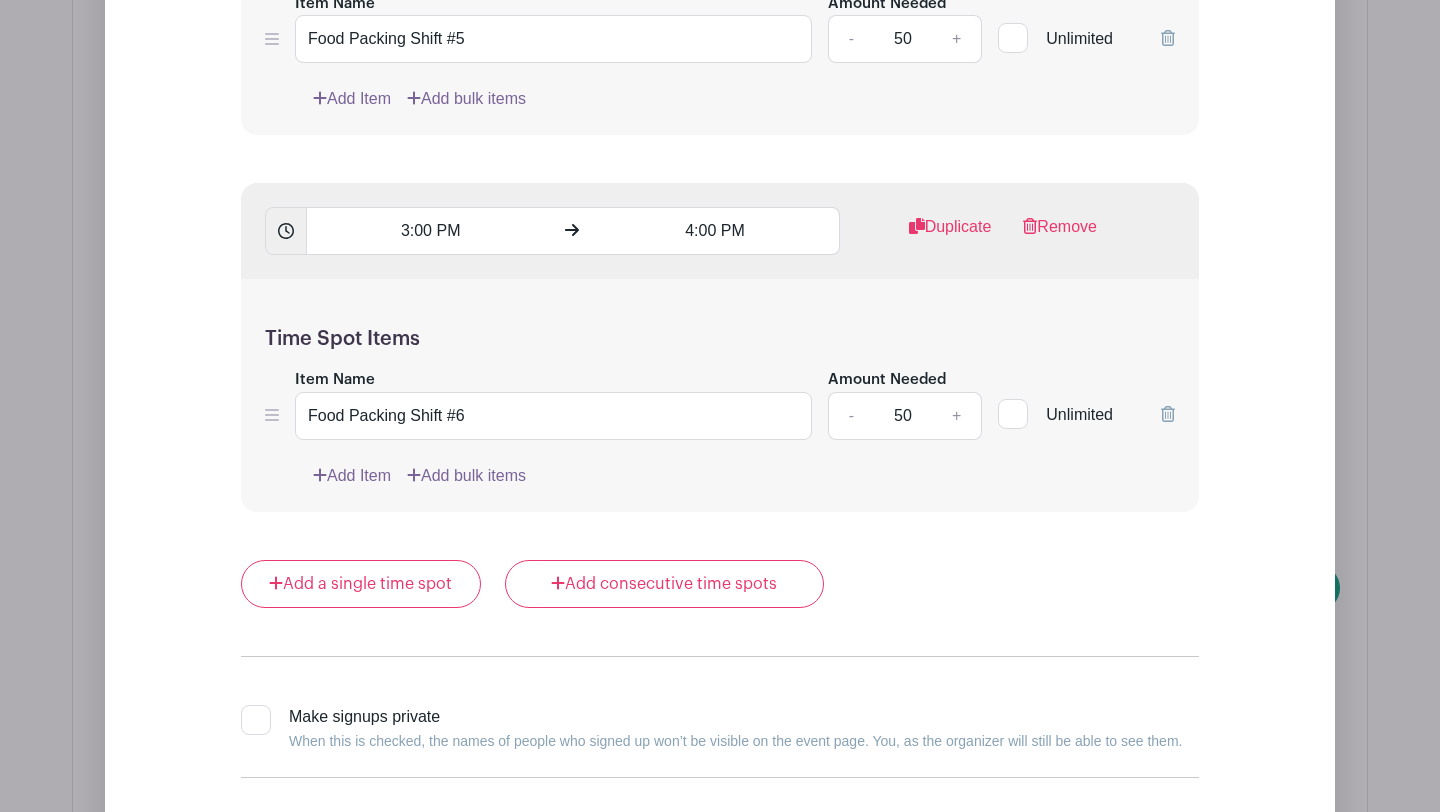 click on "List Name
Time Spots
[TIME]
[TIME]
Duplicate
Remove
Time Spot Items
Item Name
Food Packing Shift #[NUMBER]
Amount Needed
-
50
+
Unlimited
Add Item
Add bulk items" at bounding box center (720, -493) 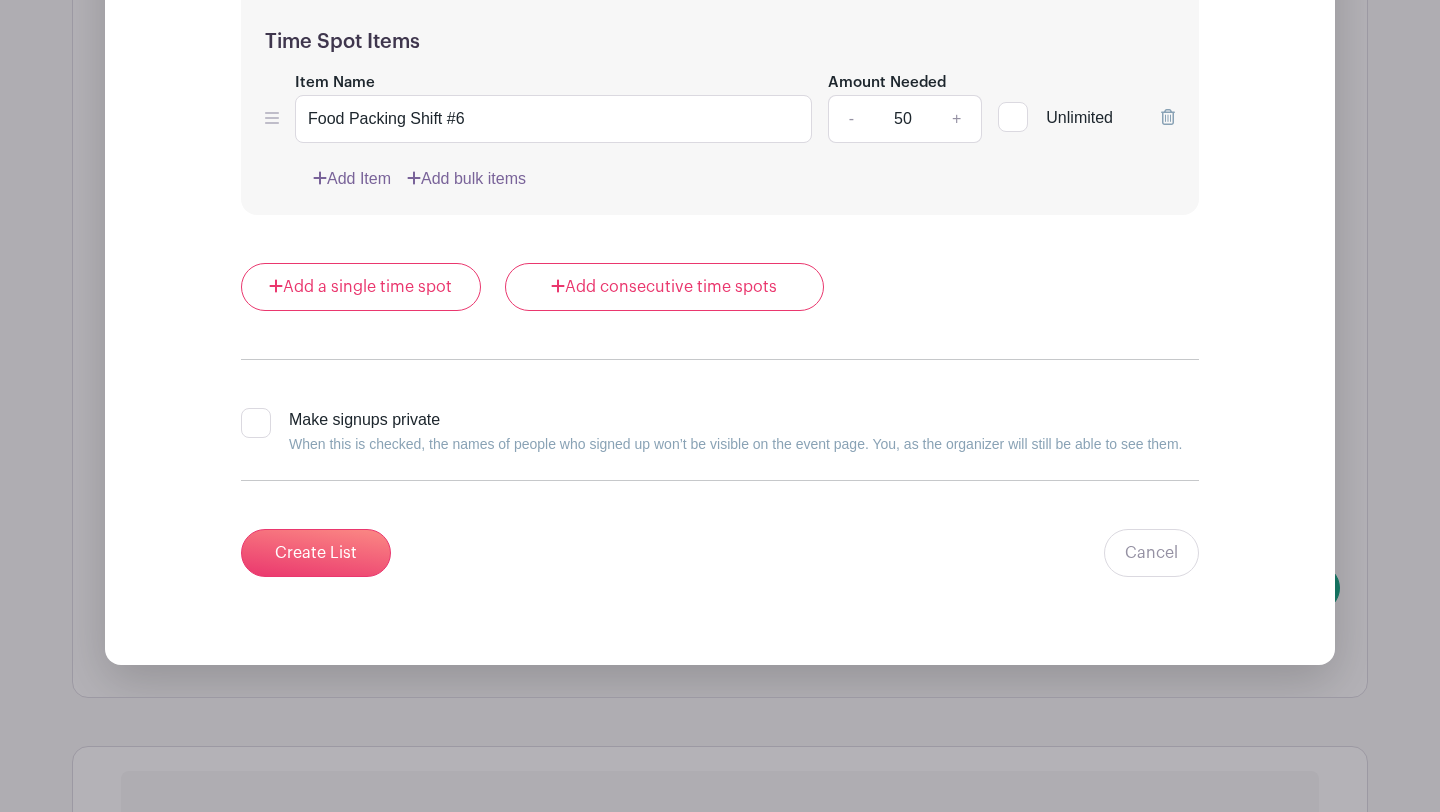 scroll, scrollTop: 3952, scrollLeft: 0, axis: vertical 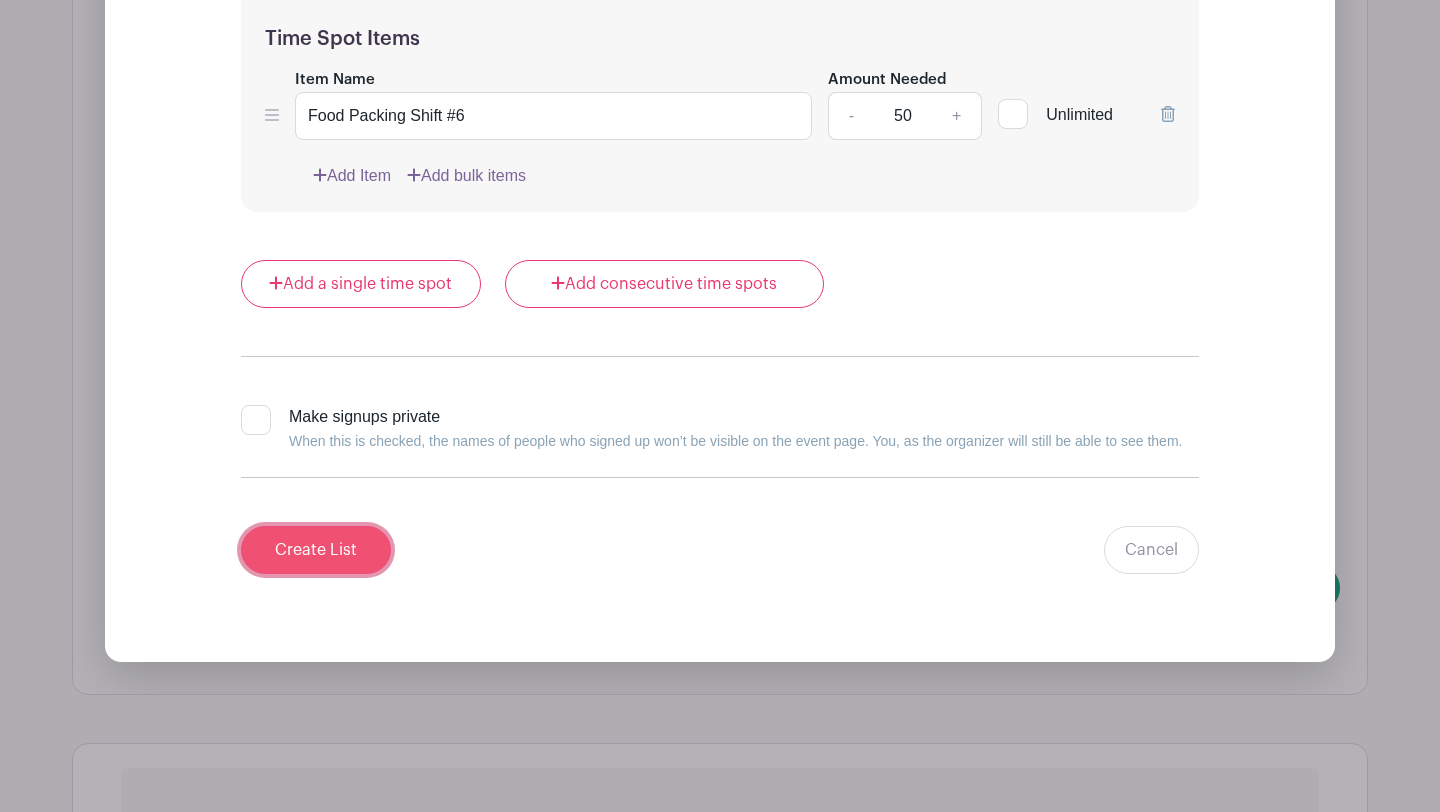 click on "Create List" at bounding box center (316, 550) 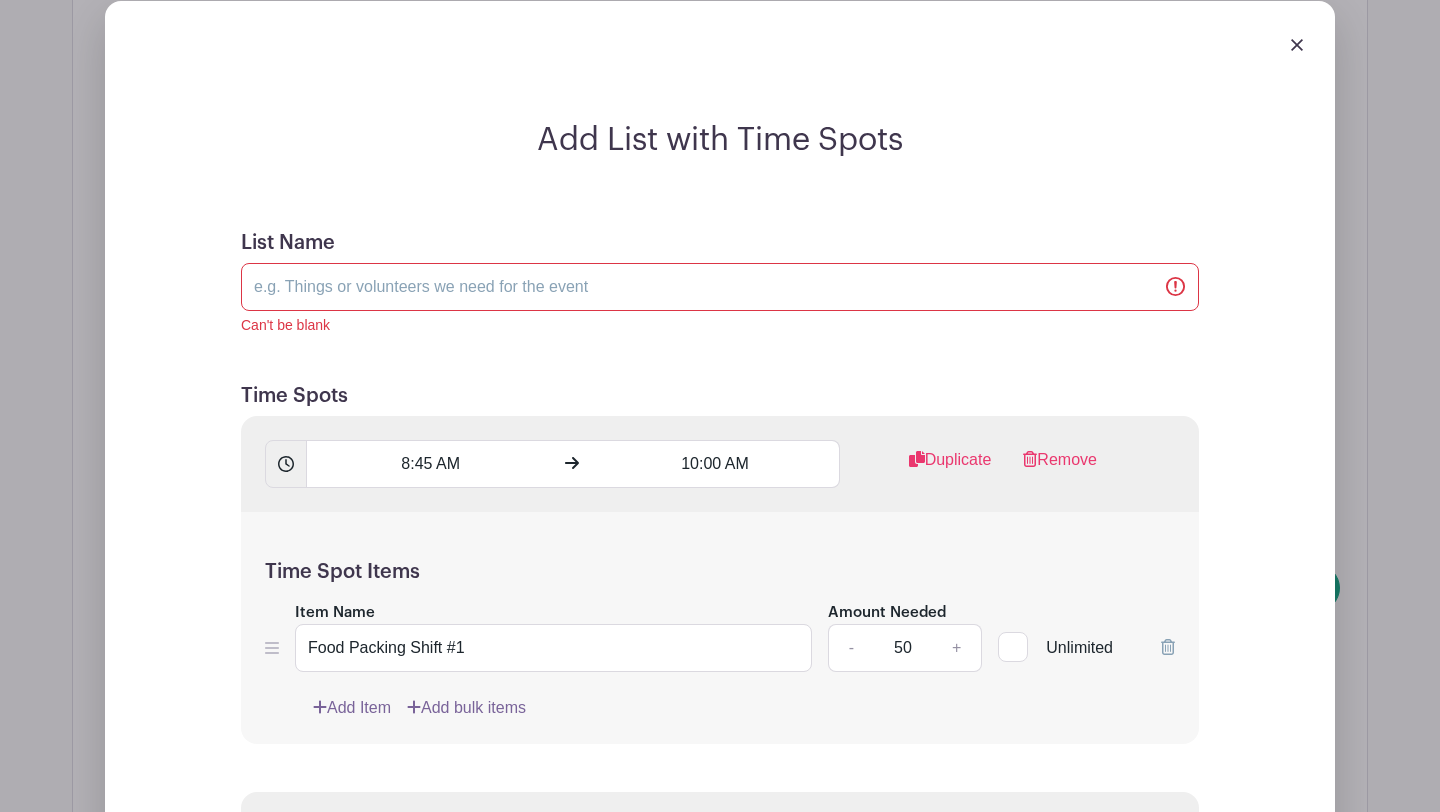 scroll, scrollTop: 1560, scrollLeft: 0, axis: vertical 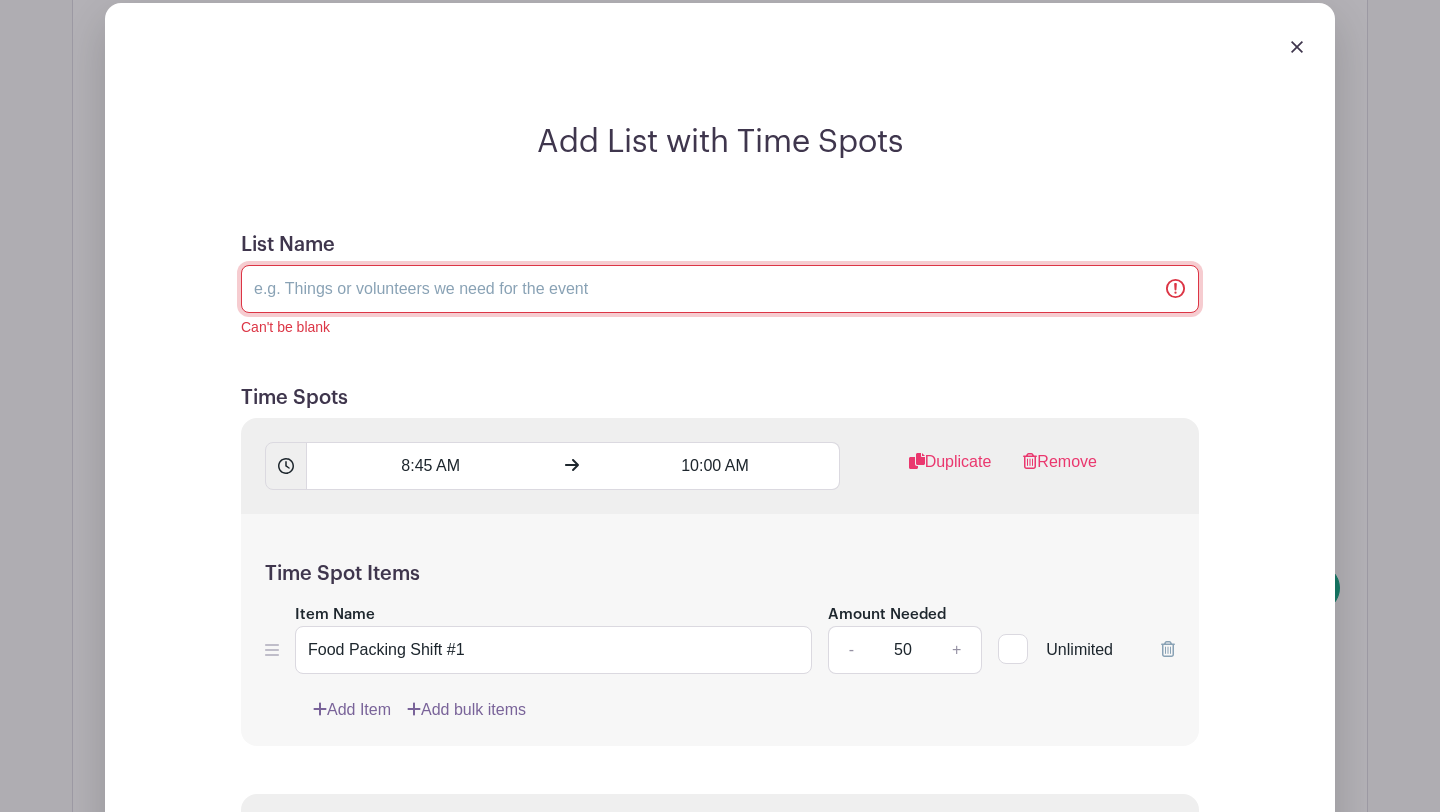 click on "List Name" at bounding box center [720, 289] 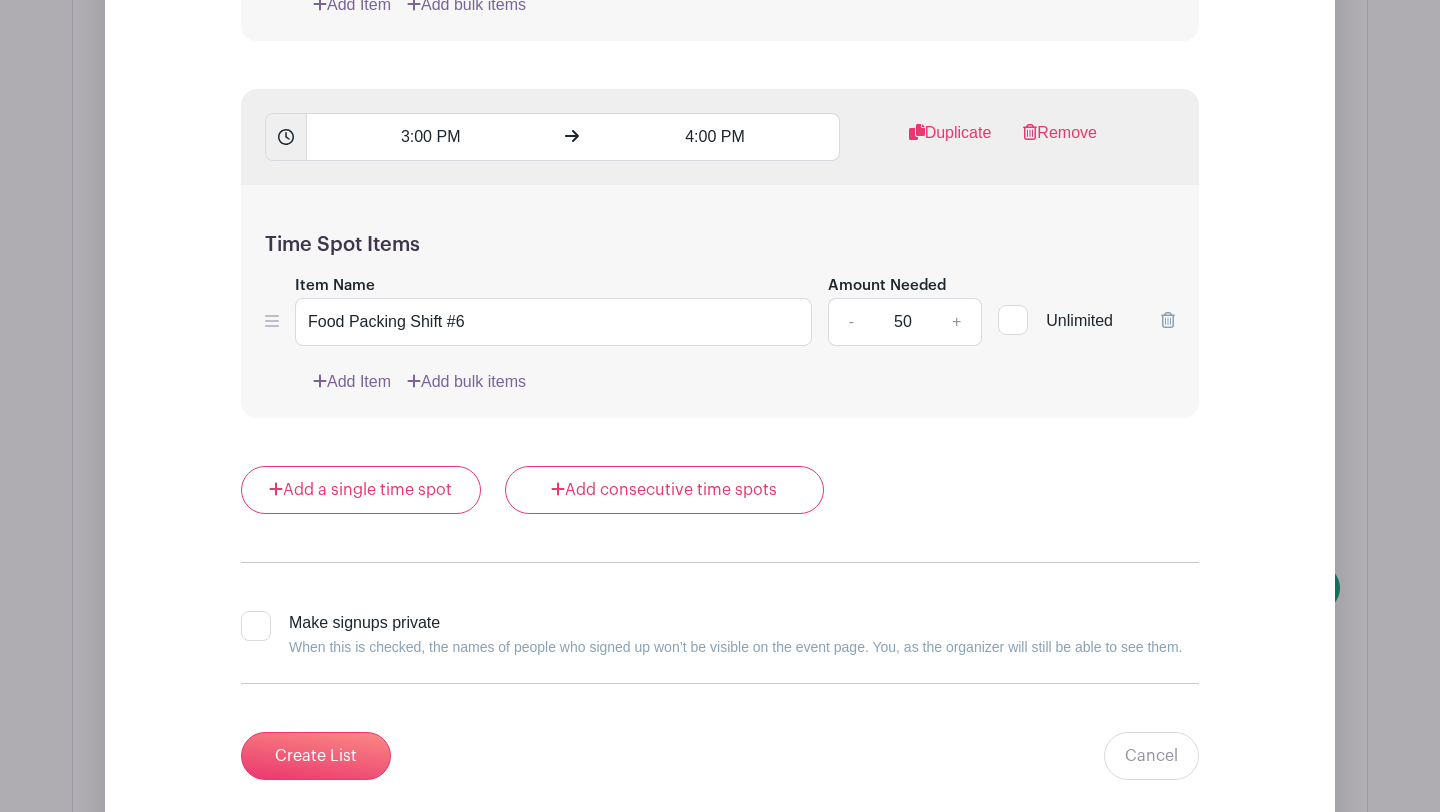 scroll, scrollTop: 3772, scrollLeft: 0, axis: vertical 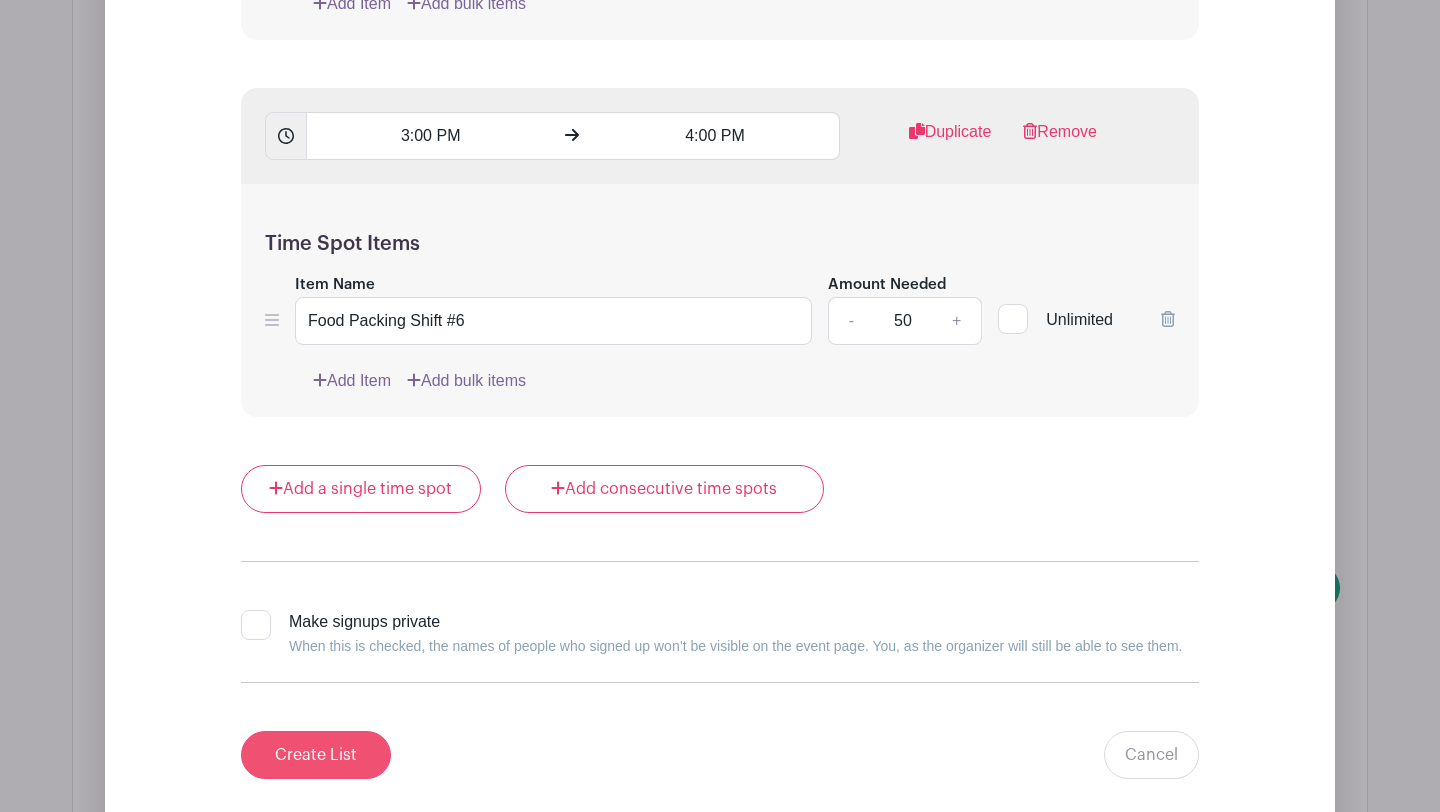 type on "We will pray, receive instructions and then get started!" 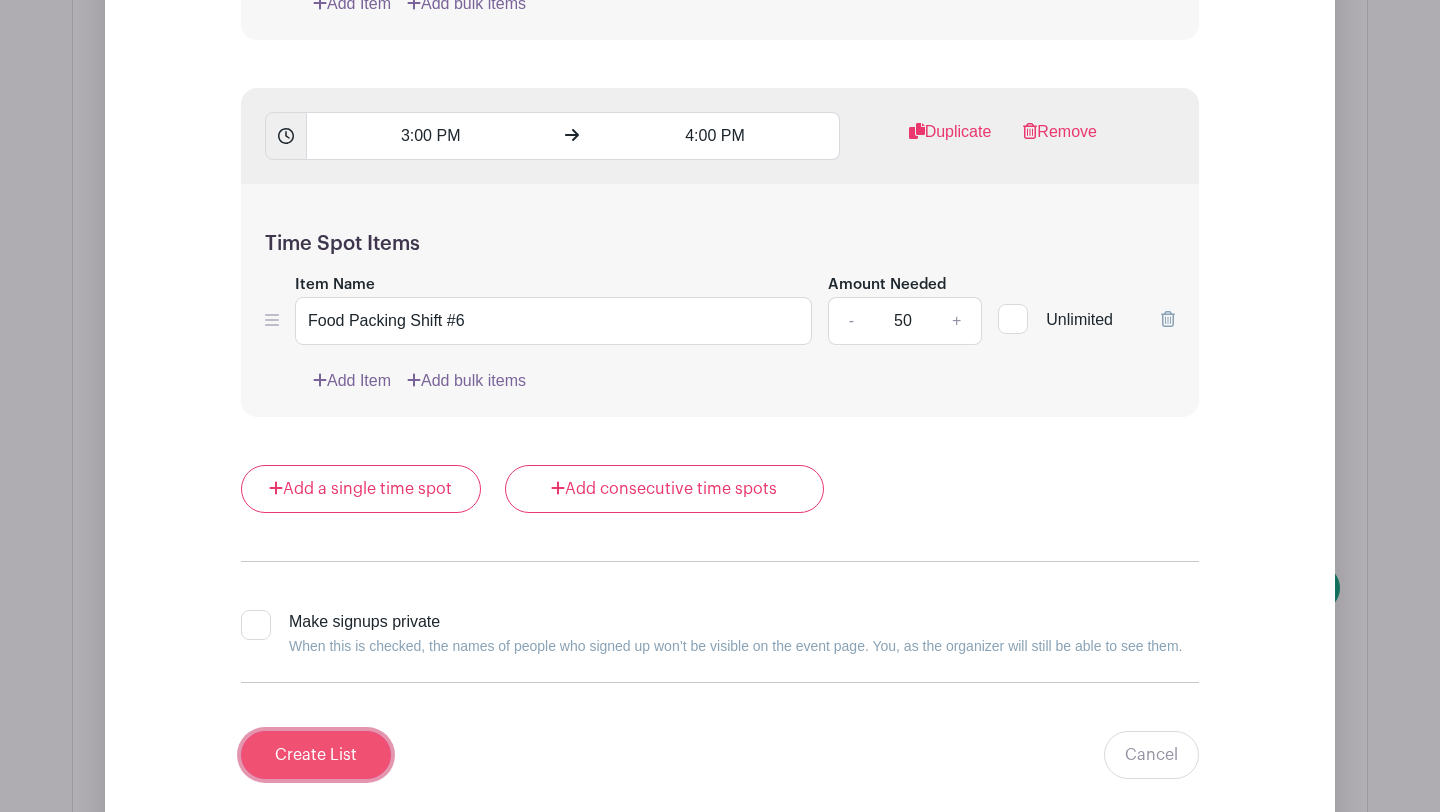 click on "Create List" at bounding box center [316, 755] 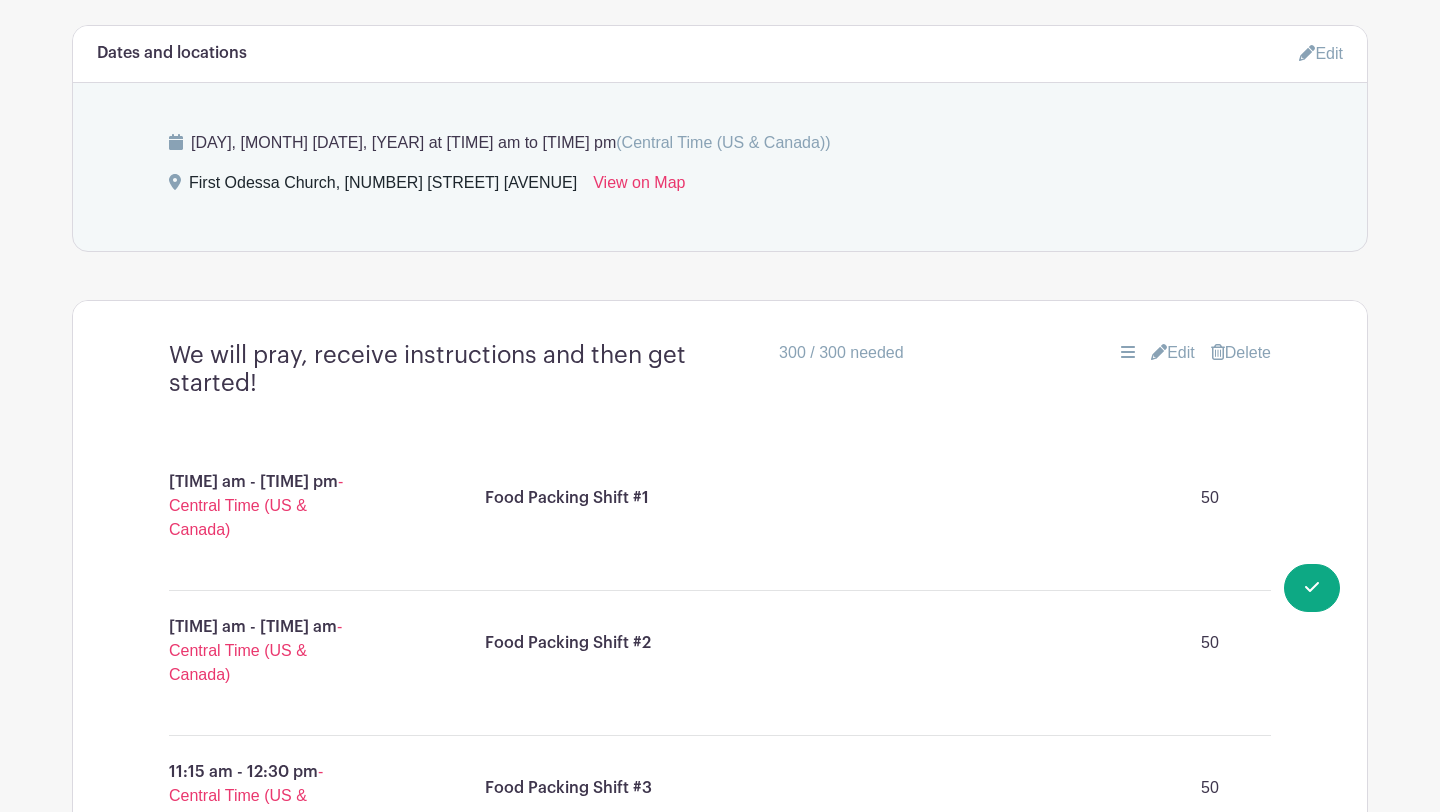 scroll, scrollTop: 1059, scrollLeft: 0, axis: vertical 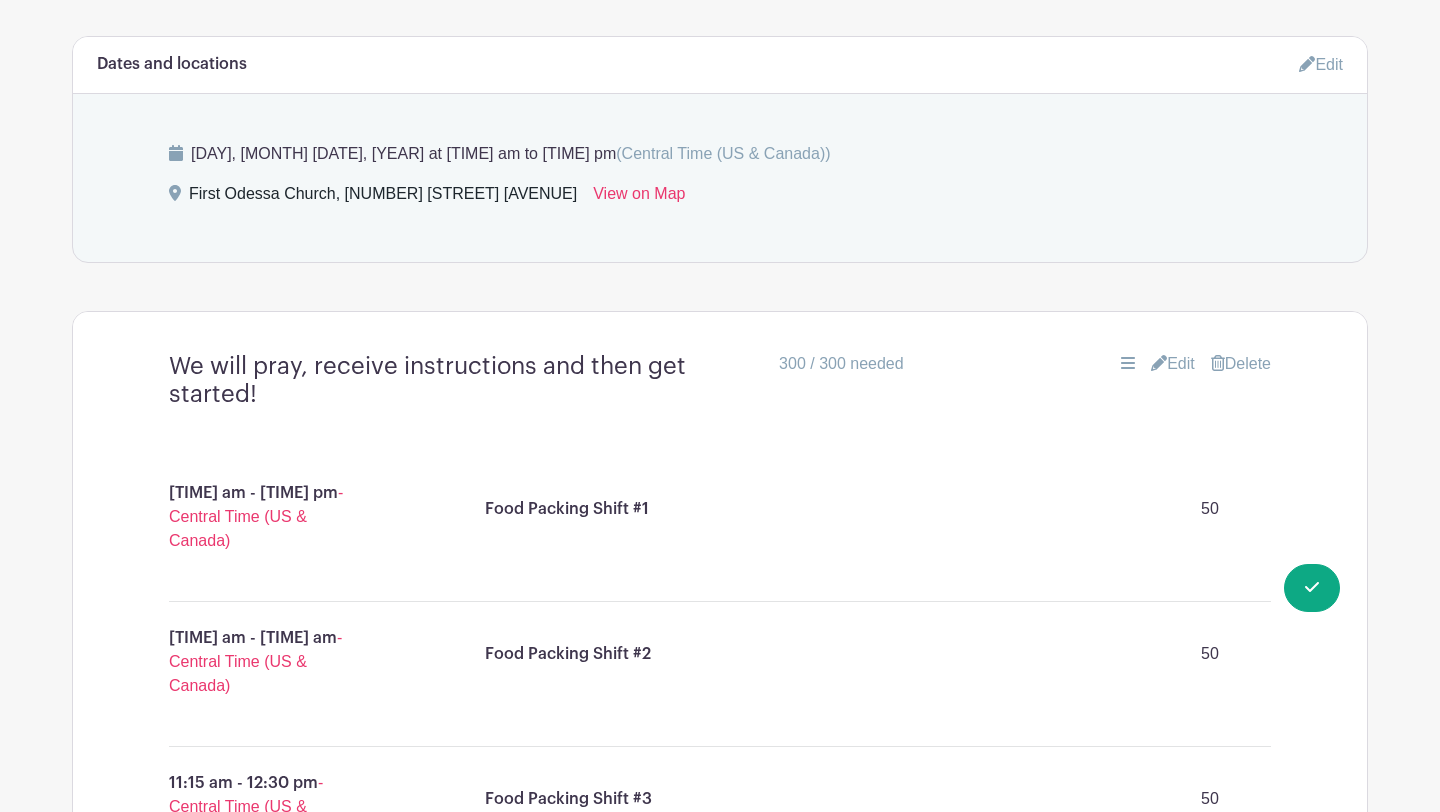 click 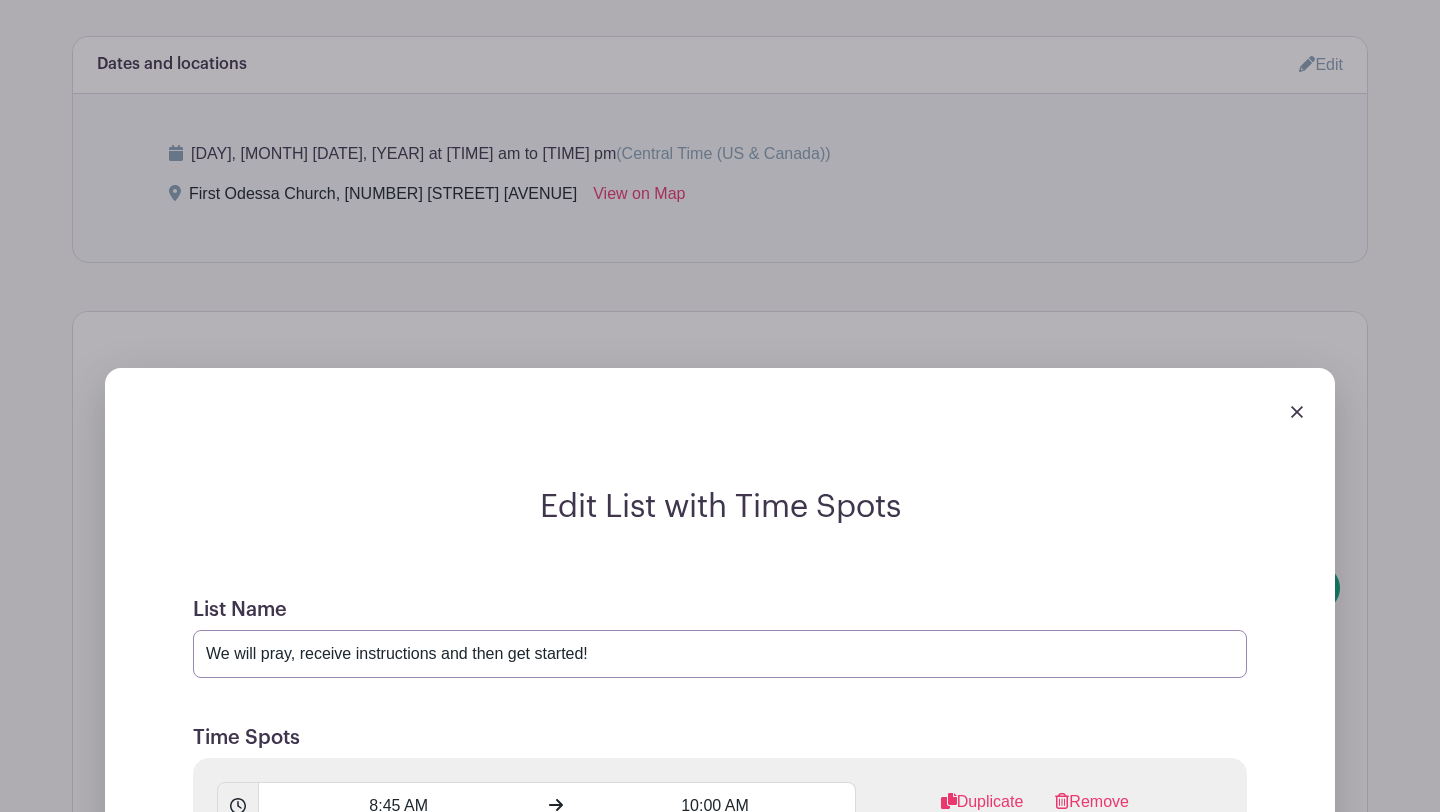 drag, startPoint x: 675, startPoint y: 661, endPoint x: 193, endPoint y: 654, distance: 482.05084 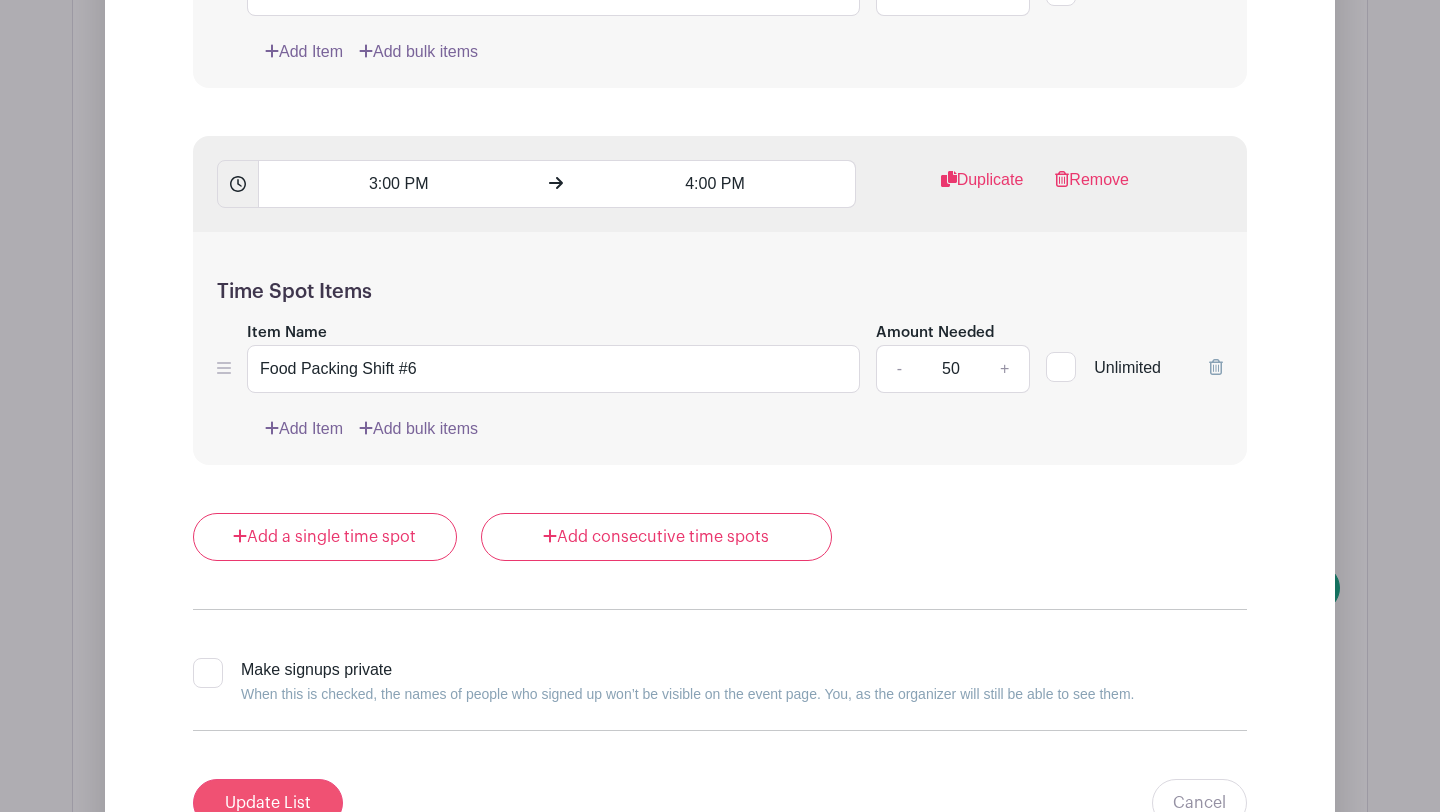 type on "Volunteer Shifts" 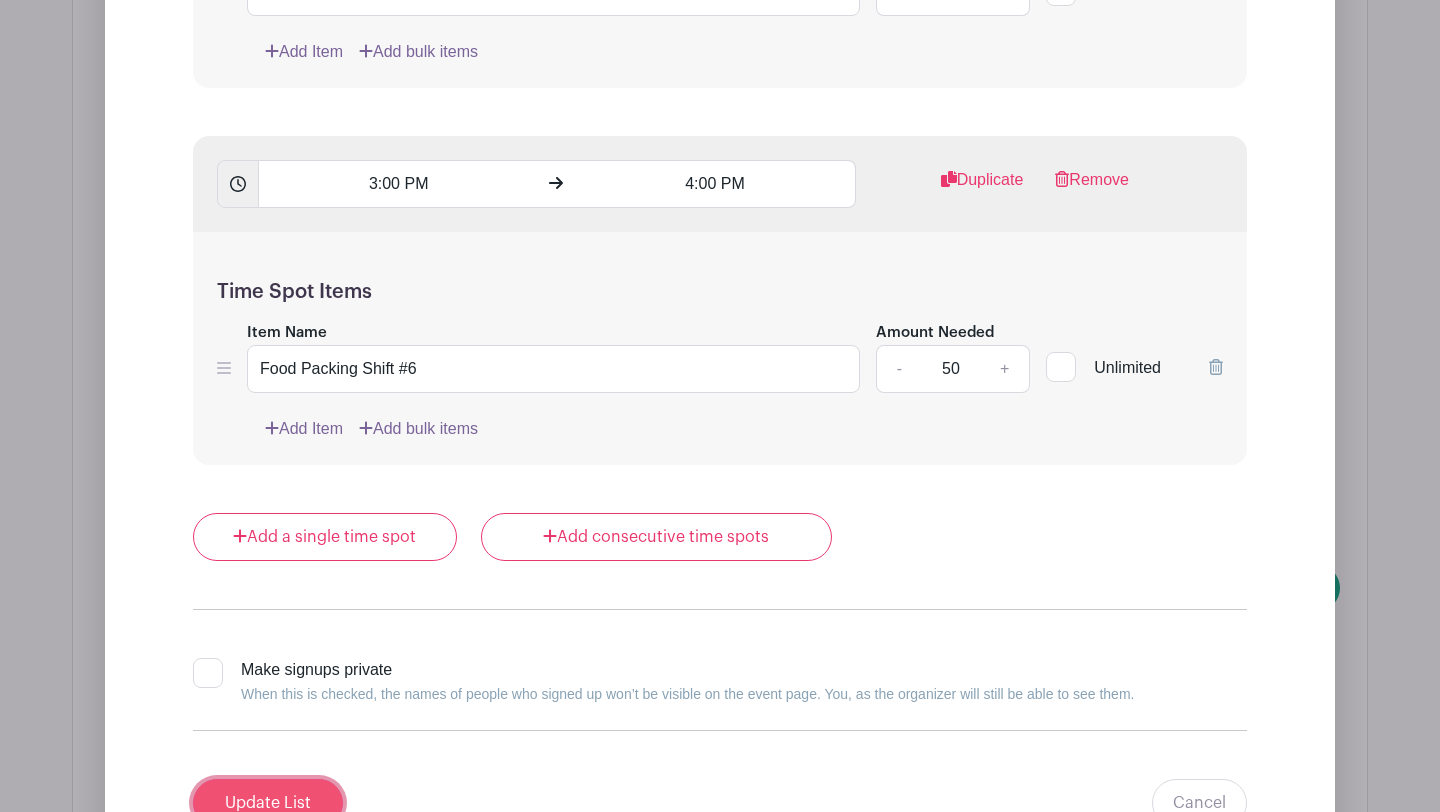 click on "Update List" at bounding box center (268, 803) 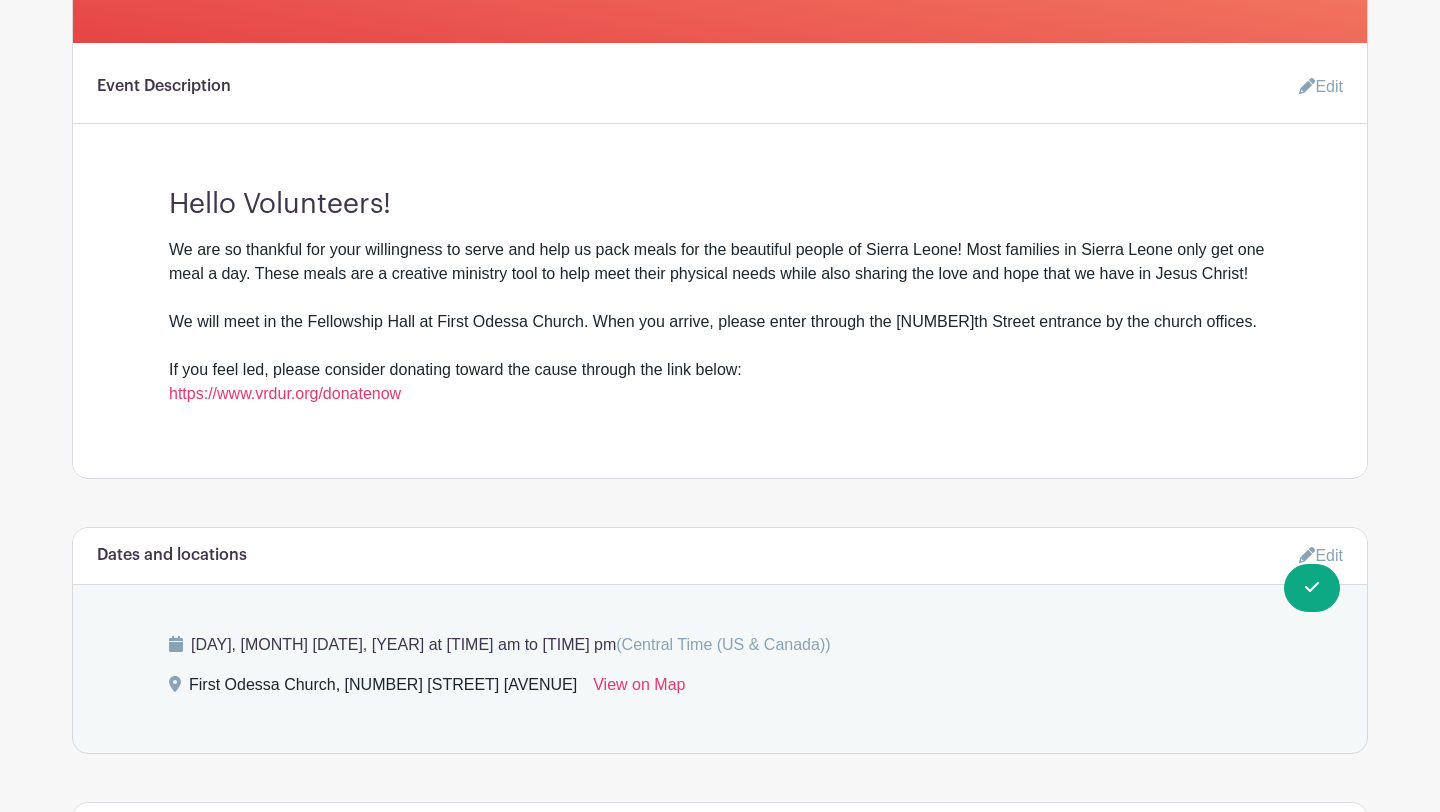scroll, scrollTop: 562, scrollLeft: 0, axis: vertical 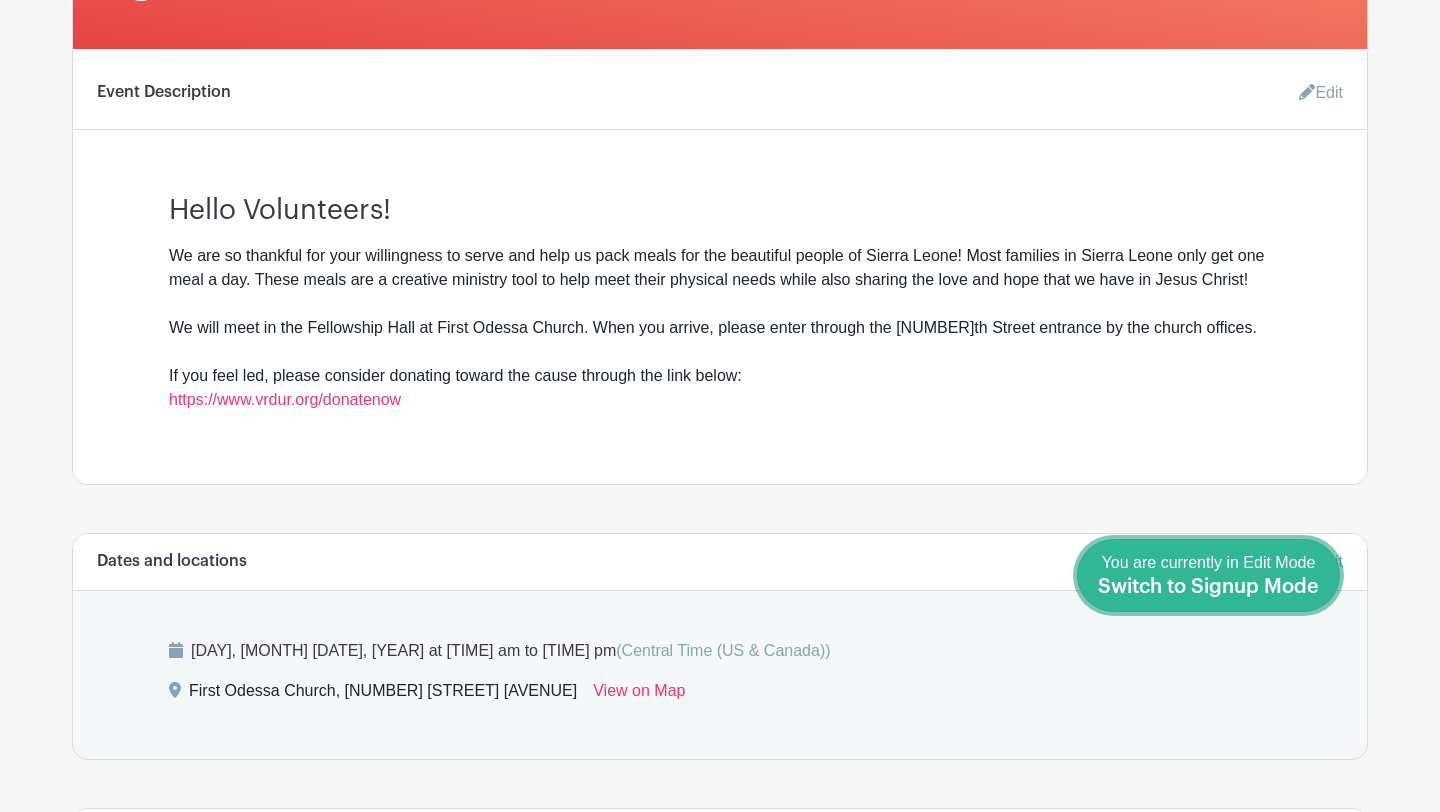 click on "Switch to Signup Mode" at bounding box center (1208, 587) 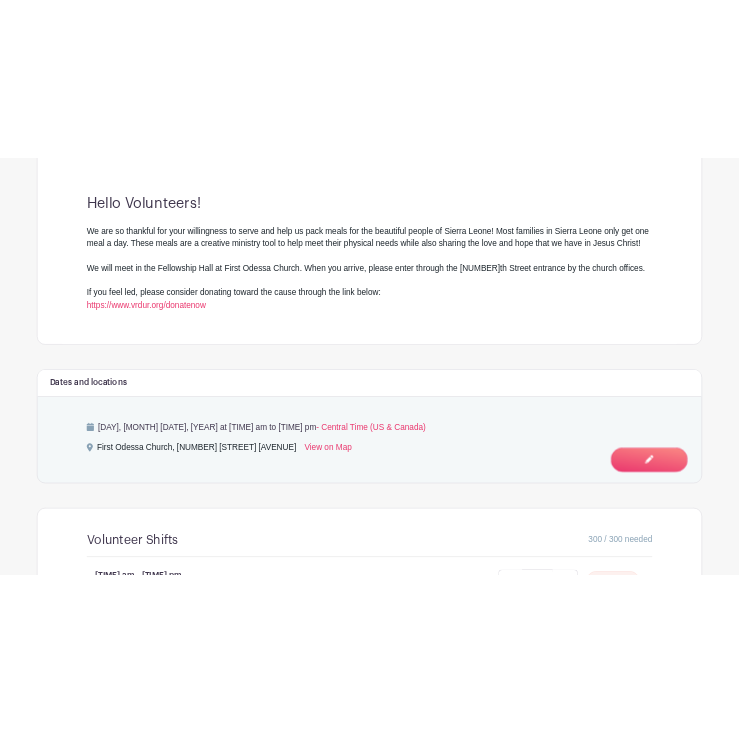 scroll, scrollTop: 0, scrollLeft: 0, axis: both 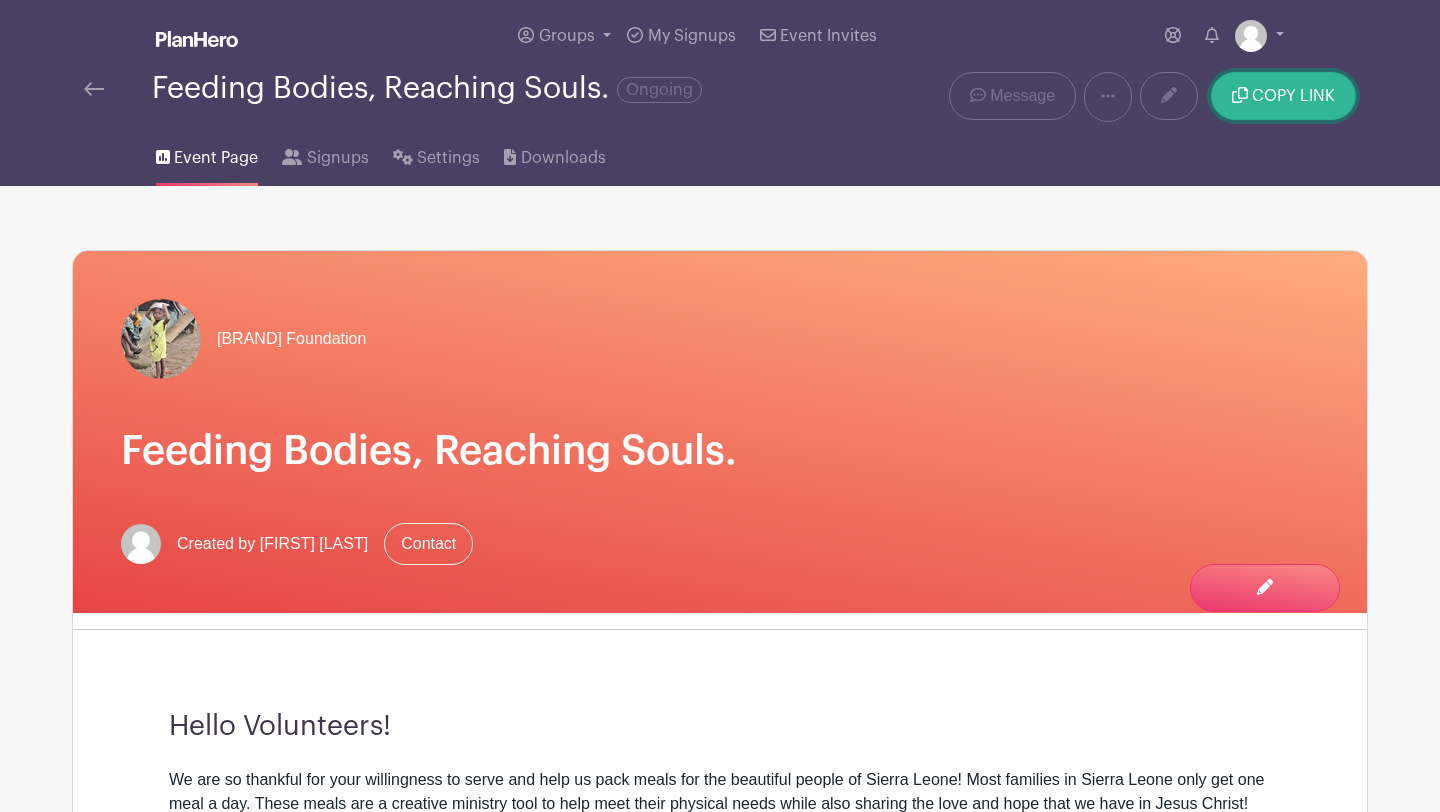 click on "COPY LINK" at bounding box center [1283, 96] 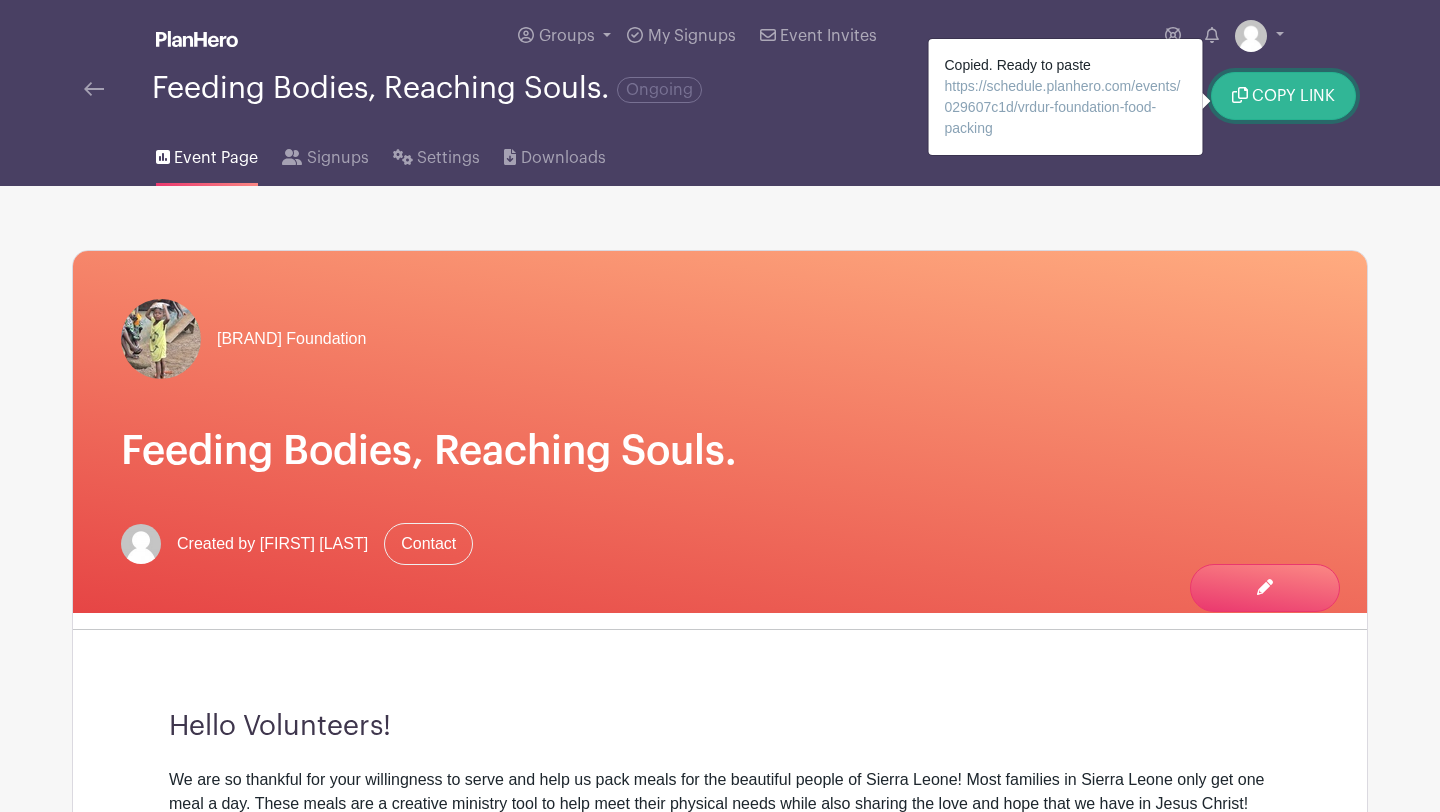 click on "COPY LINK" at bounding box center (1293, 96) 